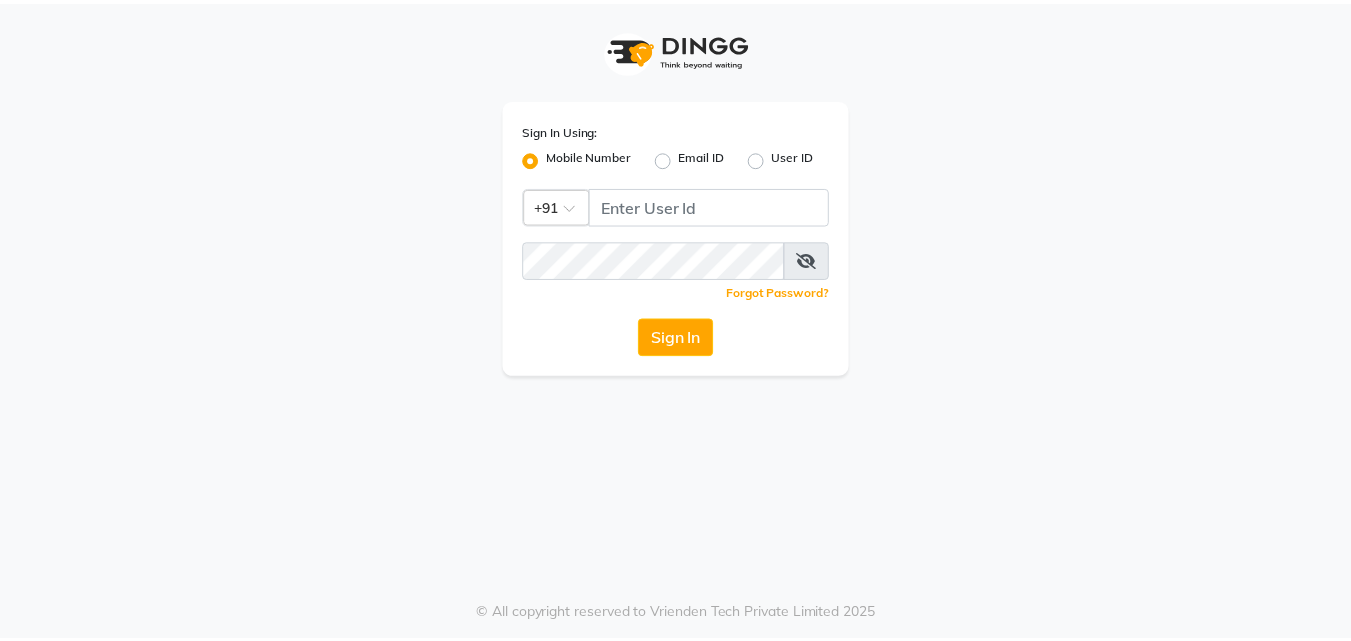 scroll, scrollTop: 0, scrollLeft: 0, axis: both 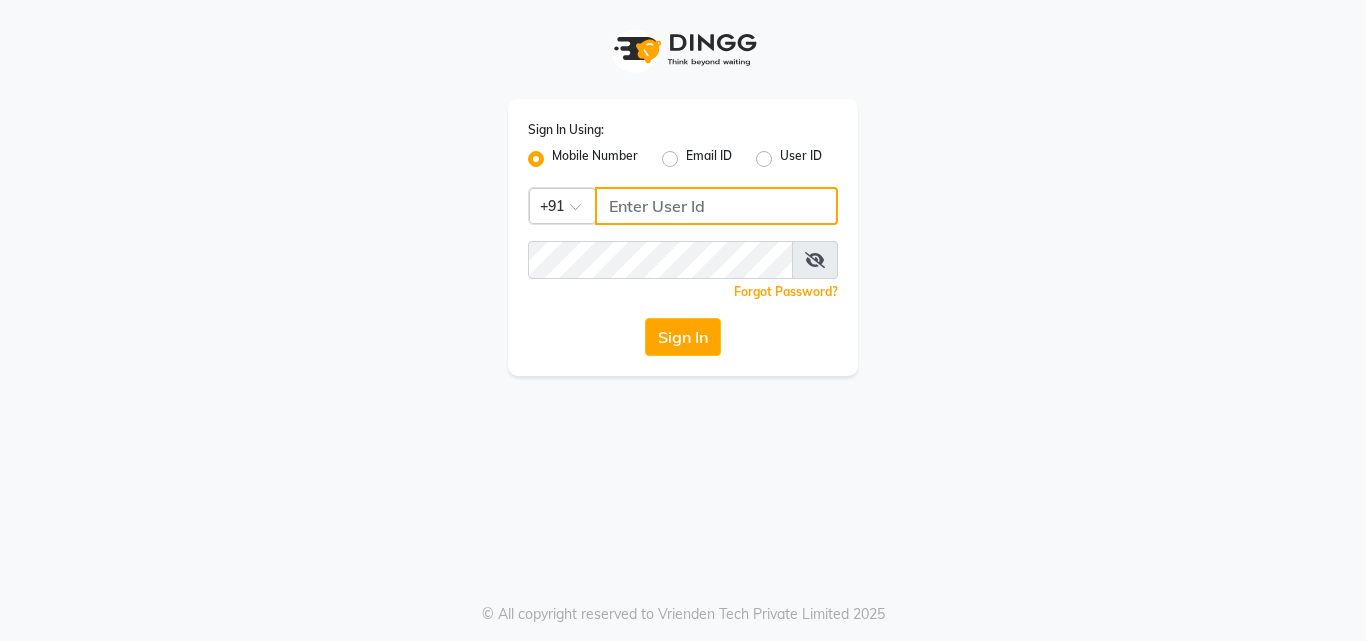 type on "9711156767" 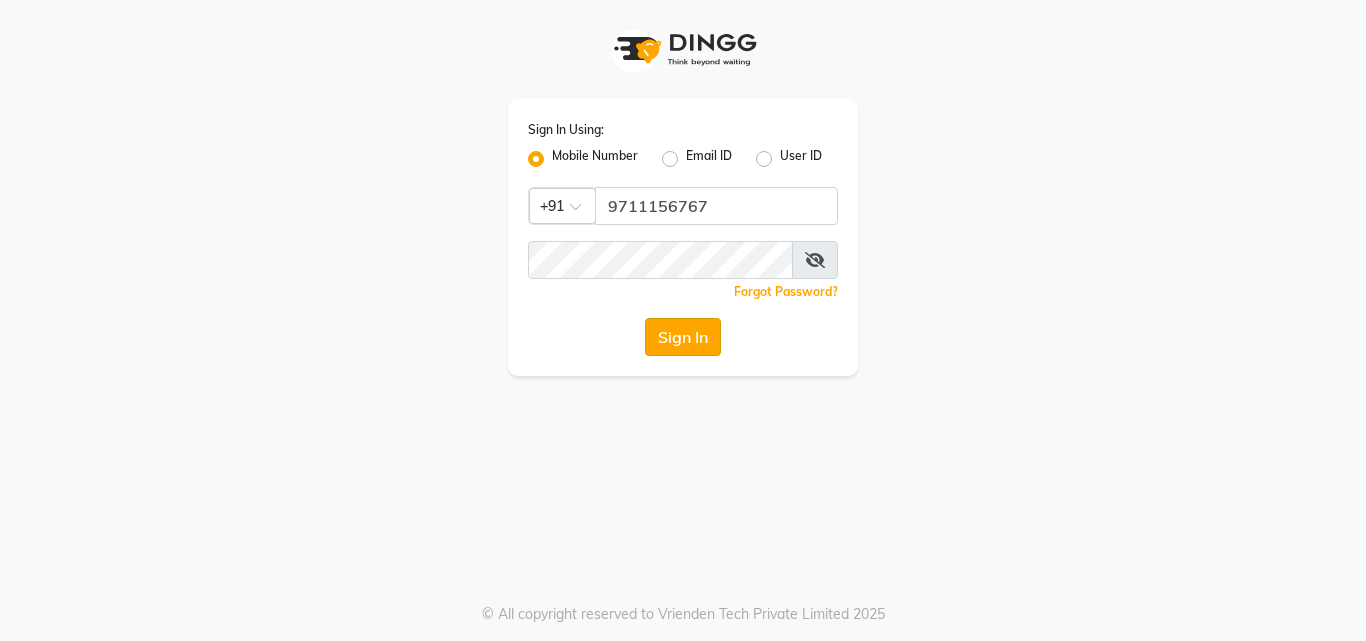 click on "Sign In" 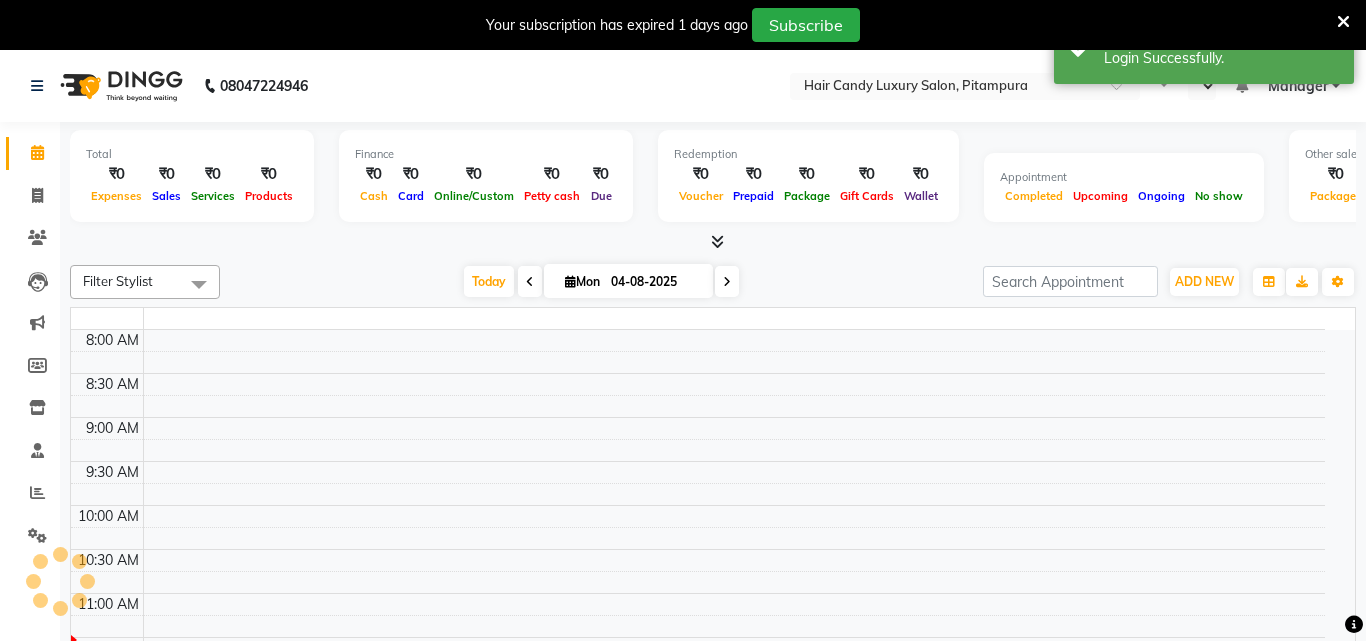 select on "en" 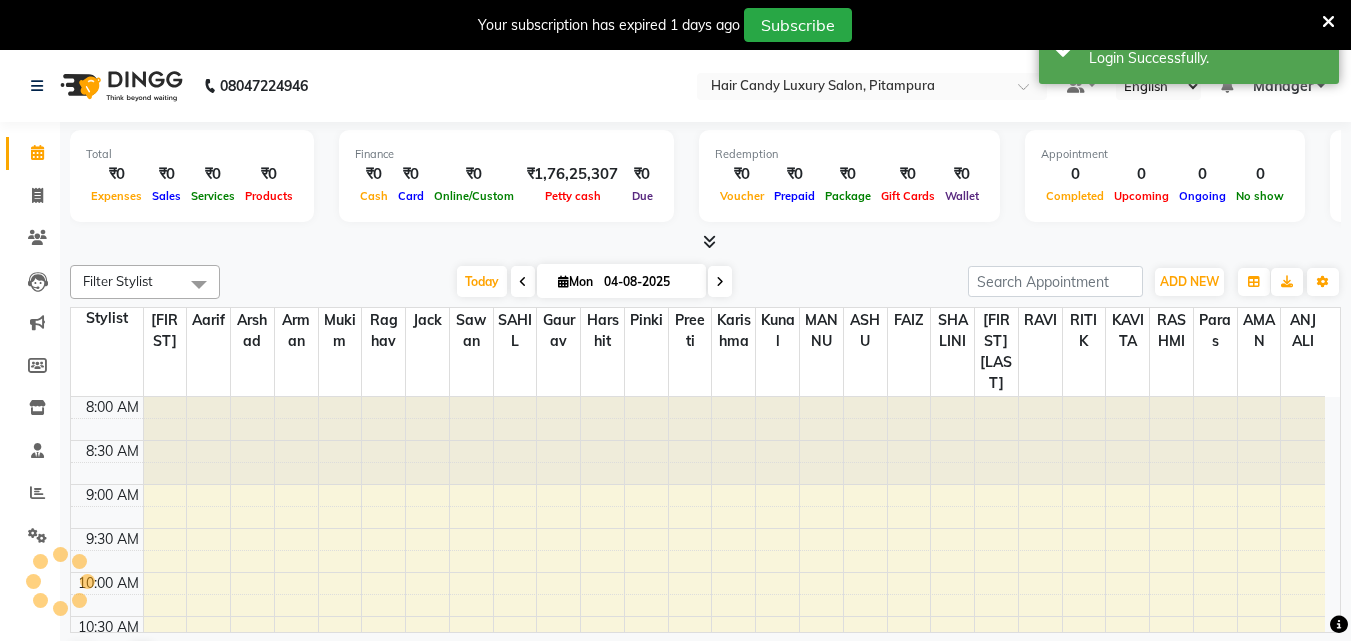 scroll, scrollTop: 0, scrollLeft: 0, axis: both 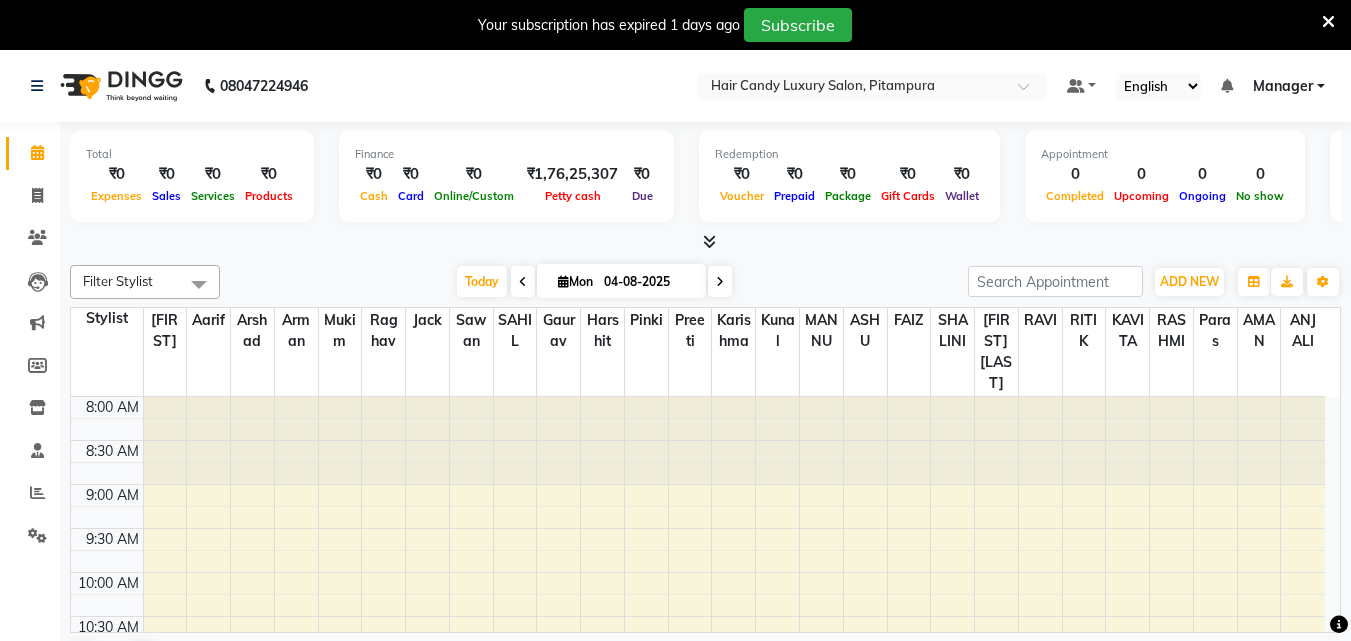 click on "Calendar" 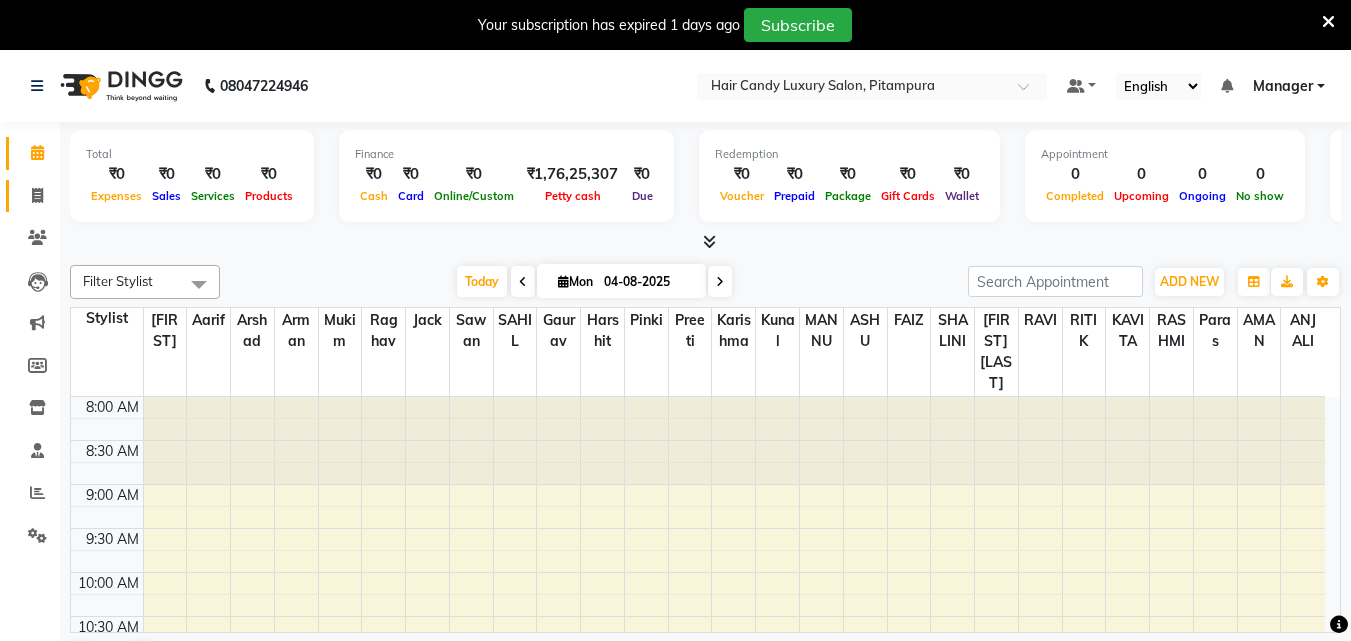 click 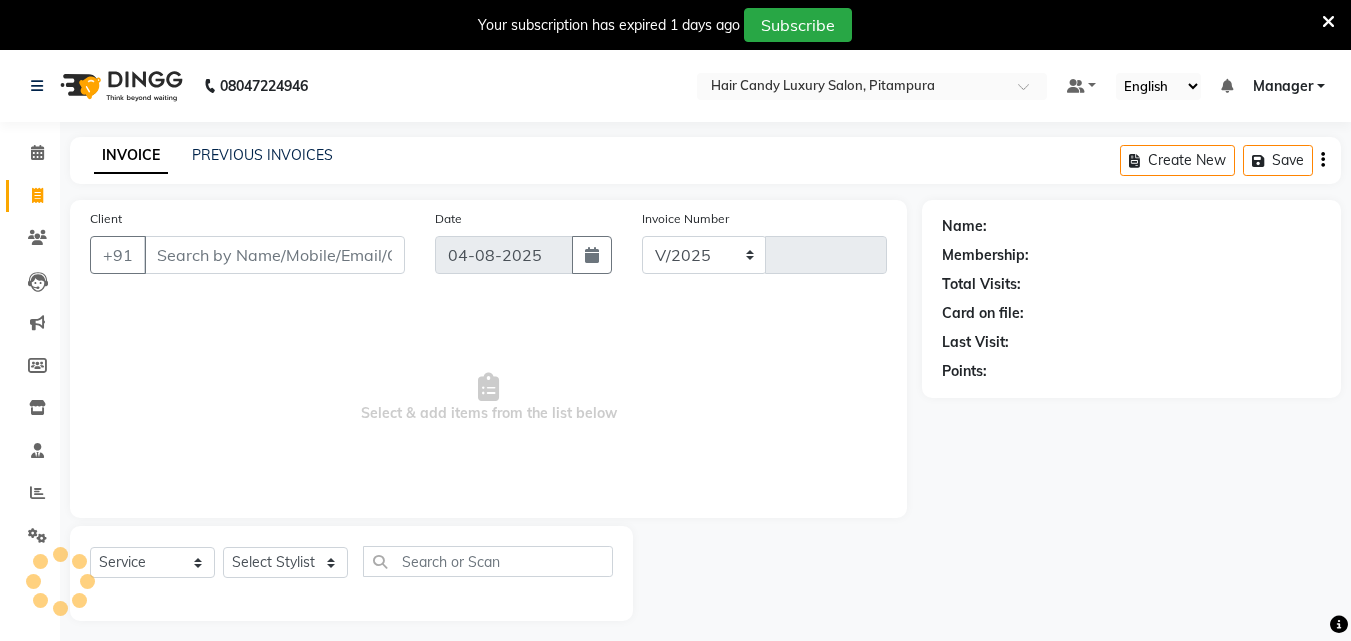 select on "4720" 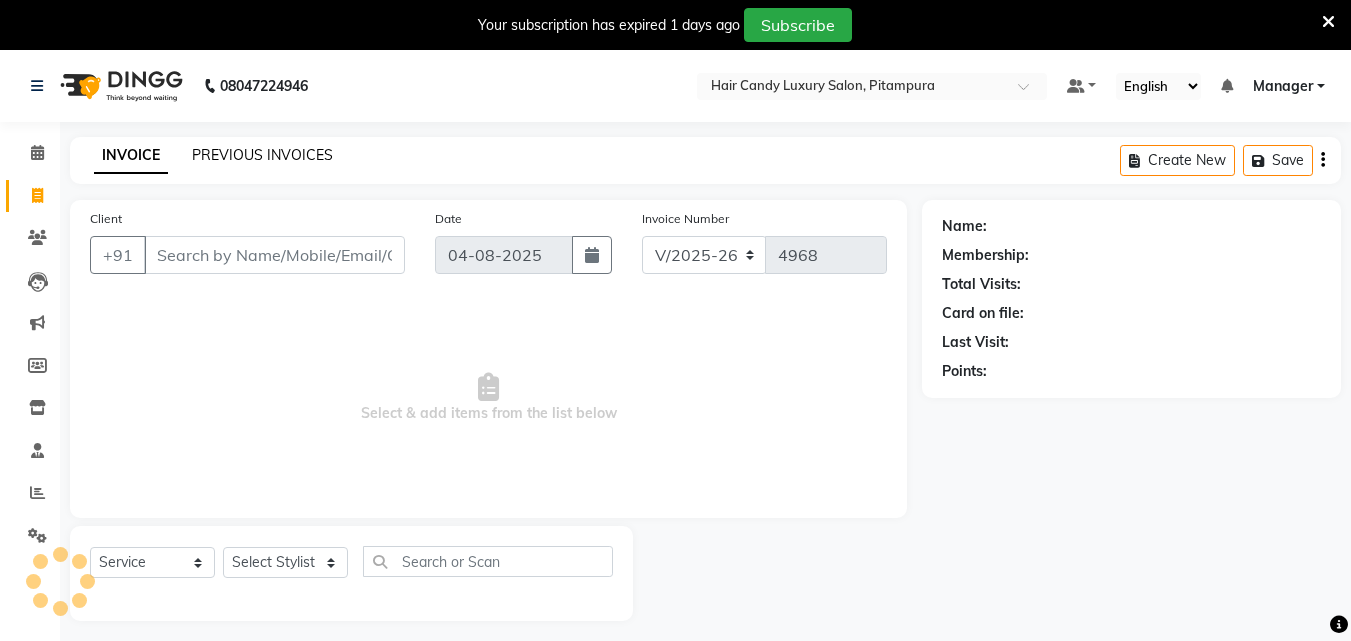 click on "PREVIOUS INVOICES" 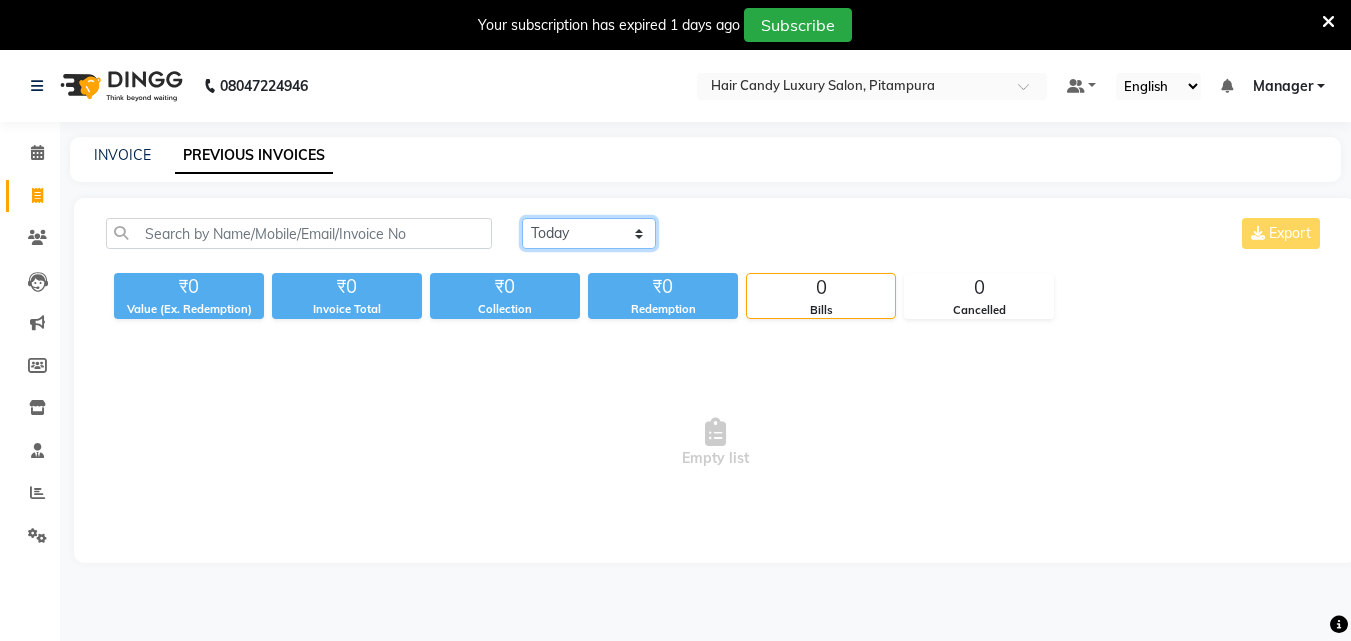 click on "Today Yesterday Custom Range" 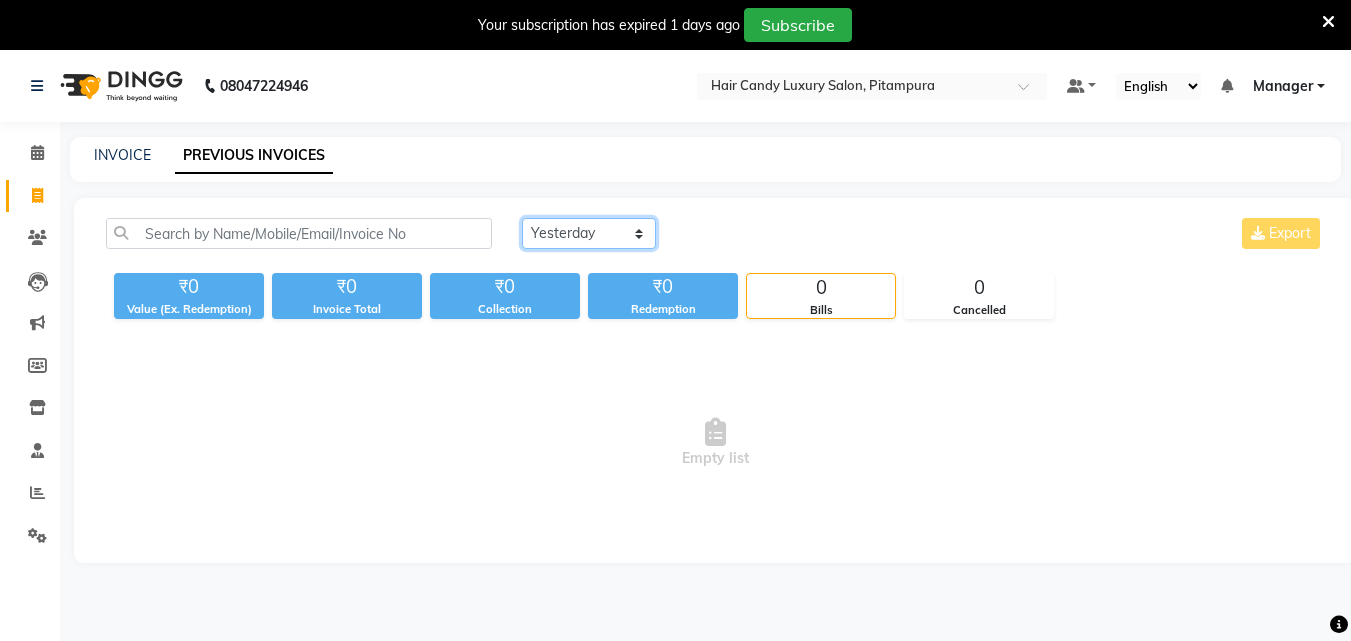 click on "Today Yesterday Custom Range" 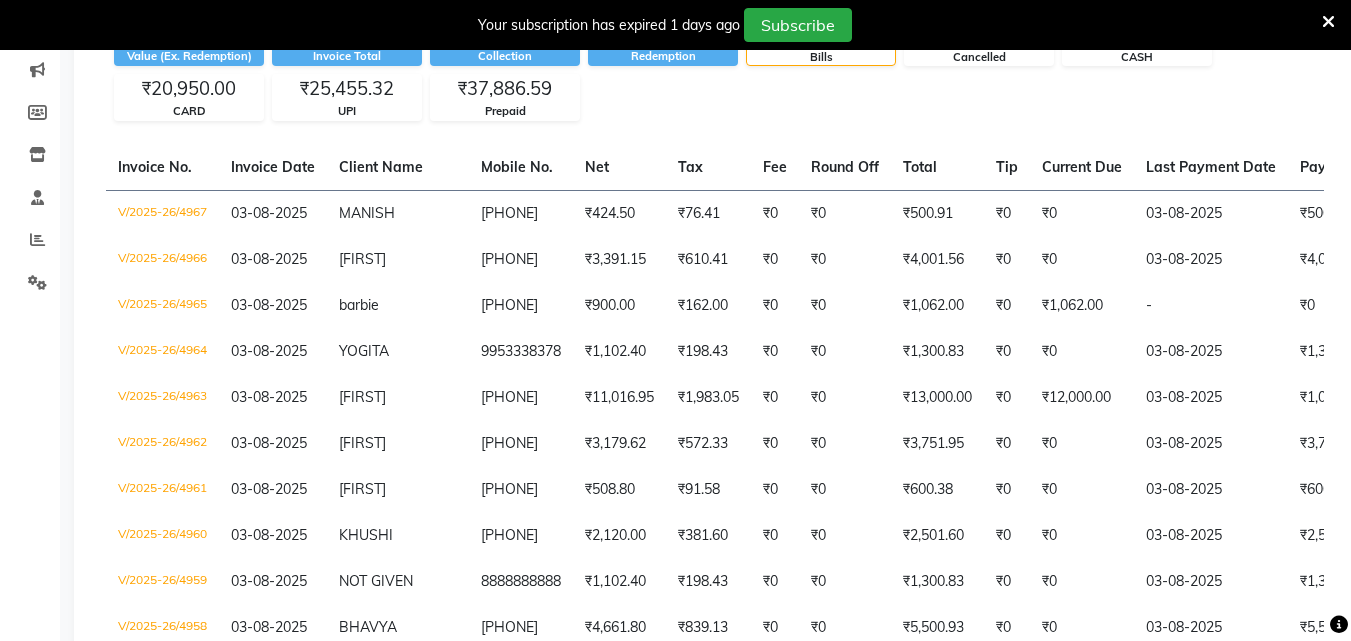 scroll, scrollTop: 327, scrollLeft: 0, axis: vertical 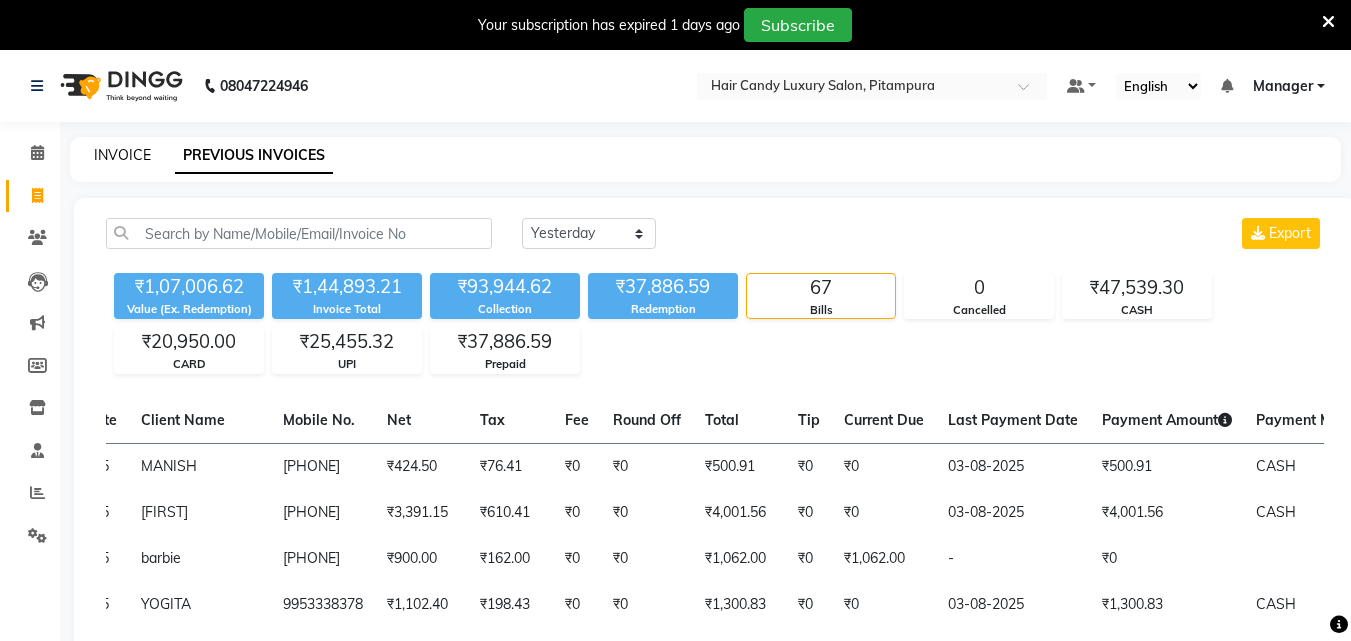 click on "INVOICE" 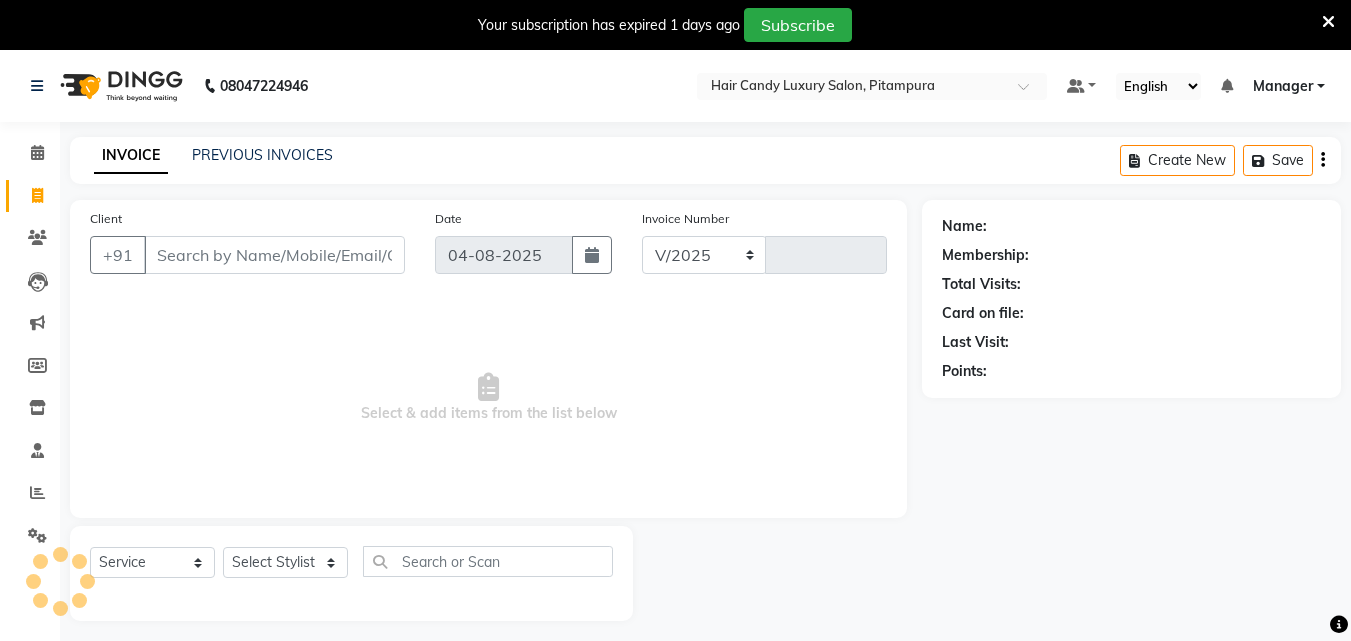 select on "4720" 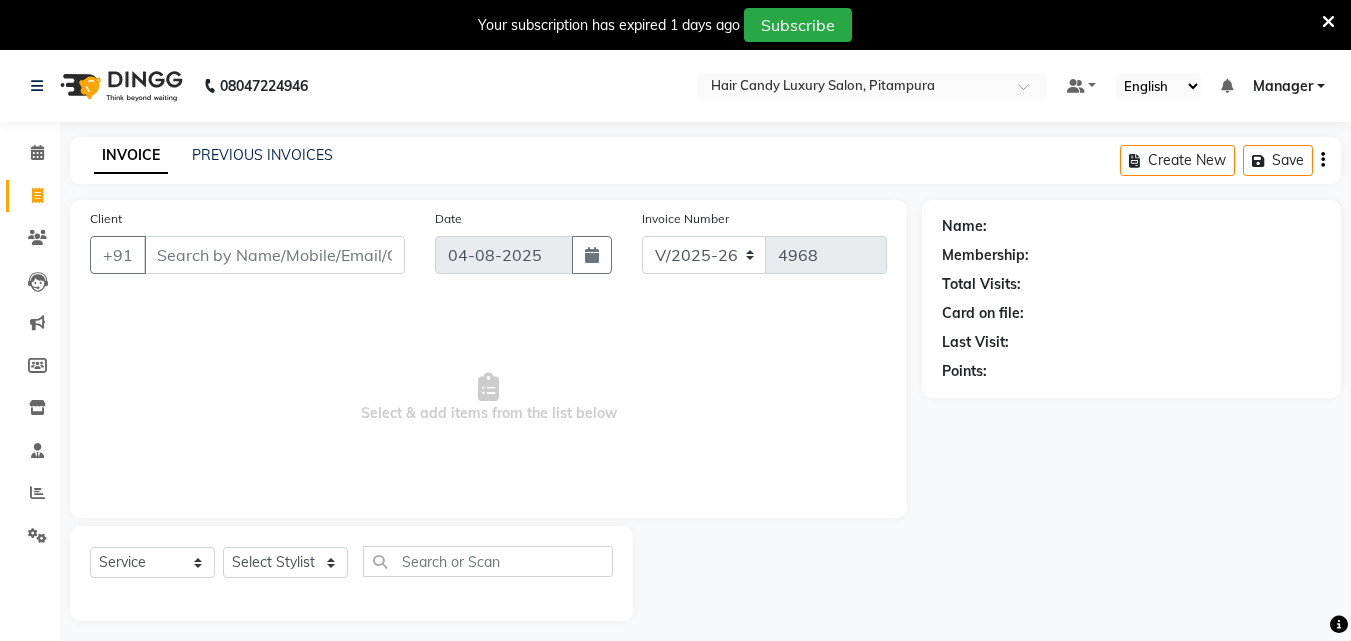 scroll, scrollTop: 50, scrollLeft: 0, axis: vertical 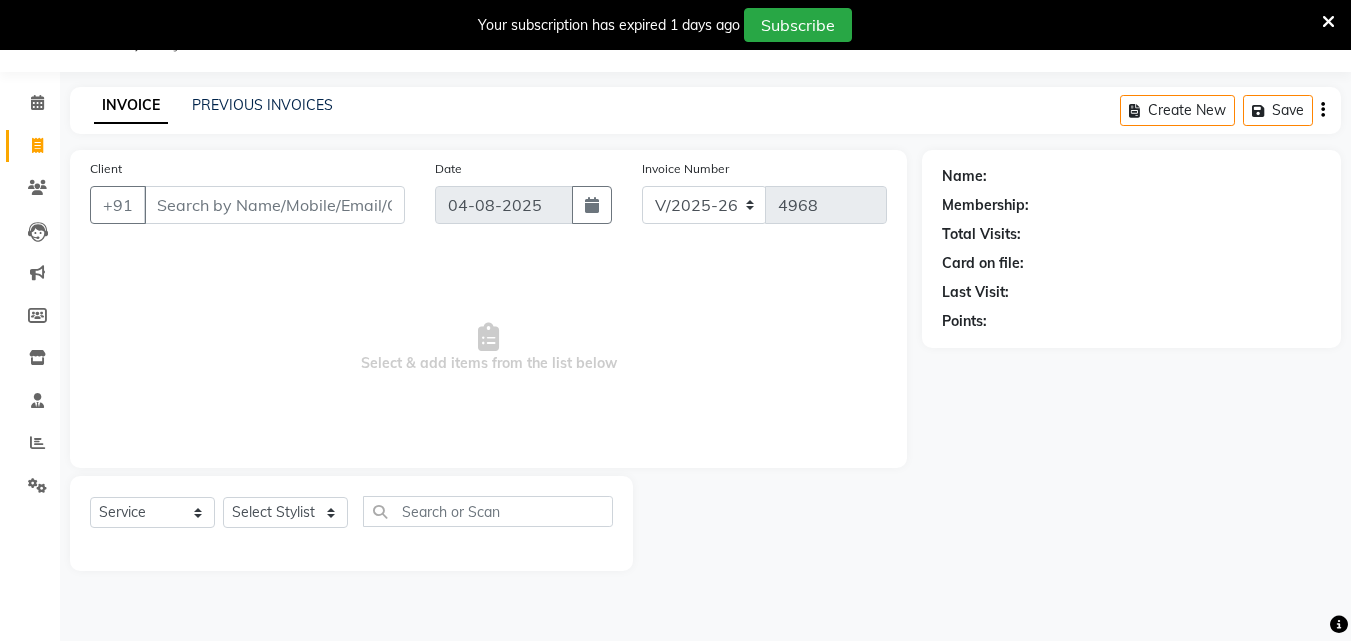 click on "Client" at bounding box center (274, 205) 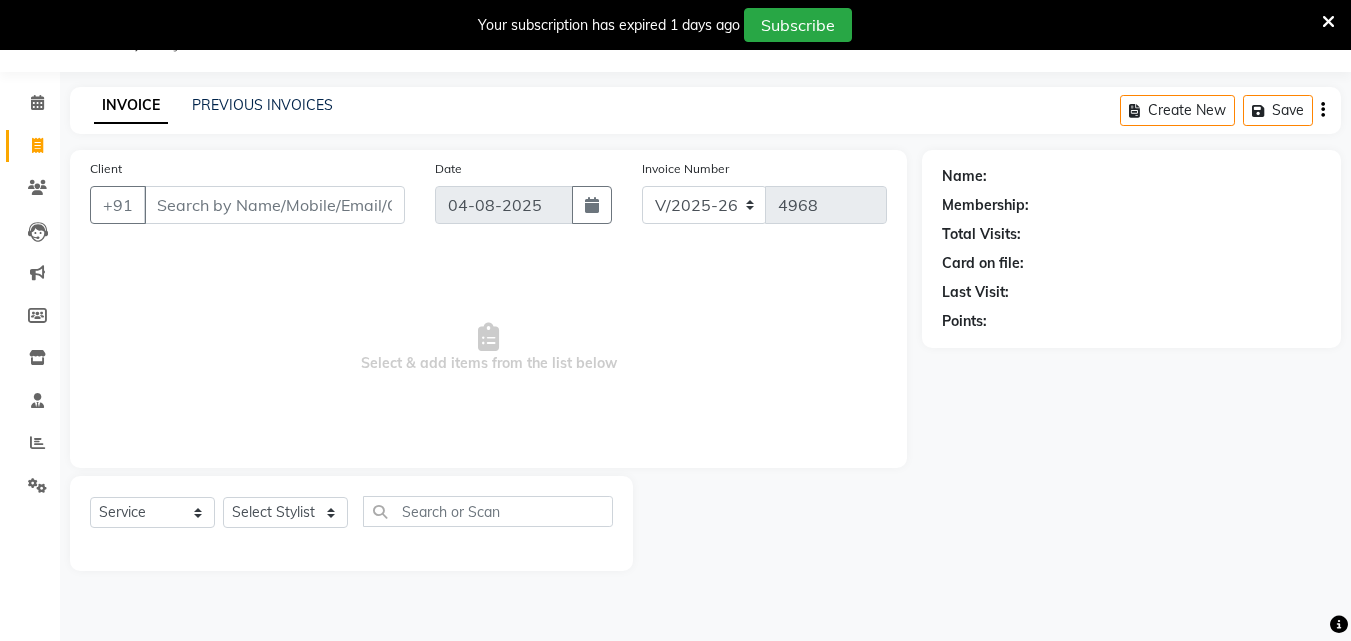 click on "Client" at bounding box center [274, 205] 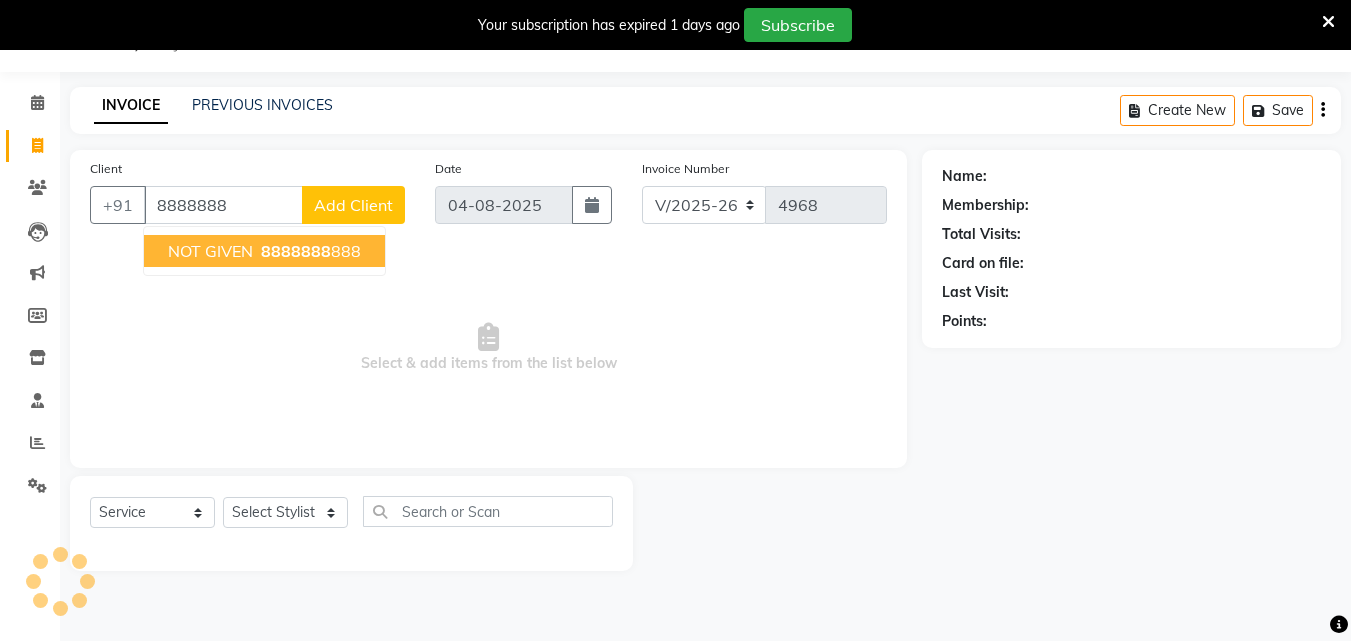 click on "NOT GIVEN" at bounding box center [210, 251] 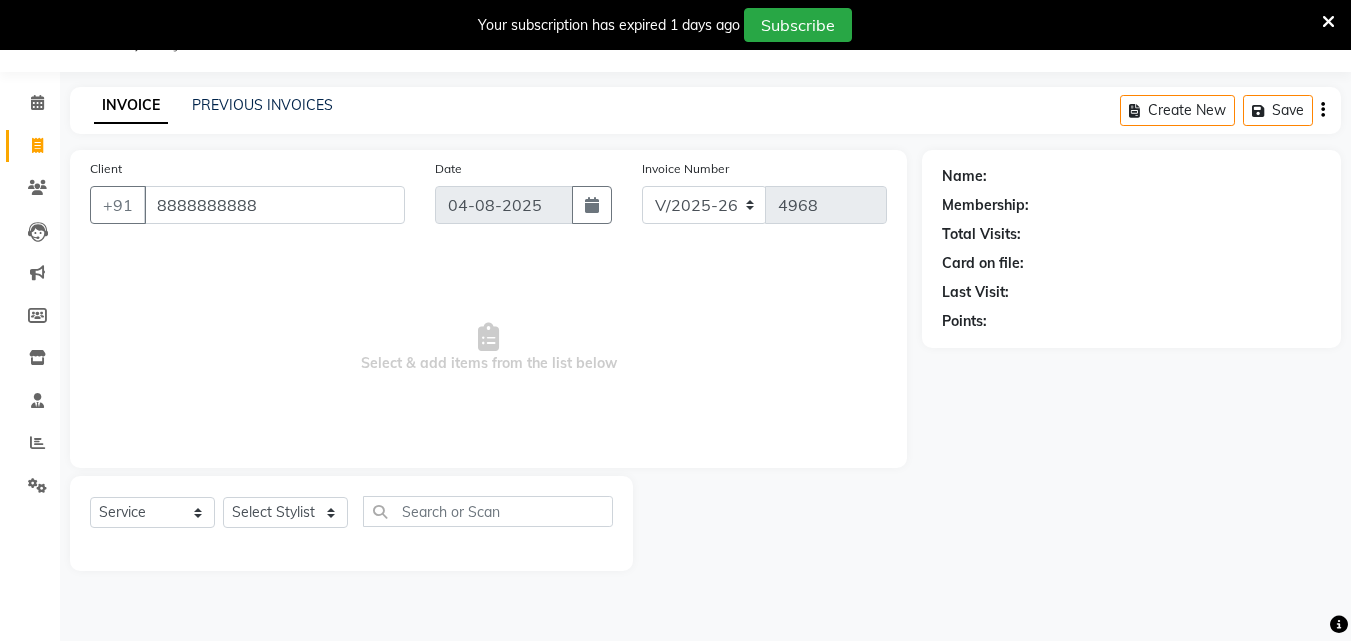type on "8888888888" 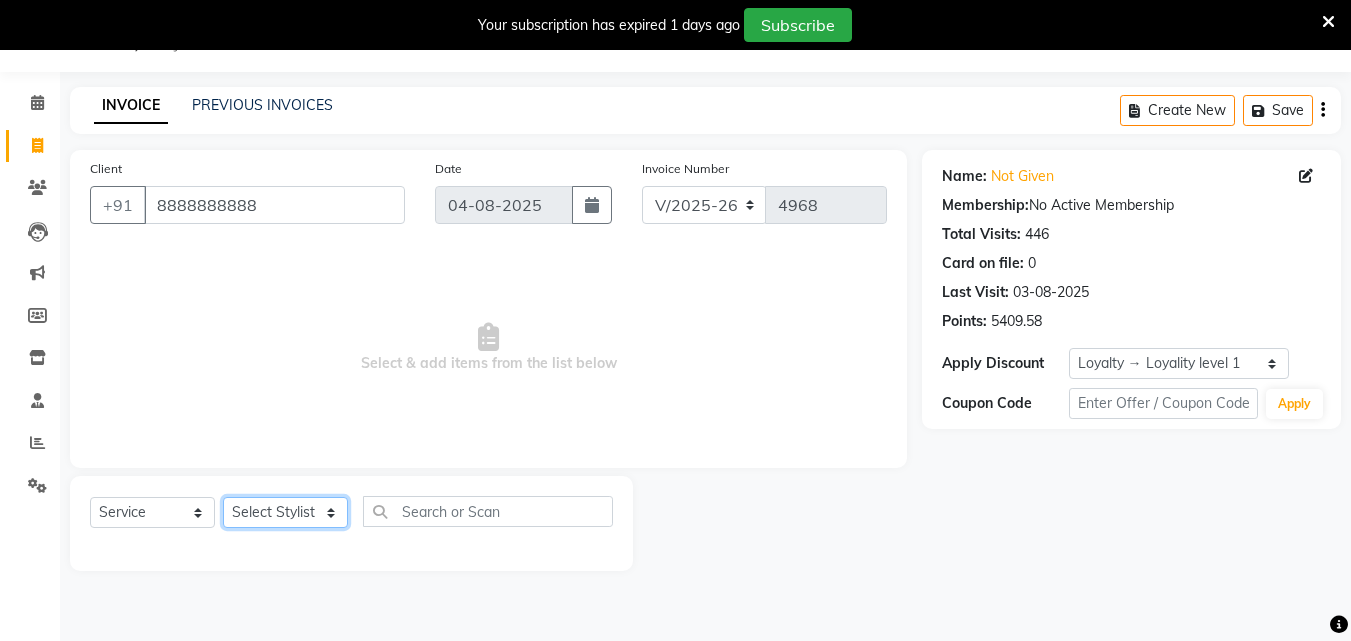 click on "Select Stylist Aarif AMAN ANJALI Arman Arshad  ARSHAD SALMANI ASHU FAIZ gaurav Hanish harshit Jack  karishma KAVITA kunal Manager MANNU Mukim  paras pinki preeti Raghav  RASHMI RAVI RITIK SAHIL sawan SHALINI SHARUKH SHWETA  VEER Vijay  vijay tiwari ZAID" 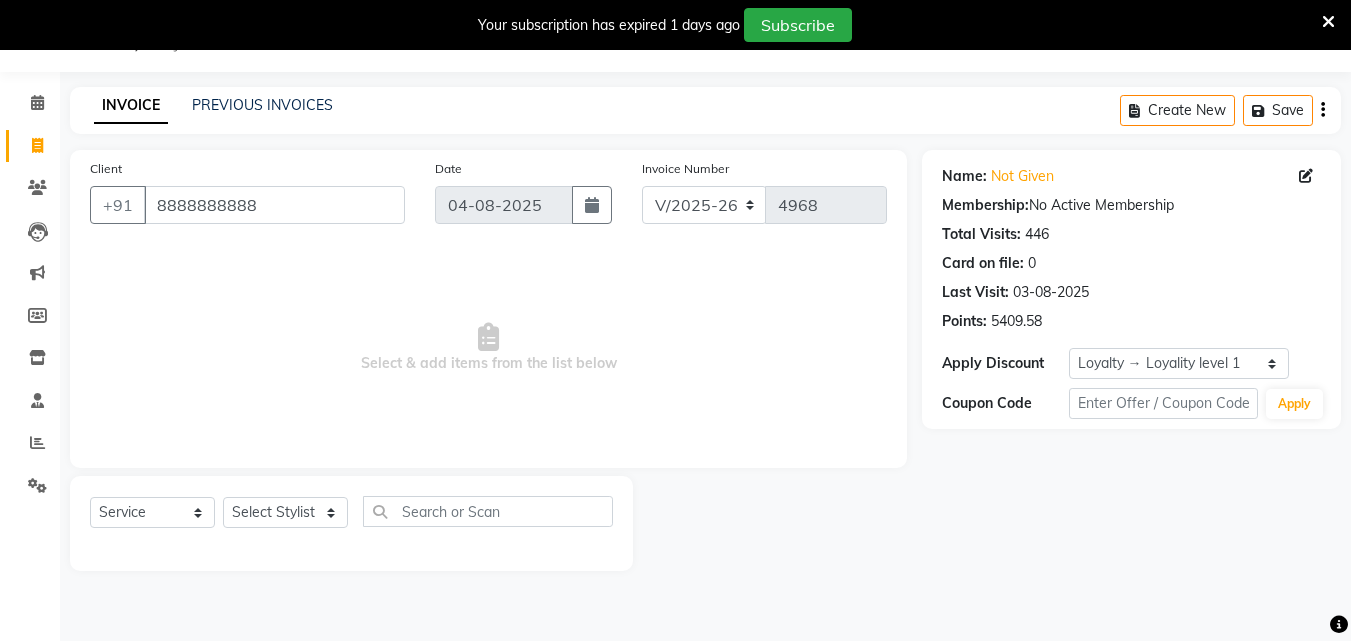 drag, startPoint x: 858, startPoint y: 632, endPoint x: 261, endPoint y: 373, distance: 650.7611 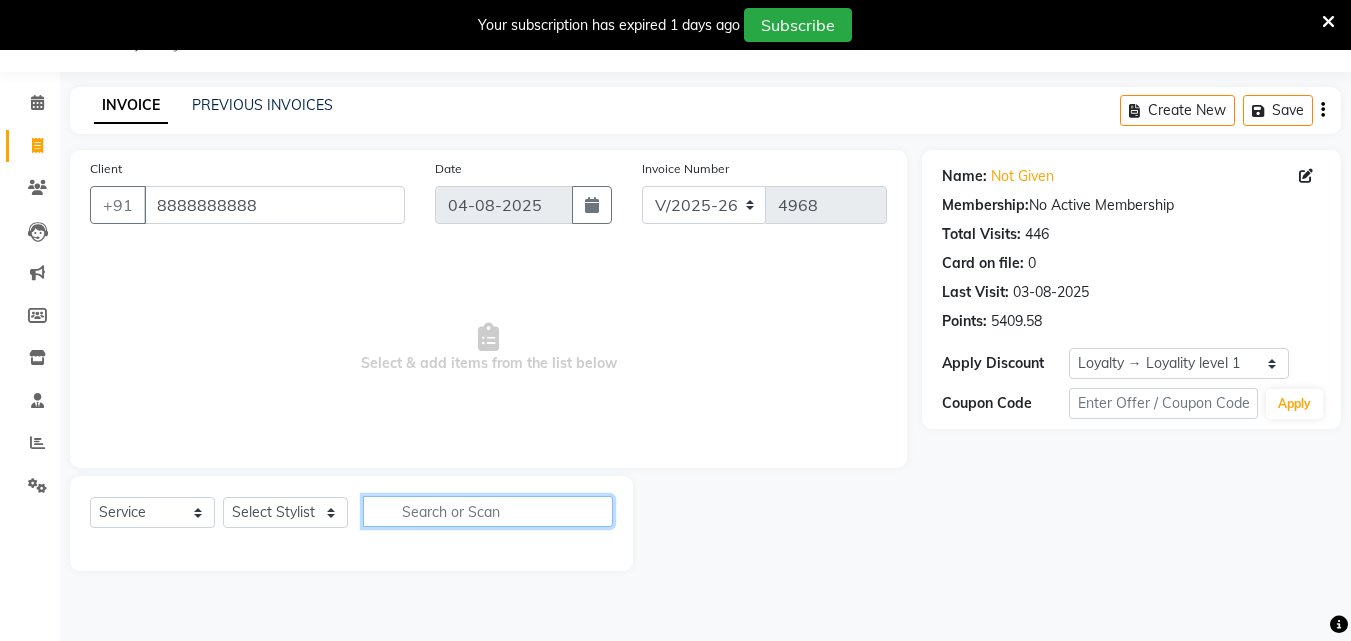 click 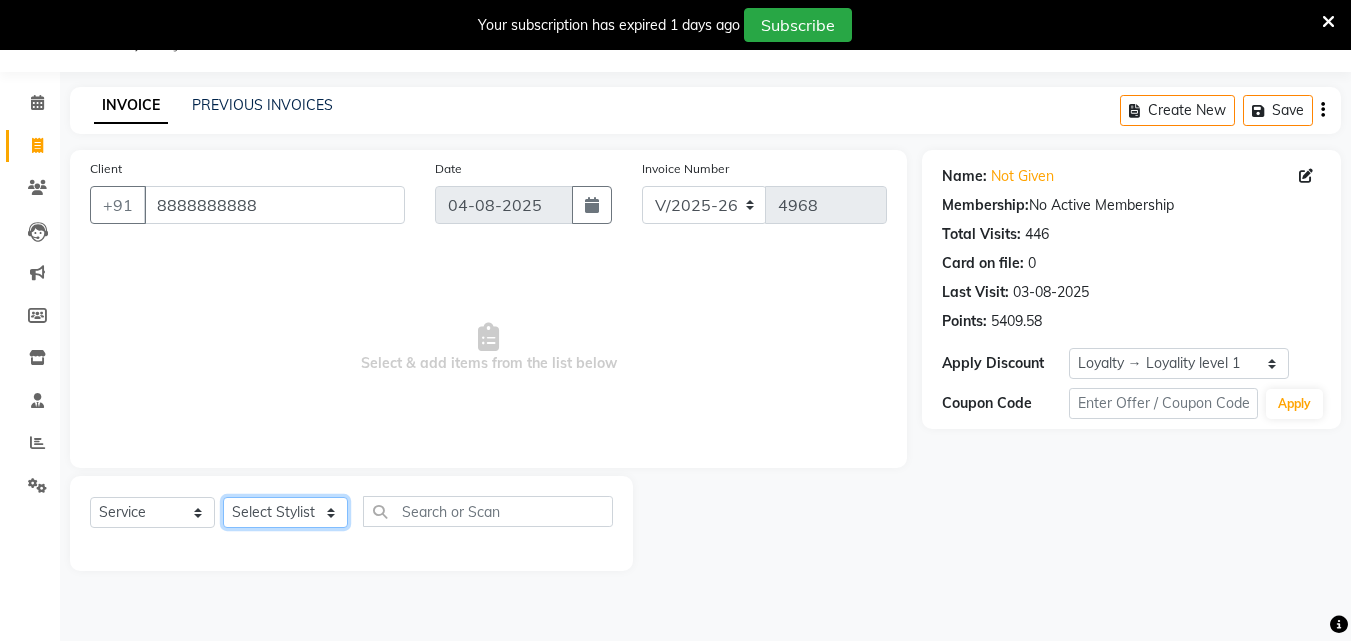 click on "Select Stylist Aarif AMAN ANJALI Arman Arshad  ARSHAD SALMANI ASHU FAIZ gaurav Hanish harshit Jack  karishma KAVITA kunal Manager MANNU Mukim  paras pinki preeti Raghav  RASHMI RAVI RITIK SAHIL sawan SHALINI SHARUKH SHWETA  VEER Vijay  vijay tiwari ZAID" 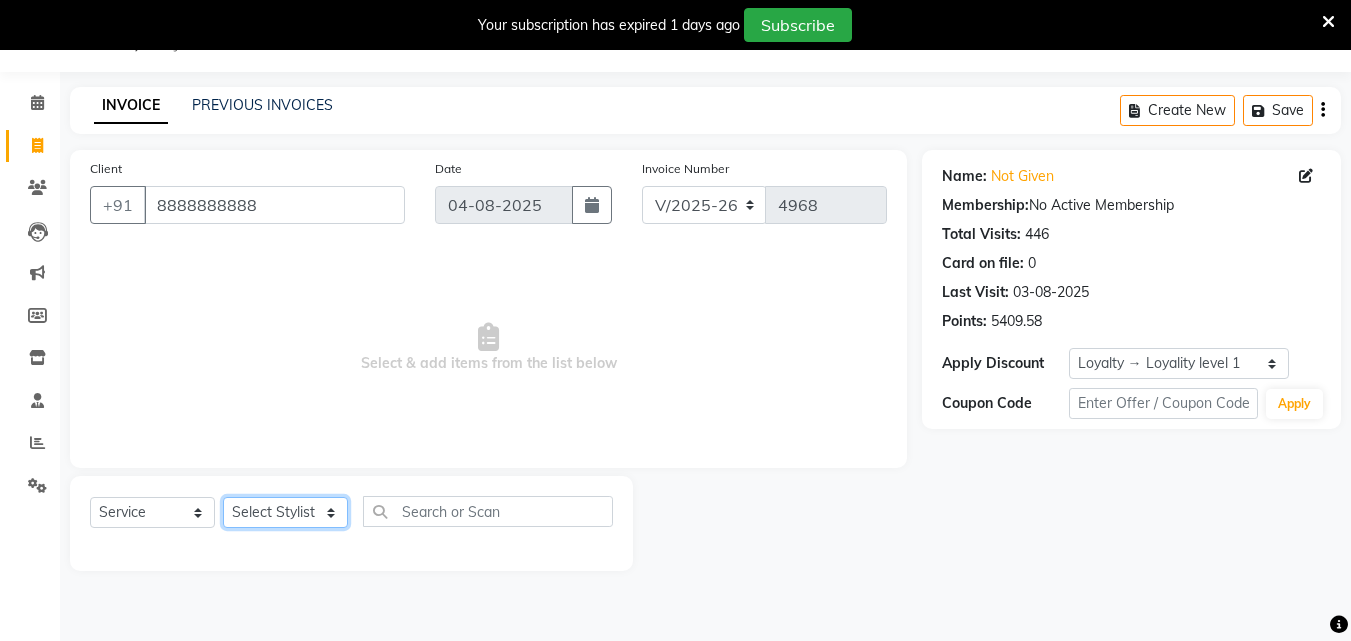 select on "28023" 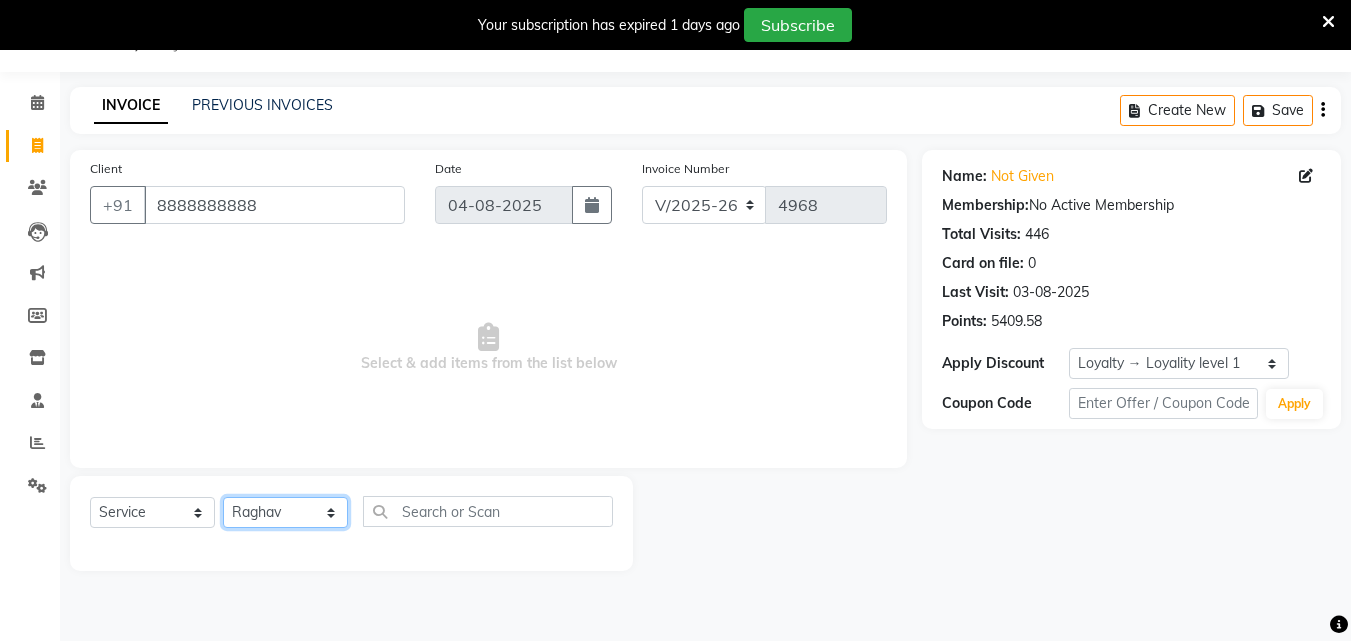 click on "Select Stylist Aarif AMAN ANJALI Arman Arshad  ARSHAD SALMANI ASHU FAIZ gaurav Hanish harshit Jack  karishma KAVITA kunal Manager MANNU Mukim  paras pinki preeti Raghav  RASHMI RAVI RITIK SAHIL sawan SHALINI SHARUKH SHWETA  VEER Vijay  vijay tiwari ZAID" 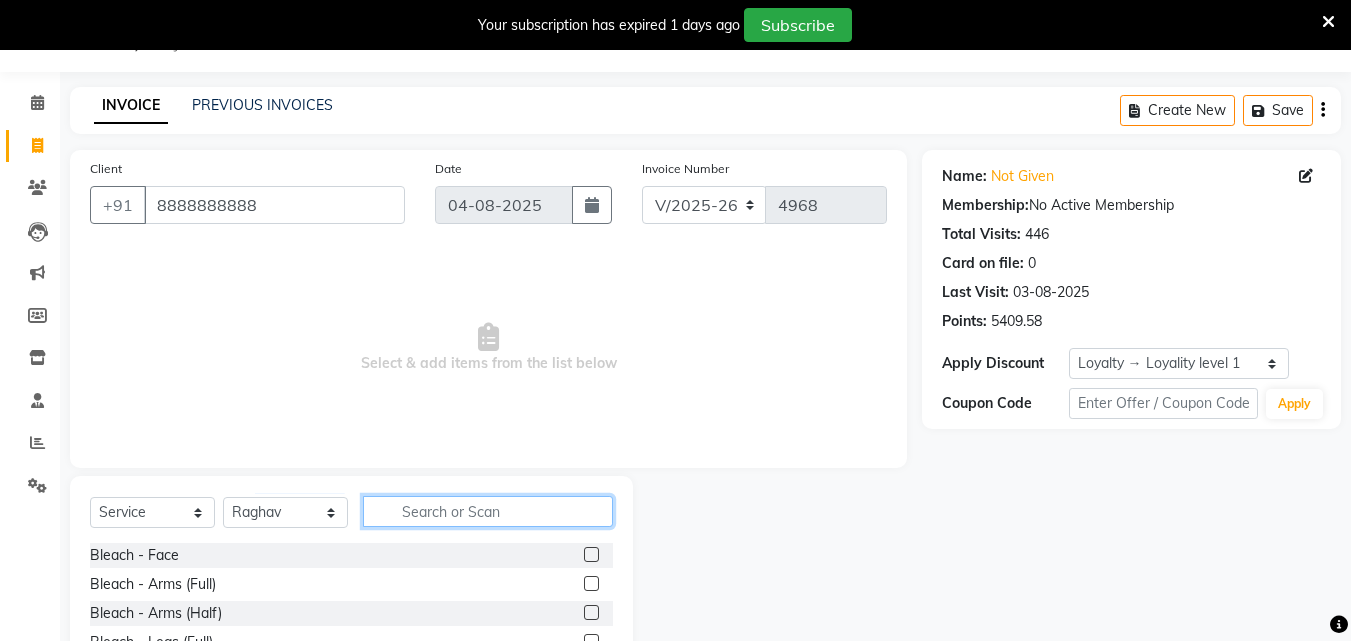 click 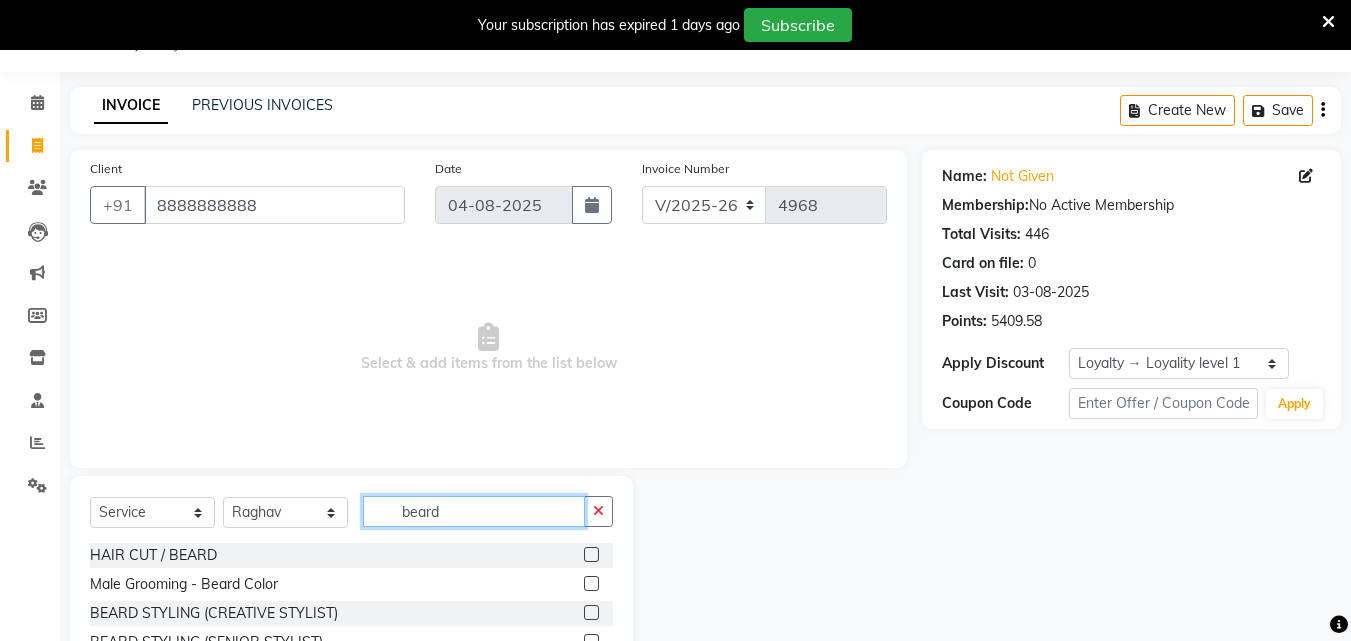 type on "beard" 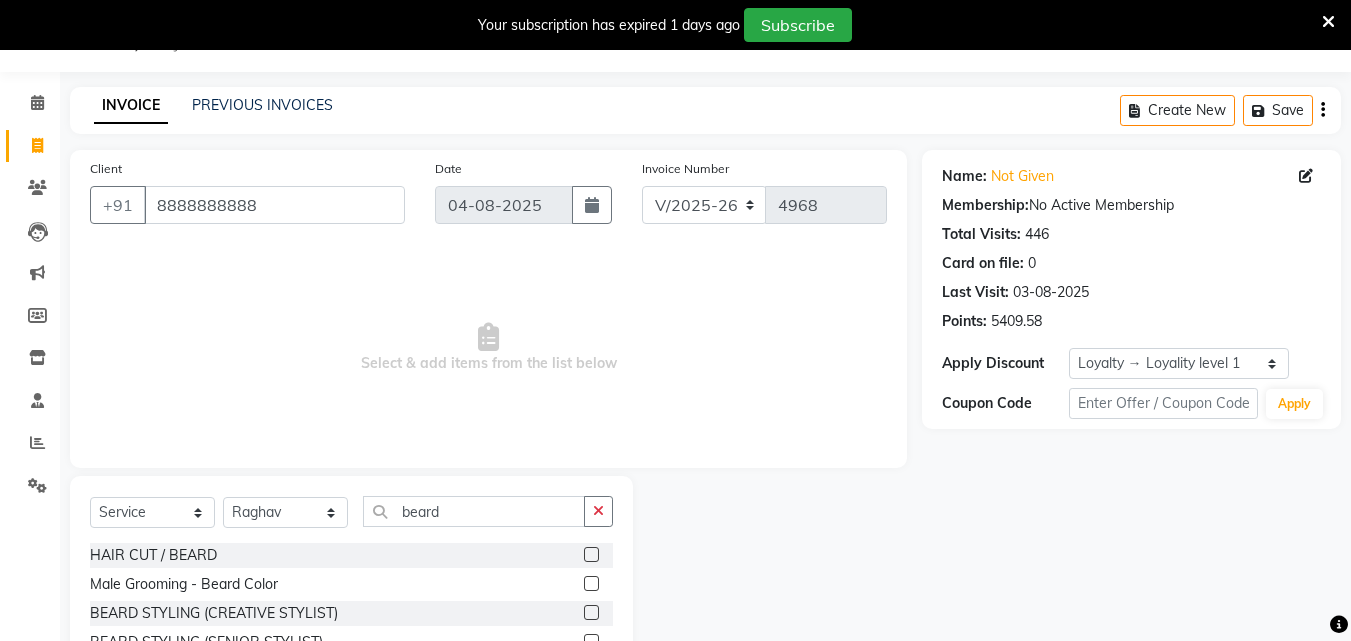click 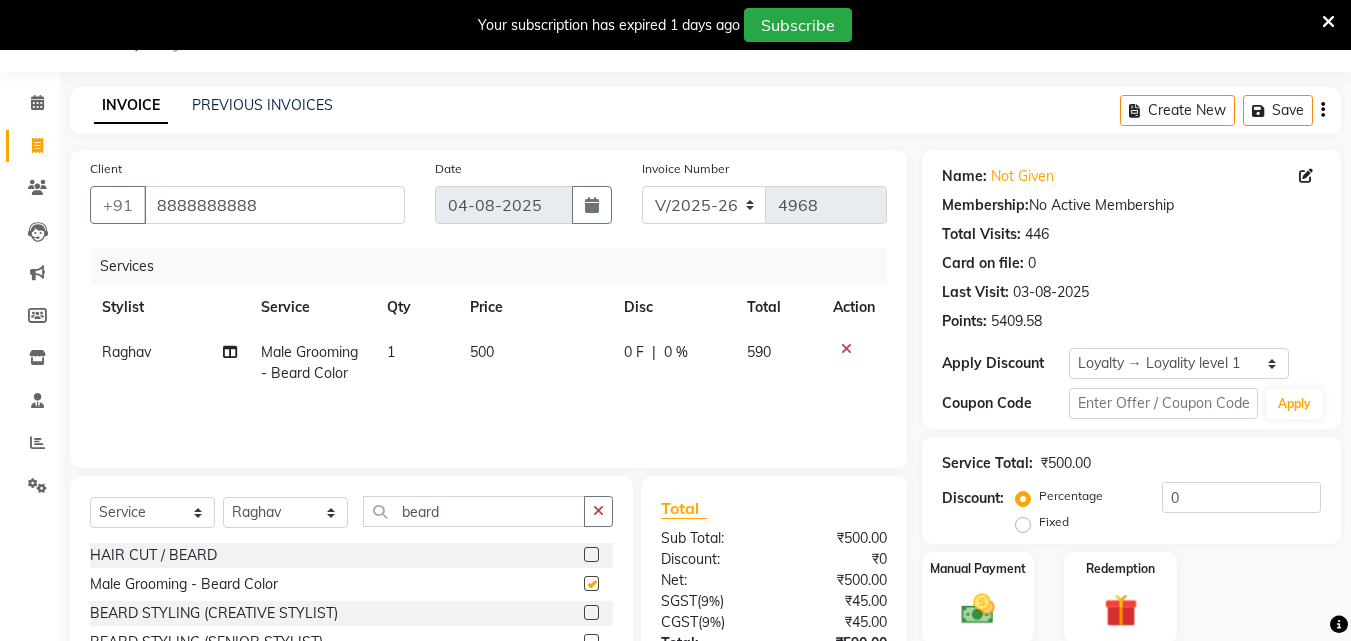 checkbox on "false" 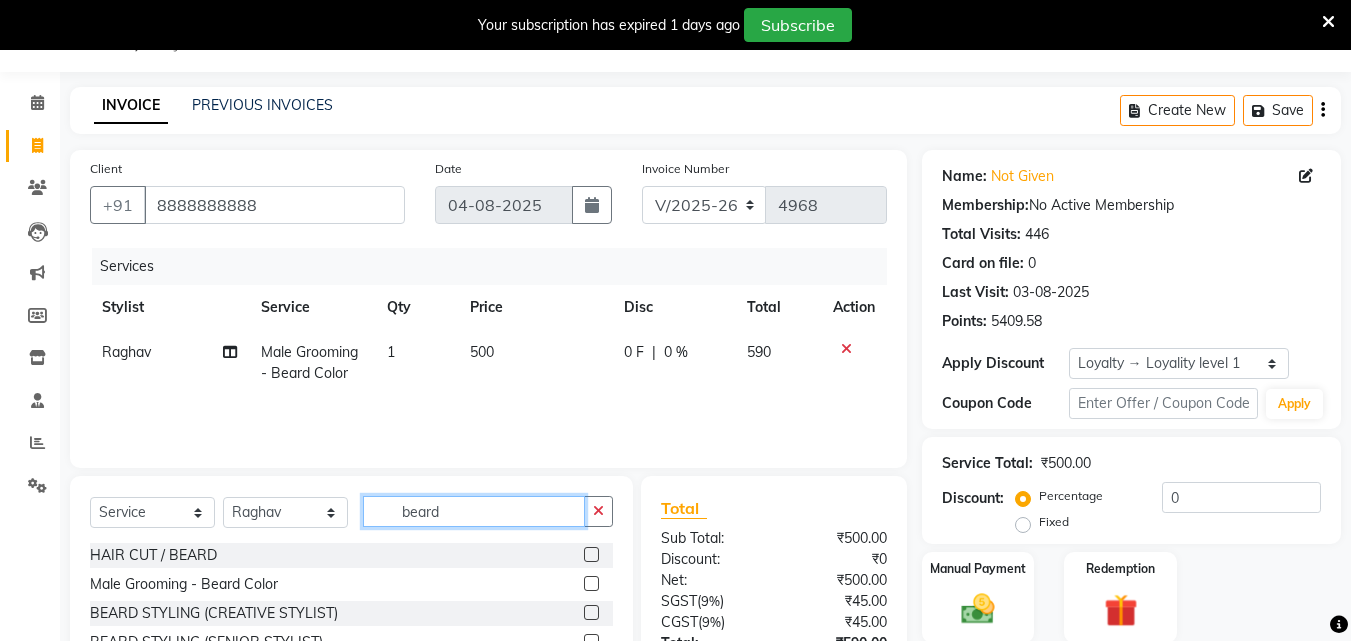 drag, startPoint x: 500, startPoint y: 517, endPoint x: 393, endPoint y: 523, distance: 107.16809 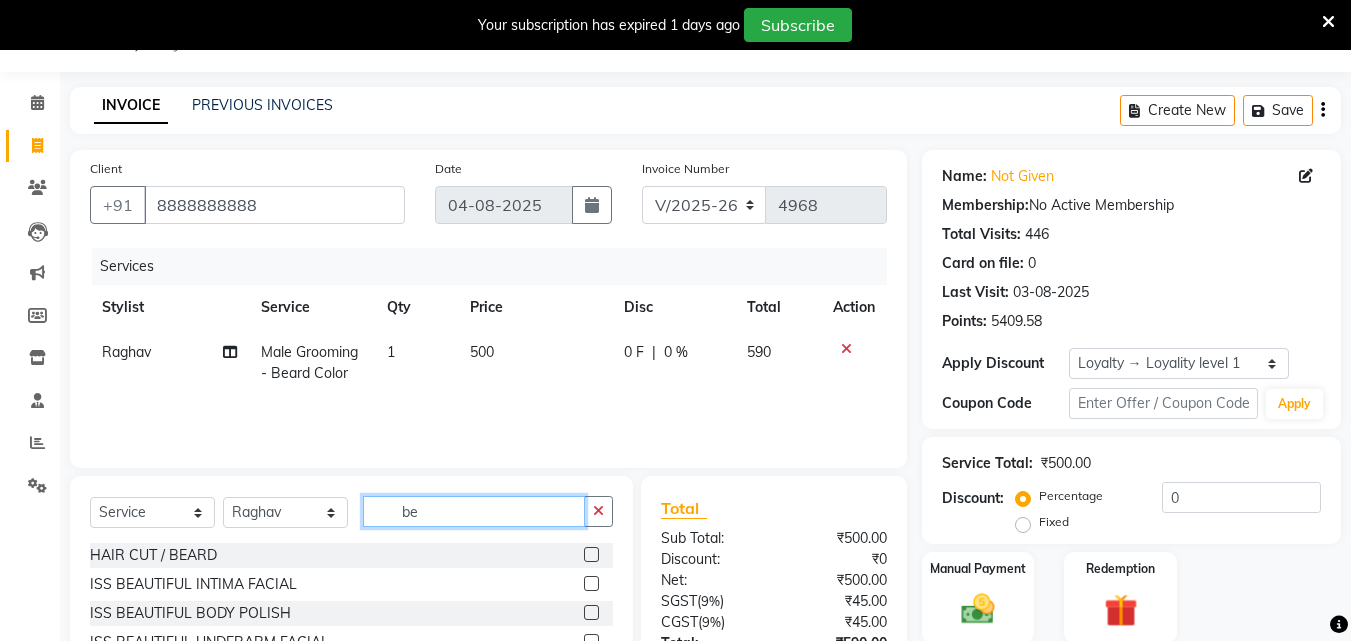 type on "b" 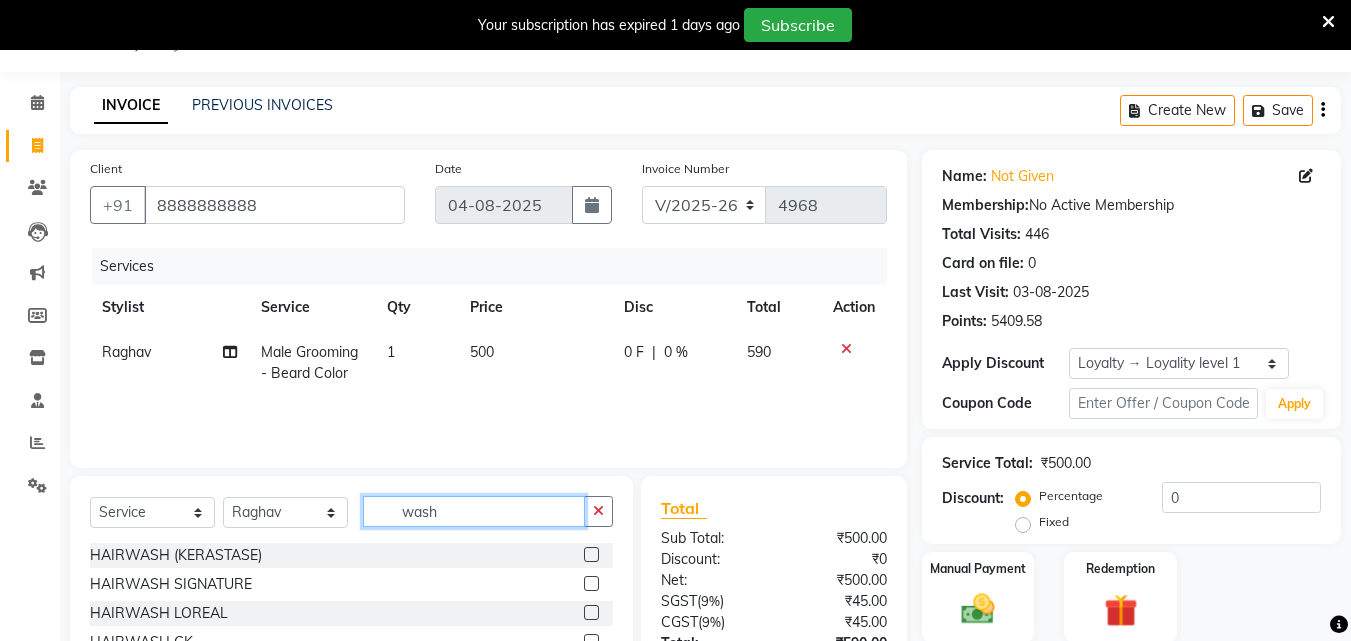 scroll, scrollTop: 100, scrollLeft: 0, axis: vertical 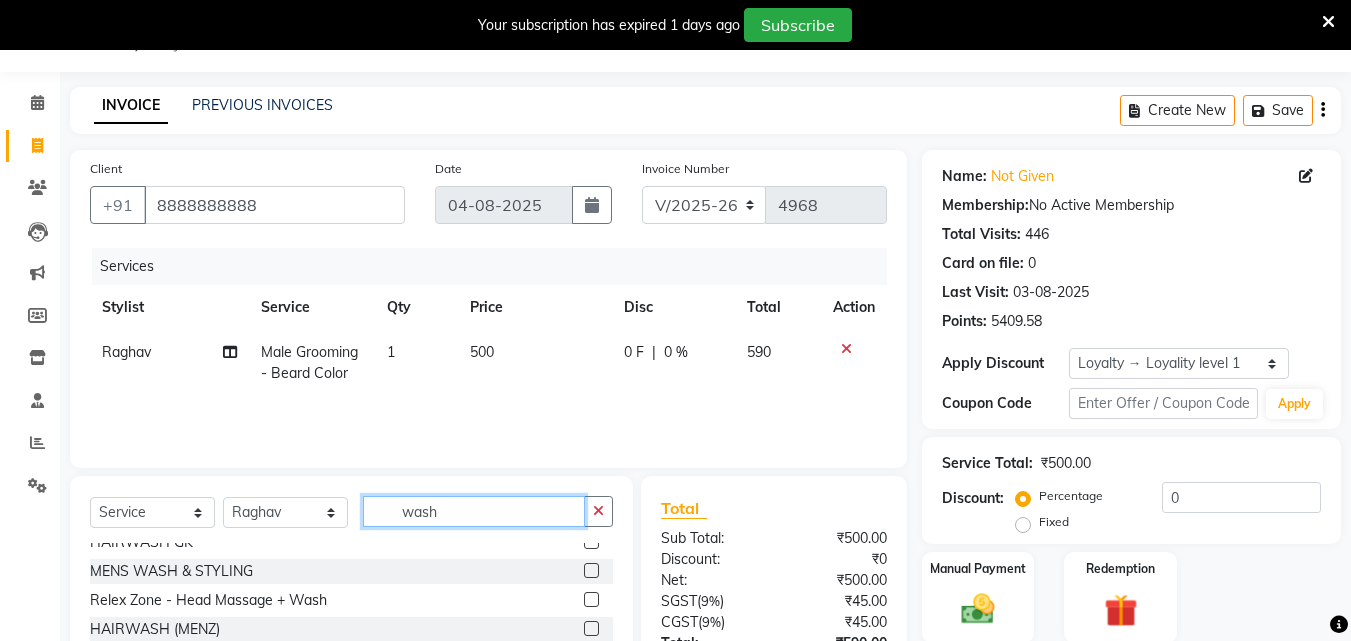 type on "wash" 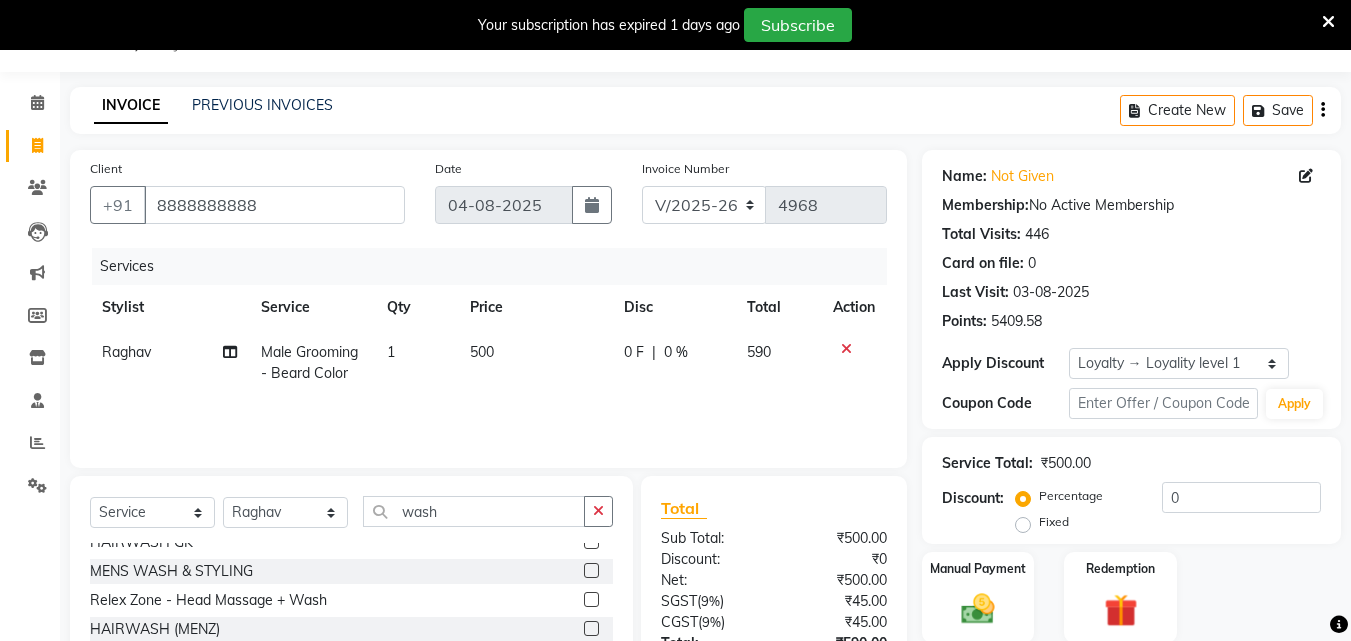 click 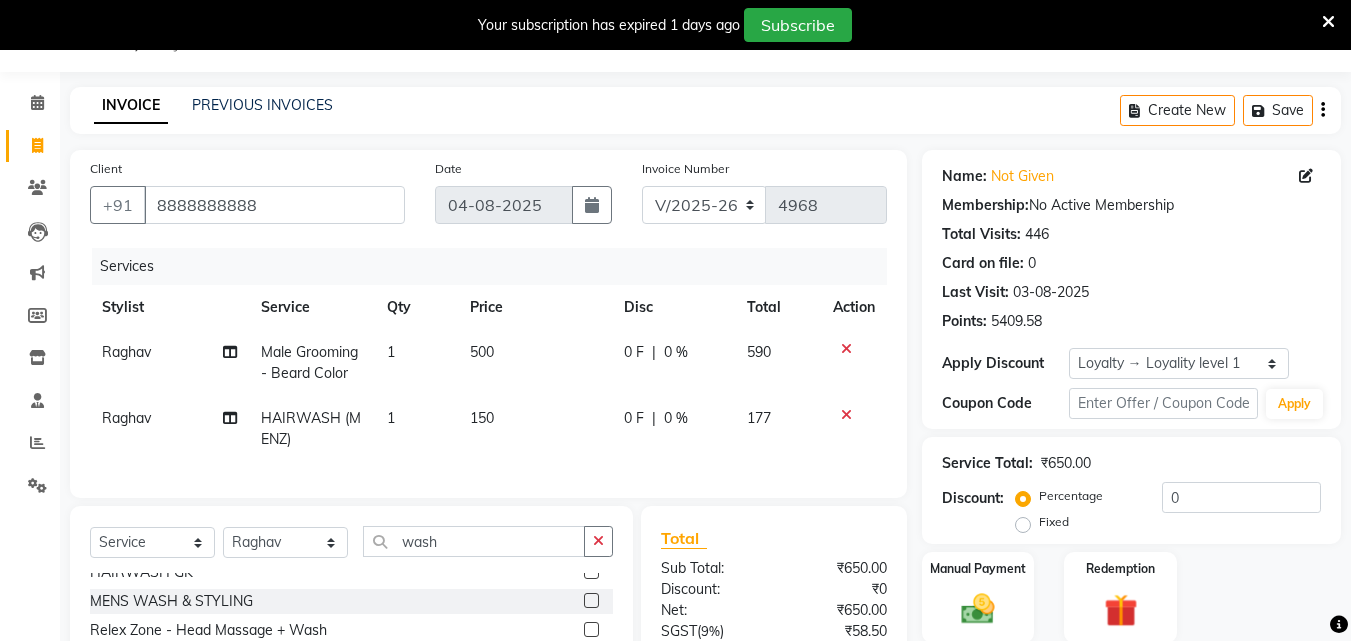 checkbox on "false" 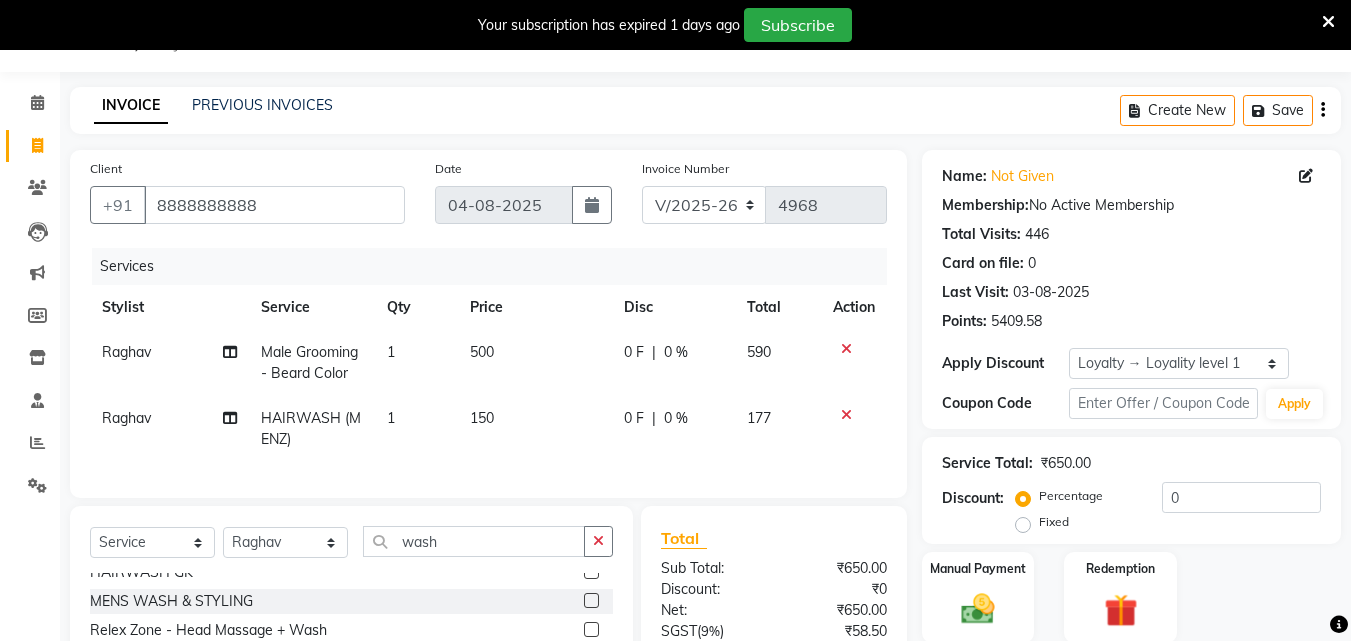 click on "150" 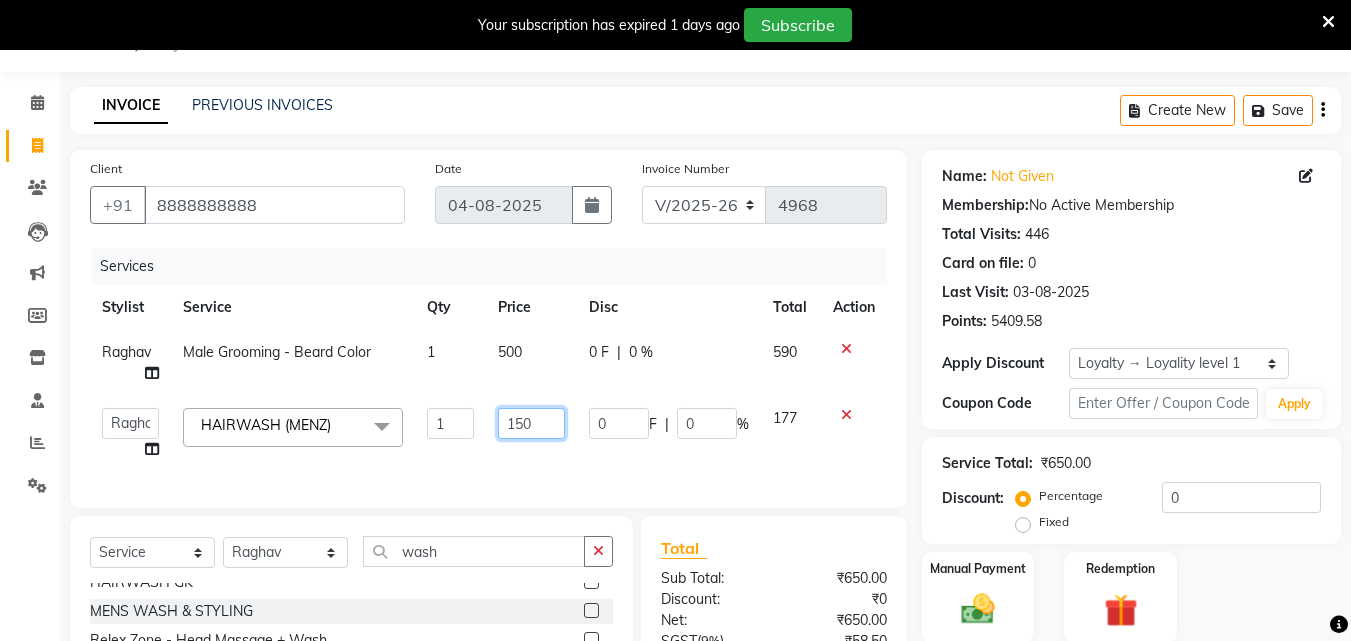 drag, startPoint x: 546, startPoint y: 423, endPoint x: 495, endPoint y: 429, distance: 51.351727 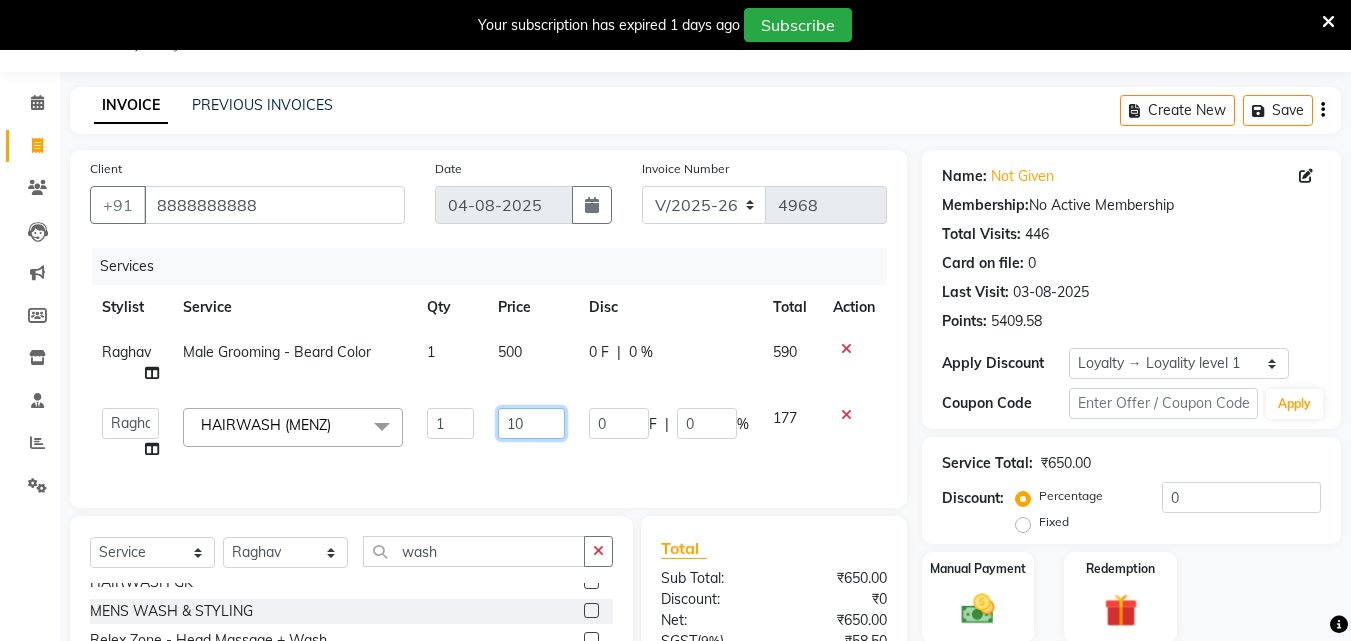 type on "100" 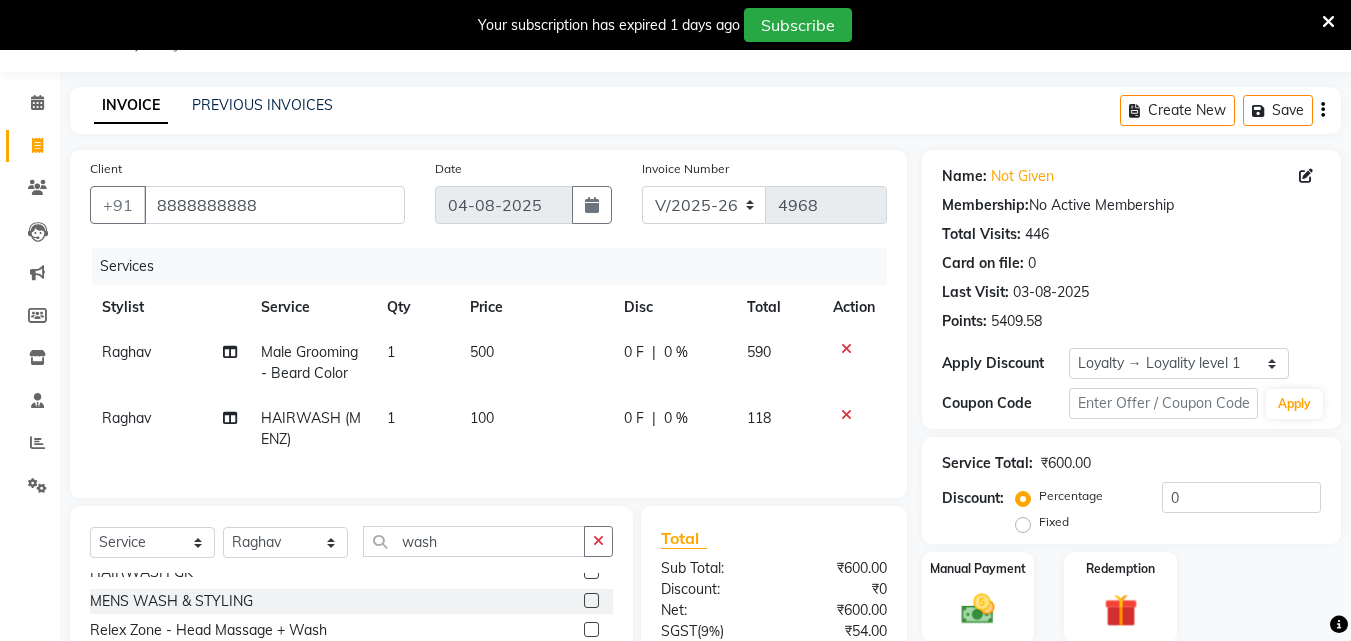 click on "Services Stylist Service Qty Price Disc Total Action Raghav  Male Grooming - Beard Color 1 500 0 F | 0 % 590 Raghav  HAIRWASH (MENZ) 1 100 0 F | 0 % 118" 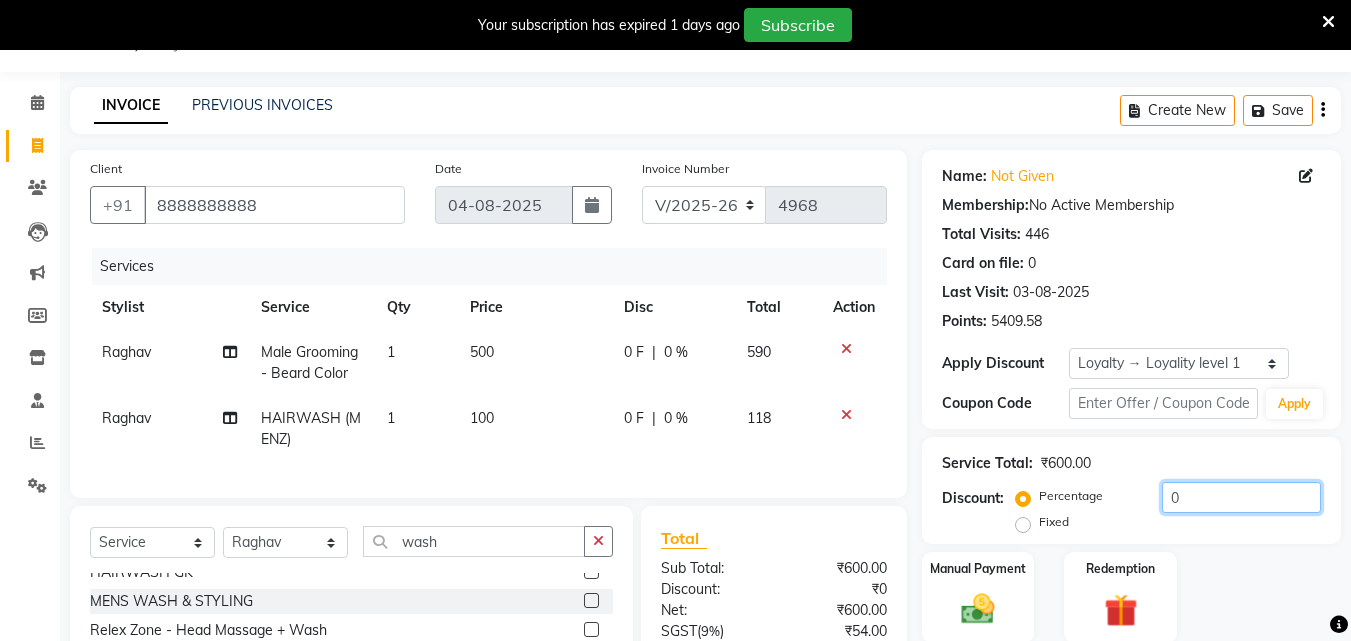 click on "0" 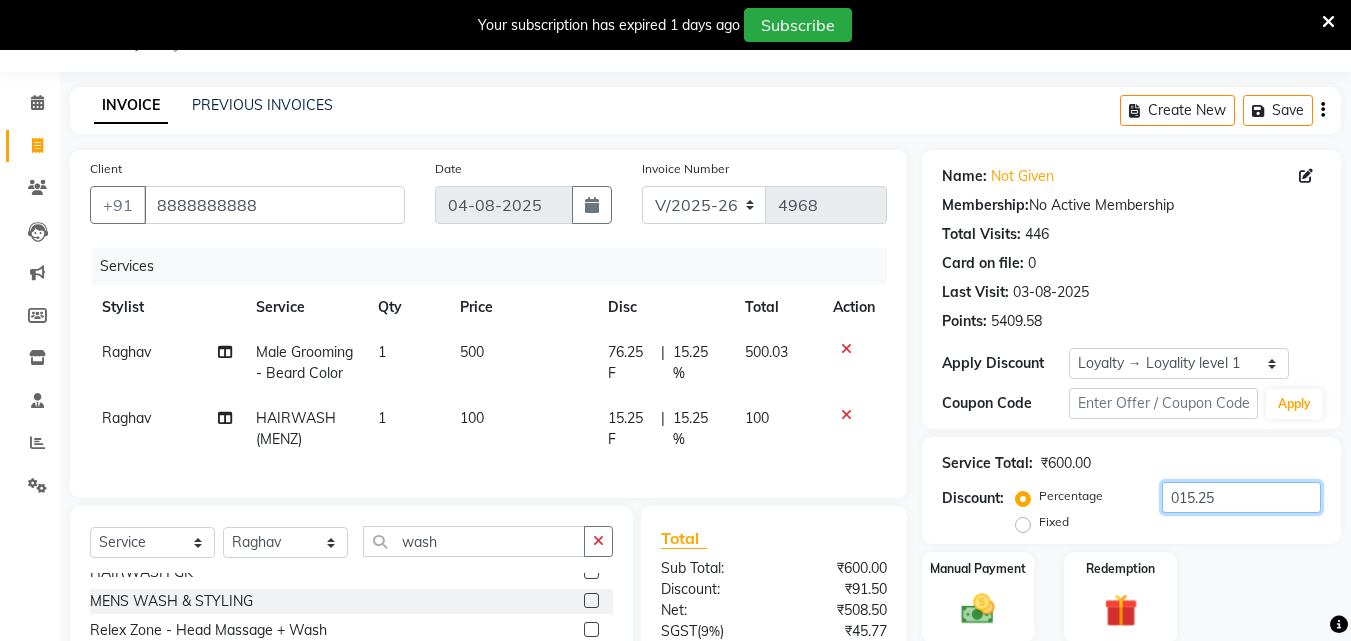 type on "015.25" 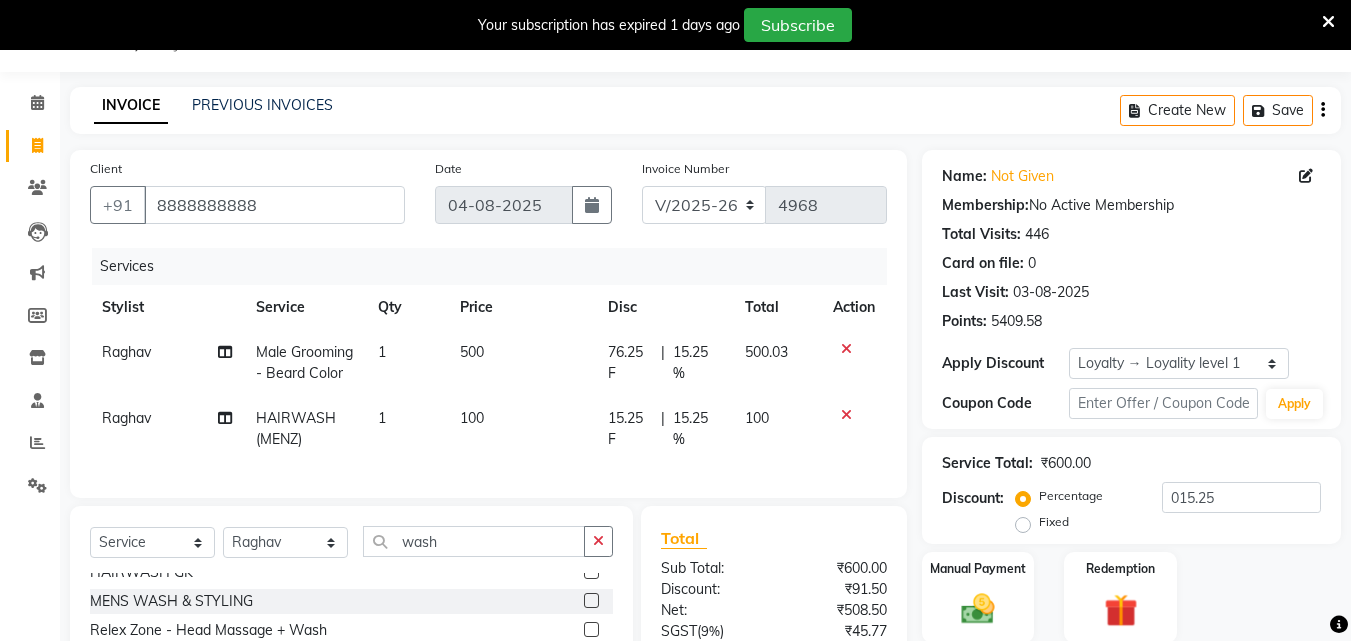 click on "Service Total:  ₹600.00  Discount:  Percentage   Fixed  015.25" 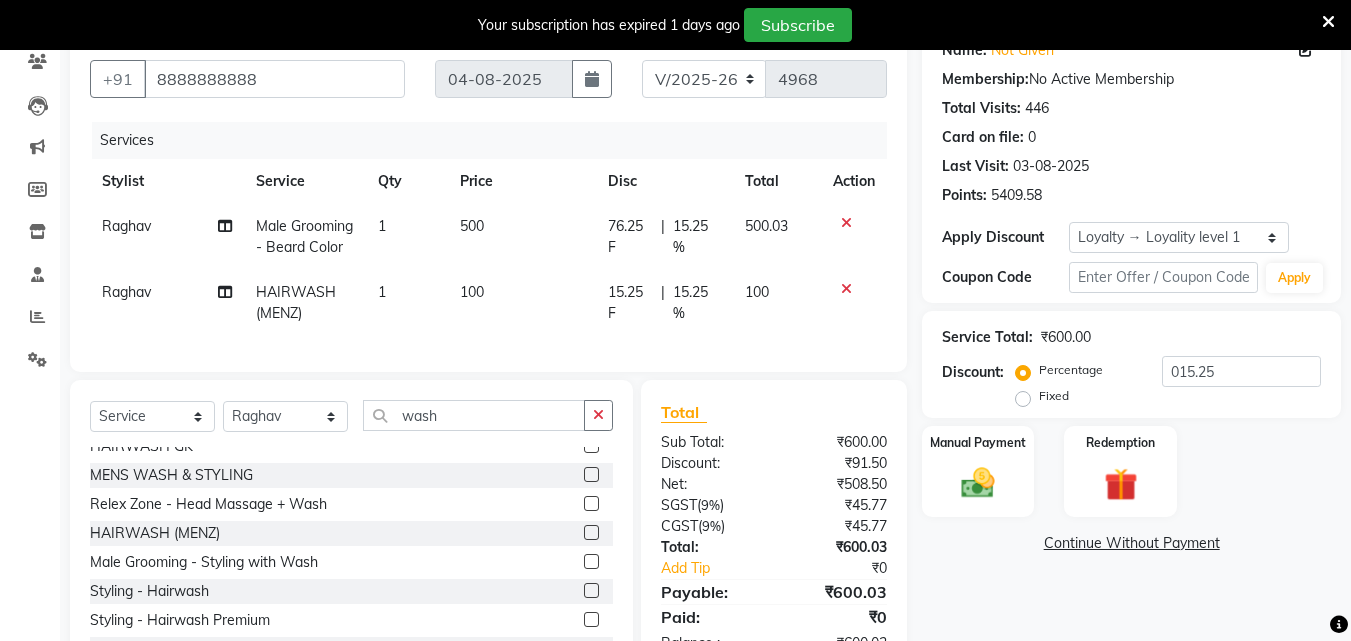 scroll, scrollTop: 276, scrollLeft: 0, axis: vertical 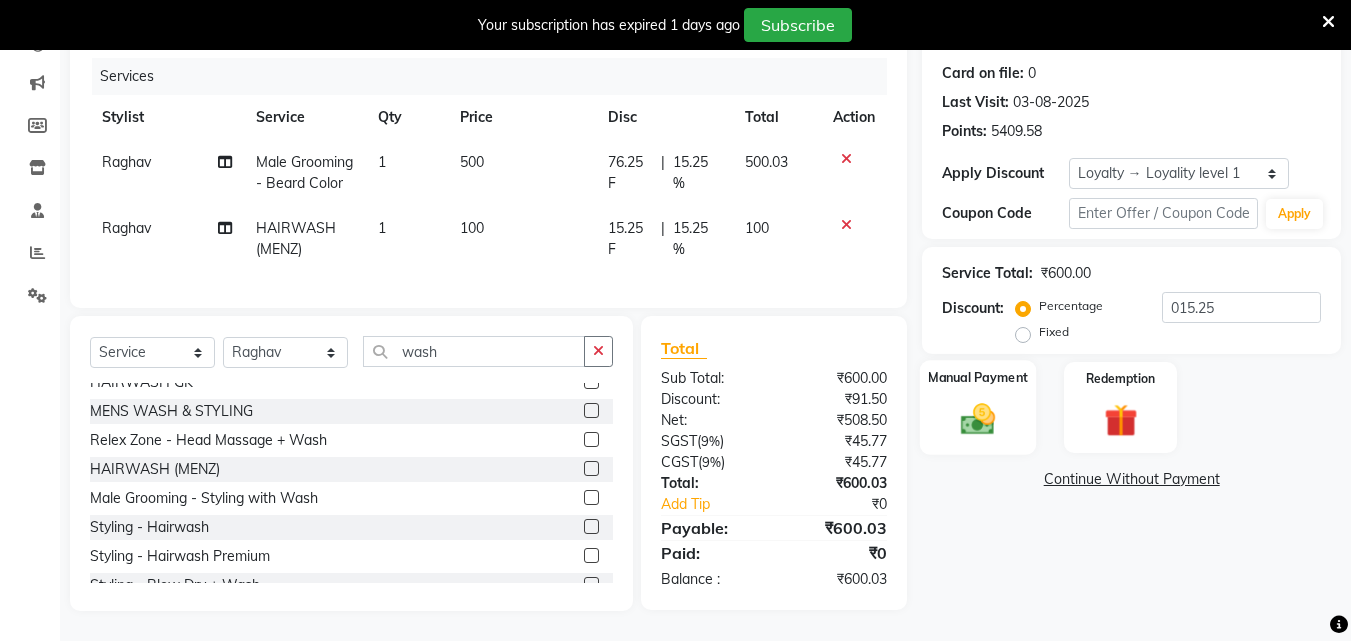 click on "Manual Payment" 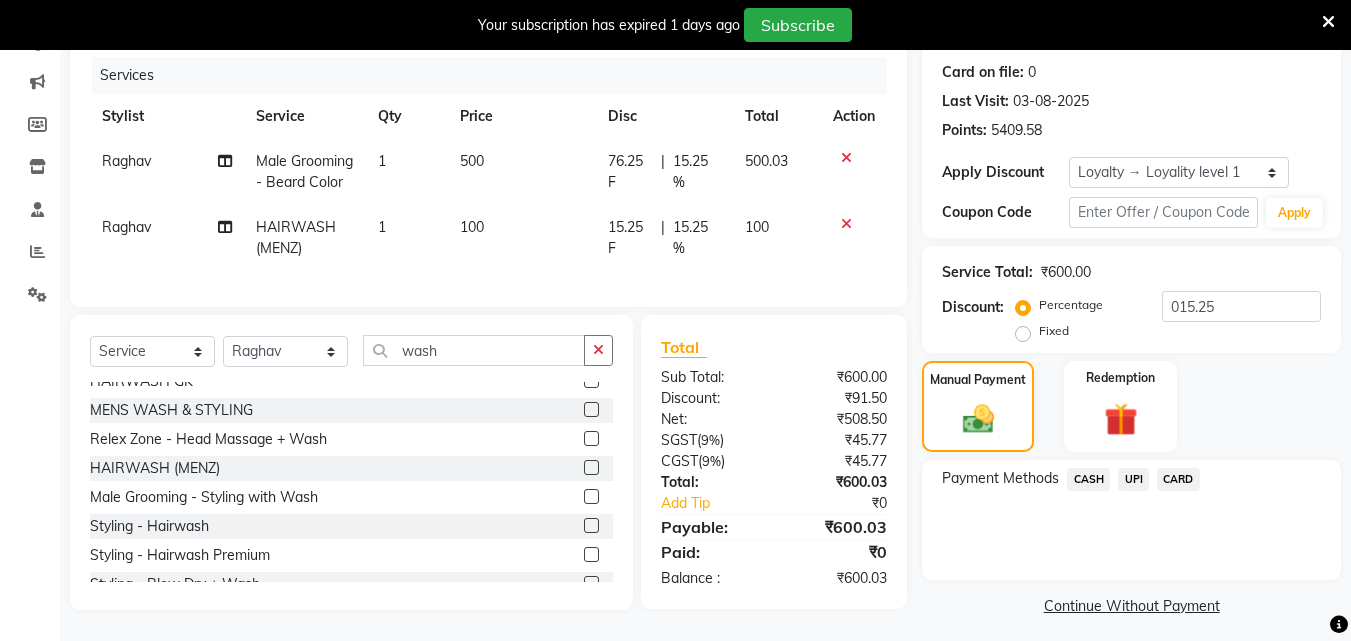 scroll, scrollTop: 276, scrollLeft: 0, axis: vertical 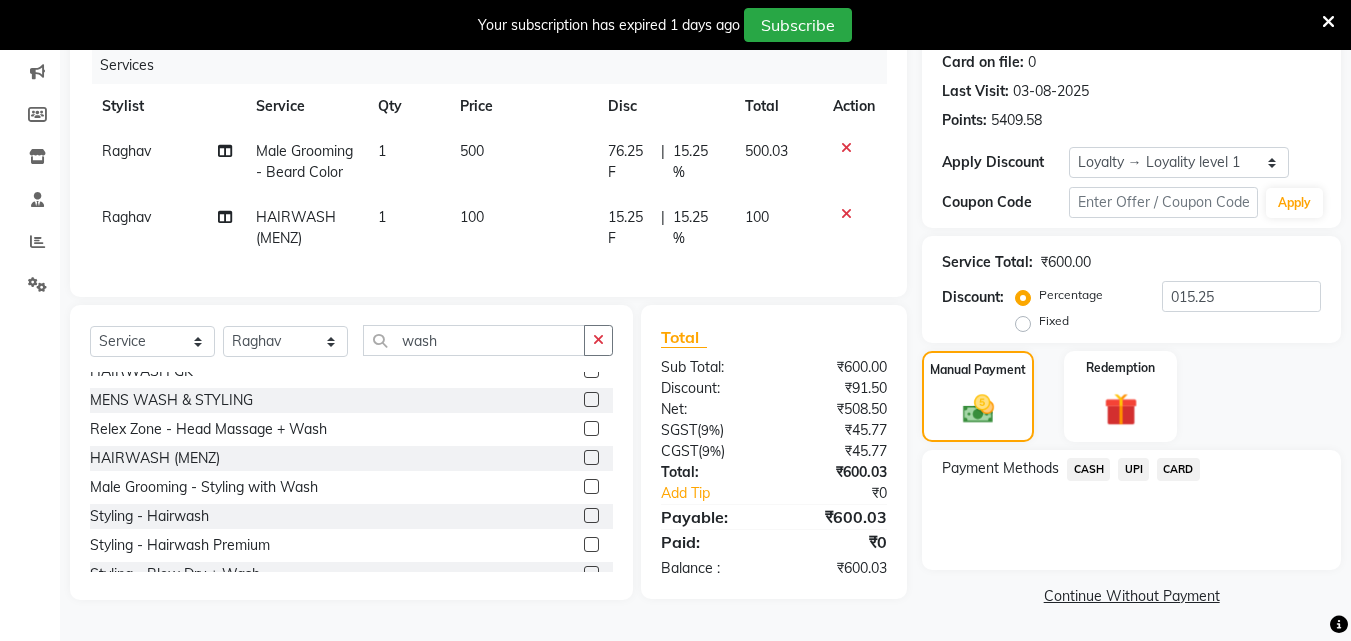click on "CASH" 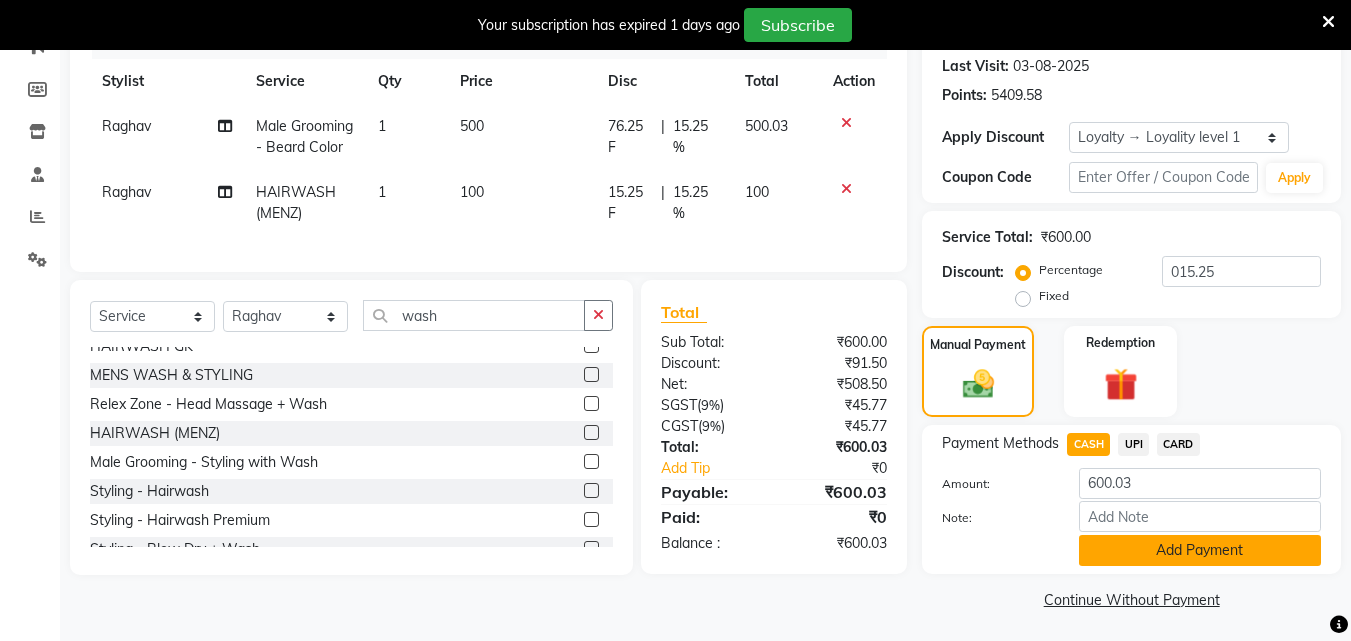 click on "Add Payment" 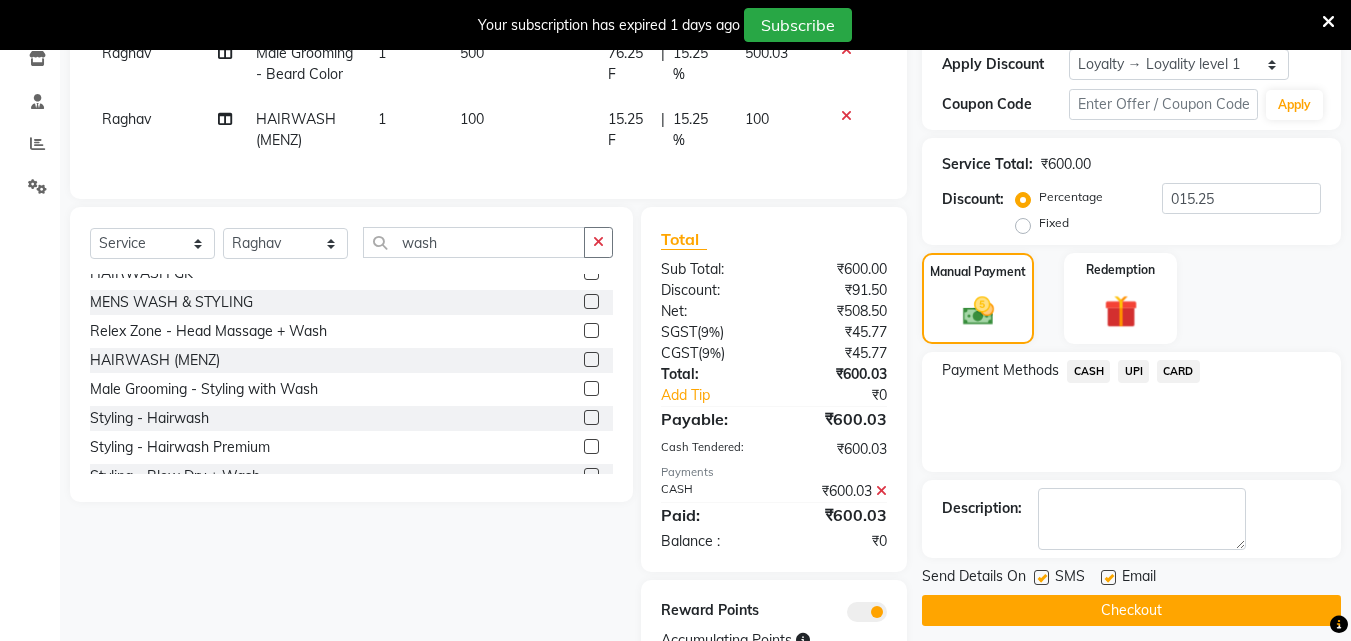scroll, scrollTop: 466, scrollLeft: 0, axis: vertical 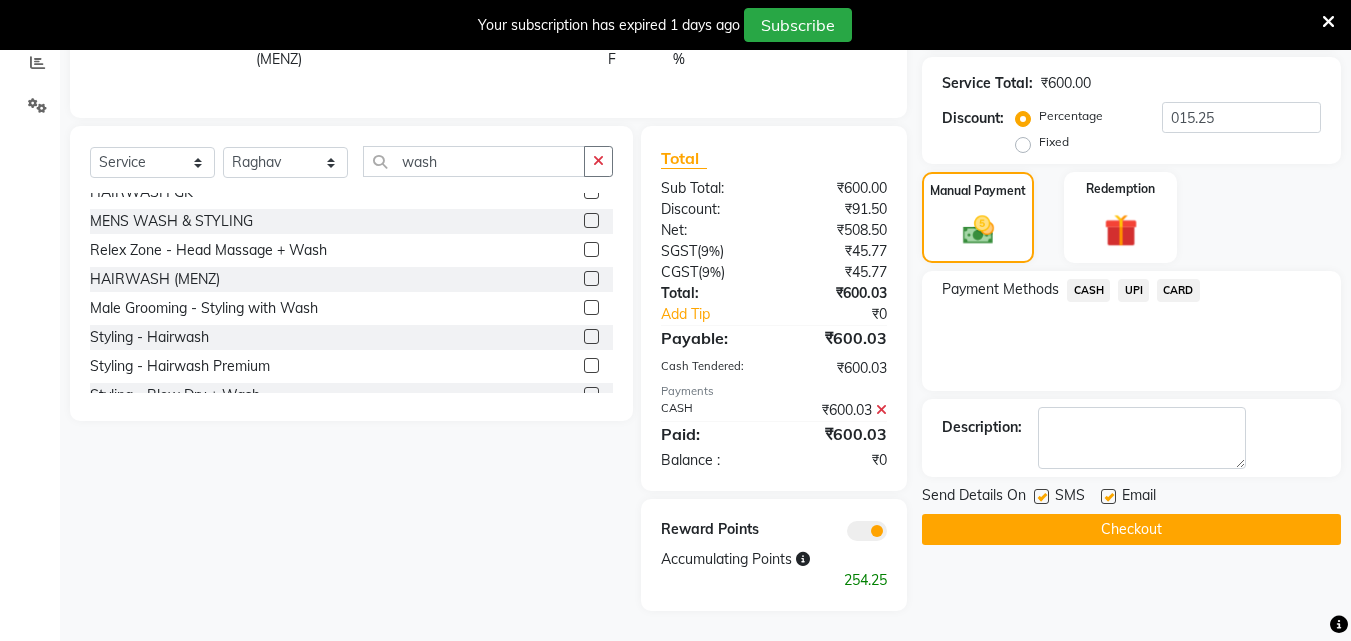 click 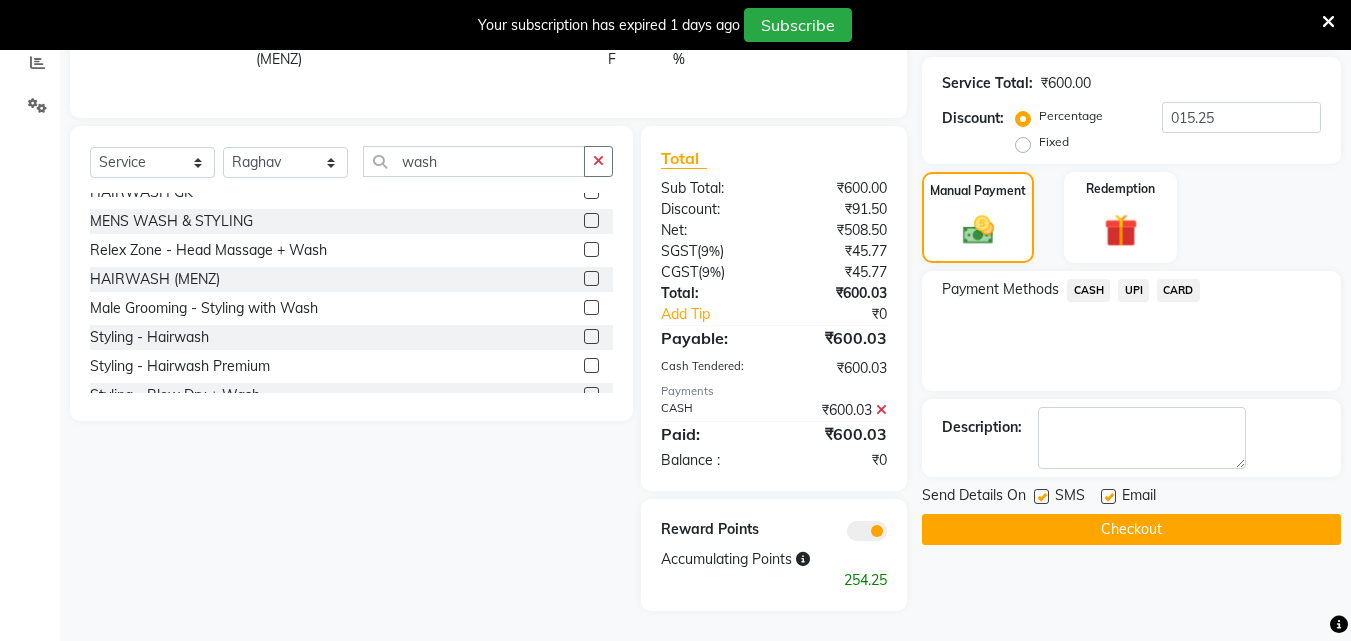 click 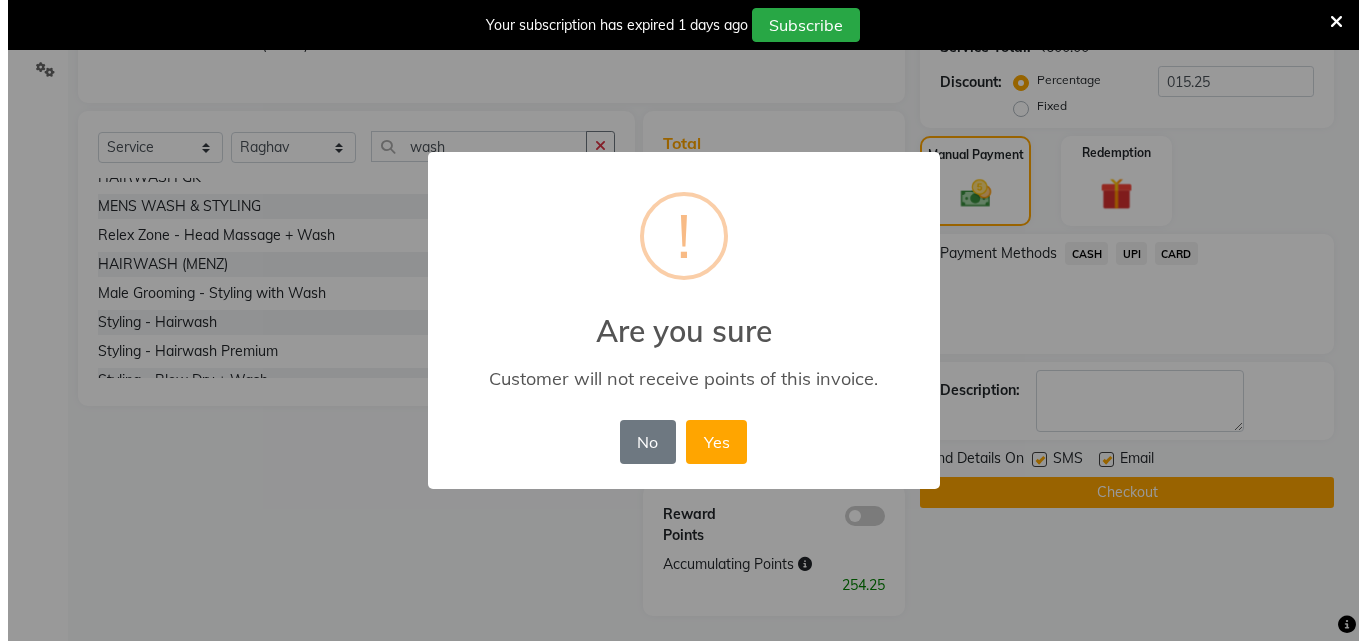 scroll, scrollTop: 445, scrollLeft: 0, axis: vertical 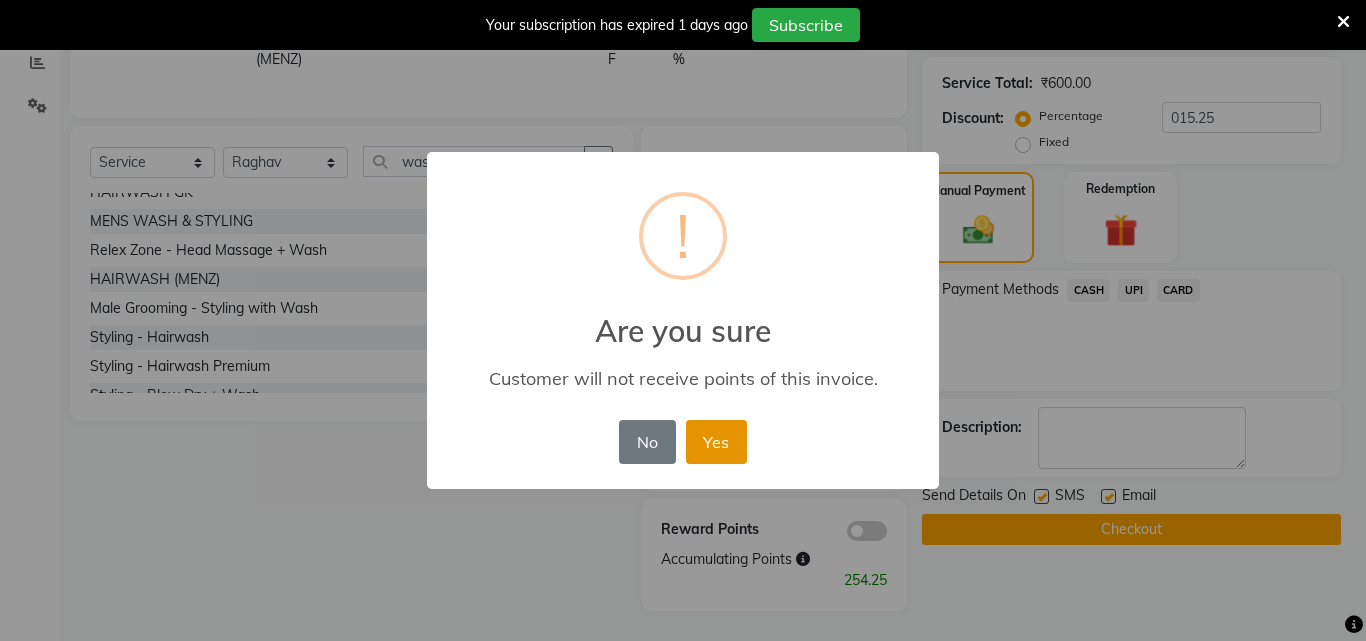 click on "Yes" at bounding box center [716, 442] 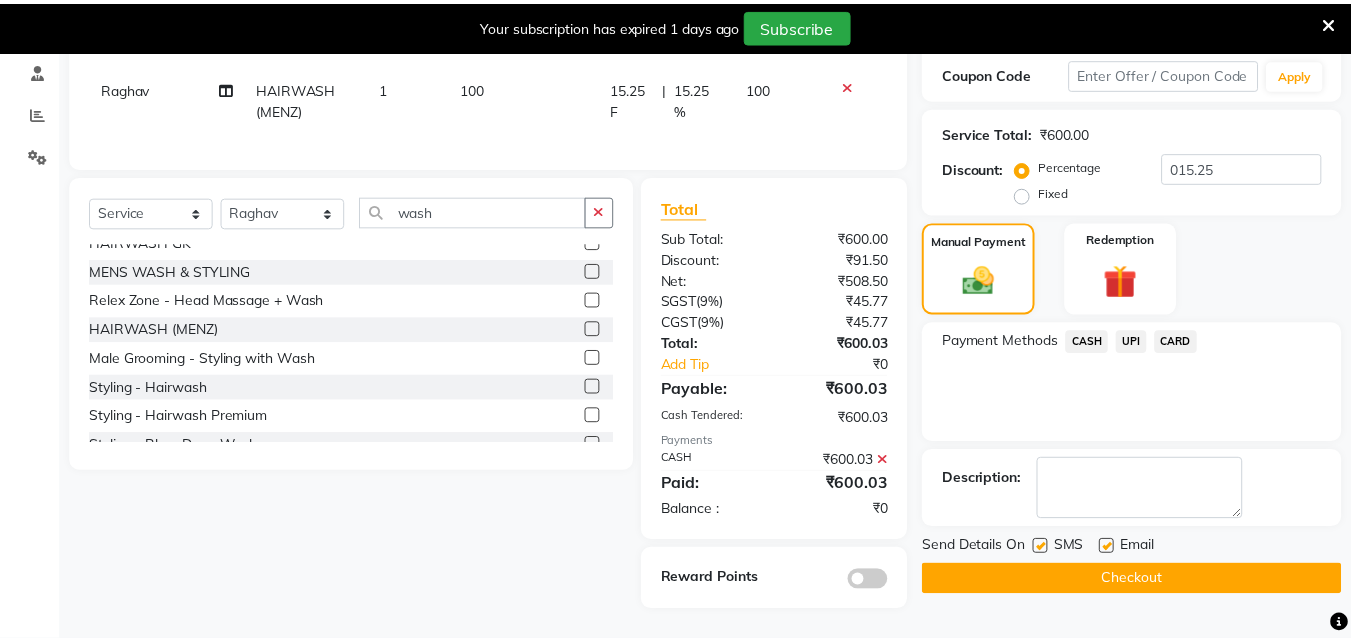 scroll, scrollTop: 395, scrollLeft: 0, axis: vertical 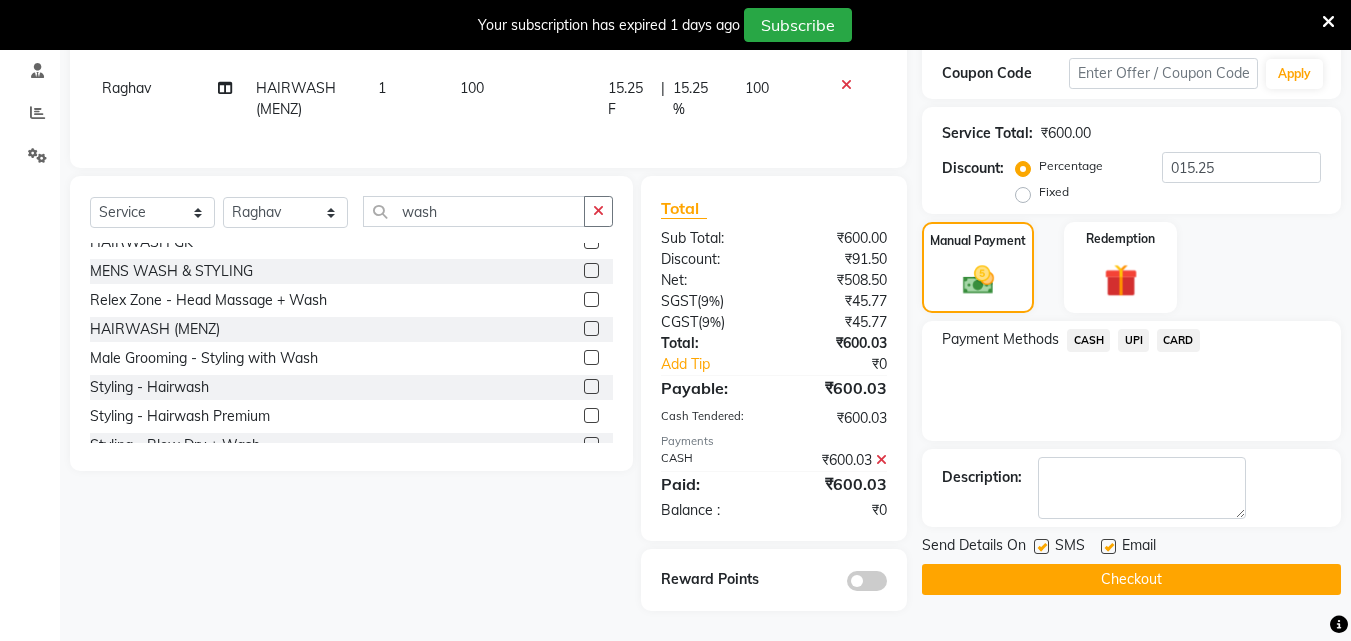 click on "Checkout" 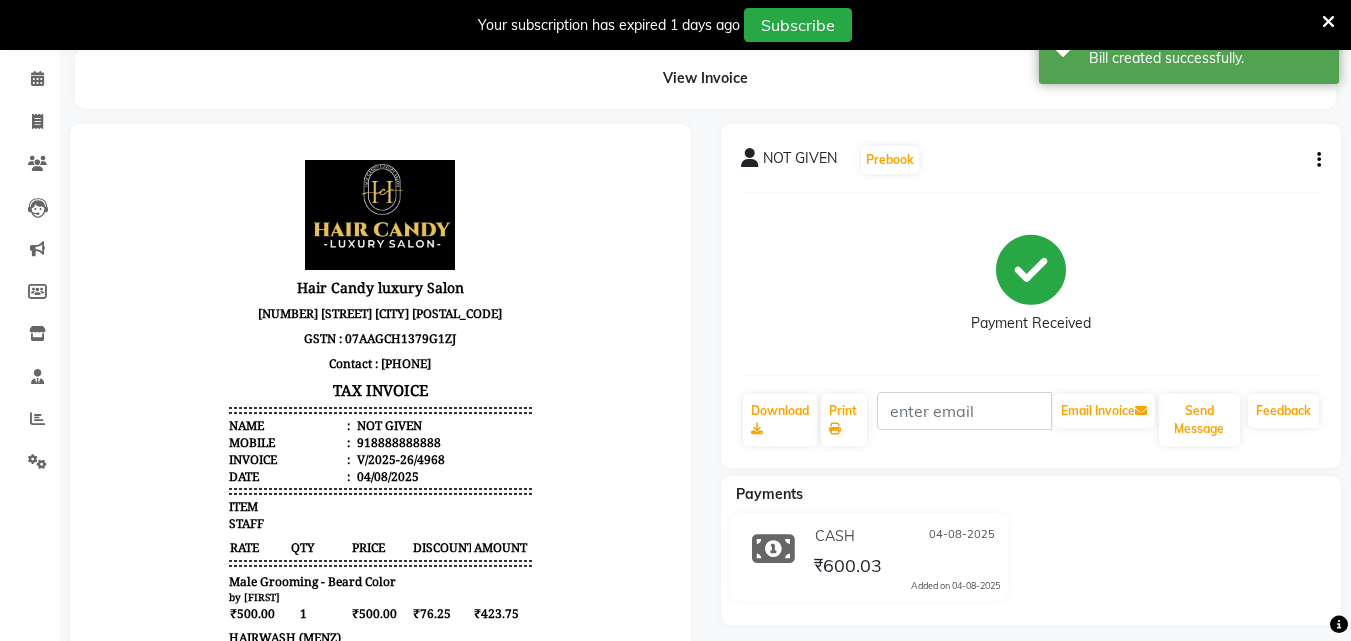 scroll, scrollTop: 0, scrollLeft: 0, axis: both 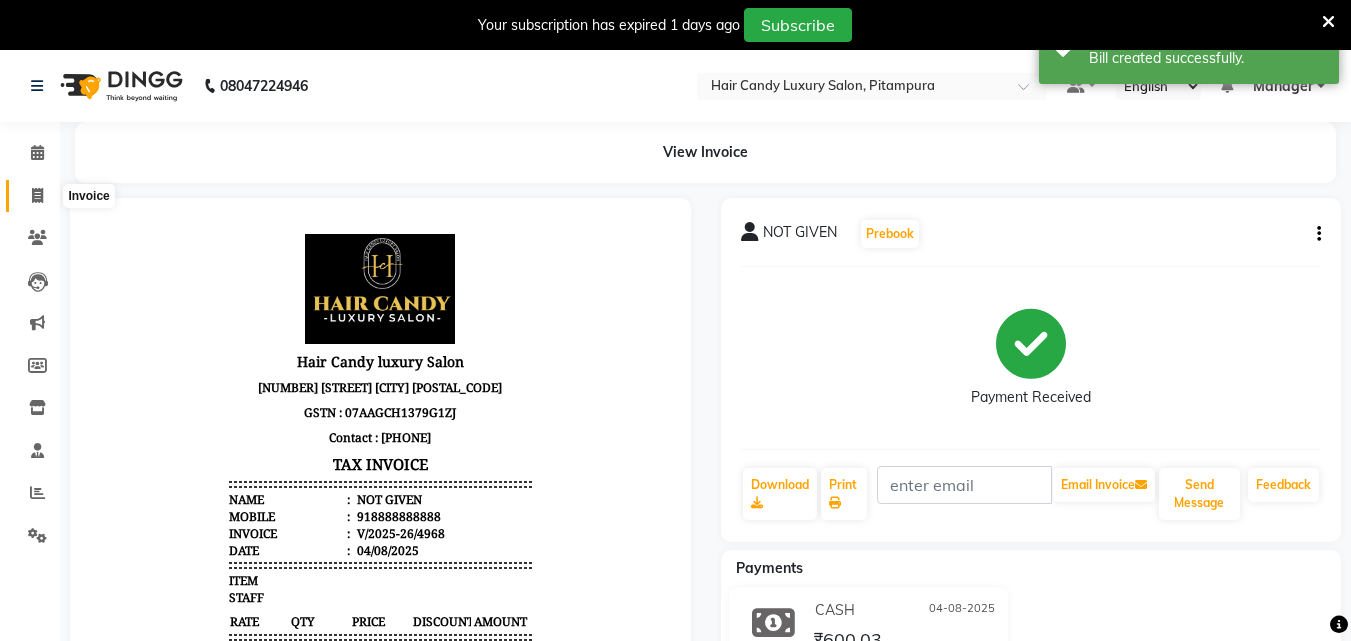 click 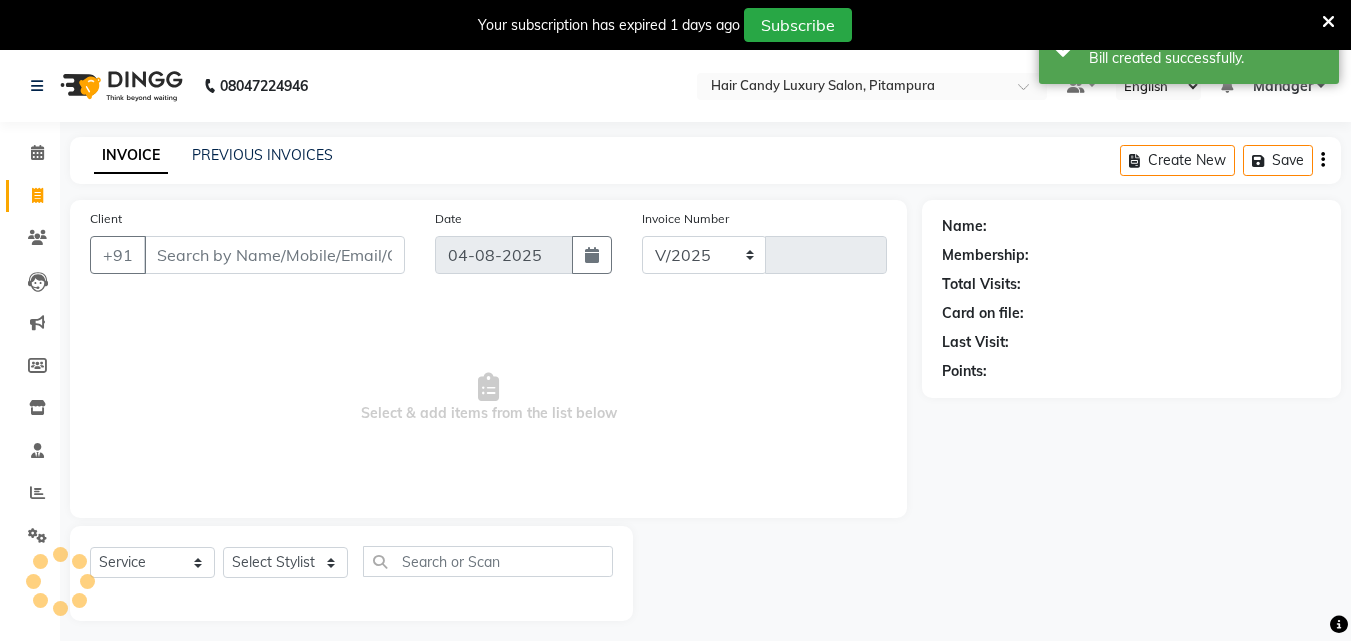 scroll, scrollTop: 50, scrollLeft: 0, axis: vertical 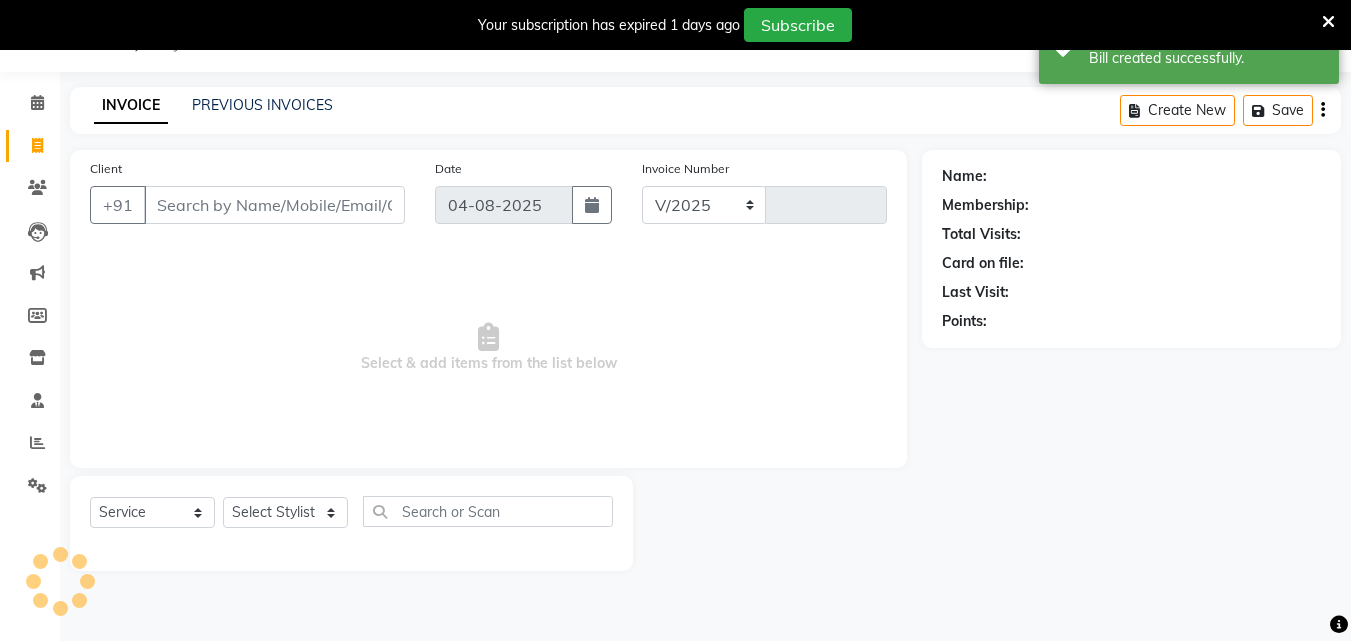 select on "4720" 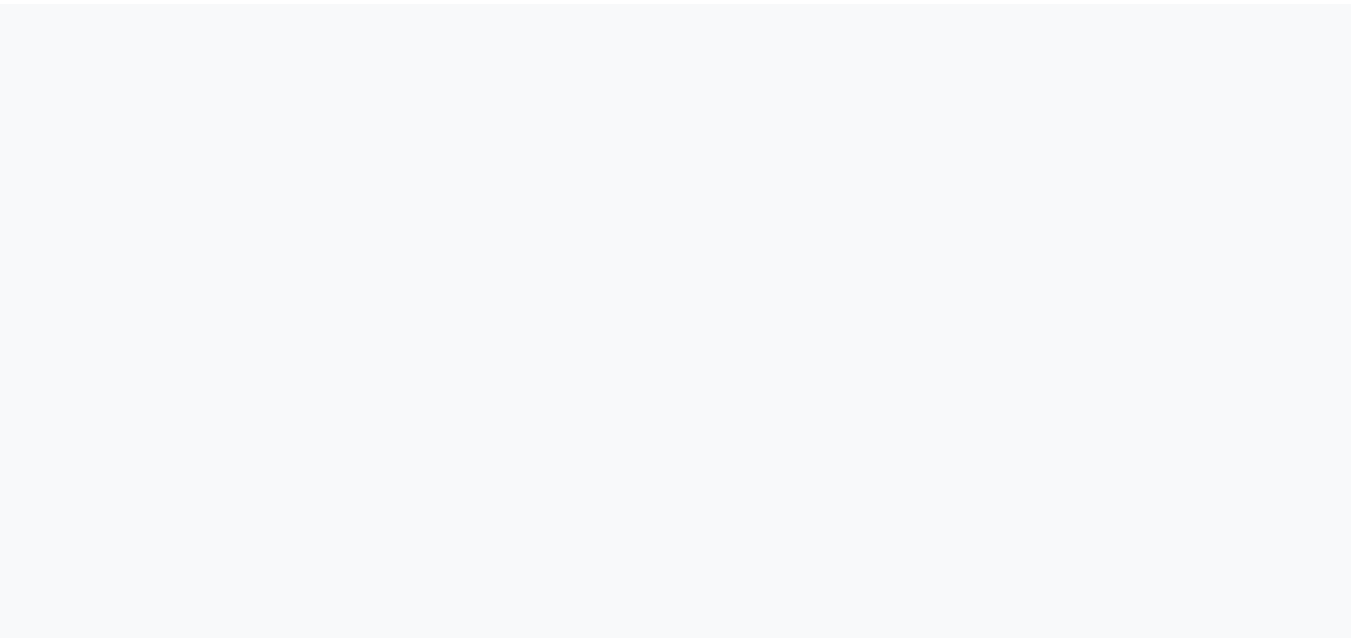 scroll, scrollTop: 0, scrollLeft: 0, axis: both 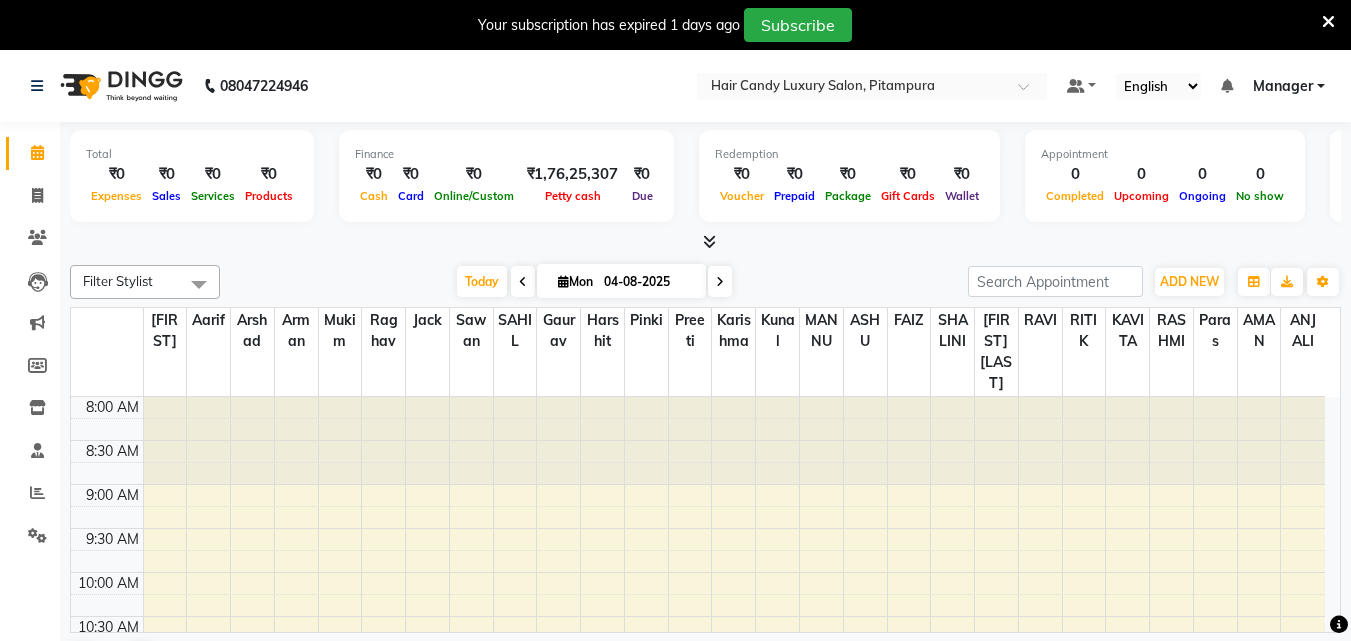 select on "en" 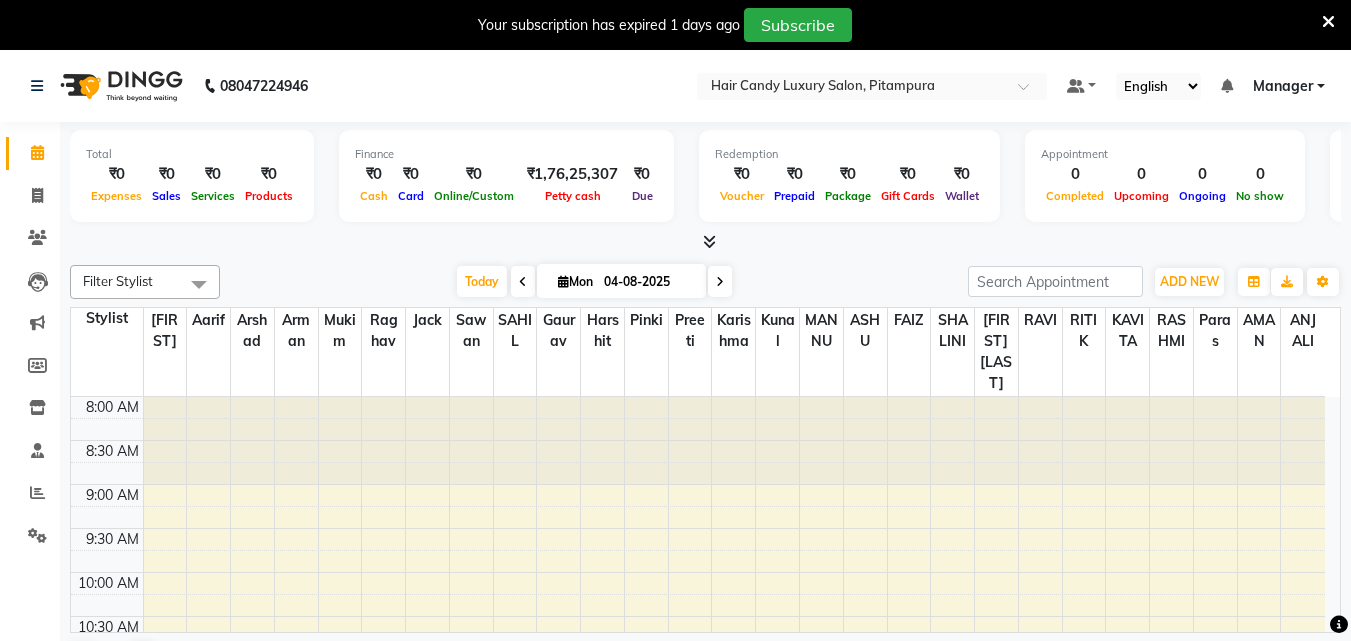scroll, scrollTop: 0, scrollLeft: 0, axis: both 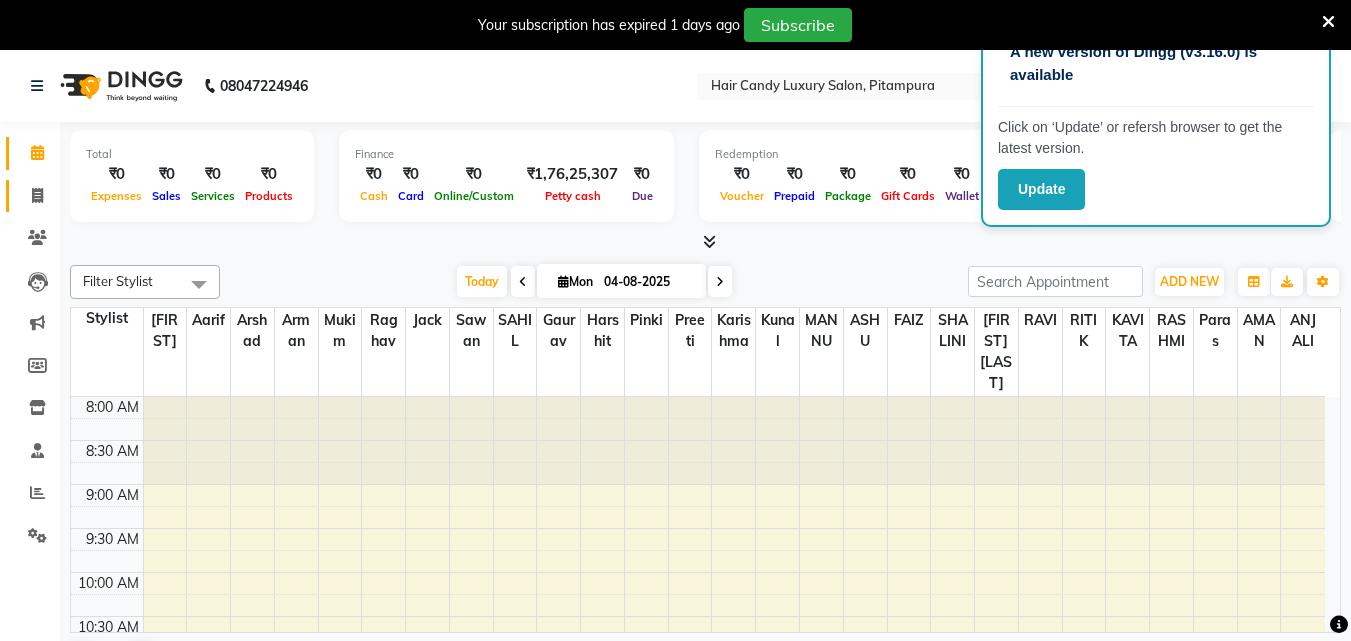 click 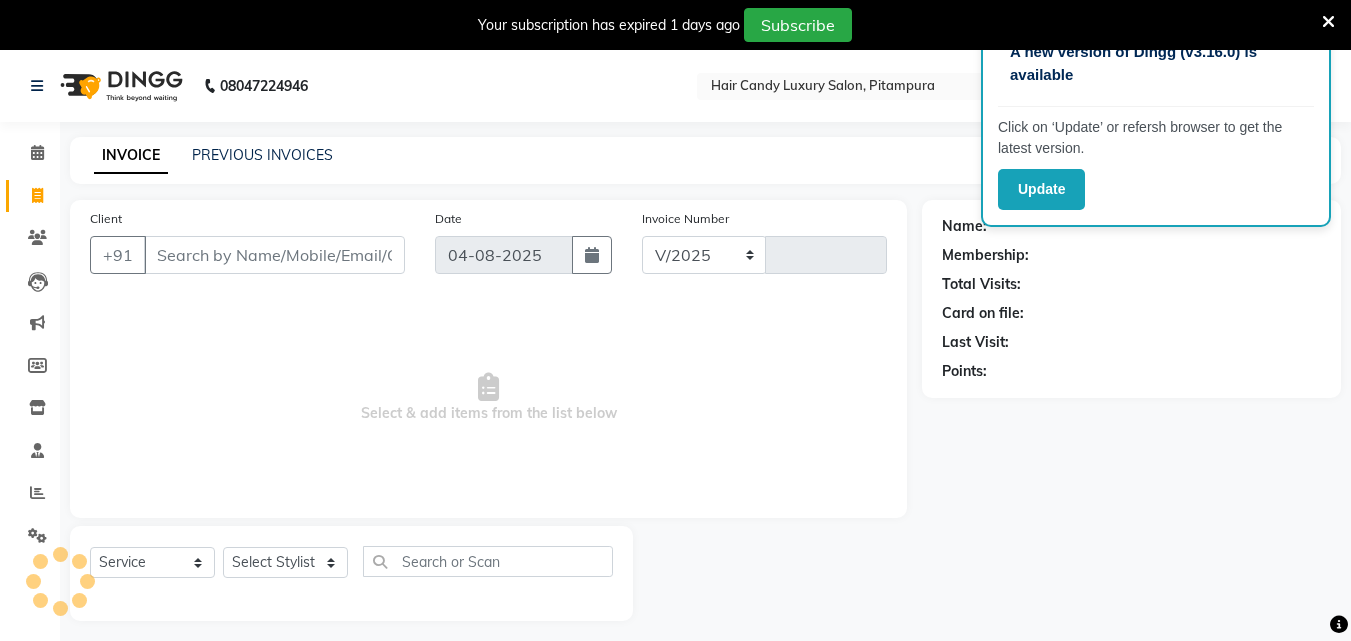 select on "4720" 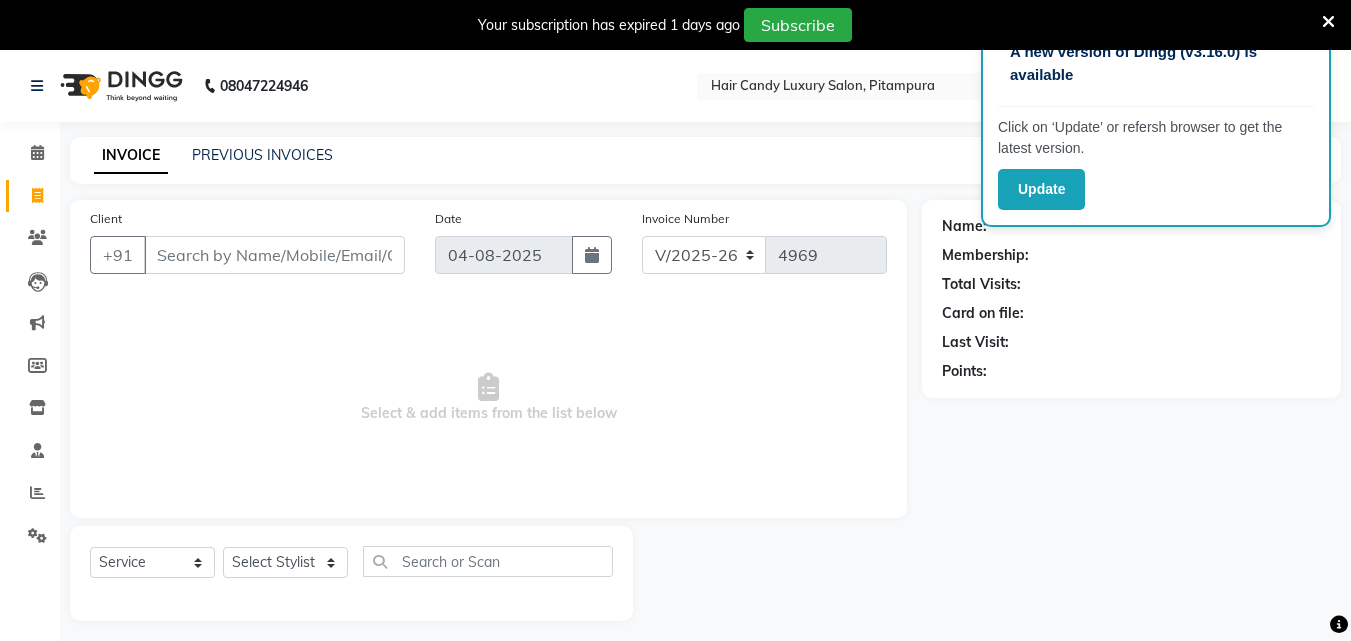 click on "Client" at bounding box center [274, 255] 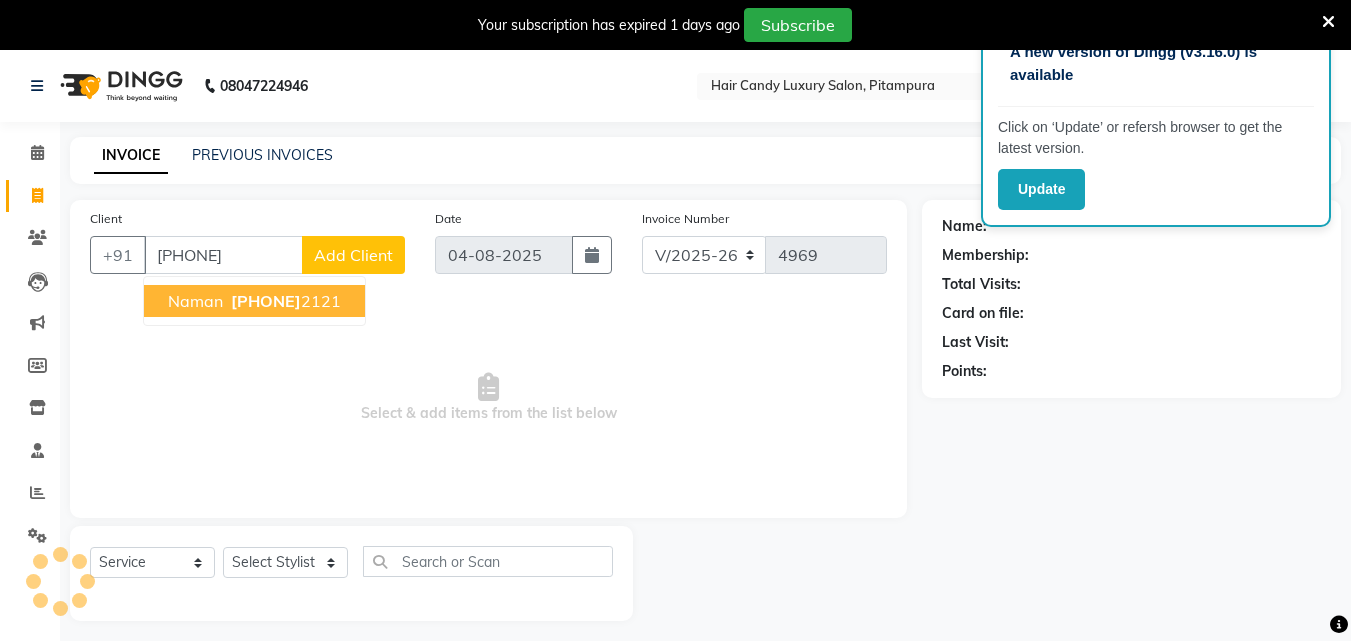 type on "9958772121" 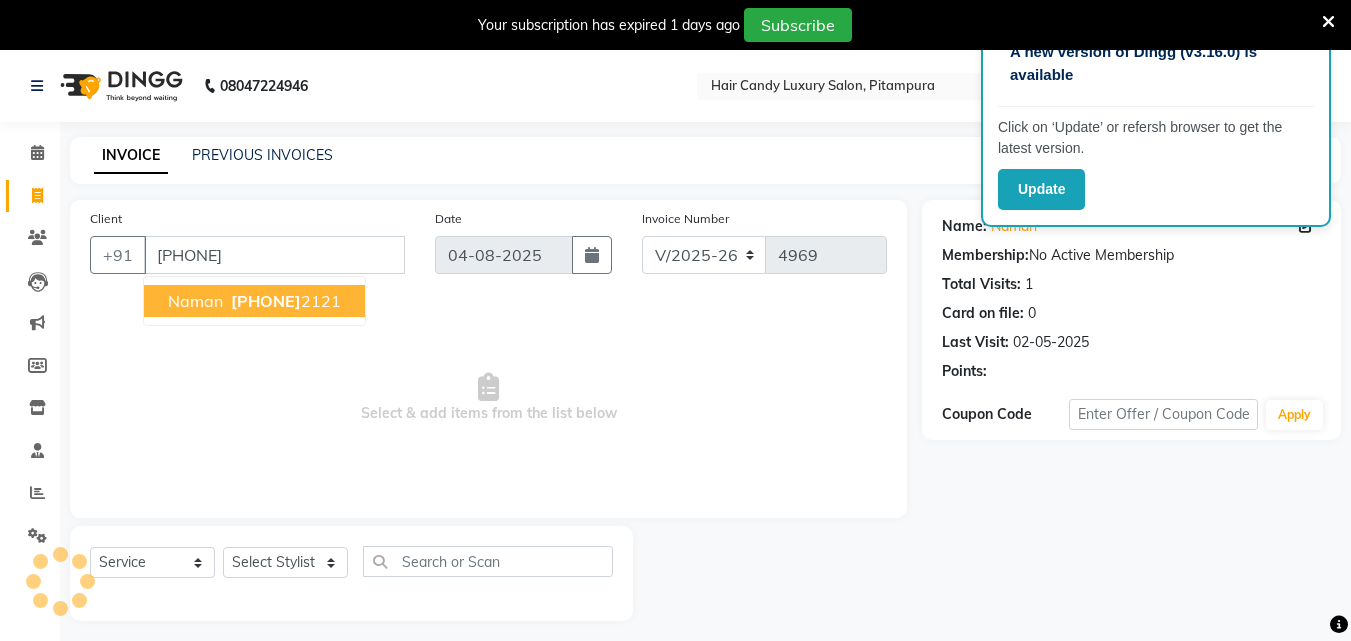 click on "naman" at bounding box center (195, 301) 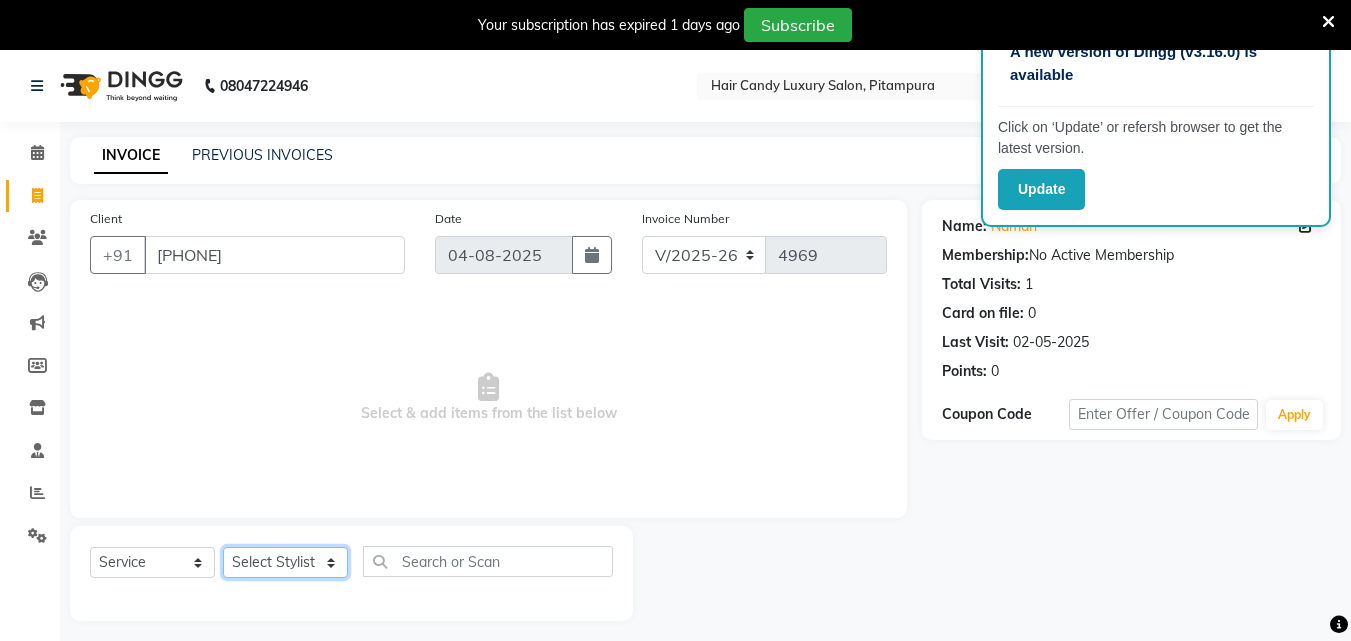 click on "Select Stylist Aarif AMAN ANJALI Arman Arshad  ARSHAD SALMANI ASHU FAIZ gaurav Hanish harshit Jack  karishma KAVITA kunal Manager MANNU Mukim  paras pinki preeti Raghav  RASHMI RAVI RITIK SAHIL sawan SHALINI SHARUKH SHWETA  VEER Vijay  vijay tiwari ZAID" 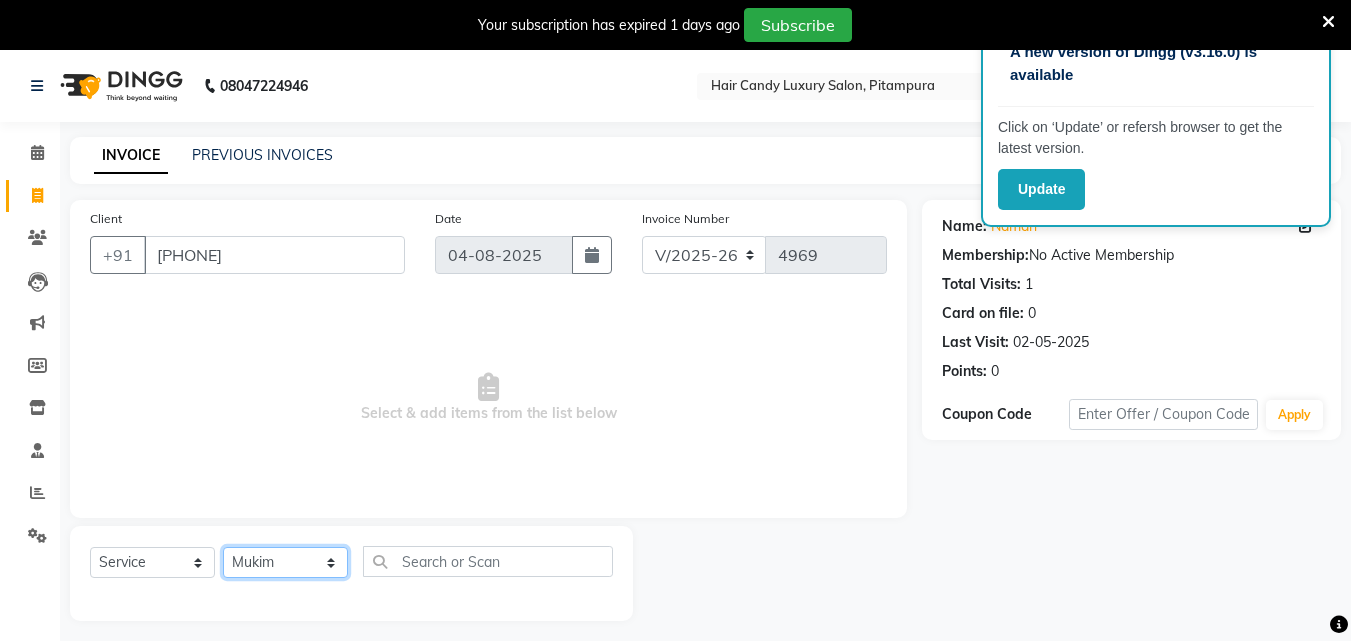 click on "Select Stylist Aarif AMAN ANJALI Arman Arshad  ARSHAD SALMANI ASHU FAIZ gaurav Hanish harshit Jack  karishma KAVITA kunal Manager MANNU Mukim  paras pinki preeti Raghav  RASHMI RAVI RITIK SAHIL sawan SHALINI SHARUKH SHWETA  VEER Vijay  vijay tiwari ZAID" 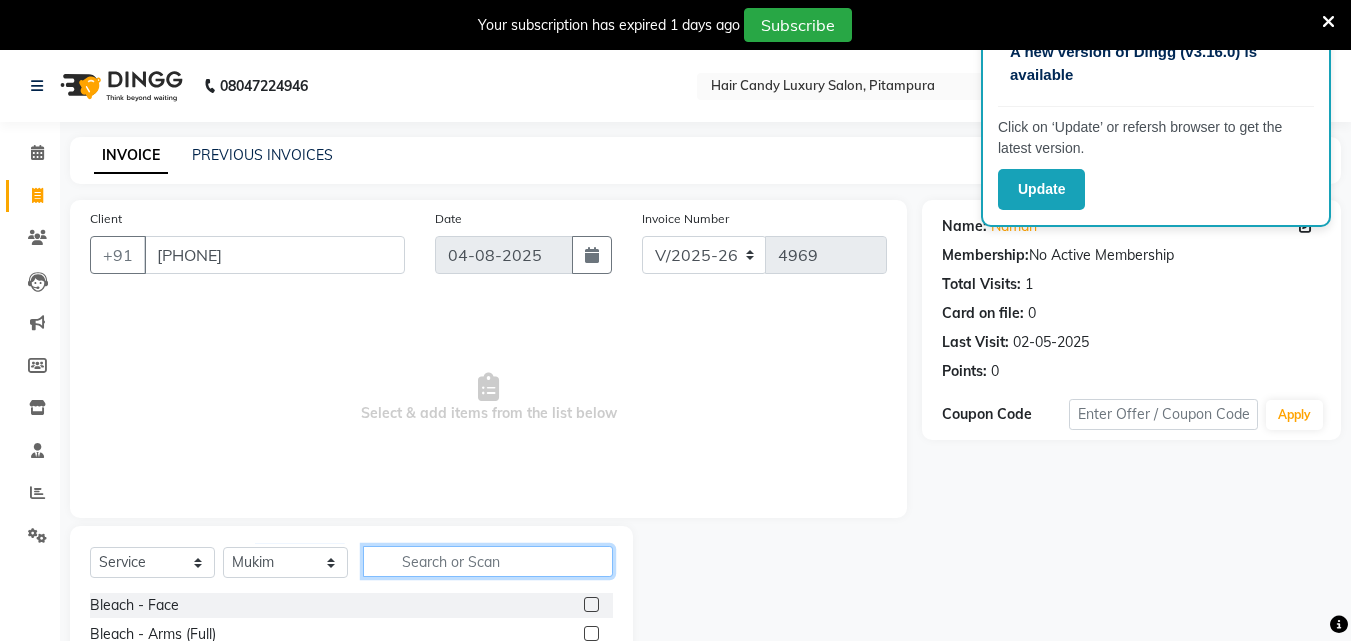 click 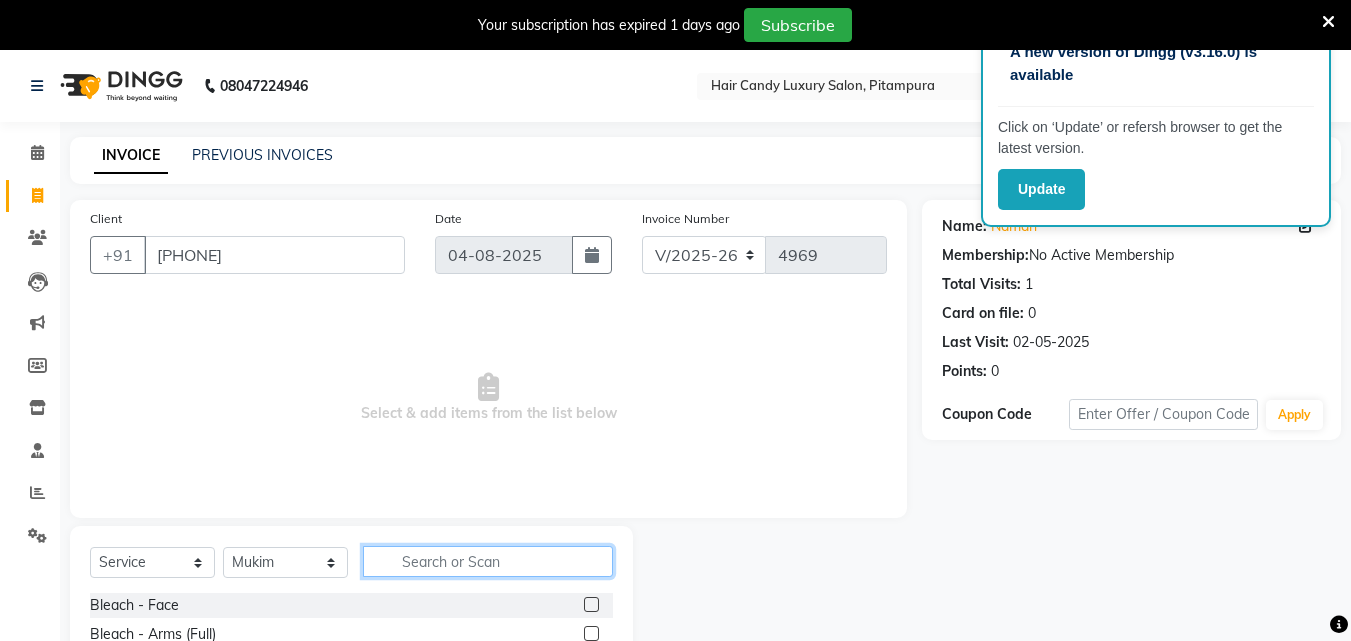 scroll, scrollTop: 210, scrollLeft: 0, axis: vertical 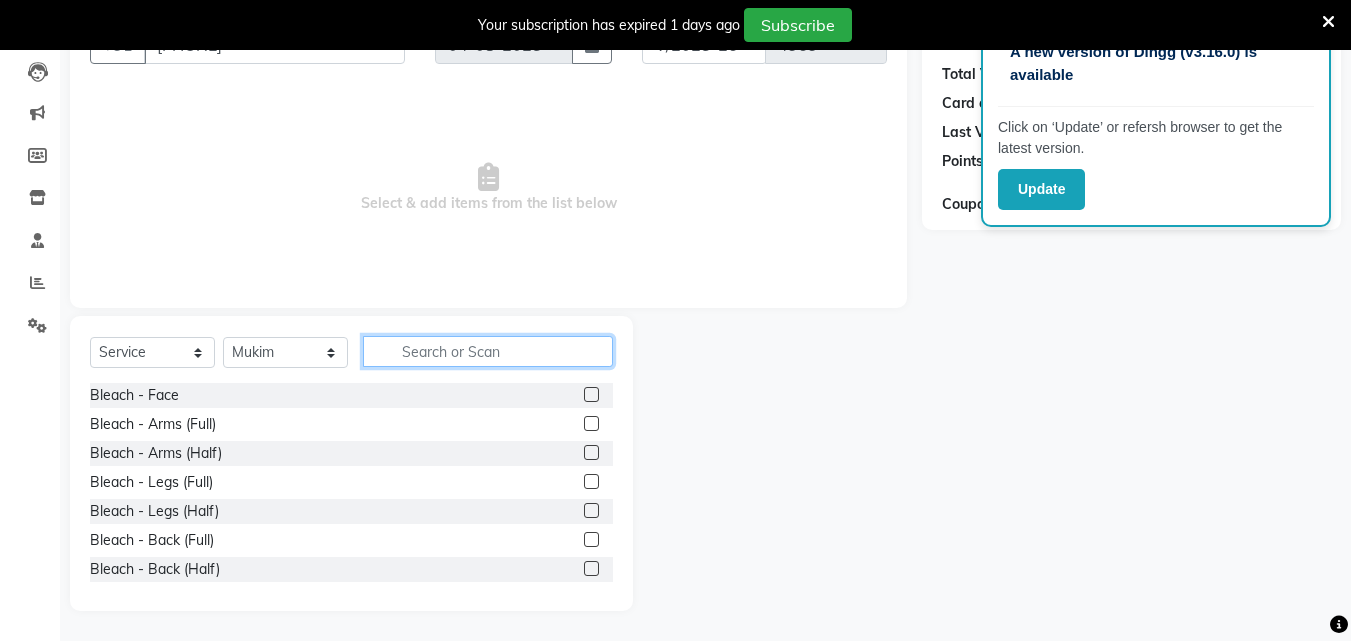 click 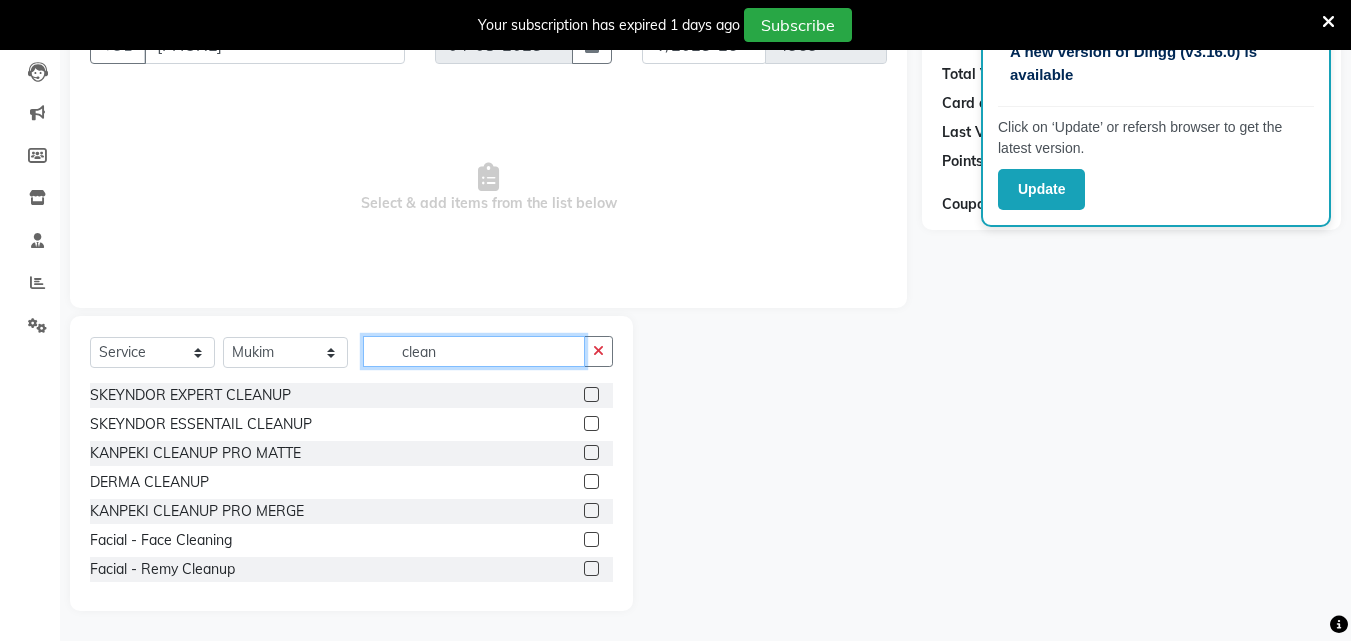 type on "clean" 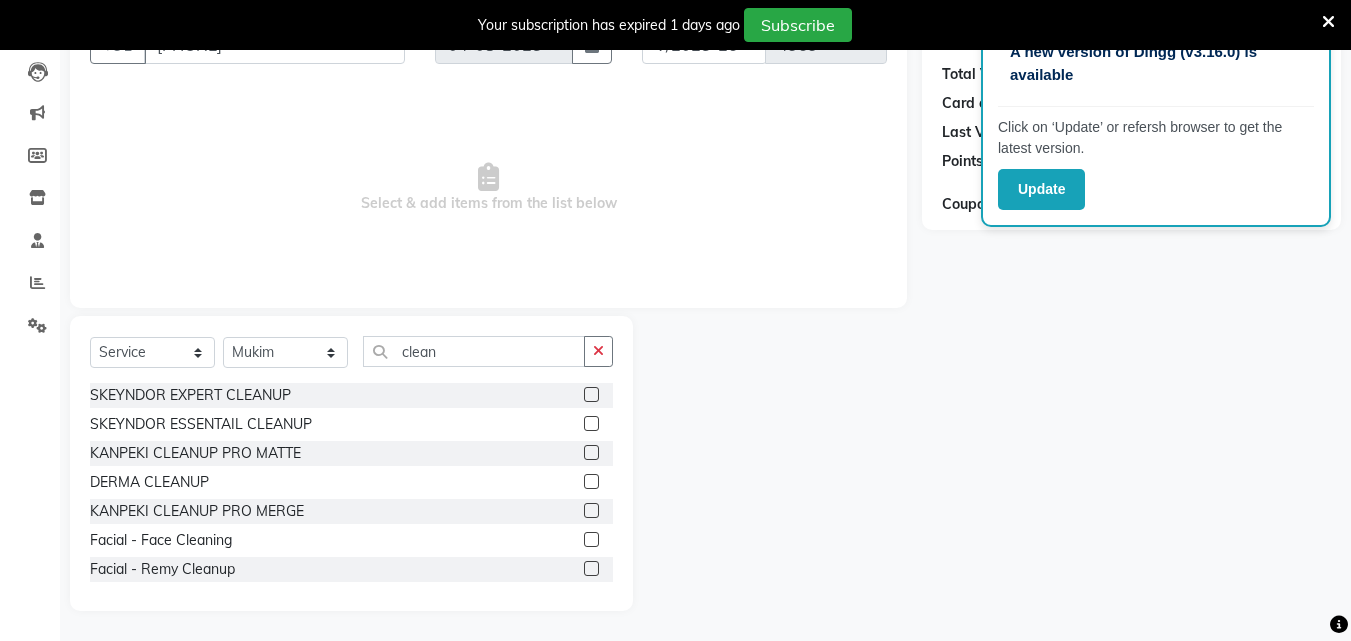 click 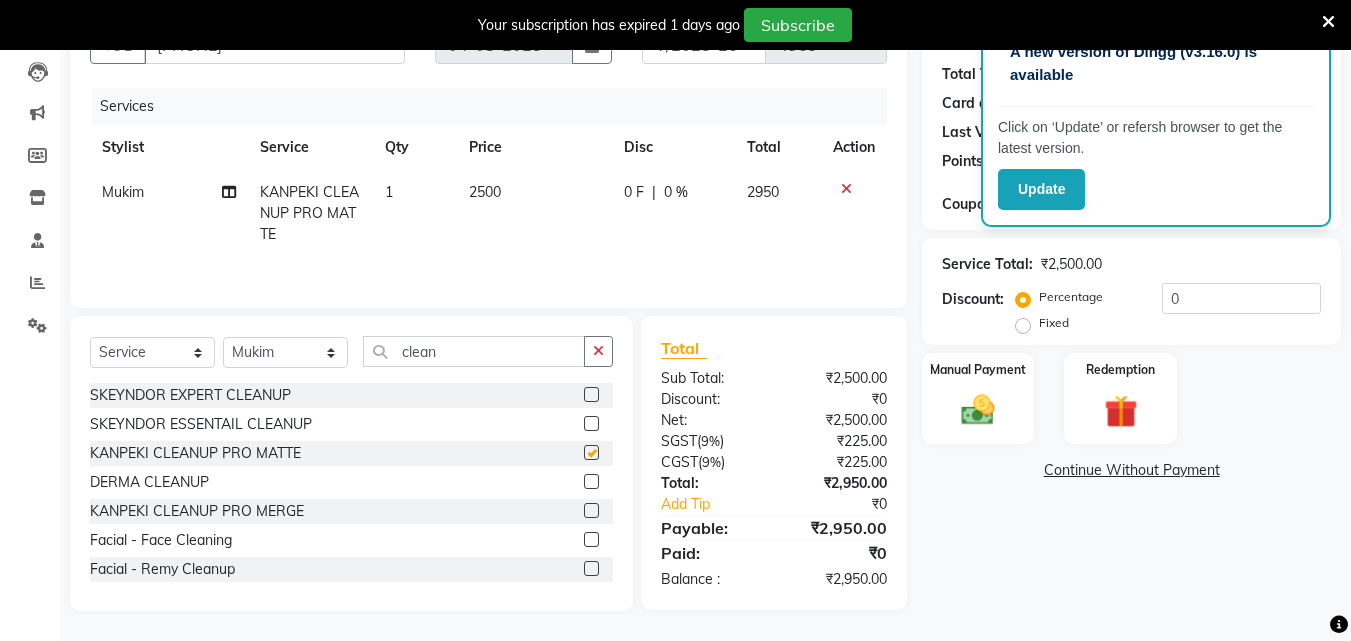 checkbox on "false" 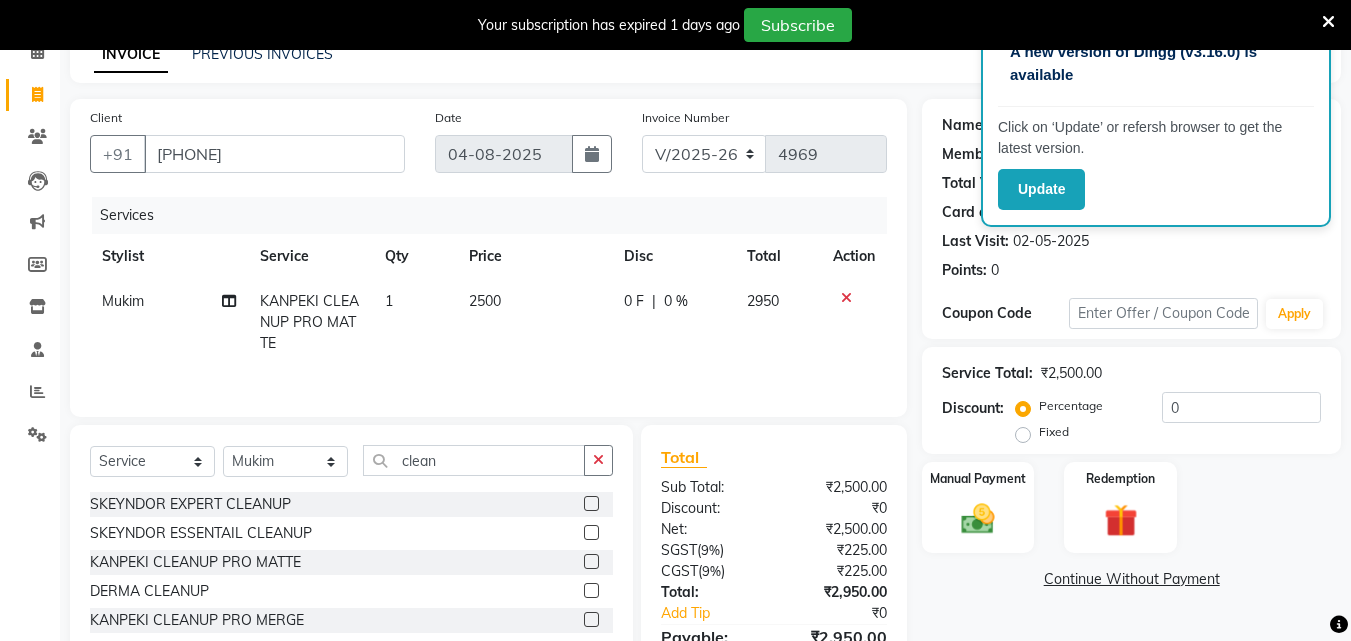 scroll, scrollTop: 210, scrollLeft: 0, axis: vertical 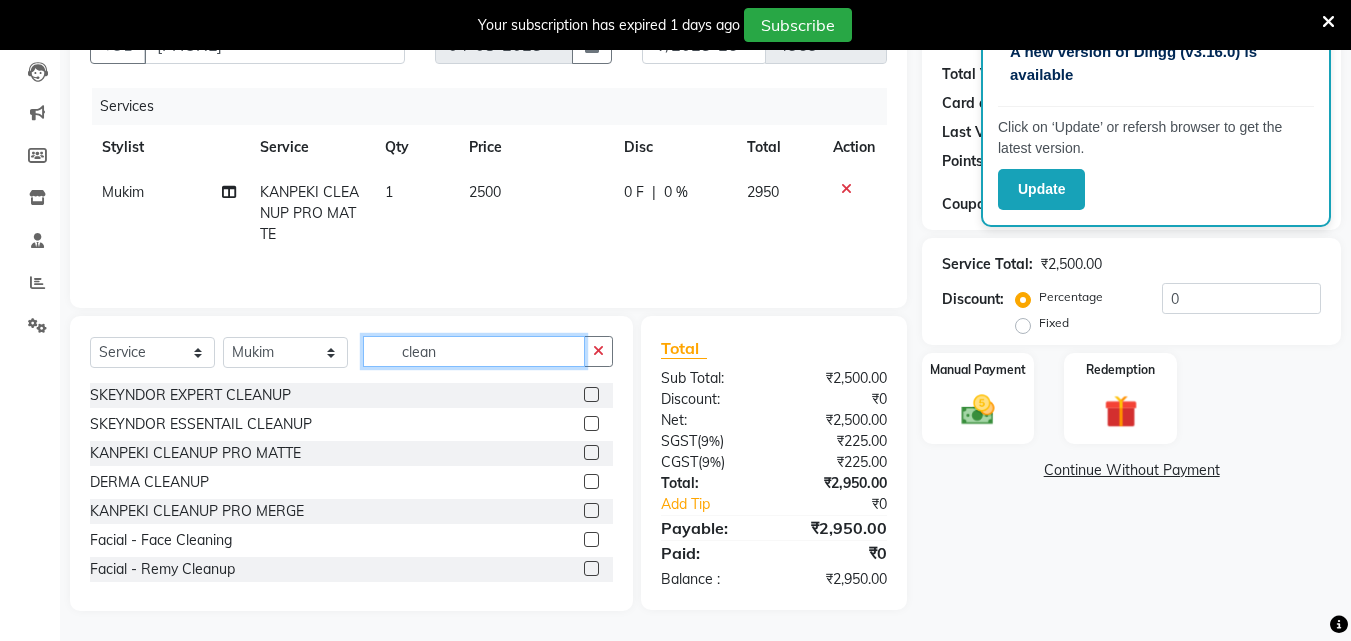 click on "clean" 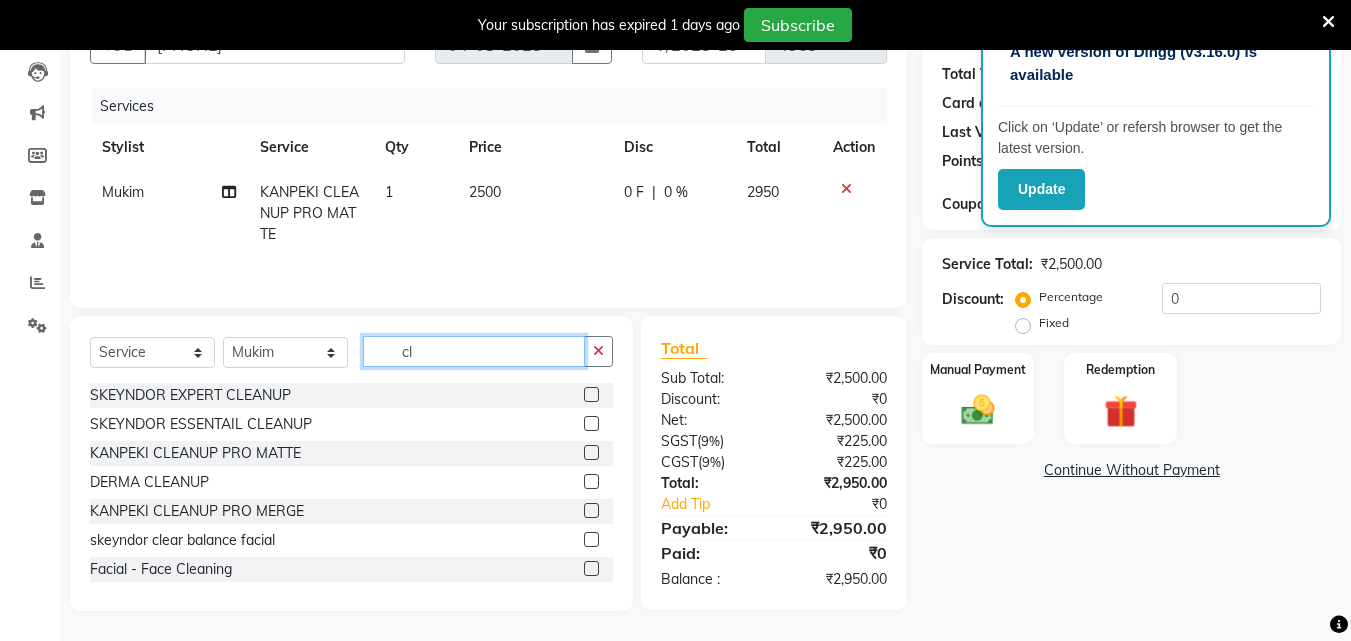 type on "c" 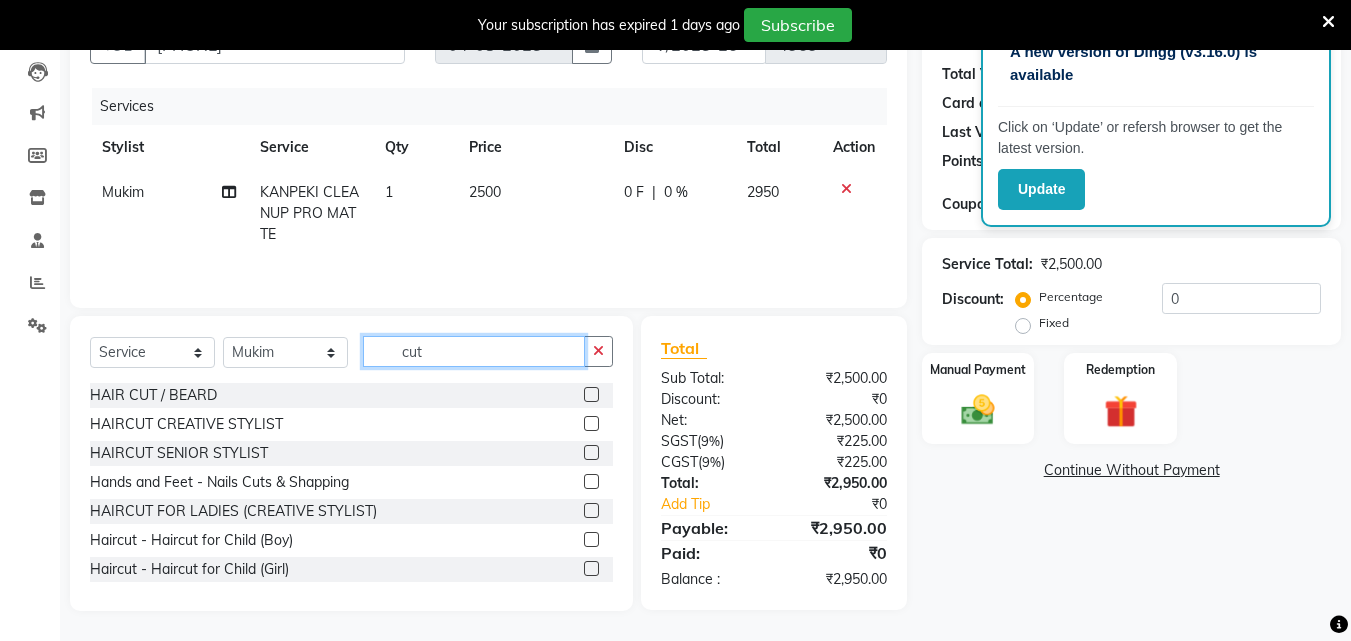 type on "cut" 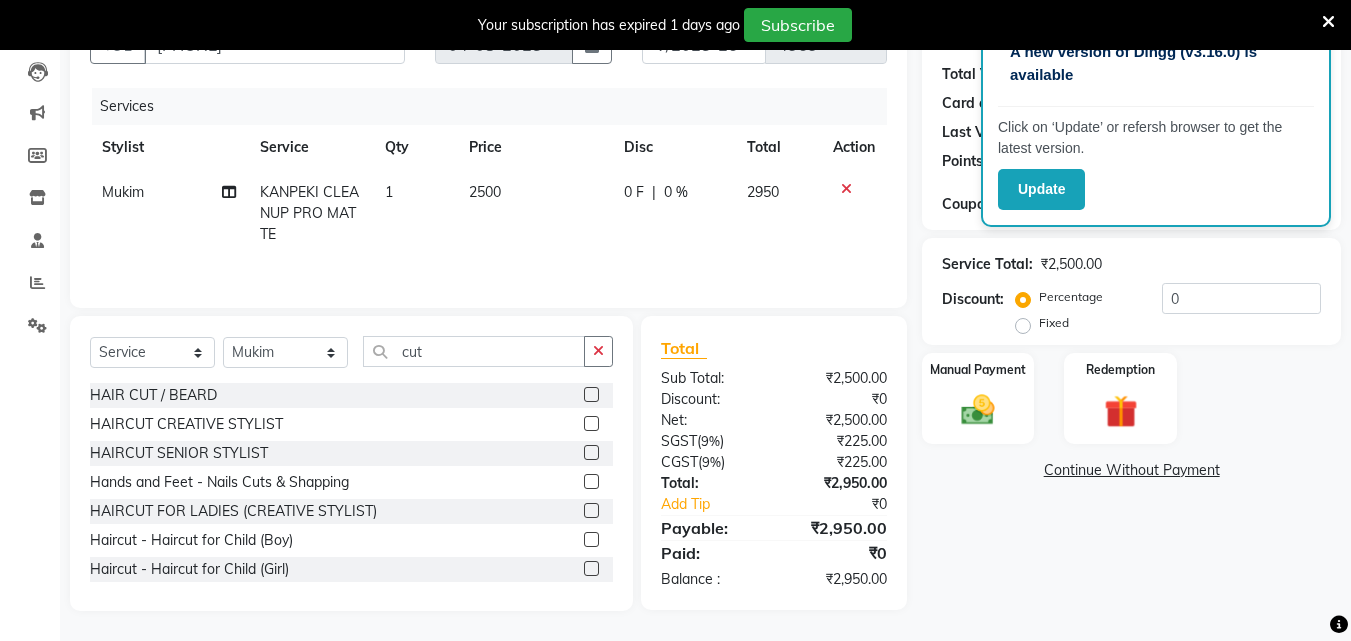 click 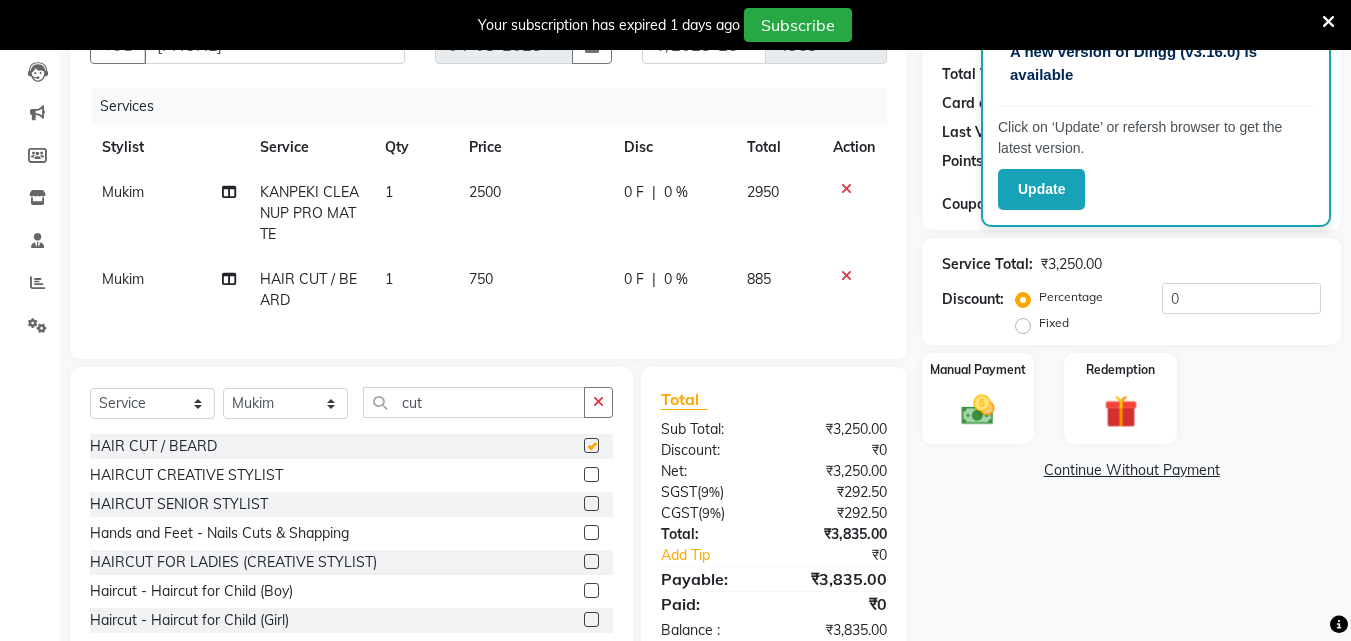 checkbox on "false" 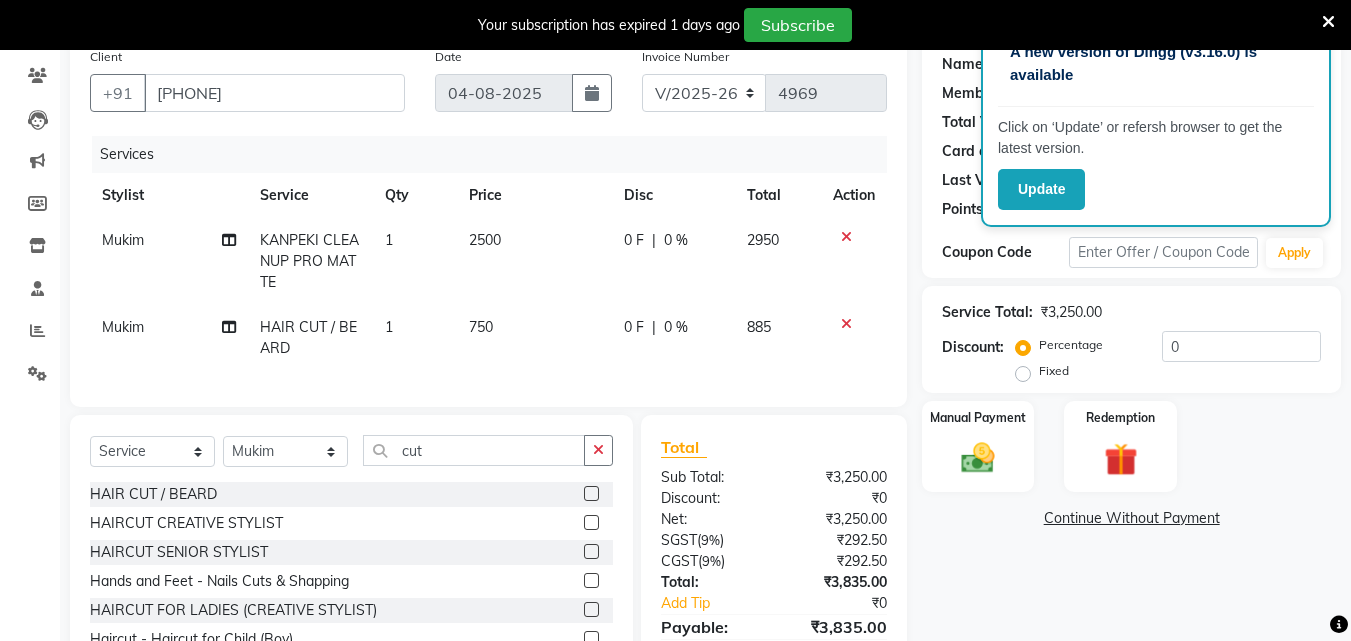 scroll, scrollTop: 268, scrollLeft: 0, axis: vertical 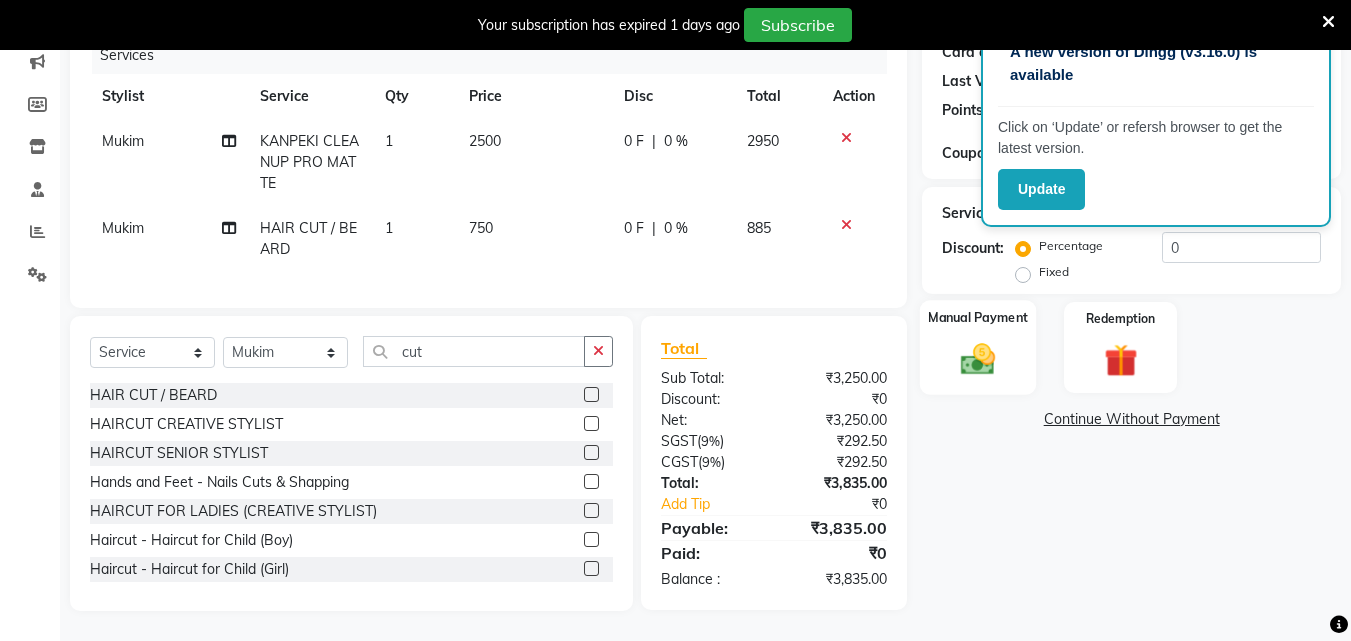 click 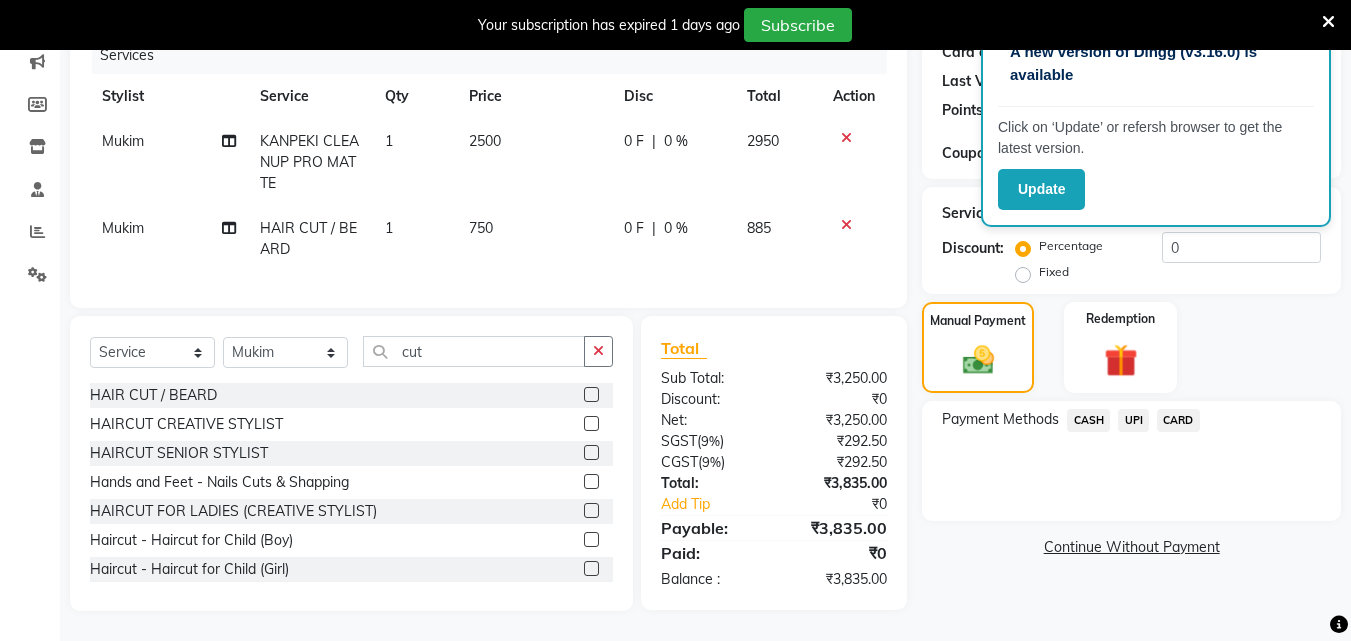click on "CASH" 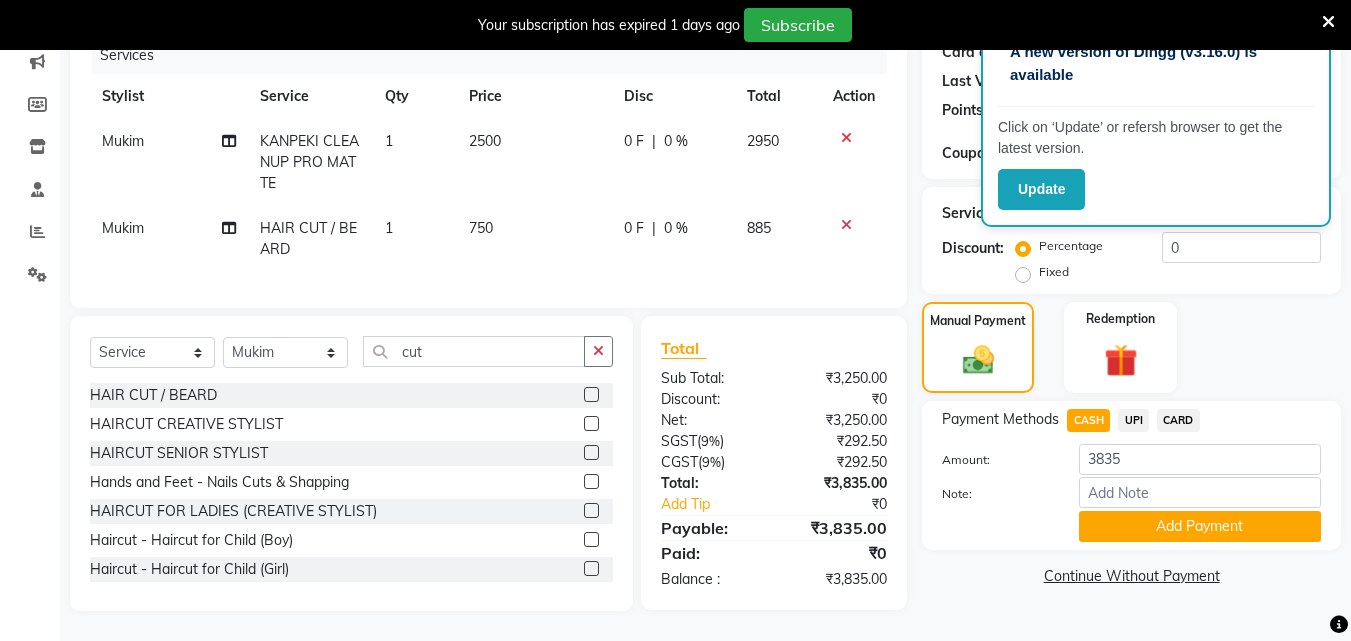 scroll, scrollTop: 276, scrollLeft: 0, axis: vertical 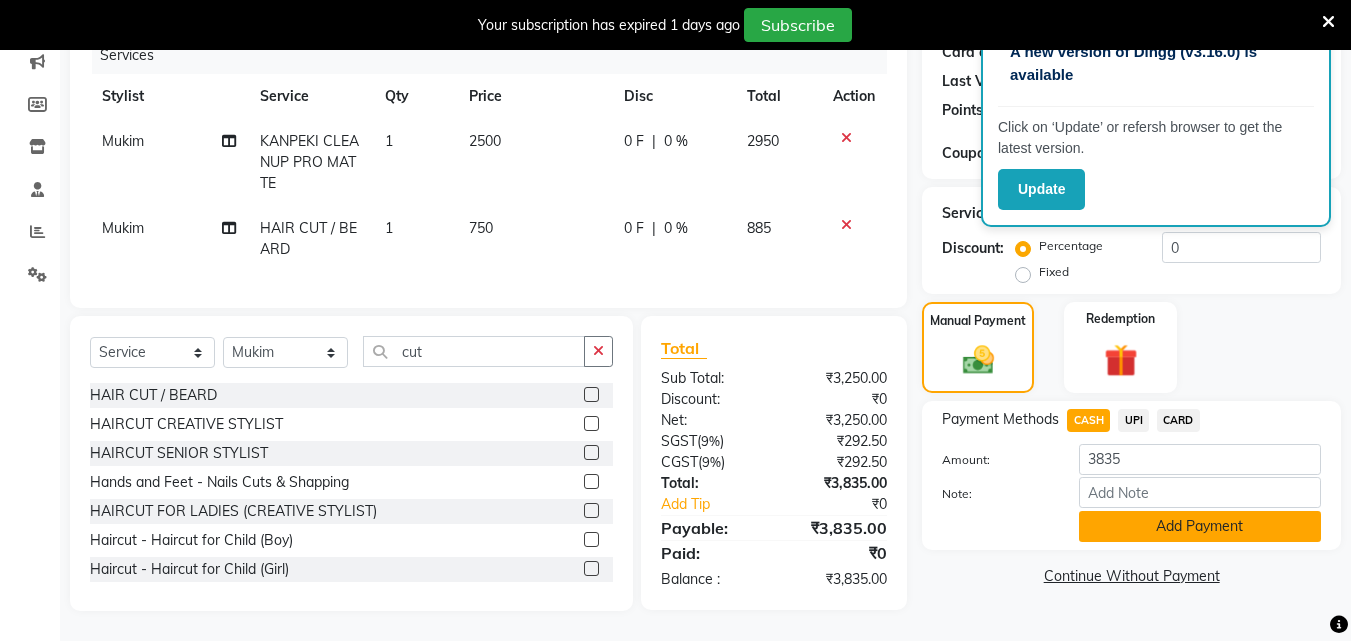 click on "Add Payment" 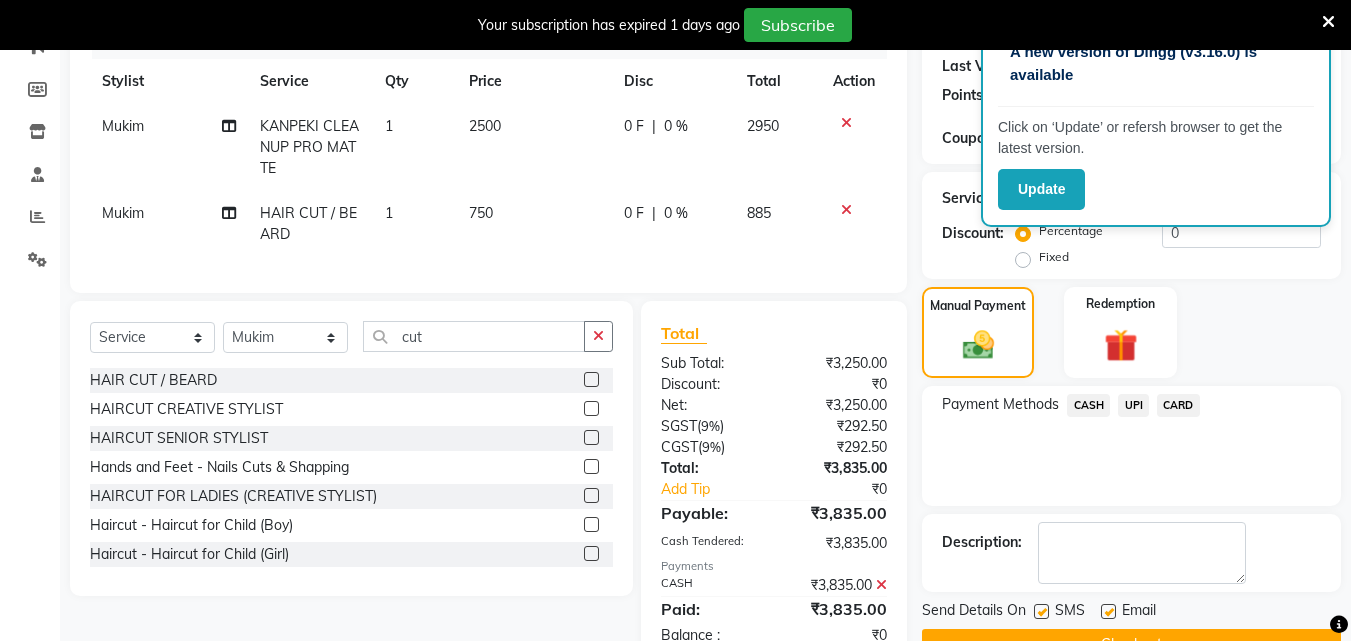 scroll, scrollTop: 346, scrollLeft: 0, axis: vertical 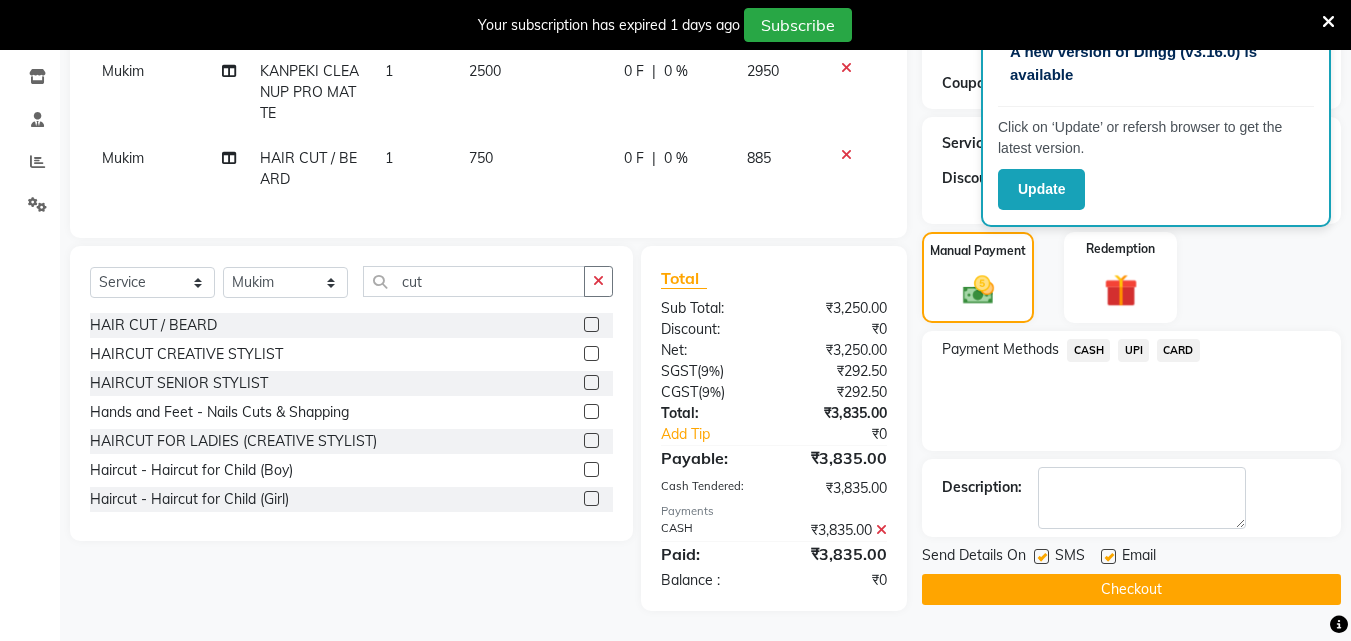 click on "Checkout" 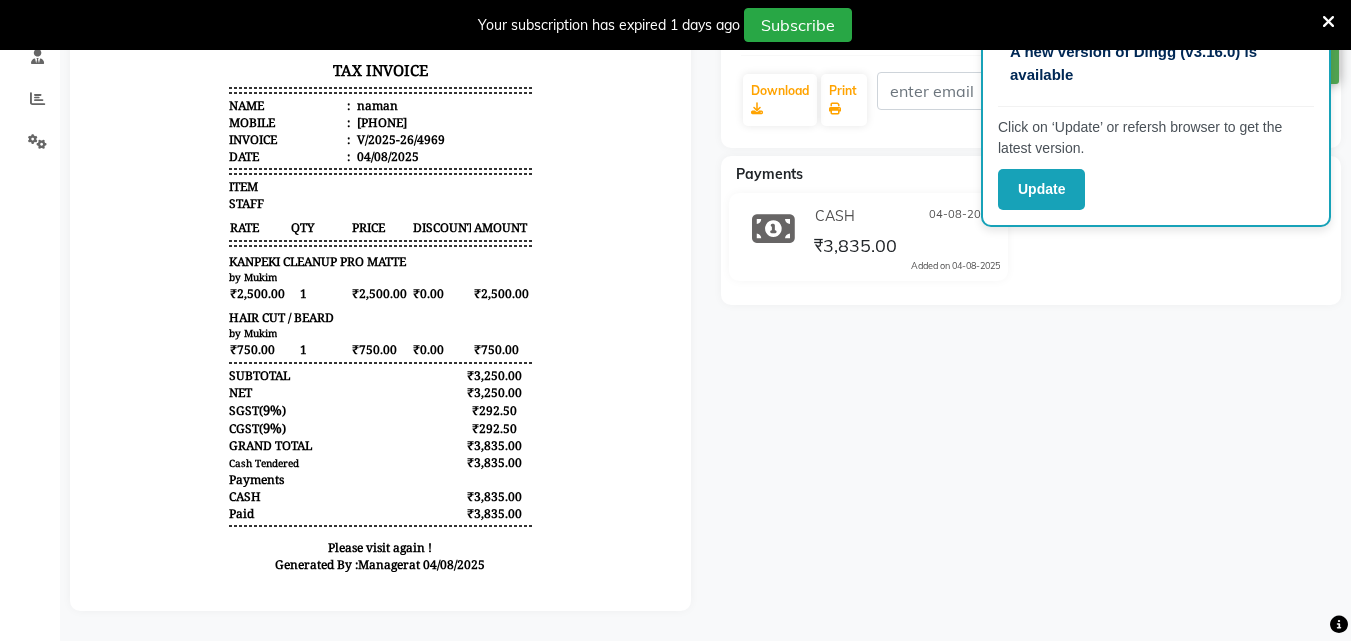 scroll, scrollTop: 0, scrollLeft: 0, axis: both 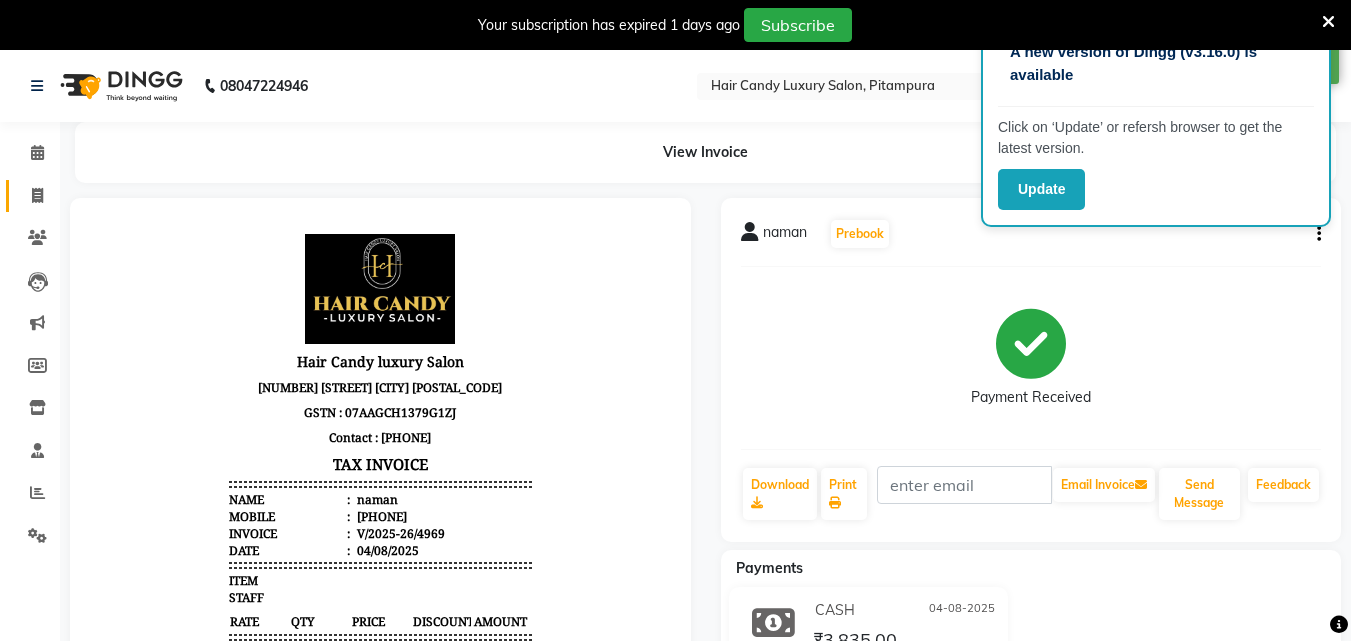 click 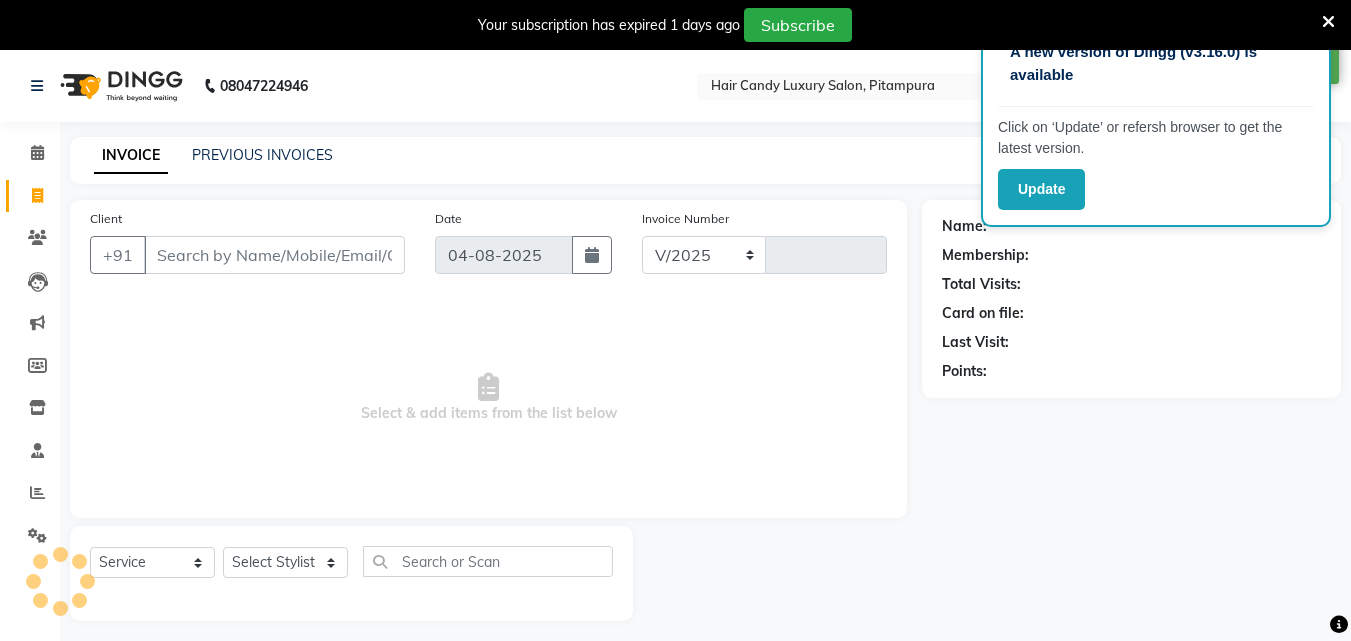 select on "4720" 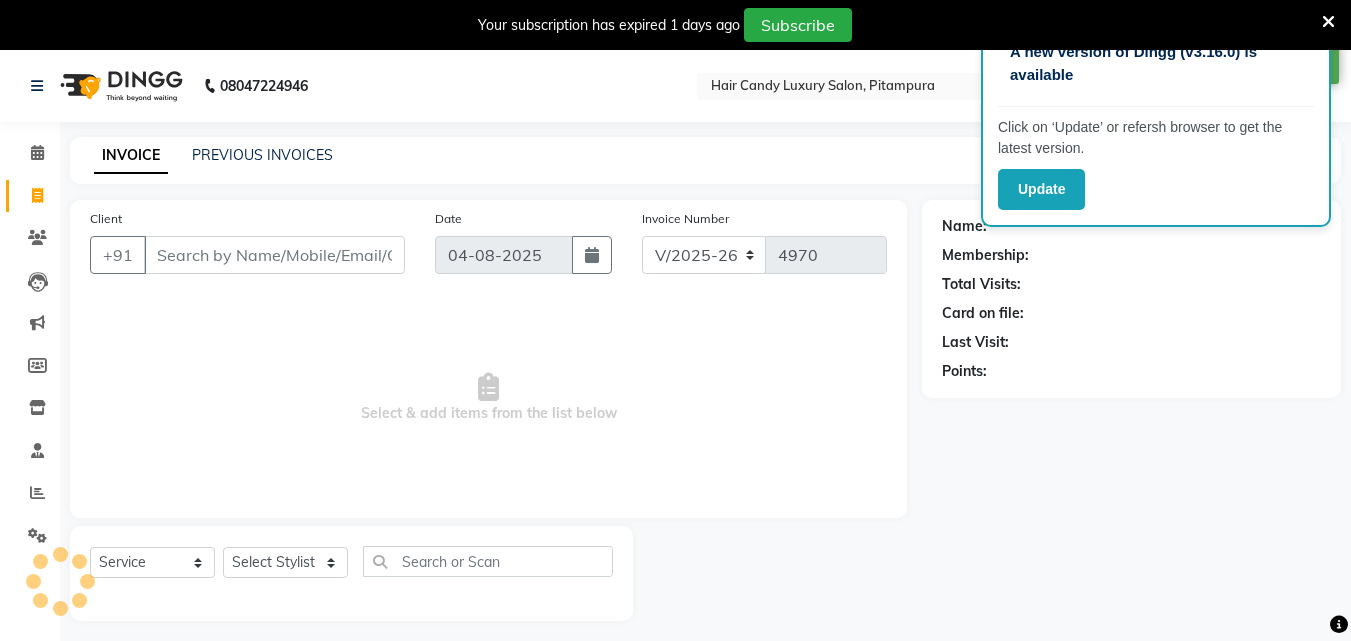 scroll, scrollTop: 50, scrollLeft: 0, axis: vertical 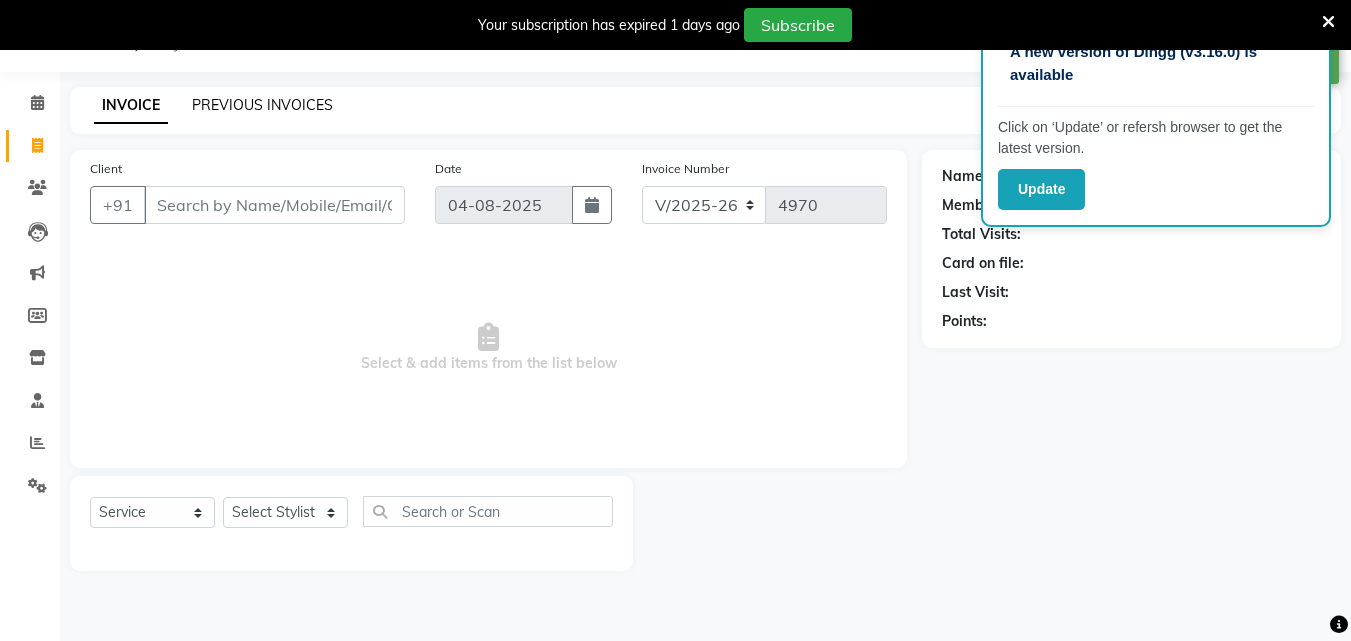 click on "PREVIOUS INVOICES" 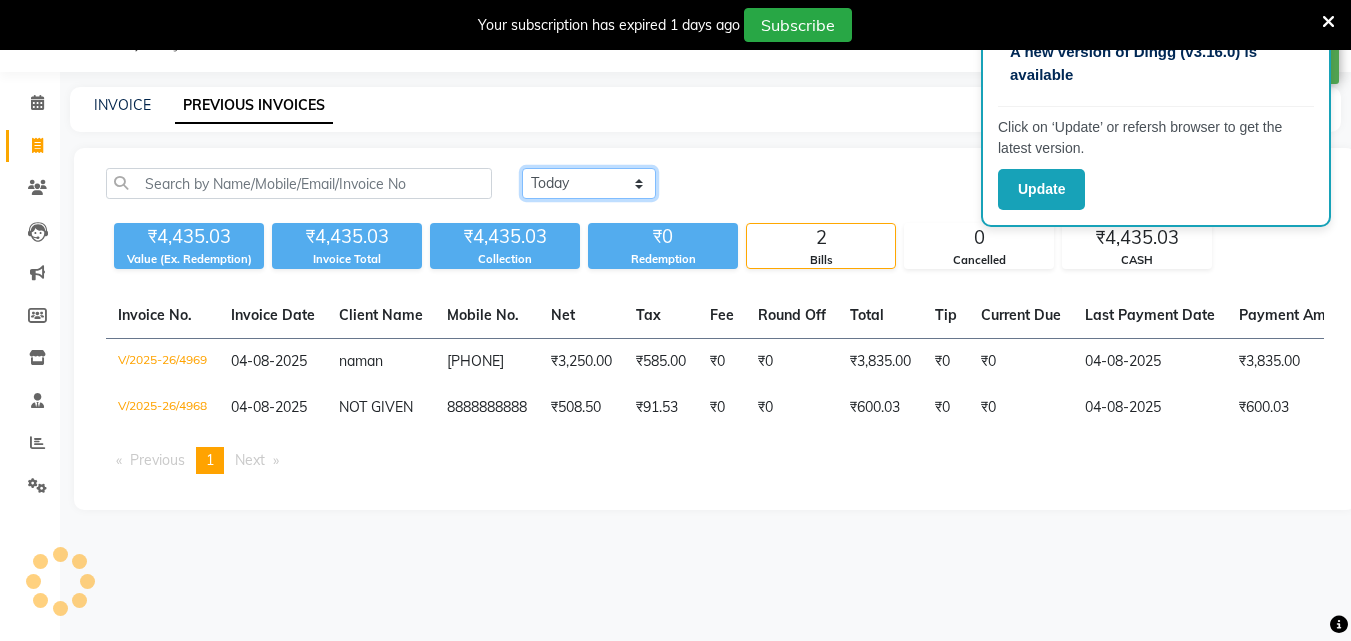 click on "Today Yesterday Custom Range" 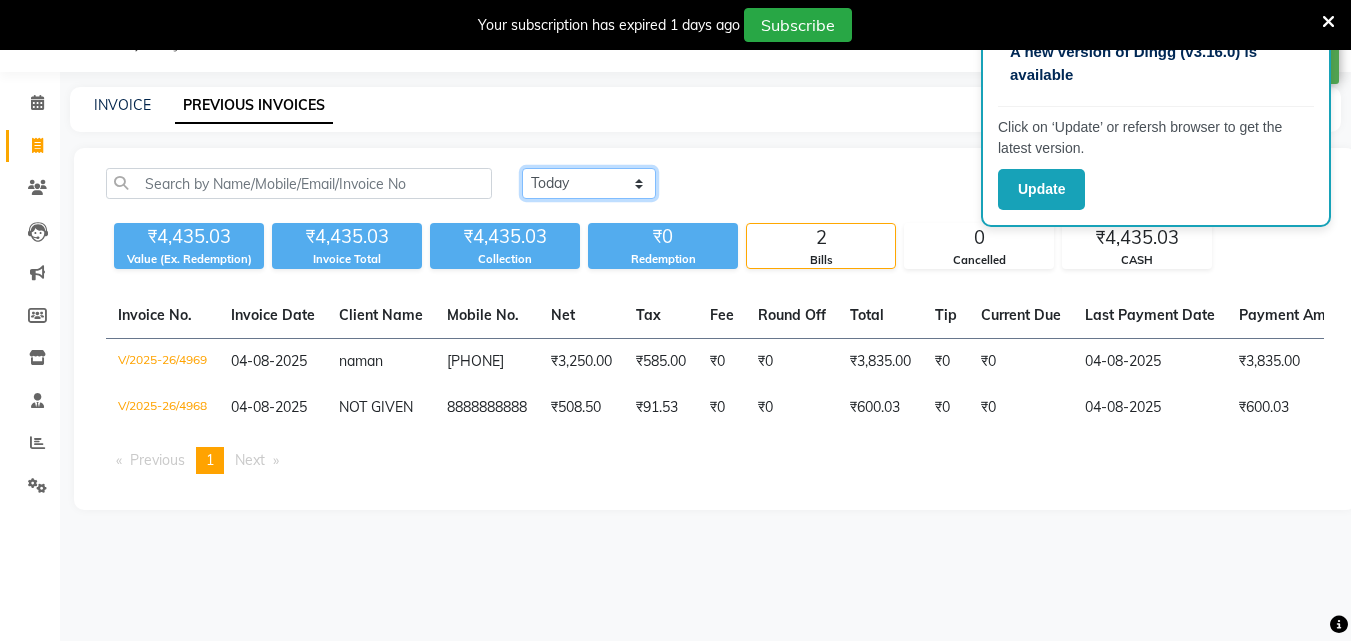 select on "yesterday" 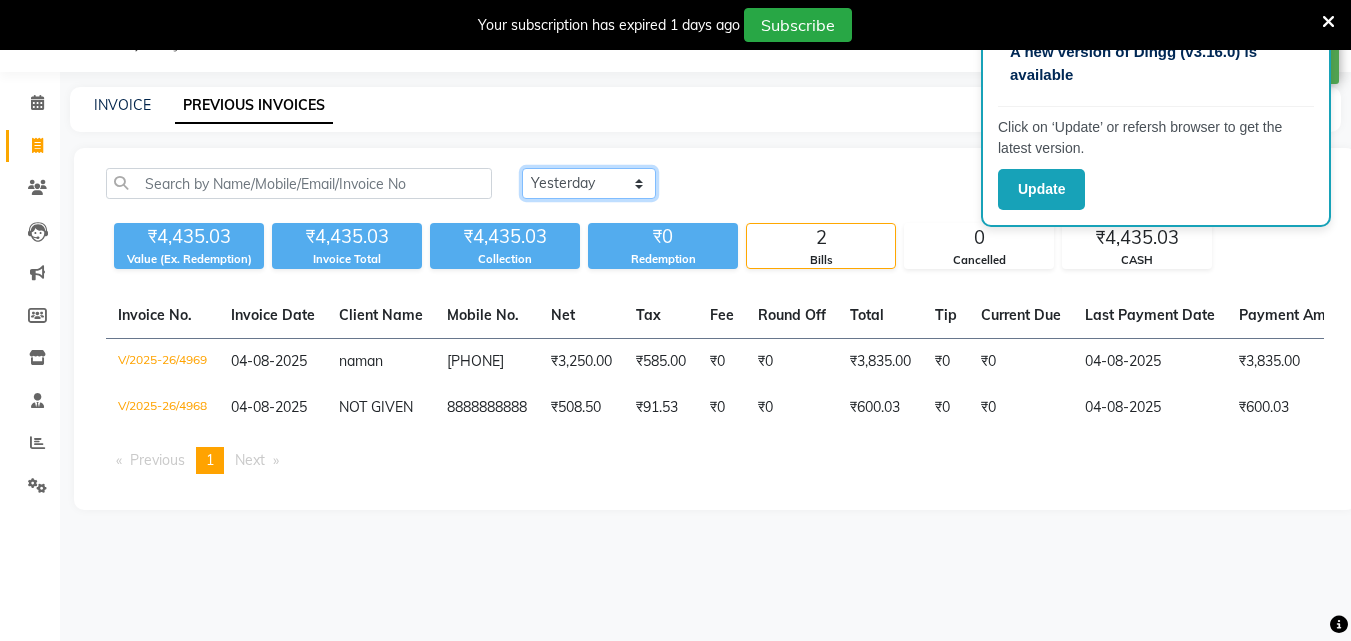 click on "Today Yesterday Custom Range" 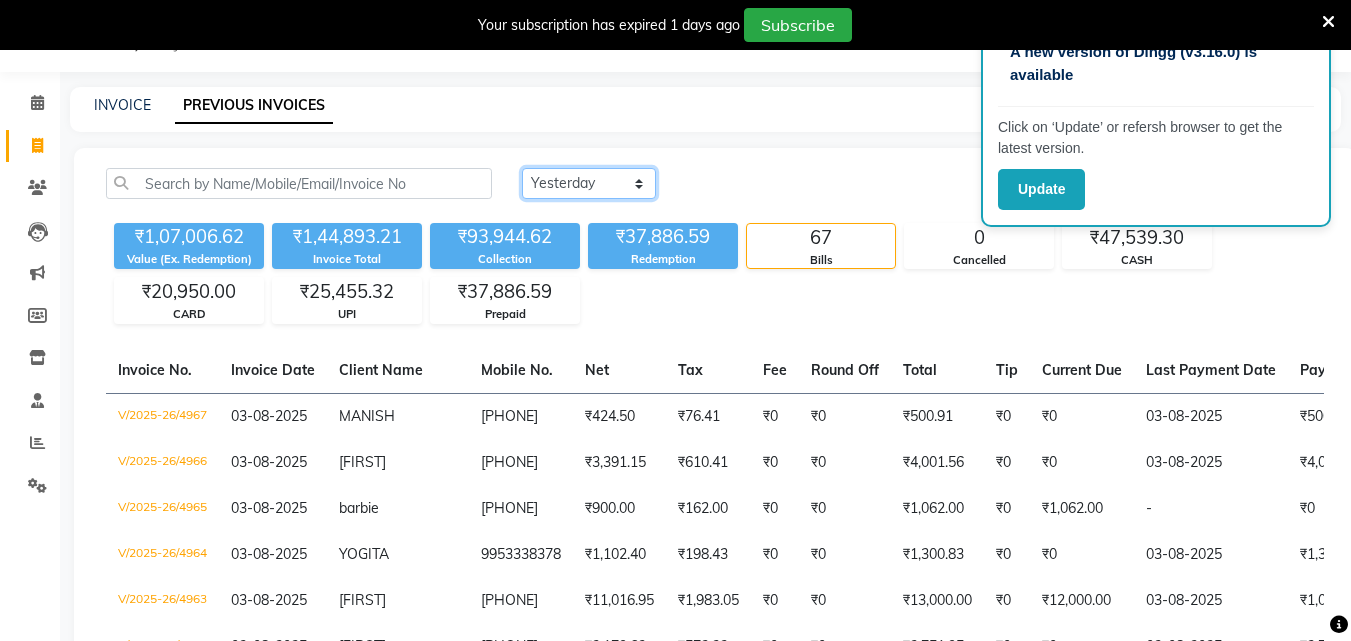 scroll, scrollTop: 322, scrollLeft: 0, axis: vertical 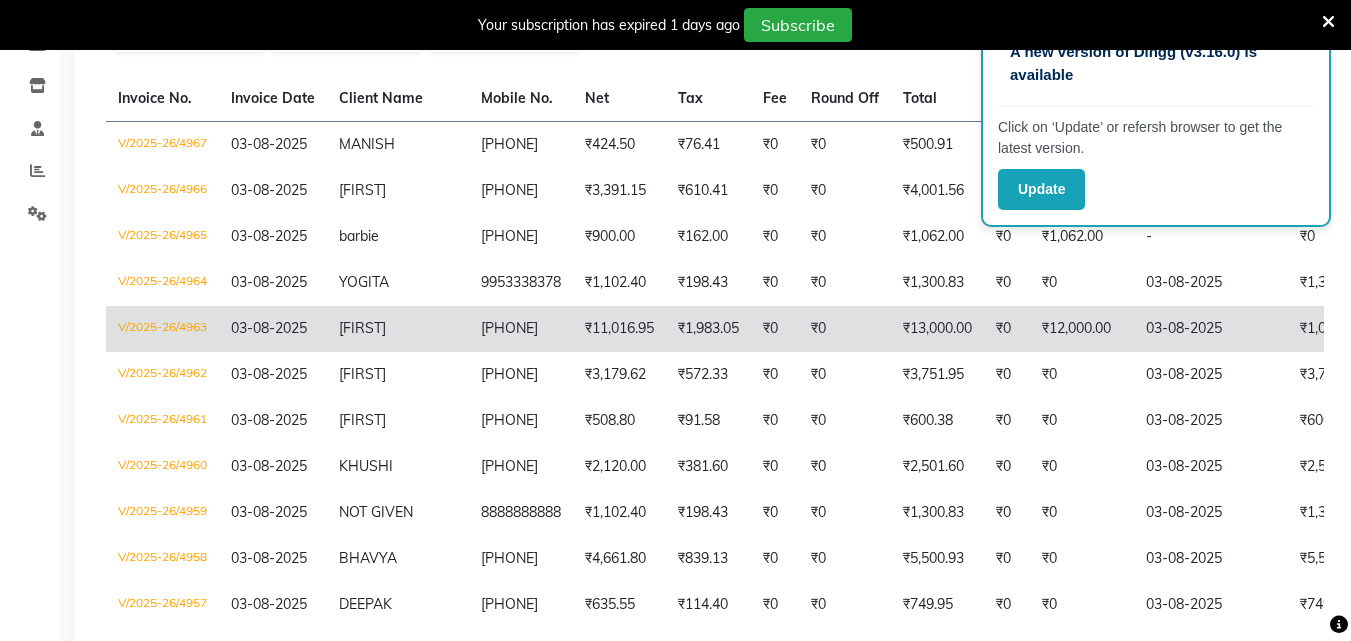 click on "03-08-2025" 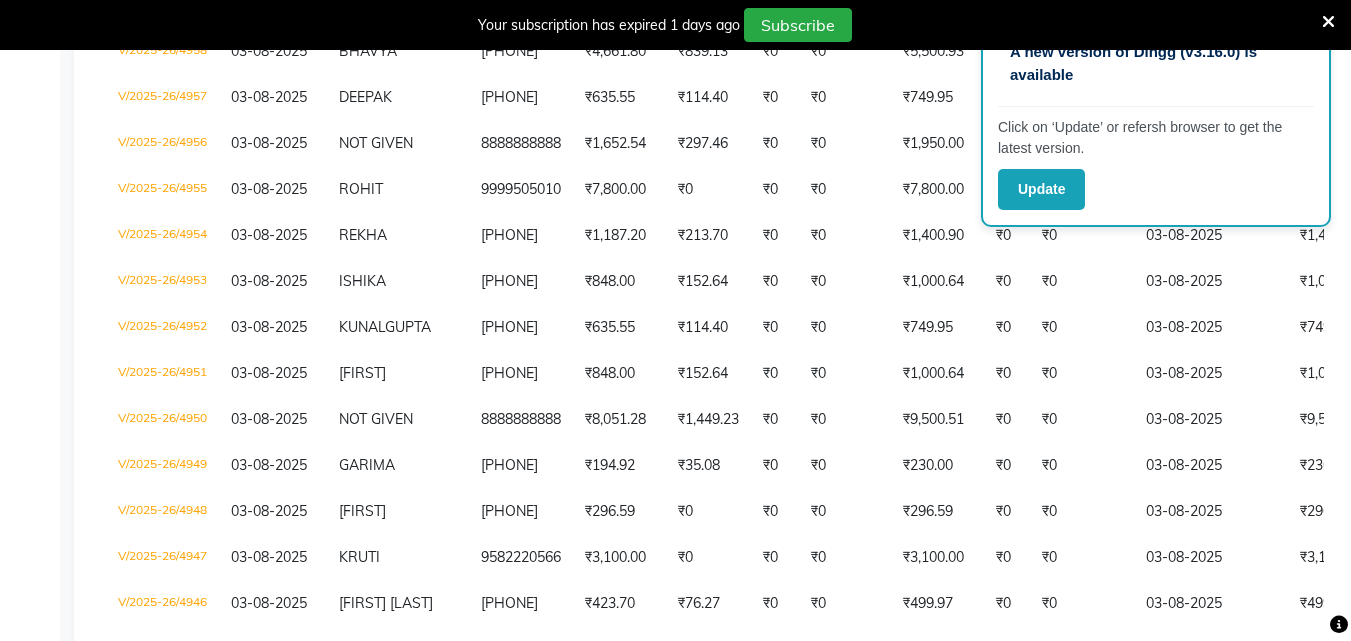 scroll, scrollTop: 966, scrollLeft: 0, axis: vertical 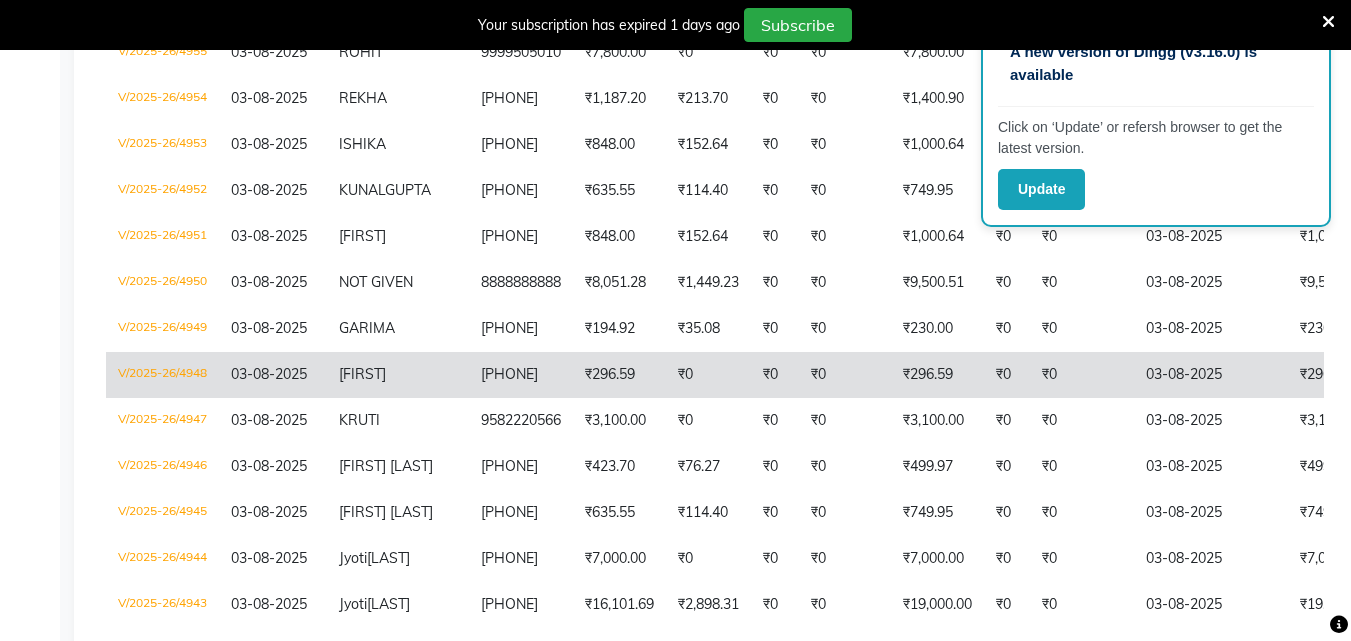 click on "V/2025-26/4948" 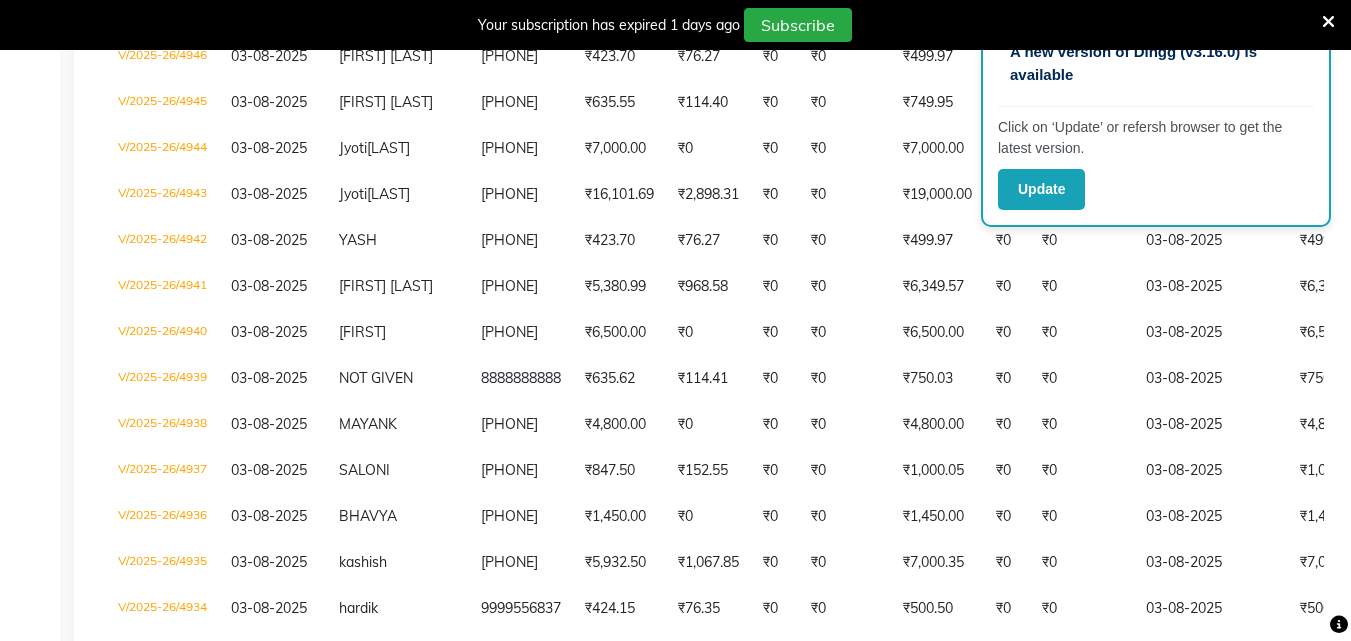 scroll, scrollTop: 1389, scrollLeft: 0, axis: vertical 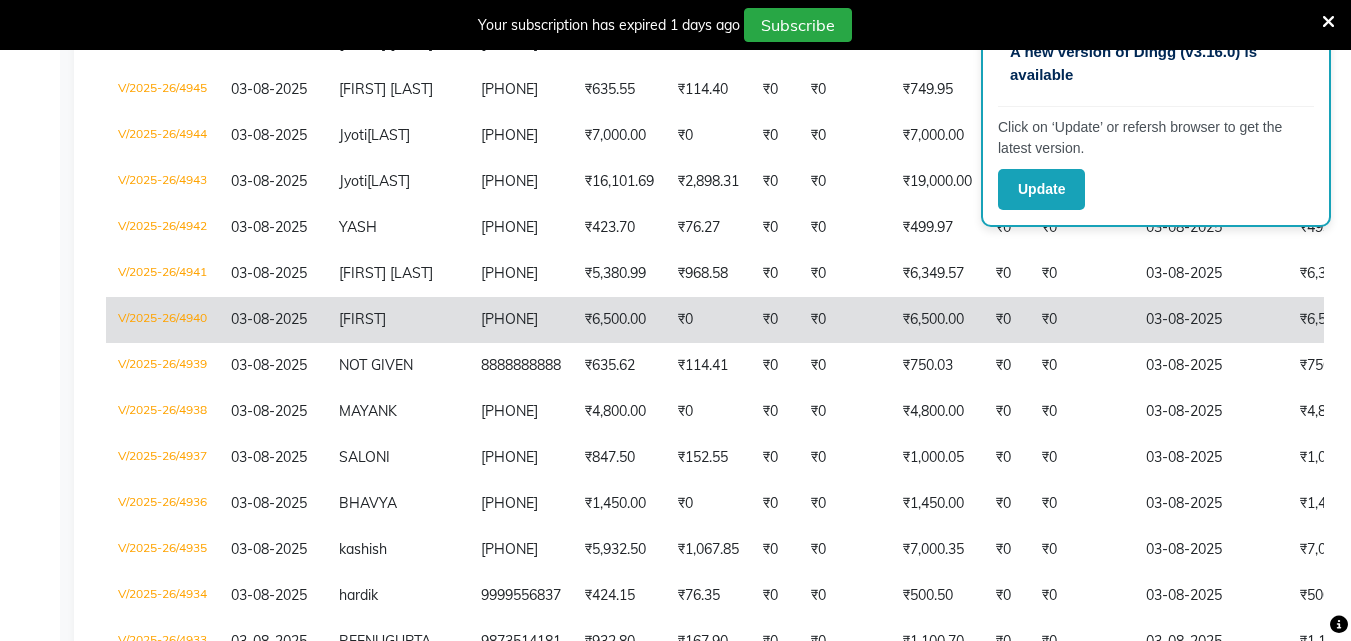 click on "03-08-2025" 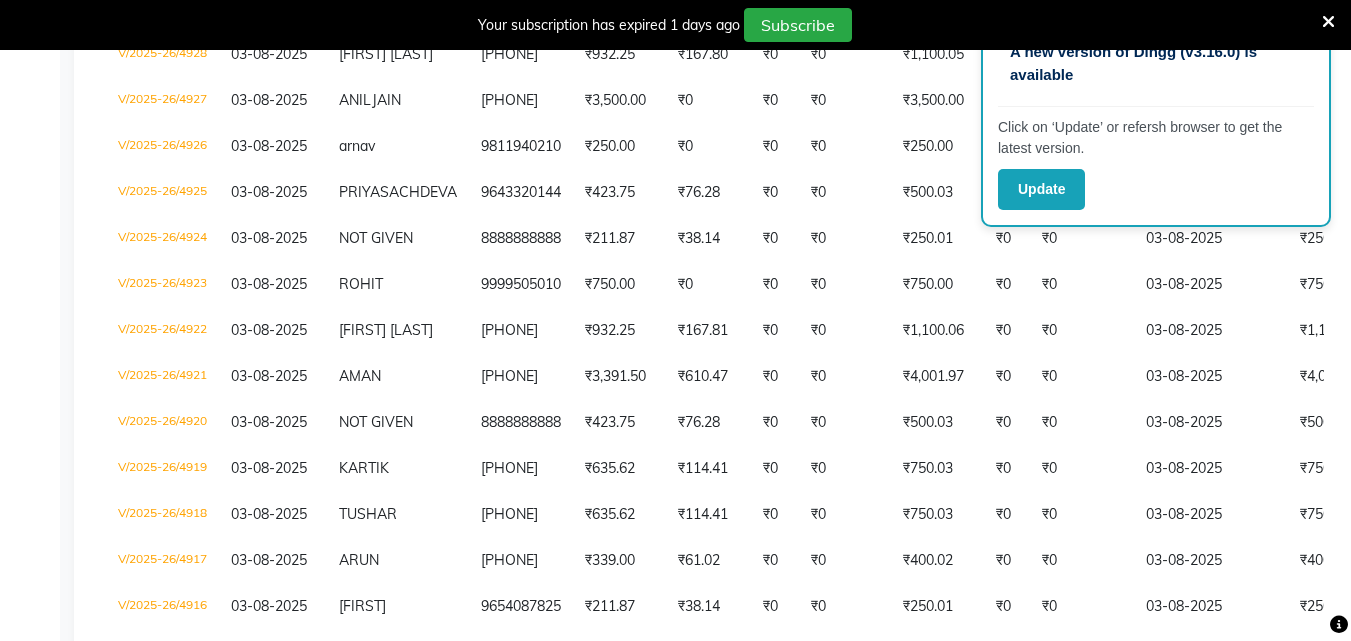 scroll, scrollTop: 2296, scrollLeft: 0, axis: vertical 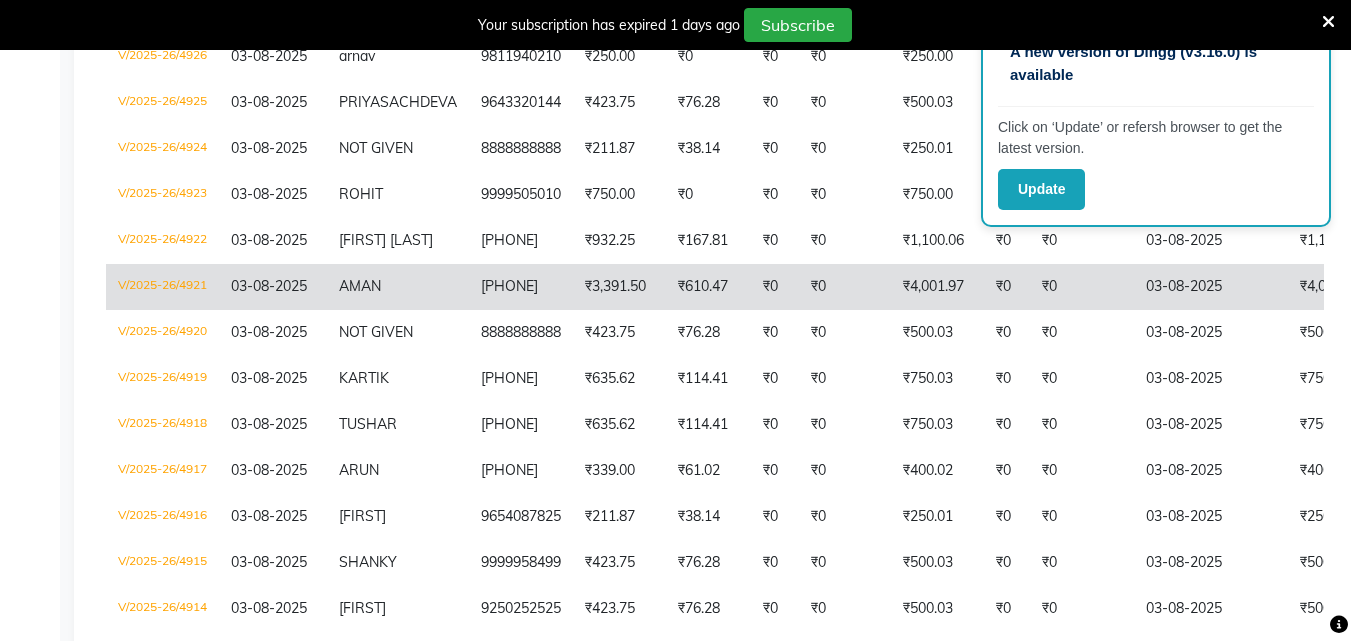 click on "03-08-2025" 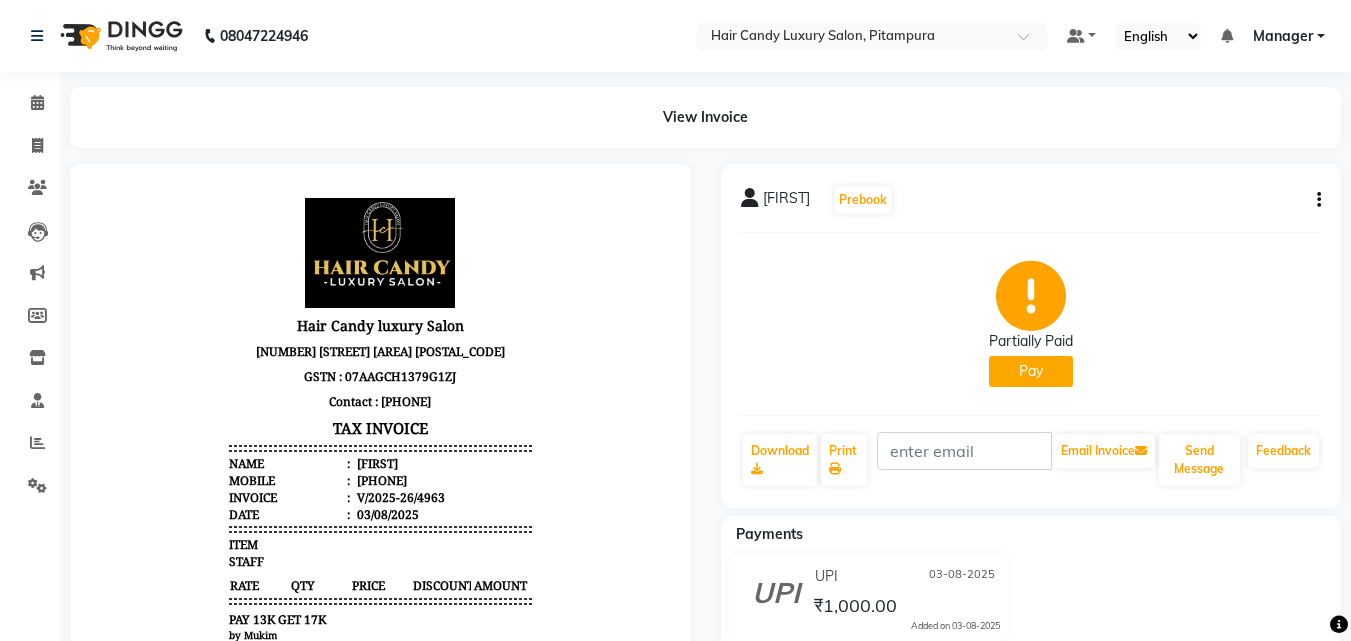 scroll, scrollTop: 16, scrollLeft: 0, axis: vertical 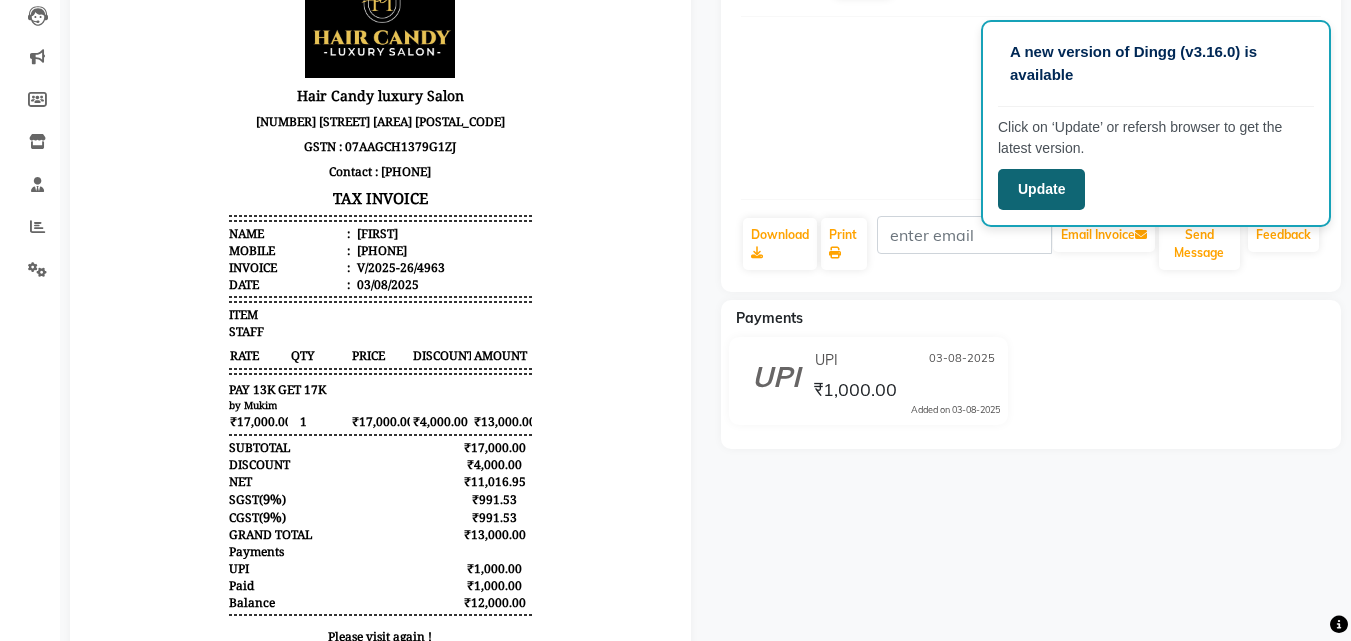 click on "Update" 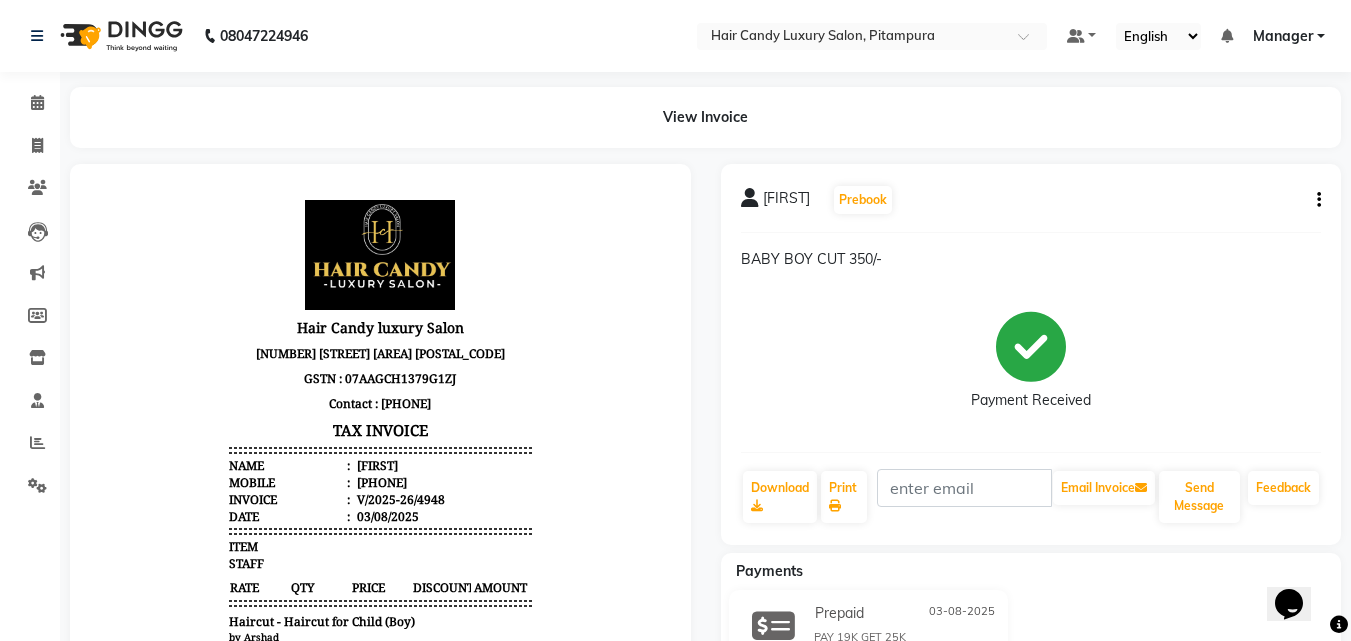 scroll, scrollTop: 16, scrollLeft: 0, axis: vertical 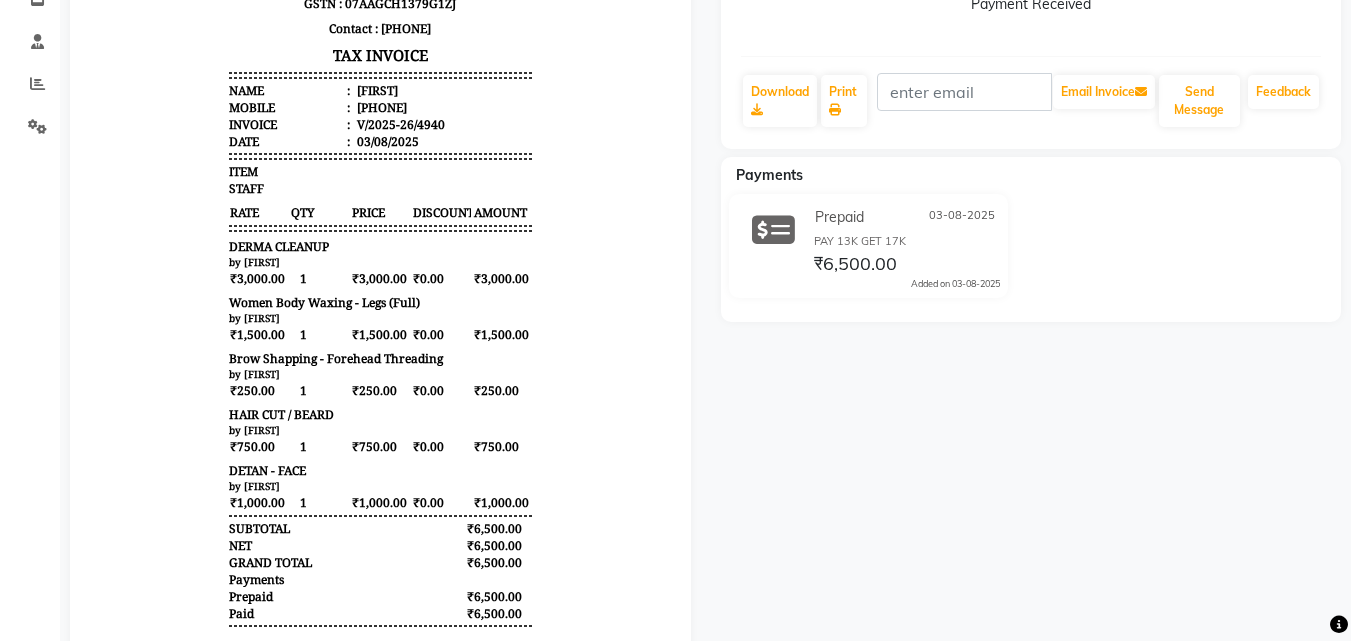 click on "Hair Candy luxury Salon
[NUMBER] [STREET] [CITY] [POSTAL_CODE]
GSTN :
07AAGCH1379G1ZJ
Contact : [PHONE]
TAX INVOICE
Name  :
[FIRST]
Mobile :
[PHONE]
Invoice  :
V/2025-26/4940
Date  :
[DATE]
ITEM
STAFF
RATE 1" at bounding box center [380, 284] 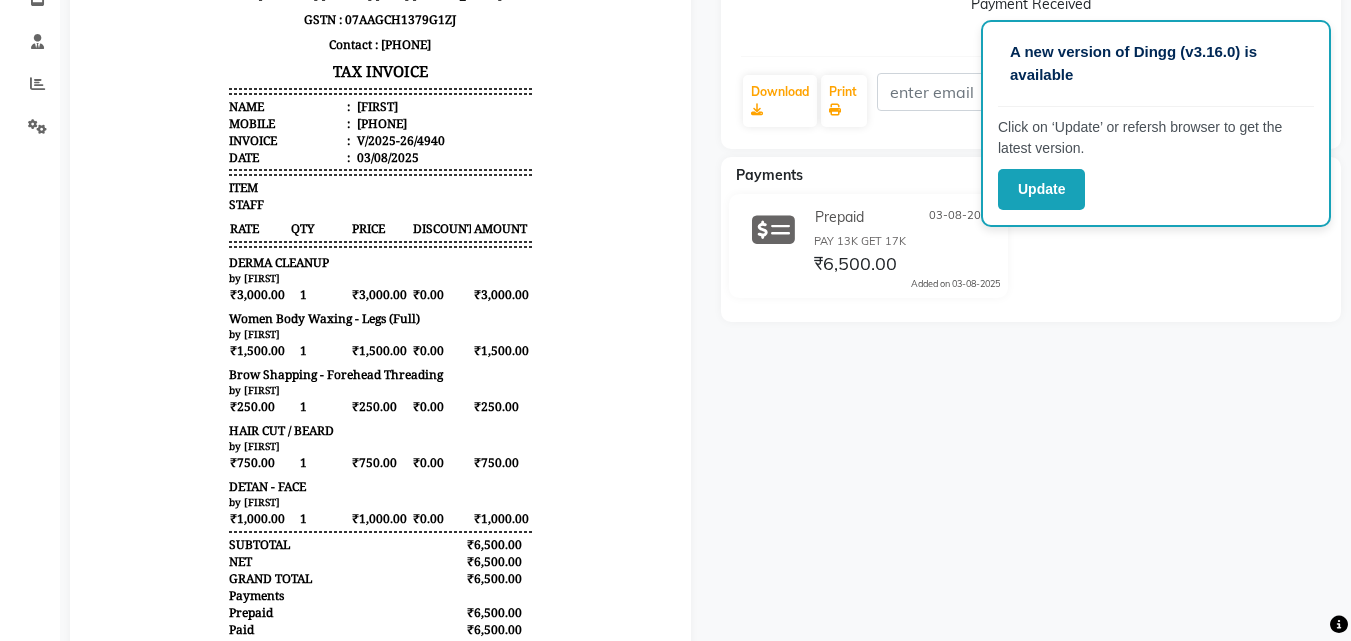 scroll, scrollTop: 0, scrollLeft: 0, axis: both 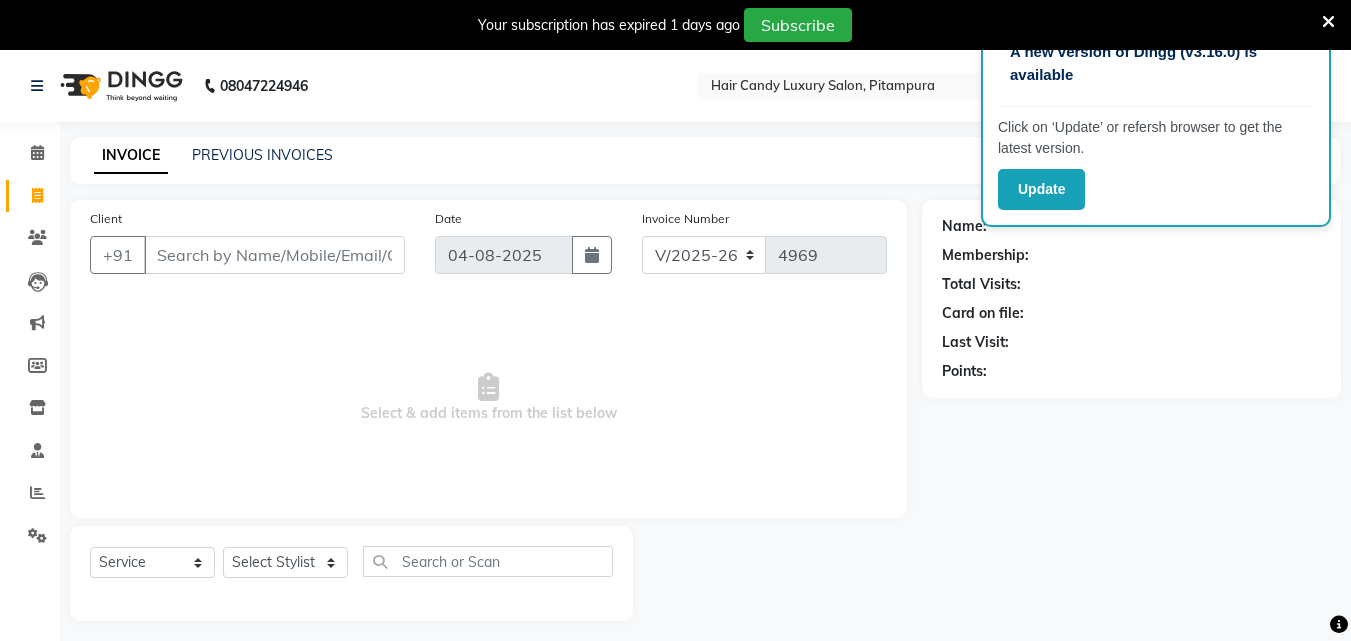 select on "4720" 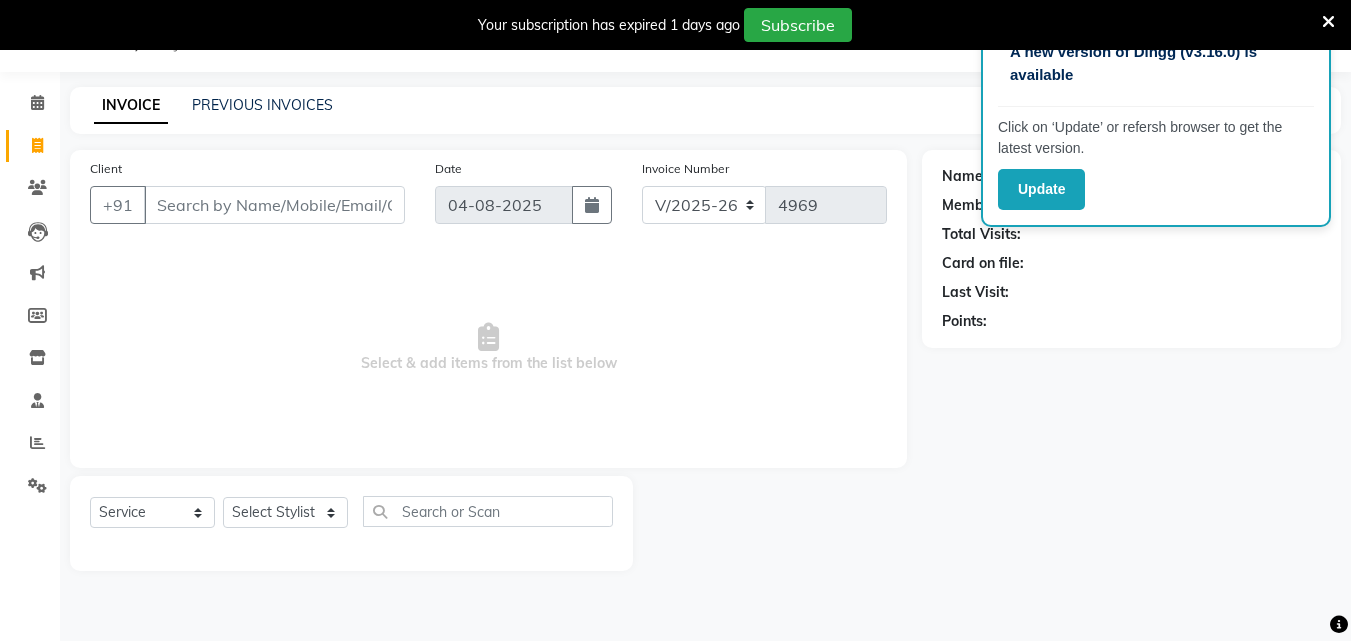 scroll, scrollTop: 0, scrollLeft: 0, axis: both 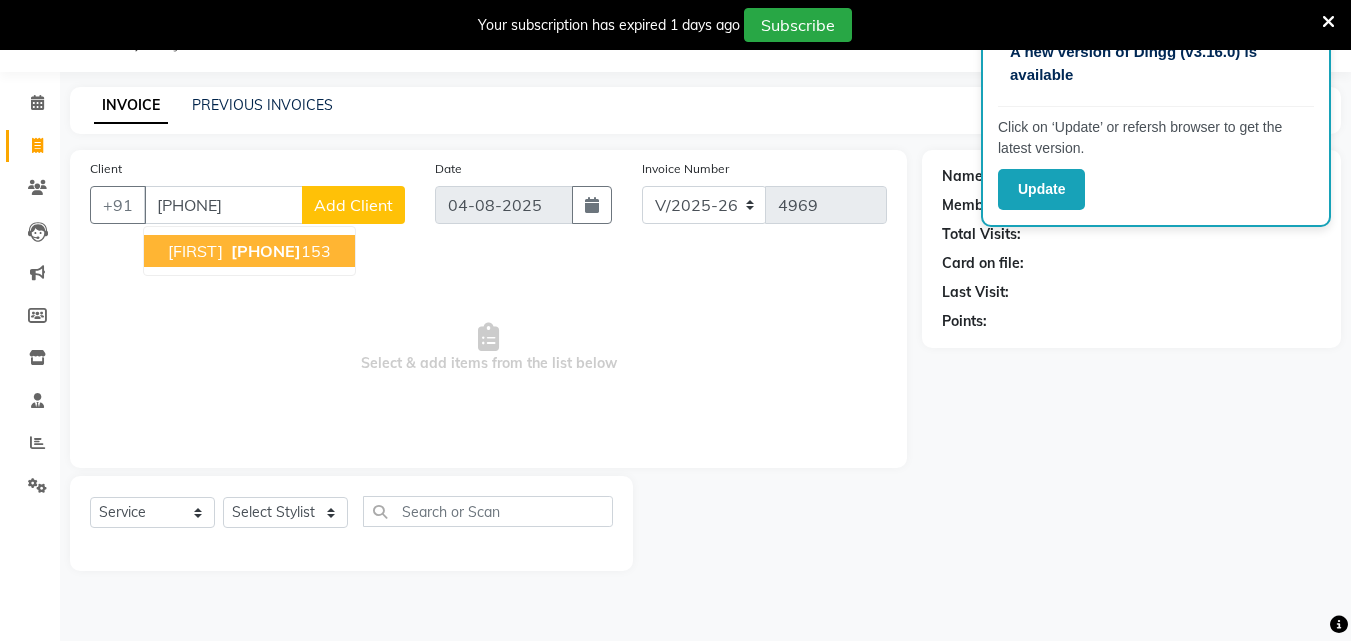 click on "[PHONE]" at bounding box center (266, 251) 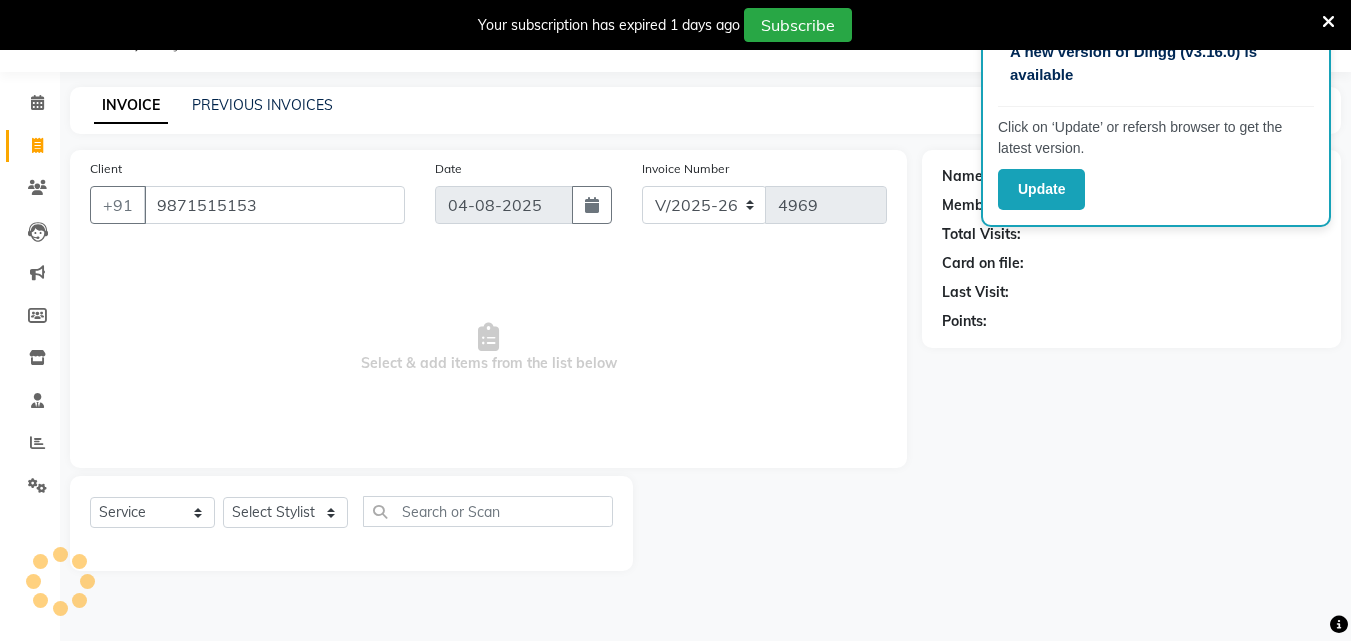 type on "9871515153" 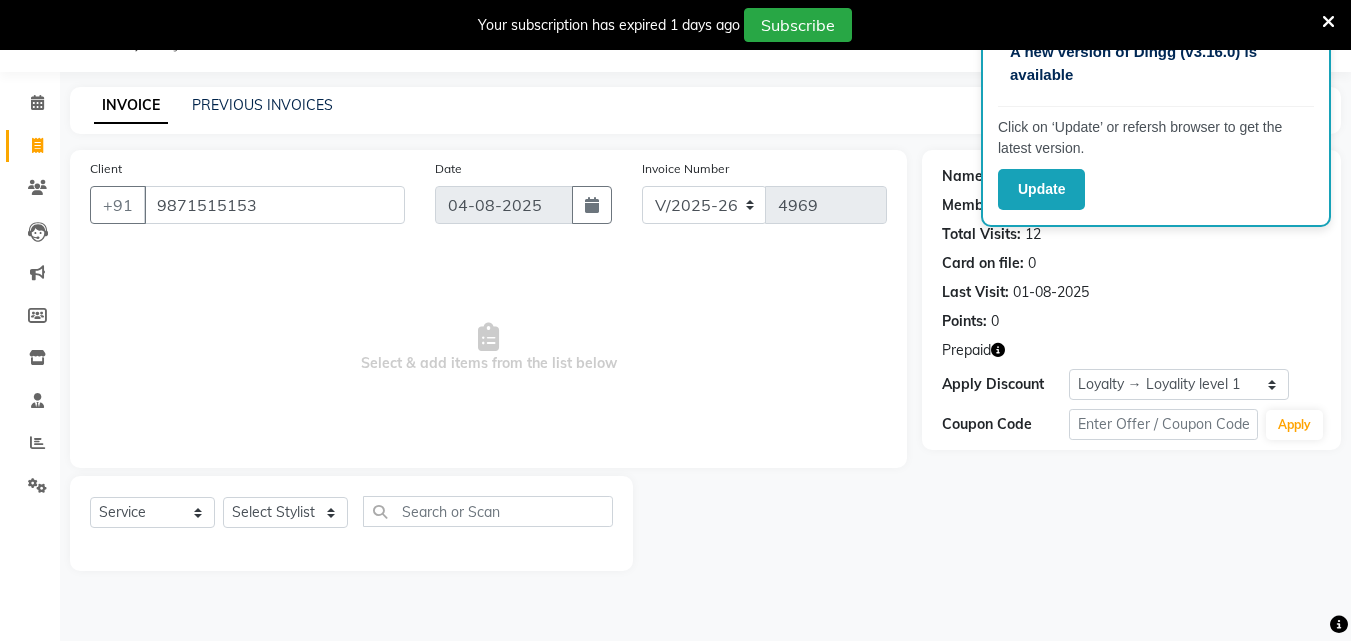 click 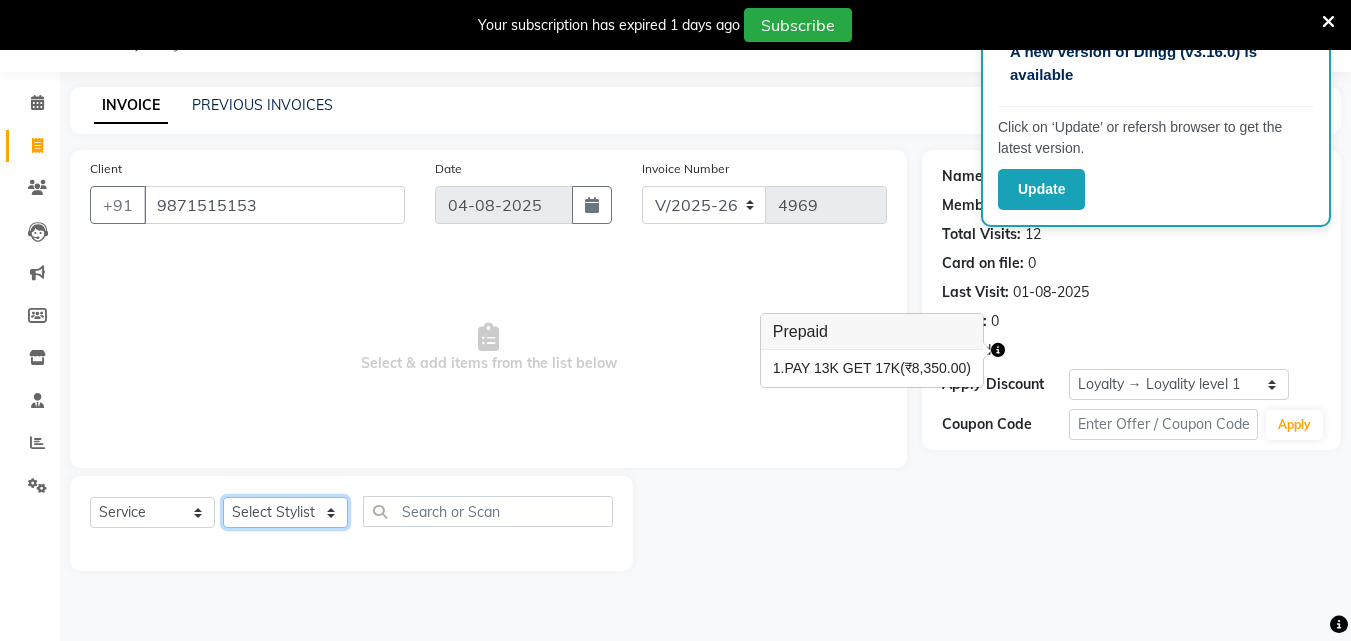click on "Select Stylist Aarif AMAN ANJALI Arman Arshad  ARSHAD SALMANI ASHU FAIZ gaurav Hanish harshit Jack  karishma KAVITA kunal Manager MANNU Mukim  paras pinki preeti Raghav  RASHMI RAVI RITIK SAHIL sawan SHALINI SHARUKH SHWETA  VEER Vijay  vijay tiwari ZAID" 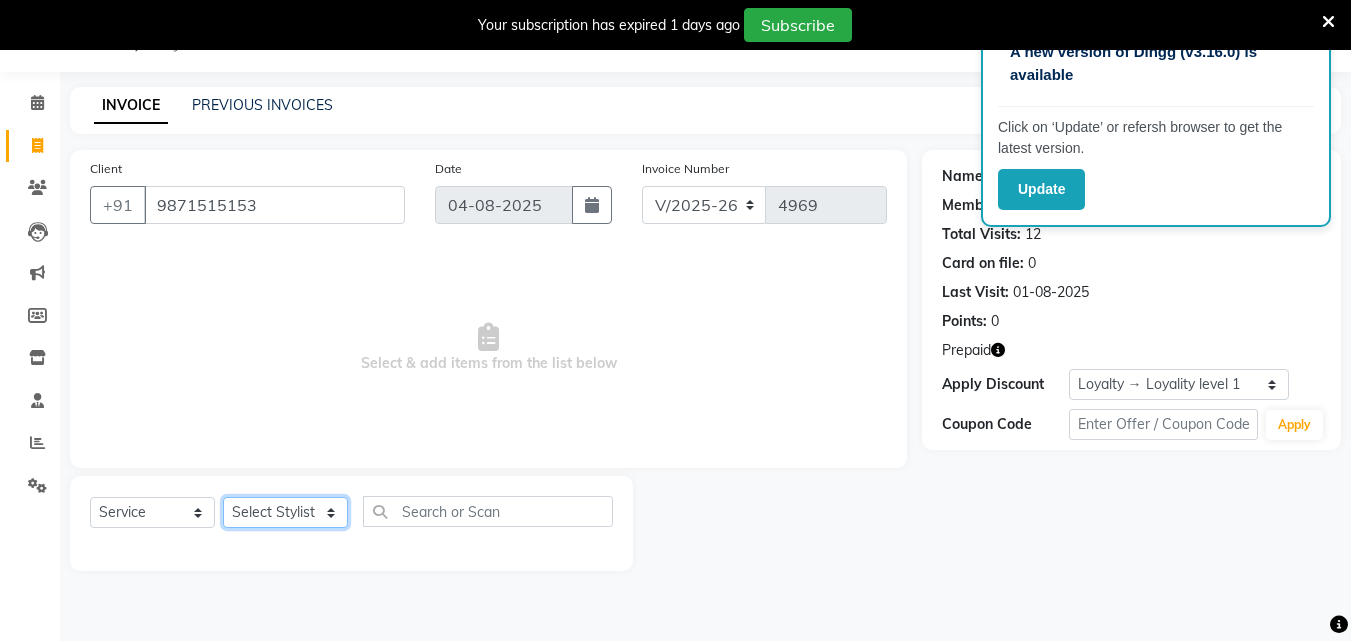 select on "54111" 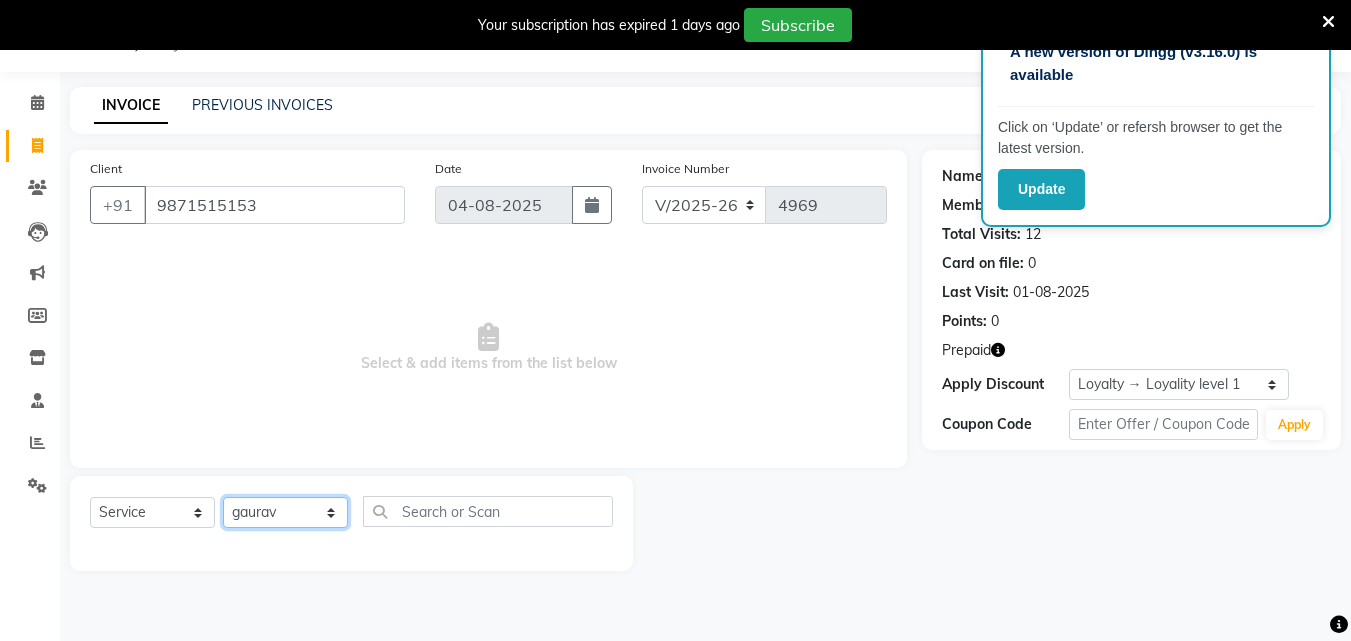 click on "Select Stylist Aarif AMAN ANJALI Arman Arshad  ARSHAD SALMANI ASHU FAIZ gaurav Hanish harshit Jack  karishma KAVITA kunal Manager MANNU Mukim  paras pinki preeti Raghav  RASHMI RAVI RITIK SAHIL sawan SHALINI SHARUKH SHWETA  VEER Vijay  vijay tiwari ZAID" 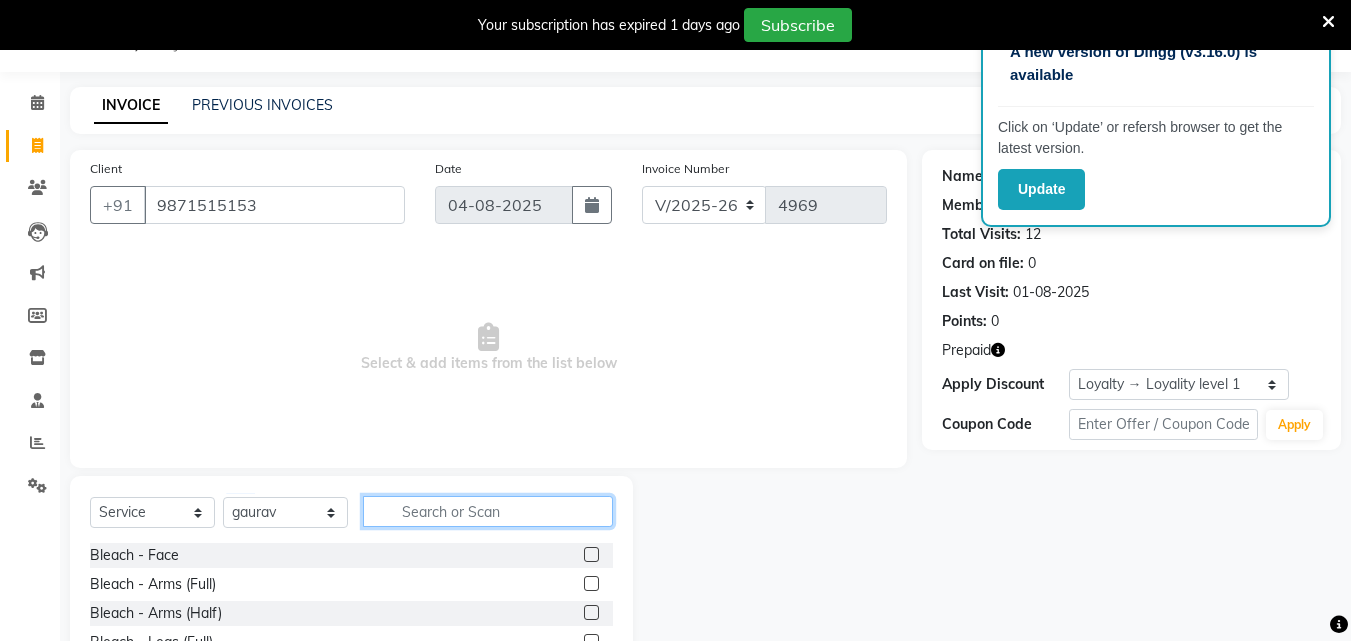 click 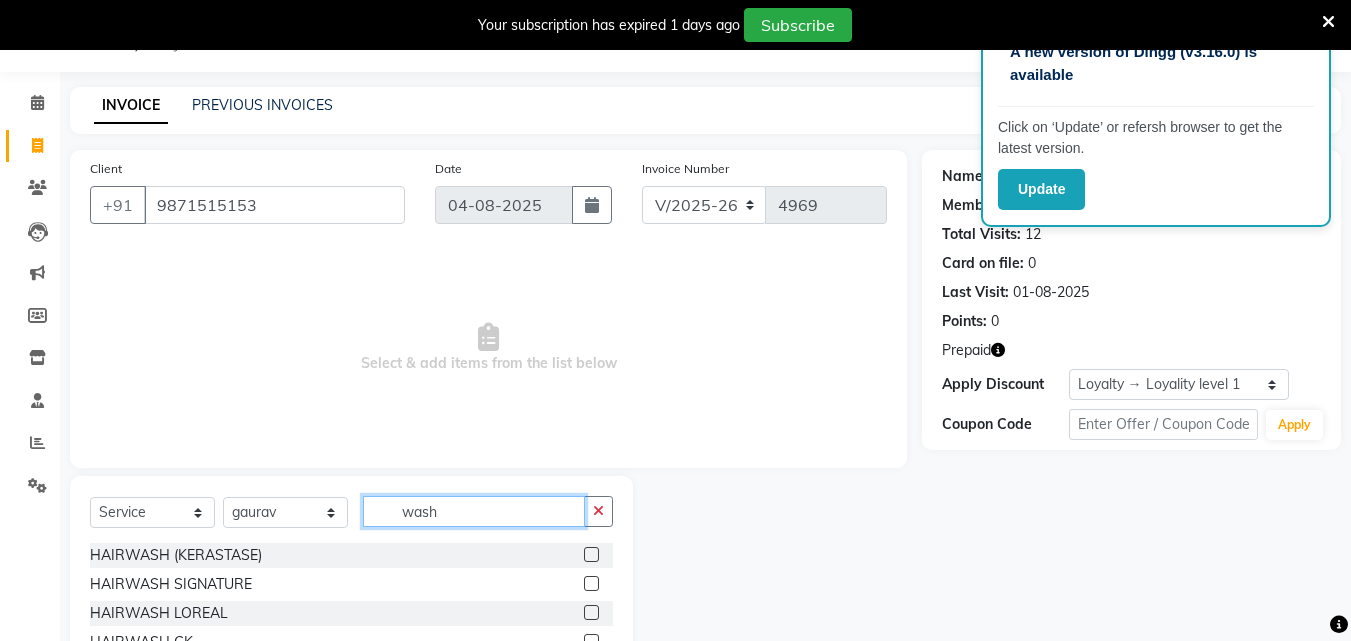 type on "wash" 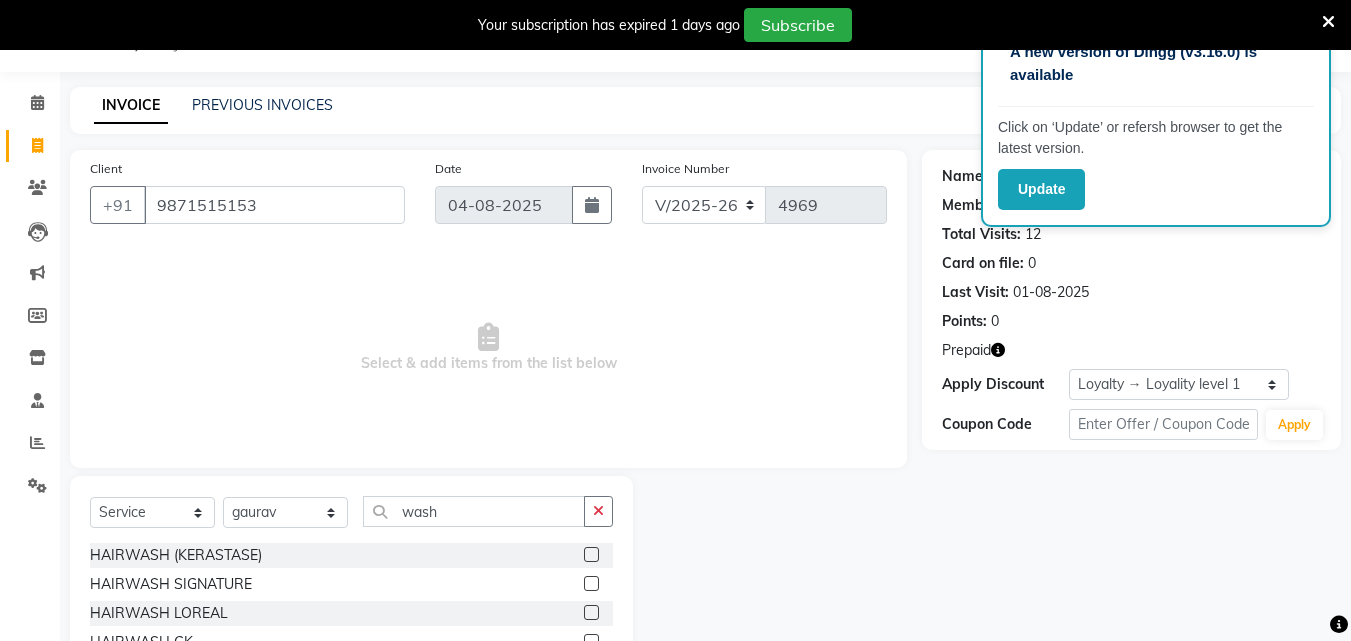 click 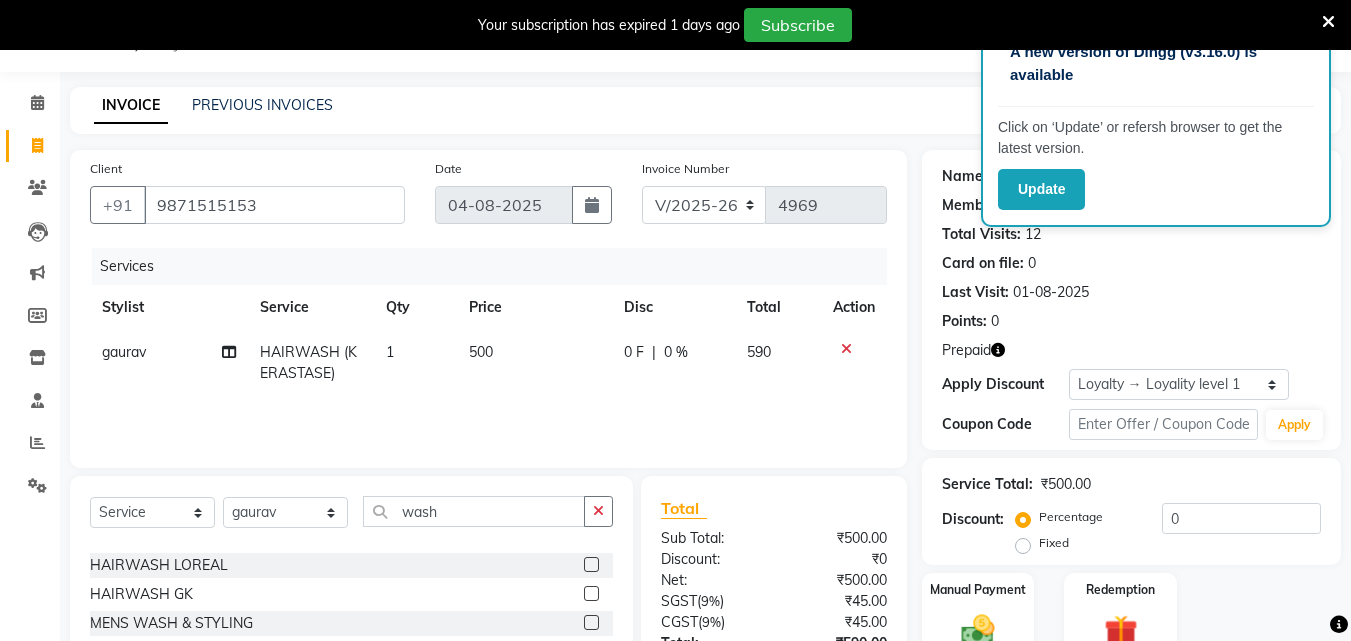 checkbox on "false" 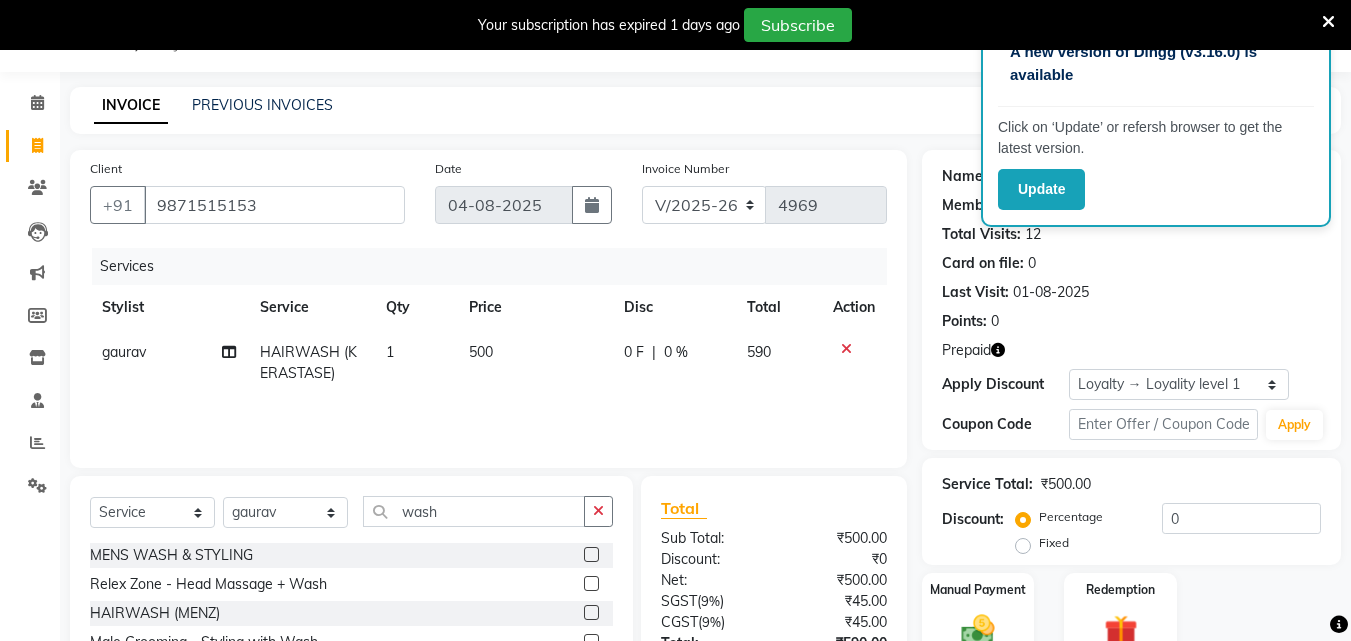 scroll, scrollTop: 119, scrollLeft: 0, axis: vertical 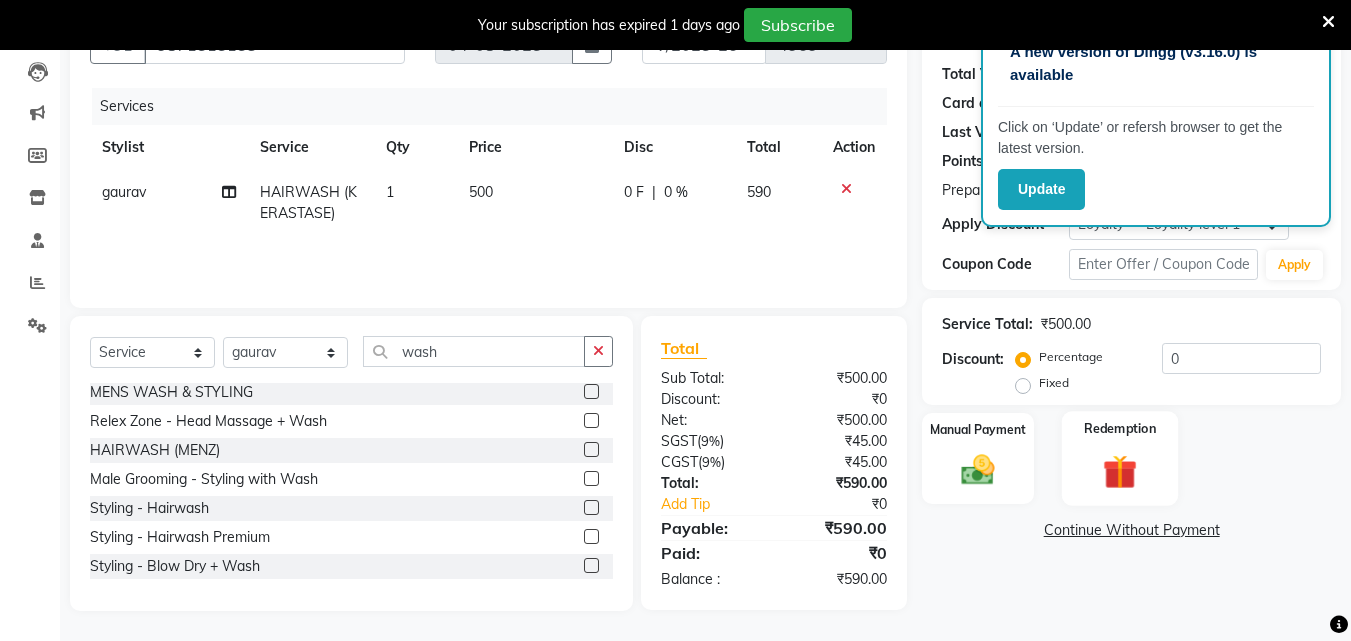 click on "Redemption" 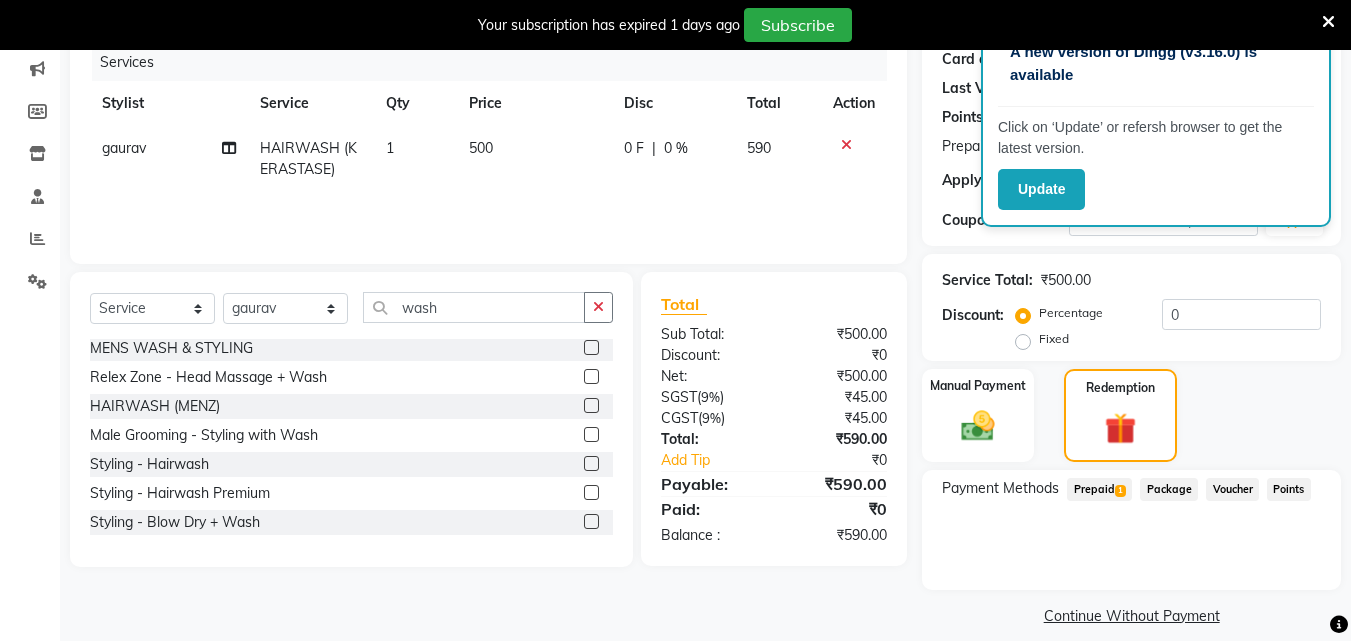 scroll, scrollTop: 274, scrollLeft: 0, axis: vertical 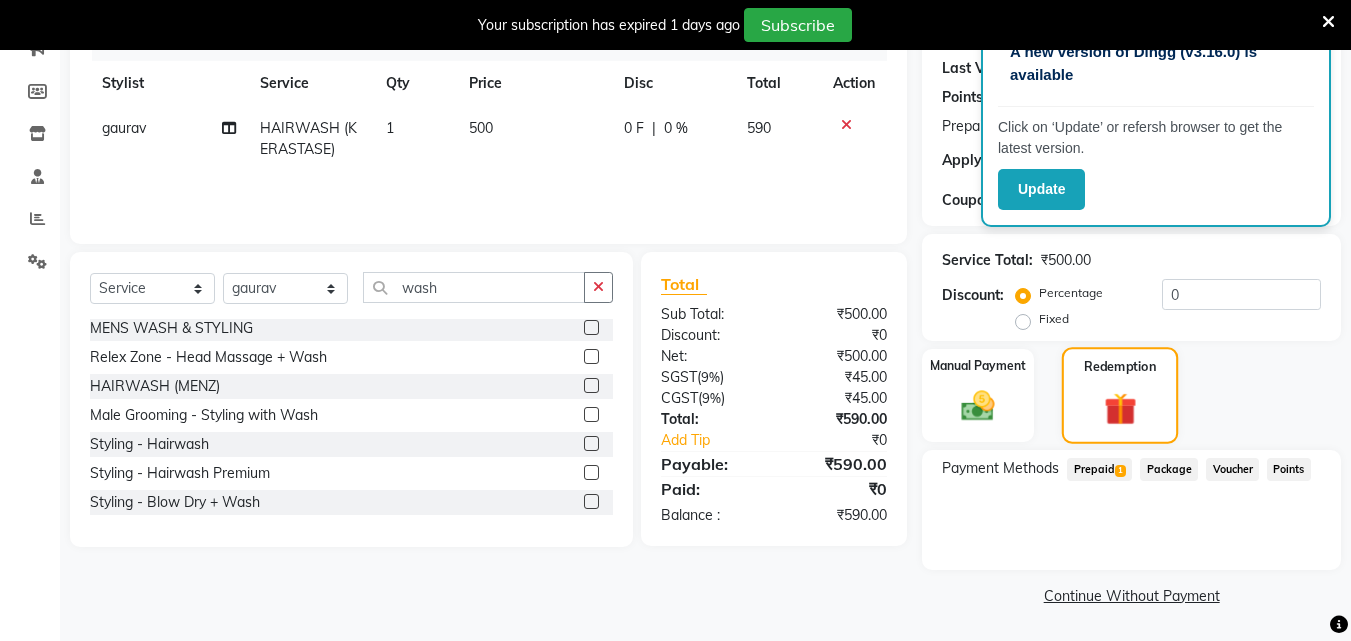 click 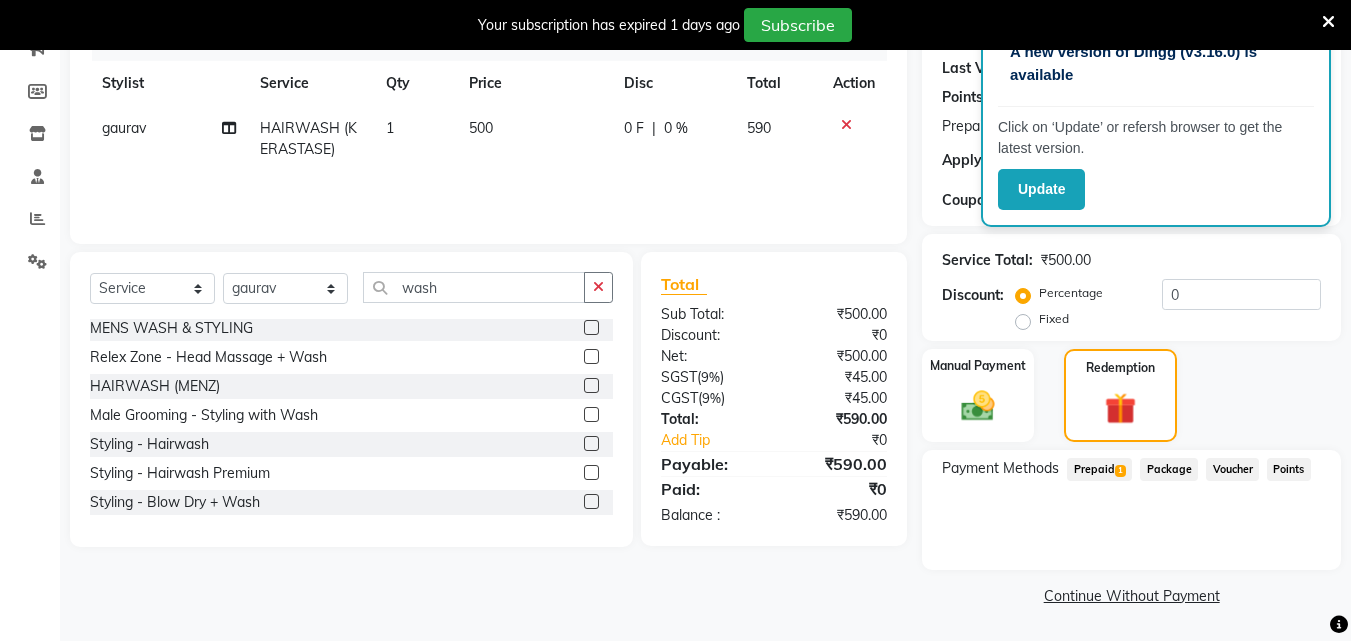 click on "Prepaid  1" 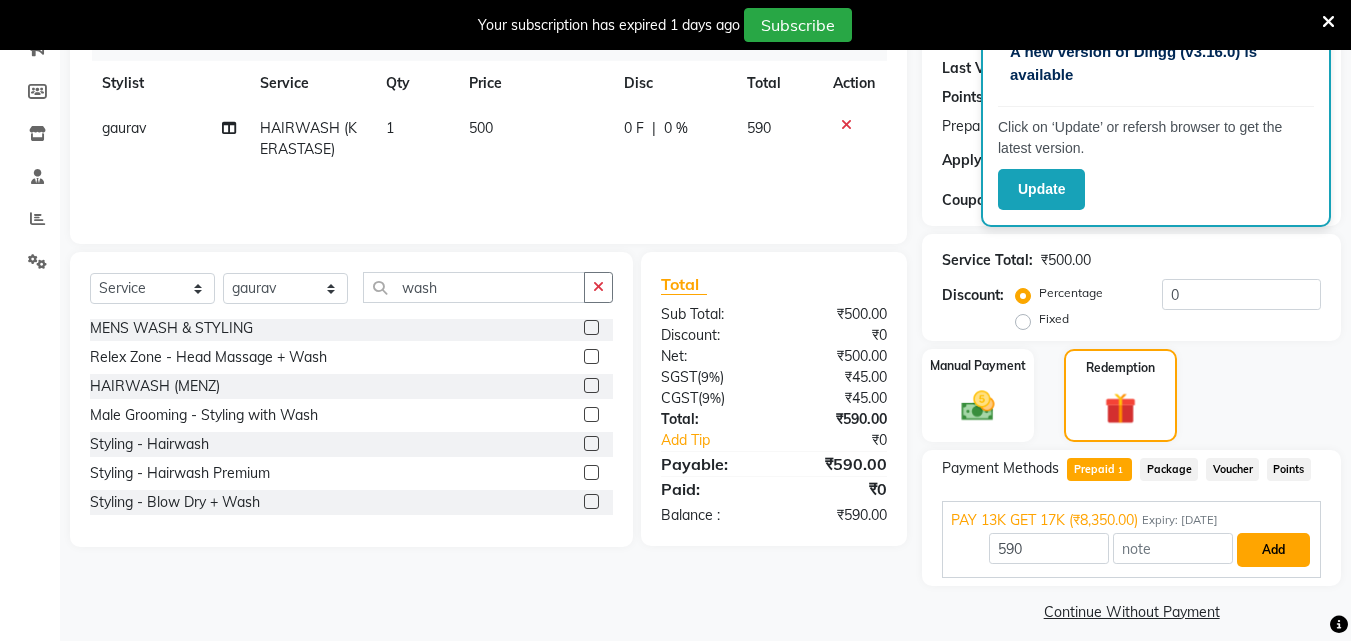 click on "Add" at bounding box center (1273, 550) 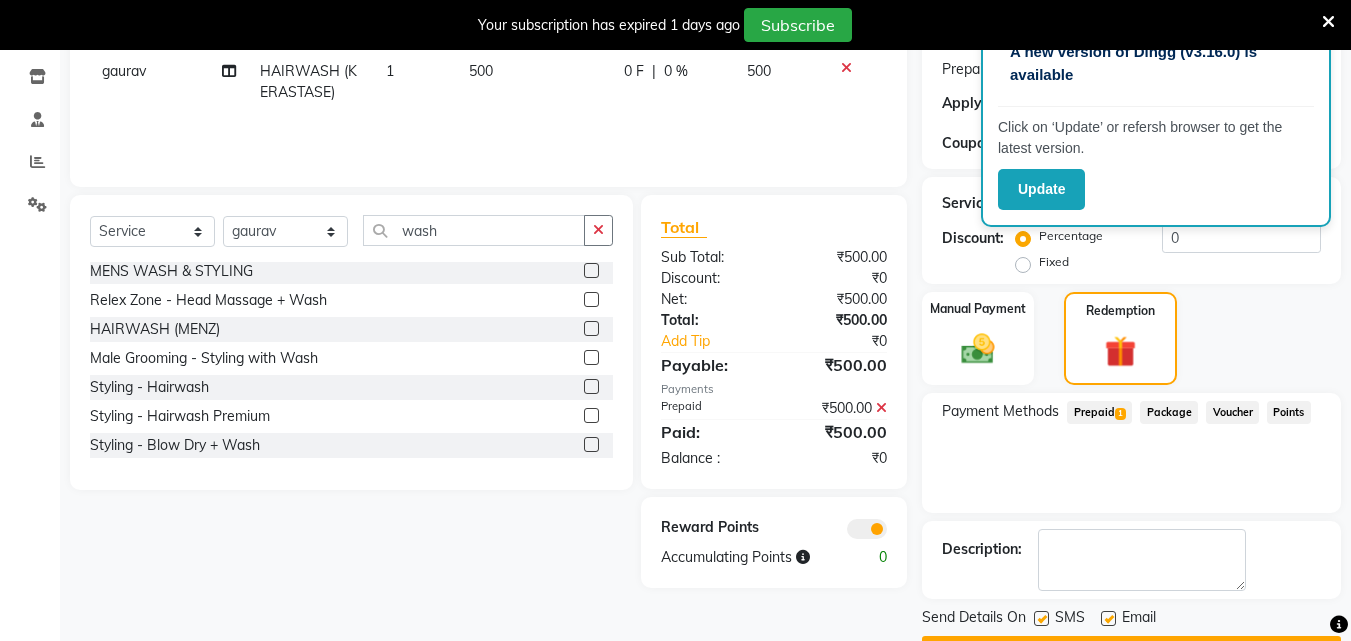 scroll, scrollTop: 387, scrollLeft: 0, axis: vertical 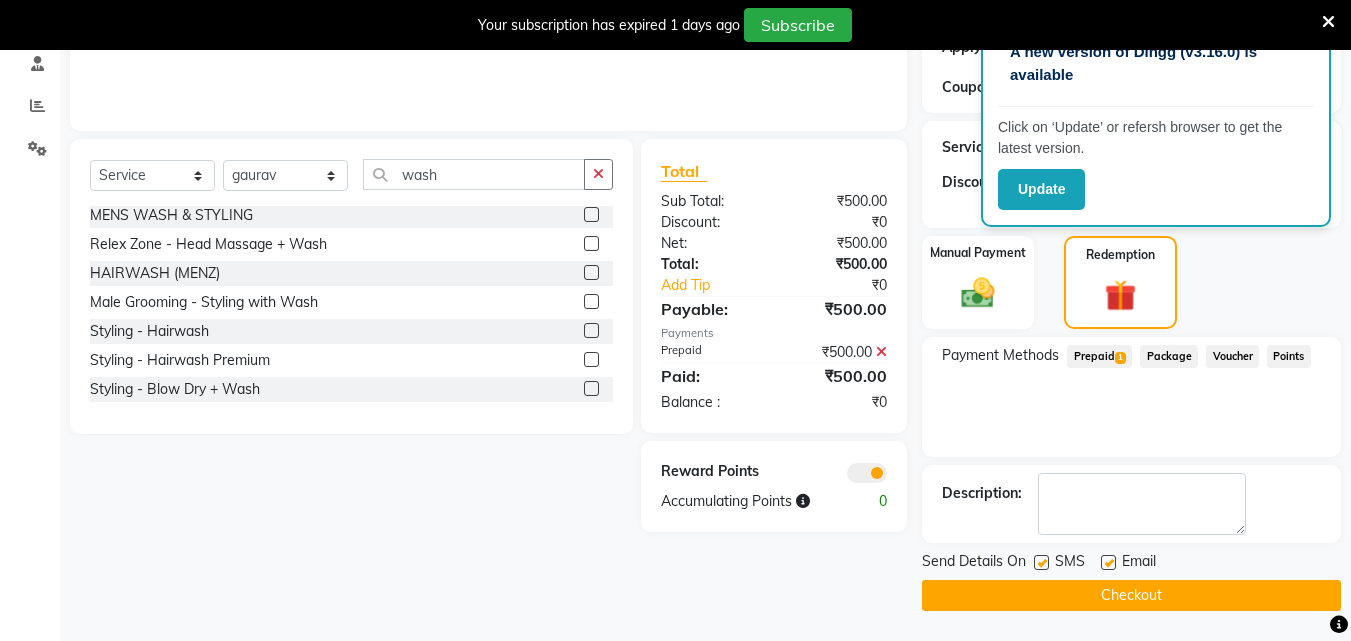 click on "Checkout" 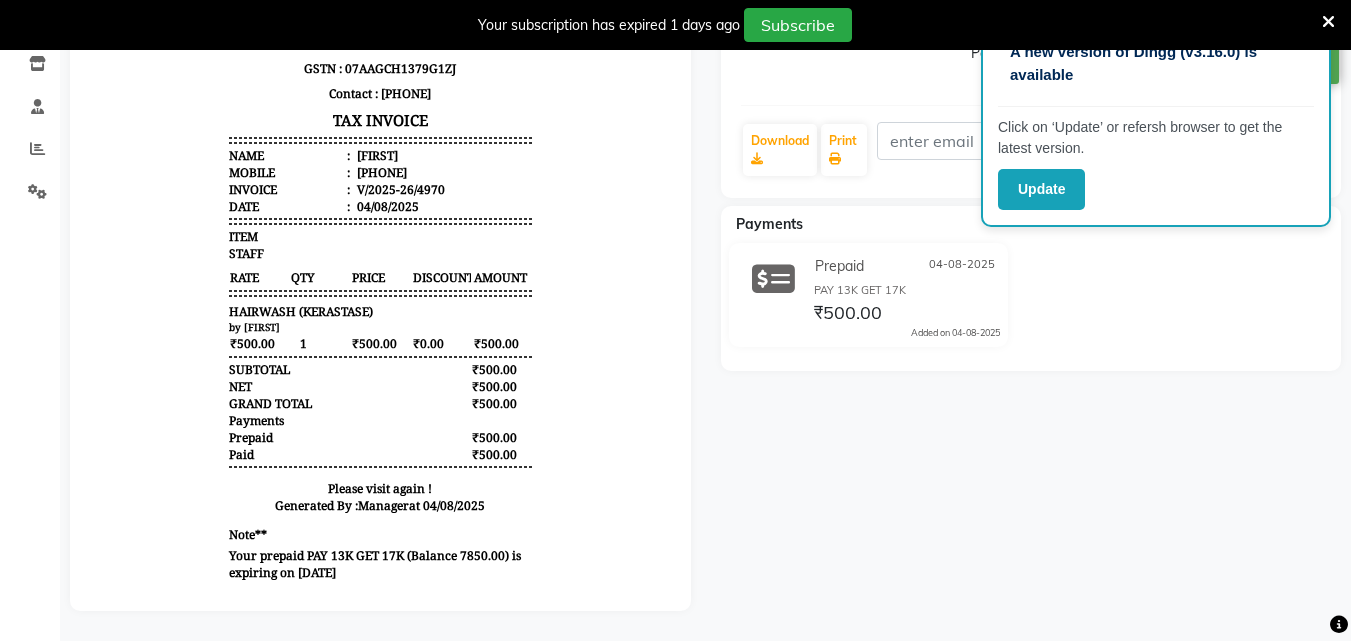 scroll, scrollTop: 0, scrollLeft: 0, axis: both 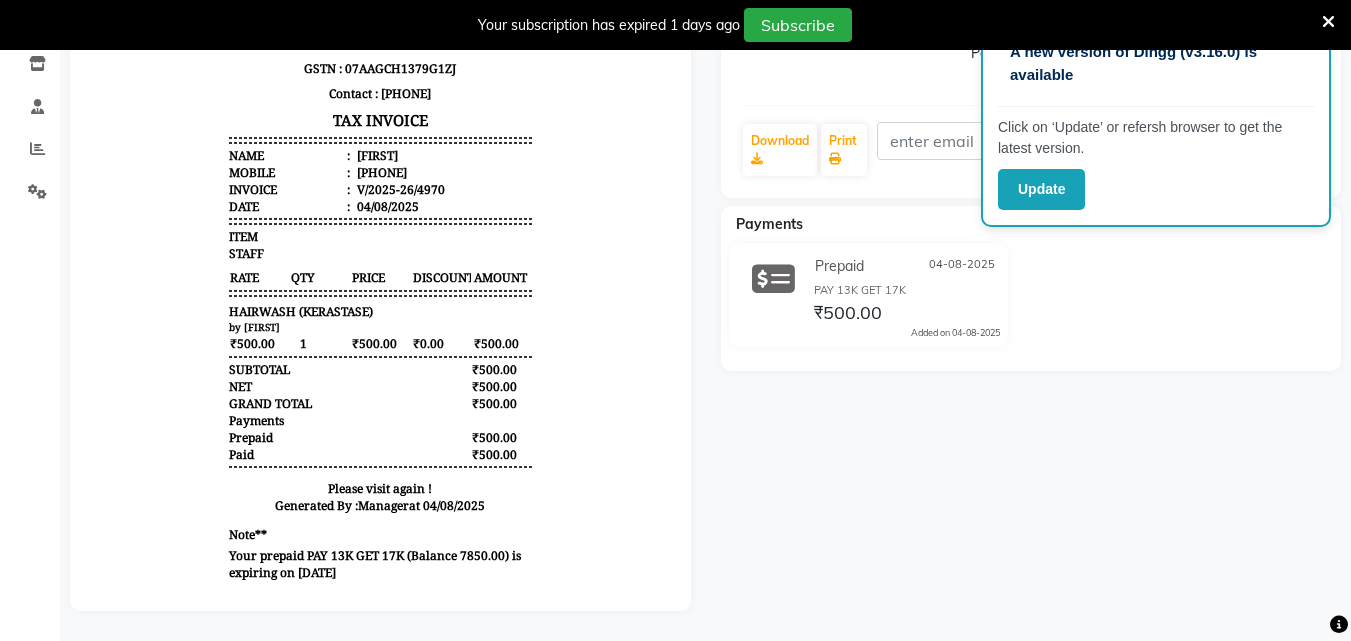 click on "Prepaid 04-08-2025 PAY 13K GET 17K ₹500.00  Added on 04-08-2025" 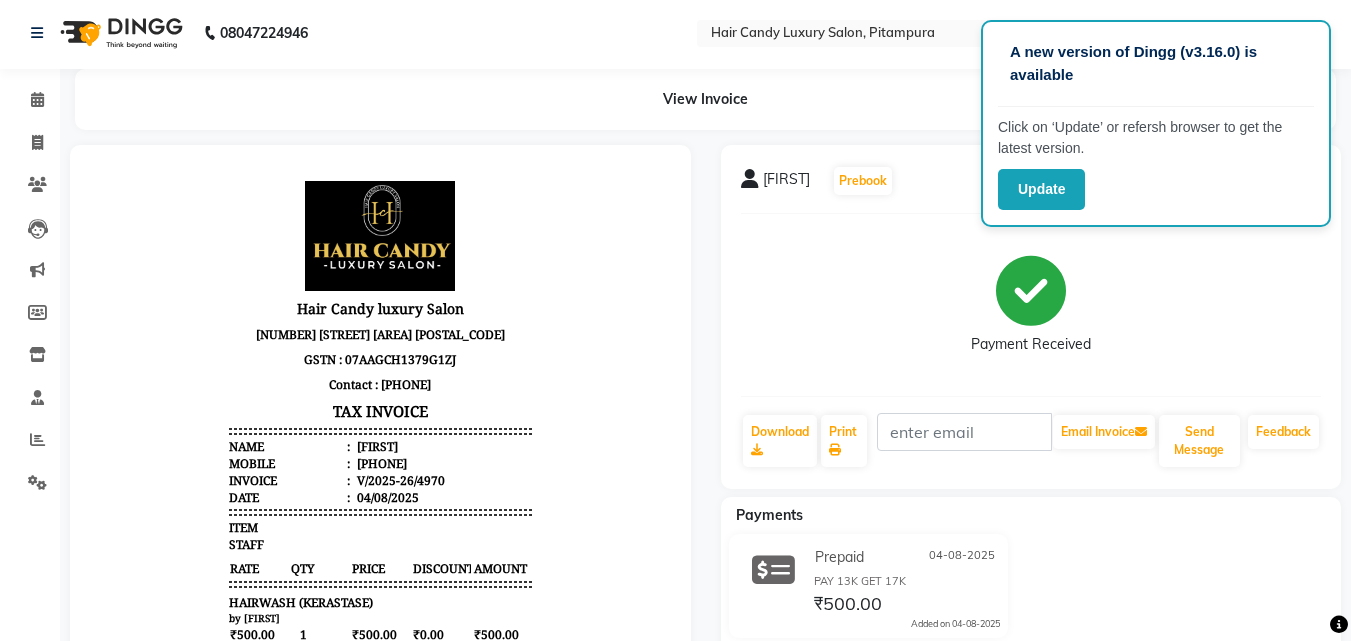 scroll, scrollTop: 0, scrollLeft: 0, axis: both 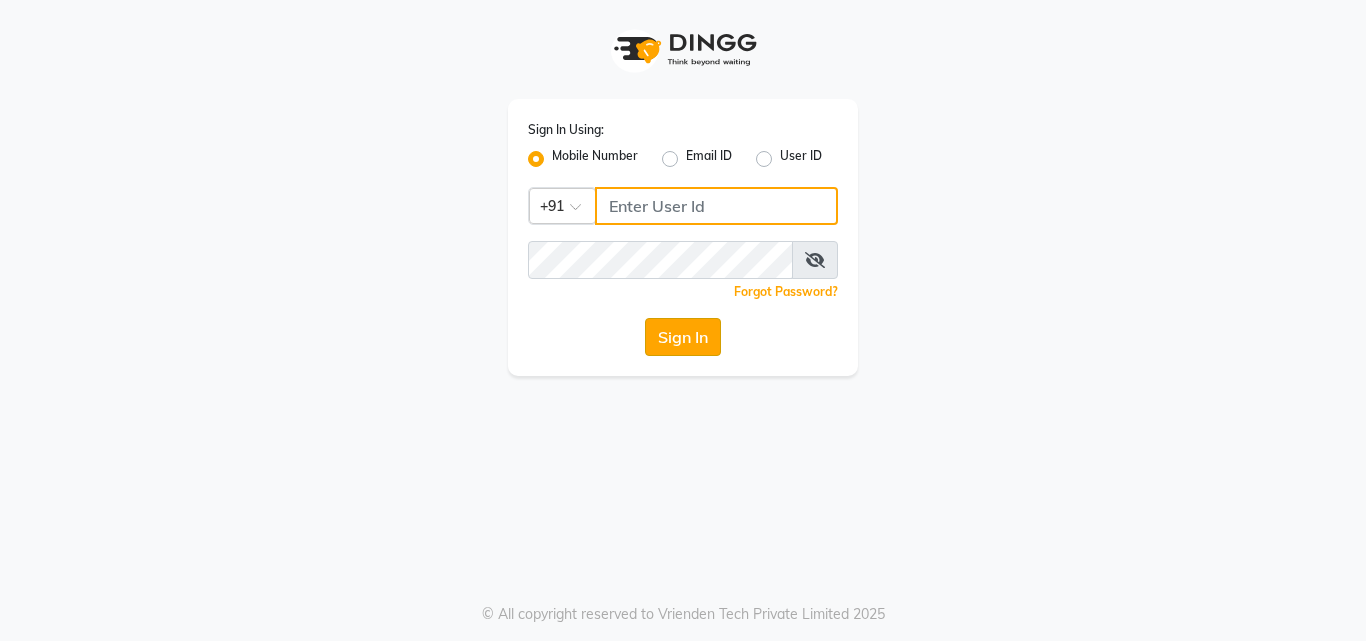 type on "9711156767" 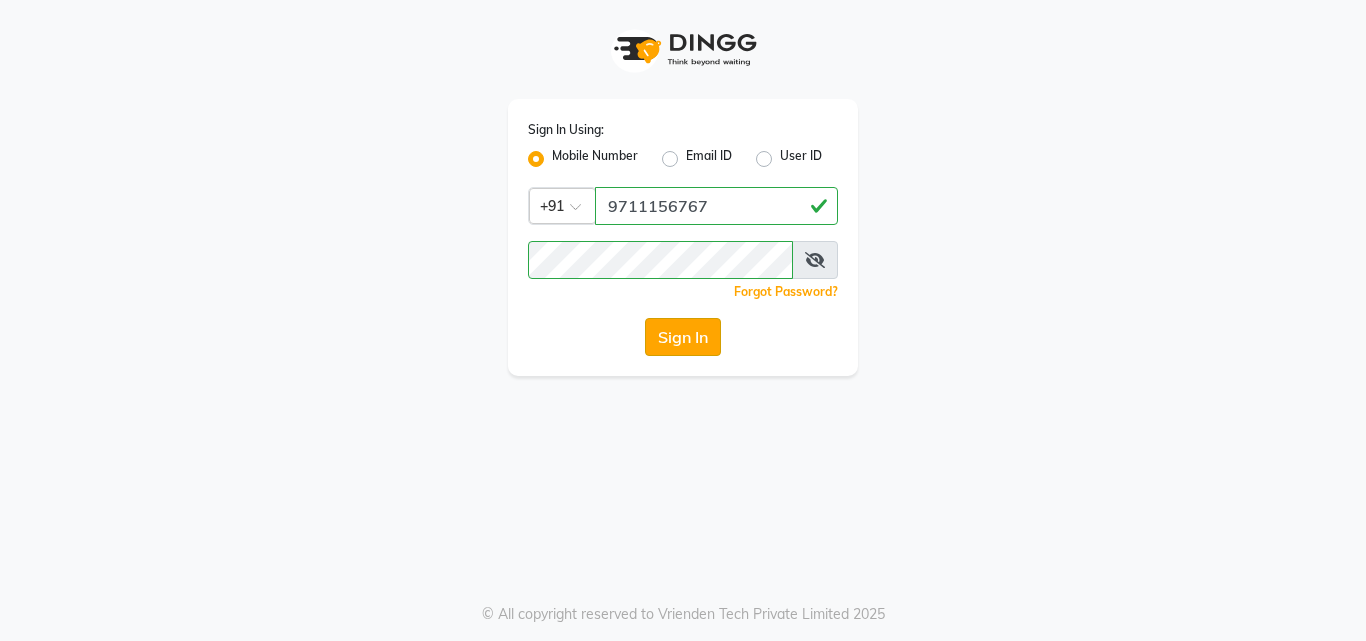 click on "Sign In" 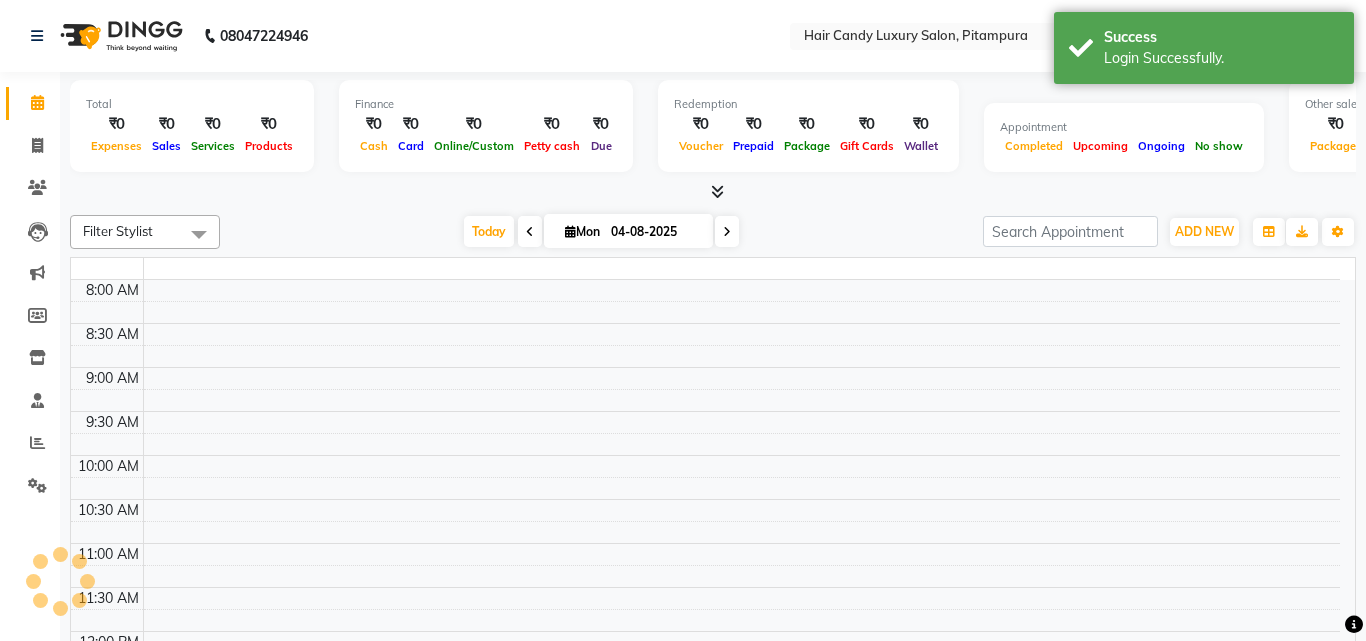 select on "en" 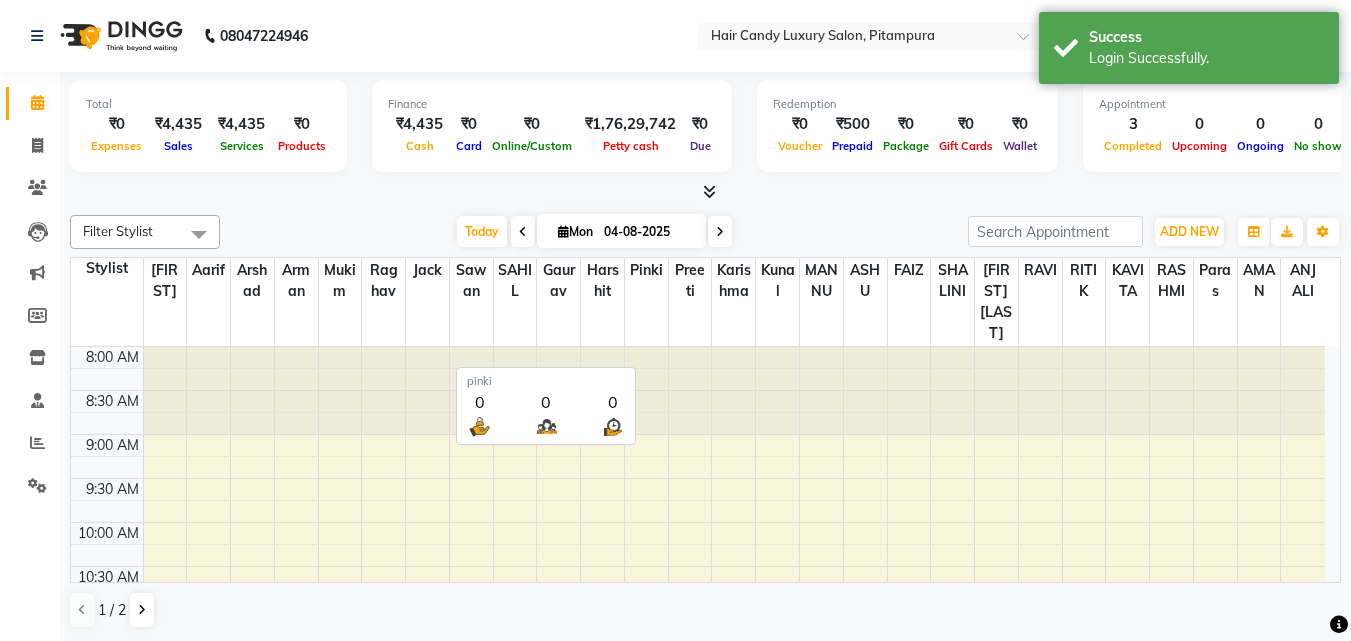 scroll, scrollTop: 0, scrollLeft: 0, axis: both 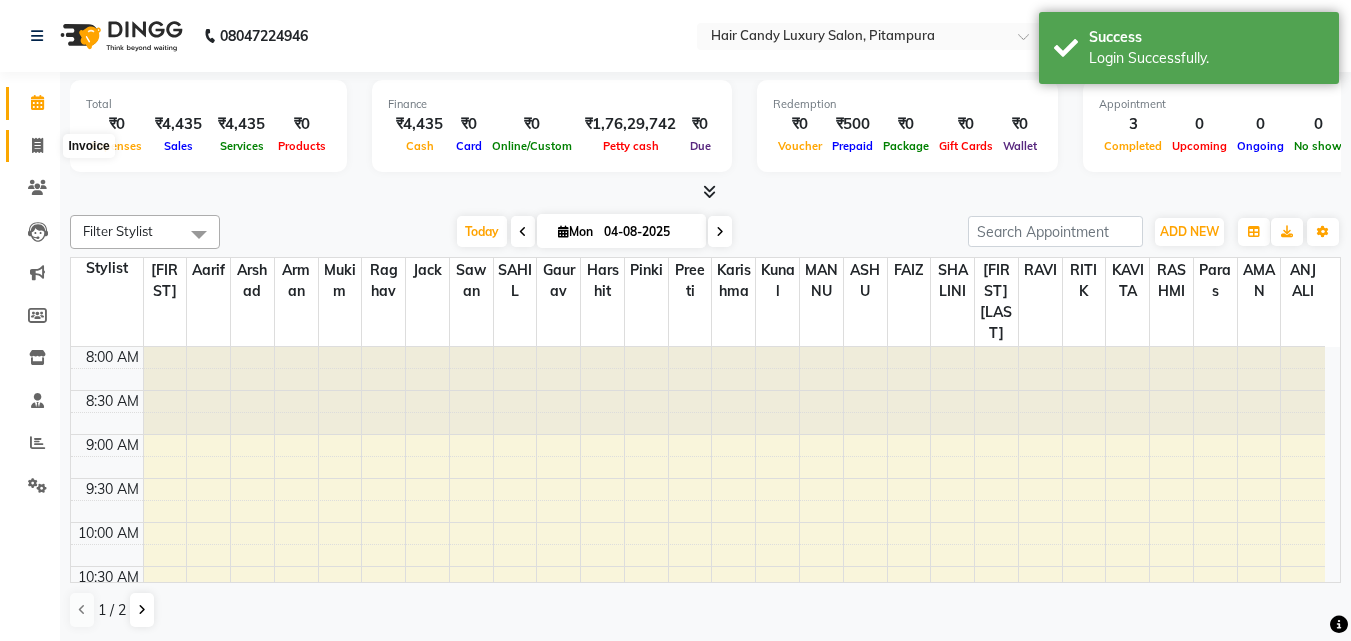 click 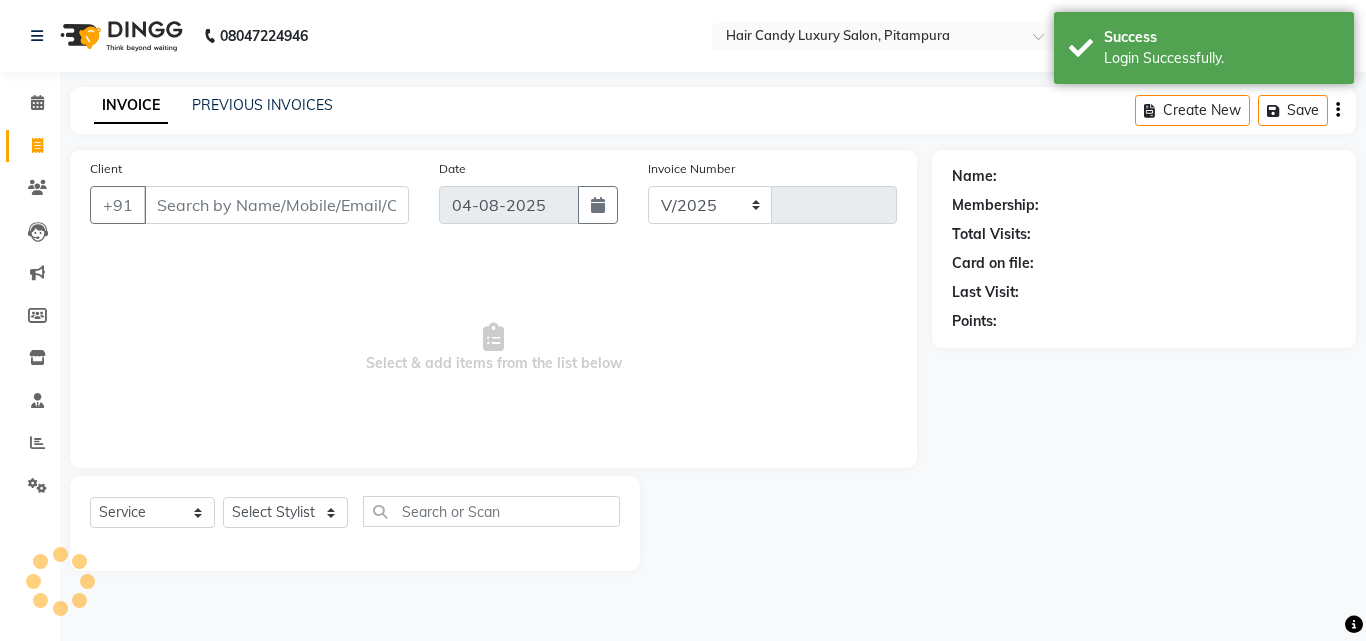select on "4720" 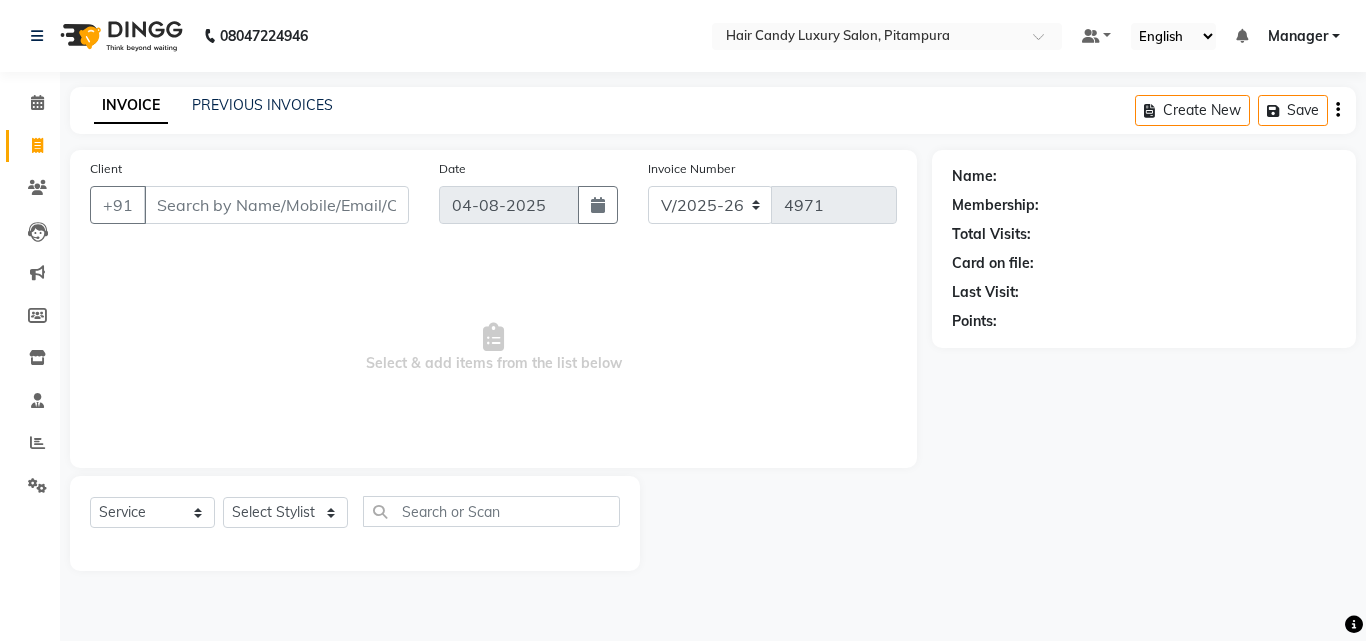 click on "Client" at bounding box center [276, 205] 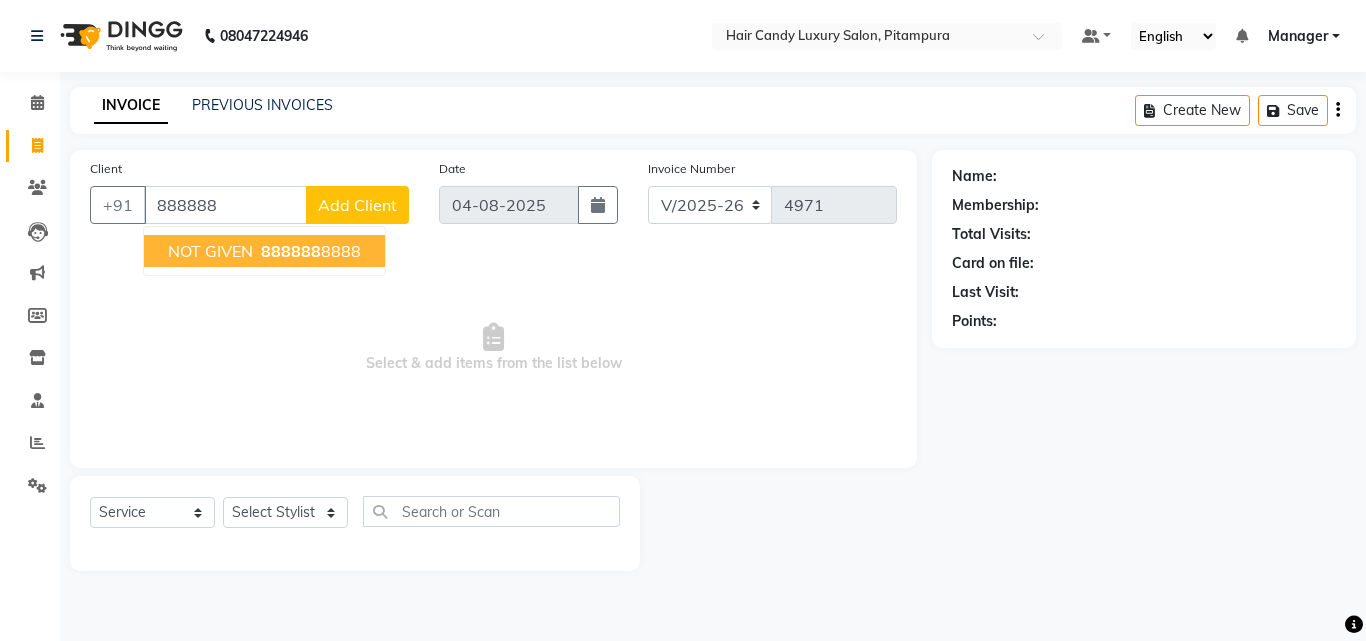 click on "888888" at bounding box center [291, 251] 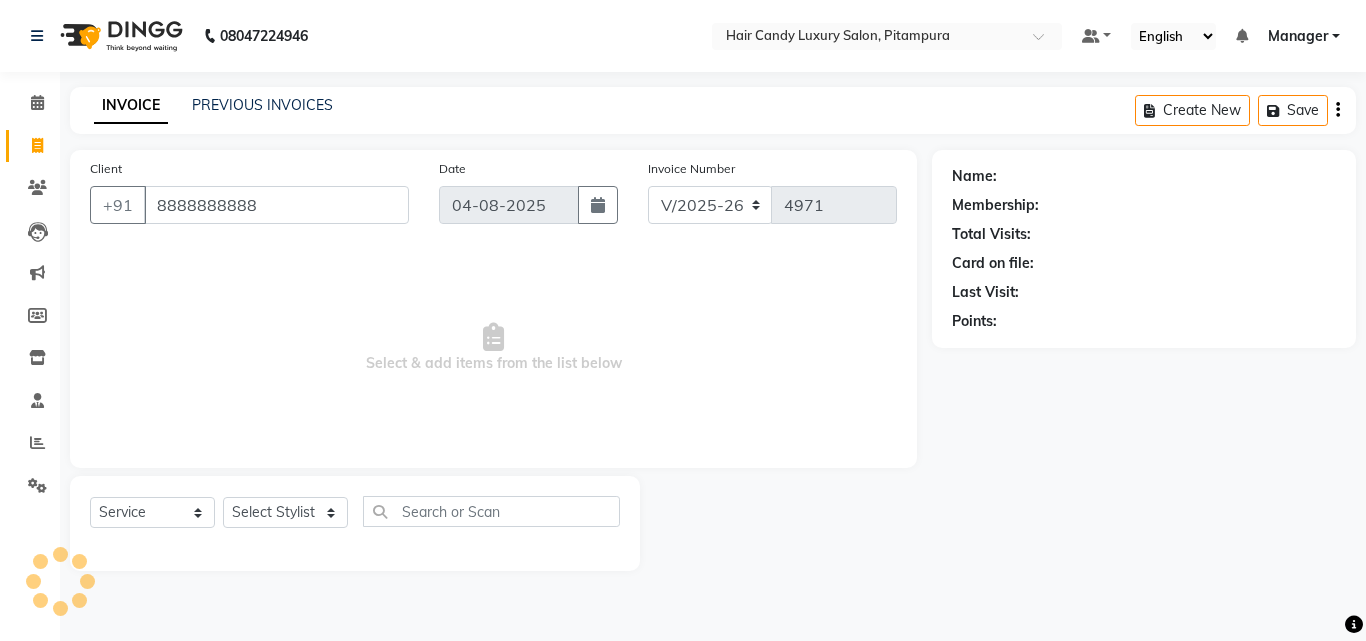 type on "8888888888" 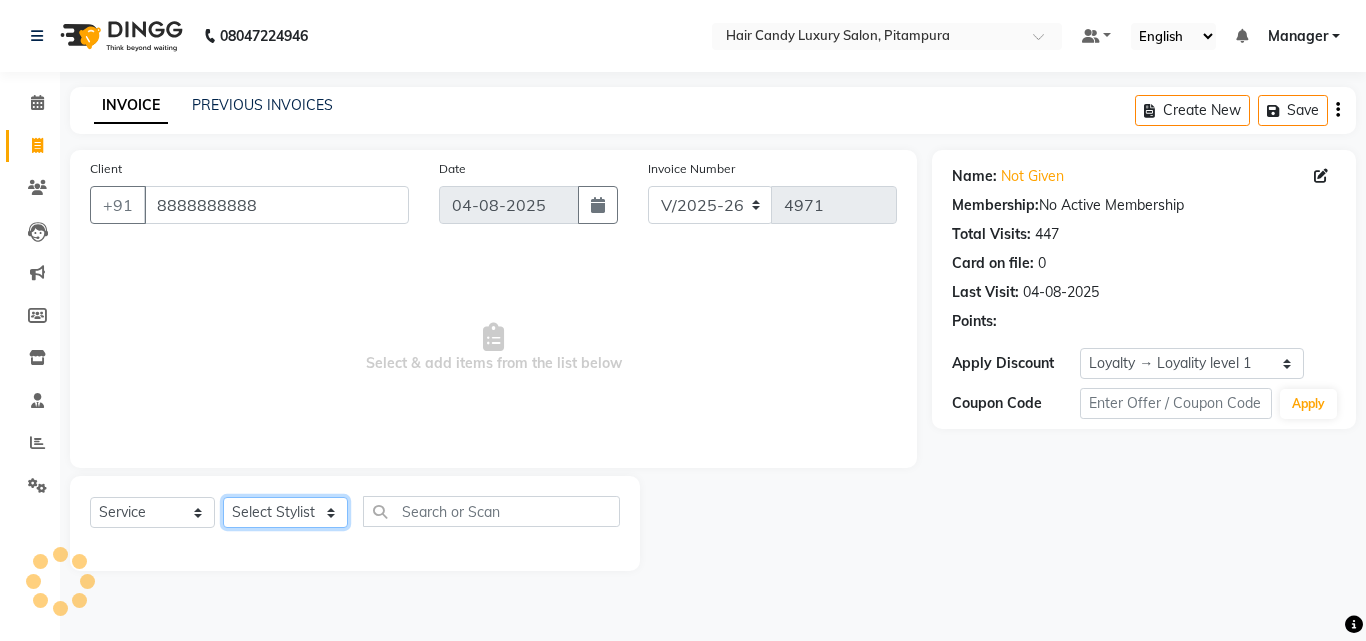 click on "Select Stylist Aarif AMAN ANJALI Arman Arshad  ARSHAD SALMANI ASHU FAIZ gaurav Hanish harshit Jack  karishma KAVITA kunal Manager MANNU Mukim  paras pinki preeti Raghav  RASHMI RAVI RITIK SAHIL sawan SHALINI SHARUKH SHWETA  VEER Vijay  vijay tiwari ZAID" 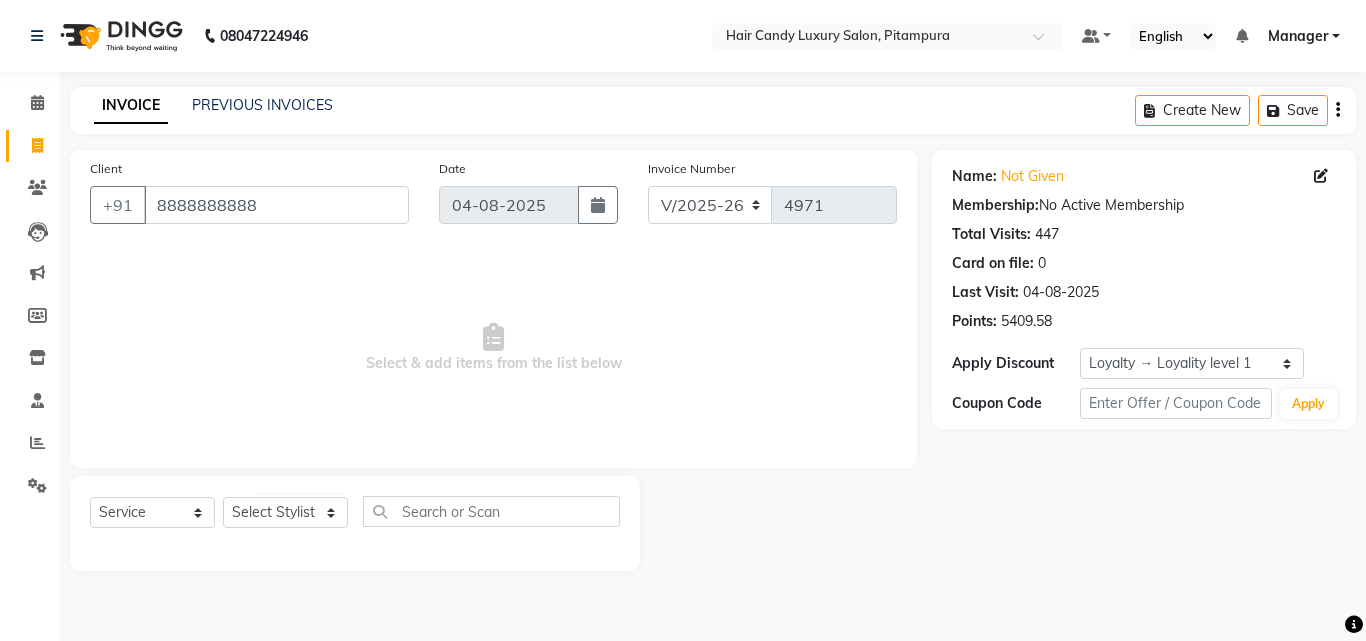 click on "Select & add items from the list below" at bounding box center (493, 348) 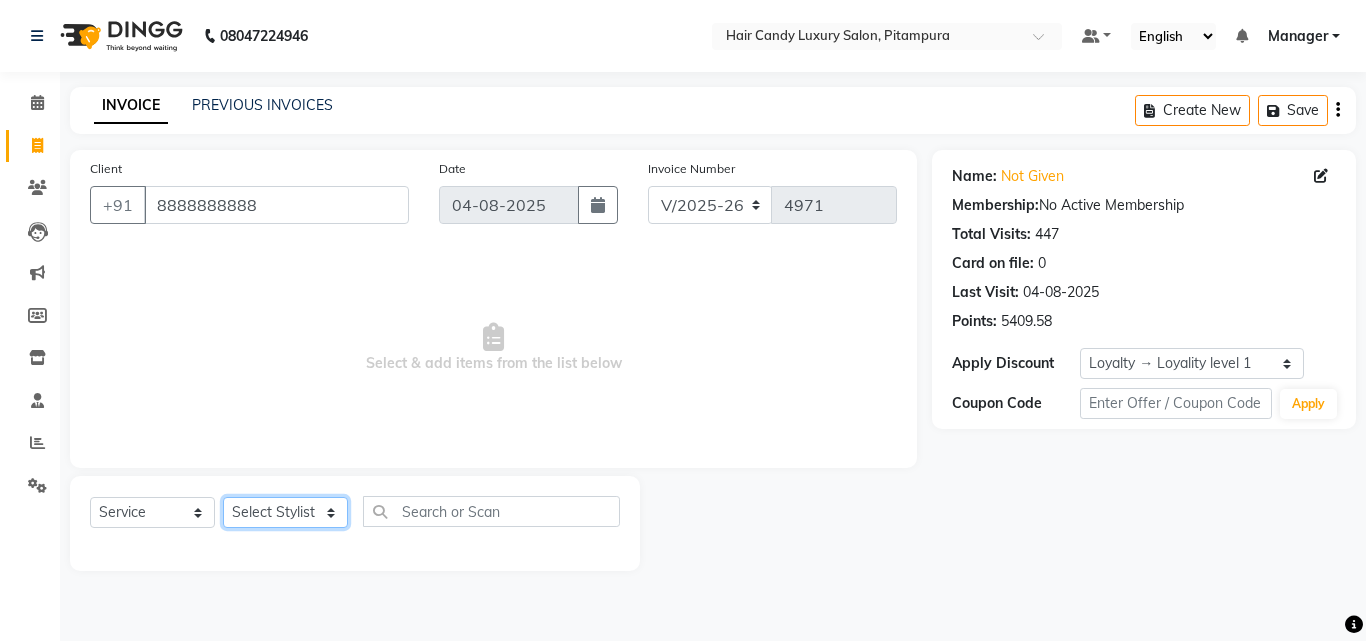 click on "Select Stylist Aarif AMAN ANJALI Arman Arshad  ARSHAD SALMANI ASHU FAIZ gaurav Hanish harshit Jack  karishma KAVITA kunal Manager MANNU Mukim  paras pinki preeti Raghav  RASHMI RAVI RITIK SAHIL sawan SHALINI SHARUKH SHWETA  VEER Vijay  vijay tiwari ZAID" 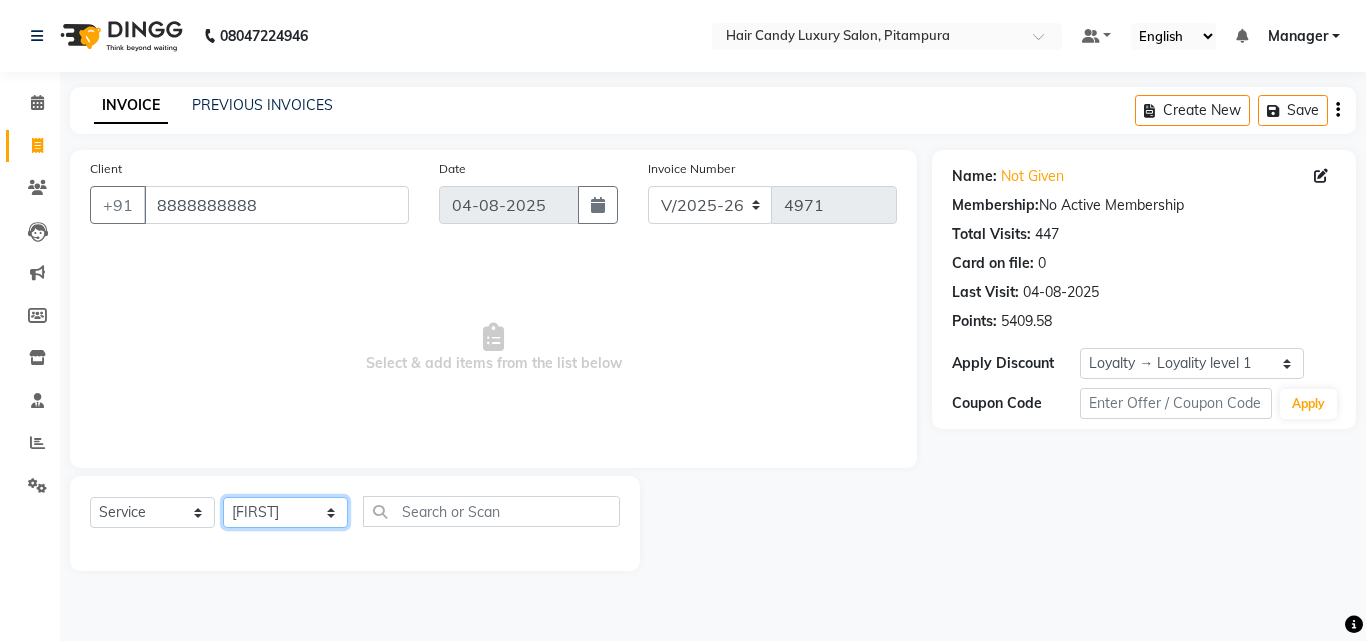 click on "Select Stylist Aarif AMAN ANJALI Arman Arshad  ARSHAD SALMANI ASHU FAIZ gaurav Hanish harshit Jack  karishma KAVITA kunal Manager MANNU Mukim  paras pinki preeti Raghav  RASHMI RAVI RITIK SAHIL sawan SHALINI SHARUKH SHWETA  VEER Vijay  vijay tiwari ZAID" 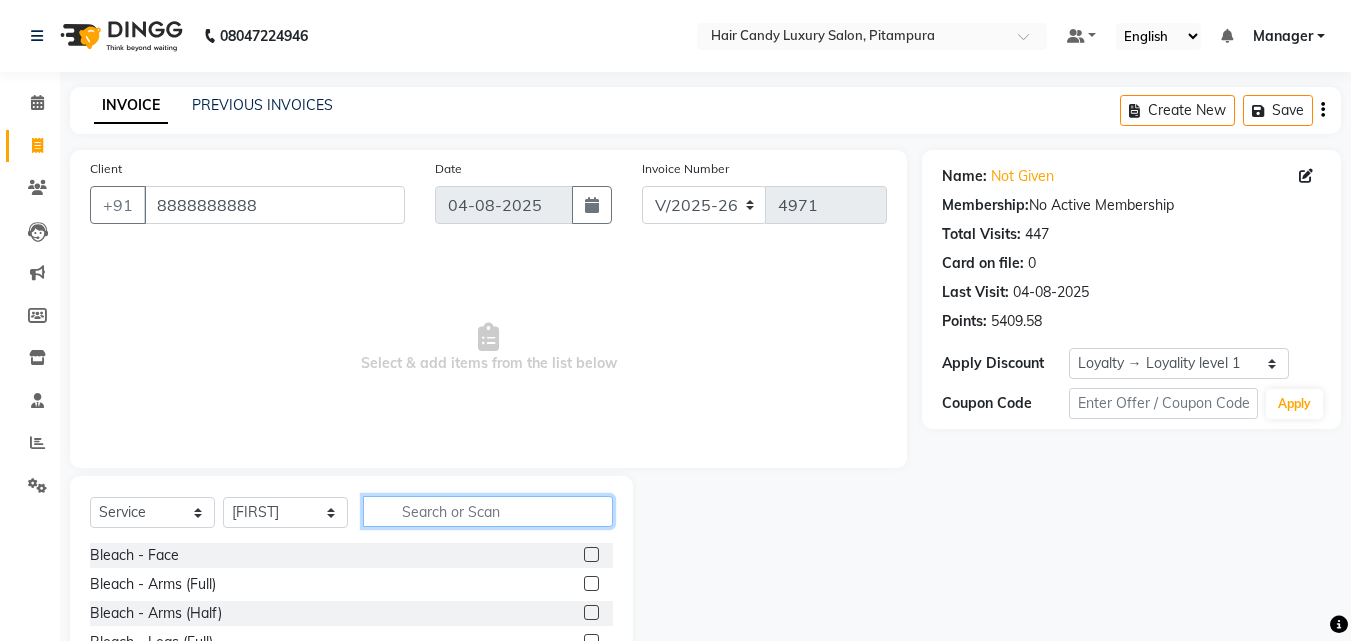 click 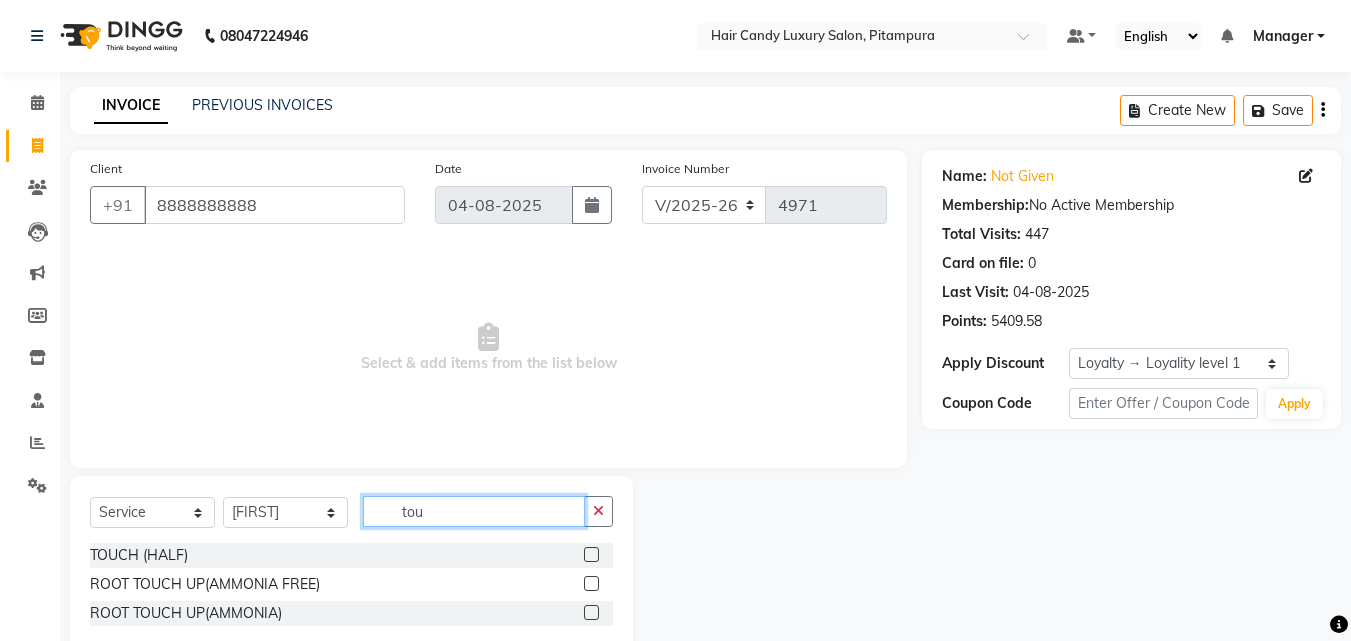 type on "tou" 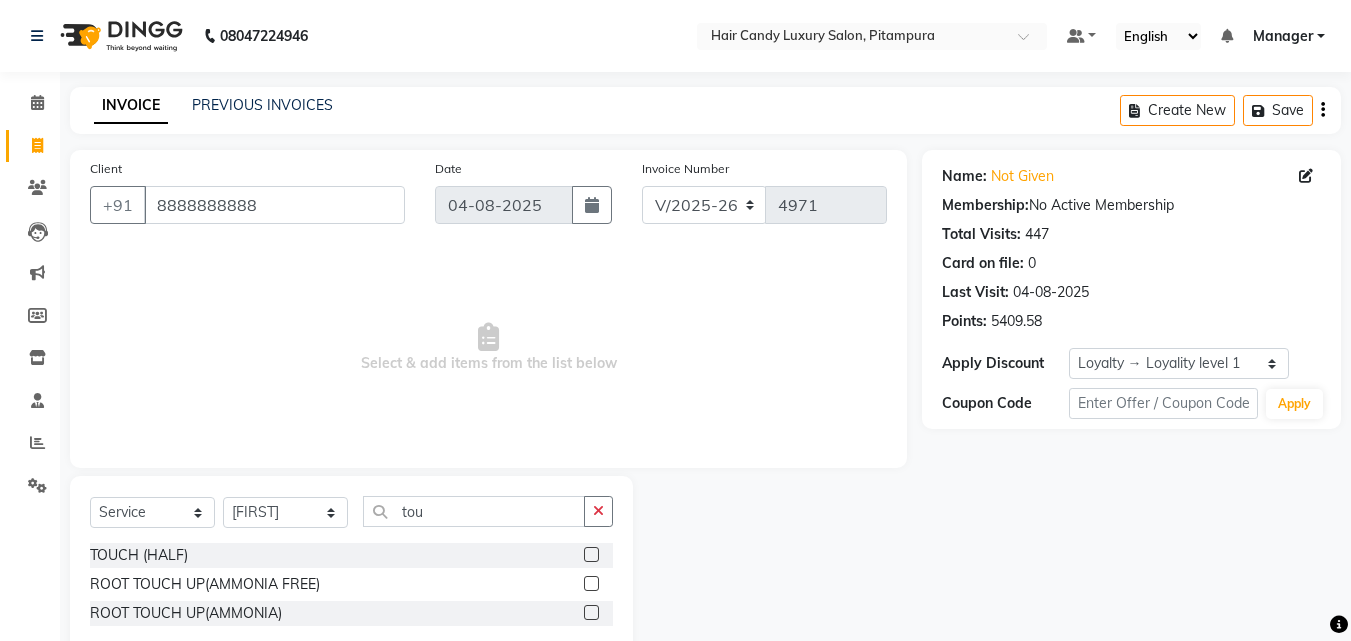 click 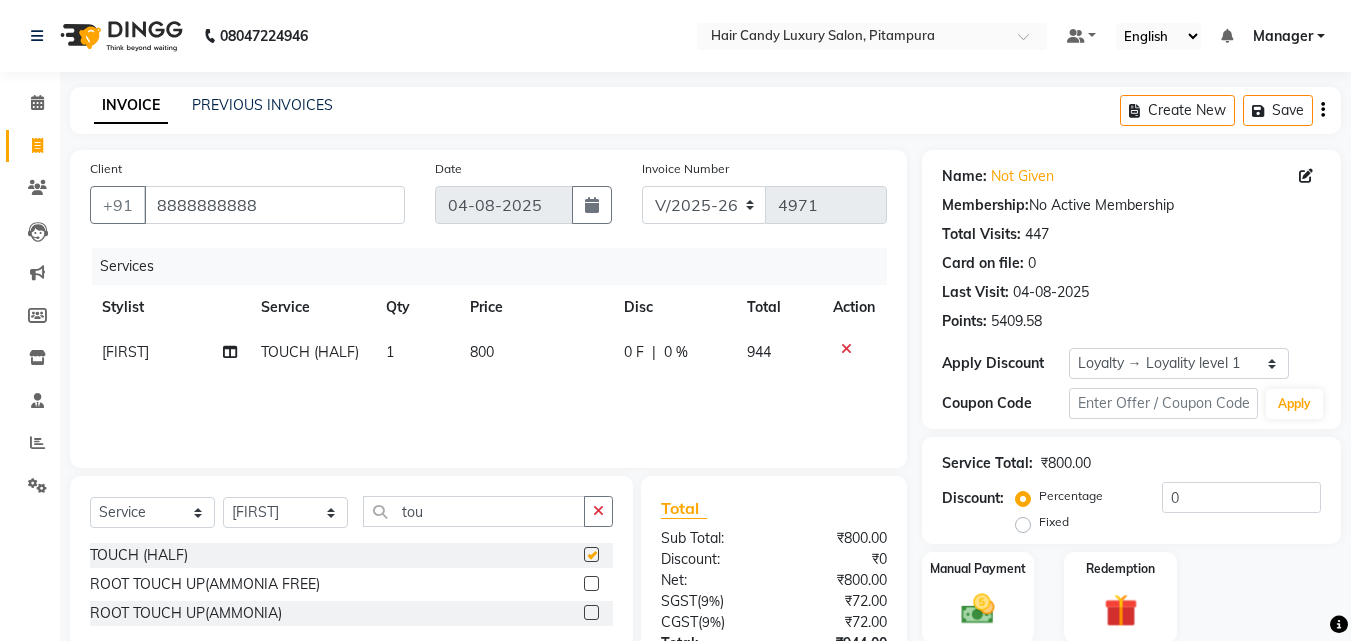 checkbox on "false" 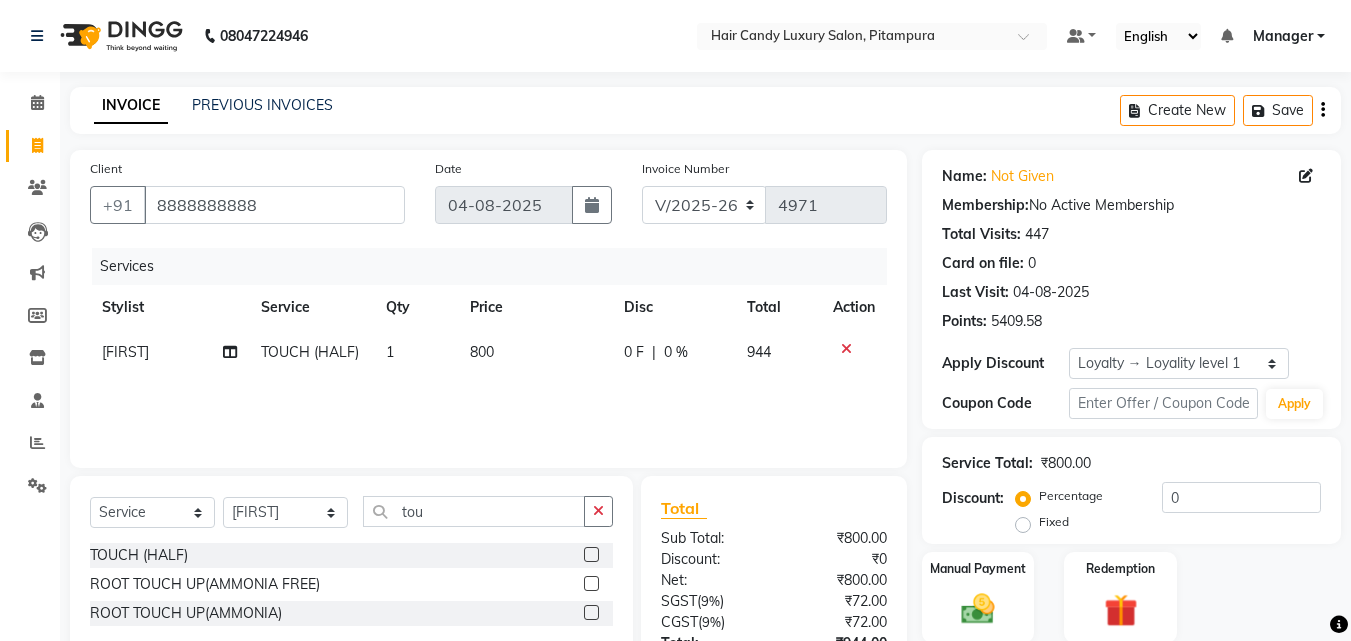 click on "800" 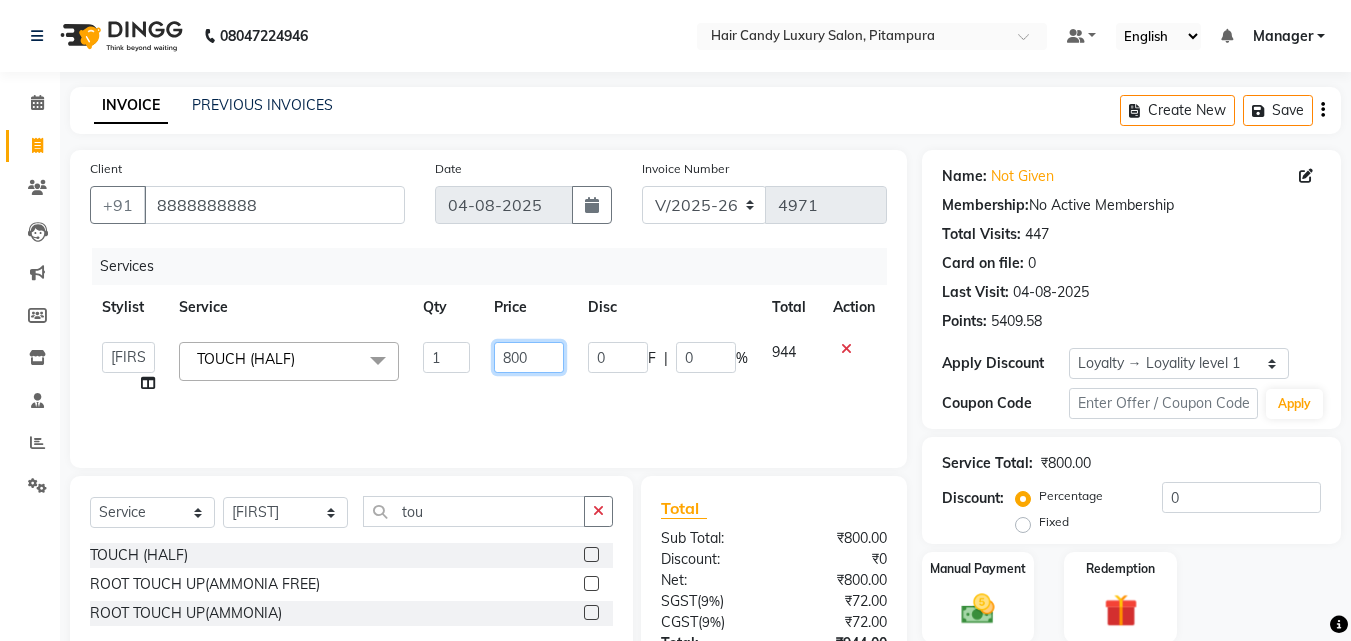 drag, startPoint x: 529, startPoint y: 355, endPoint x: 479, endPoint y: 354, distance: 50.01 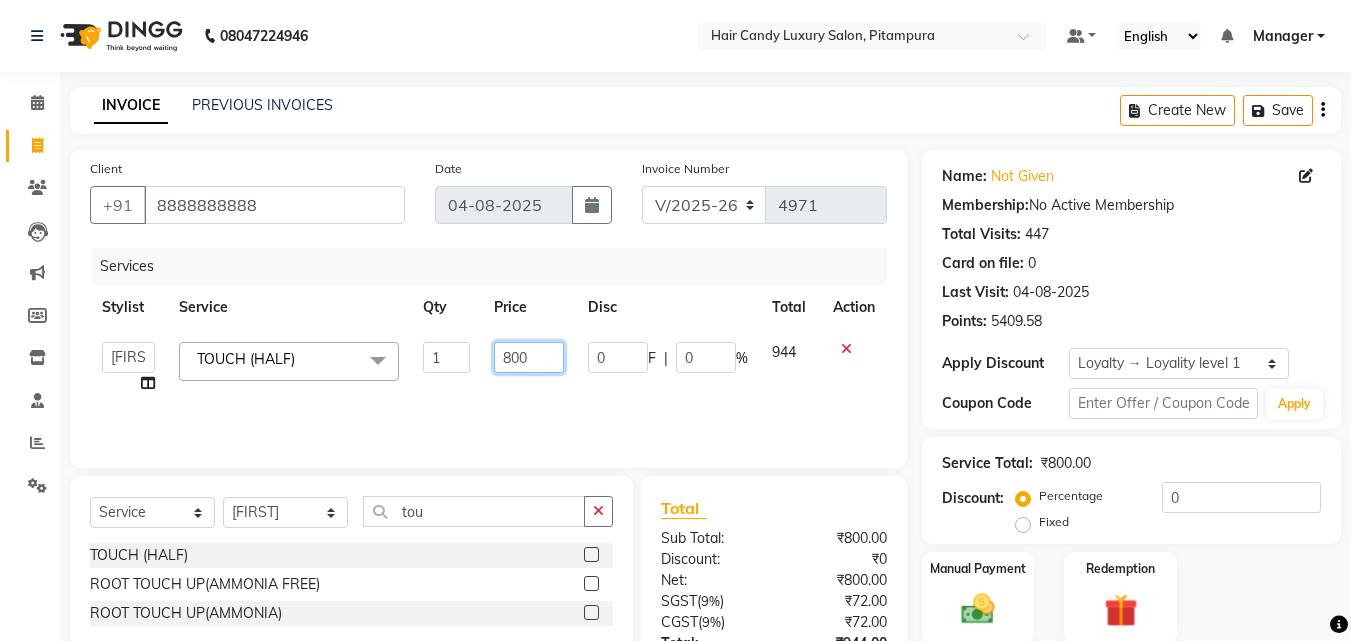click on "[FIRST]   [FIRST]   [FIRST]   [FIRST]    [FIRST] [LAST]   [FIRST]   [FIRST]   [FIRST]   [FIRST]    [FIRST]   [FIRST]    [FIRST]   [FIRST]   [FIRST]   [FIRST]   [FIRST]   [FIRST]    [FIRST]   [FIRST]   [FIRST]   [FIRST]    [FIRST]   [FIRST]   [FIRST]   [FIRST]   [FIRST]   [FIRST]   [FIRST]   [FIRST]    [FIRST]   [FIRST]    [FIRST] [LAST]  [FIRST]  [FIRST] [LAST] TOUCH (HALF)  x Bleach - Face Bleach - Arms (Full) Bleach - Arms (Half) Bleach - Legs (Full) Bleach - Legs (Half) Bleach - Back (Full) Bleach - Back (Half) Bleach - Front (Full) Bleach - Front (Half) Bleach - Full BodyBODY MASSSAGE HAIRWASH (KERASTASE) ALGAE PEDICURE (SMALL) ALGAE MENICURE (SMALL) MENS STYLING HAIR SPA KERASTASE RITUAL KERASTASE FUSIO SCRUB KERASTASE EXPERIENCE RITUAL KERASTASE CHRONOLOGIST RITUAL SKEYNDOR POWER -C FACIAL SKEYNDOR POWER OXYGEN SKEYNDOR POWER HYRAUNIC SKEYNDOR CORRECTIVE LINE FACIAL SKEYNDOR AQUATHERM FACIAL SKEYNDOR EXPERT FACIAL SKEYNDOR ESSENTIAL FACIAL SKEYNDOR EXPERT CLEANUP SKEYNDOR ESSENTAIL CLEANUP KERASTASE(CHROMA ABSOLU) RITUAL GK KERATIN RUBBER MASK SARE DRAPING" 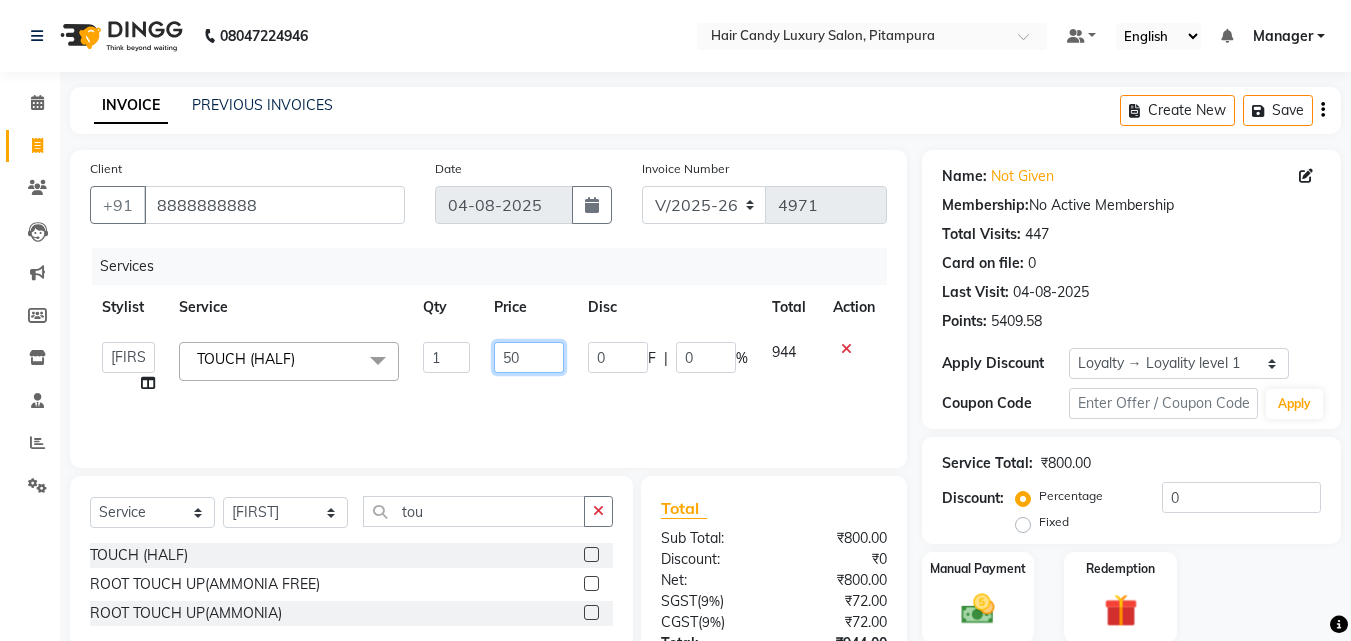 type on "500" 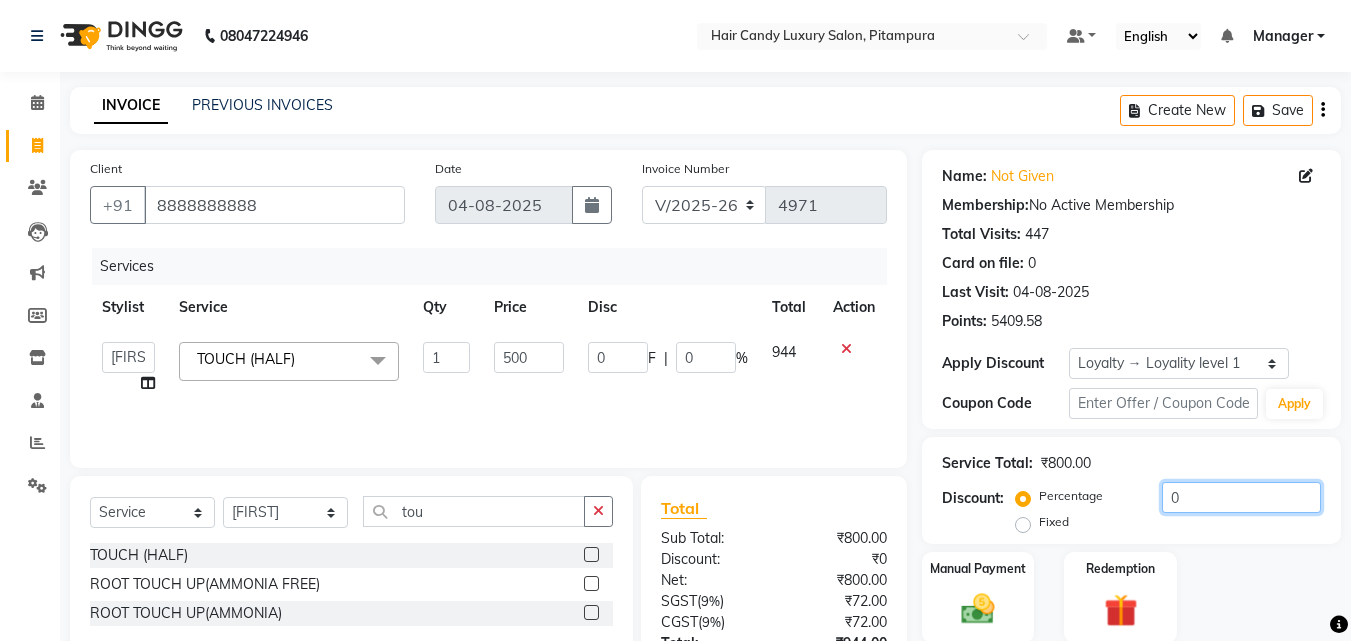 click on "0" 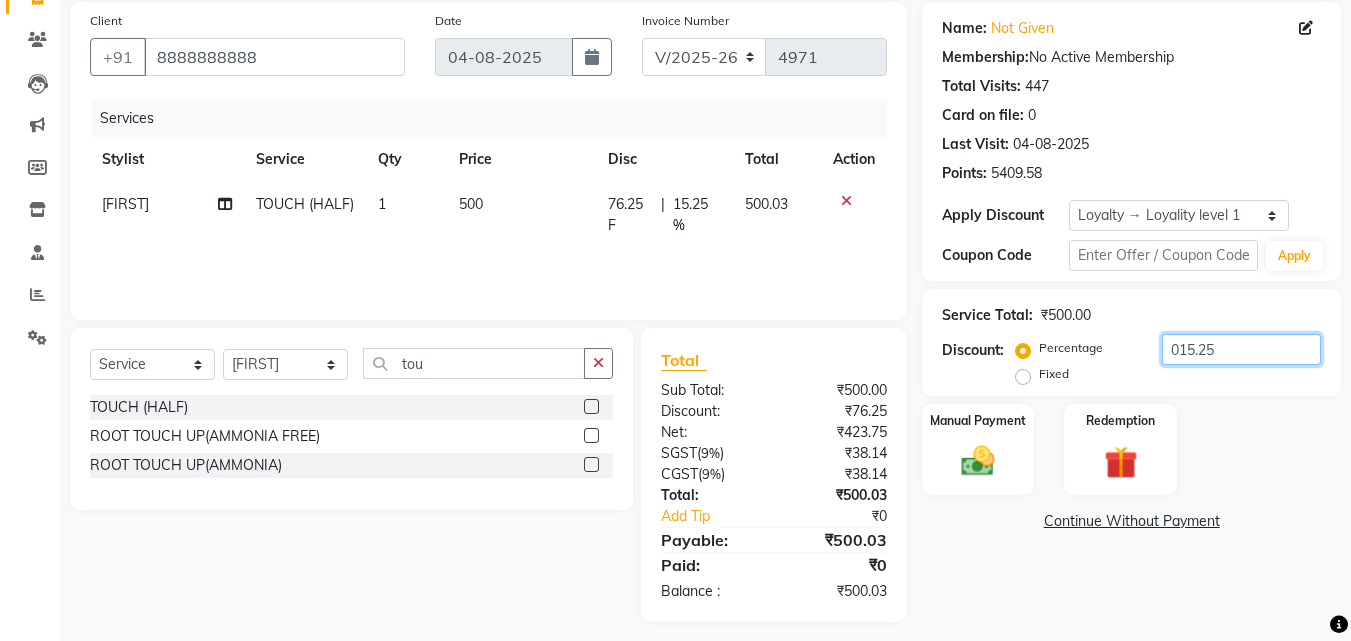 scroll, scrollTop: 159, scrollLeft: 0, axis: vertical 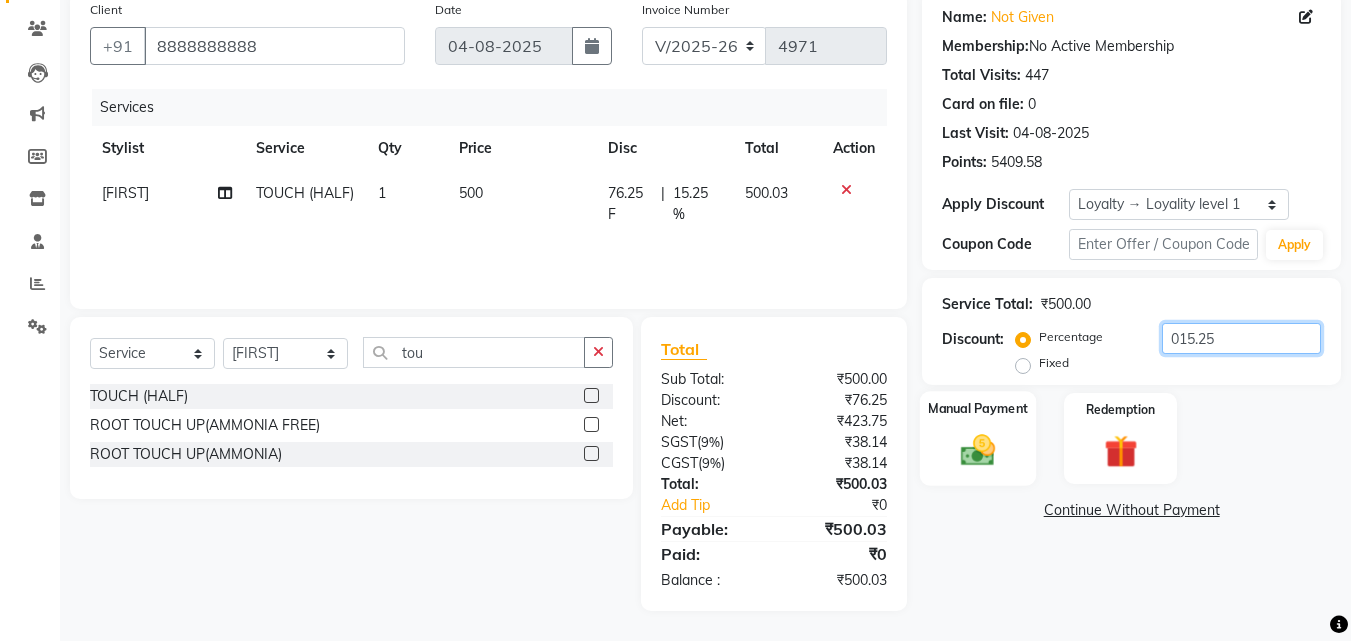 type on "015.25" 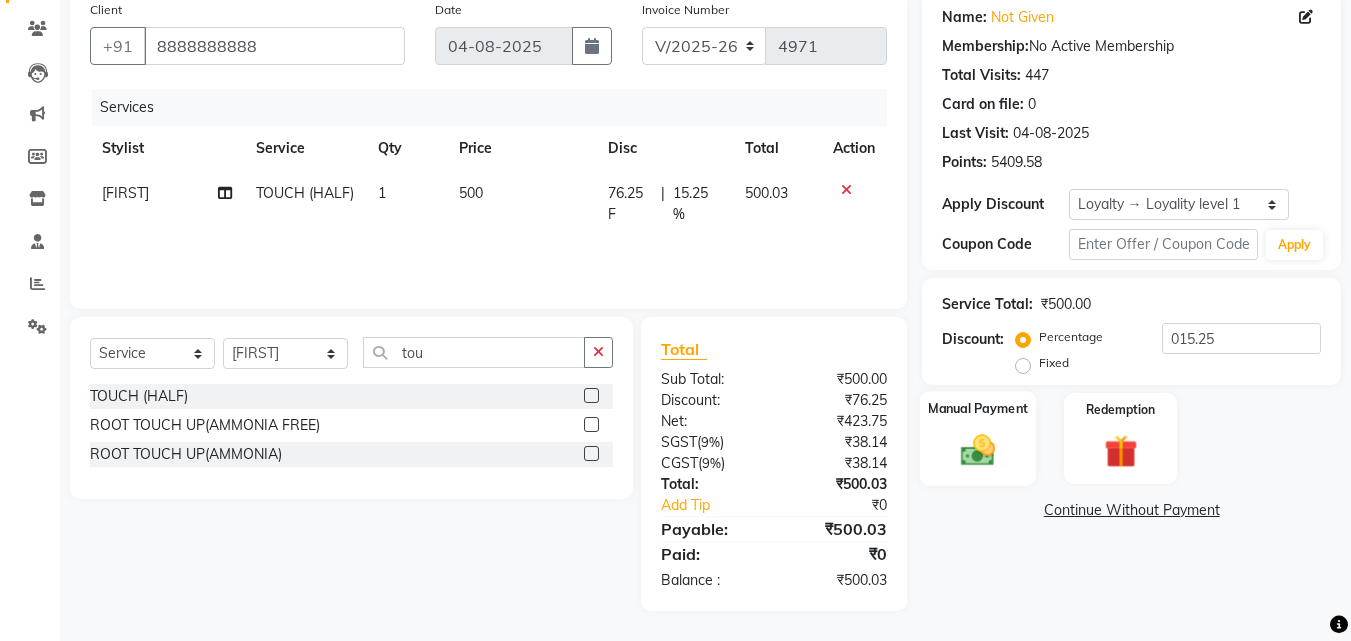 click on "Manual Payment" 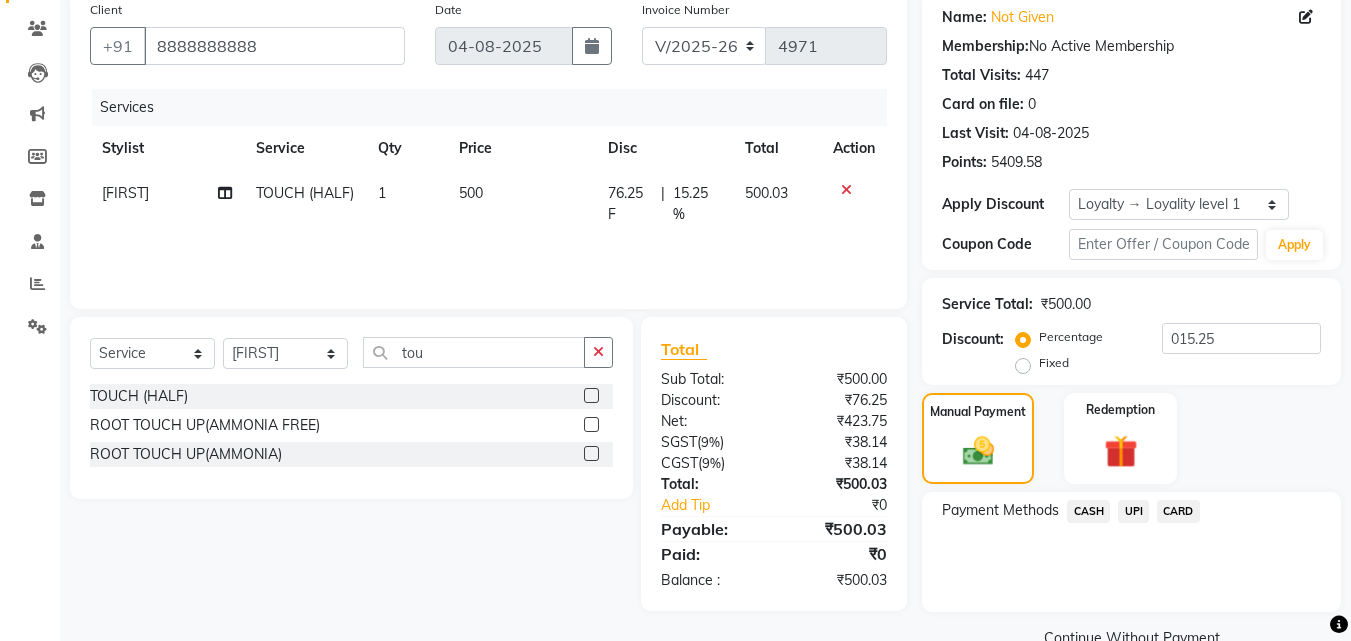 click on "CASH" 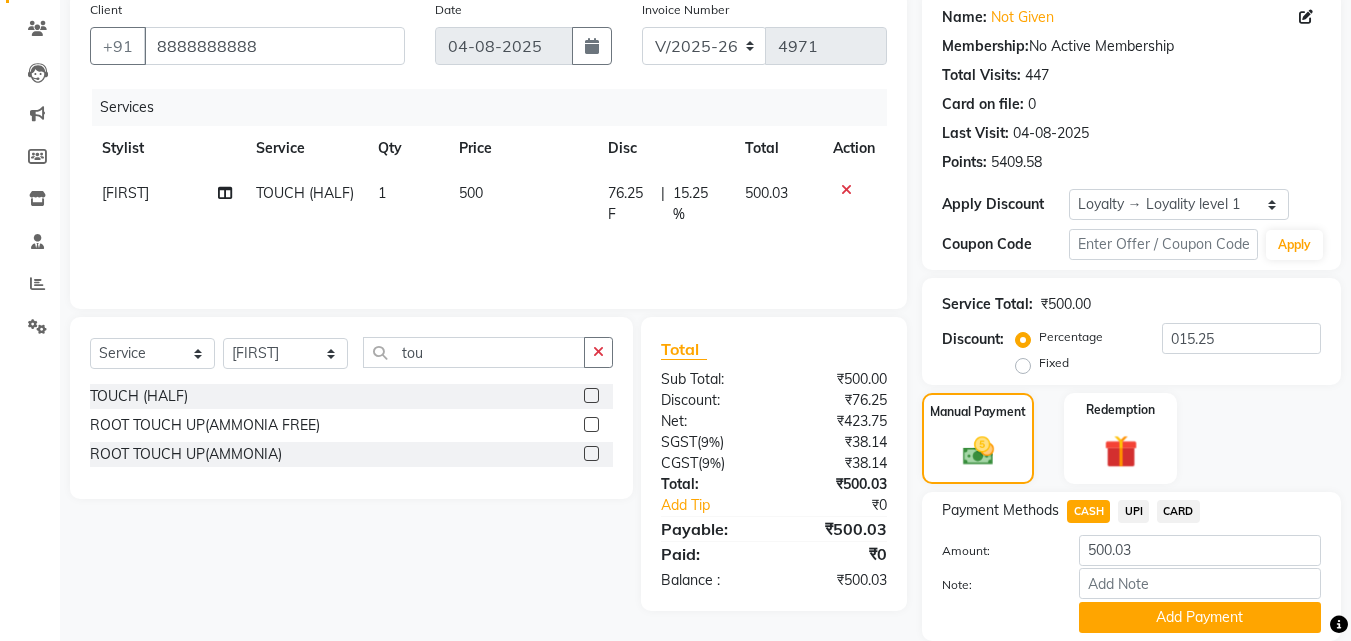 scroll, scrollTop: 230, scrollLeft: 0, axis: vertical 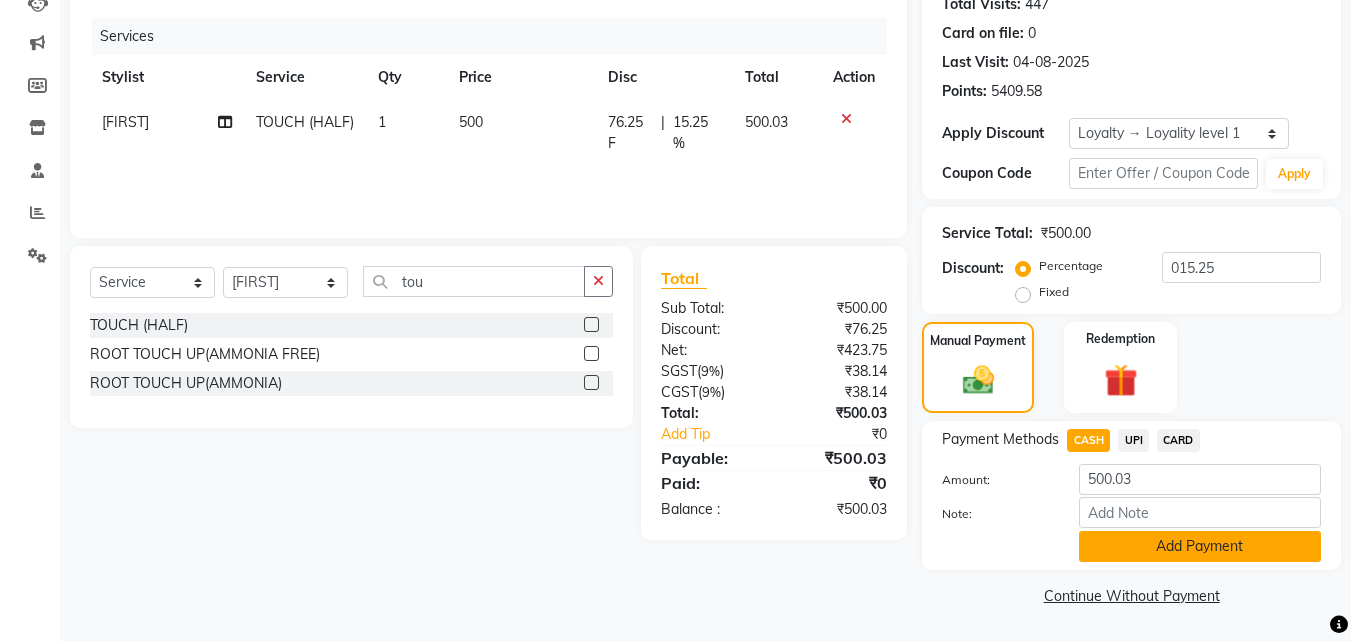 click on "Add Payment" 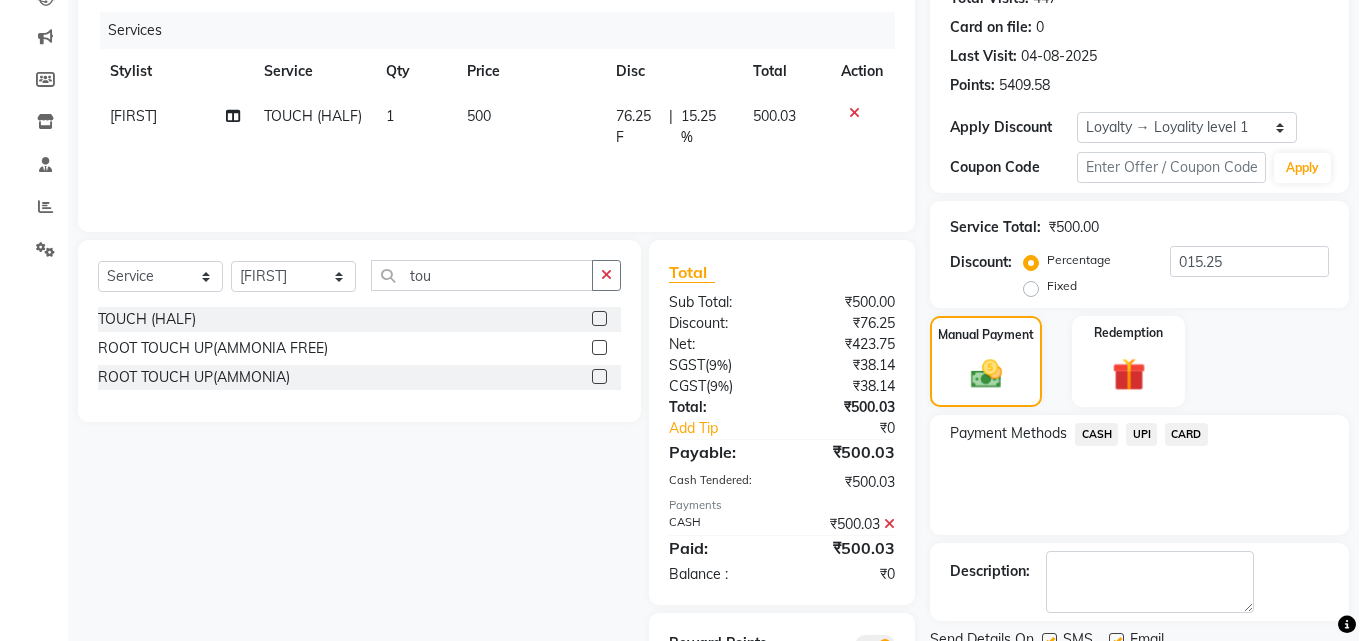 scroll, scrollTop: 350, scrollLeft: 0, axis: vertical 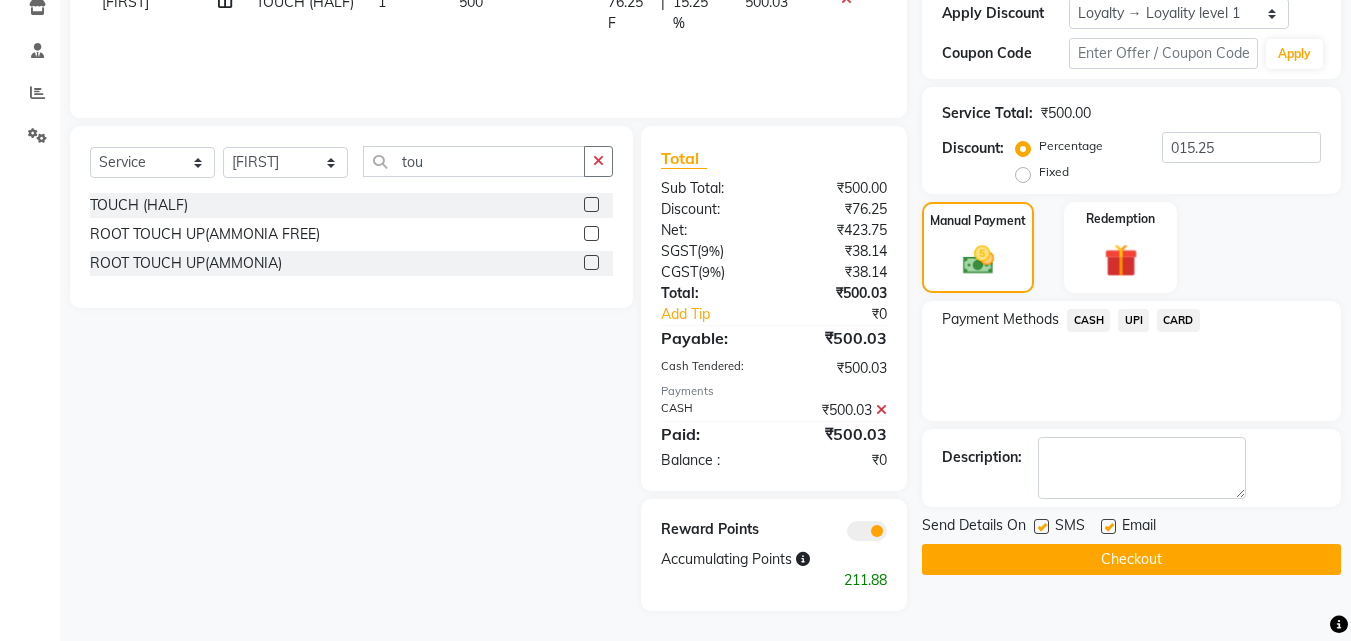 click 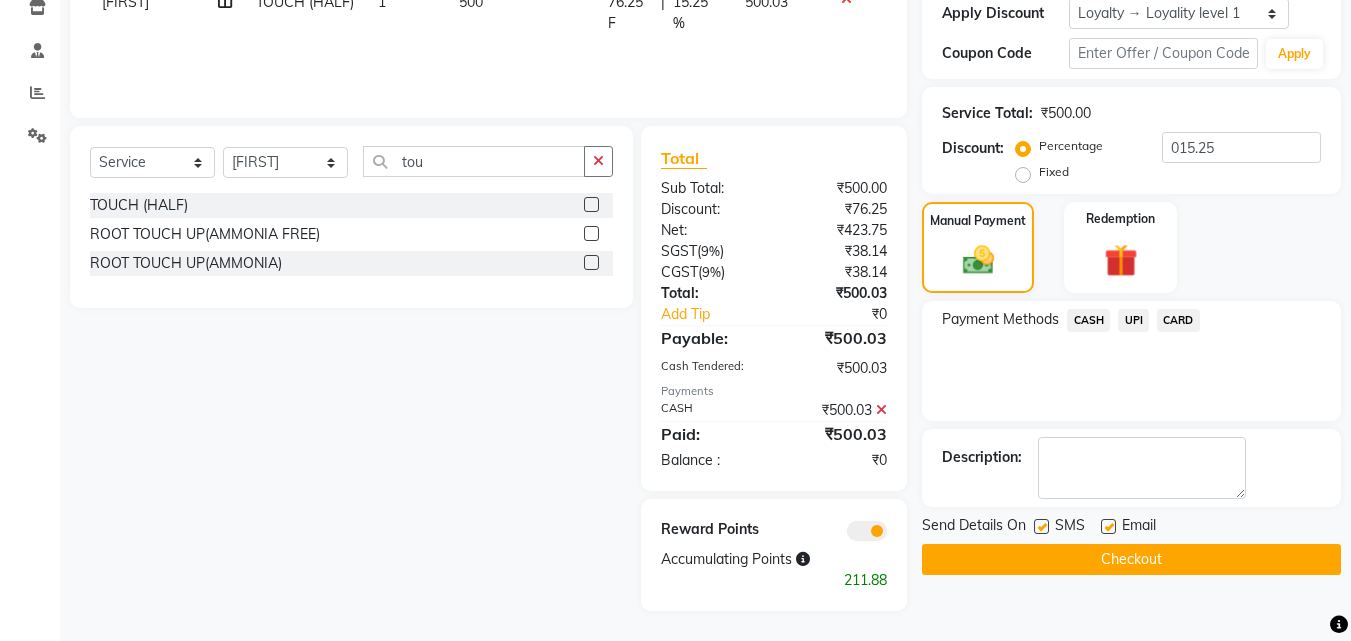click 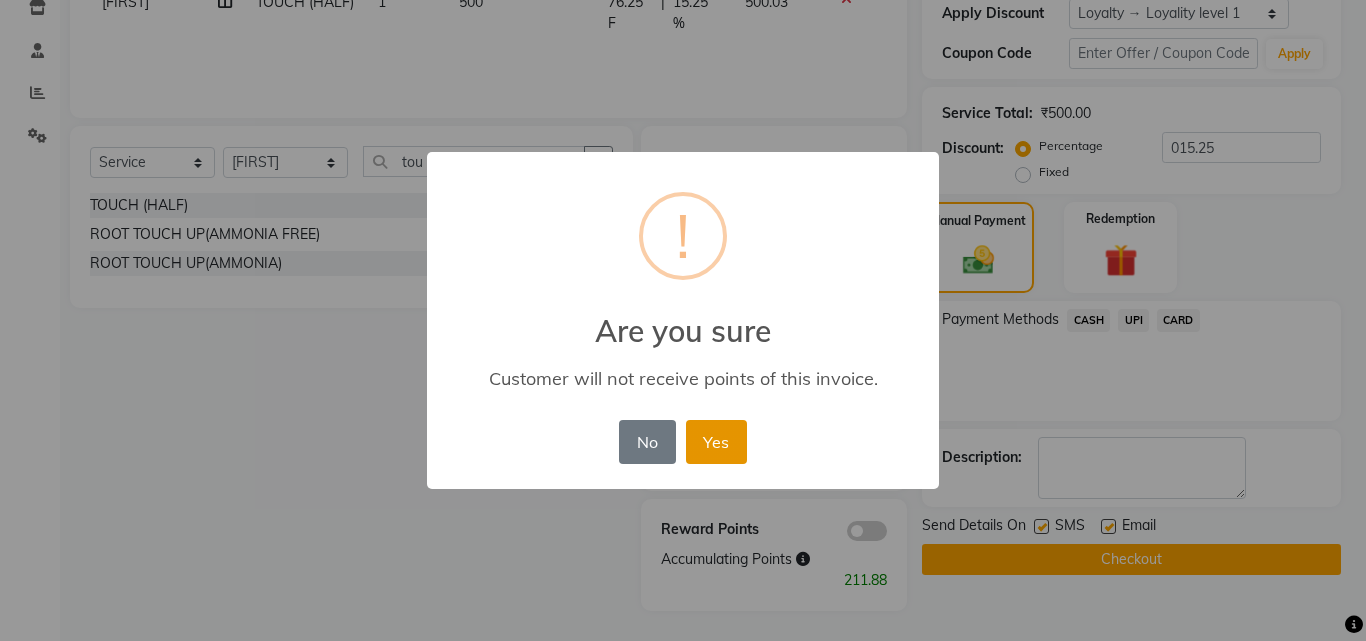 click on "Yes" at bounding box center [716, 442] 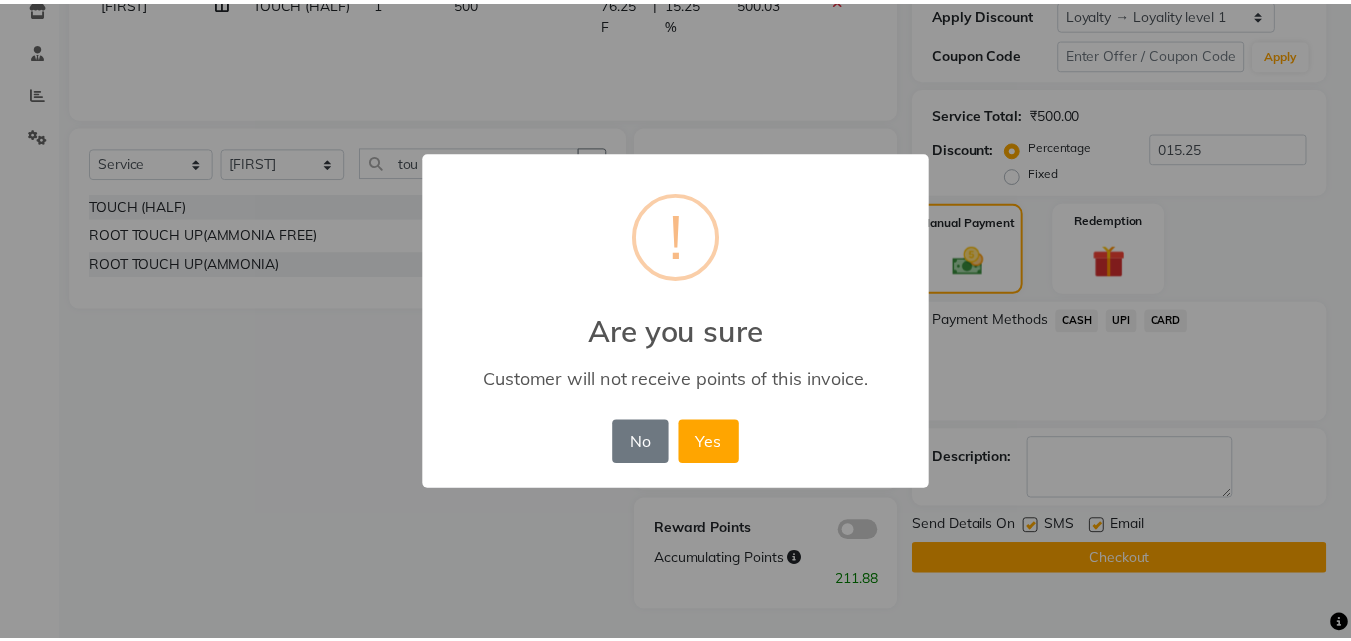 scroll, scrollTop: 314, scrollLeft: 0, axis: vertical 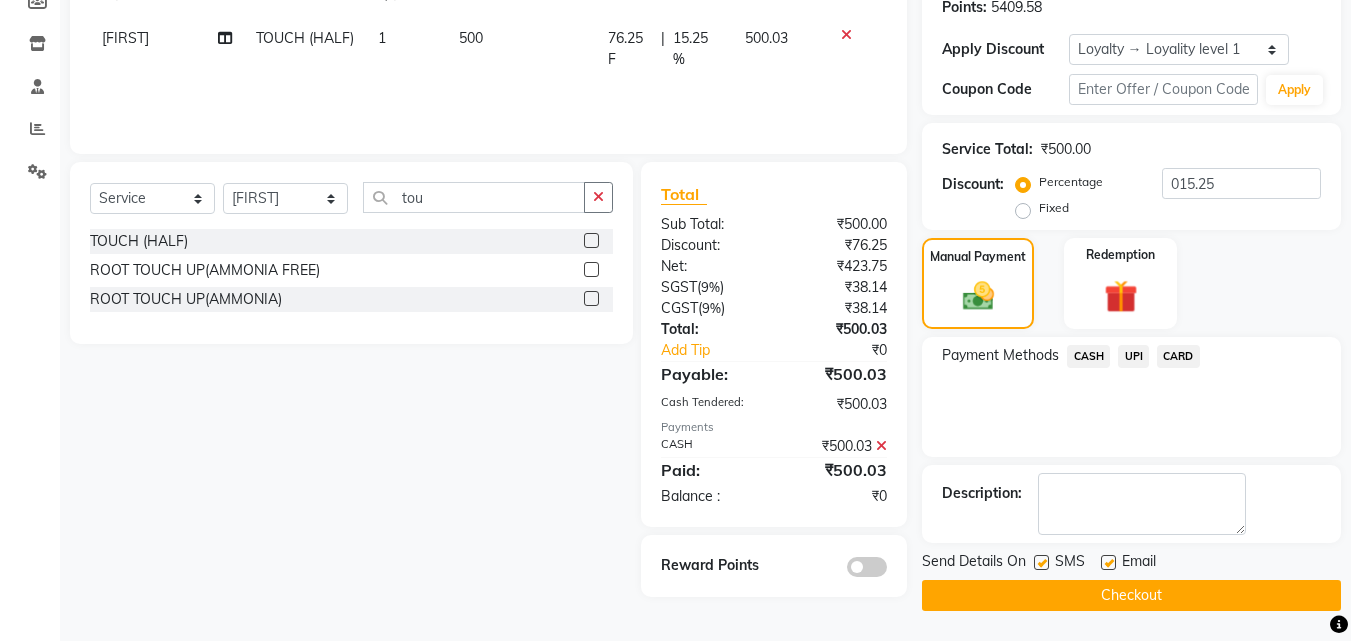 click on "Checkout" 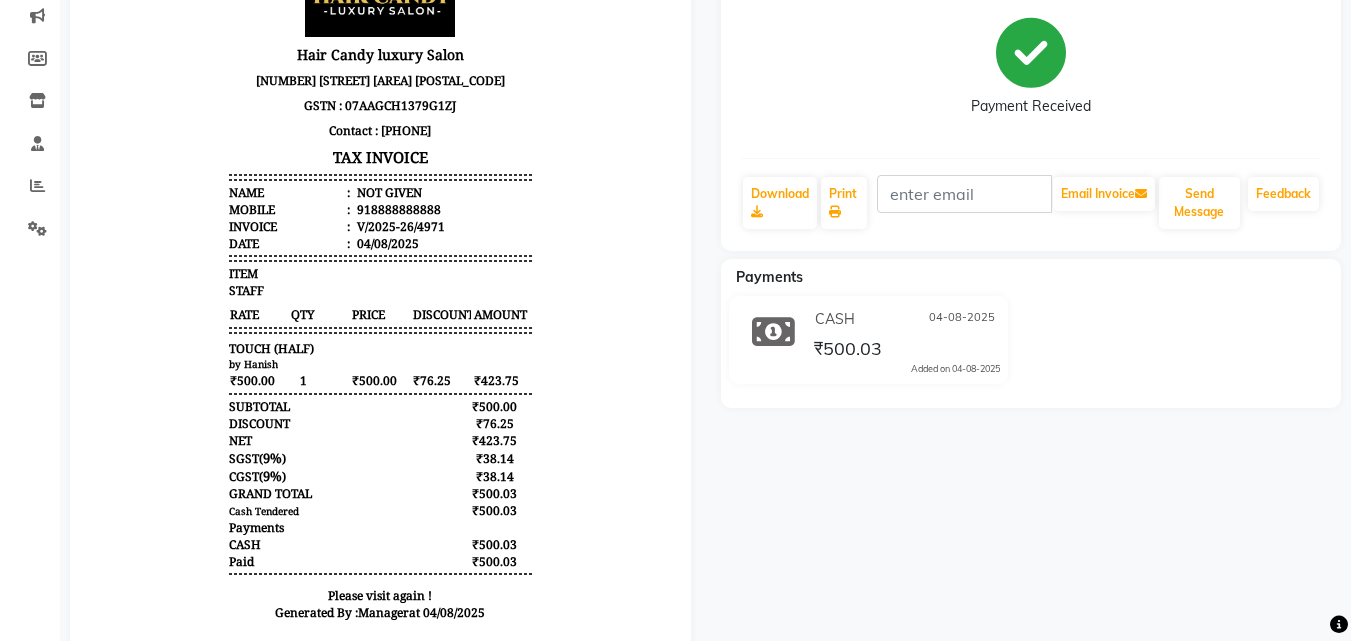 scroll, scrollTop: 0, scrollLeft: 0, axis: both 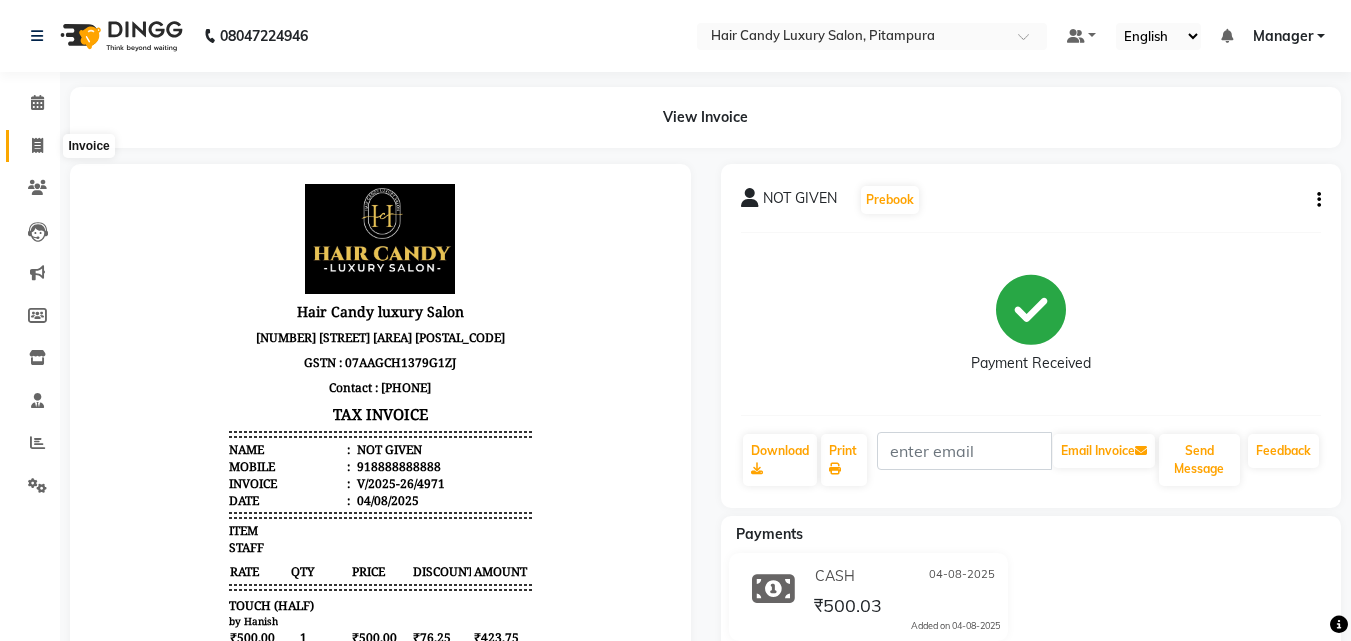 click 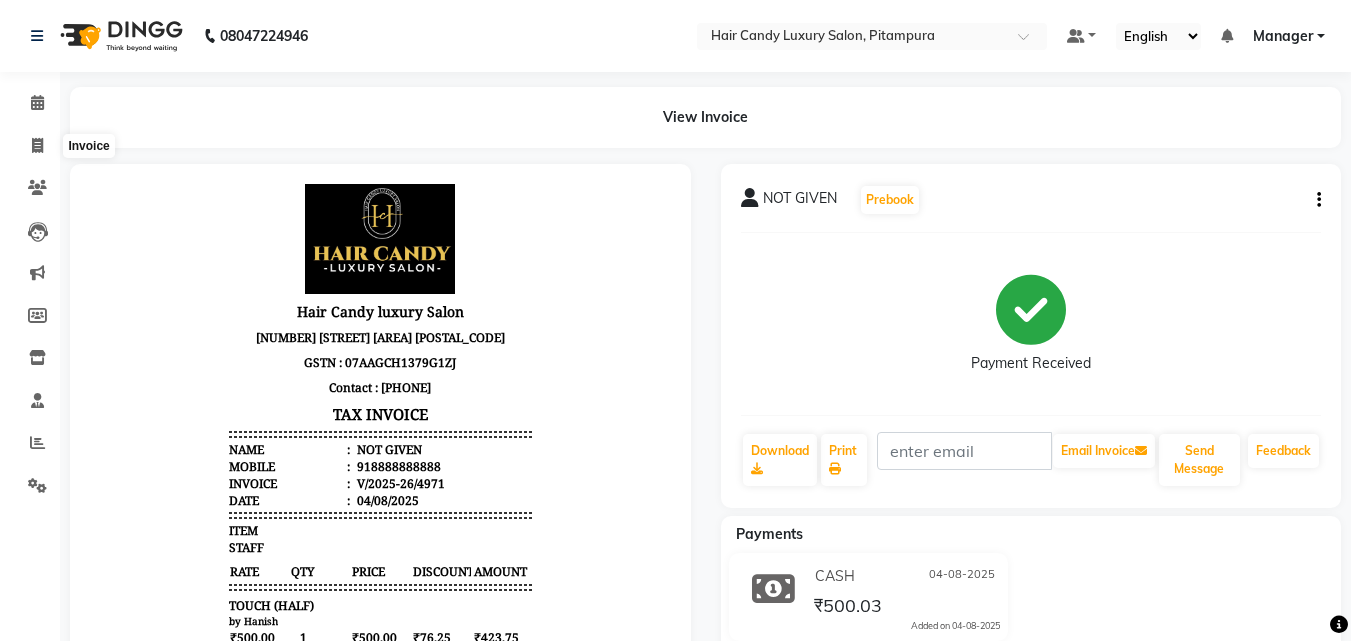 select on "service" 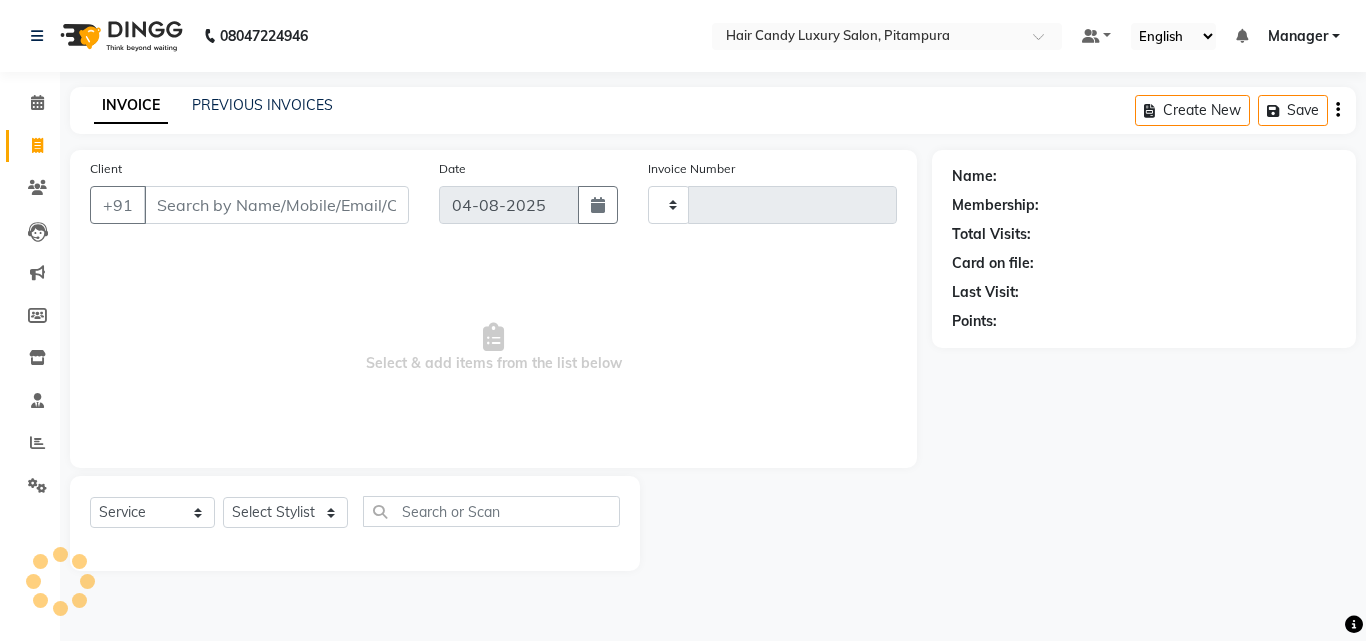 type on "4972" 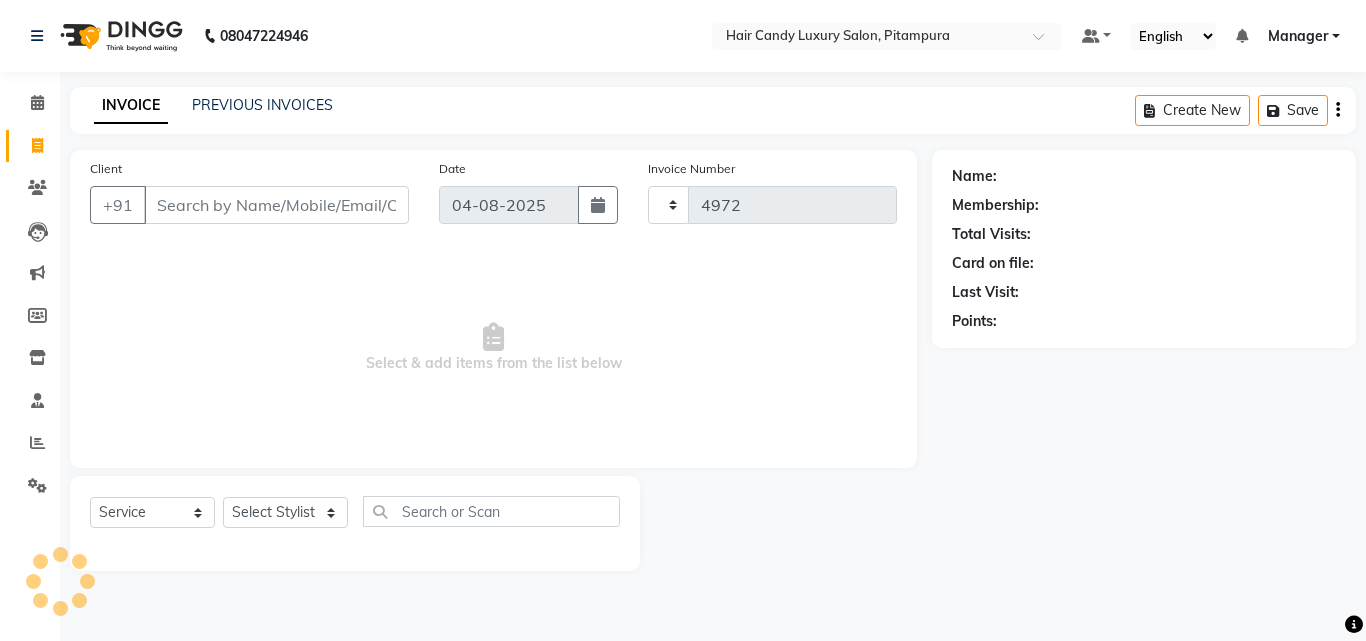 select on "4720" 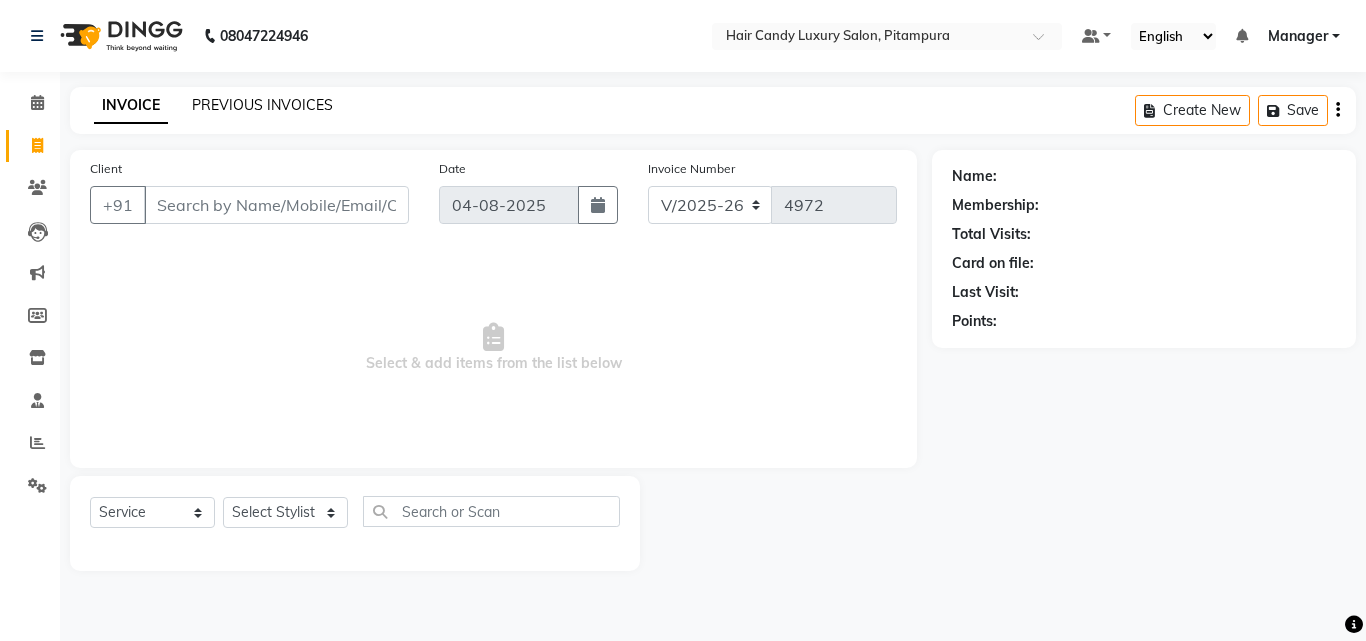 click on "PREVIOUS INVOICES" 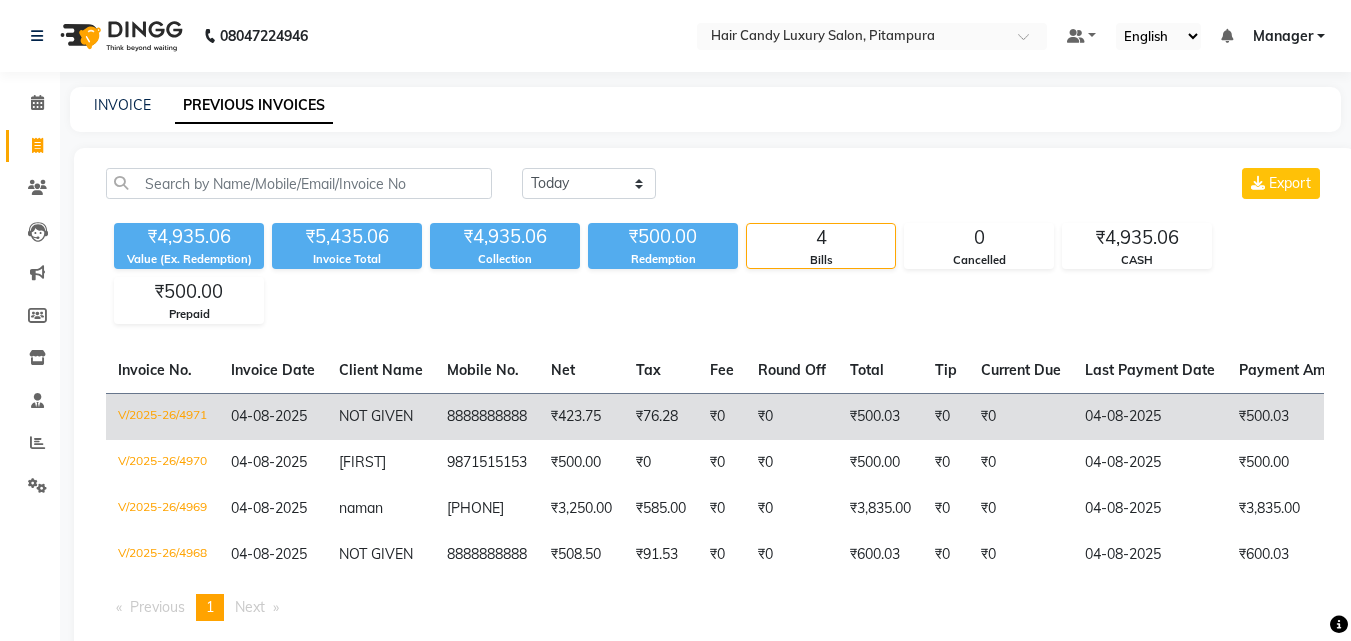 scroll, scrollTop: 61, scrollLeft: 0, axis: vertical 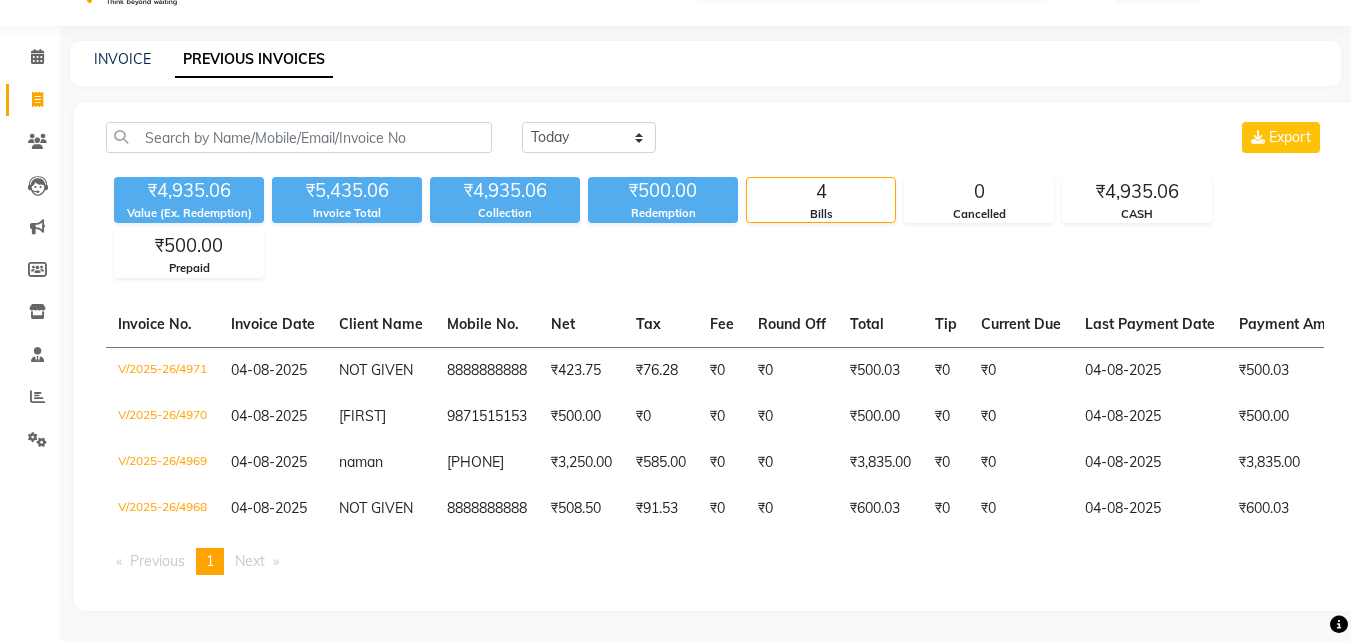 click on "INVOICE" 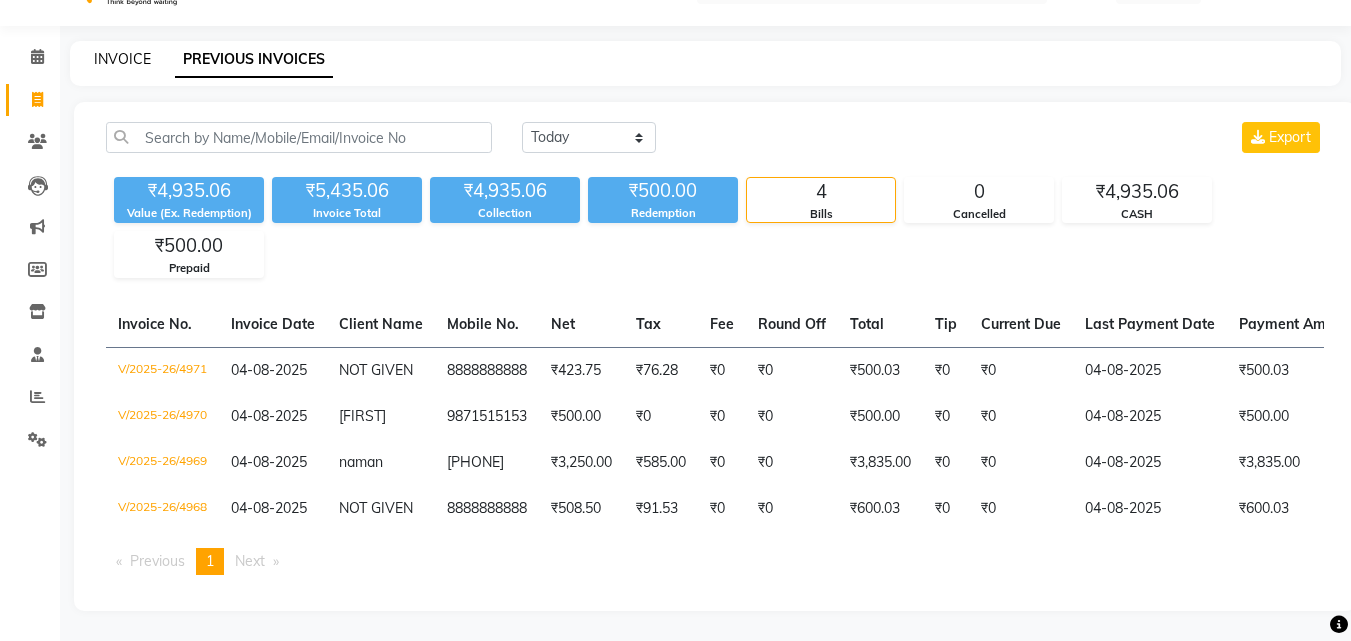 click on "INVOICE" 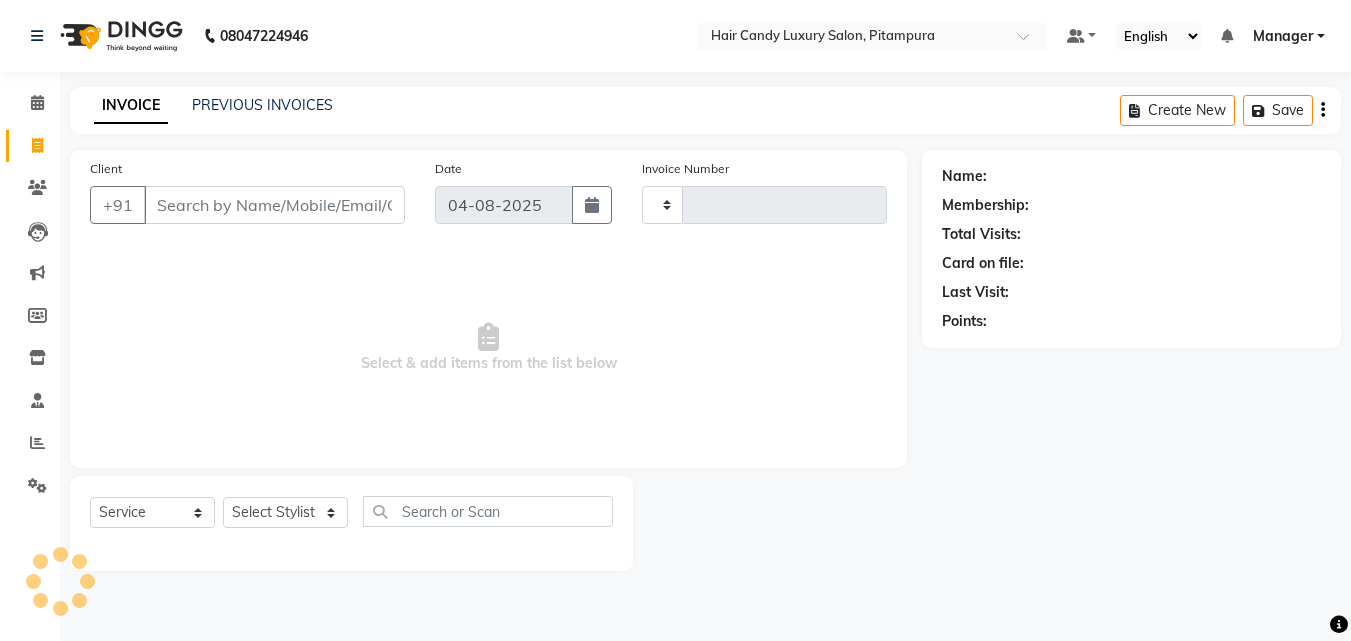 scroll, scrollTop: 0, scrollLeft: 0, axis: both 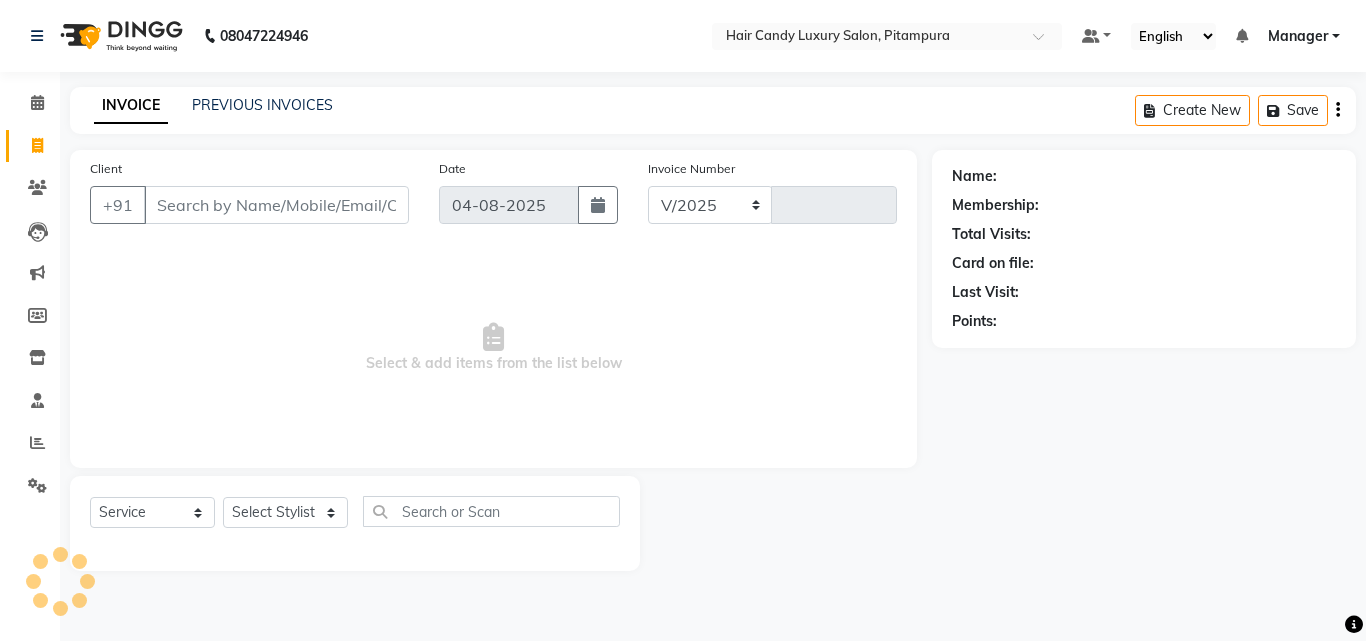 select on "4720" 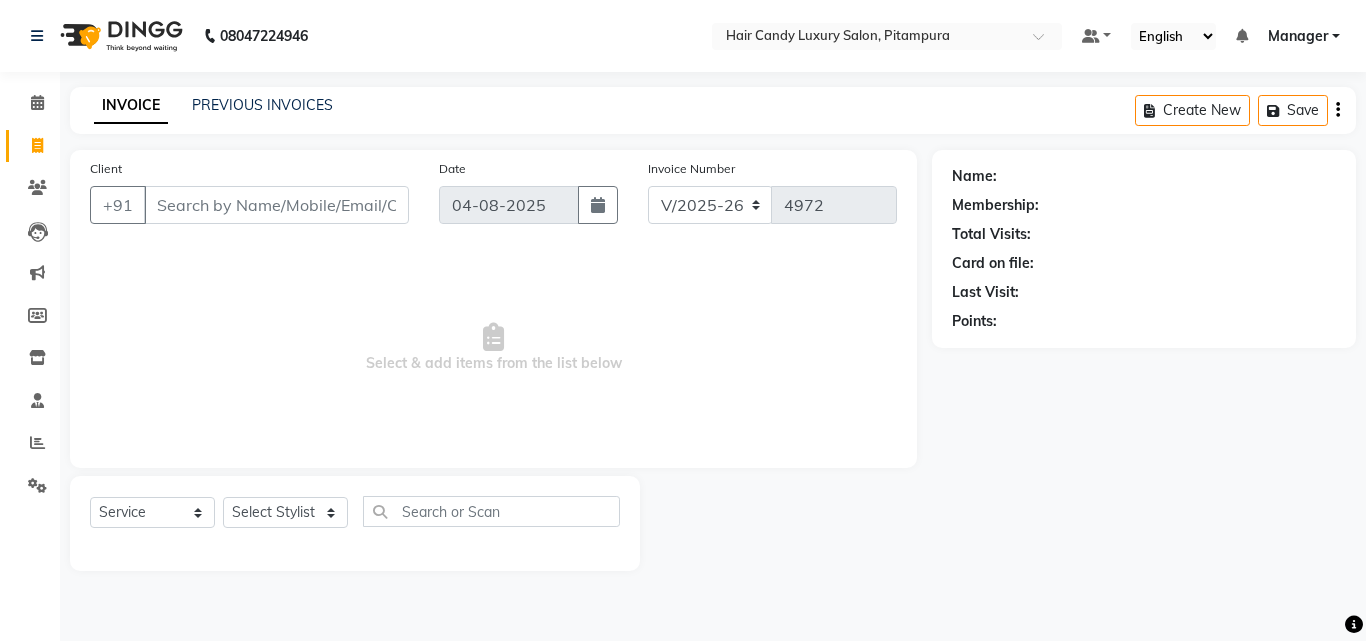 click on "Client" at bounding box center [276, 205] 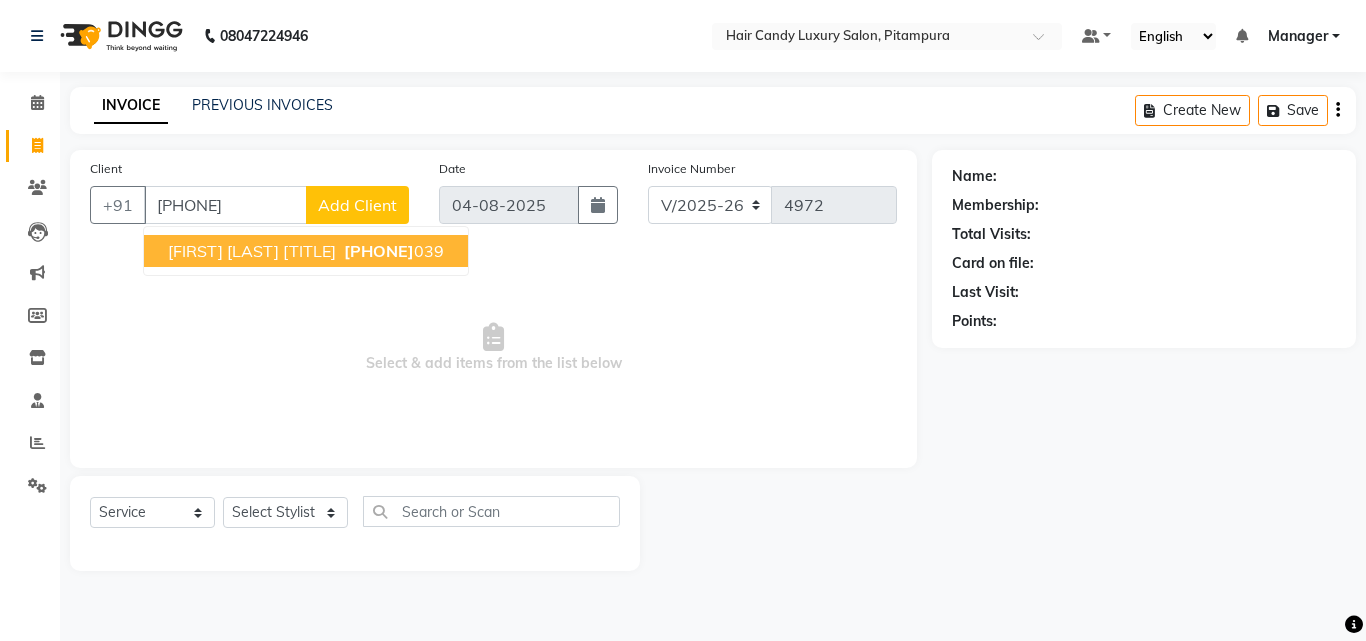 click on "[NAME] [NAME] [NAME]" at bounding box center (252, 251) 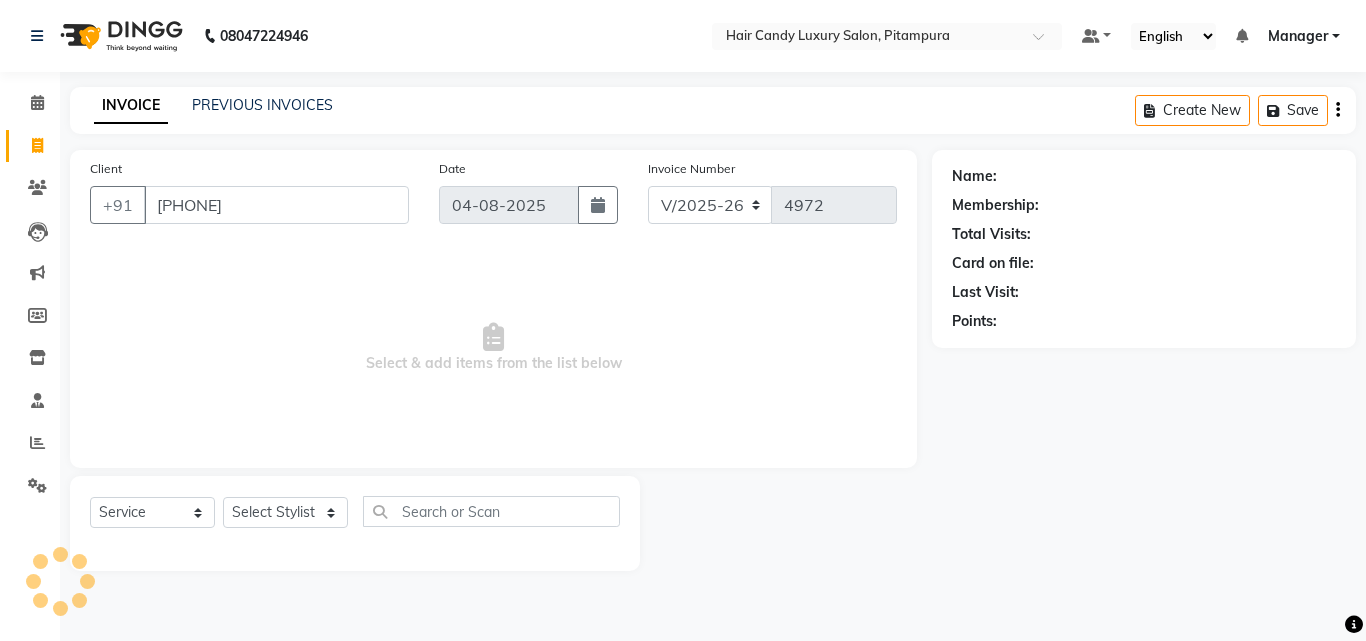 type on "7982158039" 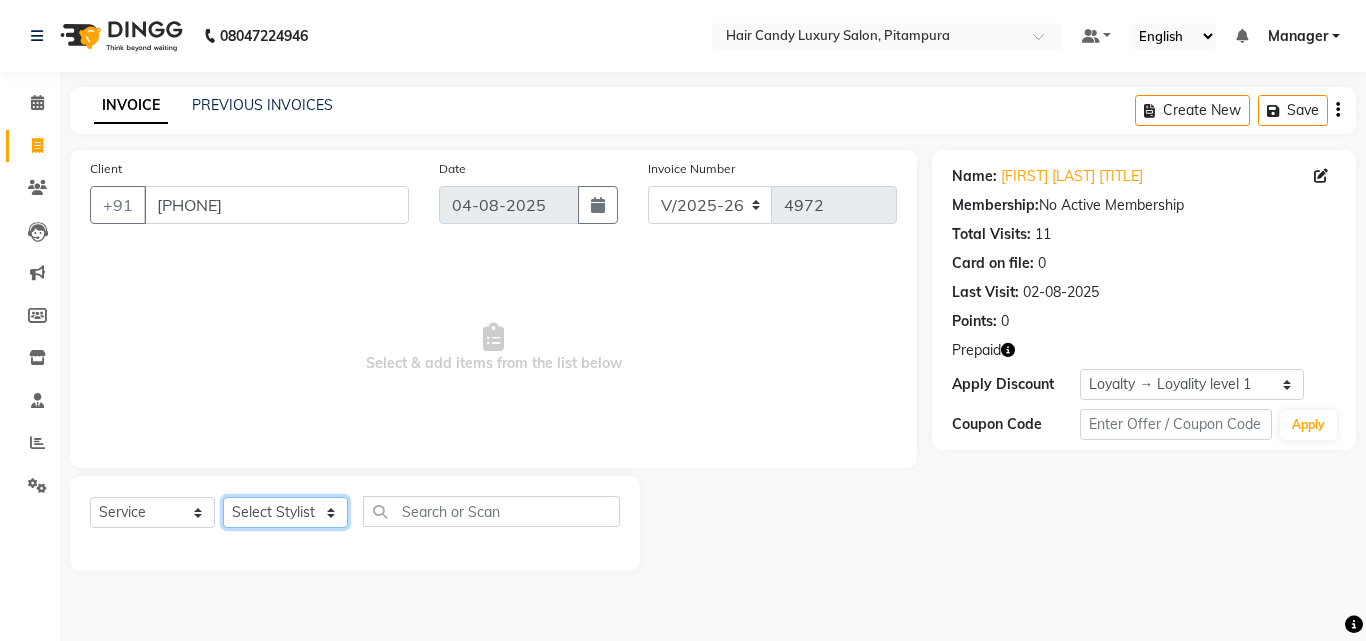 click on "Select Stylist Aarif AMAN ANJALI Arman Arshad  ARSHAD SALMANI ASHU FAIZ gaurav Hanish harshit Jack  karishma KAVITA kunal Manager MANNU Mukim  paras pinki preeti Raghav  RASHMI RAVI RITIK SAHIL sawan SHALINI SHARUKH SHWETA  VEER Vijay  vijay tiwari ZAID" 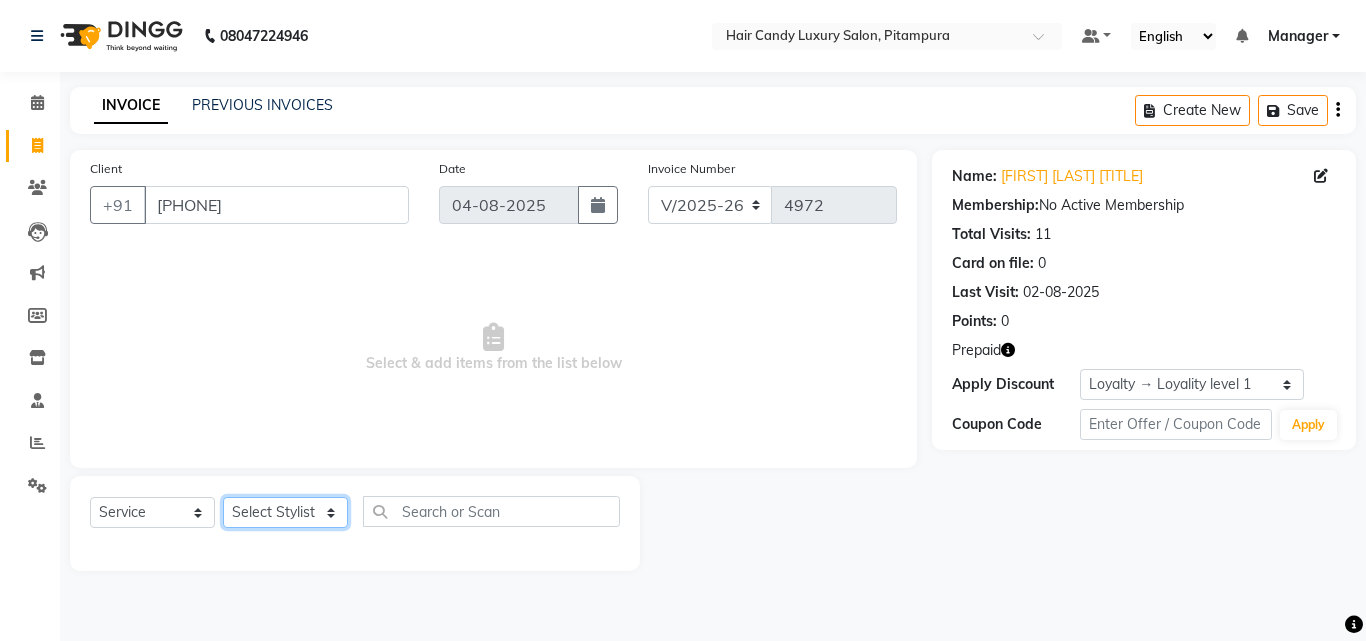 select on "28013" 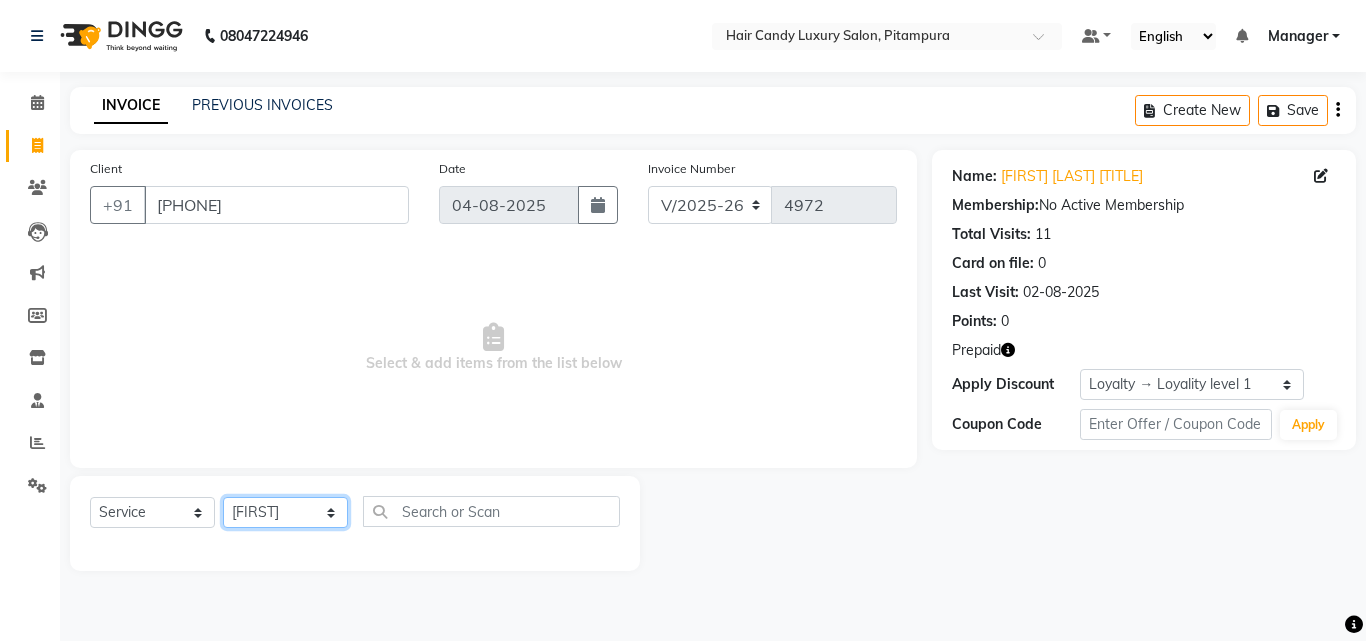 click on "Select Stylist Aarif AMAN ANJALI Arman Arshad  ARSHAD SALMANI ASHU FAIZ gaurav Hanish harshit Jack  karishma KAVITA kunal Manager MANNU Mukim  paras pinki preeti Raghav  RASHMI RAVI RITIK SAHIL sawan SHALINI SHARUKH SHWETA  VEER Vijay  vijay tiwari ZAID" 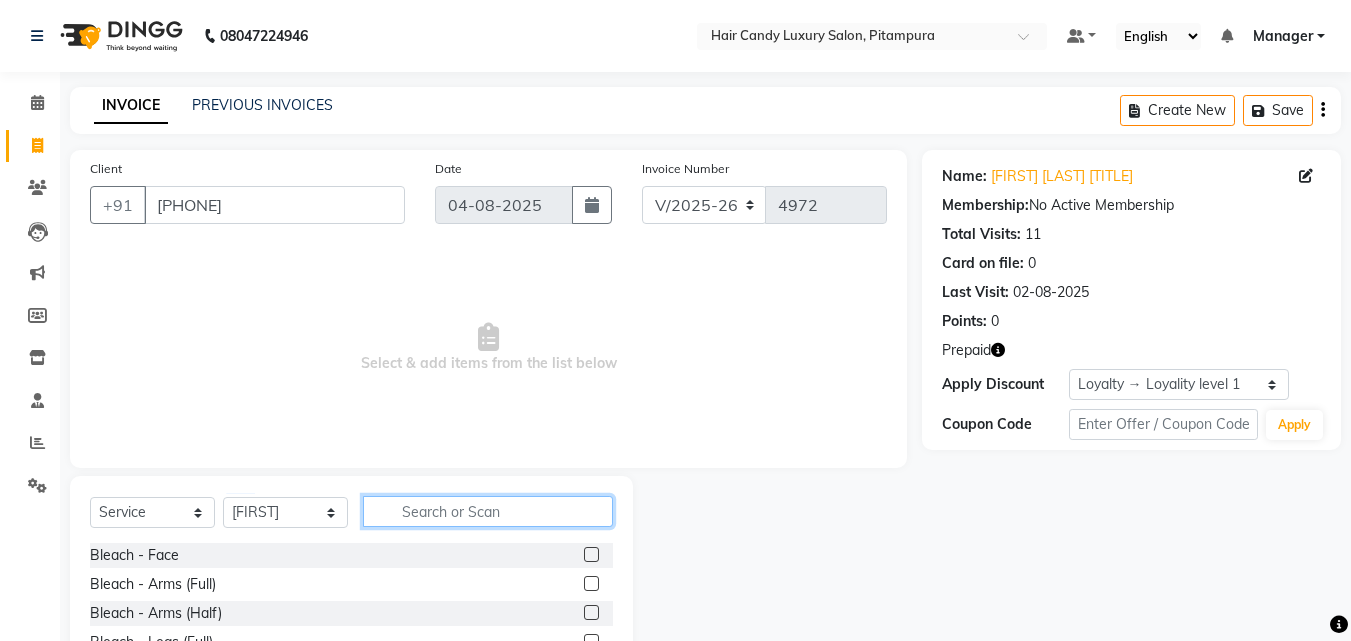 click 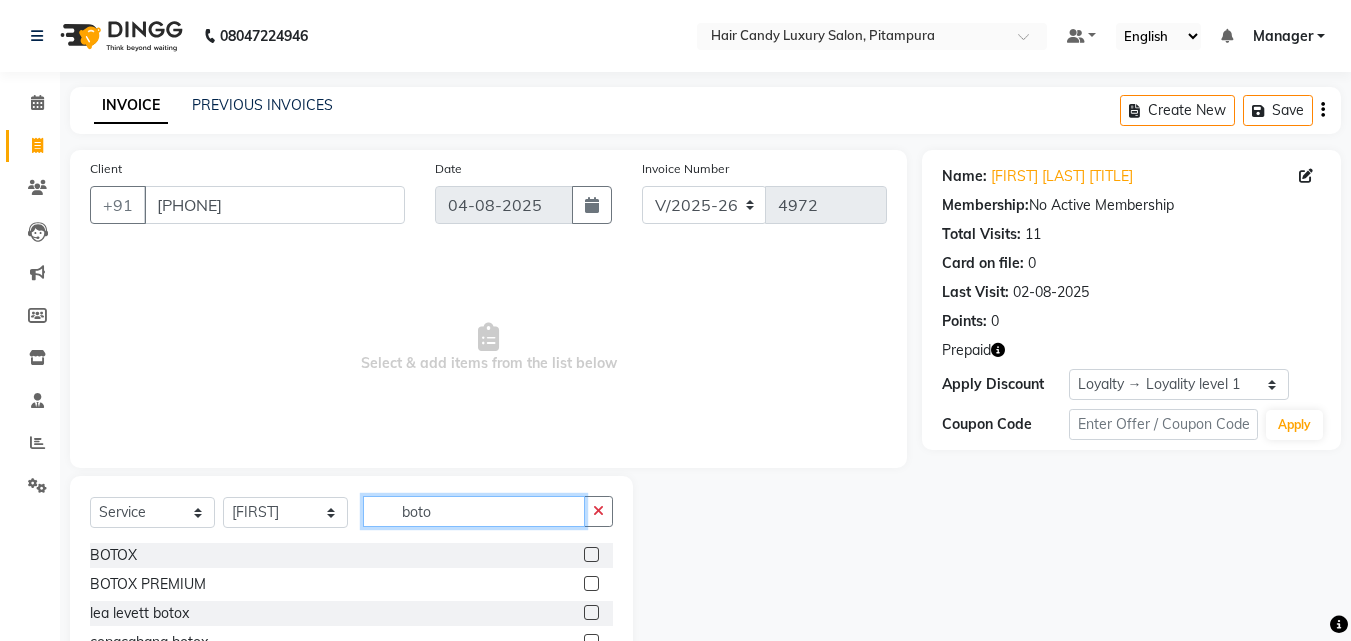 type on "boto" 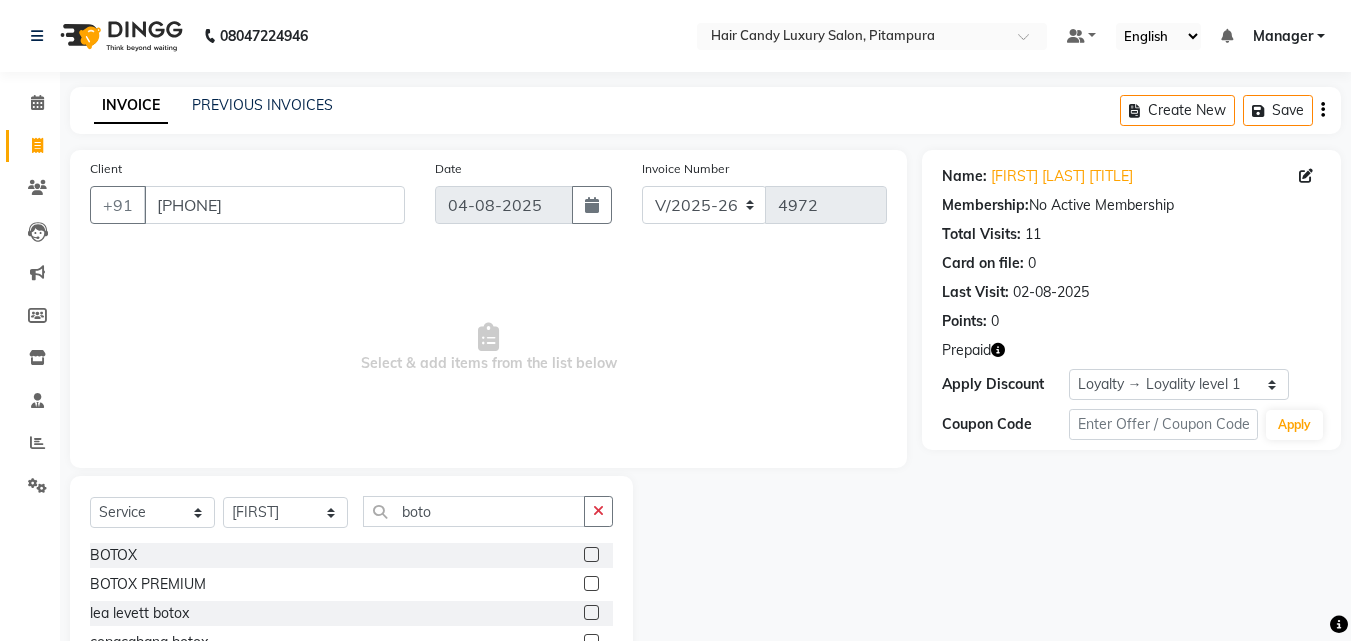 click 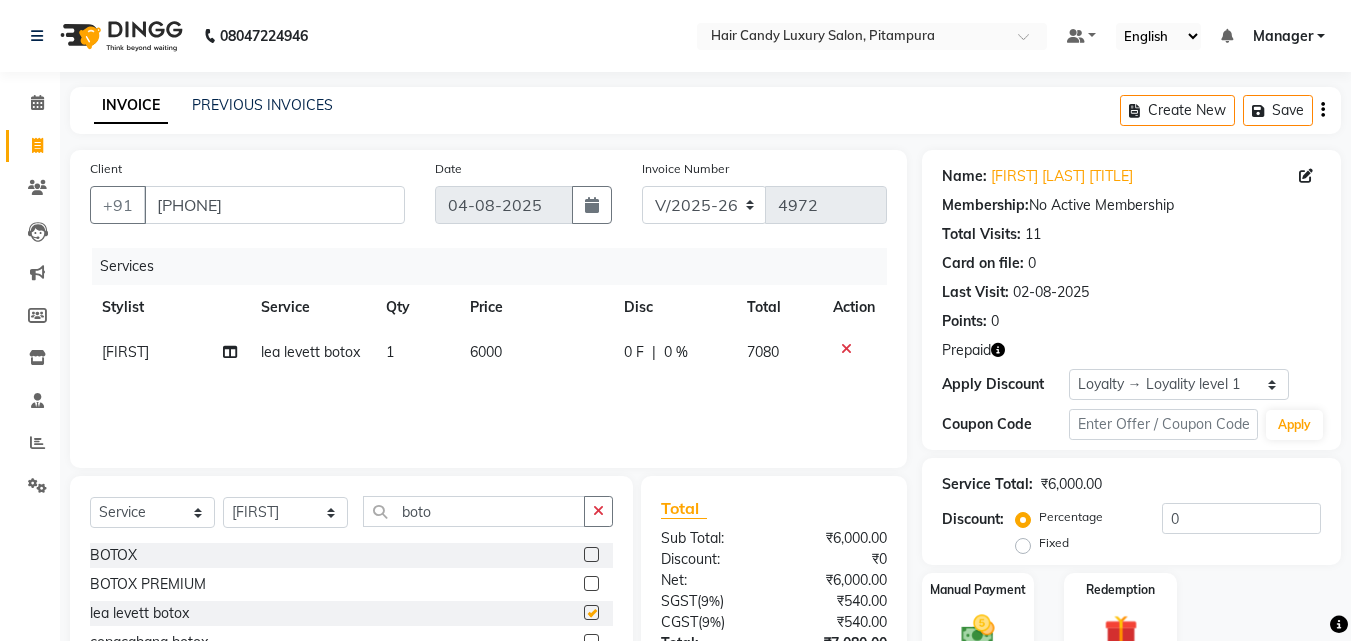checkbox on "false" 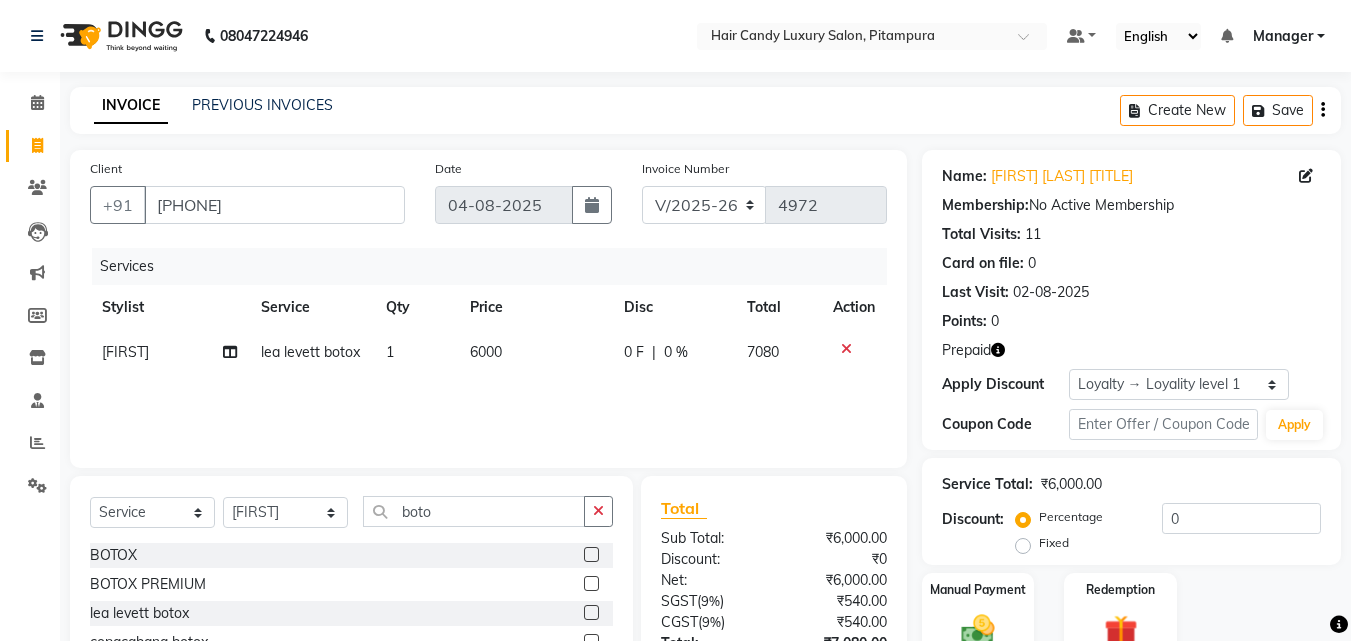 click on "6000" 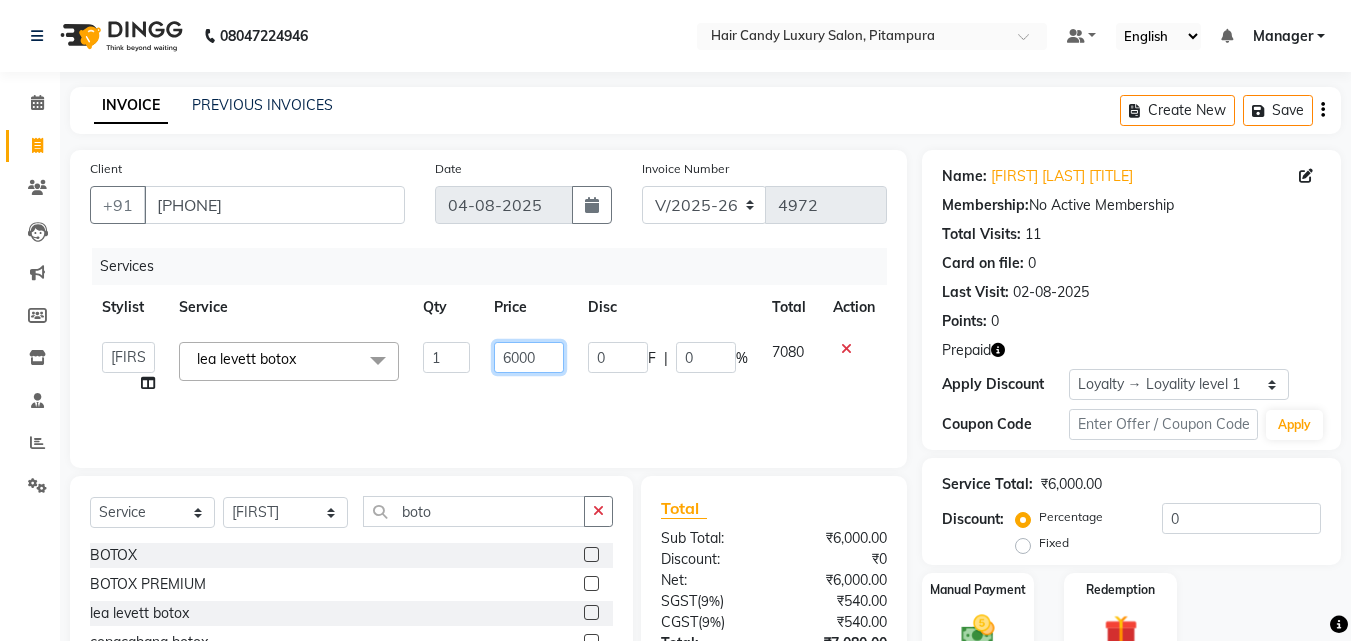 drag, startPoint x: 548, startPoint y: 354, endPoint x: 448, endPoint y: 359, distance: 100.12492 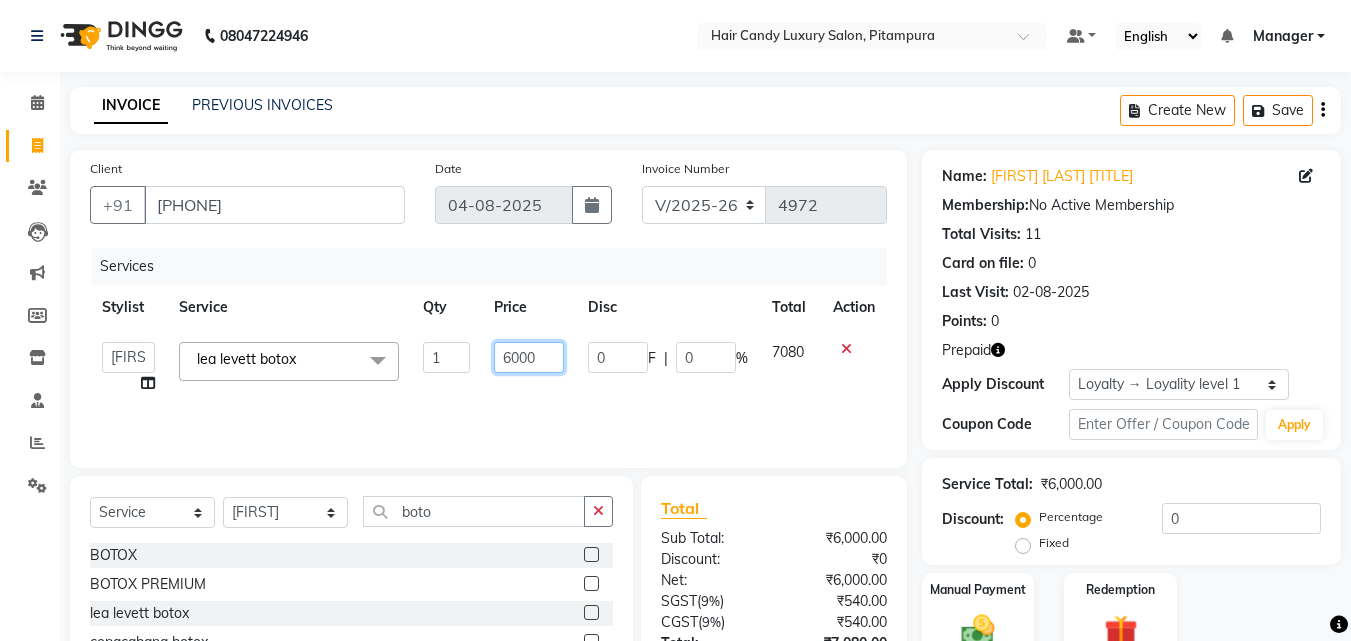 click on "Aarif   AMAN   ANJALI   Arman   Arshad    ARSHAD SALMANI   ASHU   FAIZ   gaurav   Hanish   harshit   Jack    karishma   KAVITA   kunal   Manager   MANNU   Mukim    paras   pinki   preeti   Raghav    RASHMI   RAVI   RITIK   SAHIL   sawan   SHALINI   SHARUKH   SHWETA    VEER   Vijay    vijay tiwari   ZAID  lea levett botox  x Bleach - Face Bleach - Arms (Full) Bleach - Arms (Half) Bleach - Legs (Full) Bleach - Legs (Half) Bleach - Back (Full) Bleach - Back (Half) Bleach - Front (Full) Bleach - Front (Half) Bleach - Full Body BODY MASSSAGE HAIRWASH (KERASTASE) ALGAE PEDICURE (SMALL) ALGAE MENICURE (SMALL) MENS STYLING HAIR SPA KERASTASE RITUAL KERASTASE FUSIO SCRUB KERASTASE EXPERIENCE RITUAL KERASTASE CHRONOLOGIST RITUAL SKEYNDOR POWER -C FACIAL SKEYNDOR POWER OXYGEN SKEYNDOR POWER HYRAUNIC SKEYNDOR CORRECTIVE LINE FACIAL SKEYNDOR AQUATHERM FACIAL SKEYNDOR EXPERT FACIAL SKEYNDOR ESSENTIAL FACIAL SKEYNDOR EXPERT CLEANUP SKEYNDOR ESSENTAIL CLEANUP KERASTASE(CHROMA ABSOLU) RITUAL GK KERATIN RUBBER MASK TRIMMING" 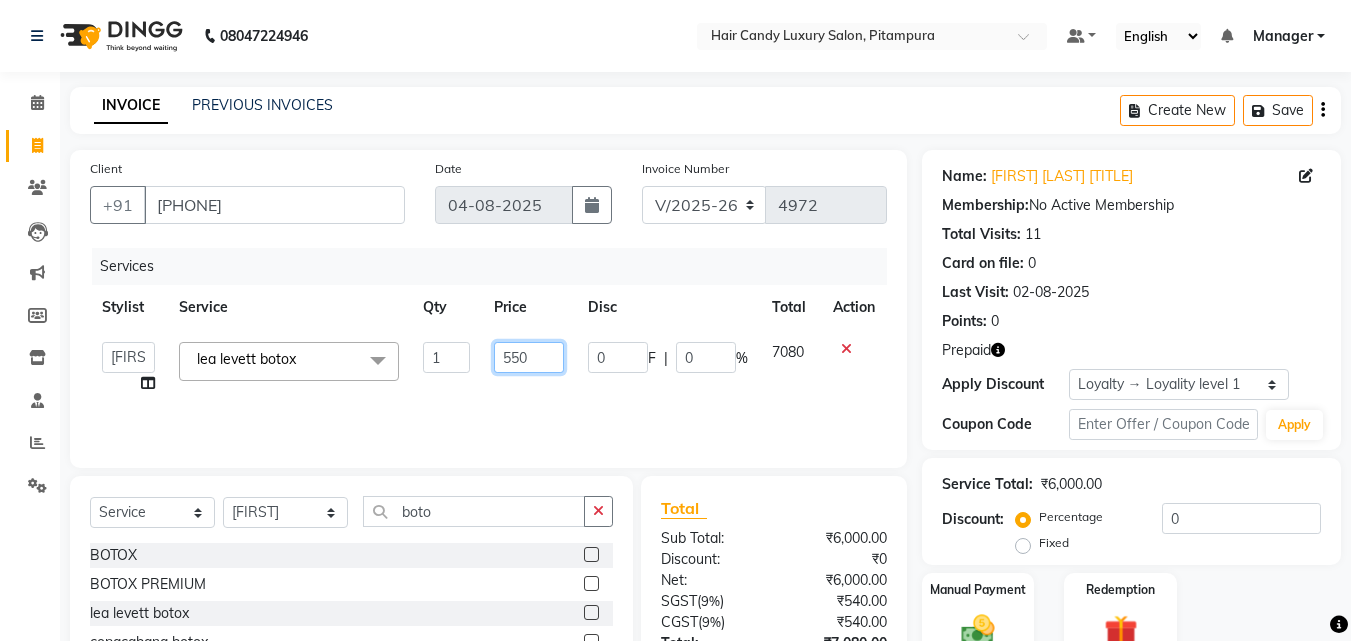 type on "5500" 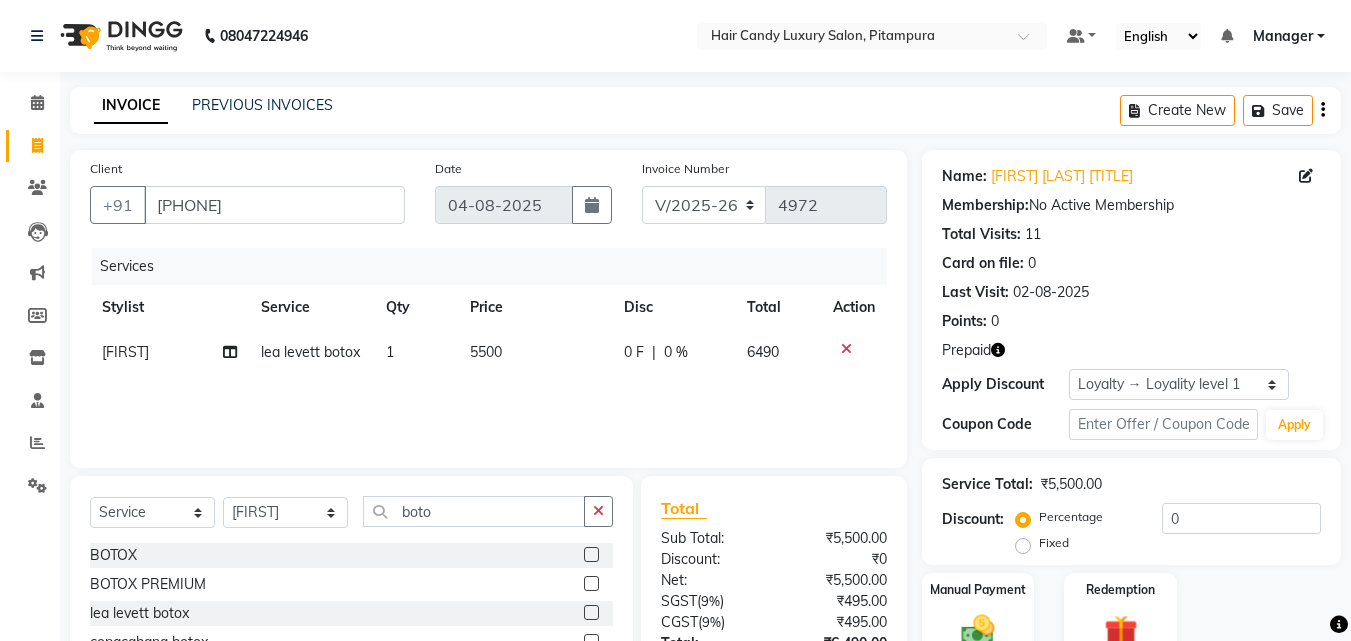 click on "Services Stylist Service Qty Price Disc Total Action Hanish lea levett botox 1 5500 0 F | 0 % 6490" 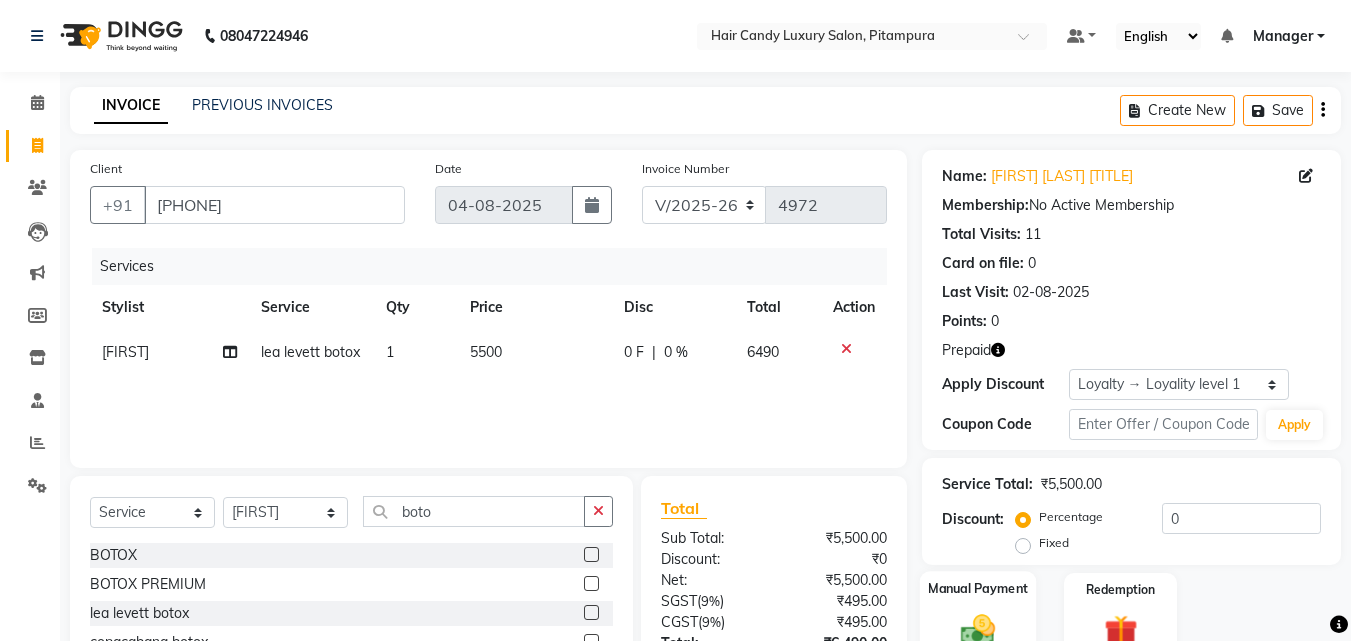 scroll, scrollTop: 159, scrollLeft: 0, axis: vertical 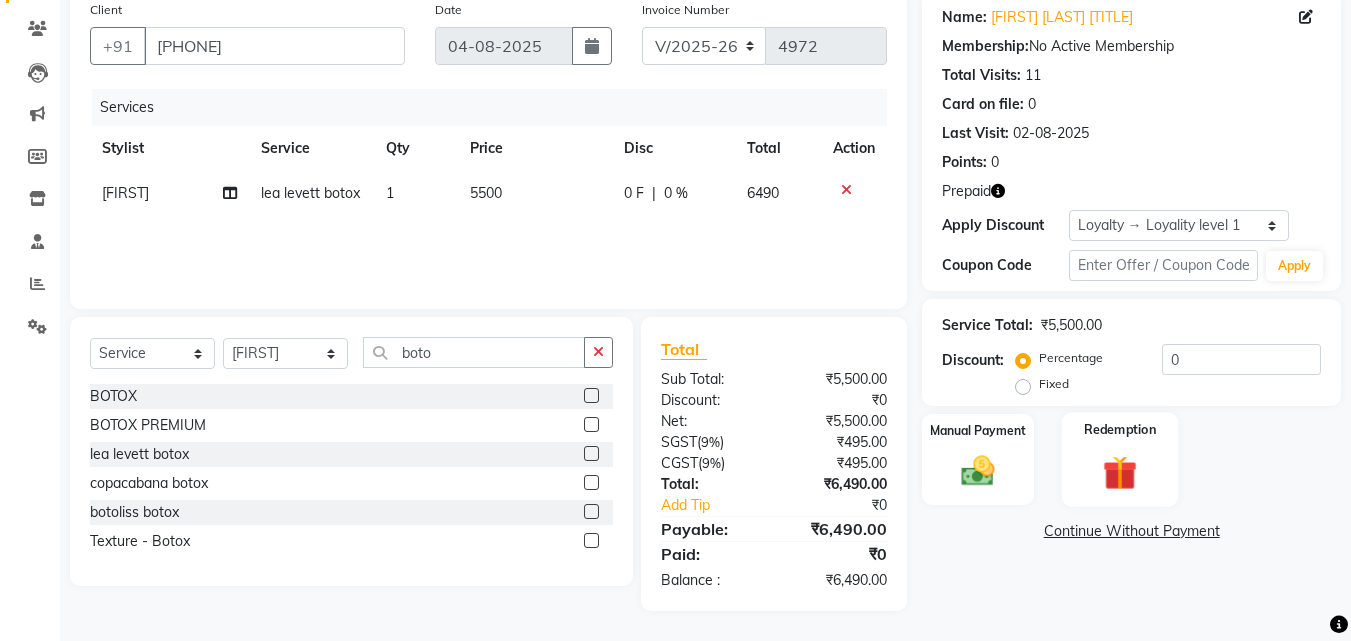 click on "Redemption" 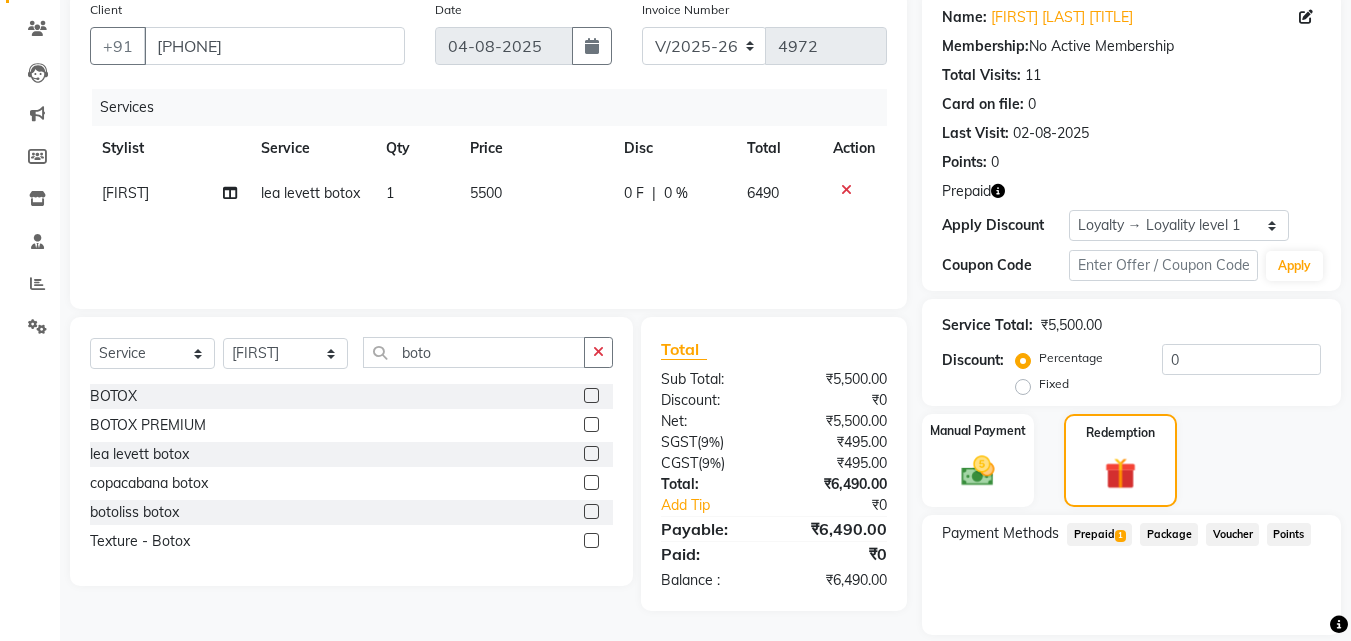click on "Prepaid  1" 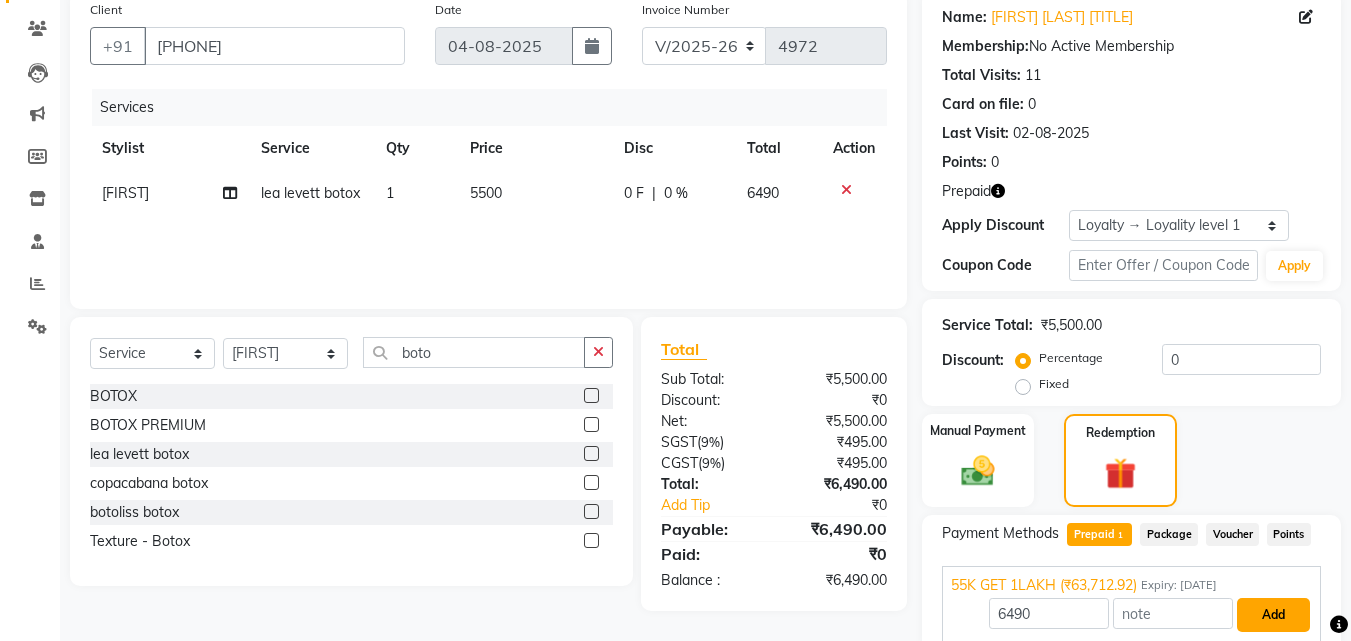 click on "Add" at bounding box center (1273, 615) 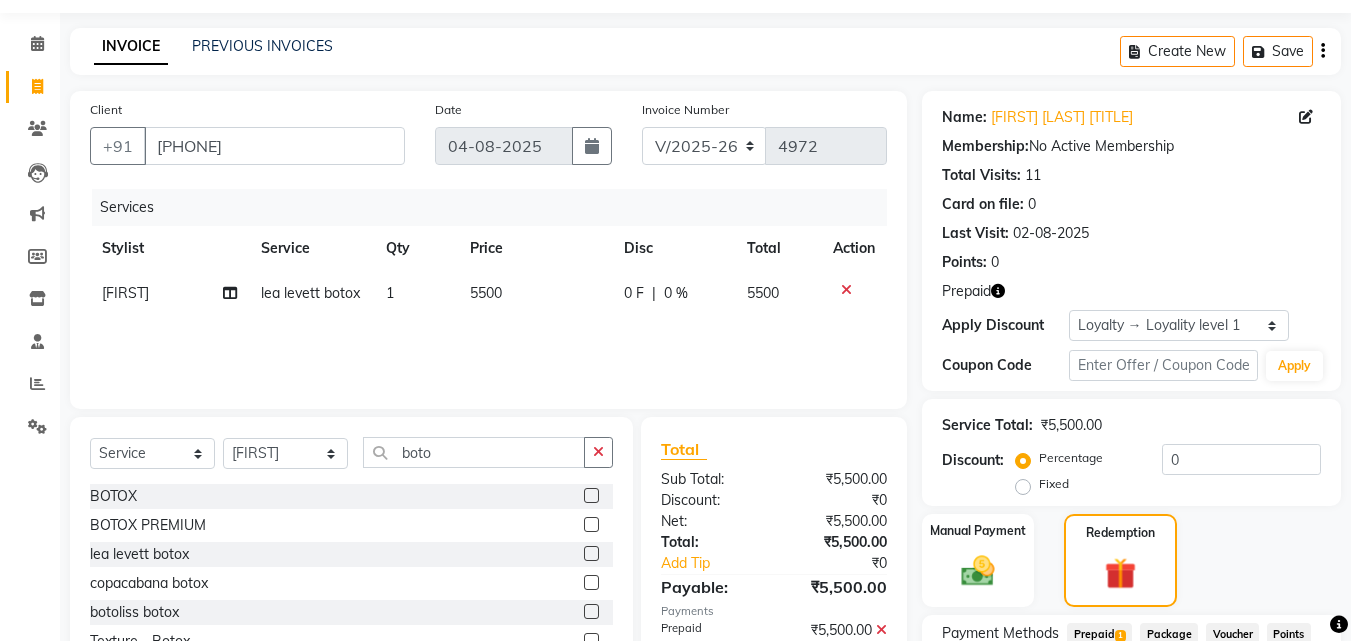 scroll, scrollTop: 337, scrollLeft: 0, axis: vertical 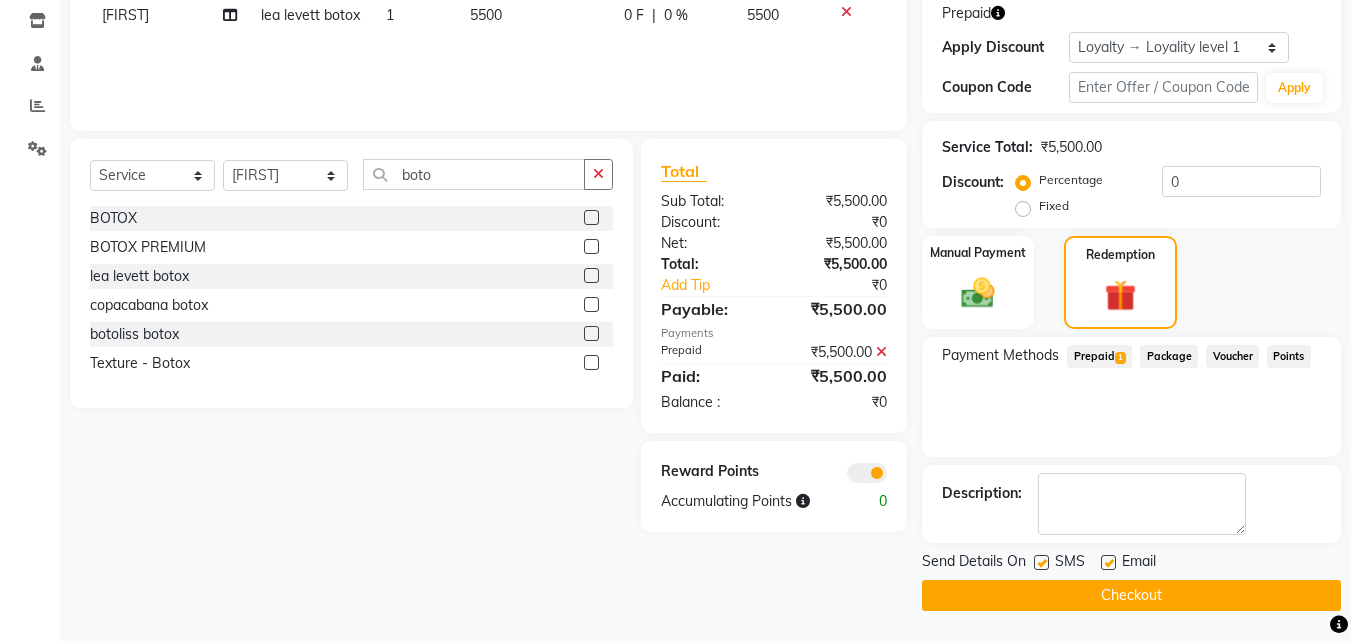 click on "Checkout" 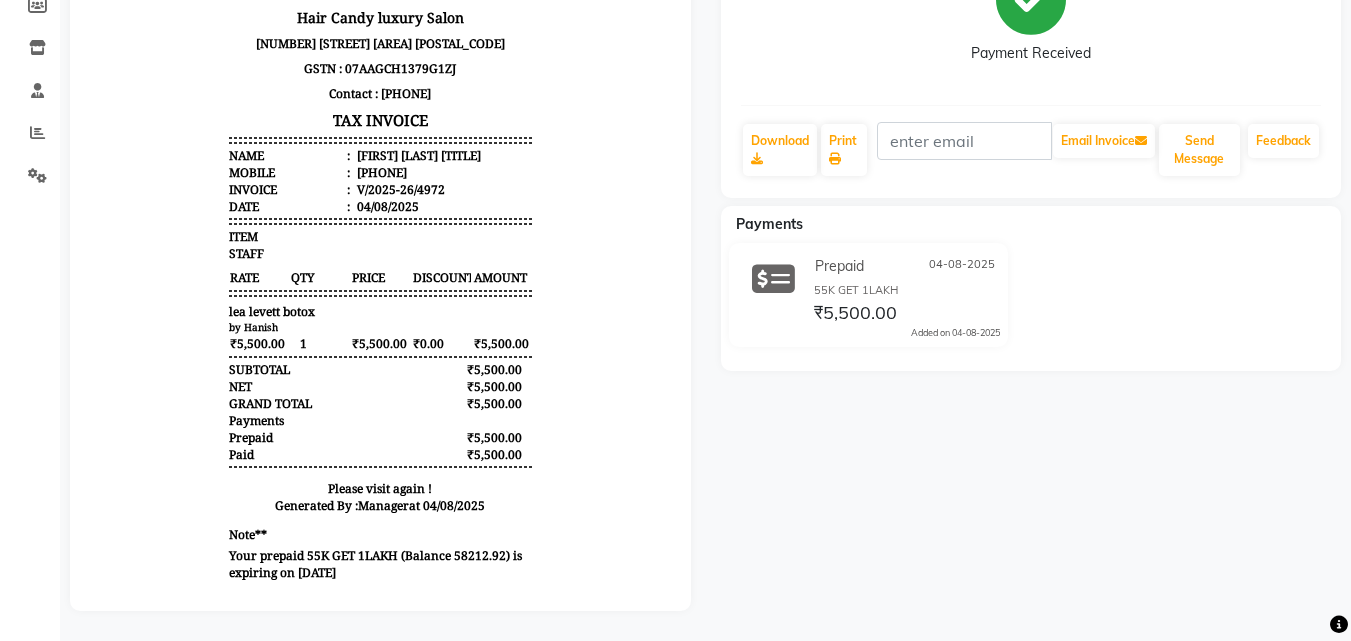 scroll, scrollTop: 0, scrollLeft: 0, axis: both 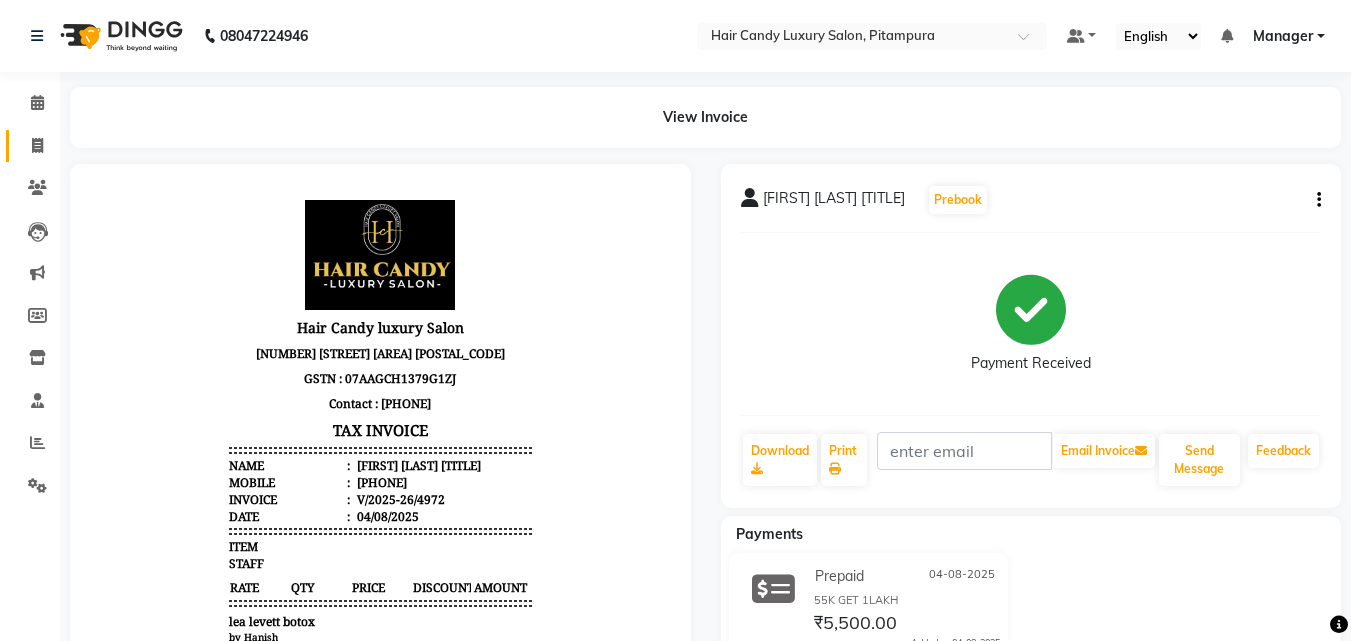 click 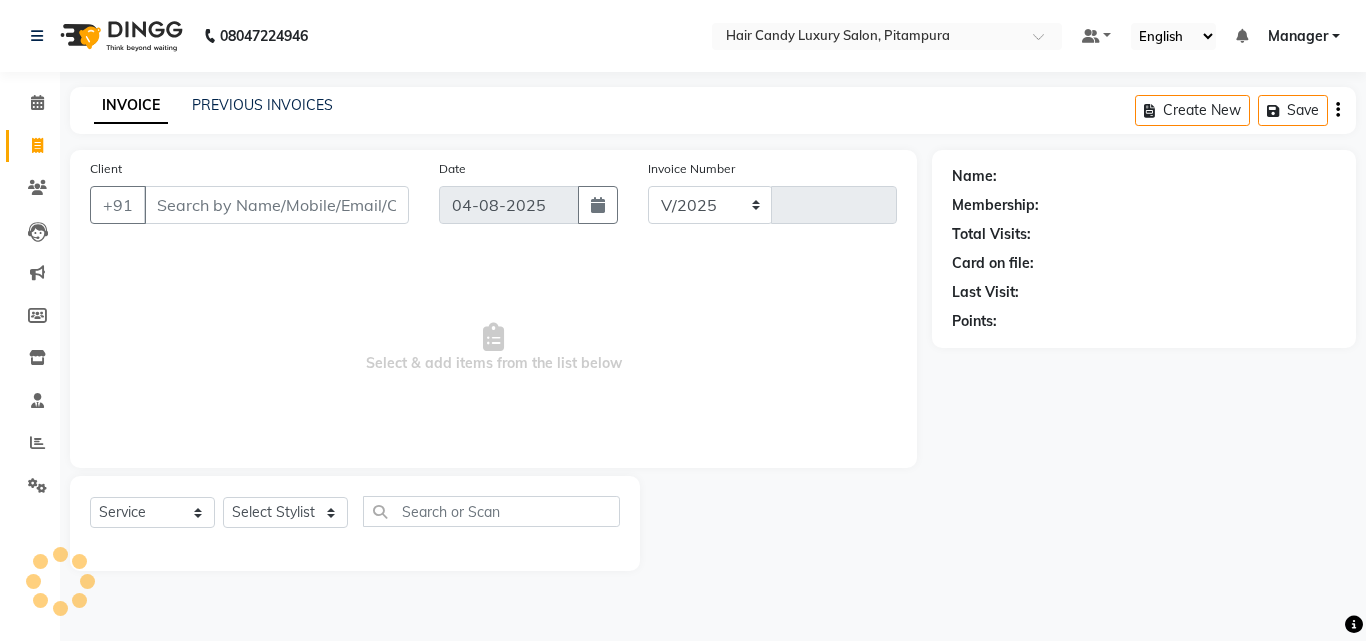 select on "4720" 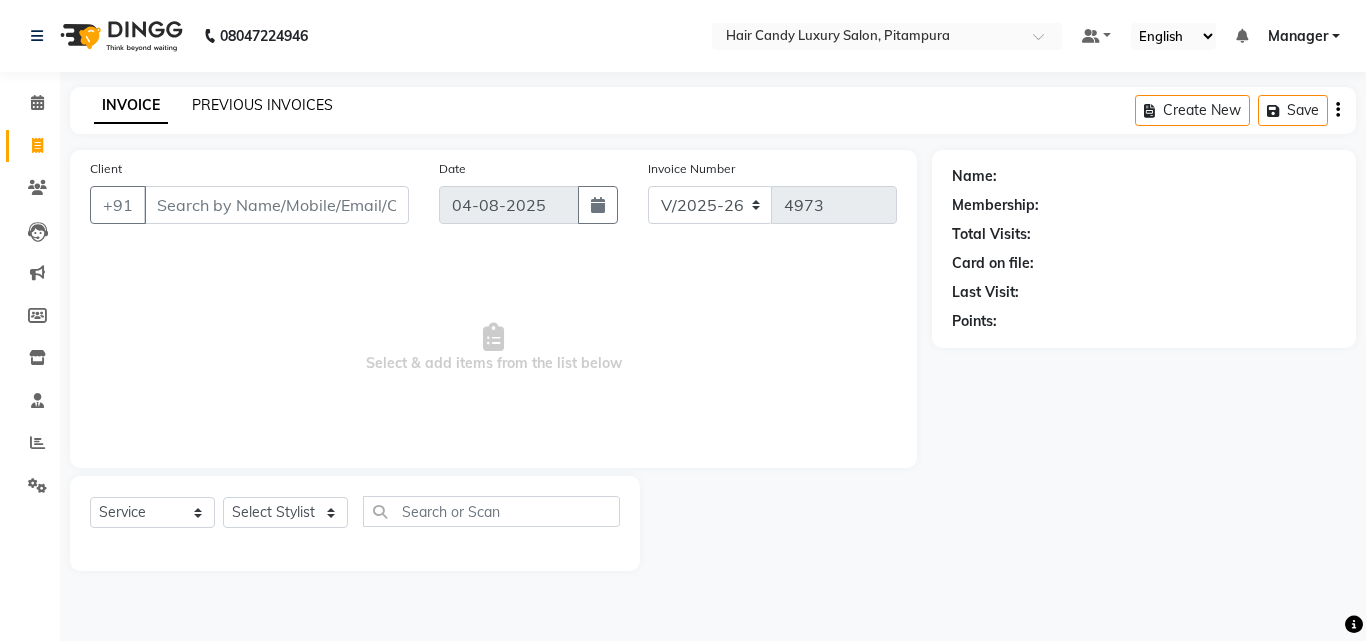 click on "PREVIOUS INVOICES" 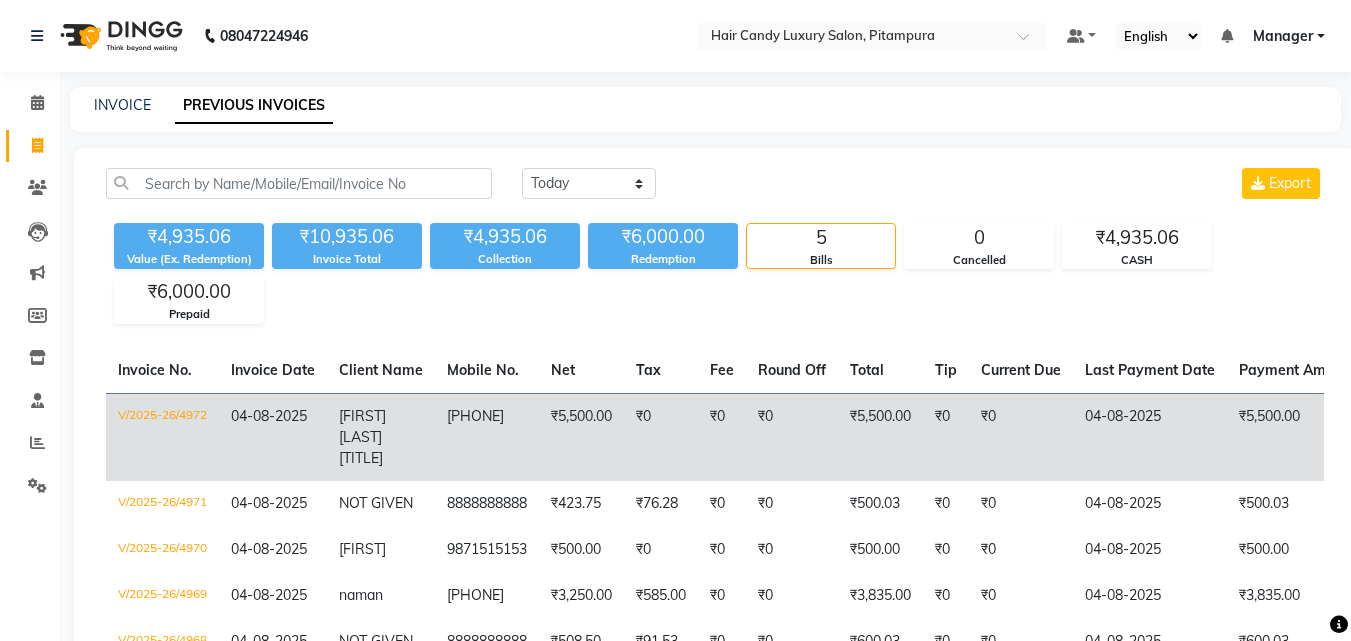 click on "ISHU SEEMA MAAM" 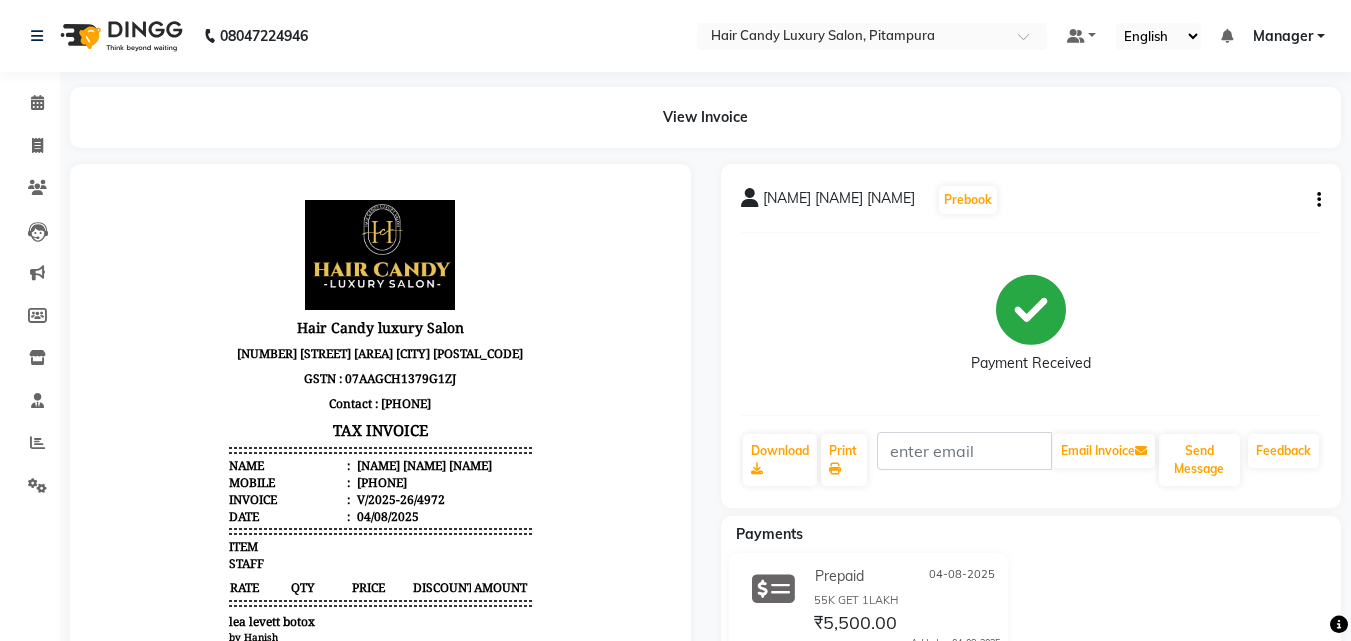 scroll, scrollTop: 16, scrollLeft: 0, axis: vertical 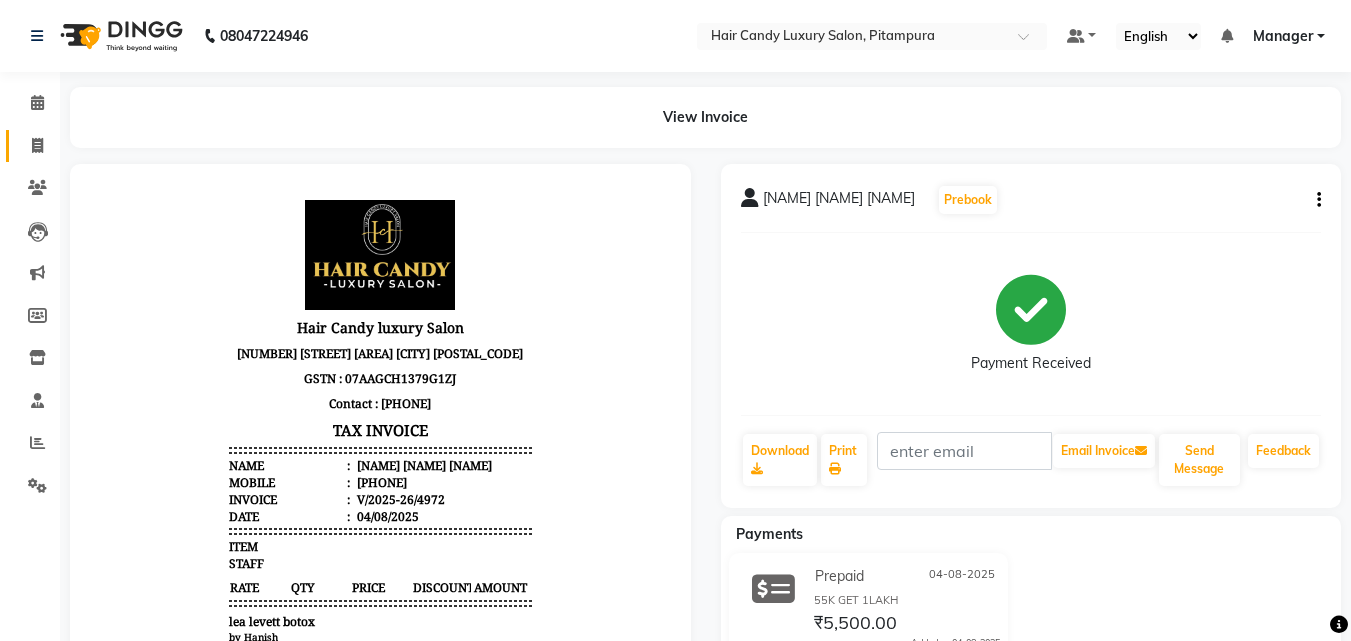 click 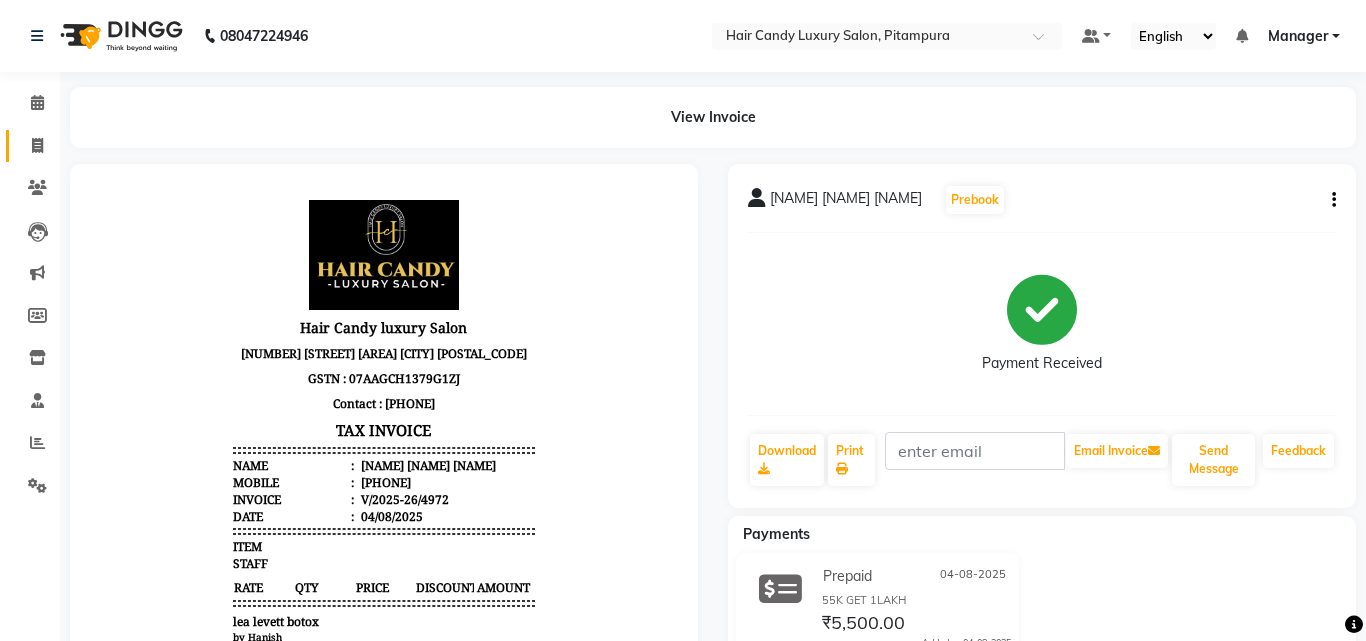 select on "service" 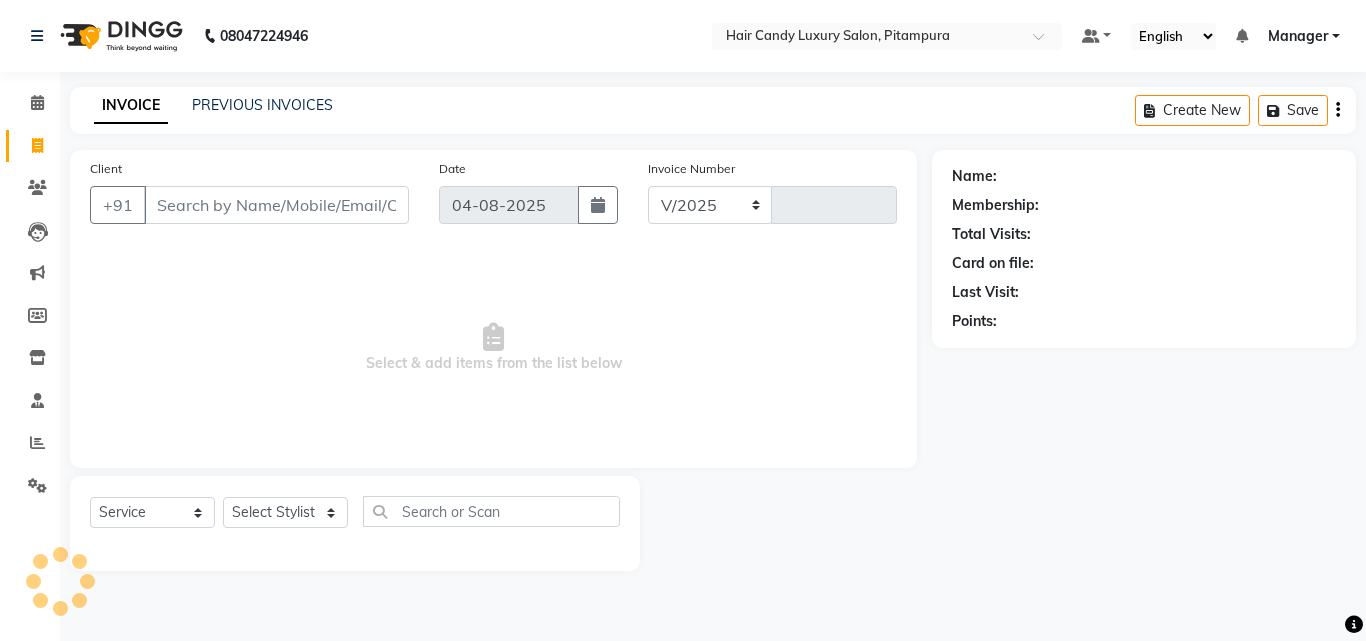 select on "4720" 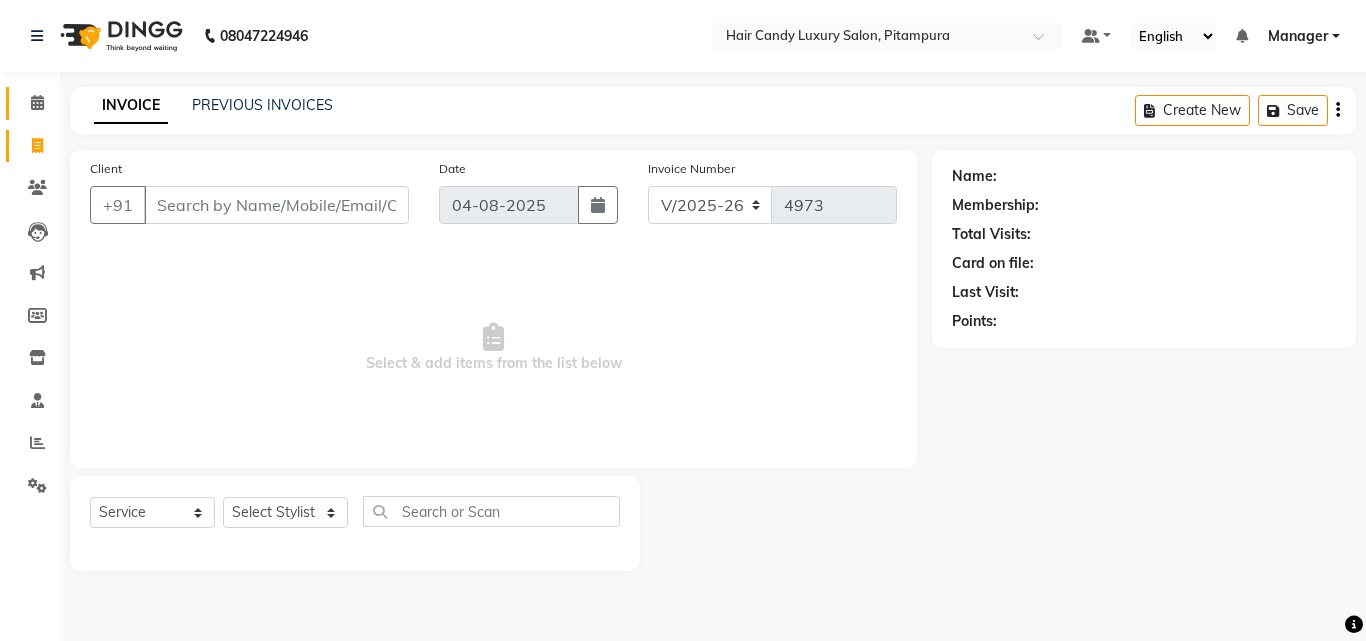 click 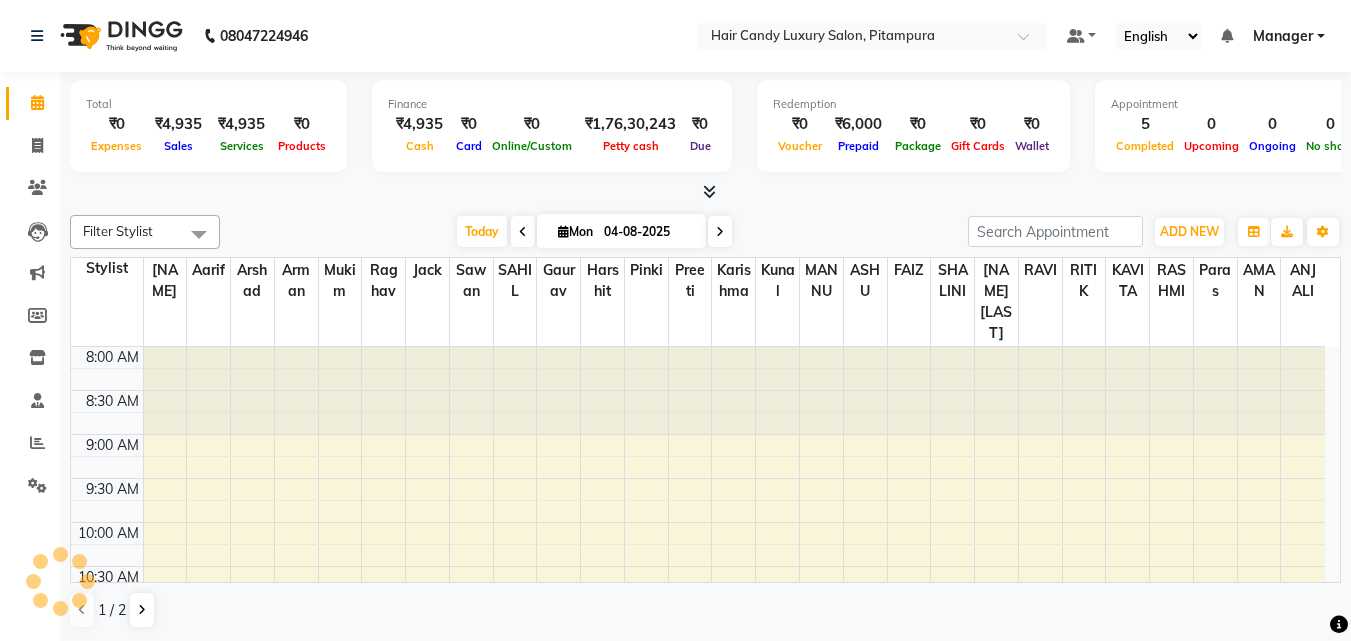 scroll, scrollTop: 0, scrollLeft: 0, axis: both 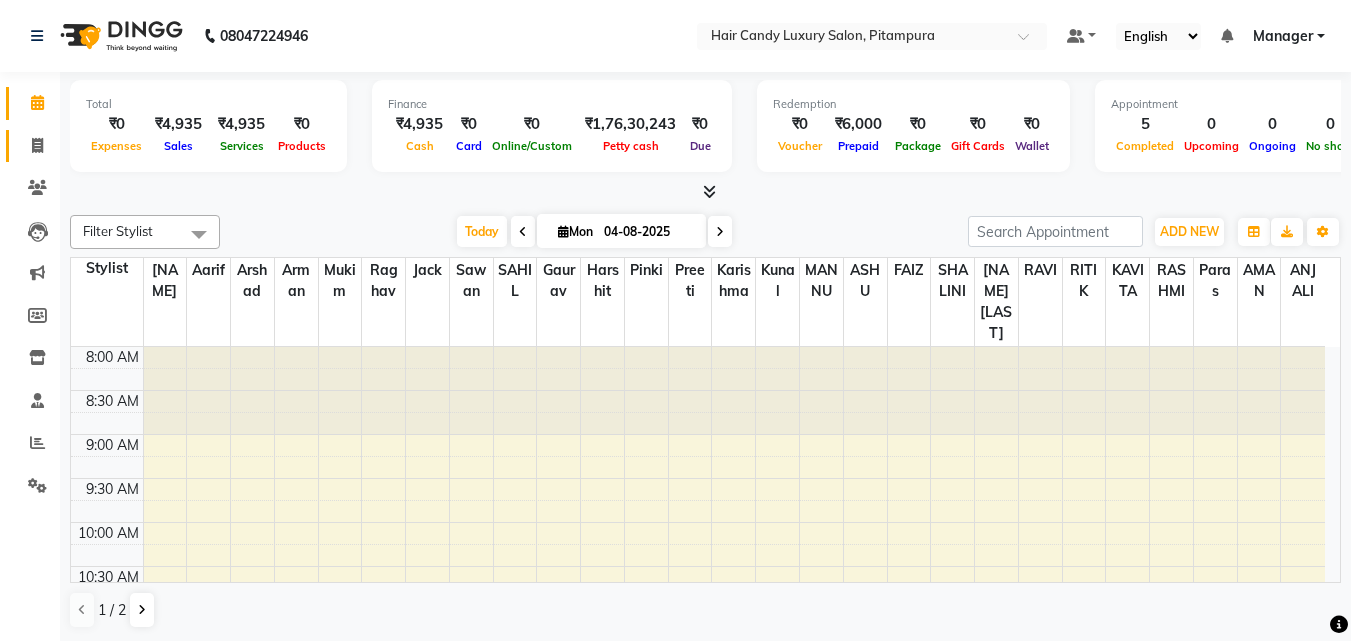 click 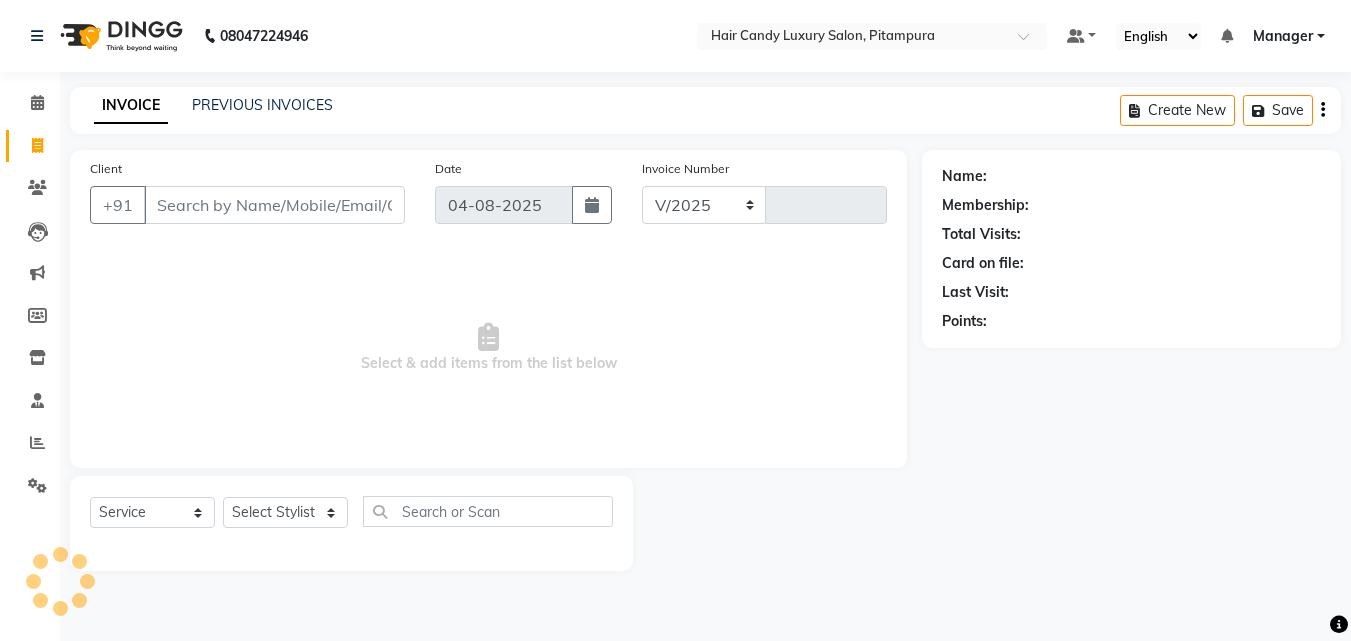 select on "4720" 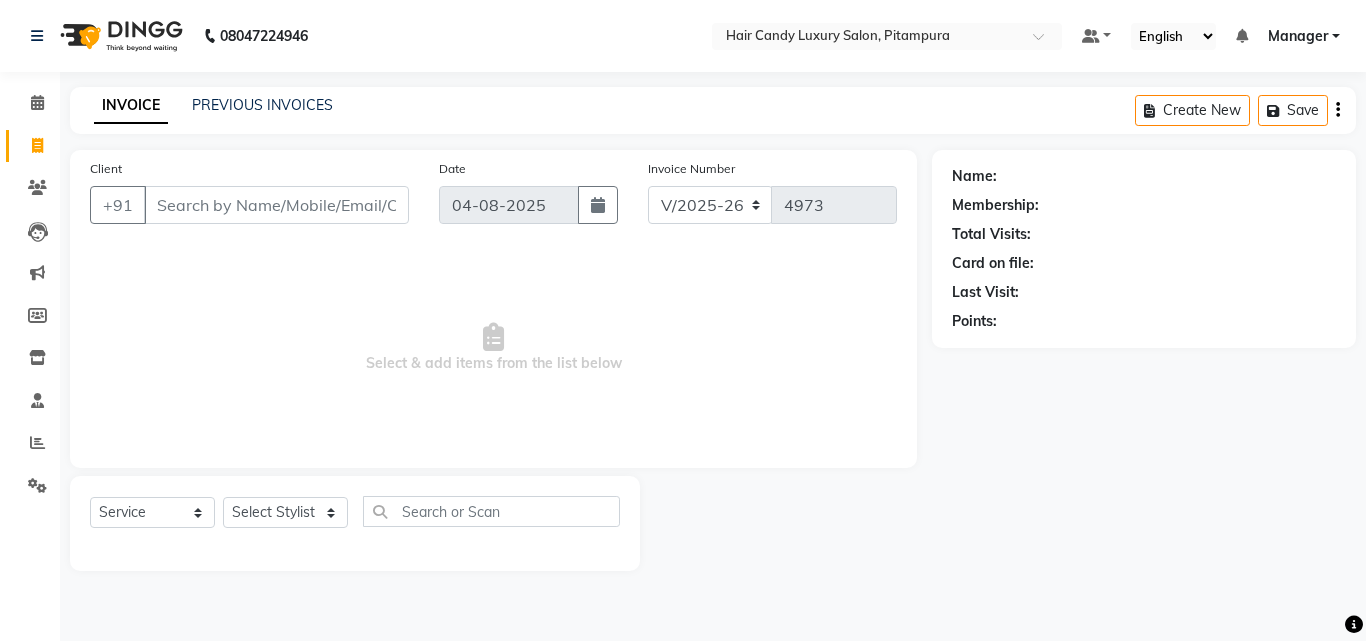 click on "Client" at bounding box center [276, 205] 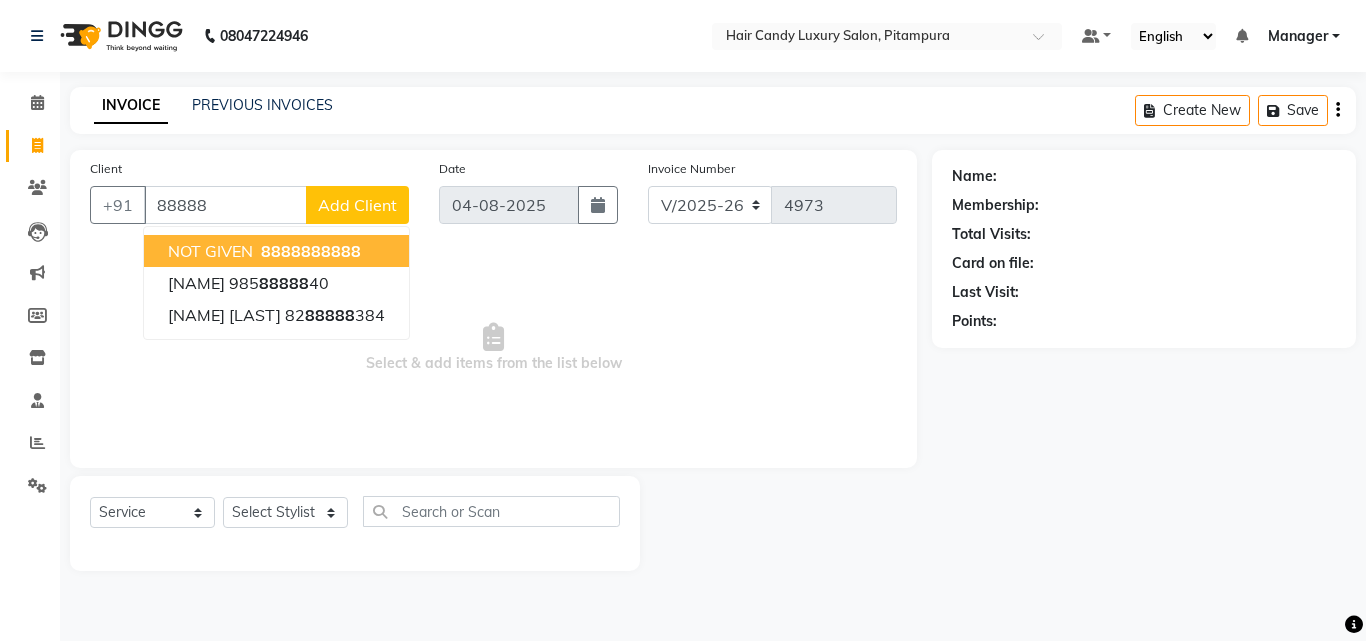 click on "88888" at bounding box center [286, 251] 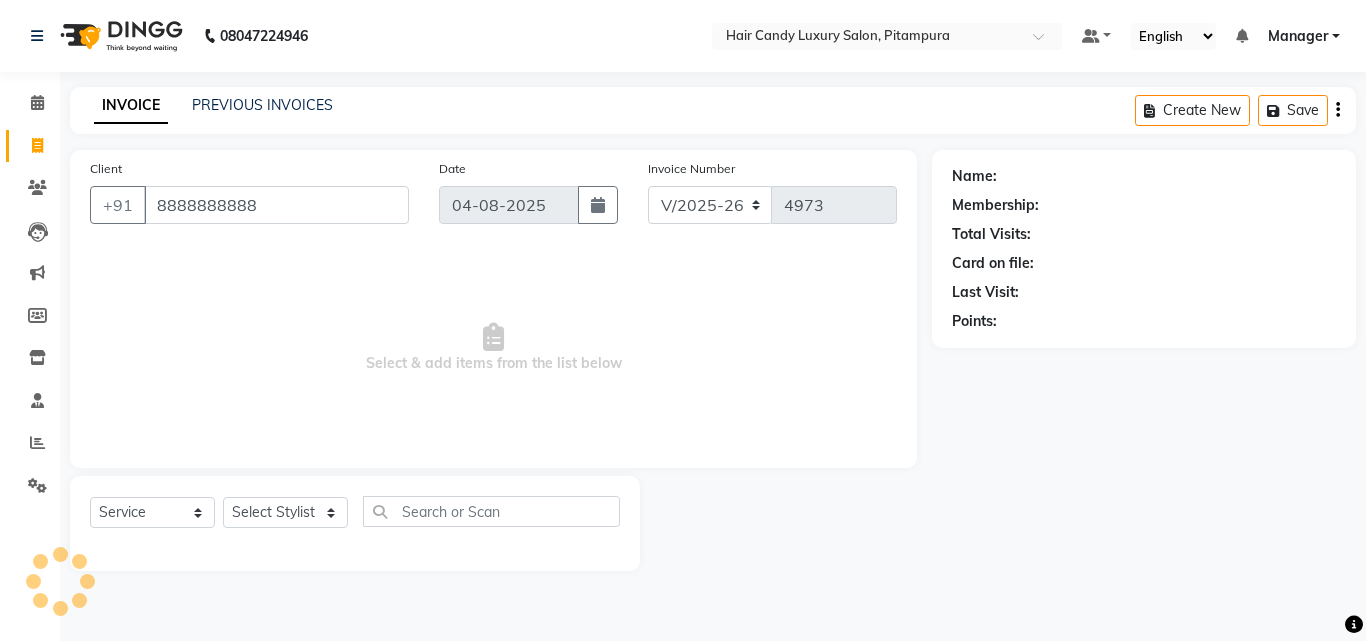 type on "8888888888" 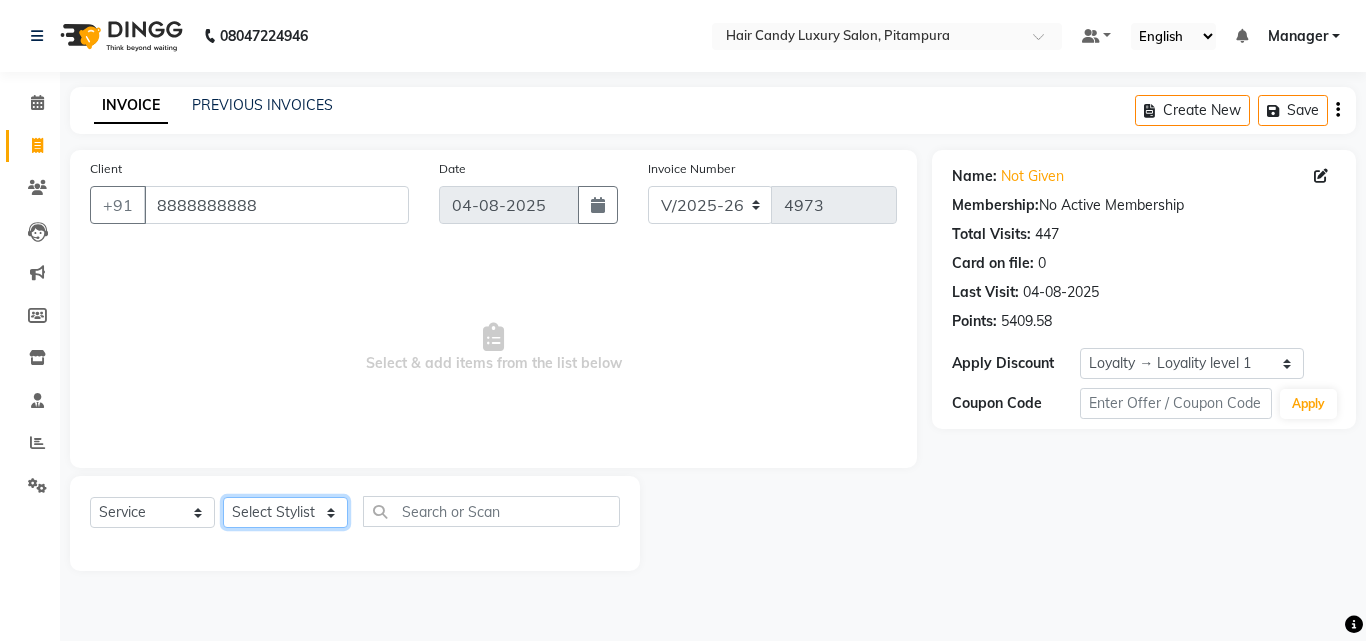 click on "Select Stylist Aarif AMAN ANJALI Arman Arshad  ARSHAD SALMANI ASHU FAIZ gaurav Hanish harshit Jack  karishma KAVITA kunal Manager MANNU Mukim  paras pinki preeti Raghav  RASHMI RAVI RITIK SAHIL sawan SHALINI SHARUKH SHWETA  VEER Vijay  vijay tiwari ZAID" 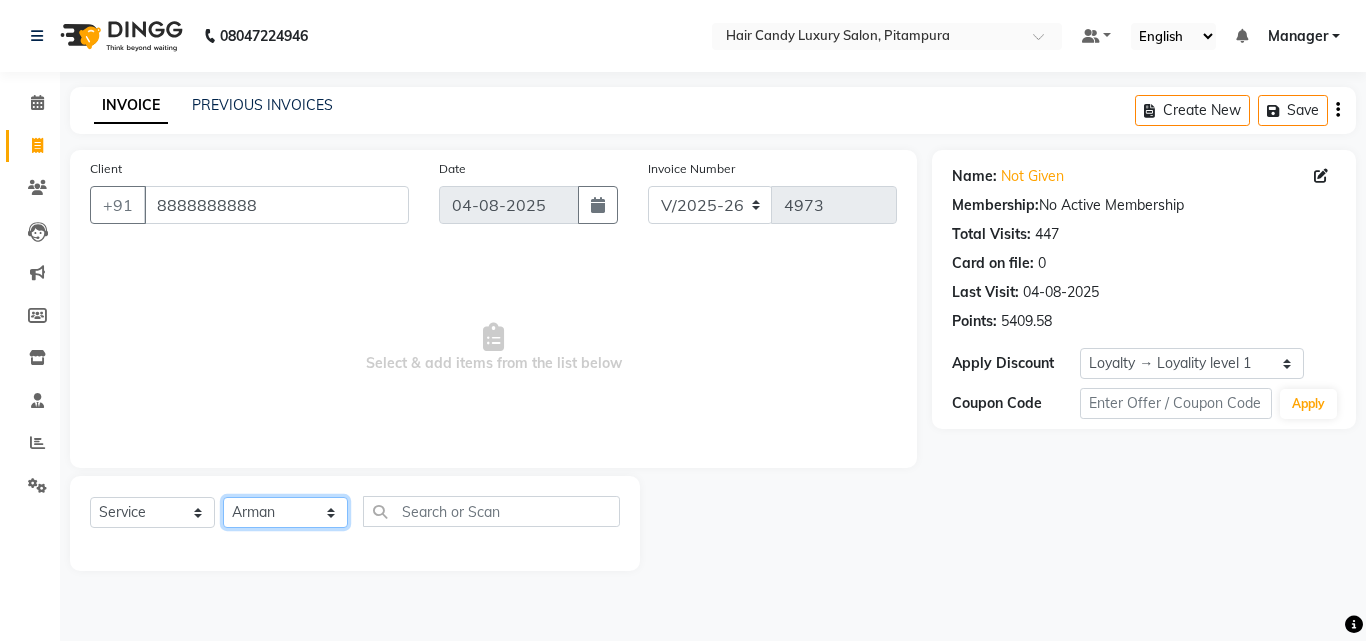 click on "Select Stylist Aarif AMAN ANJALI Arman Arshad  ARSHAD SALMANI ASHU FAIZ gaurav Hanish harshit Jack  karishma KAVITA kunal Manager MANNU Mukim  paras pinki preeti Raghav  RASHMI RAVI RITIK SAHIL sawan SHALINI SHARUKH SHWETA  VEER Vijay  vijay tiwari ZAID" 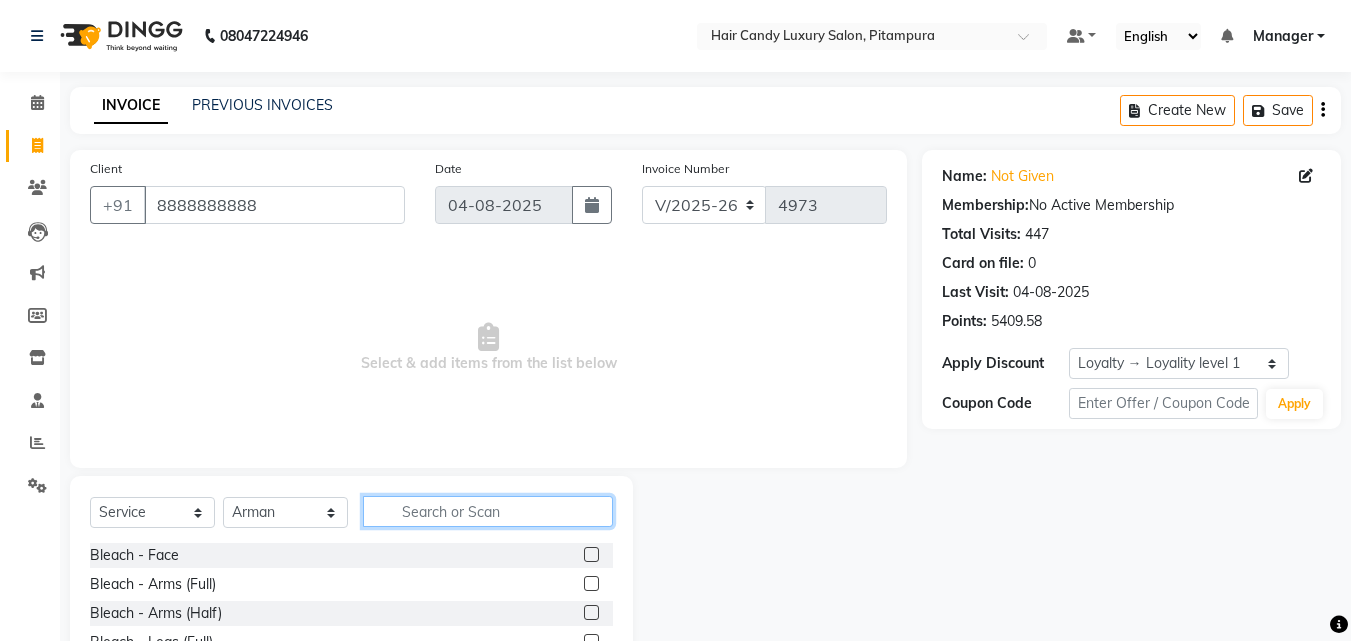 click 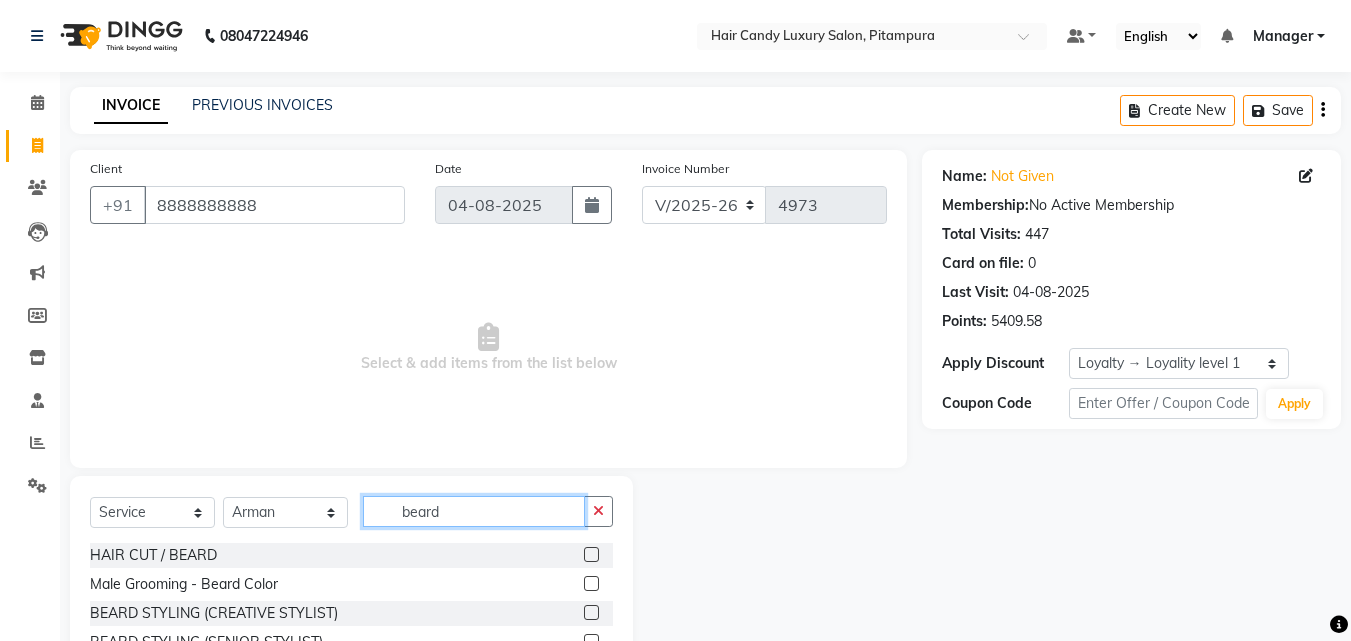 type on "beard" 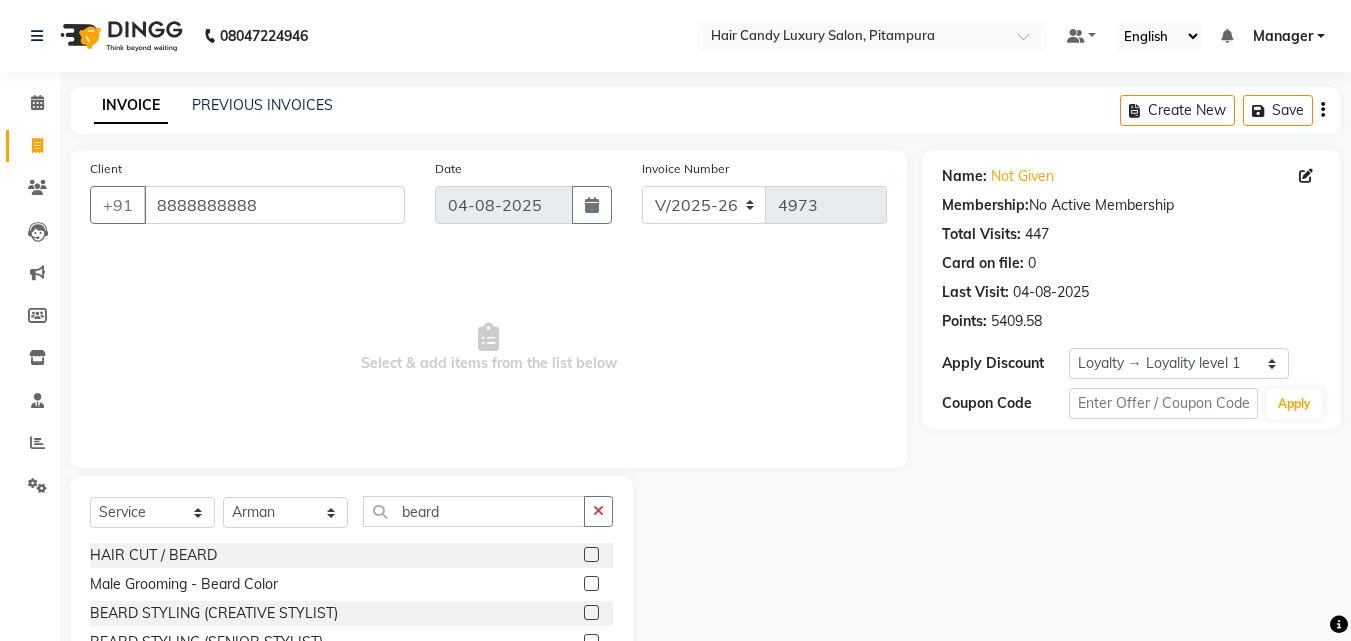 click 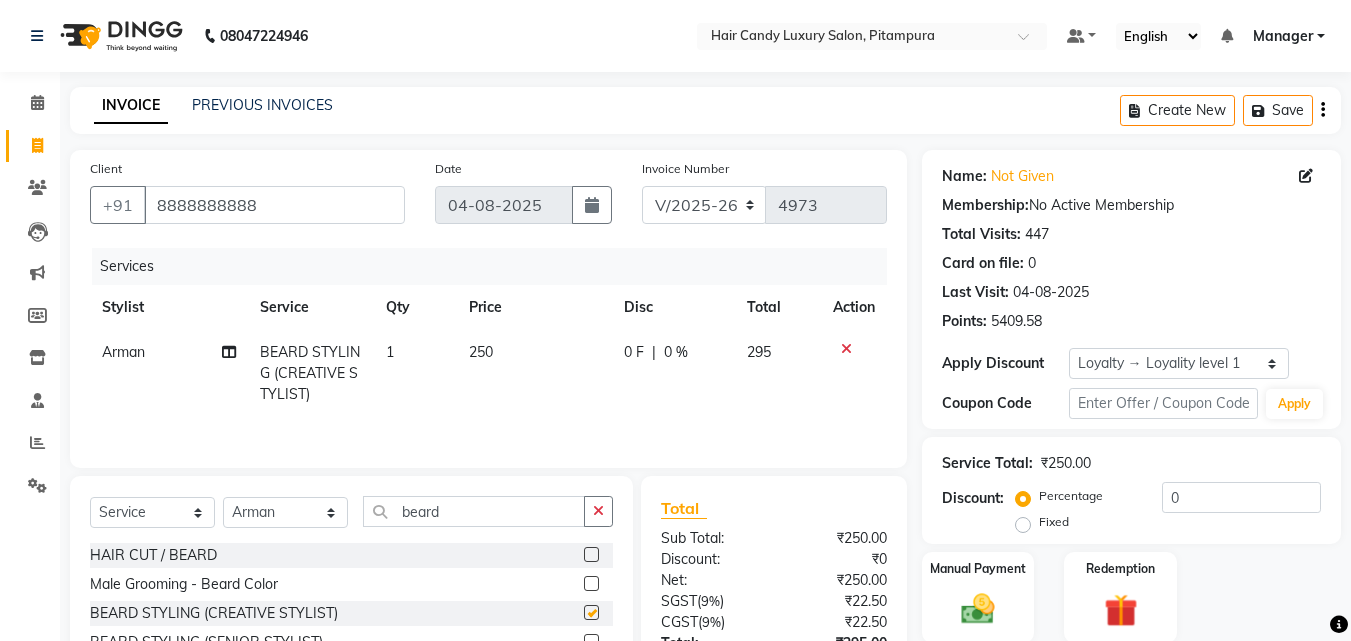 checkbox on "false" 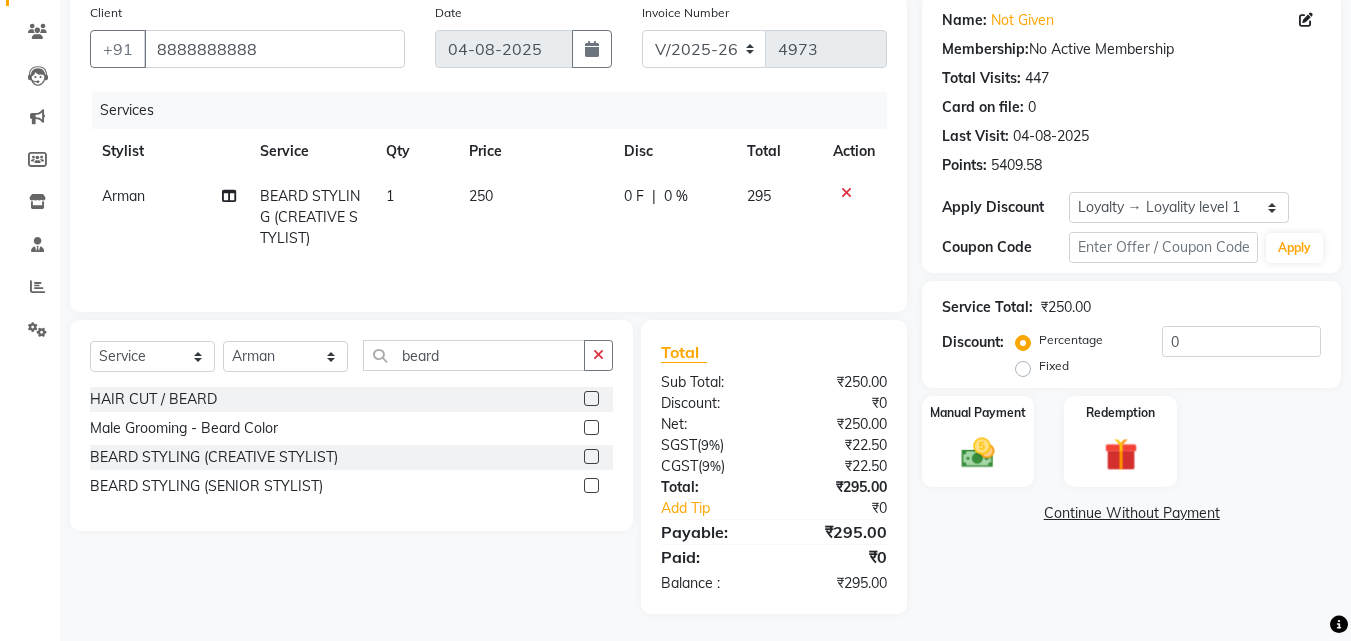 scroll, scrollTop: 159, scrollLeft: 0, axis: vertical 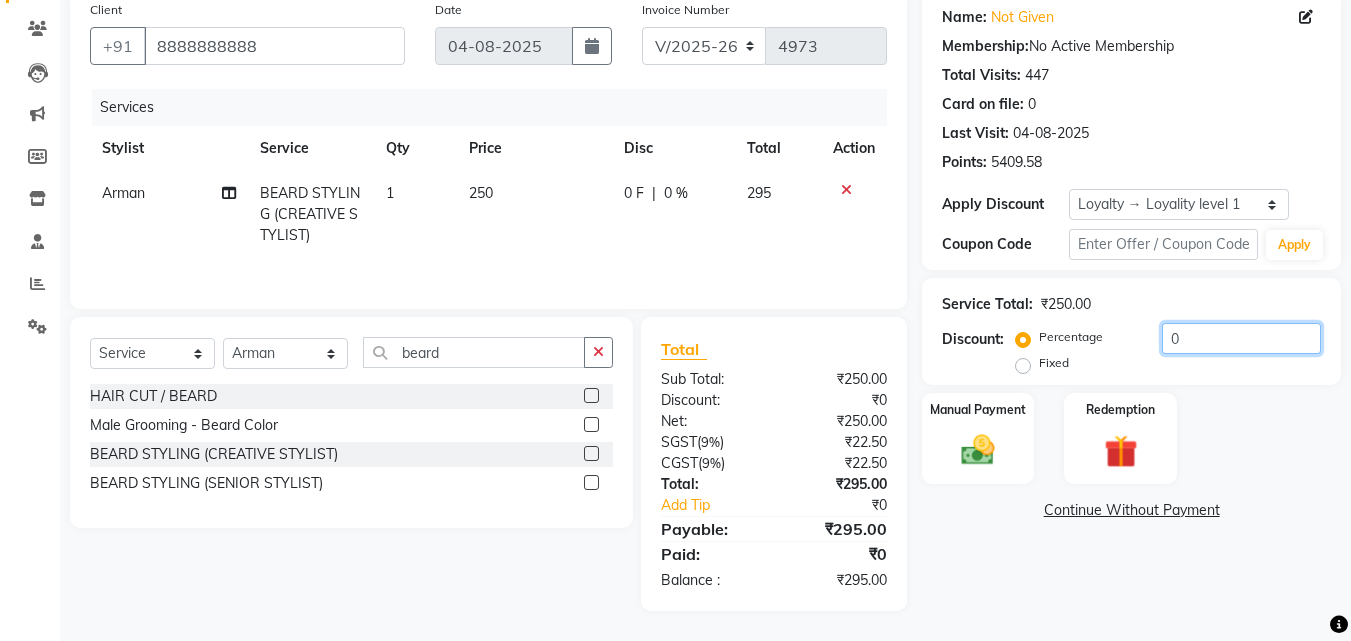 click on "0" 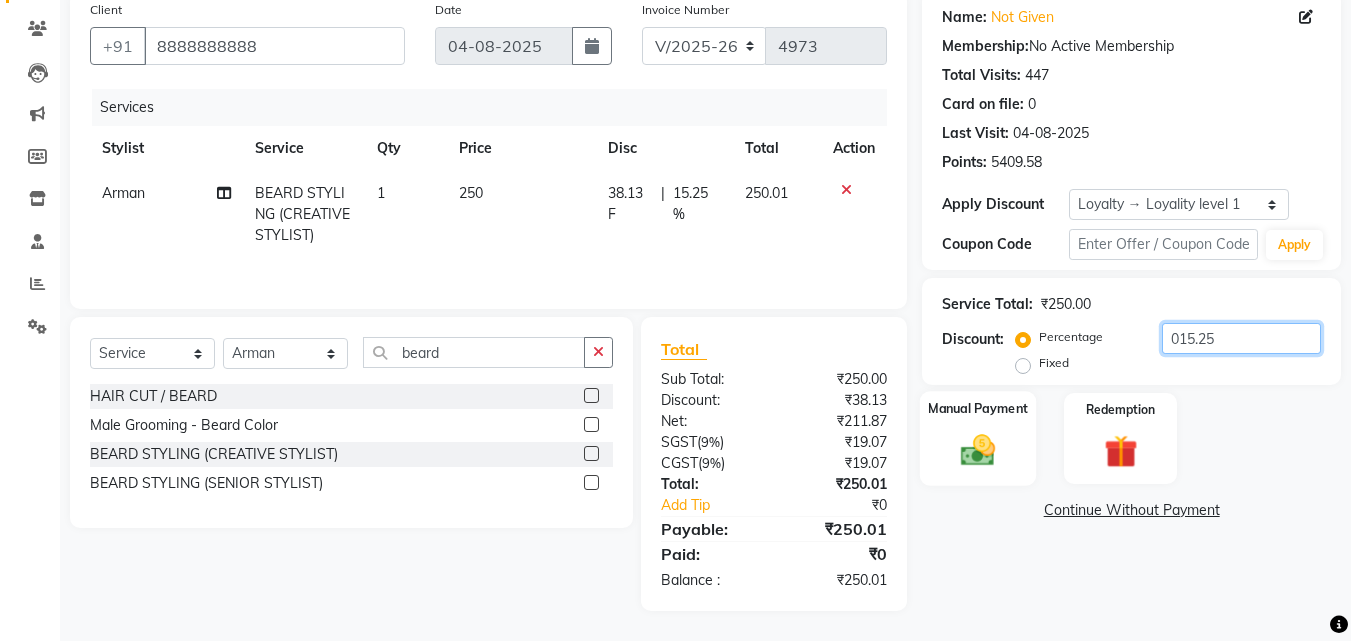 type on "015.25" 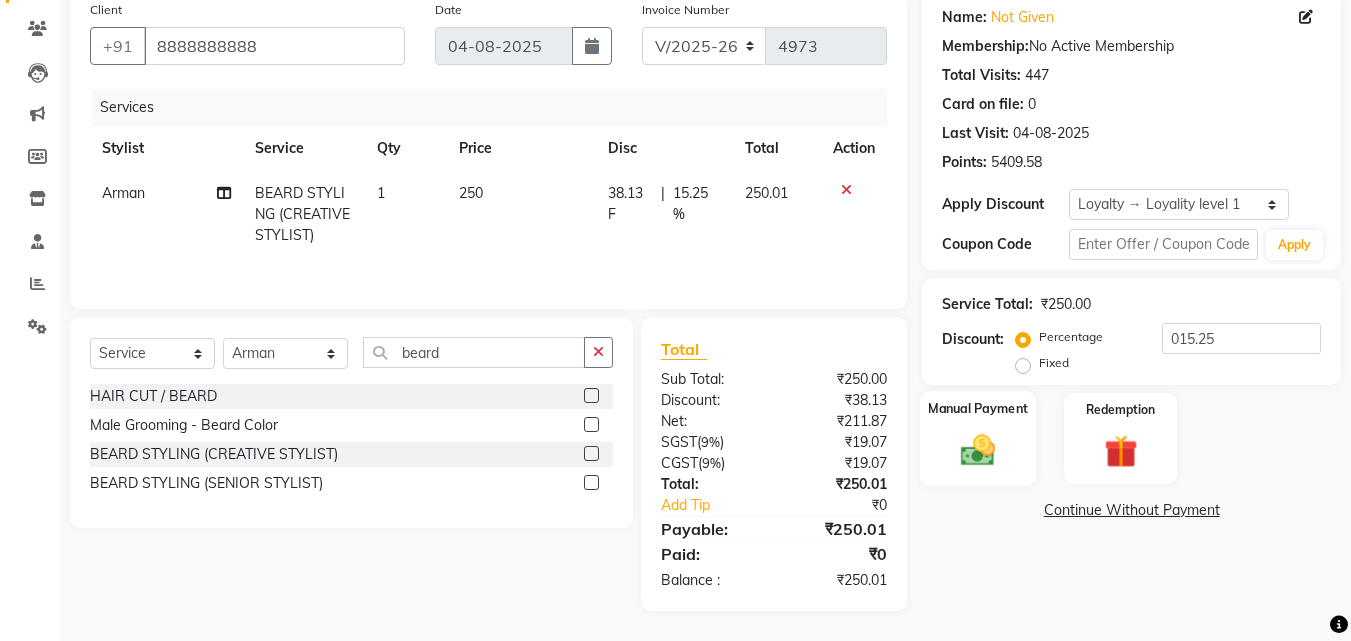 click 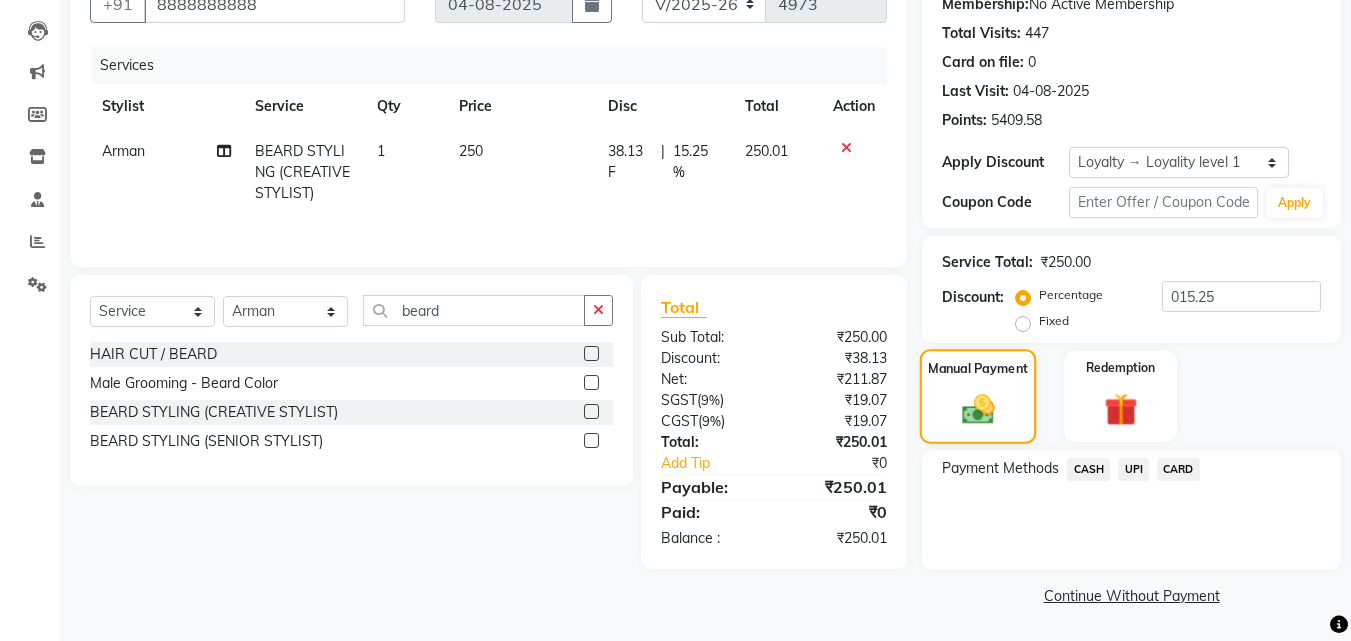 scroll, scrollTop: 196, scrollLeft: 0, axis: vertical 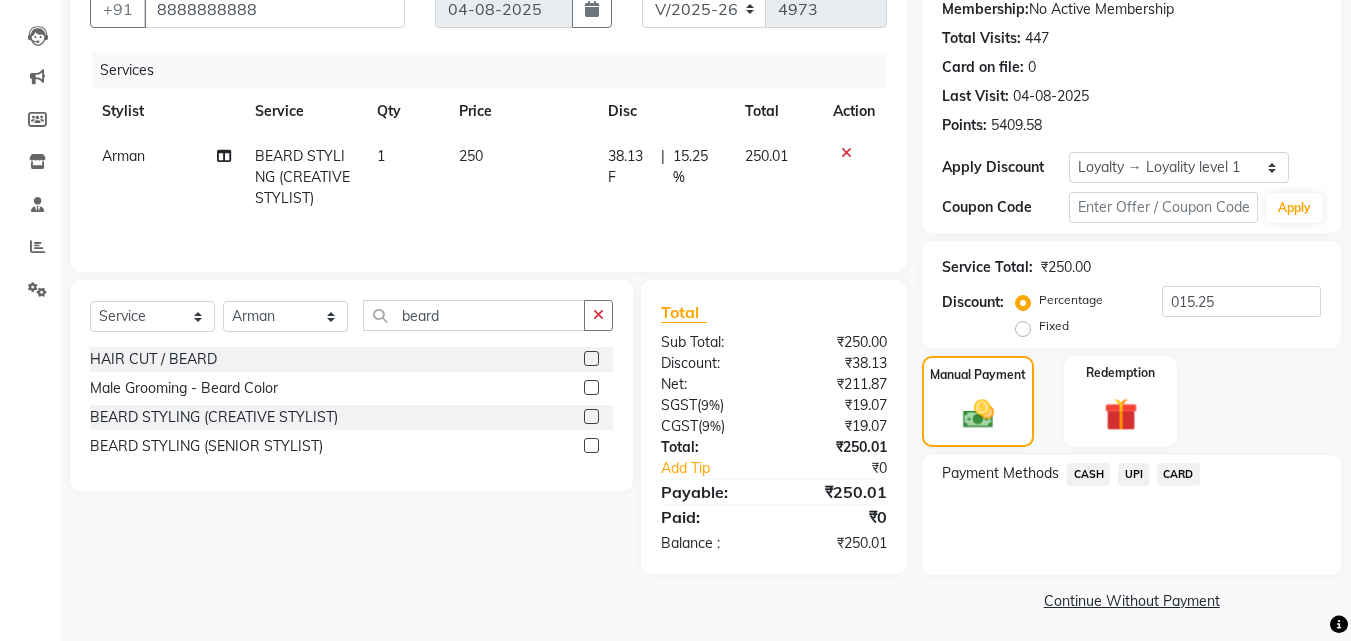 click on "UPI" 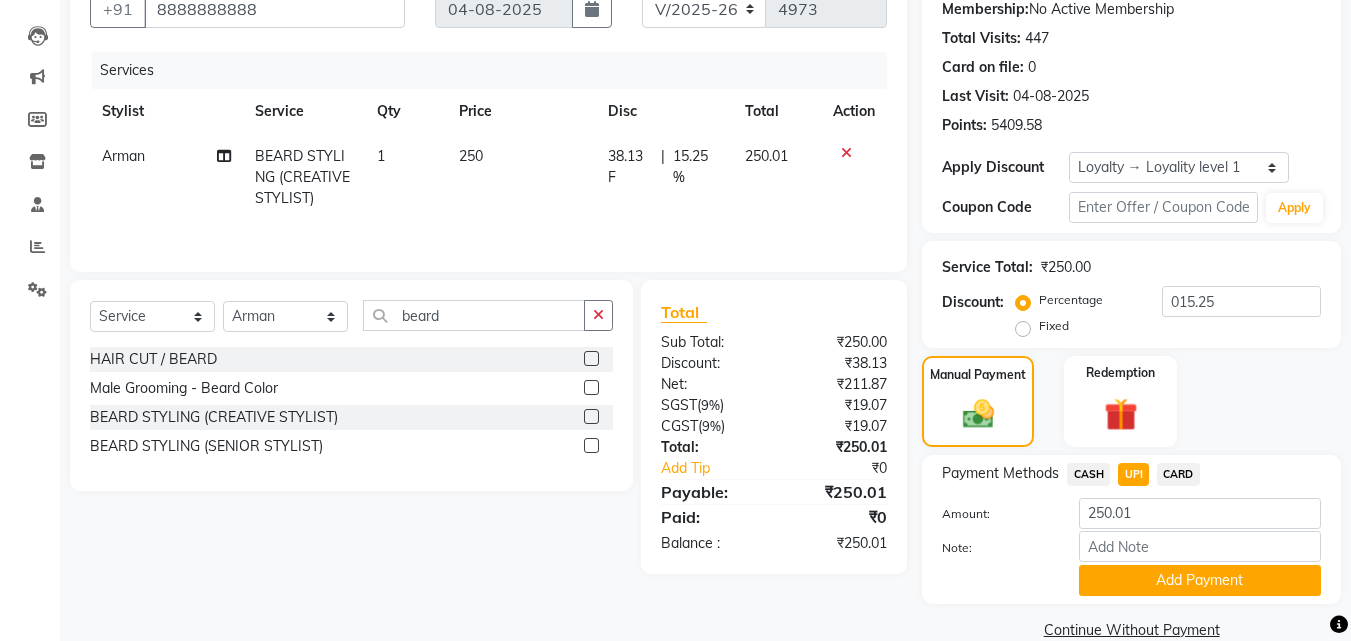 scroll, scrollTop: 230, scrollLeft: 0, axis: vertical 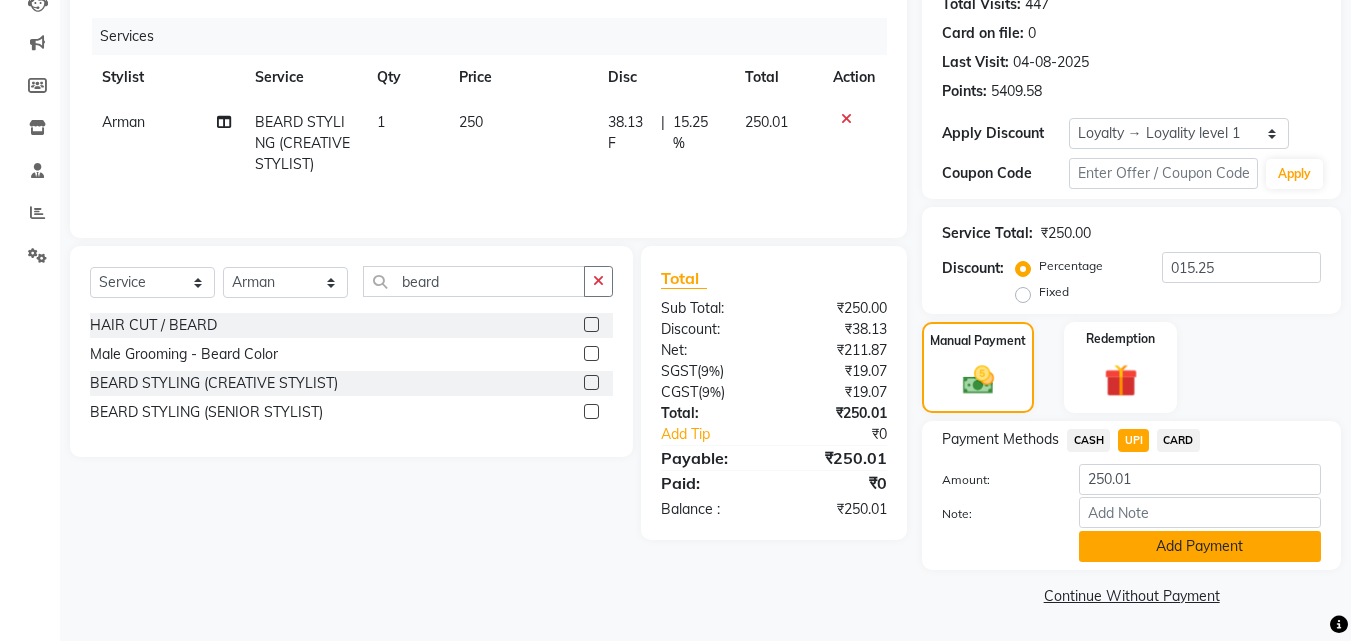 click on "Add Payment" 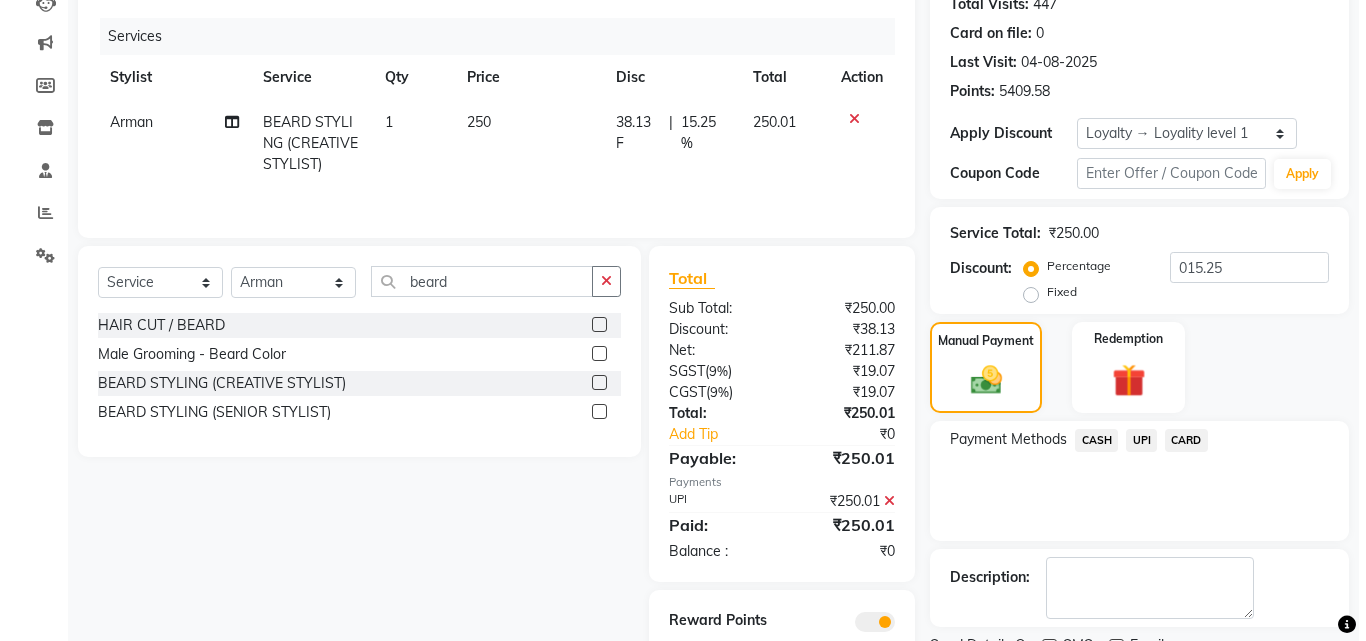 scroll, scrollTop: 321, scrollLeft: 0, axis: vertical 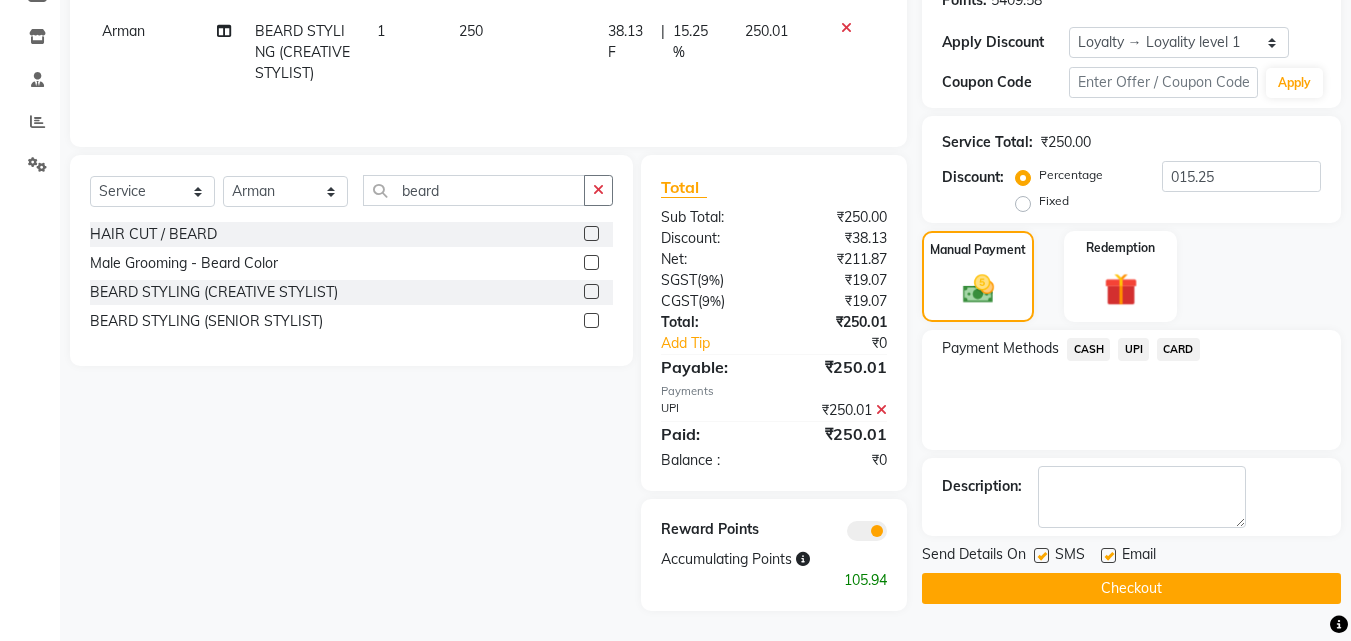 click 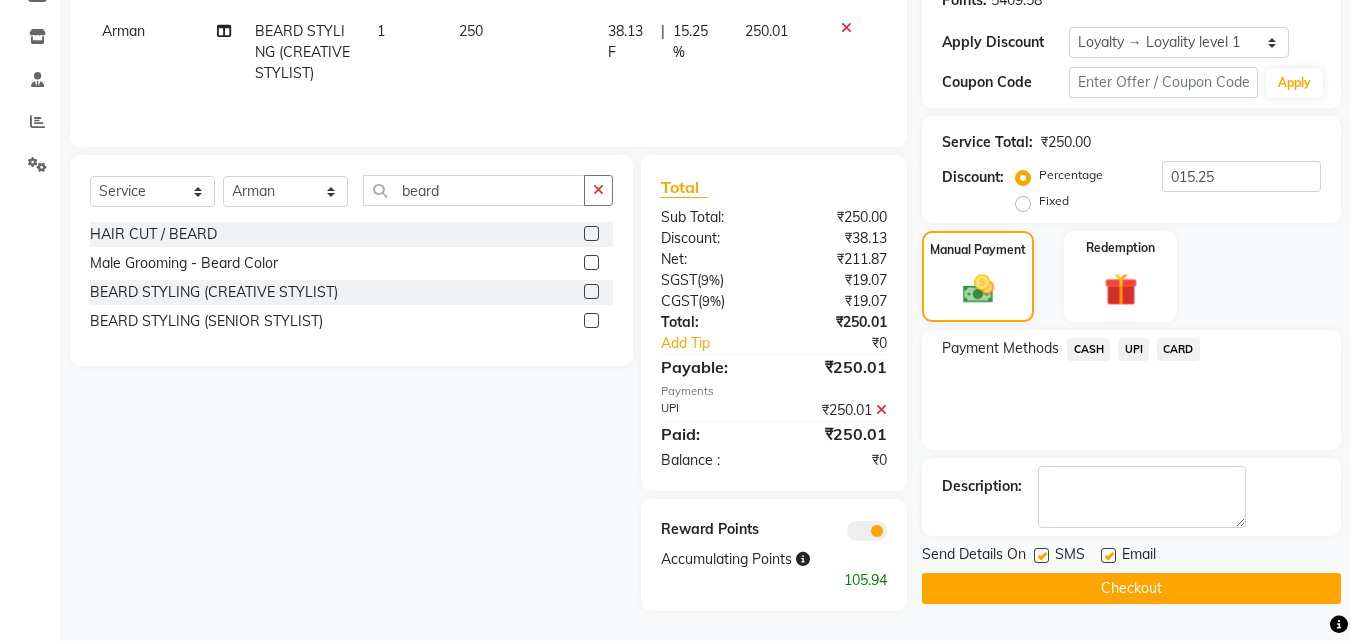 click 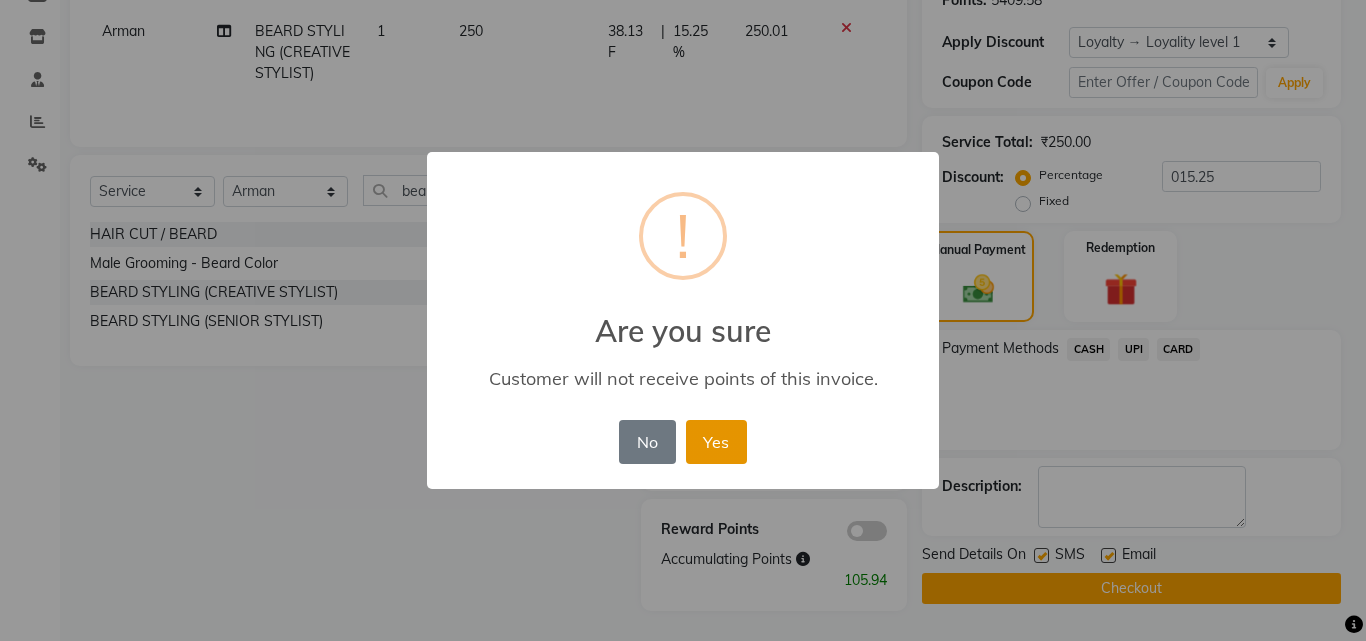 click on "Yes" at bounding box center (716, 442) 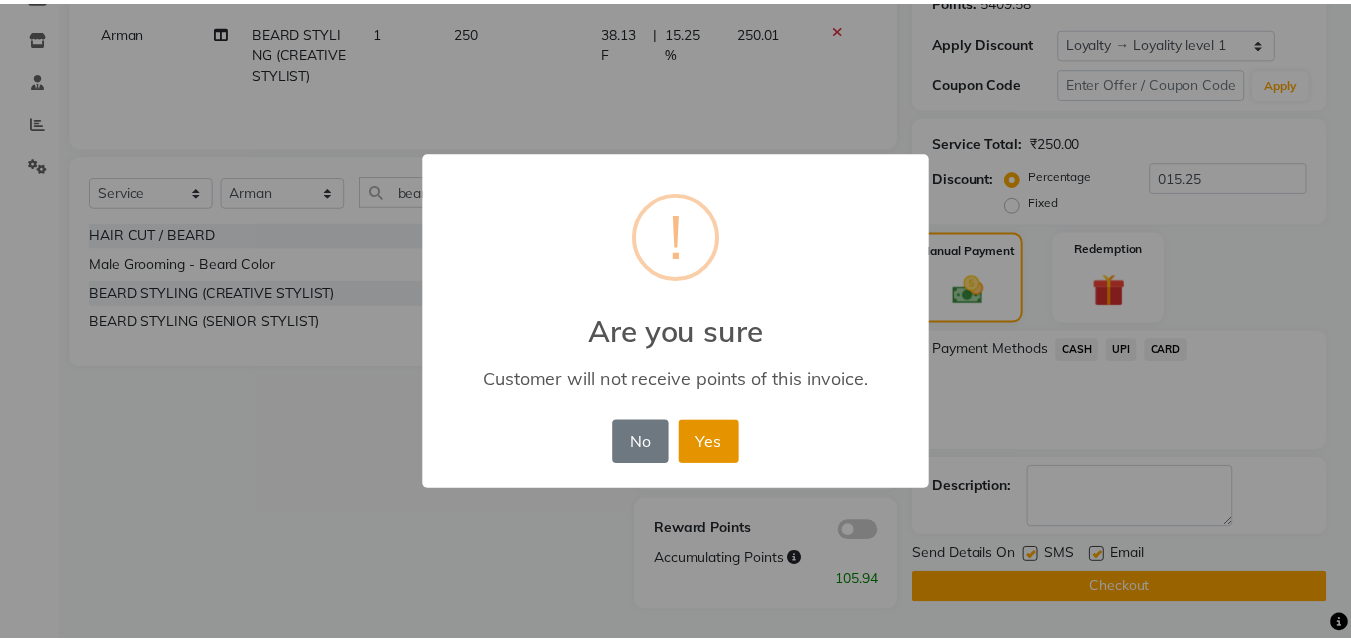 scroll, scrollTop: 314, scrollLeft: 0, axis: vertical 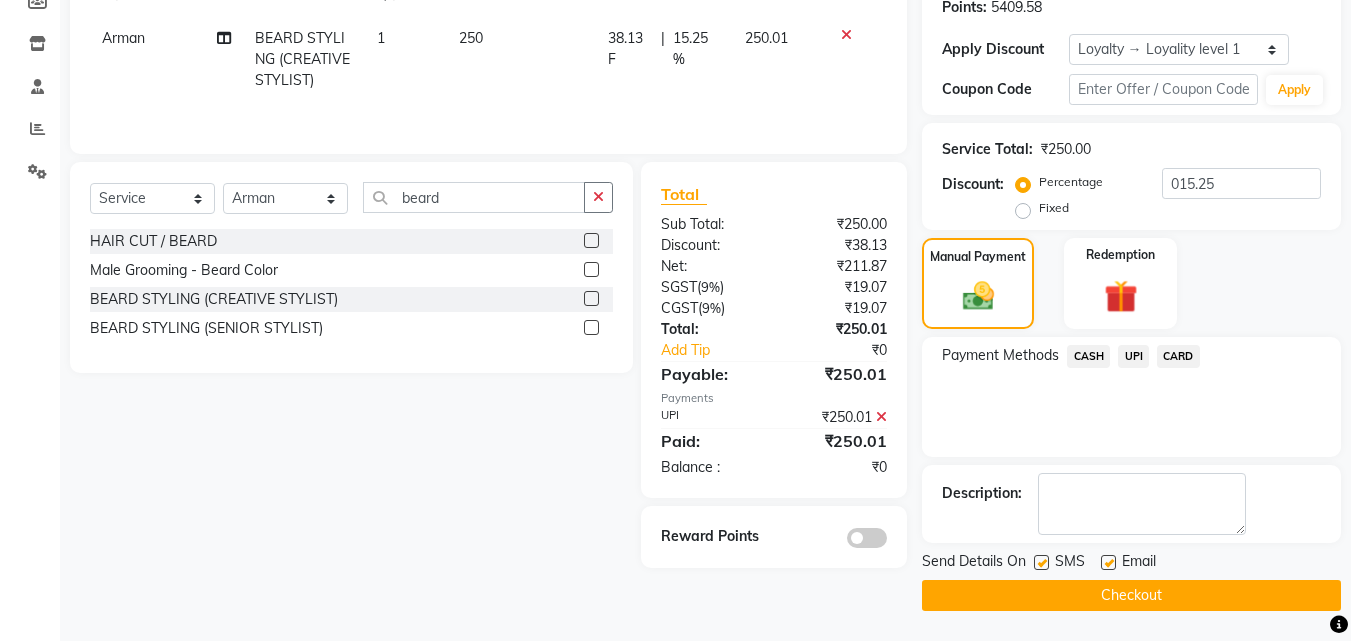click on "Checkout" 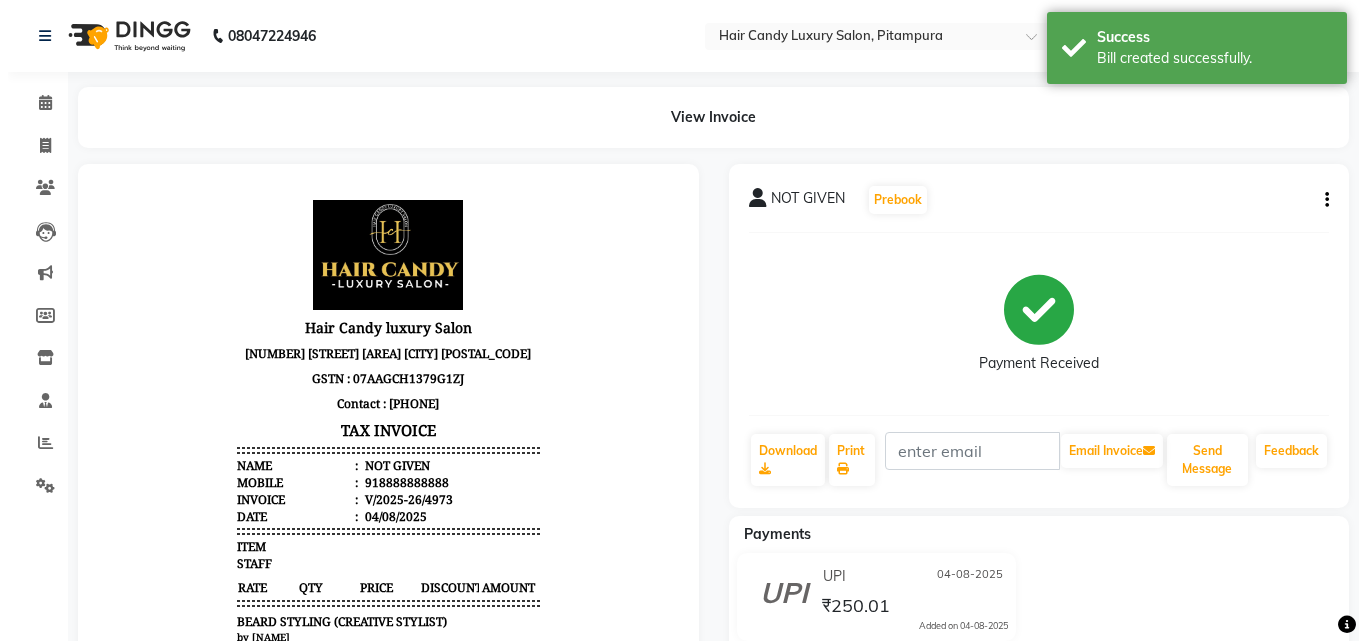scroll, scrollTop: 0, scrollLeft: 0, axis: both 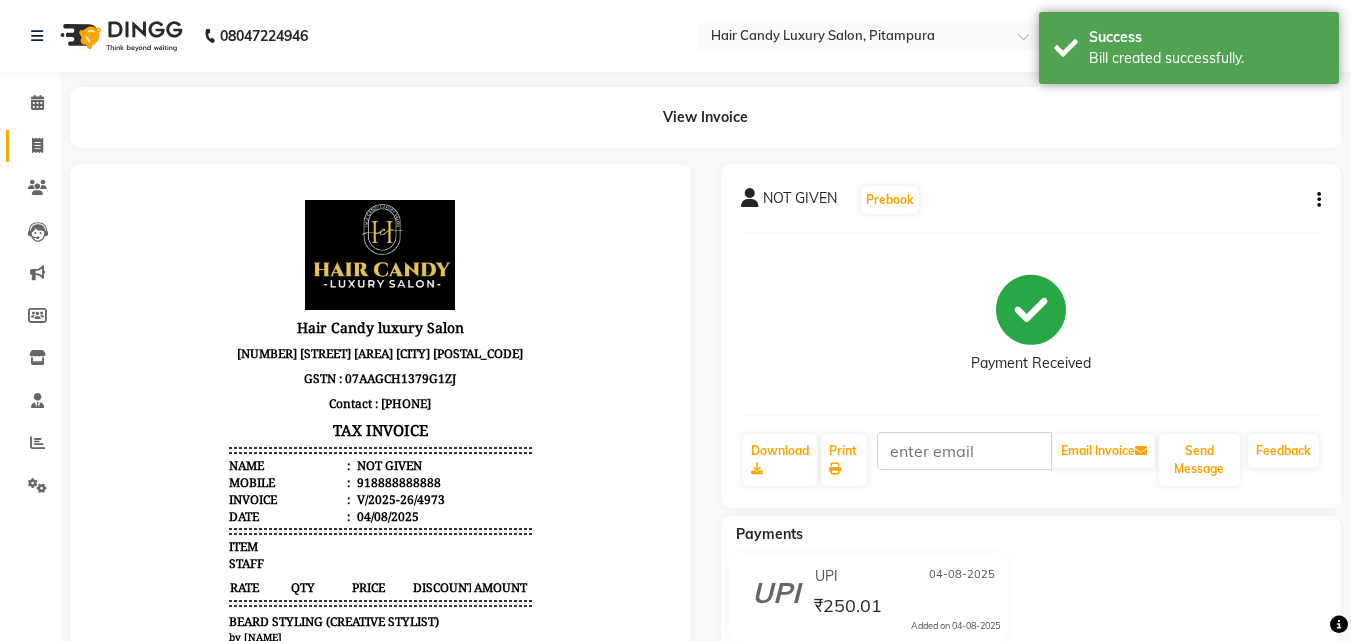 click 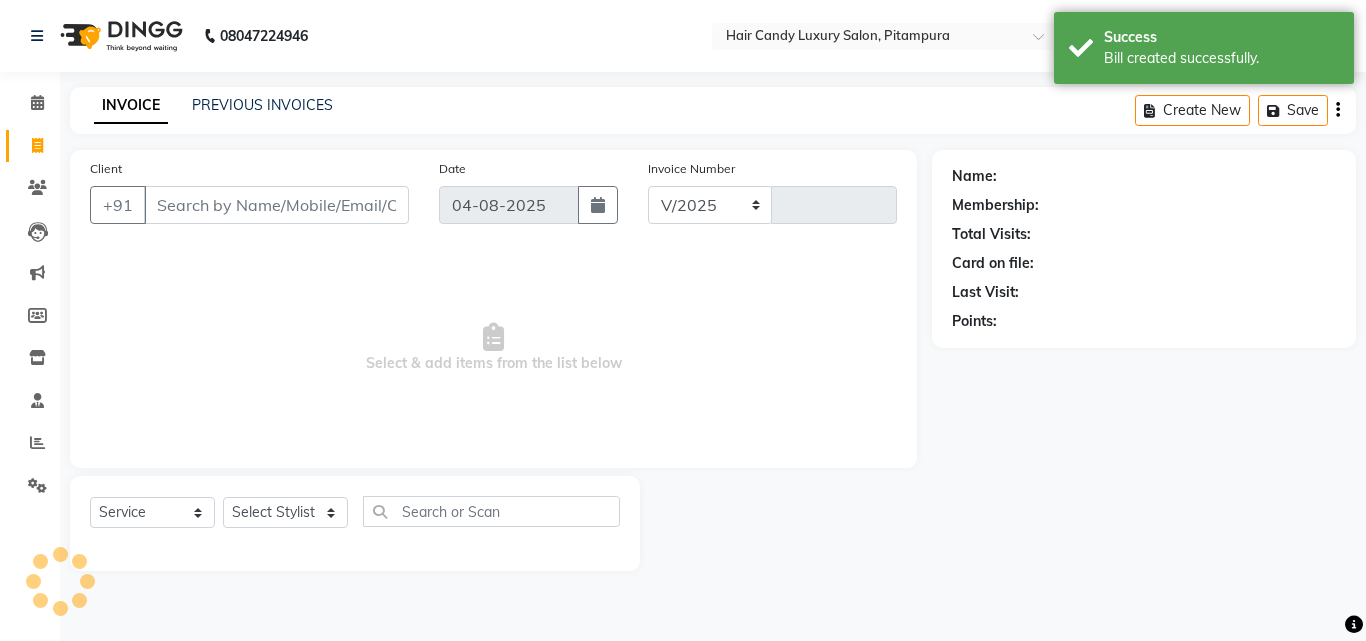 select on "4720" 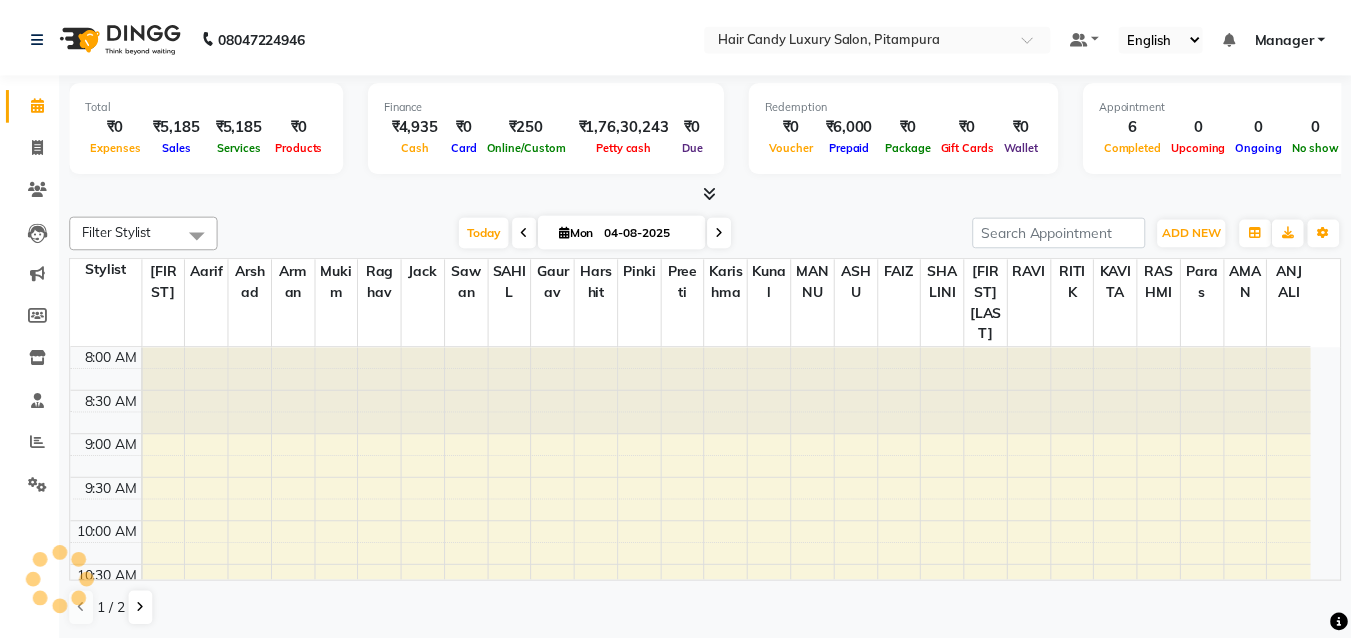 scroll, scrollTop: 0, scrollLeft: 0, axis: both 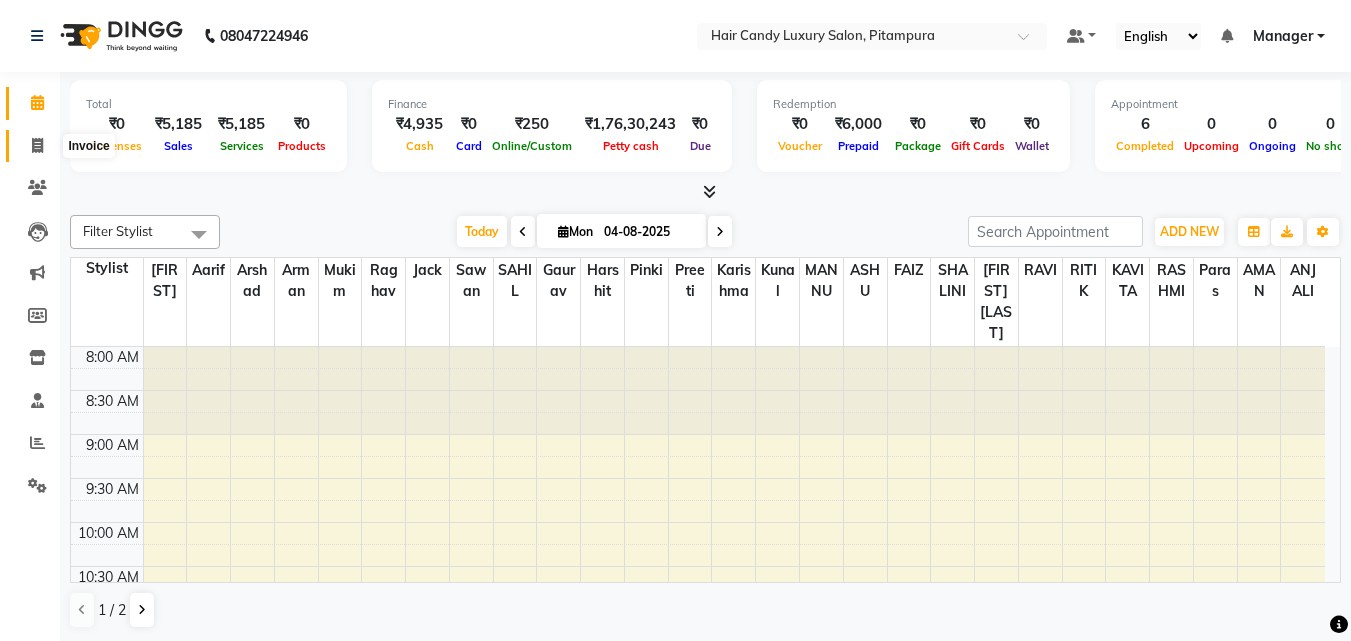 click 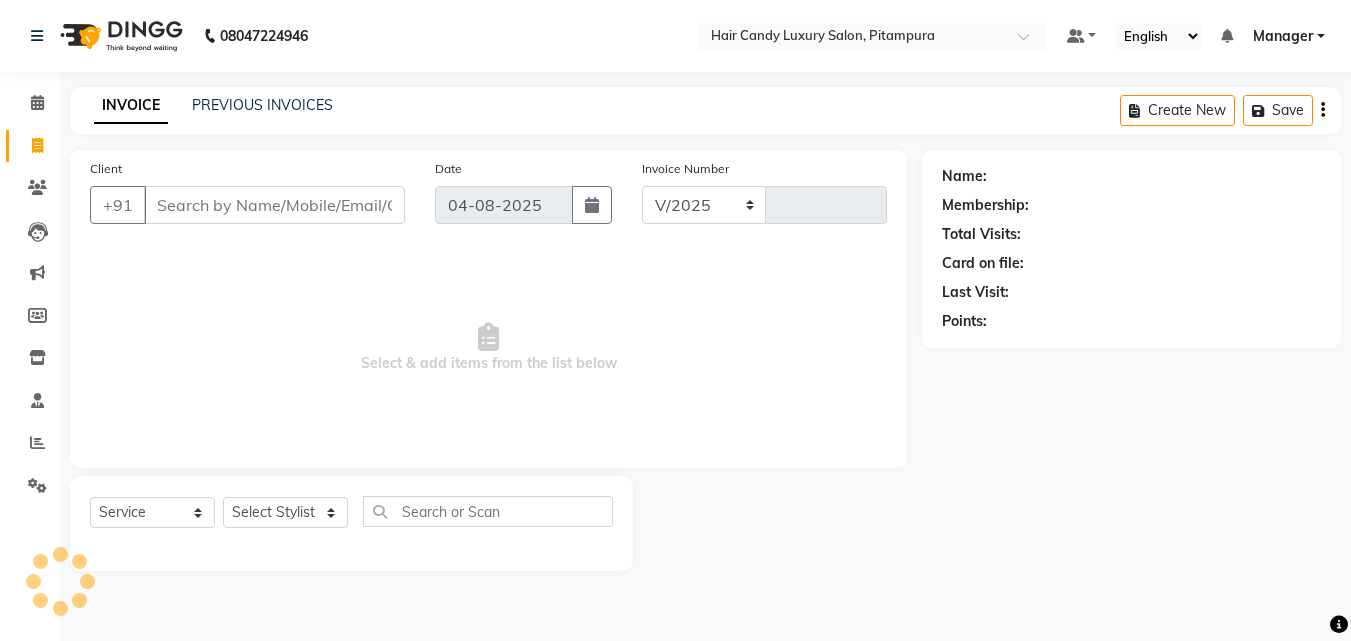 select on "4720" 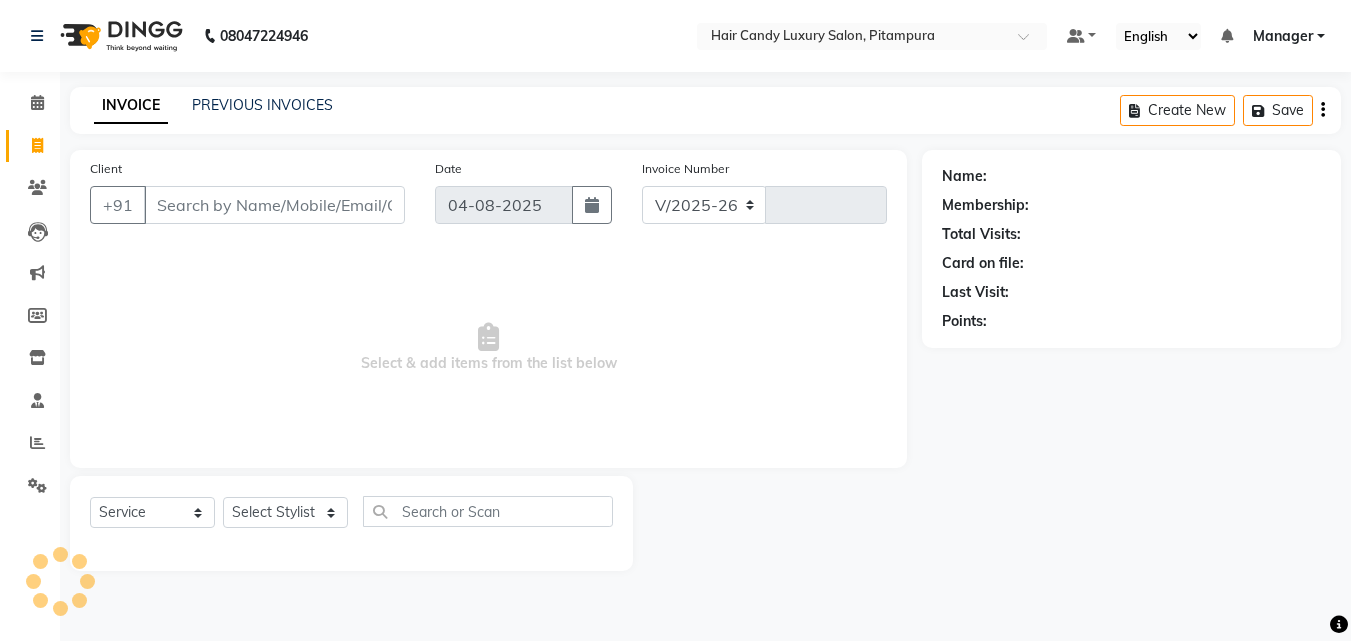type on "4974" 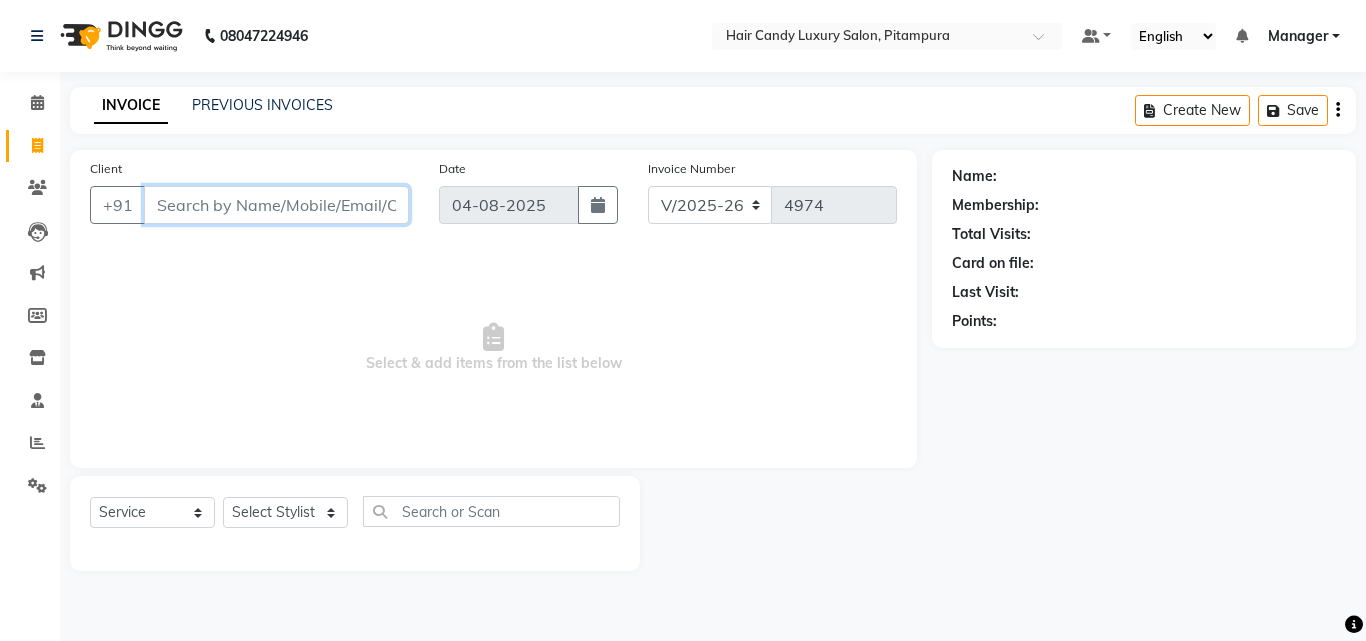 click on "Client" at bounding box center [276, 205] 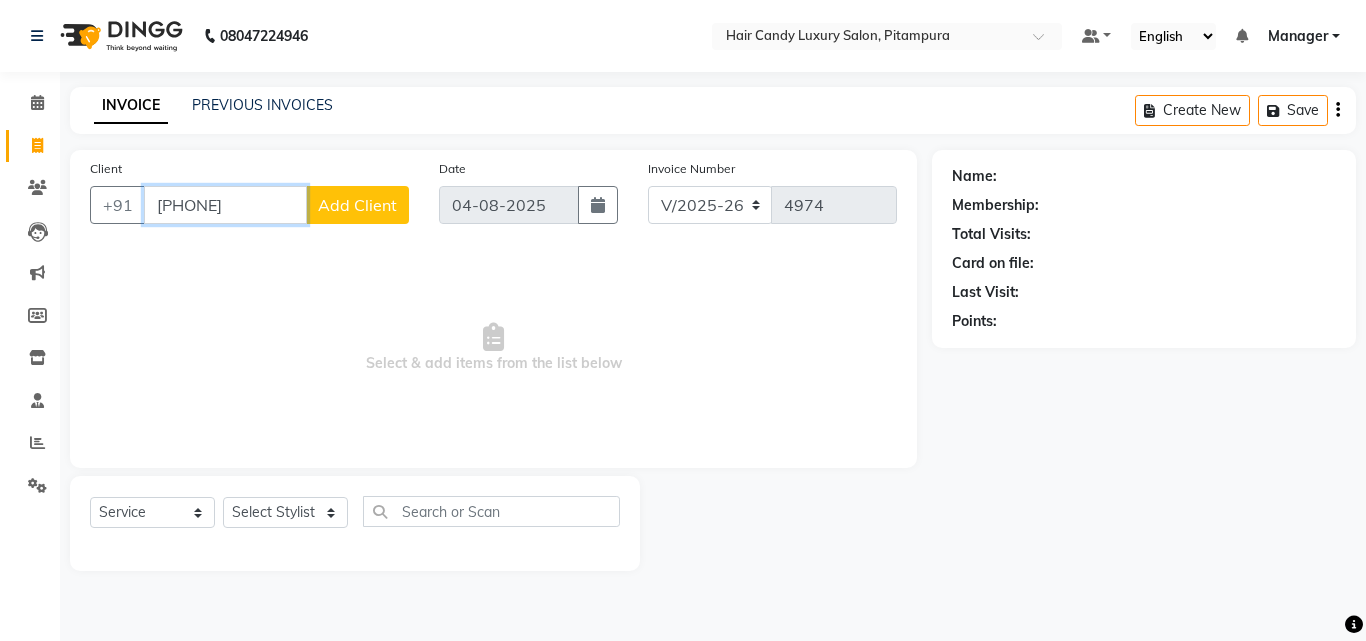 type on "9871828570" 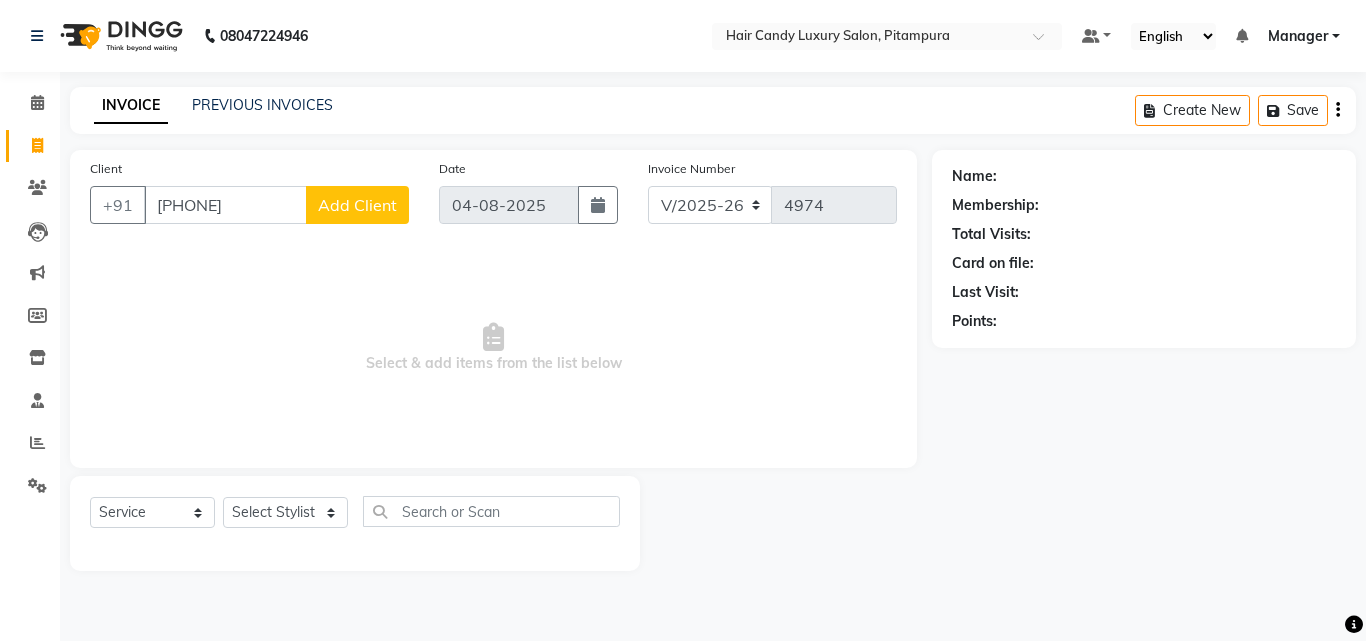 click on "Add Client" 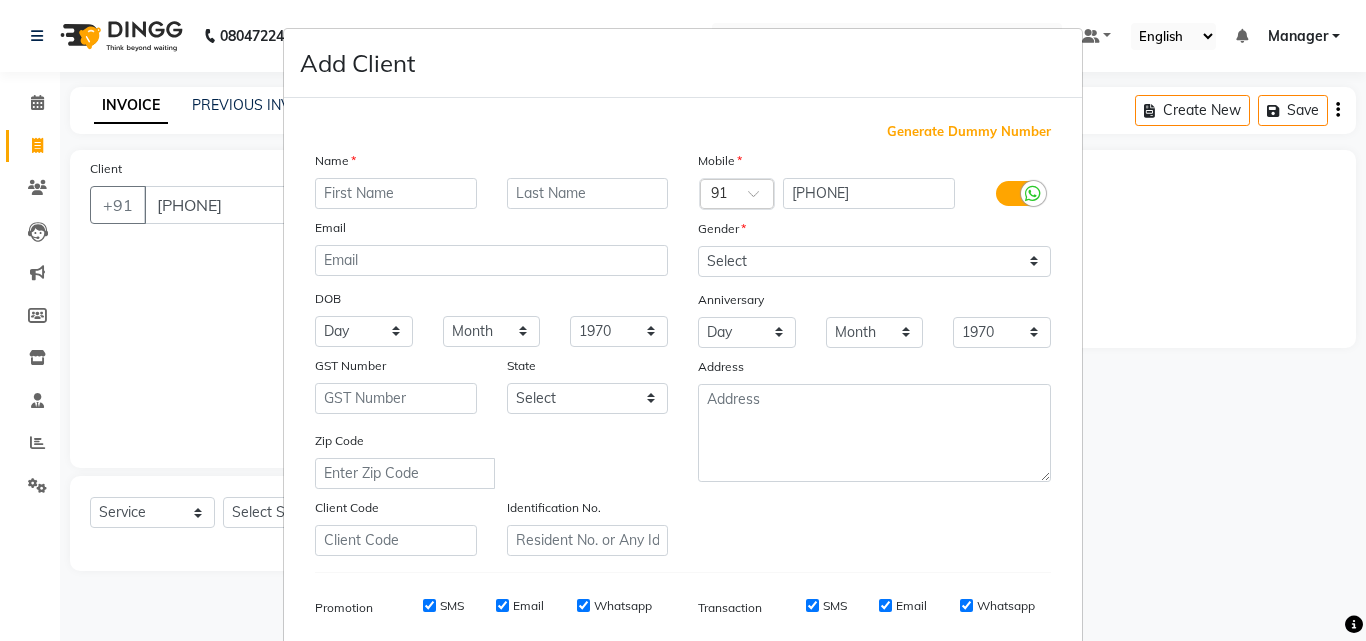 click at bounding box center (396, 193) 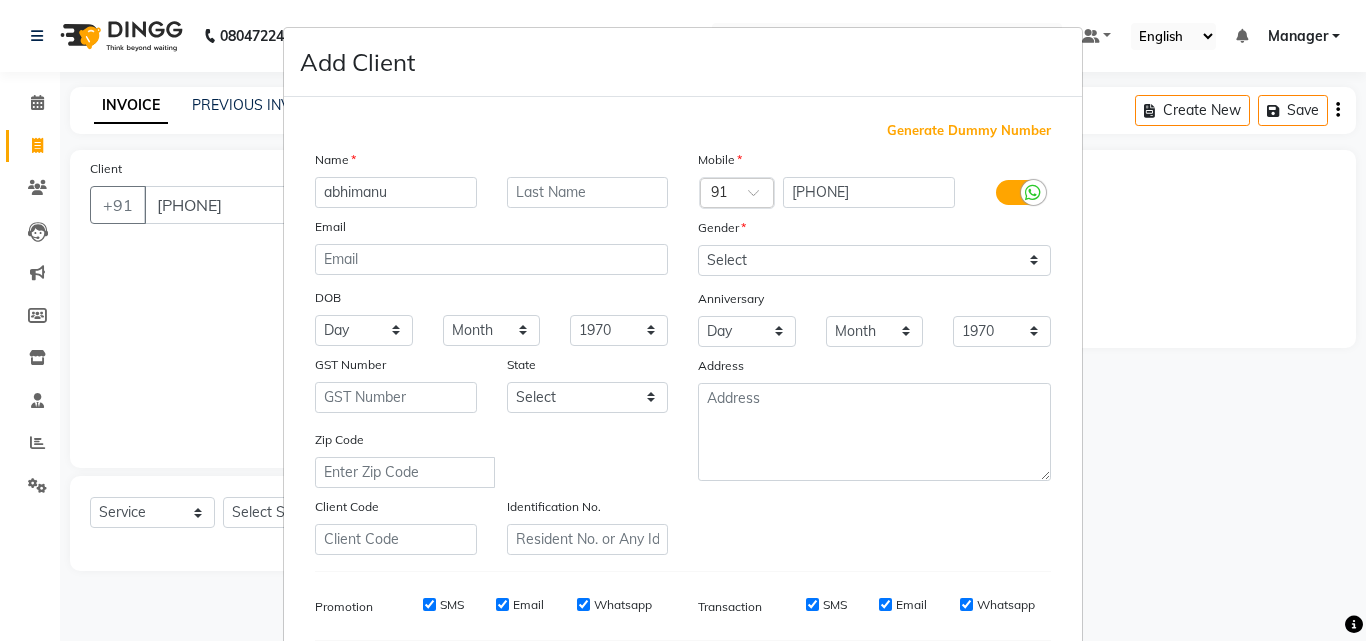 scroll, scrollTop: 2, scrollLeft: 0, axis: vertical 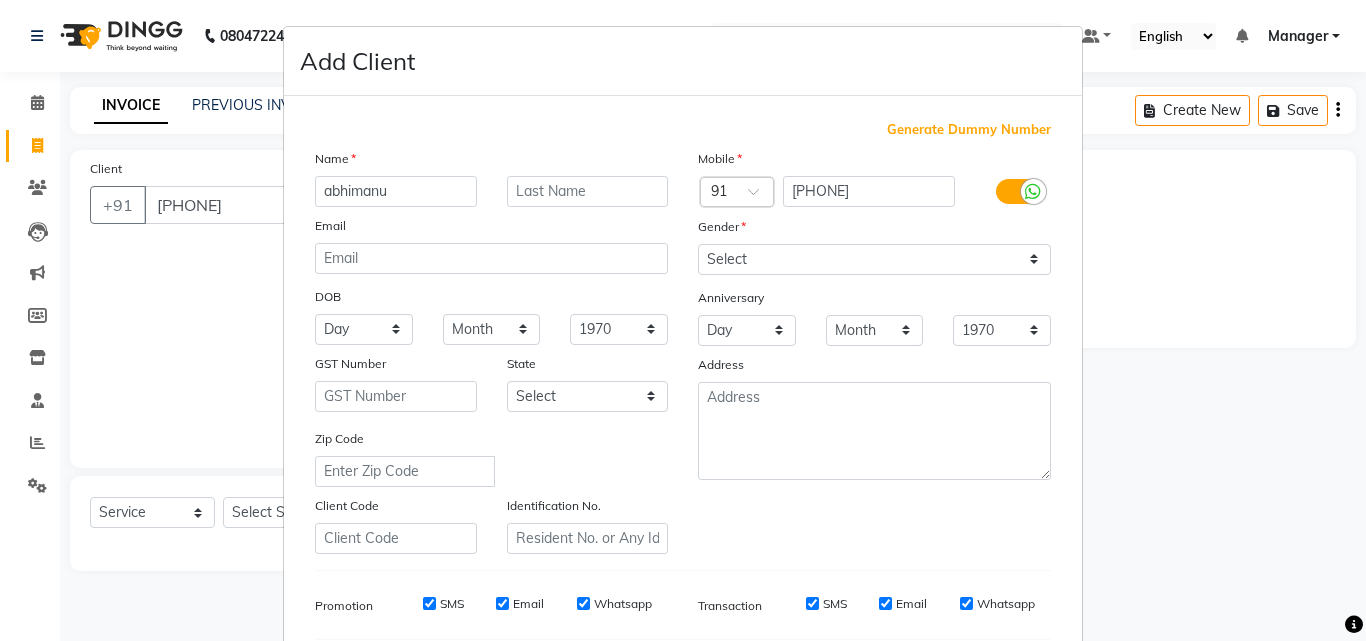 type on "abhimanu" 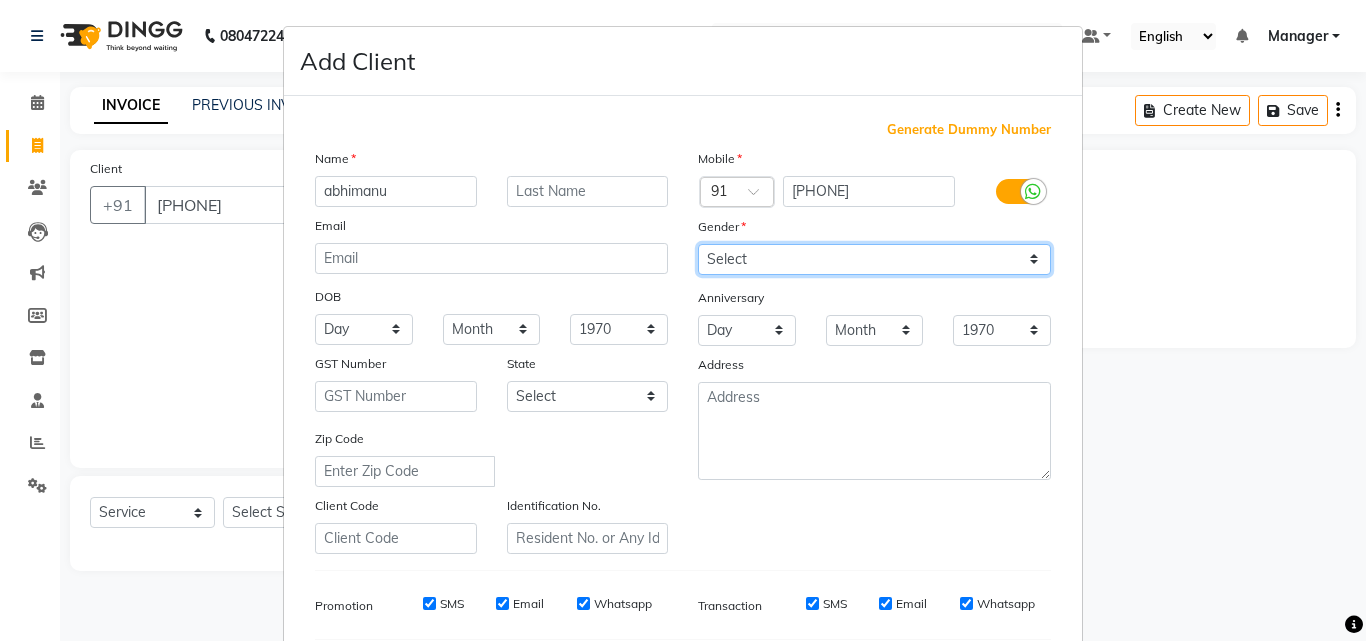click on "Select Male Female Other Prefer Not To Say" at bounding box center (874, 259) 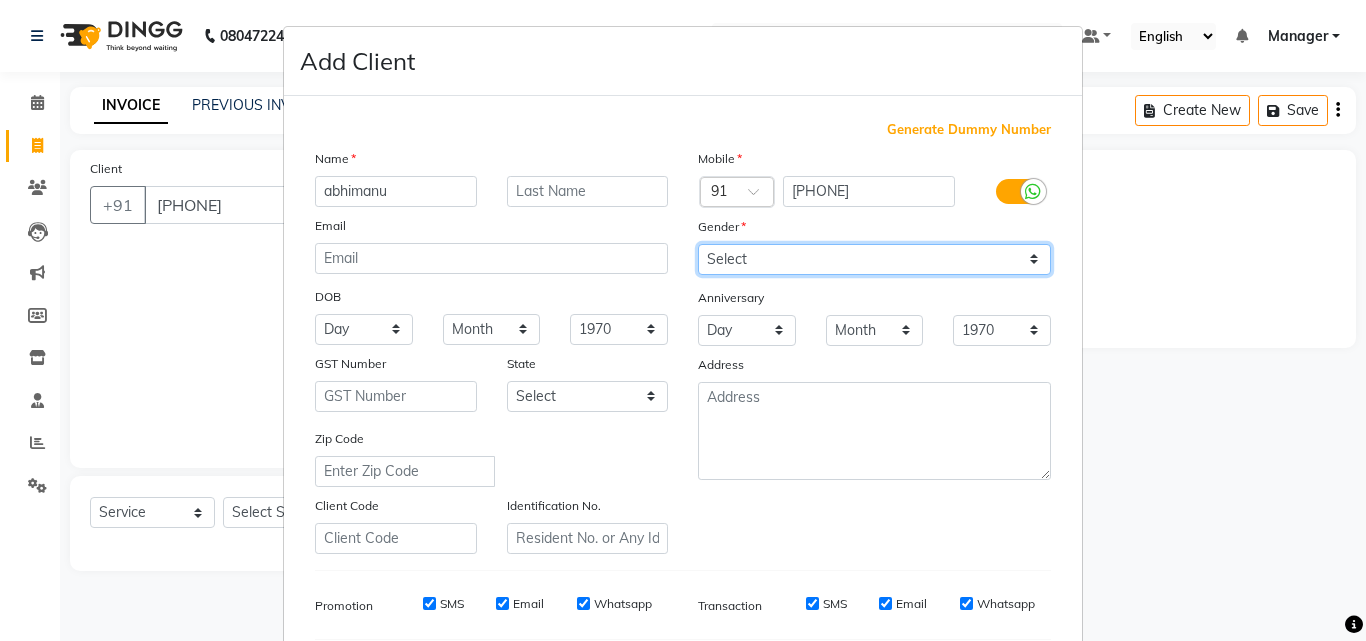 select on "male" 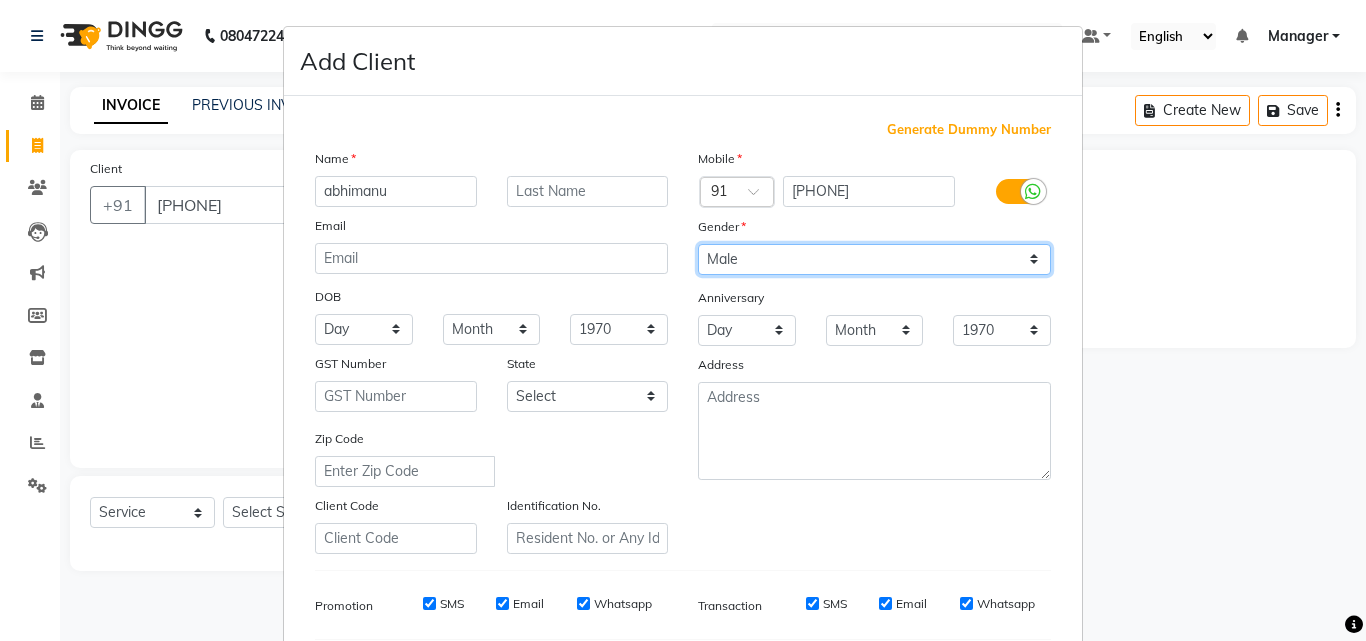 click on "Select Male Female Other Prefer Not To Say" at bounding box center [874, 259] 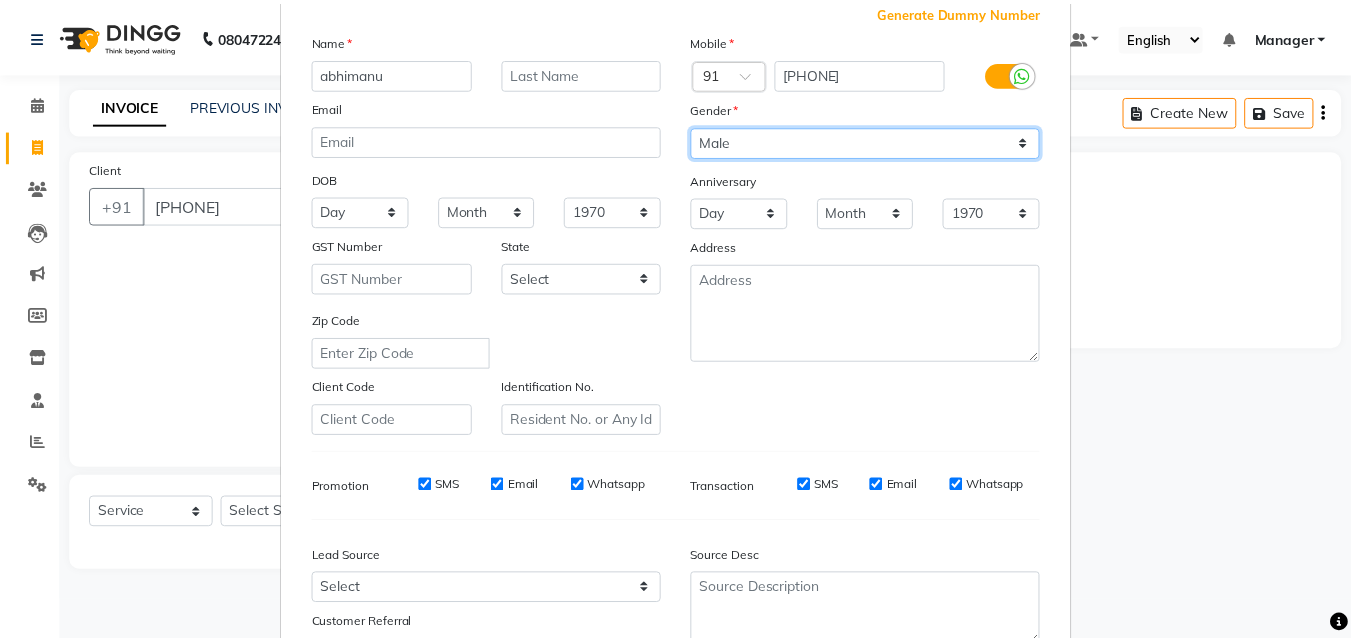 scroll, scrollTop: 282, scrollLeft: 0, axis: vertical 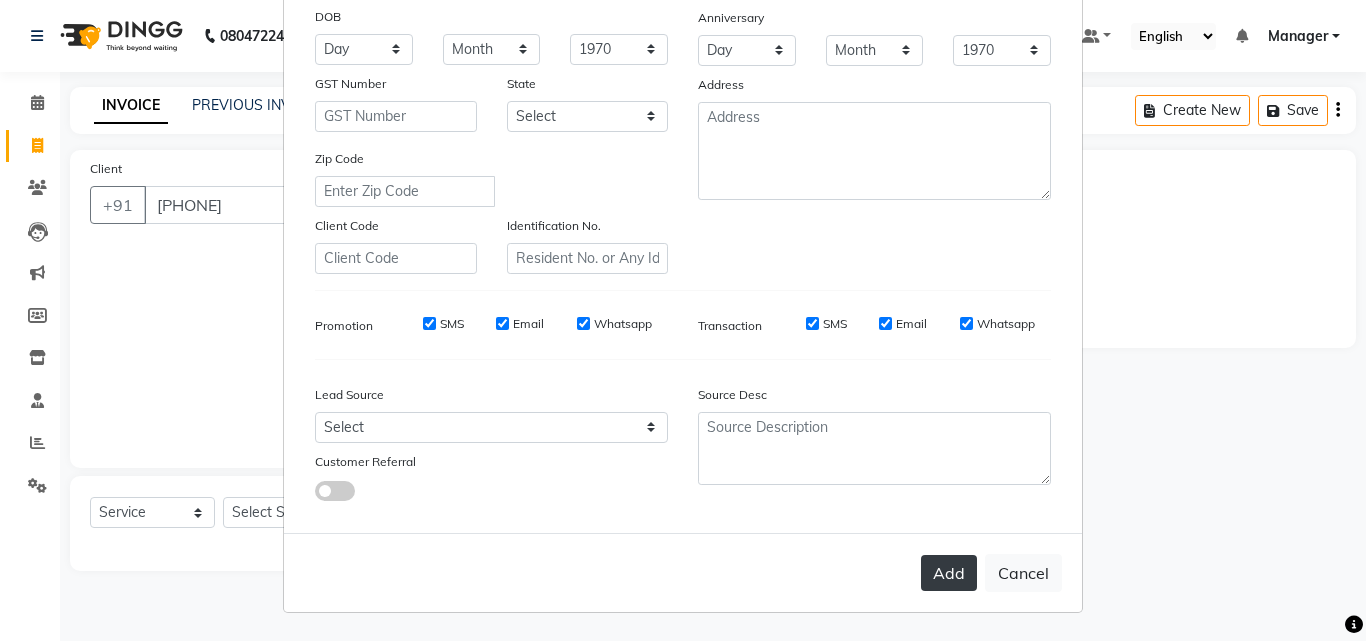 click on "Add" at bounding box center (949, 573) 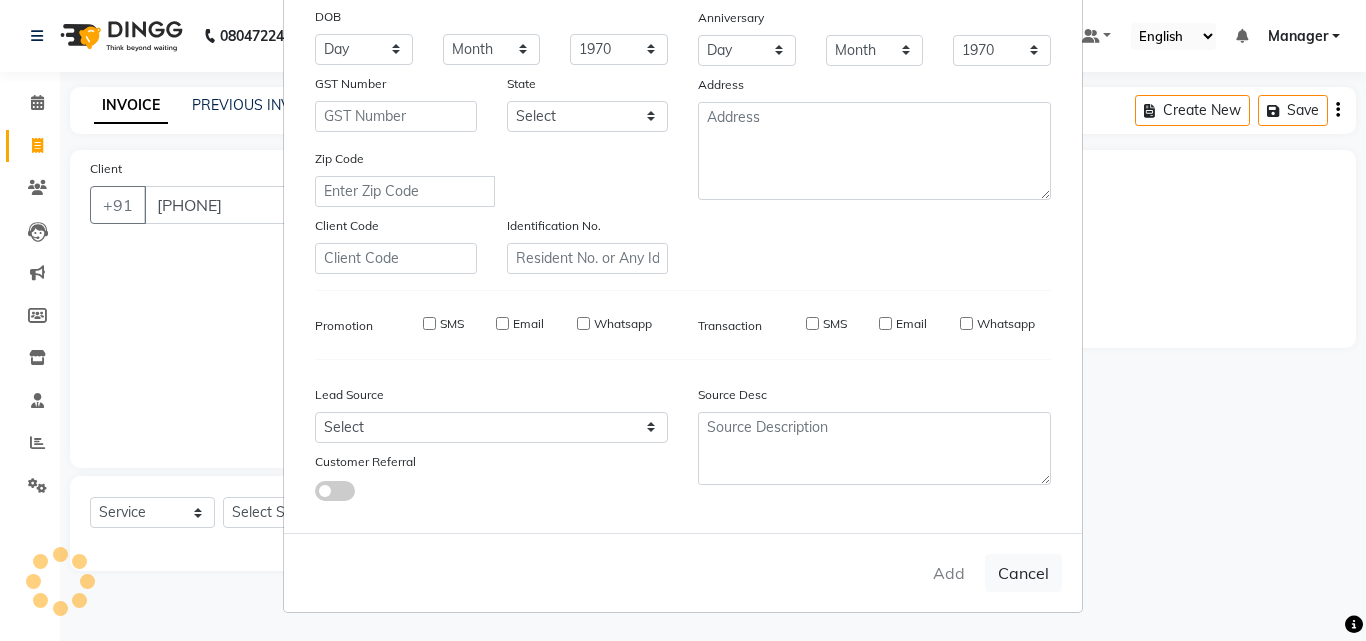type 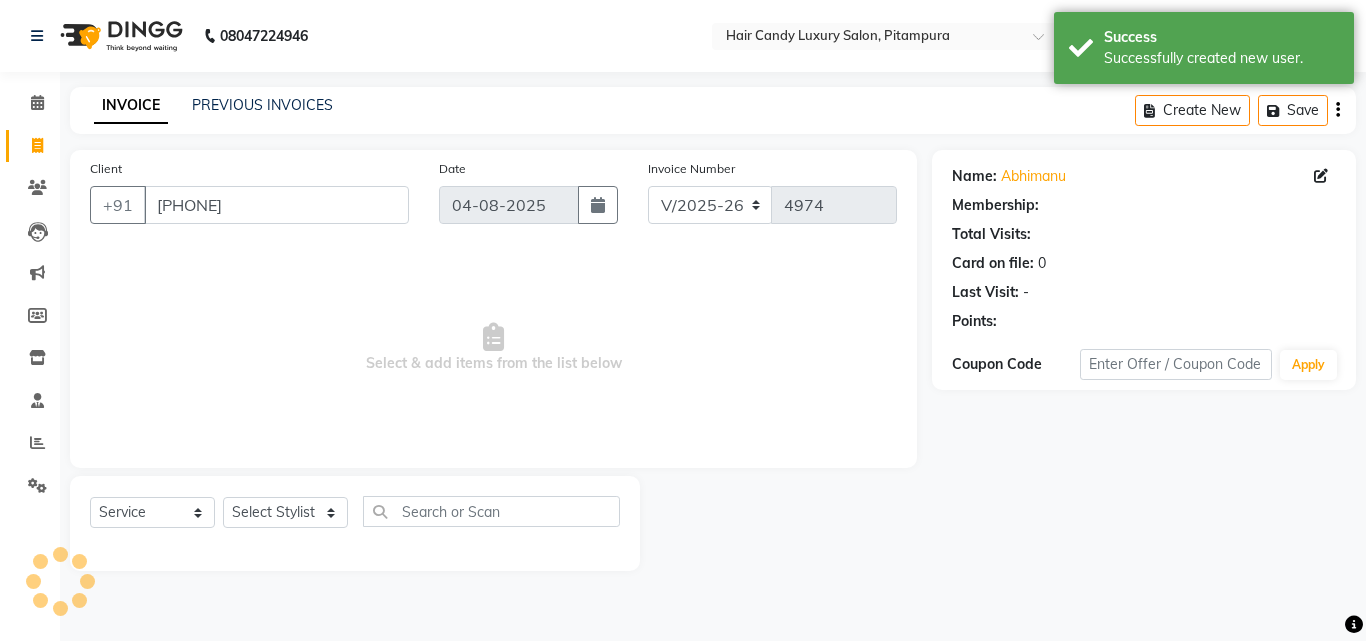 select on "1: Object" 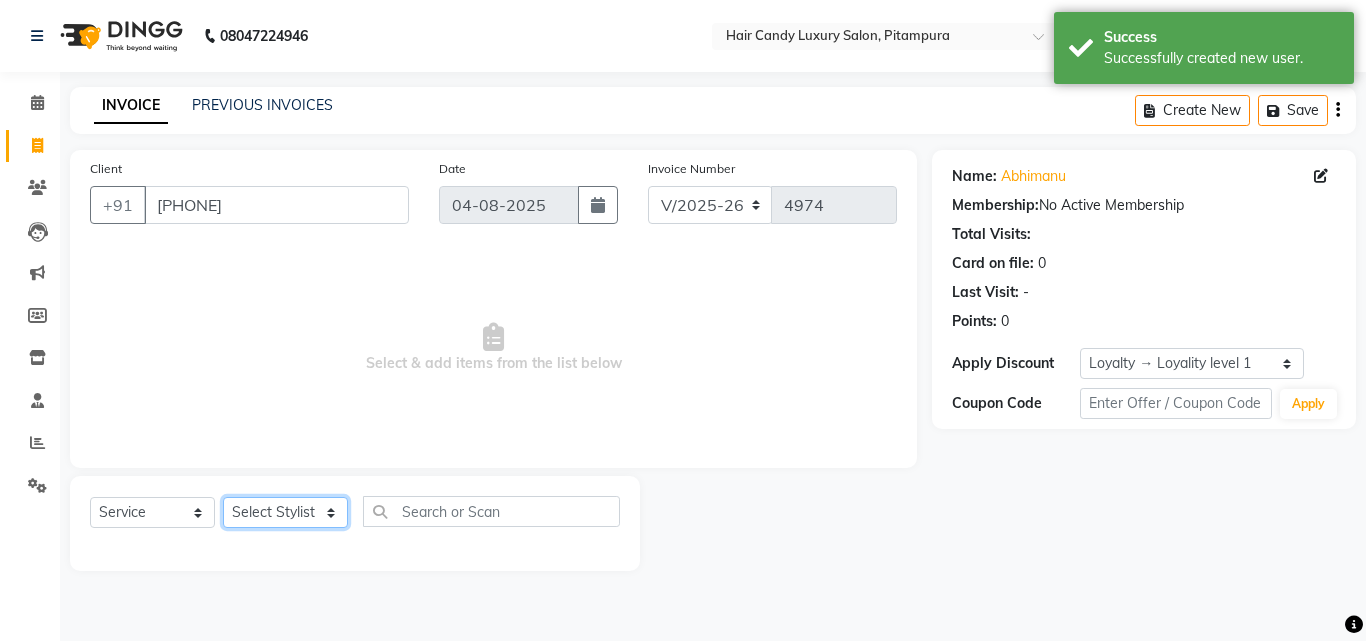 click on "Select Stylist Aarif AMAN ANJALI Arman Arshad  ARSHAD SALMANI ASHU FAIZ gaurav Hanish harshit Jack  karishma KAVITA kunal Manager MANNU Mukim  paras pinki preeti Raghav  RASHMI RAVI RITIK SAHIL sawan SHALINI SHARUKH SHWETA  VEER Vijay  vijay tiwari ZAID" 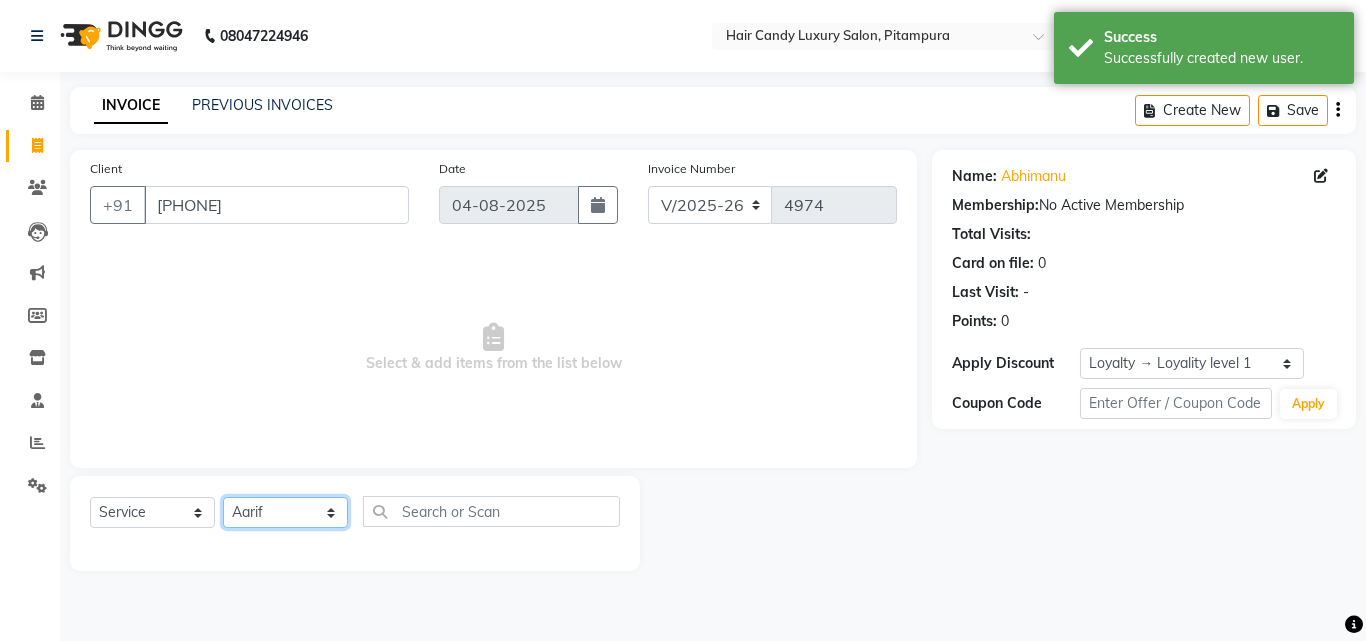 click on "Select Stylist Aarif AMAN ANJALI Arman Arshad  ARSHAD SALMANI ASHU FAIZ gaurav Hanish harshit Jack  karishma KAVITA kunal Manager MANNU Mukim  paras pinki preeti Raghav  RASHMI RAVI RITIK SAHIL sawan SHALINI SHARUKH SHWETA  VEER Vijay  vijay tiwari ZAID" 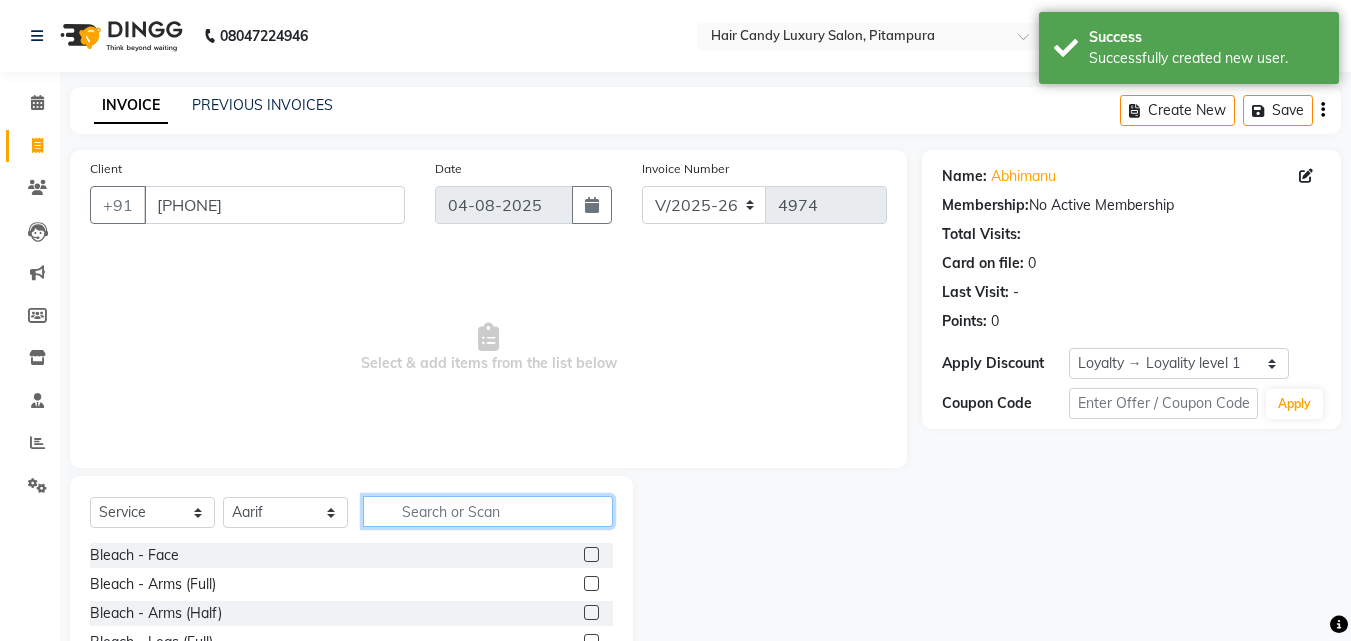 click 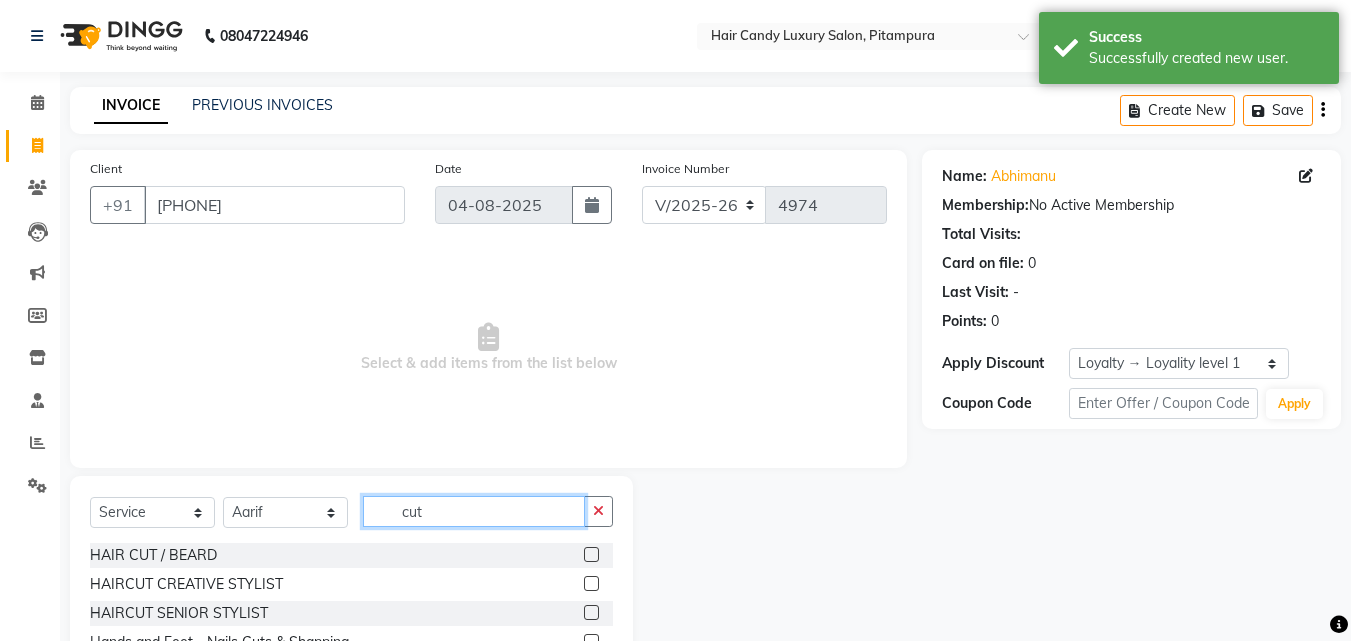 type on "cut" 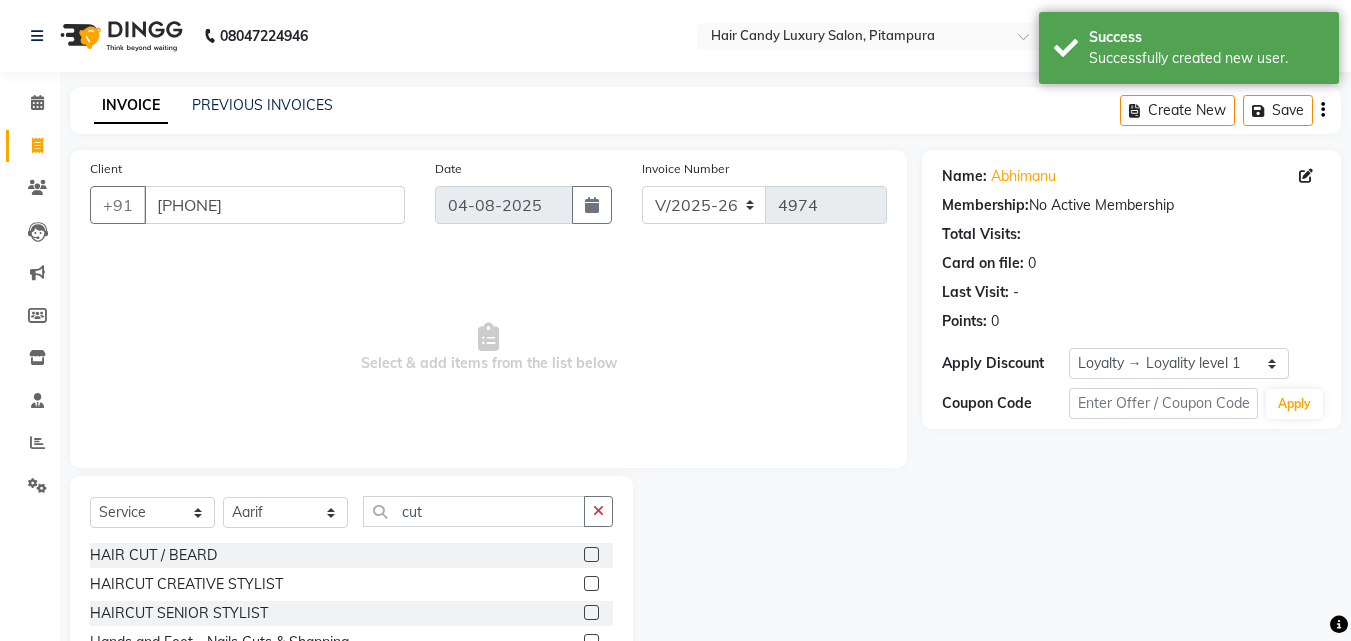 click on "HAIR CUT /  BEARD" 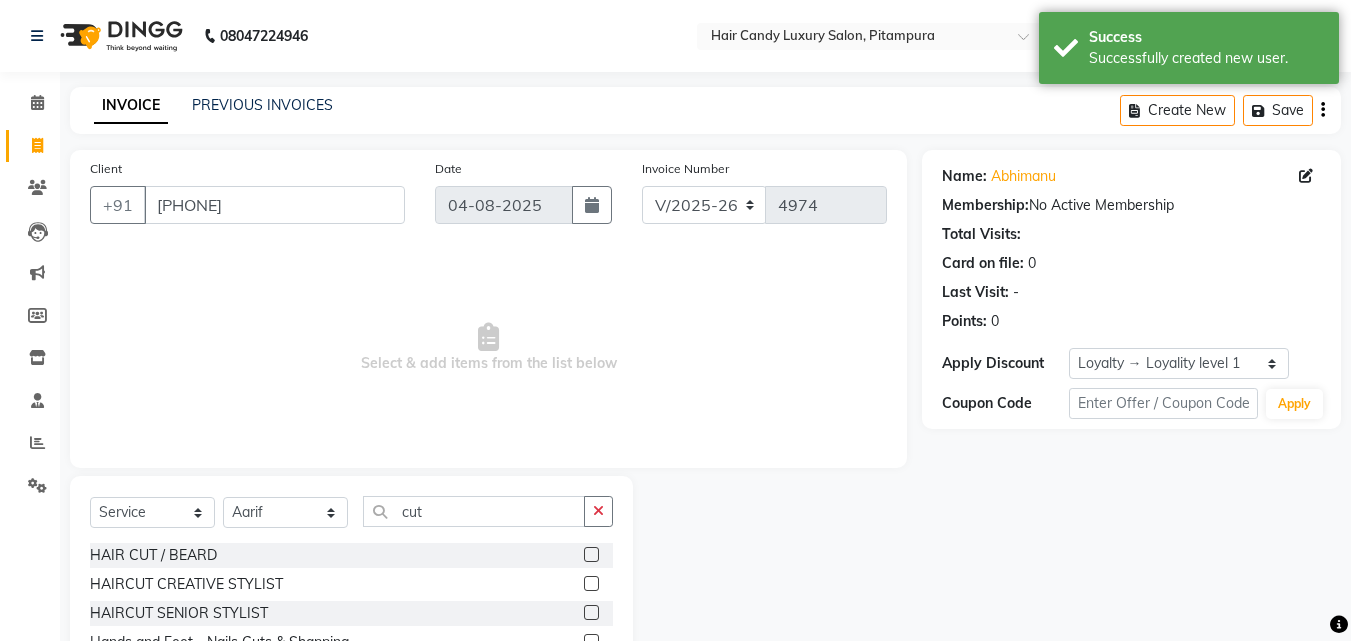 click 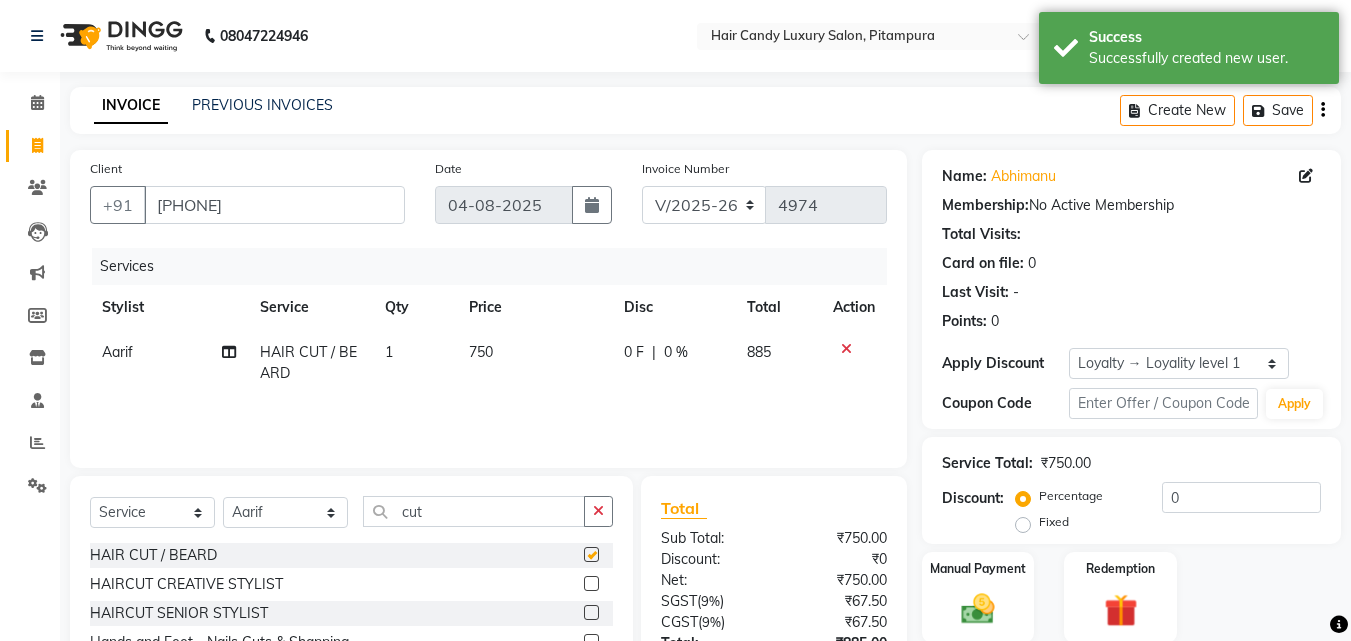 checkbox on "false" 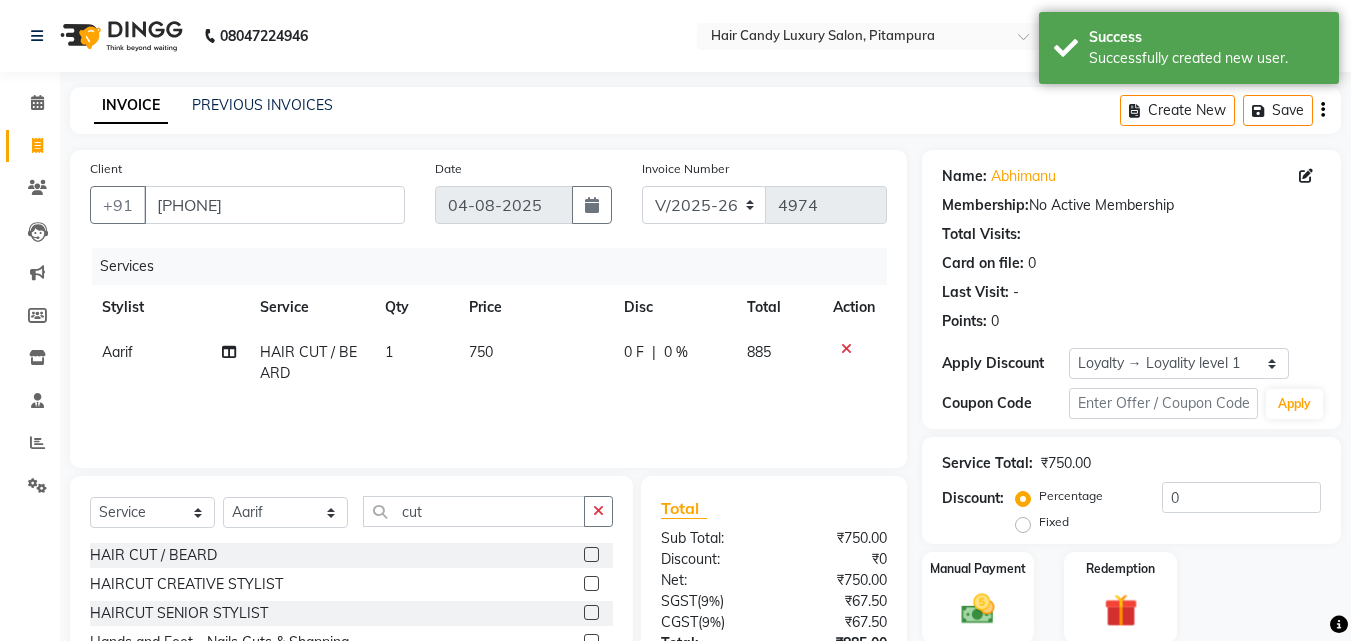 scroll, scrollTop: 160, scrollLeft: 0, axis: vertical 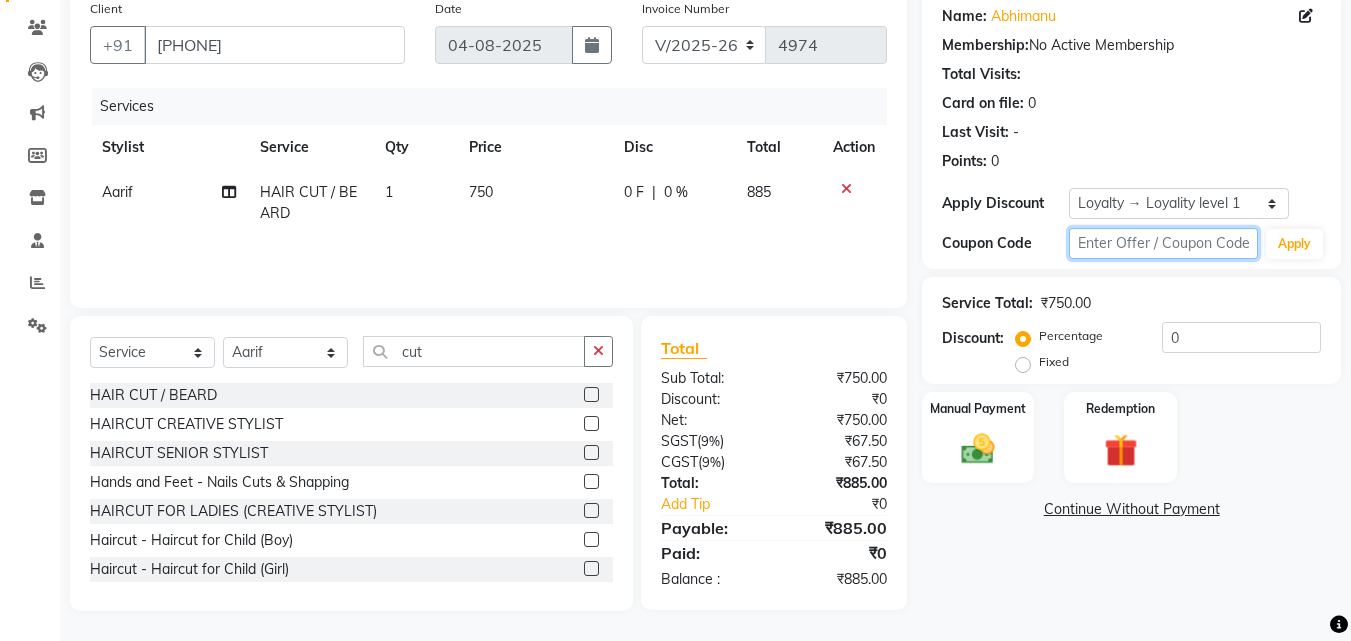 click 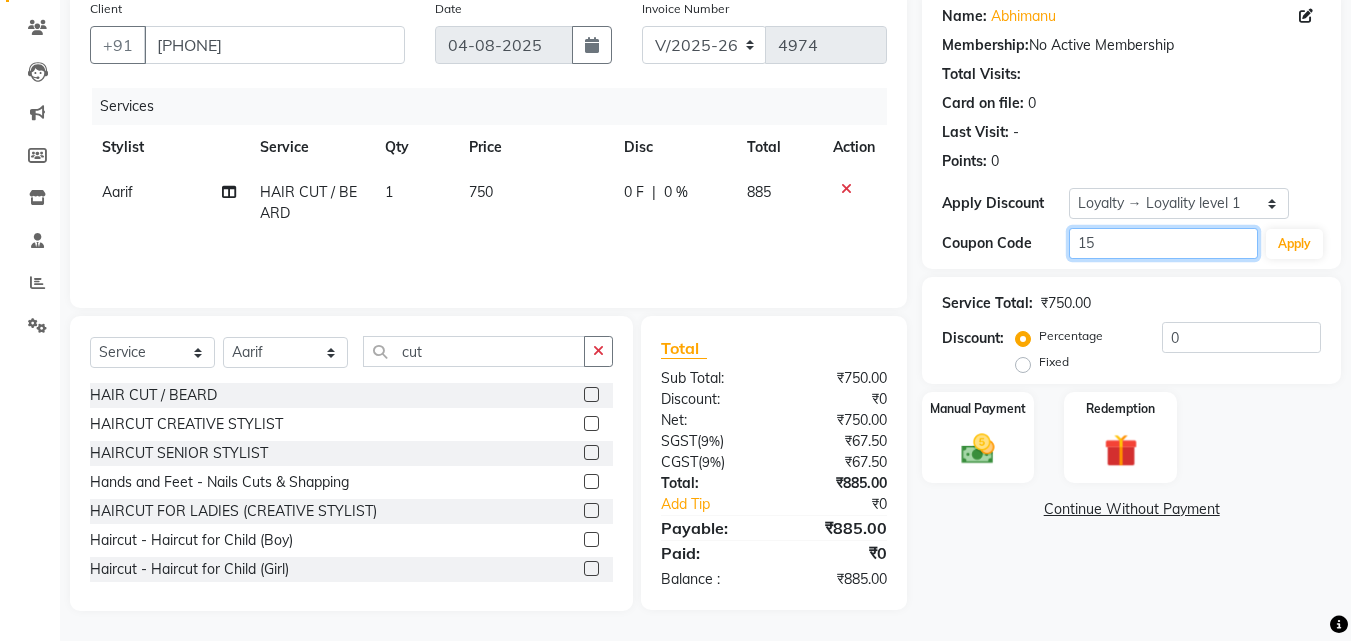 type on "1" 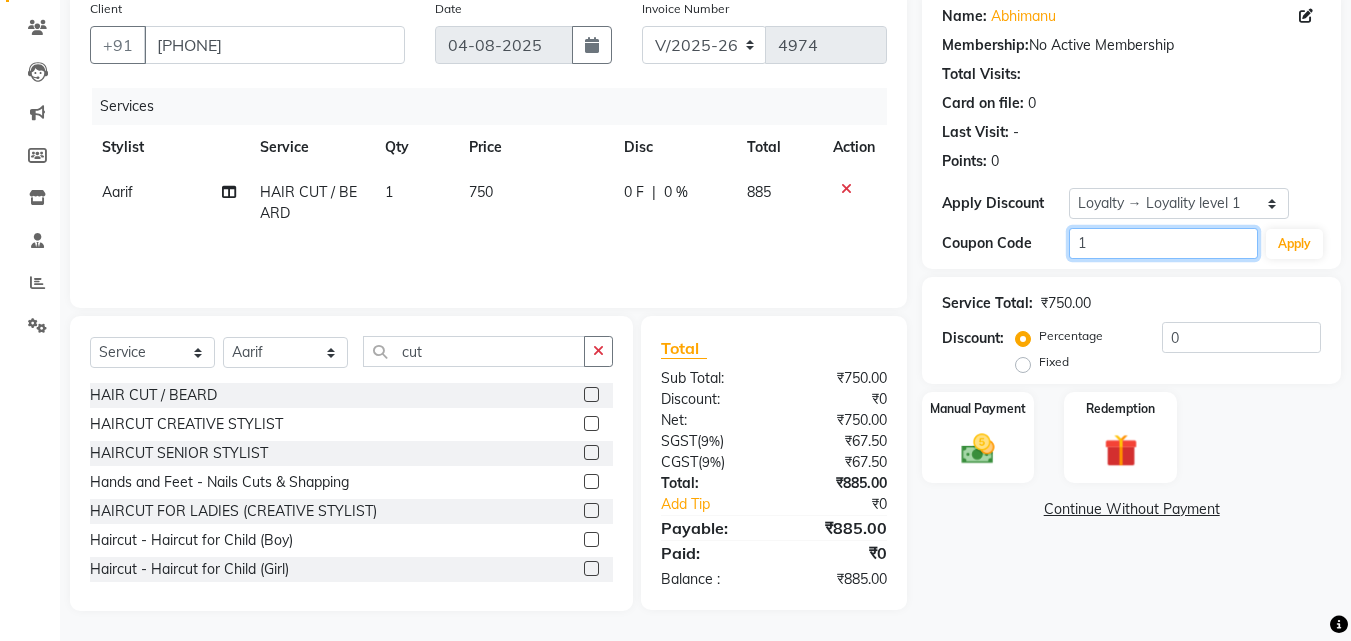 type 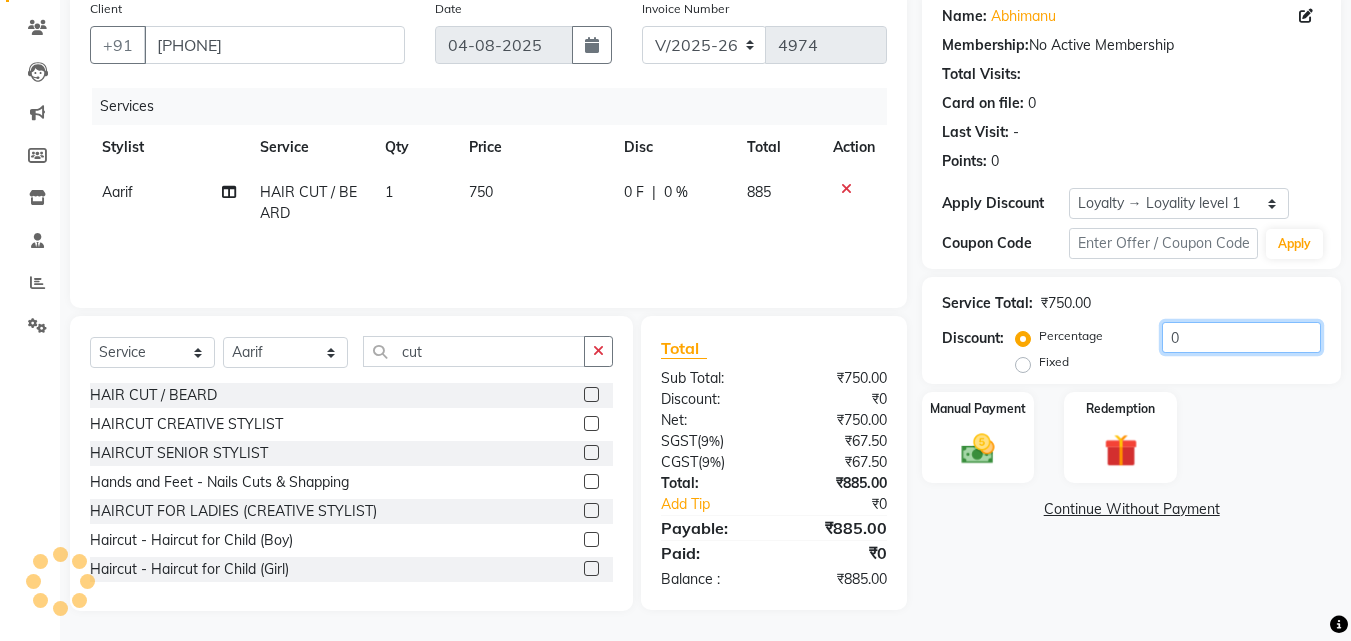 click on "0" 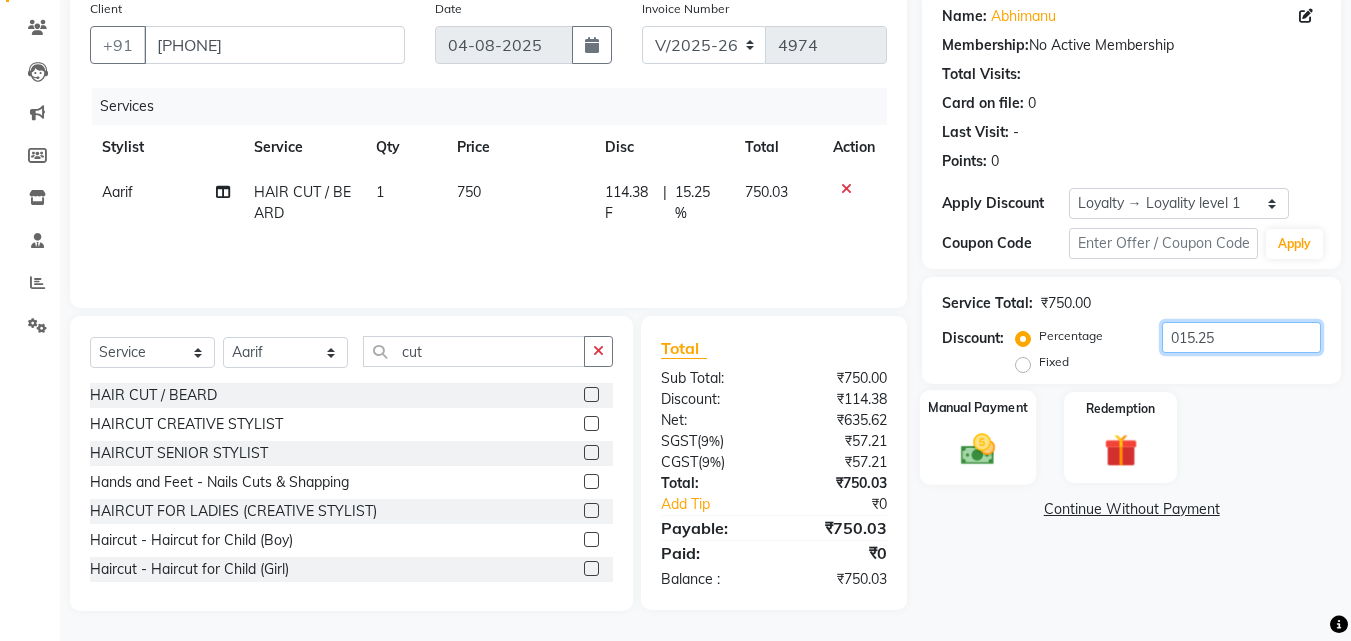 type on "015.25" 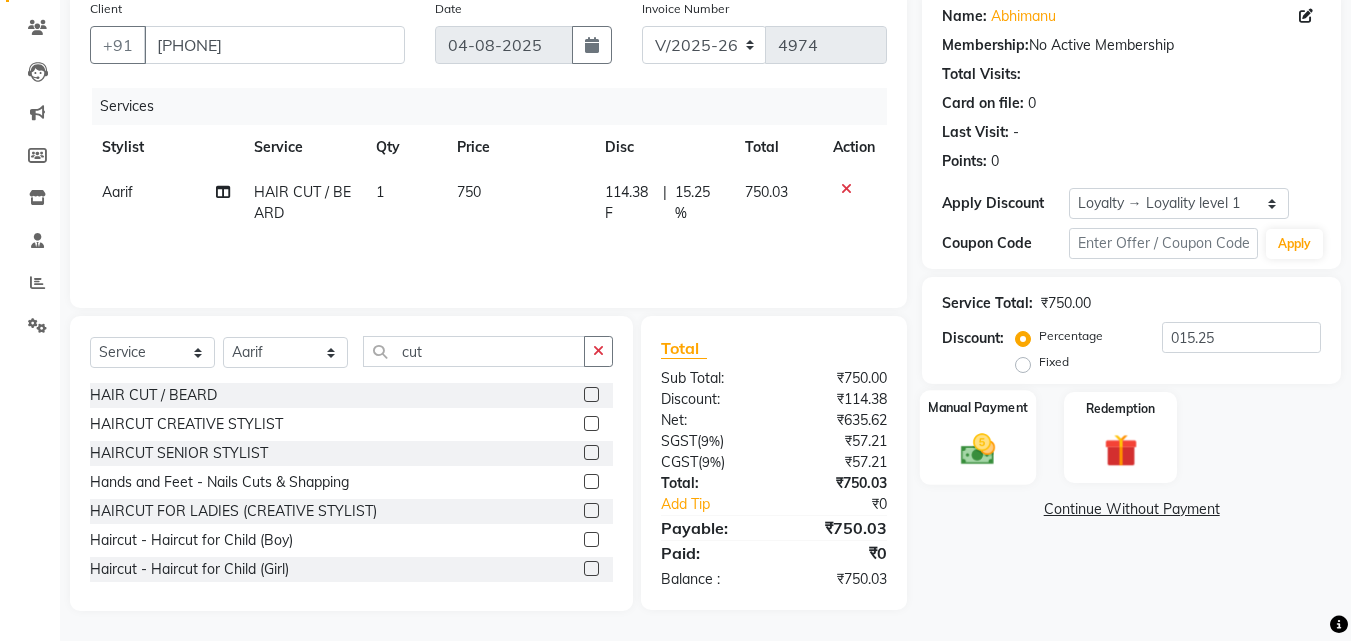 click on "Manual Payment" 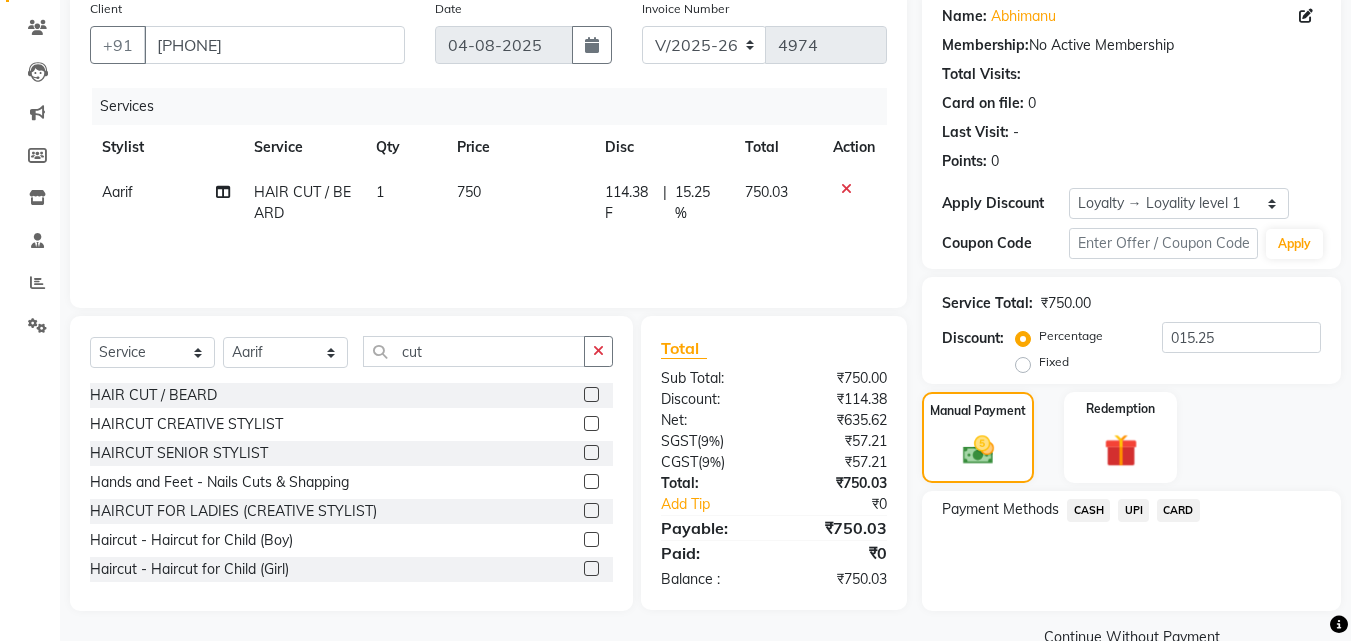 click on "UPI" 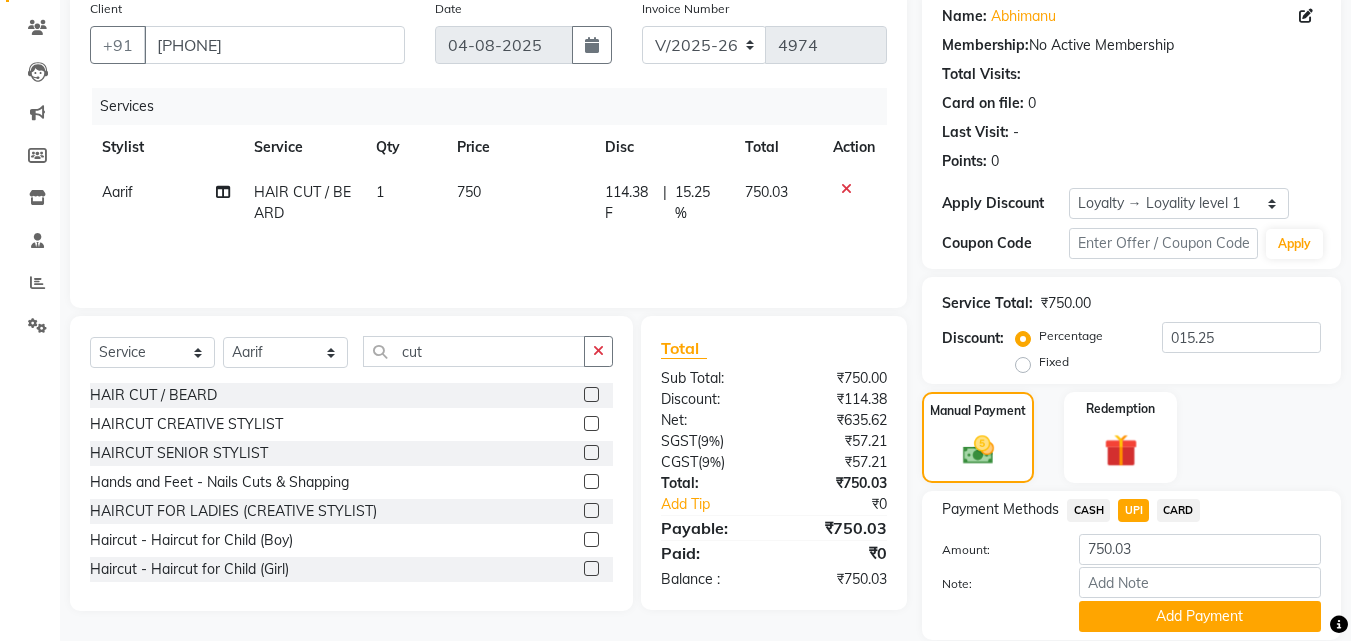 scroll, scrollTop: 230, scrollLeft: 0, axis: vertical 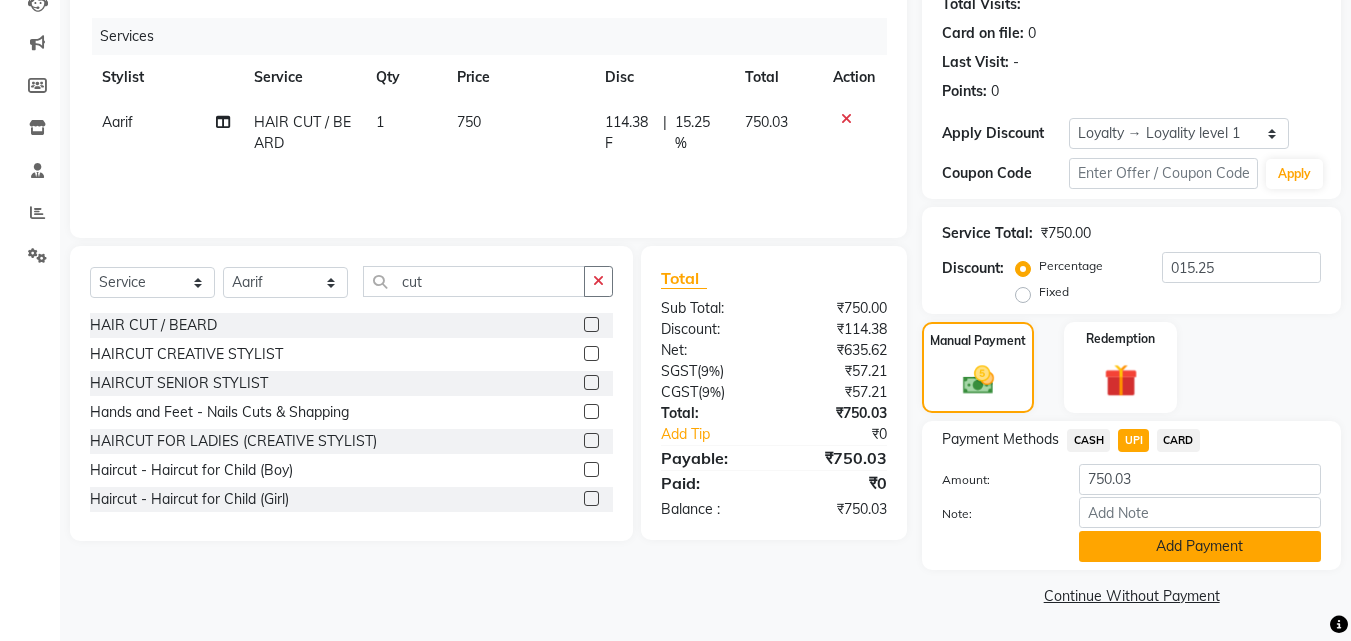 click on "Add Payment" 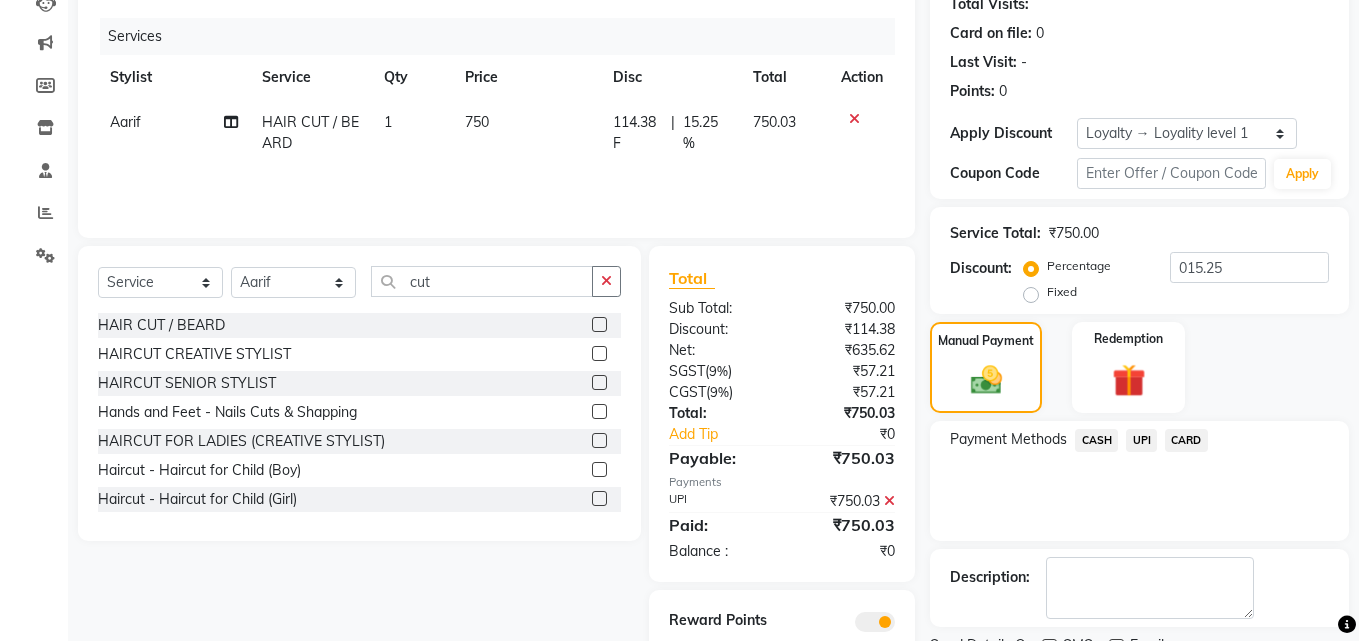 scroll, scrollTop: 321, scrollLeft: 0, axis: vertical 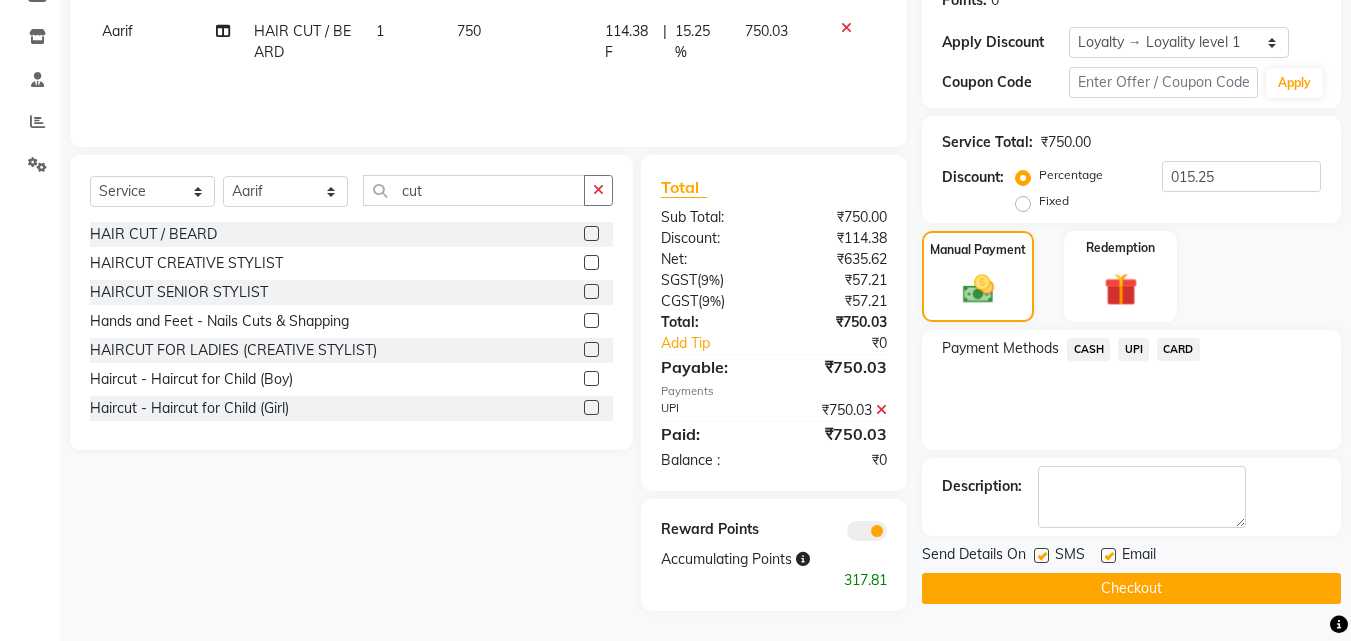 click 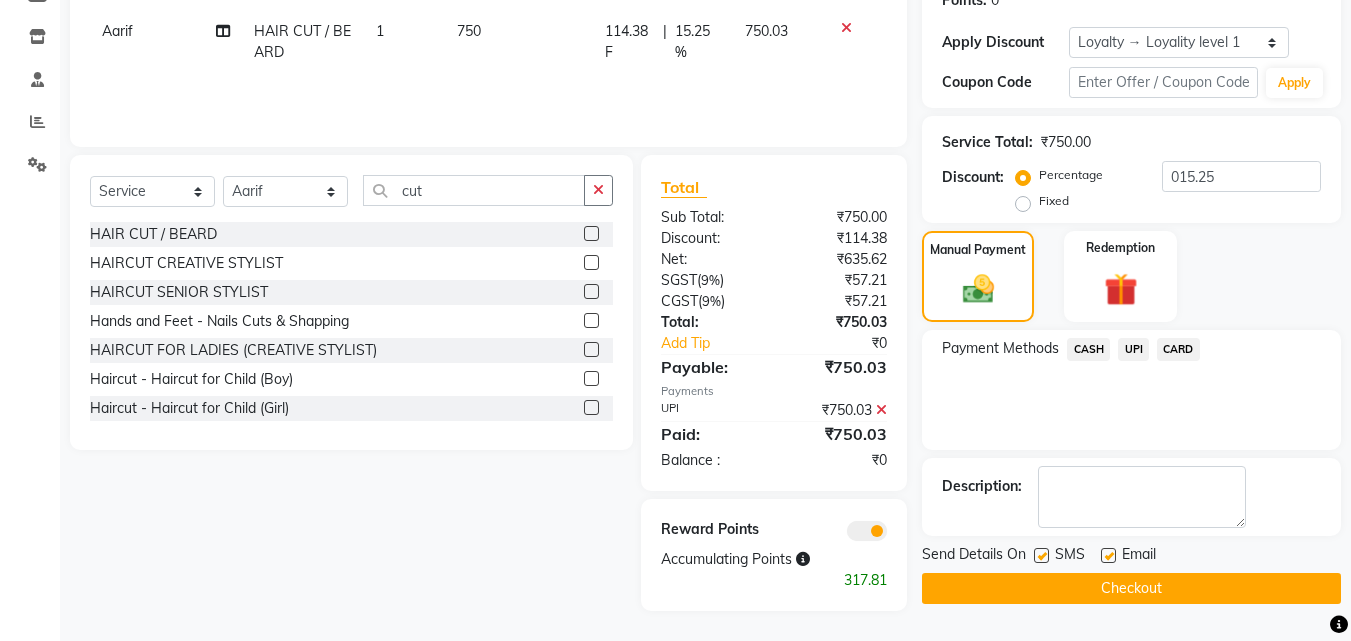 click 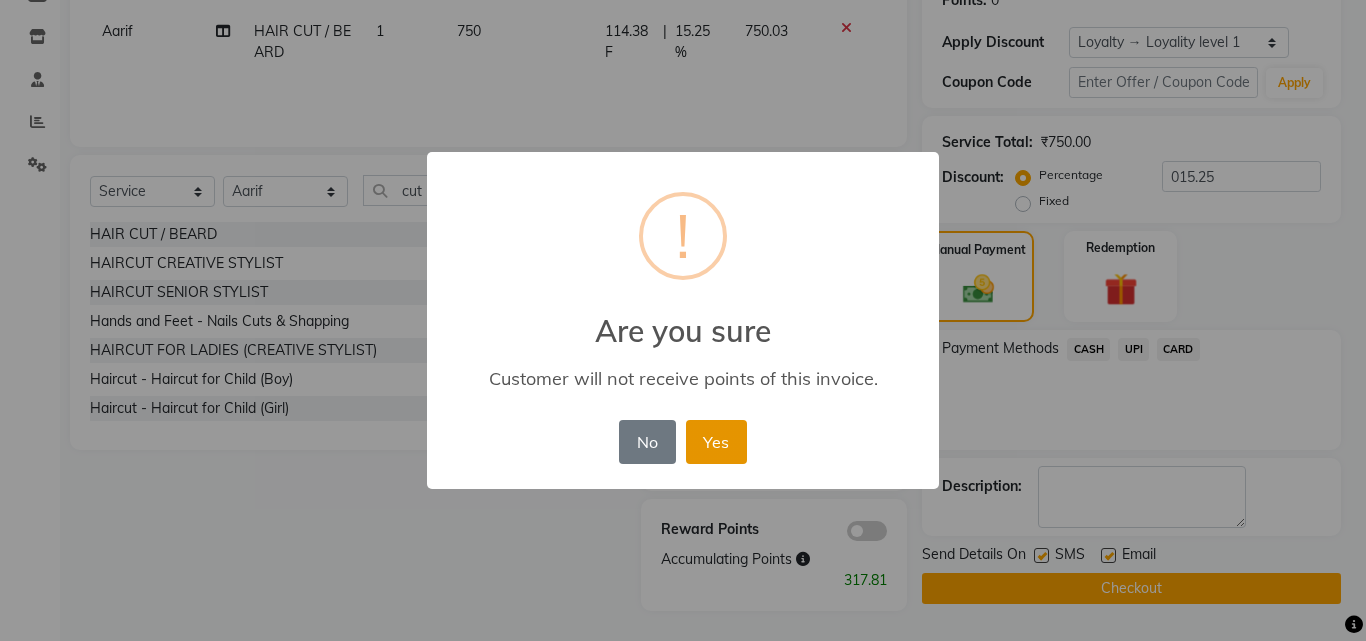 click on "Yes" at bounding box center [716, 442] 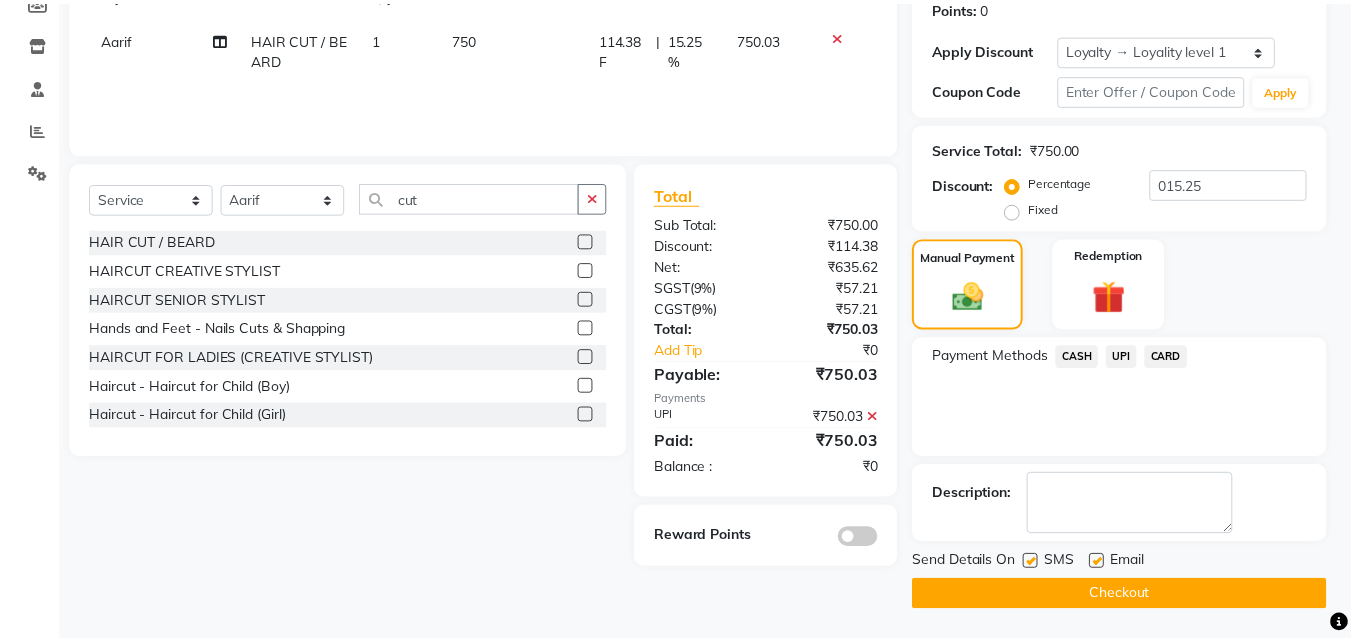 scroll, scrollTop: 314, scrollLeft: 0, axis: vertical 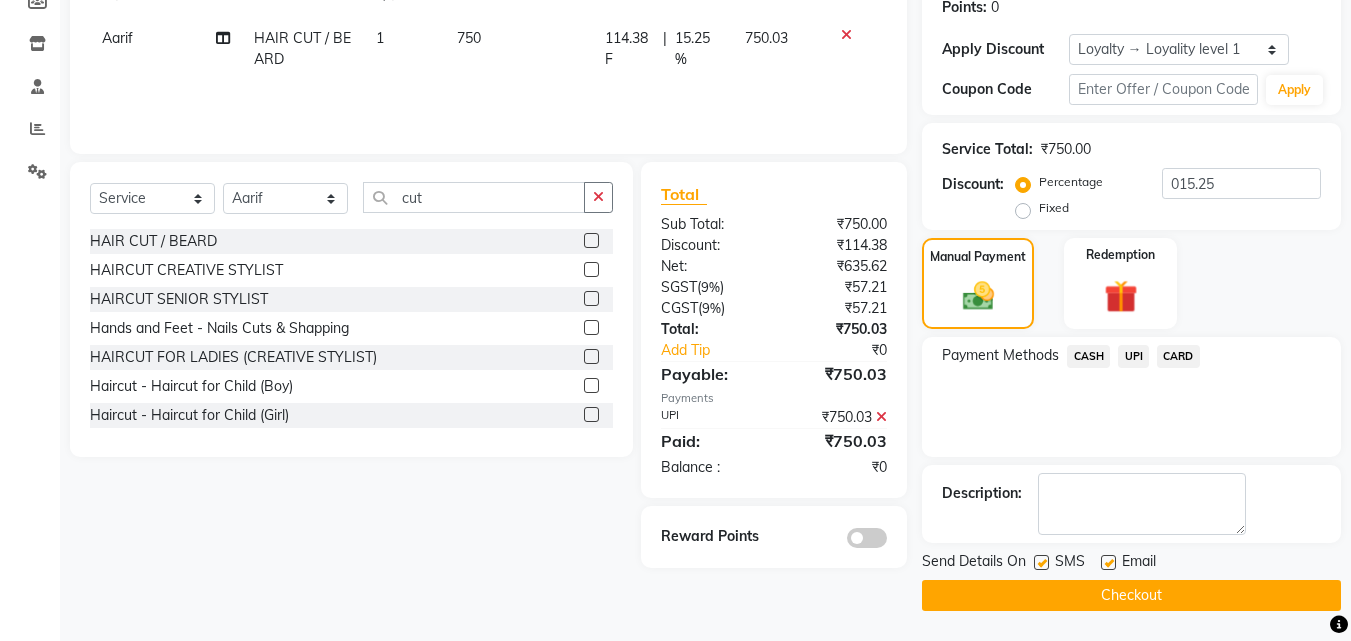 click on "Checkout" 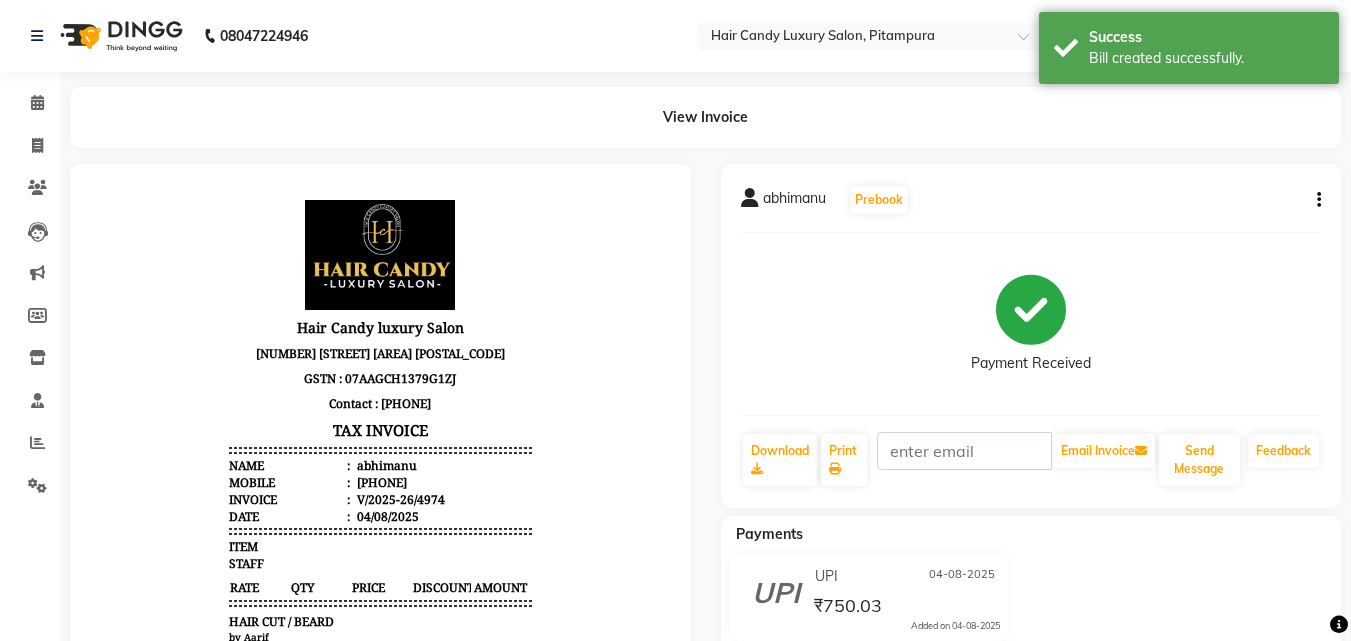 scroll, scrollTop: 0, scrollLeft: 0, axis: both 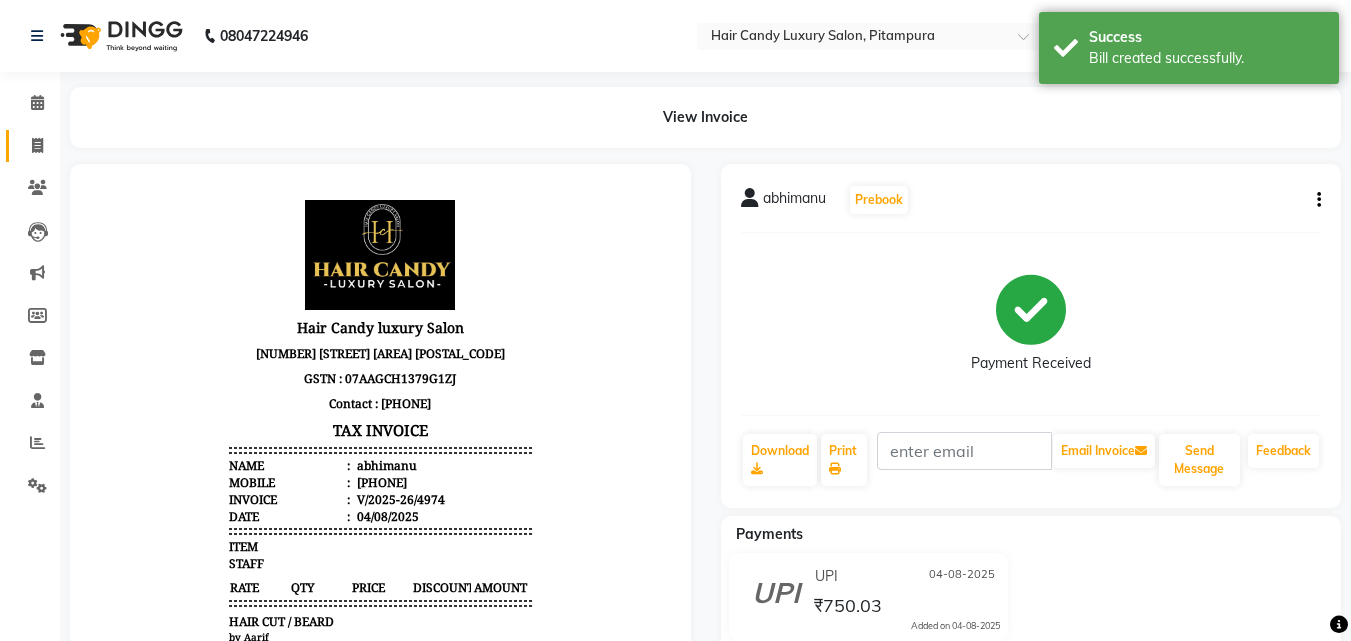 click 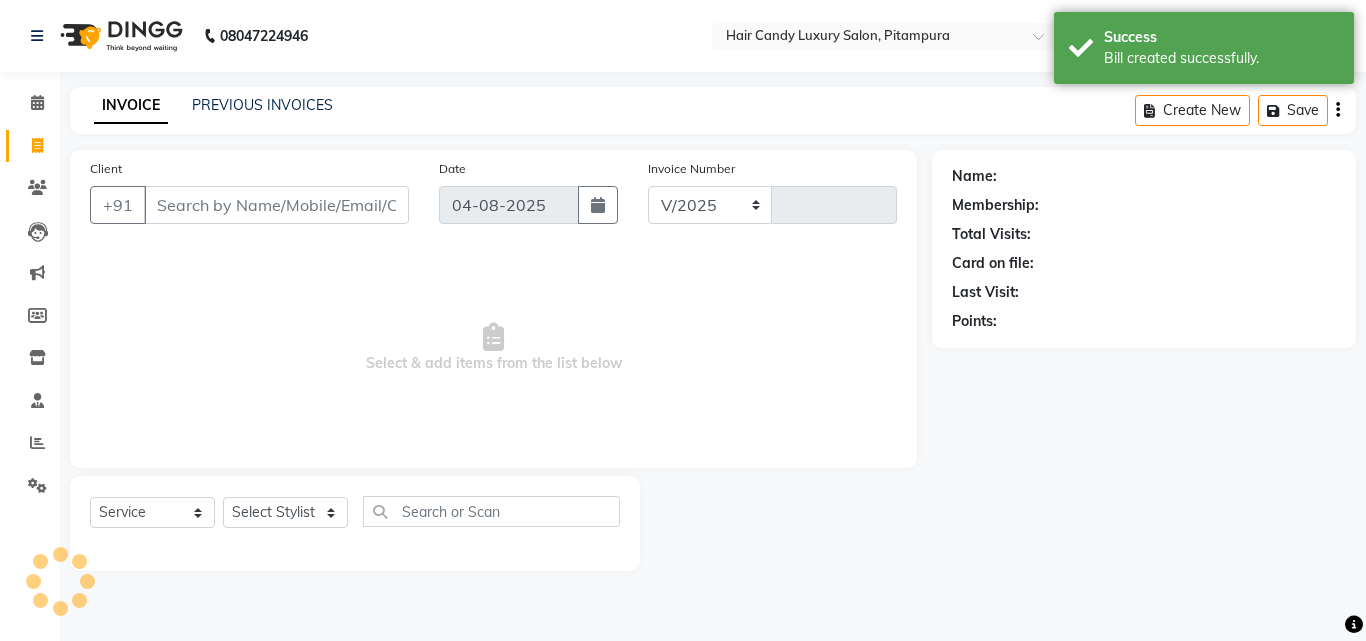 select on "4720" 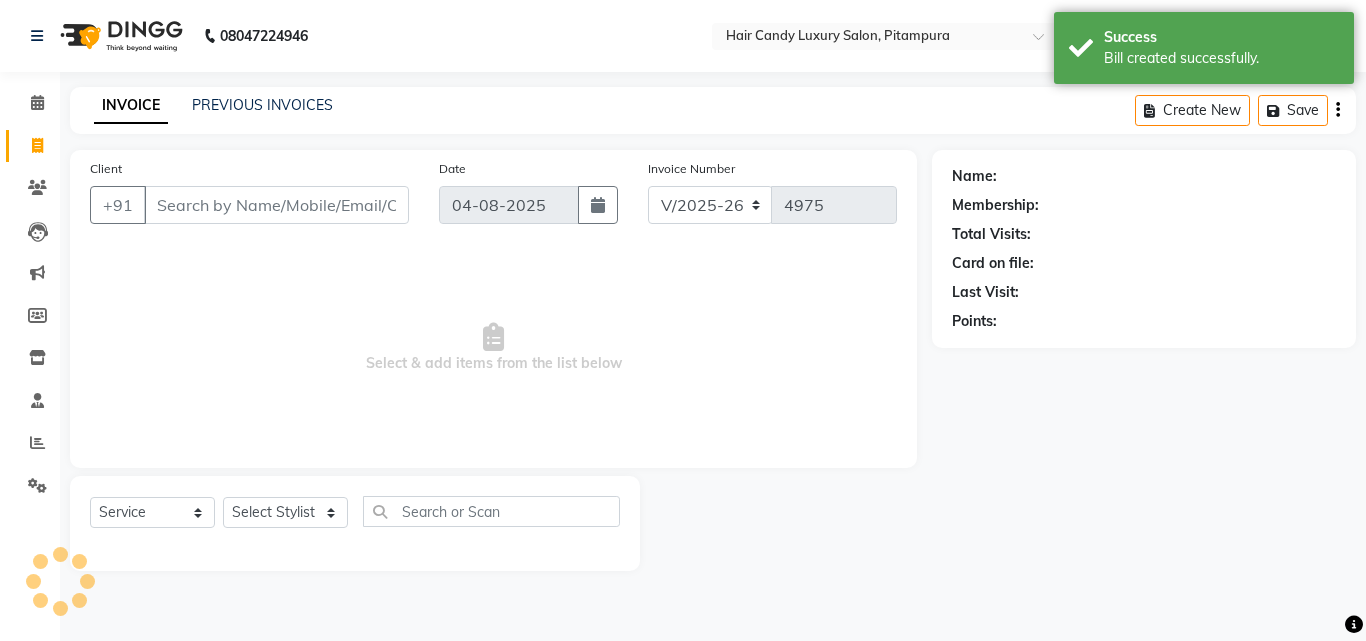 click on "Client" at bounding box center (276, 205) 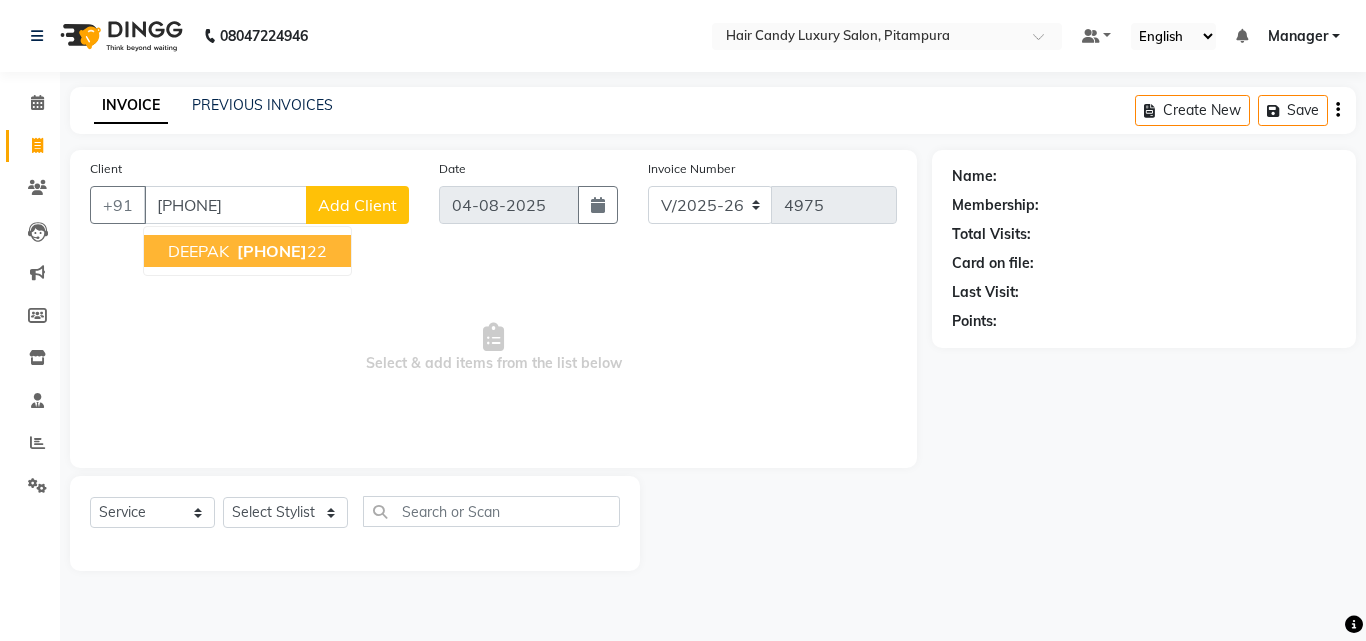 click on "95556555" at bounding box center (272, 251) 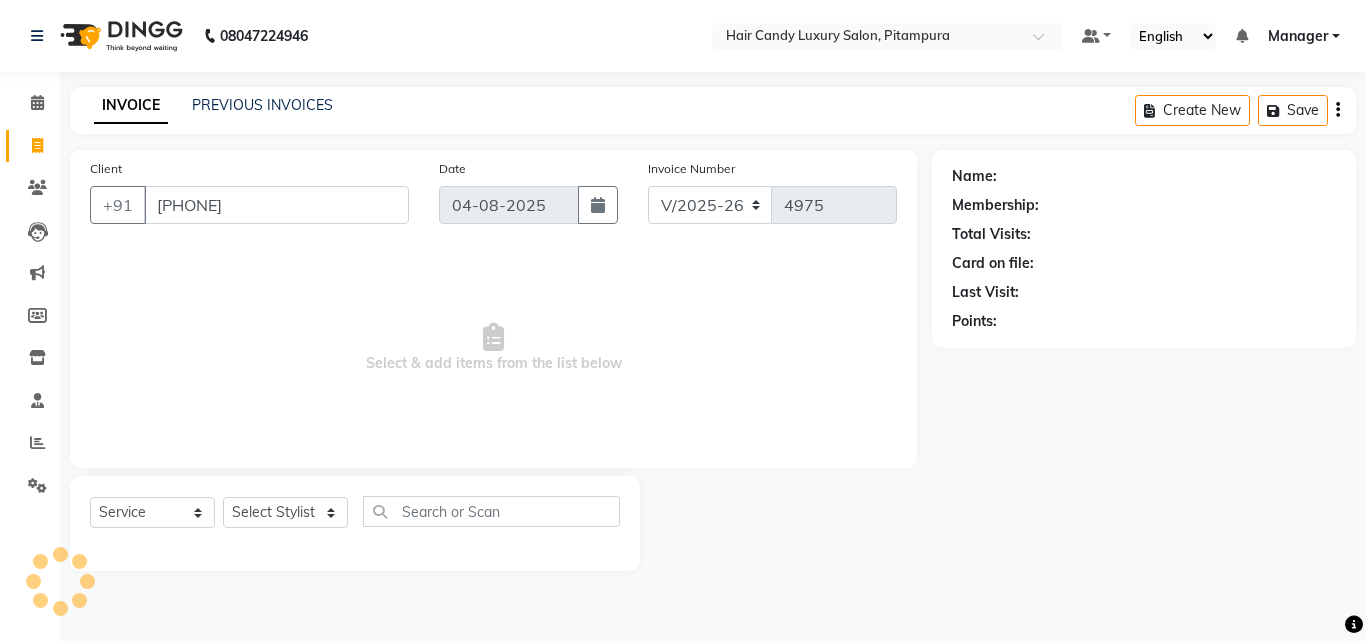 type on "[PHONE]" 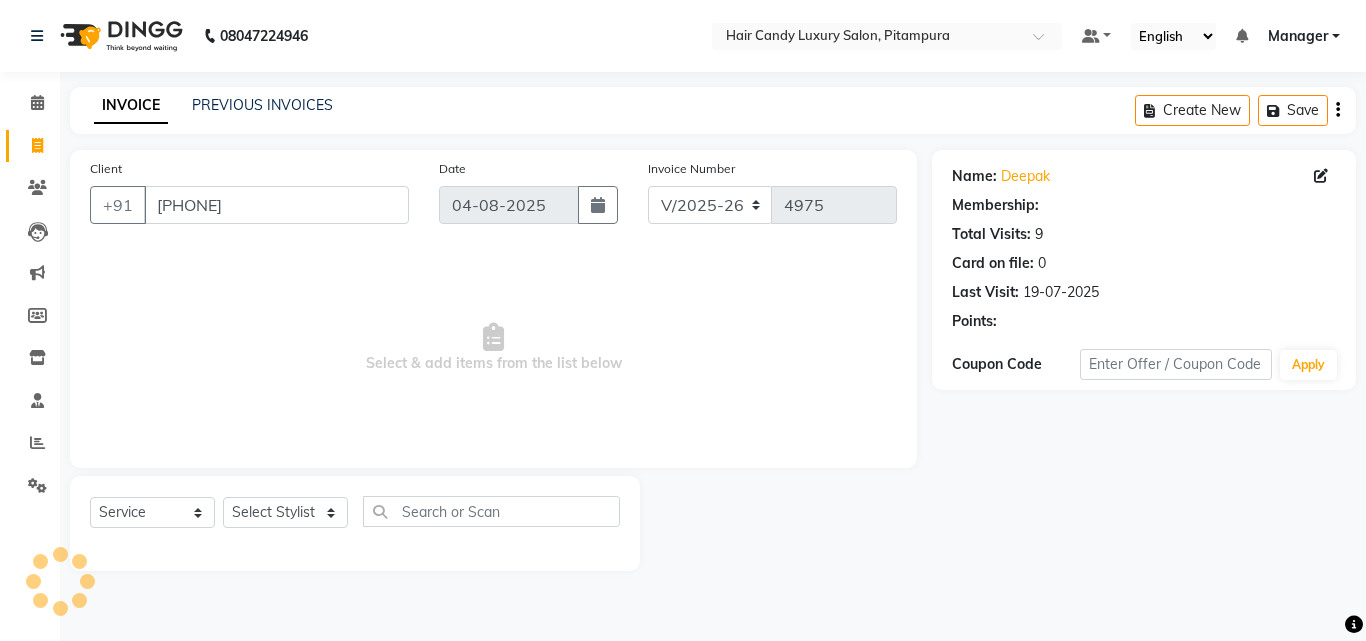 select on "1: Object" 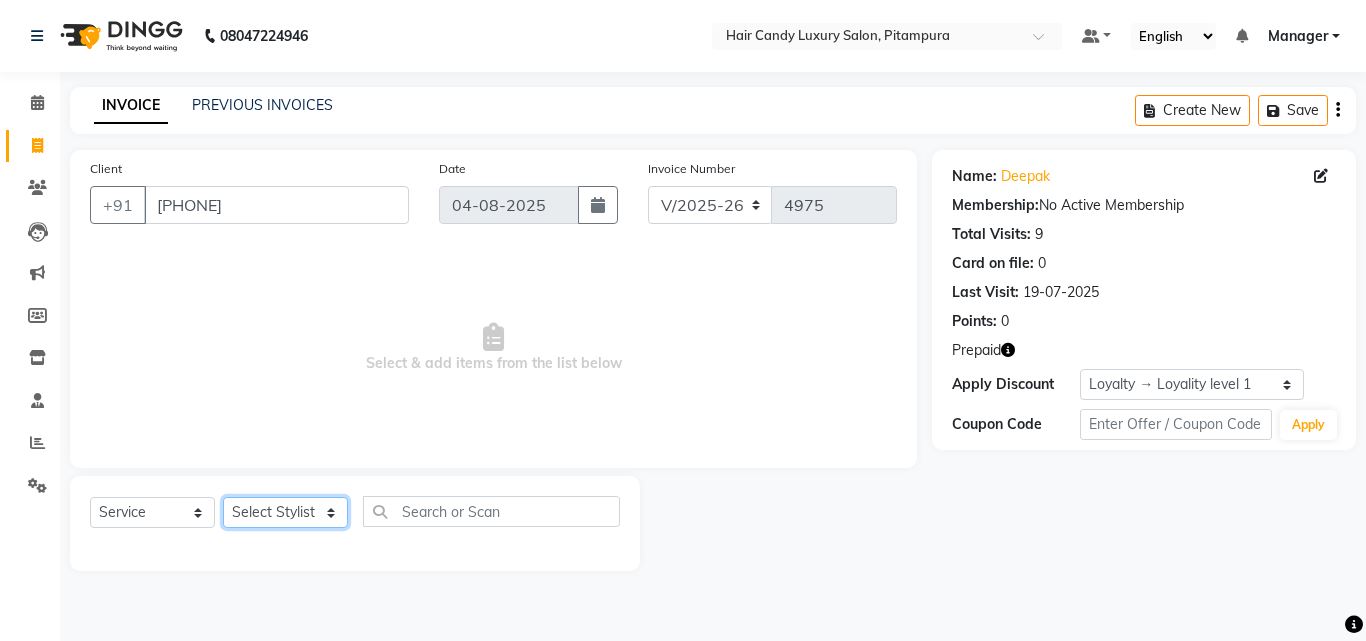 click on "Select Stylist Aarif AMAN ANJALI Arman Arshad  ARSHAD SALMANI ASHU FAIZ gaurav Hanish harshit Jack  karishma KAVITA kunal Manager MANNU Mukim  paras pinki preeti Raghav  RASHMI RAVI RITIK SAHIL sawan SHALINI SHARUKH SHWETA  VEER Vijay  vijay tiwari ZAID" 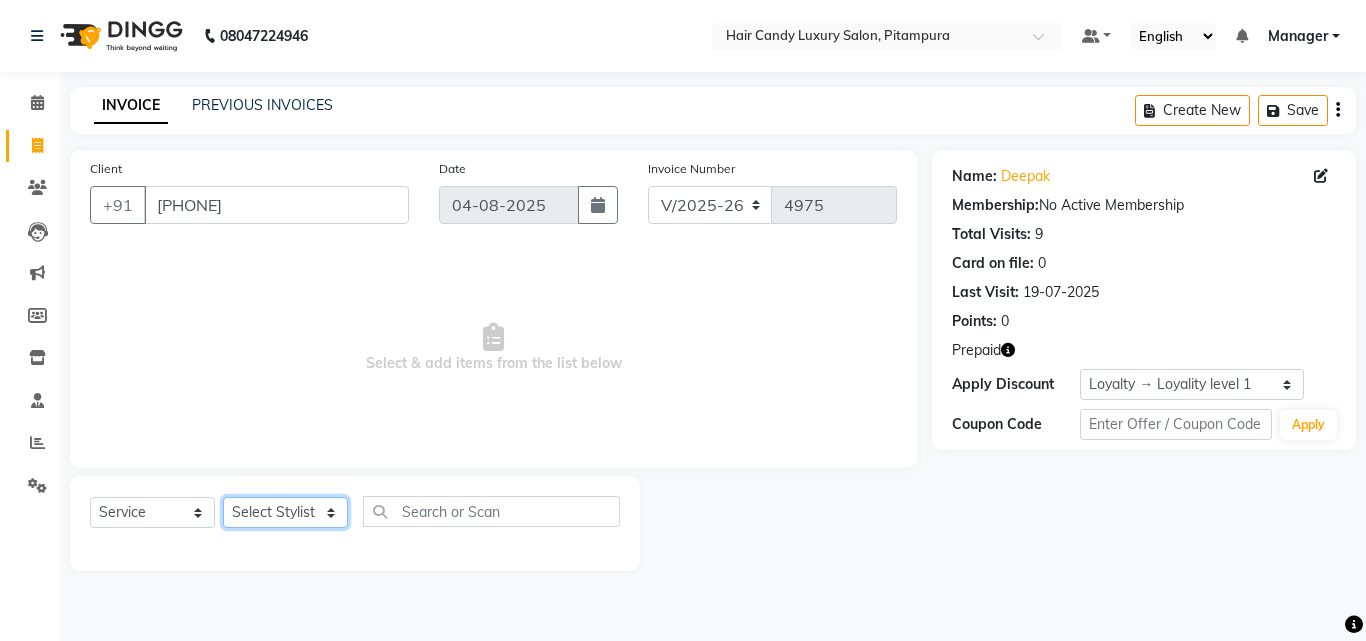 select on "28014" 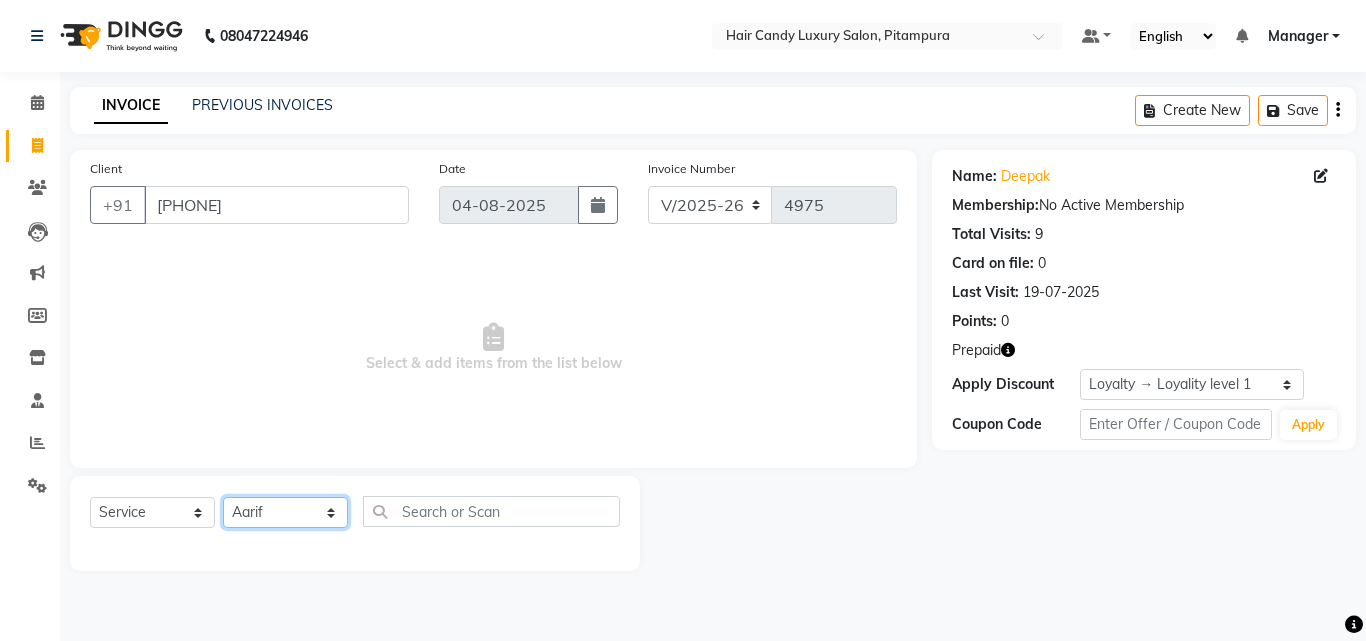 click on "Select Stylist Aarif AMAN ANJALI Arman Arshad  ARSHAD SALMANI ASHU FAIZ gaurav Hanish harshit Jack  karishma KAVITA kunal Manager MANNU Mukim  paras pinki preeti Raghav  RASHMI RAVI RITIK SAHIL sawan SHALINI SHARUKH SHWETA  VEER Vijay  vijay tiwari ZAID" 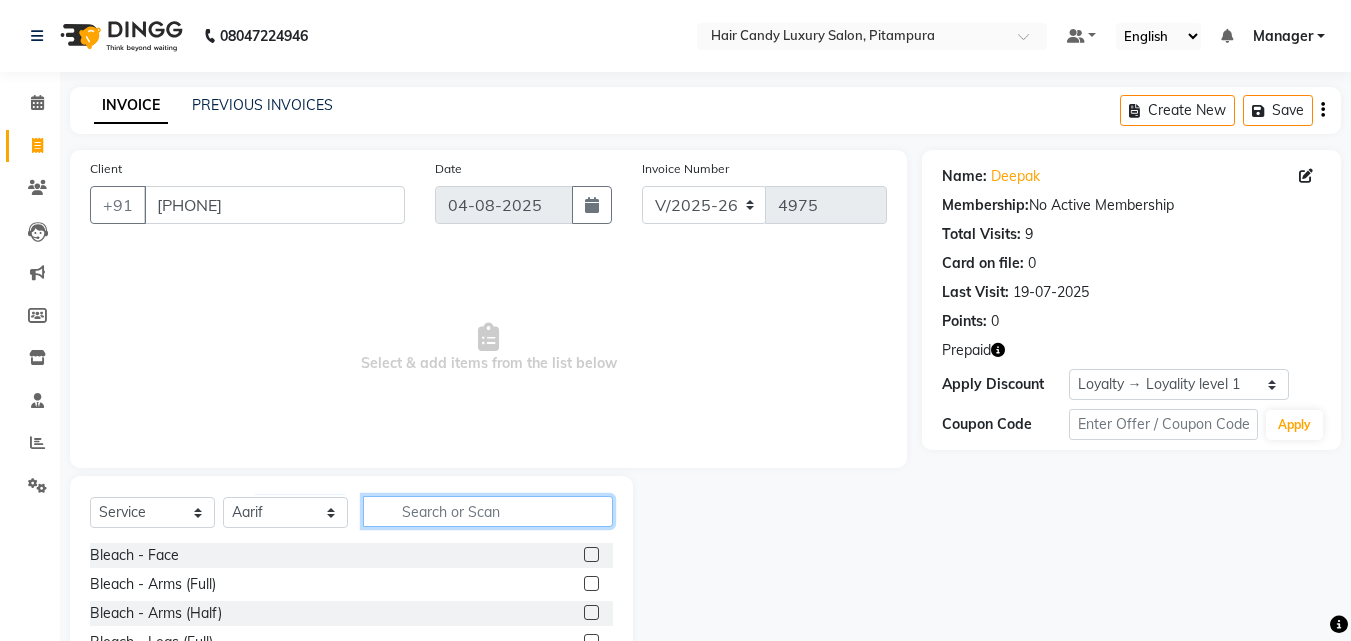 click 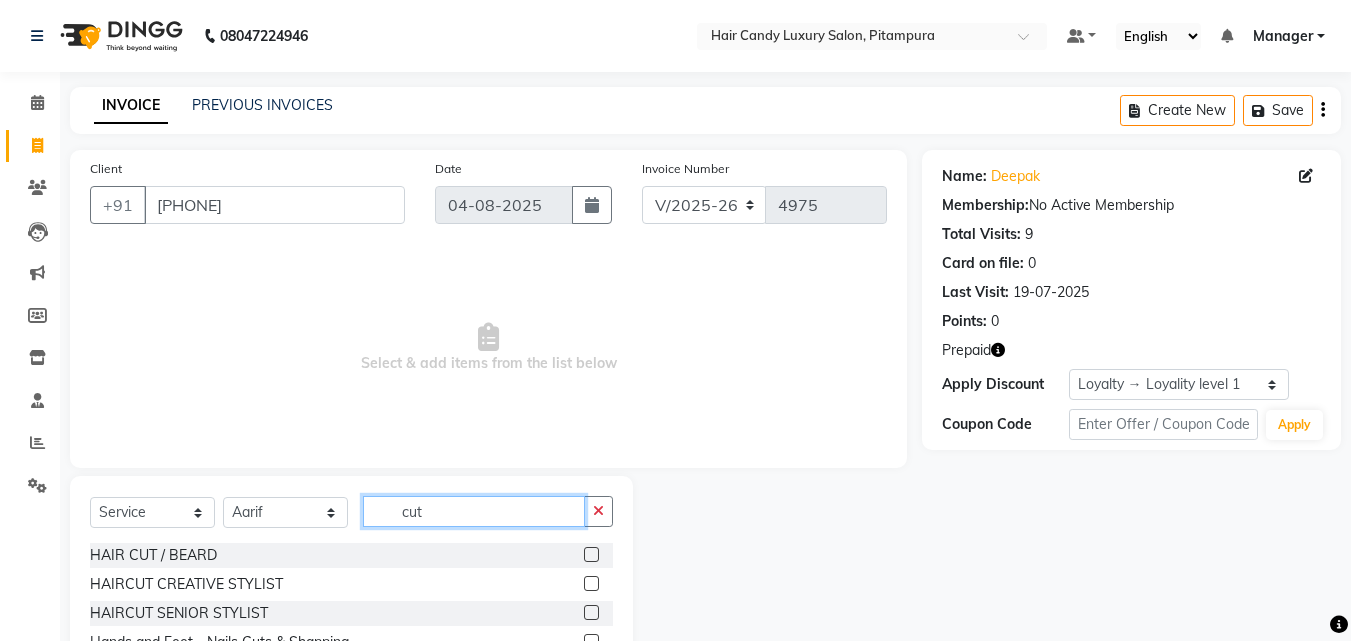 type on "cut" 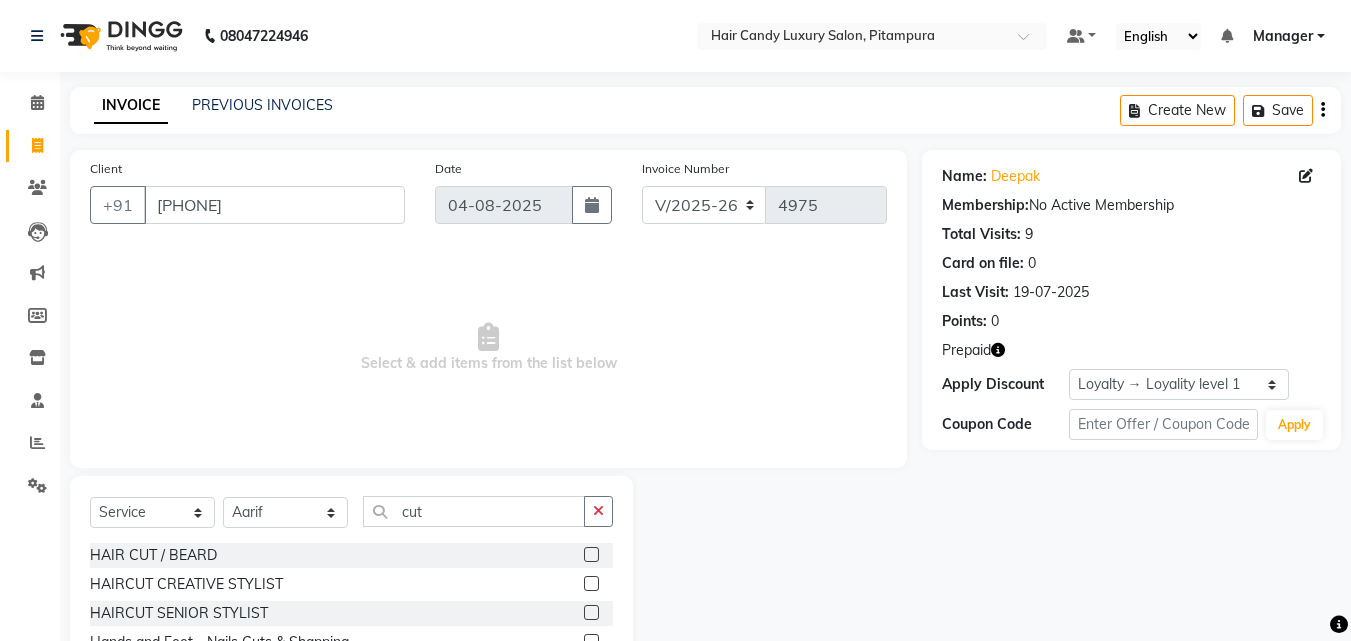 click 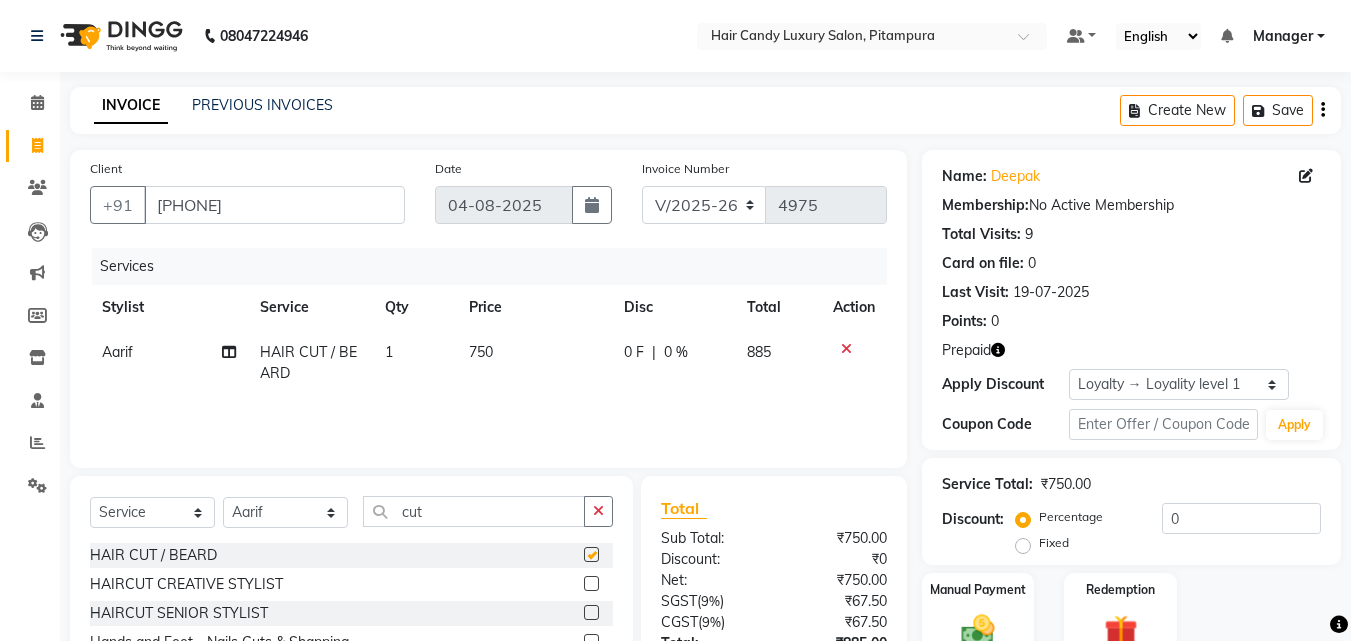 checkbox on "false" 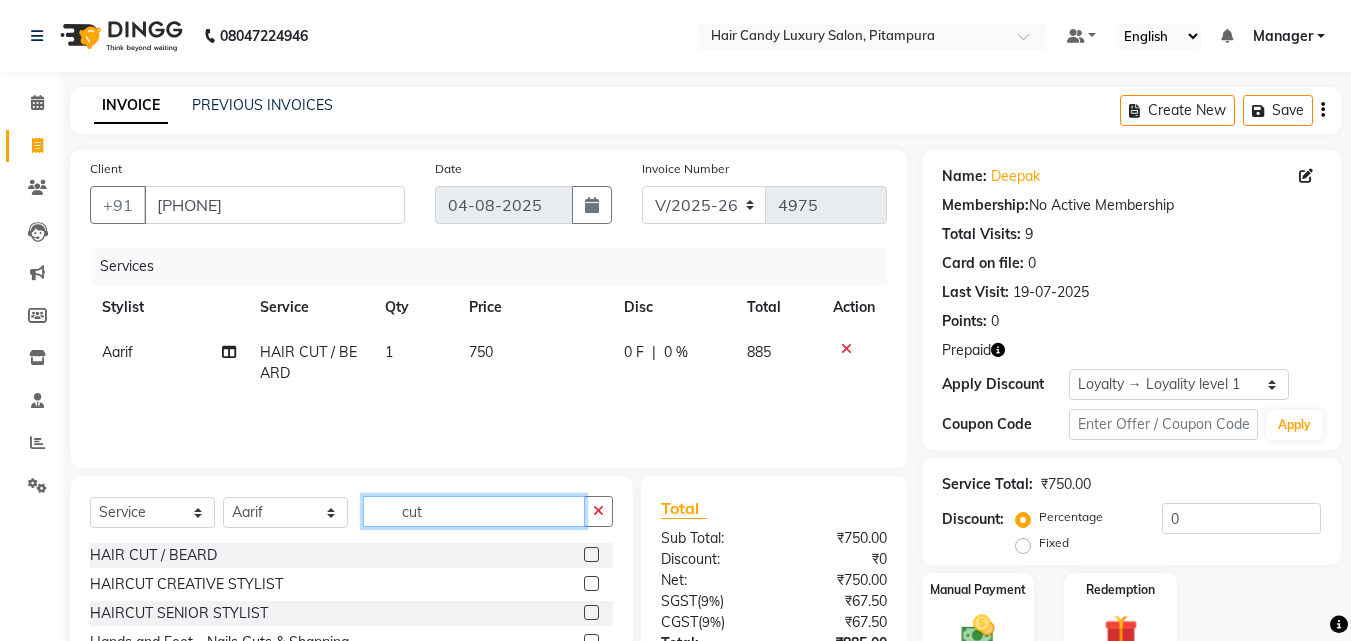 click on "cut" 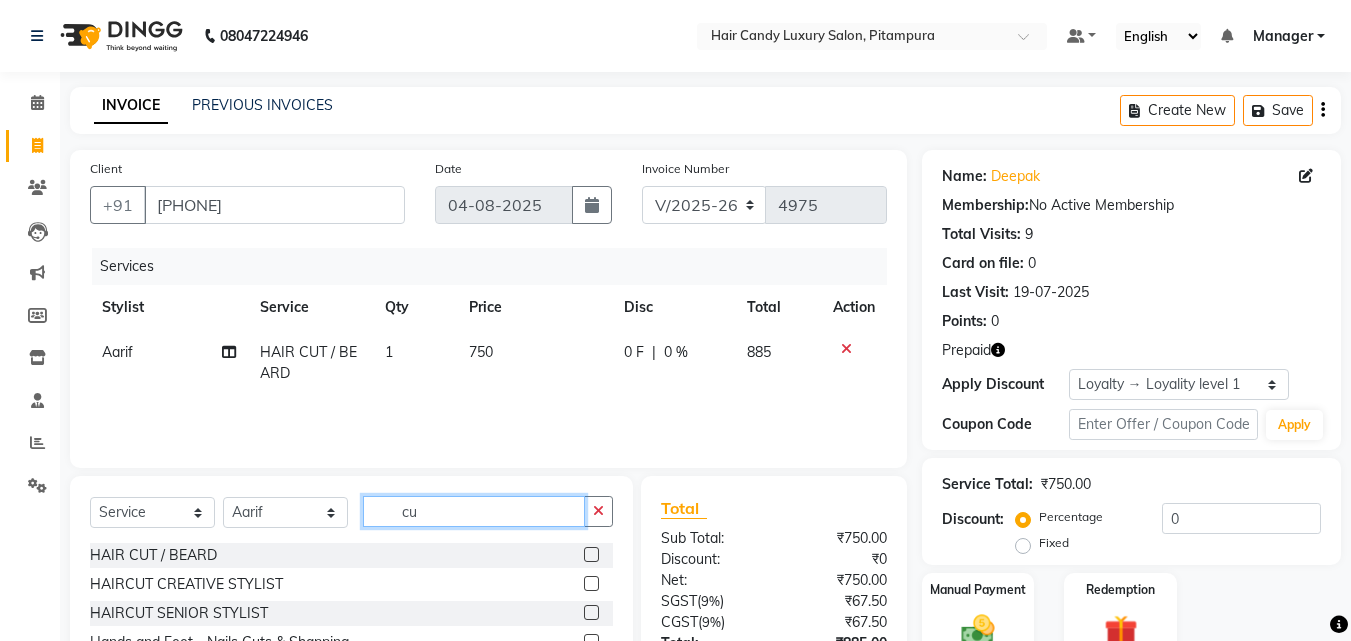 type on "c" 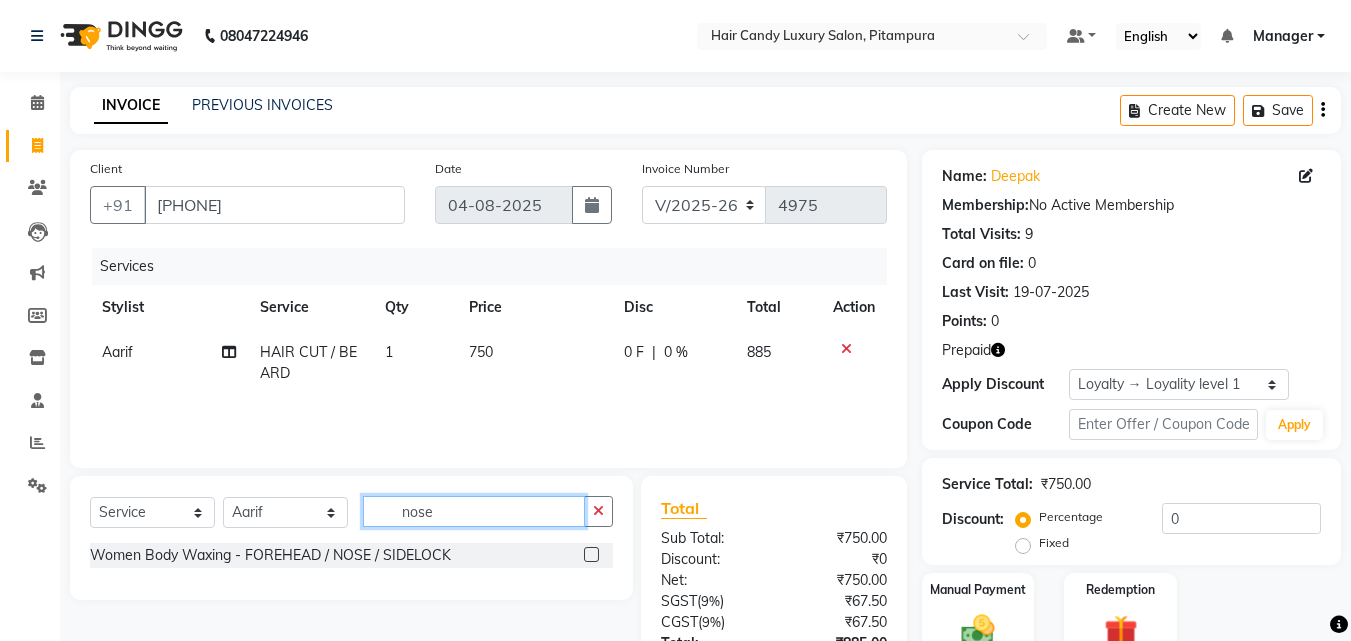 type on "nose" 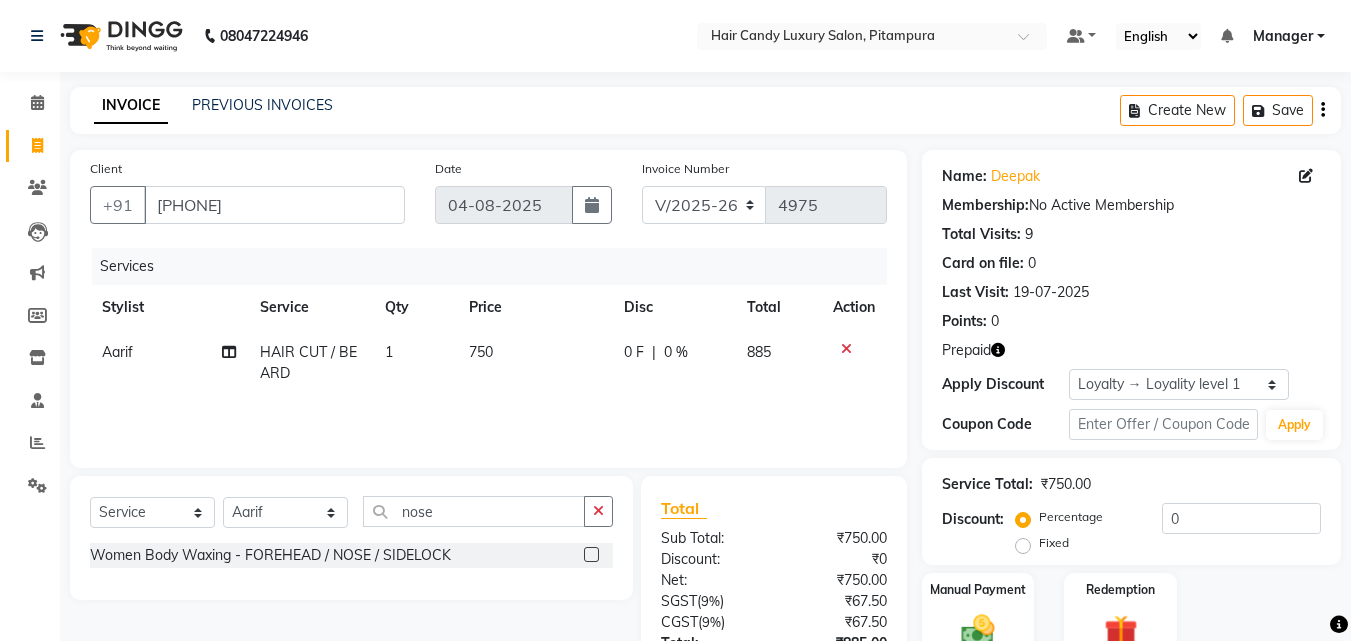 click 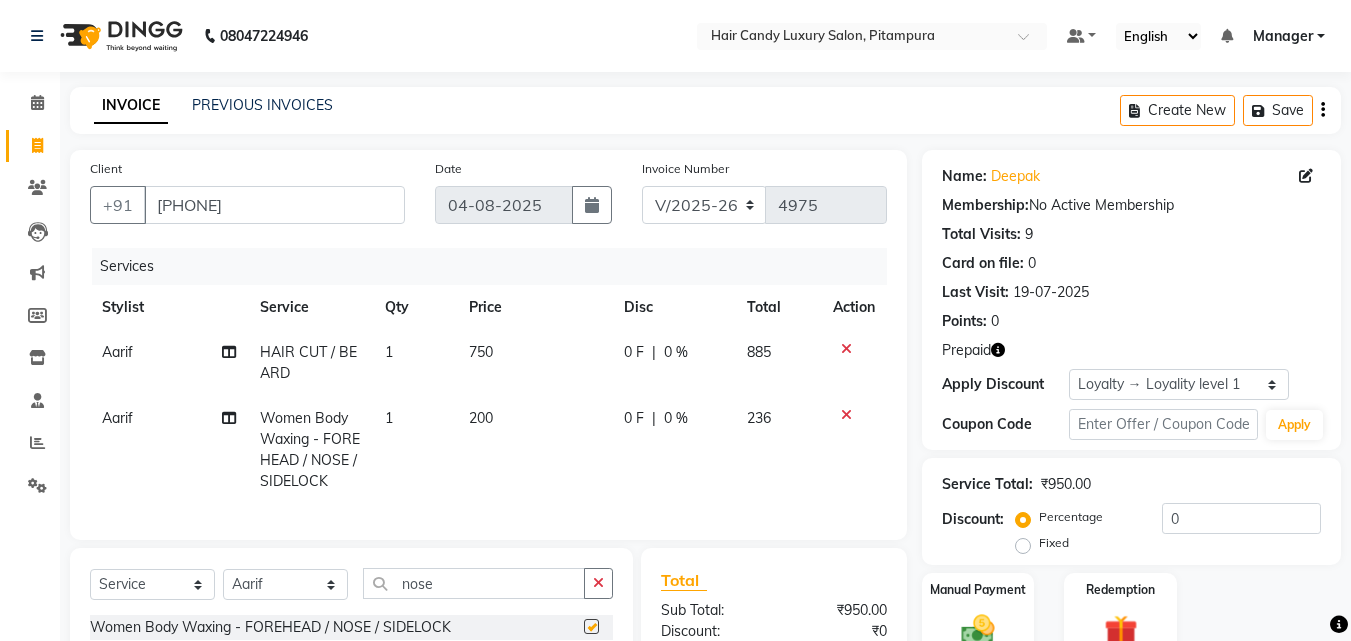checkbox on "false" 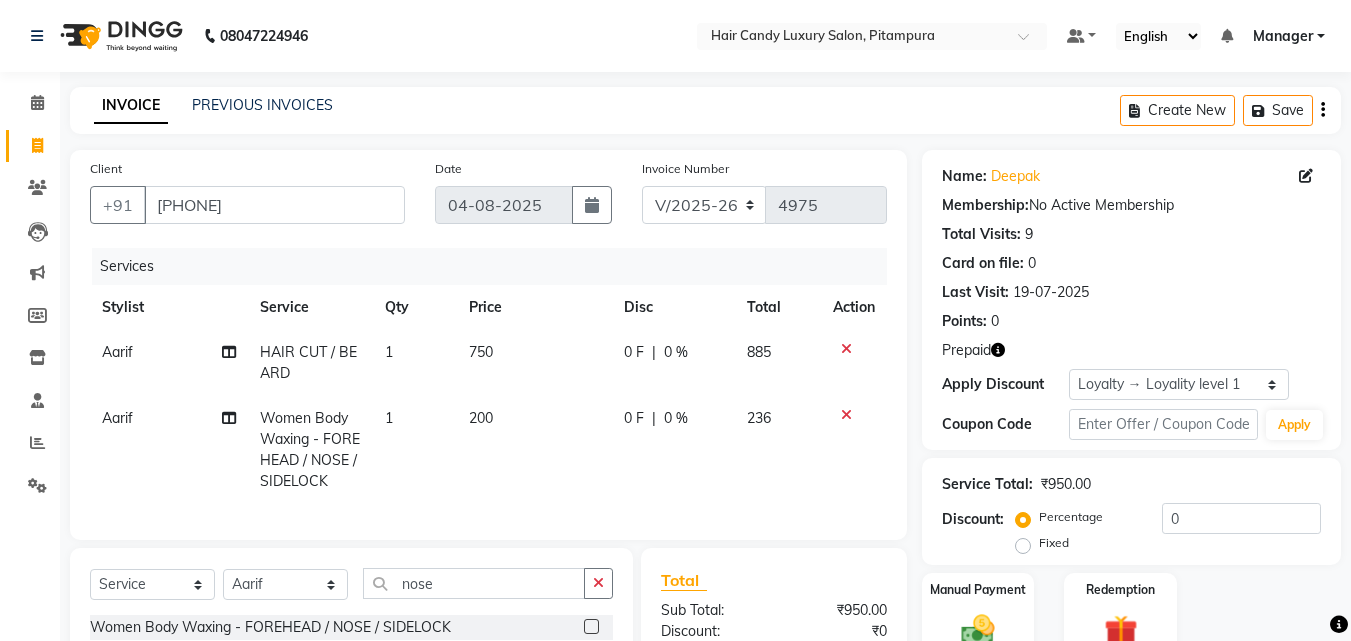 scroll, scrollTop: 246, scrollLeft: 0, axis: vertical 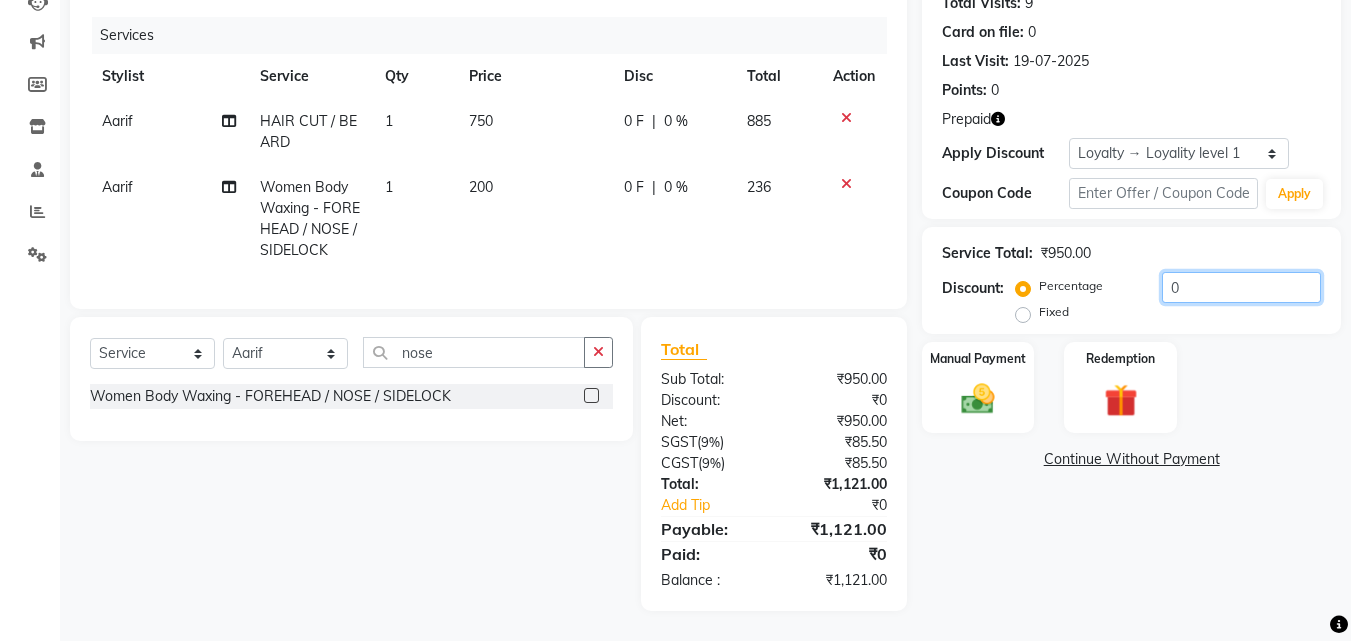 click on "0" 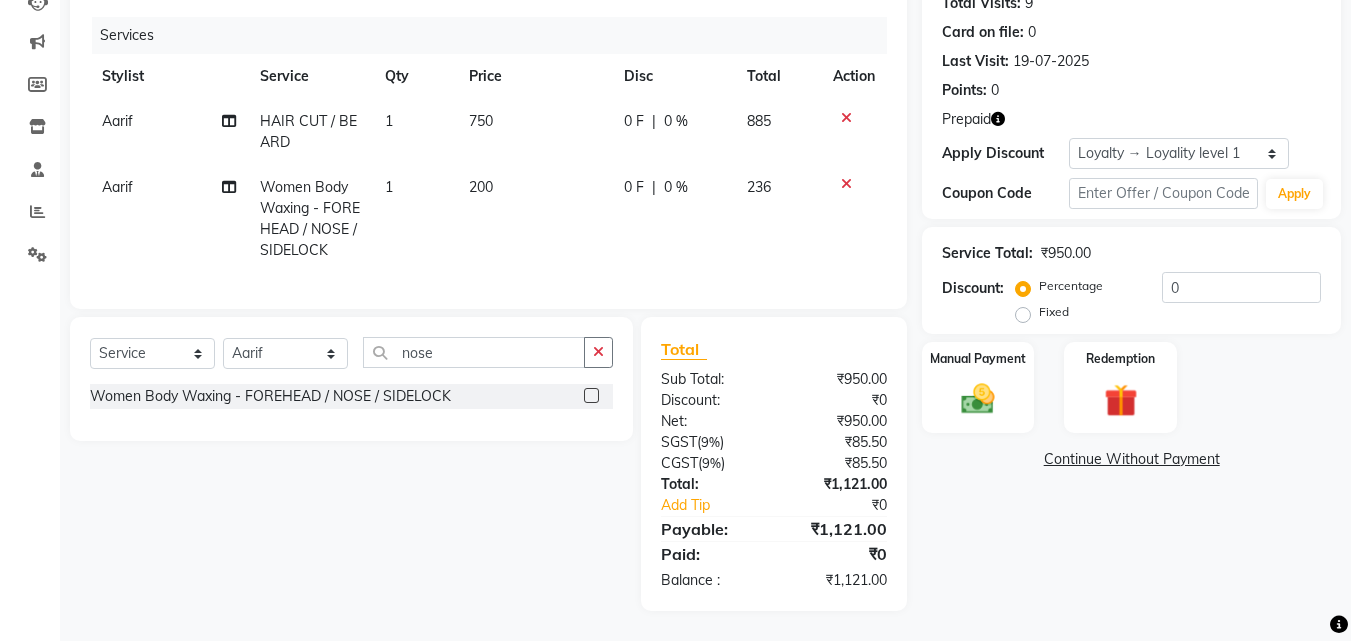 click 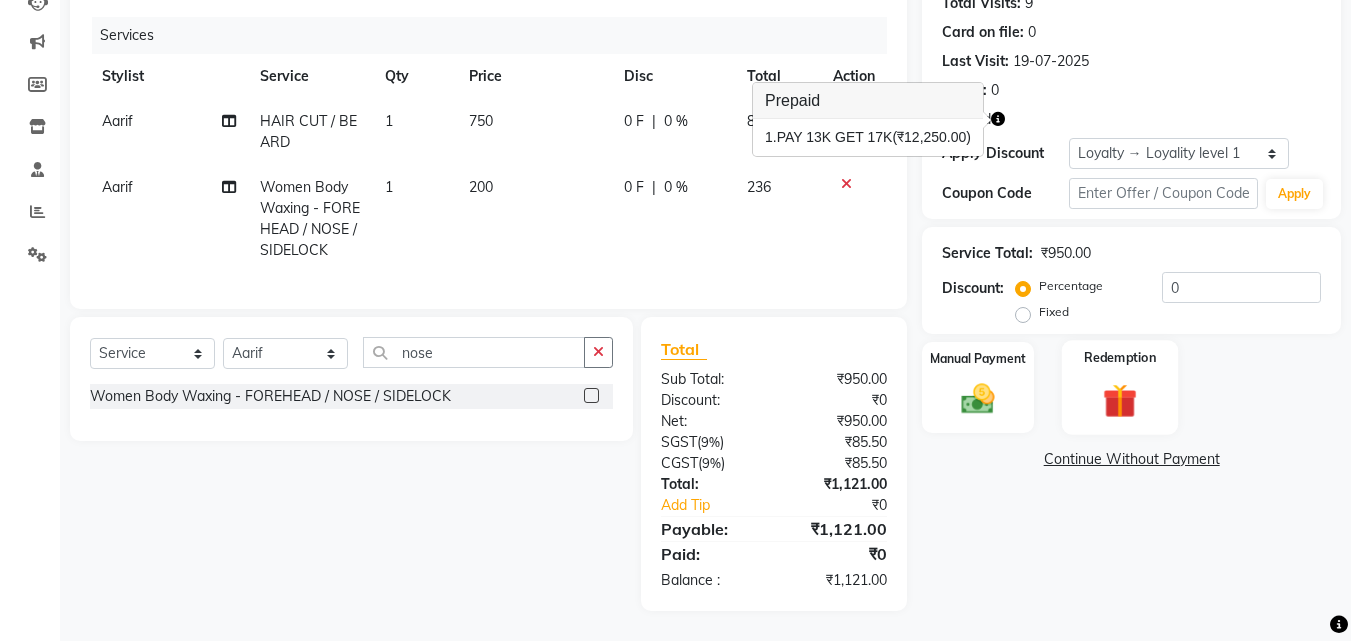 click 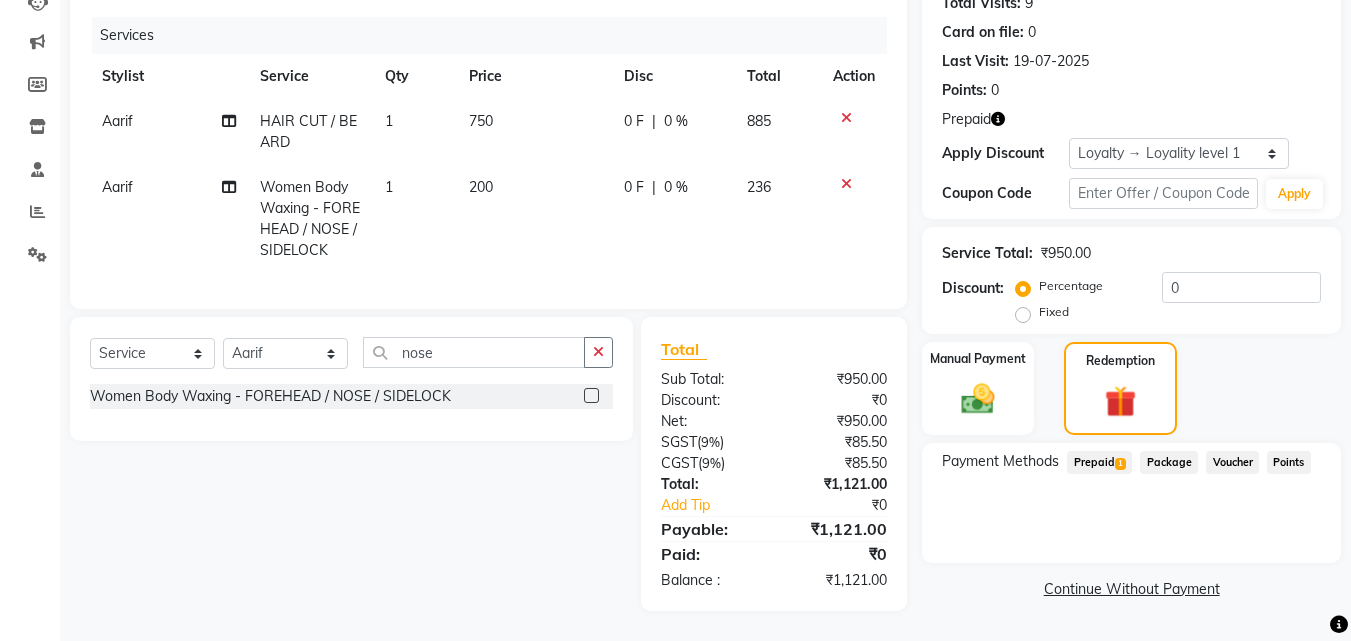 click on "Prepaid  1" 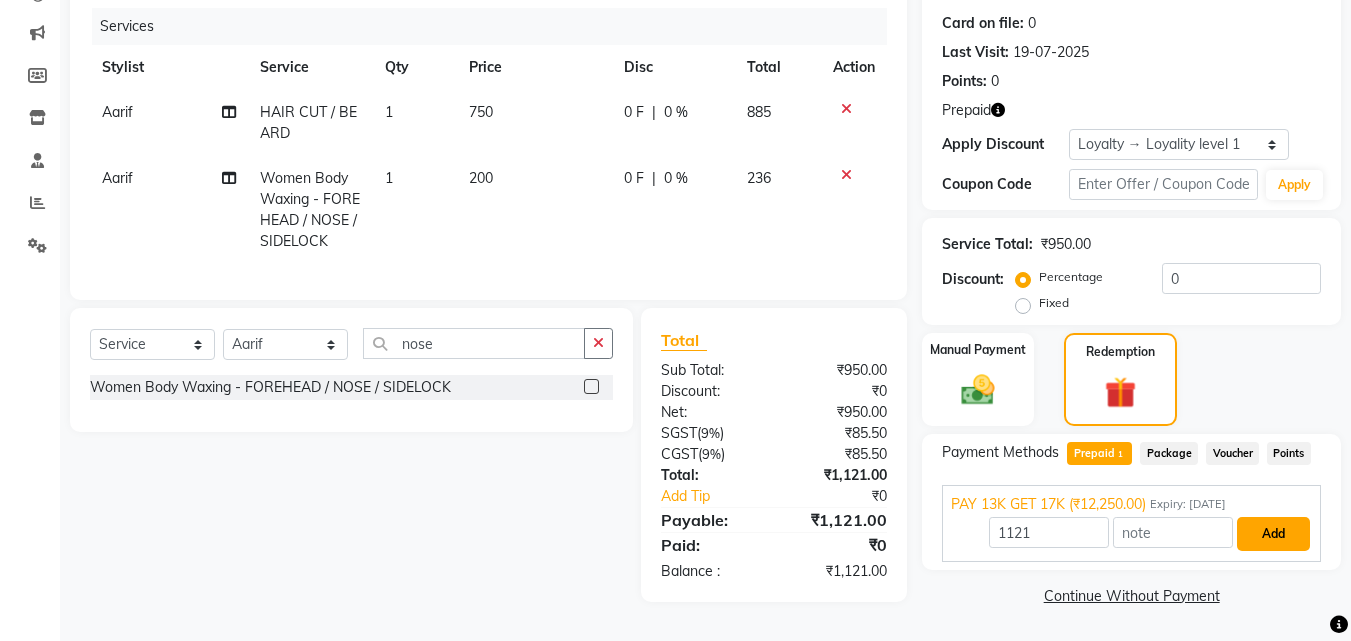 click on "Add" at bounding box center [1273, 534] 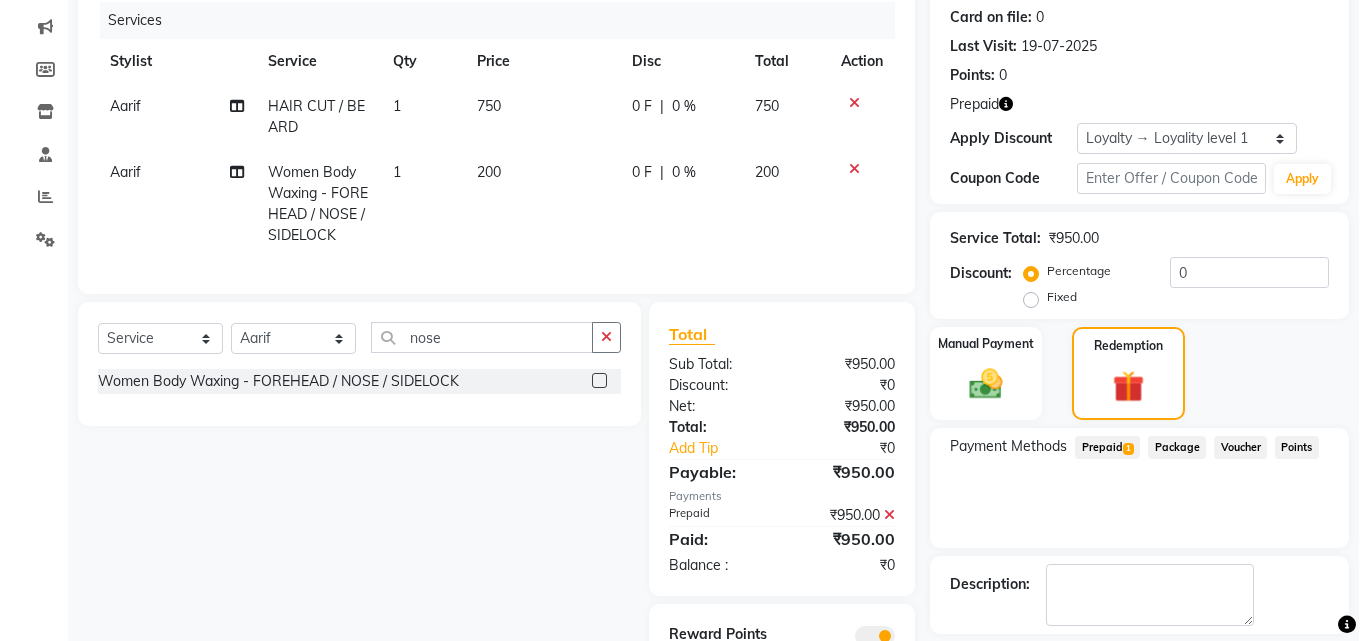 scroll, scrollTop: 345, scrollLeft: 0, axis: vertical 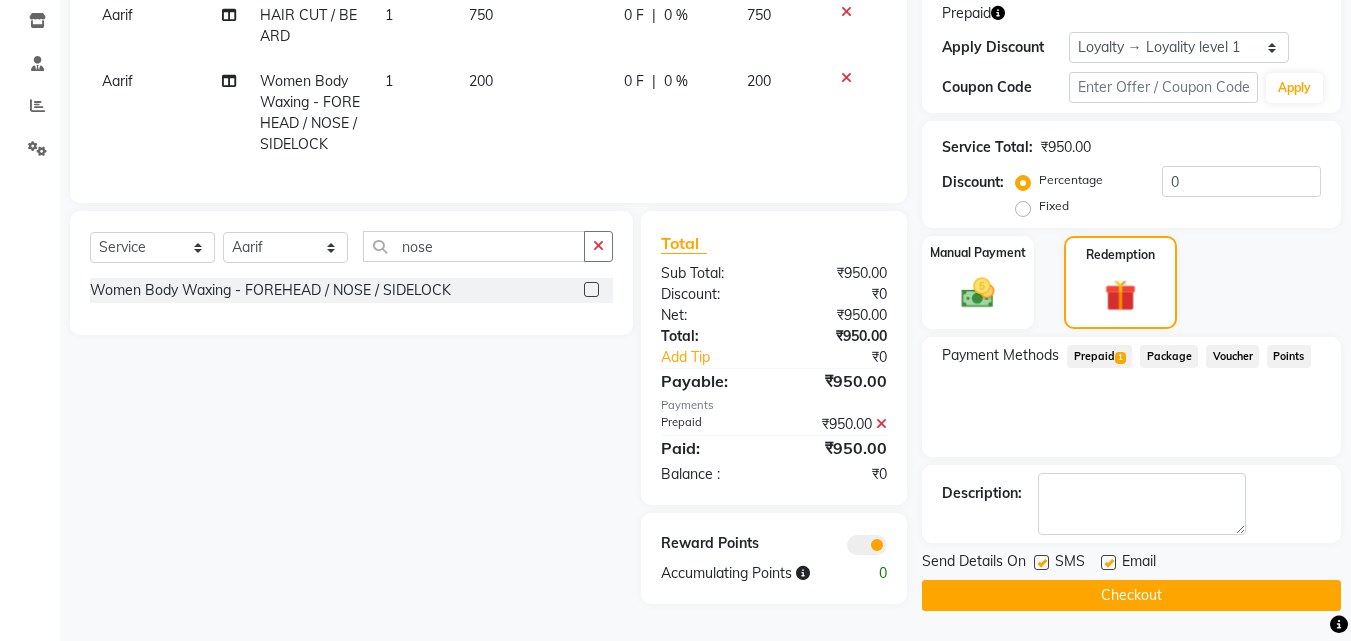 click 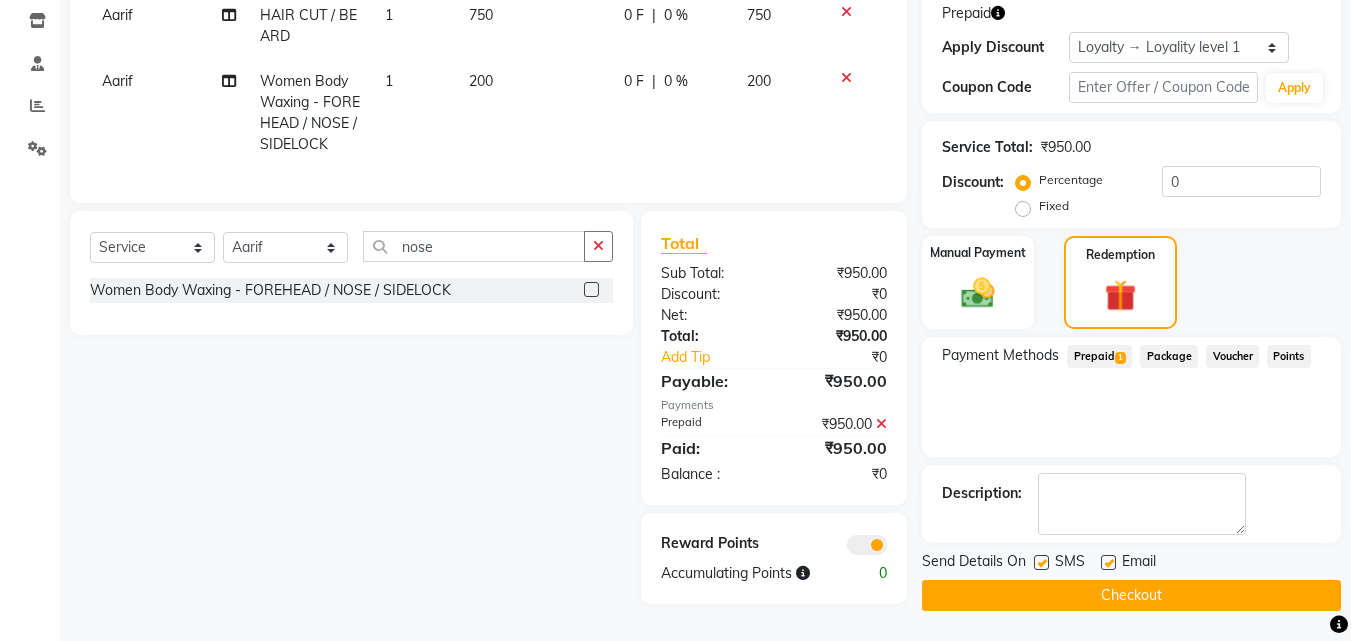 click 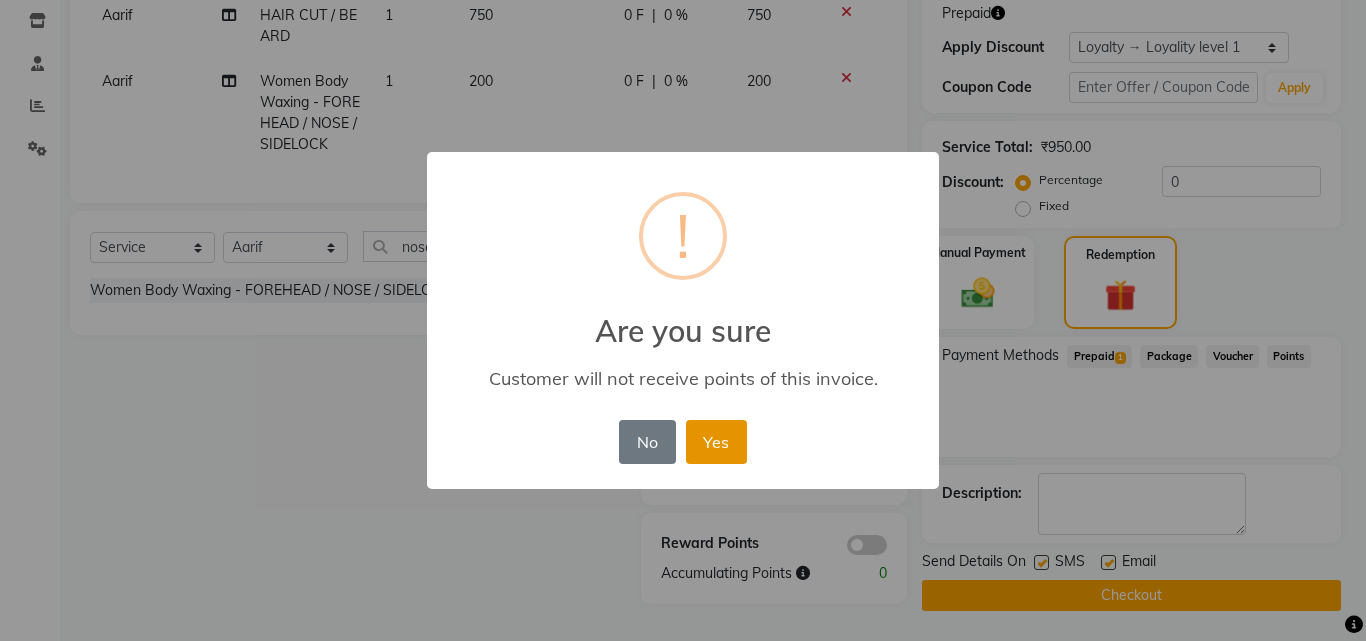 click on "Yes" at bounding box center [716, 442] 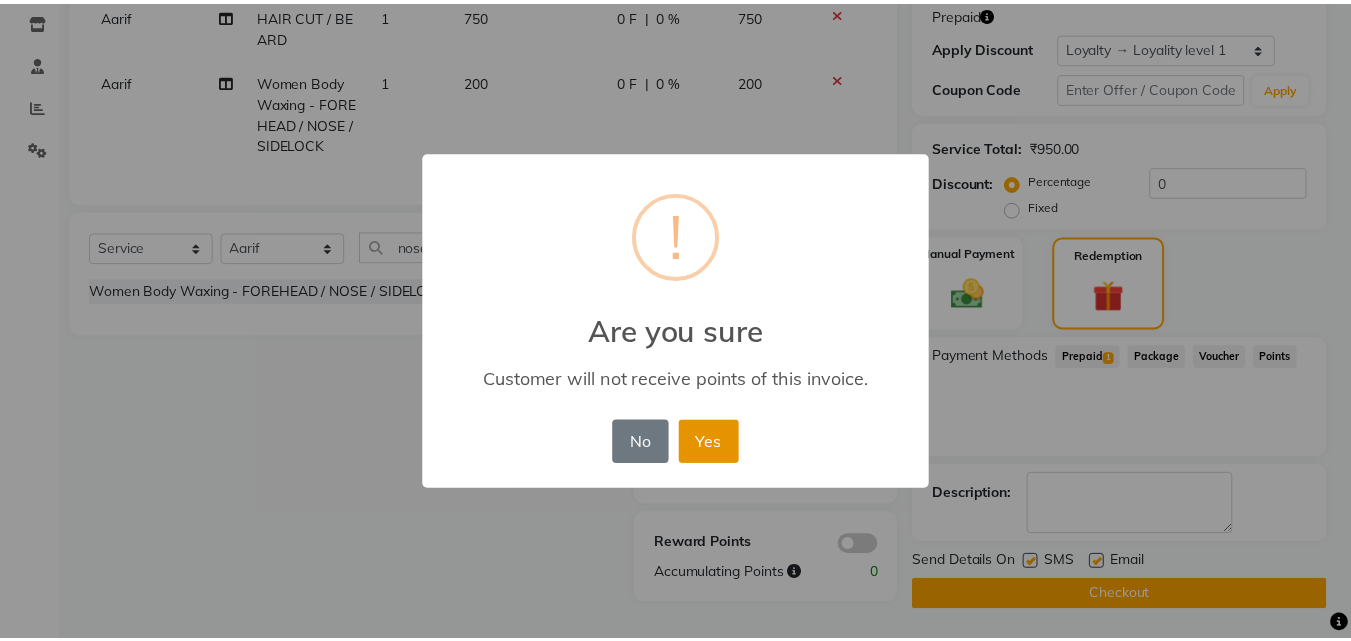 scroll, scrollTop: 337, scrollLeft: 0, axis: vertical 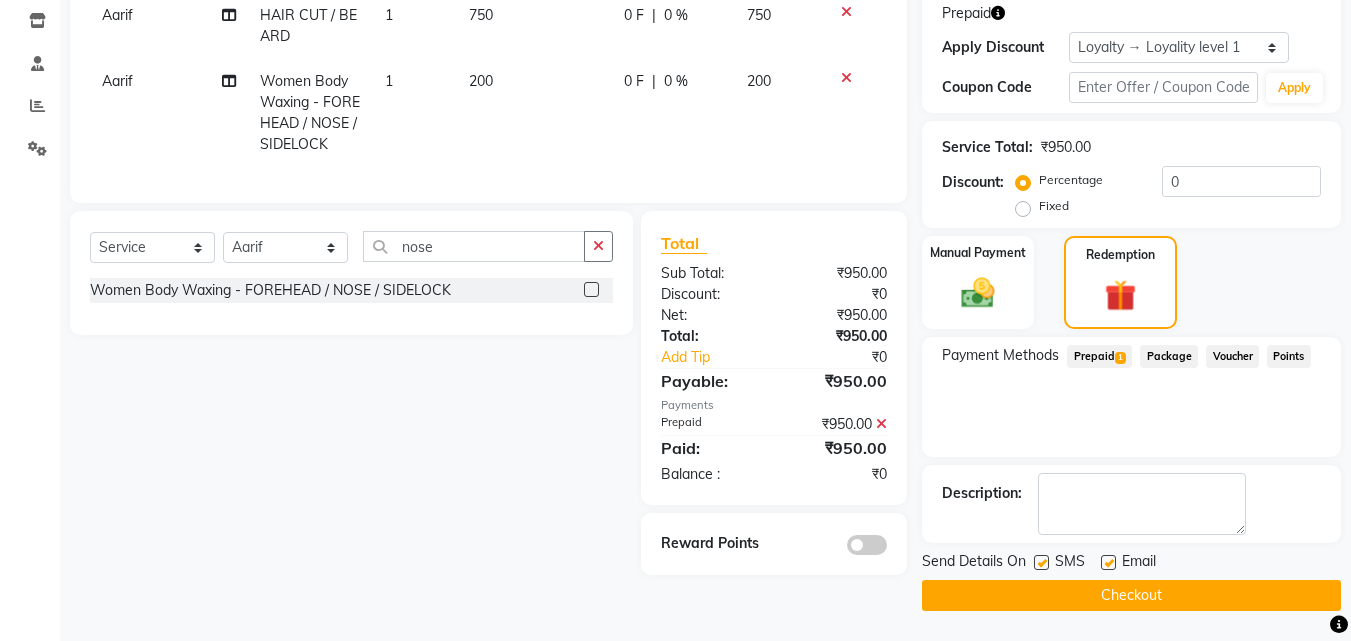 click on "Checkout" 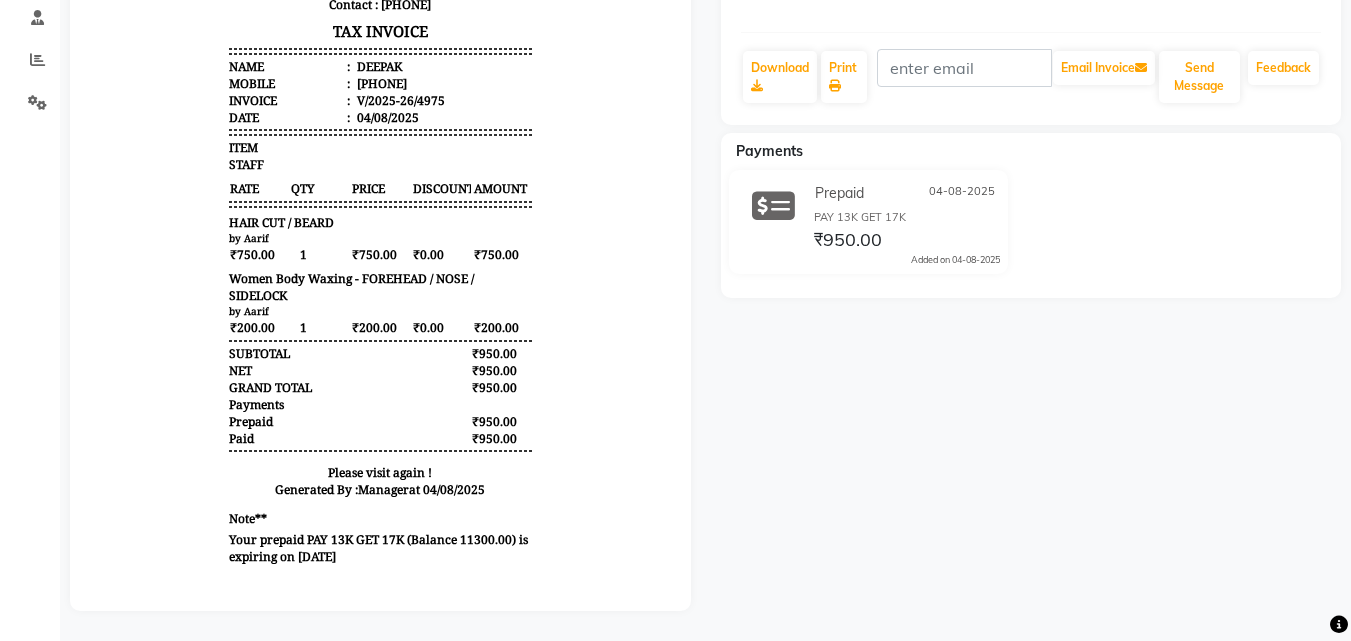 scroll, scrollTop: 0, scrollLeft: 0, axis: both 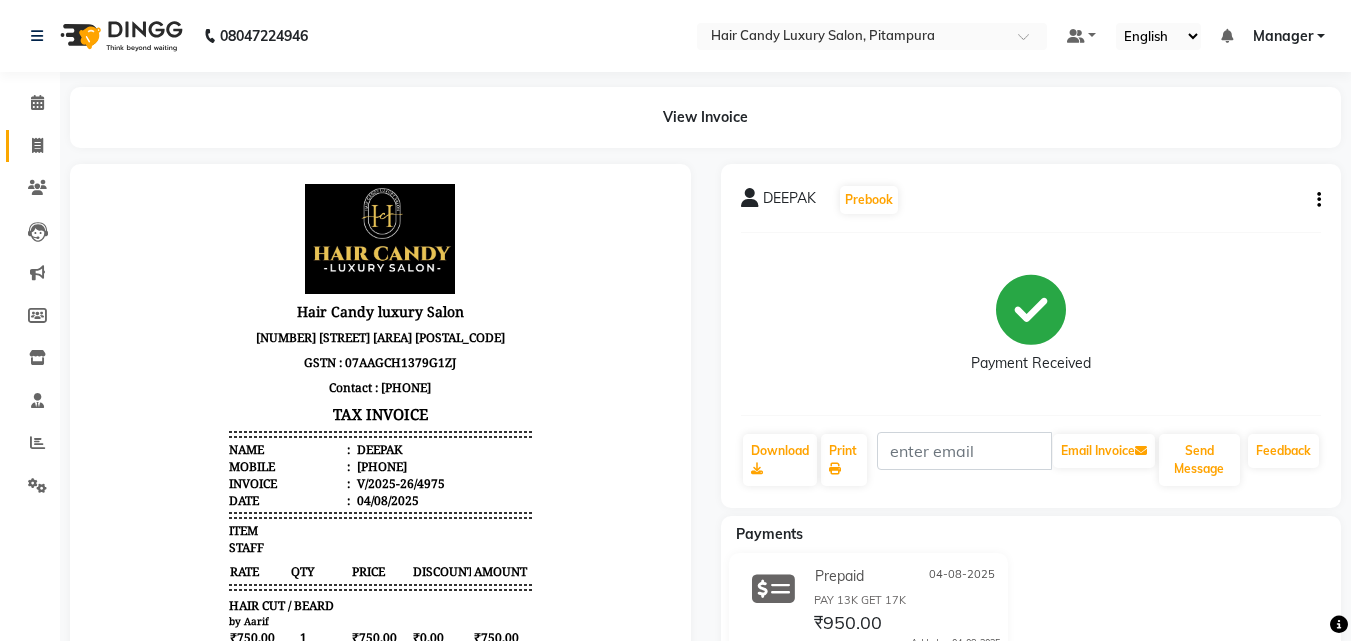 click 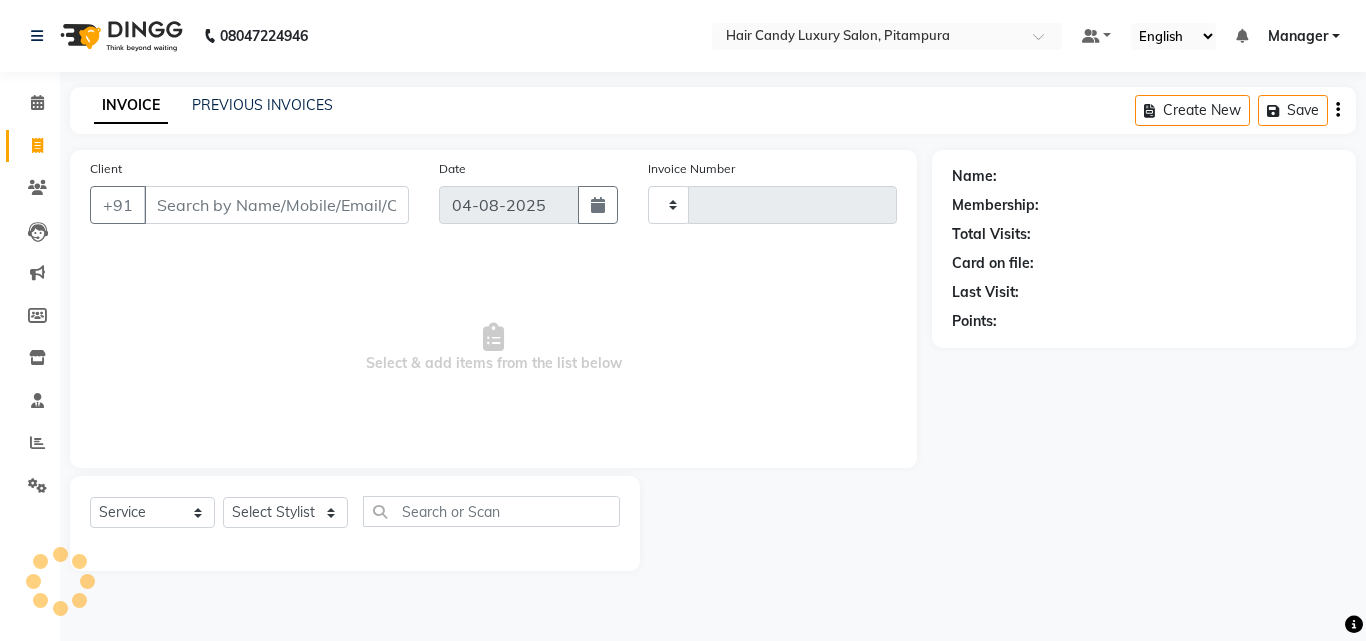 type on "4976" 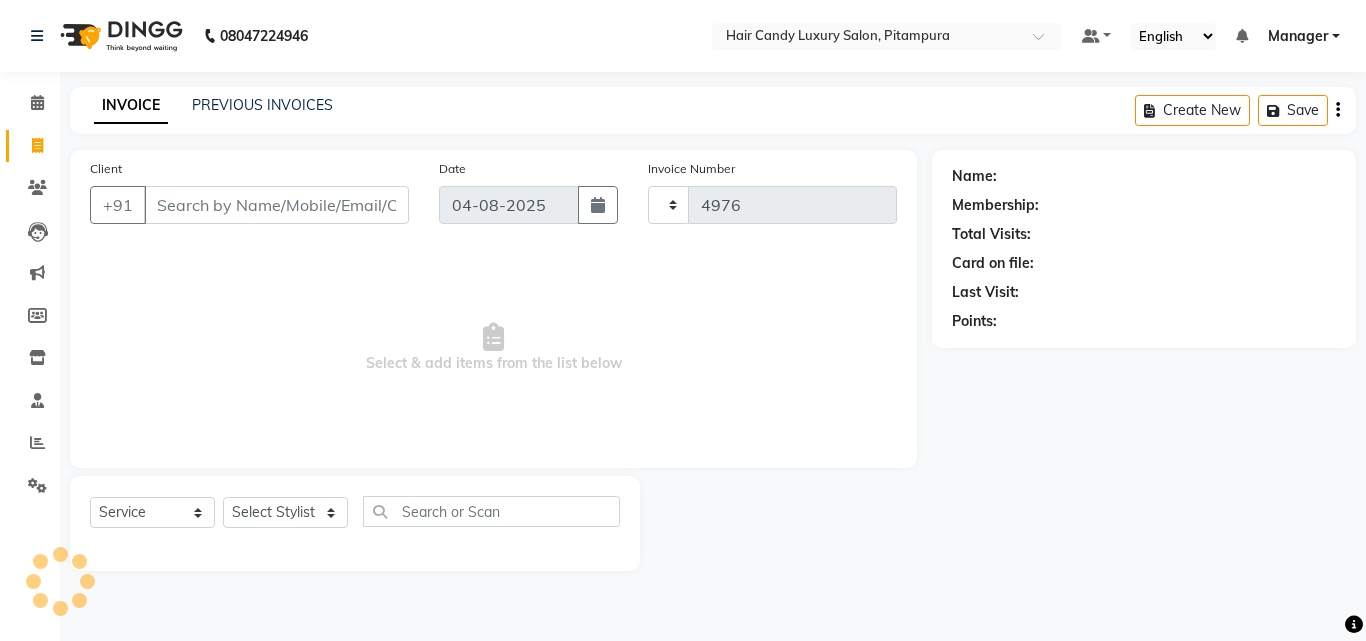 select on "4720" 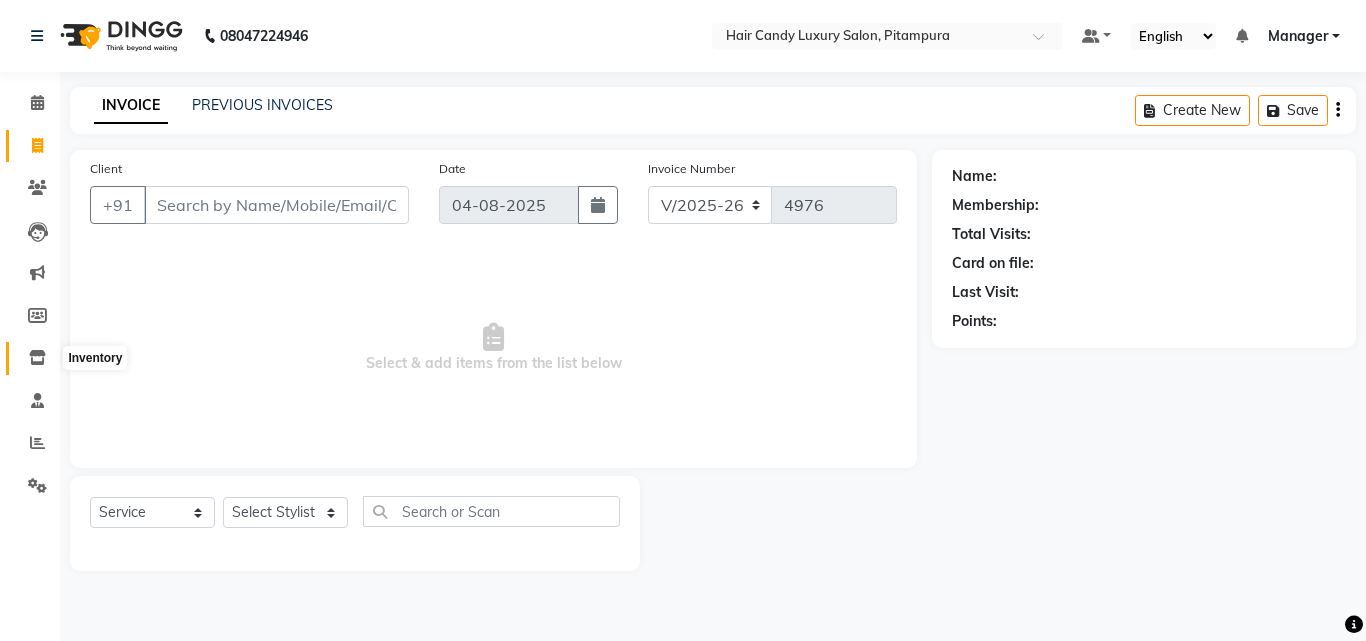 click 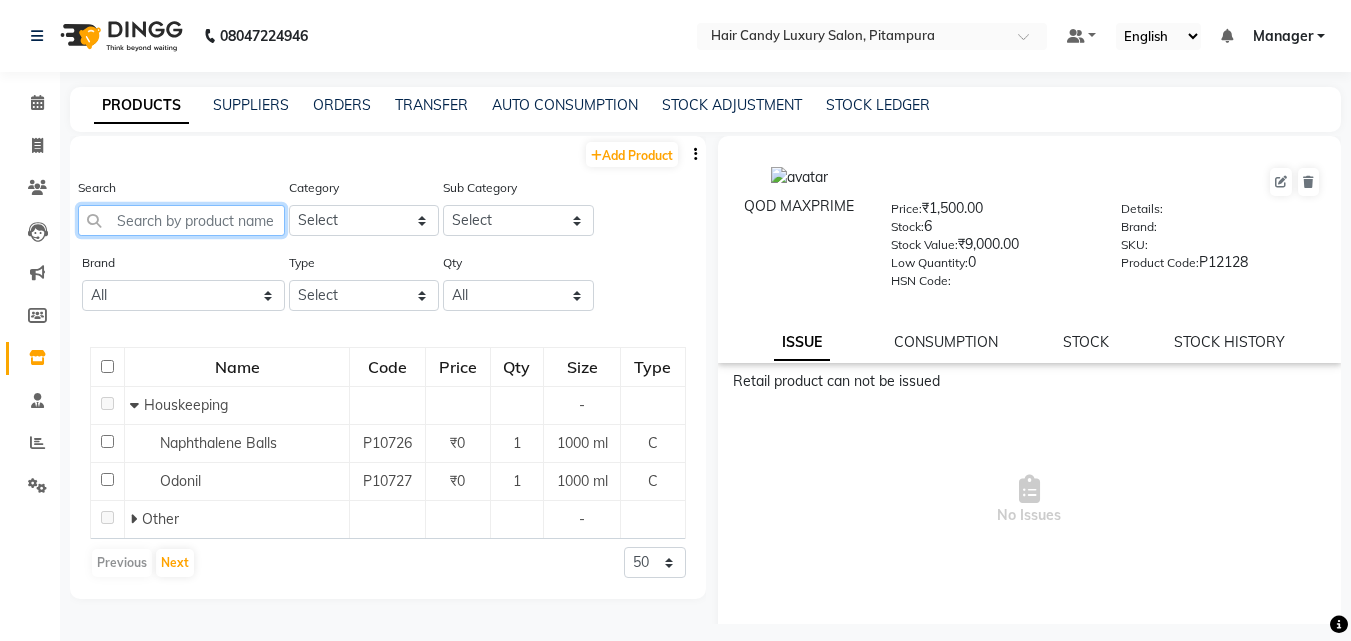 click 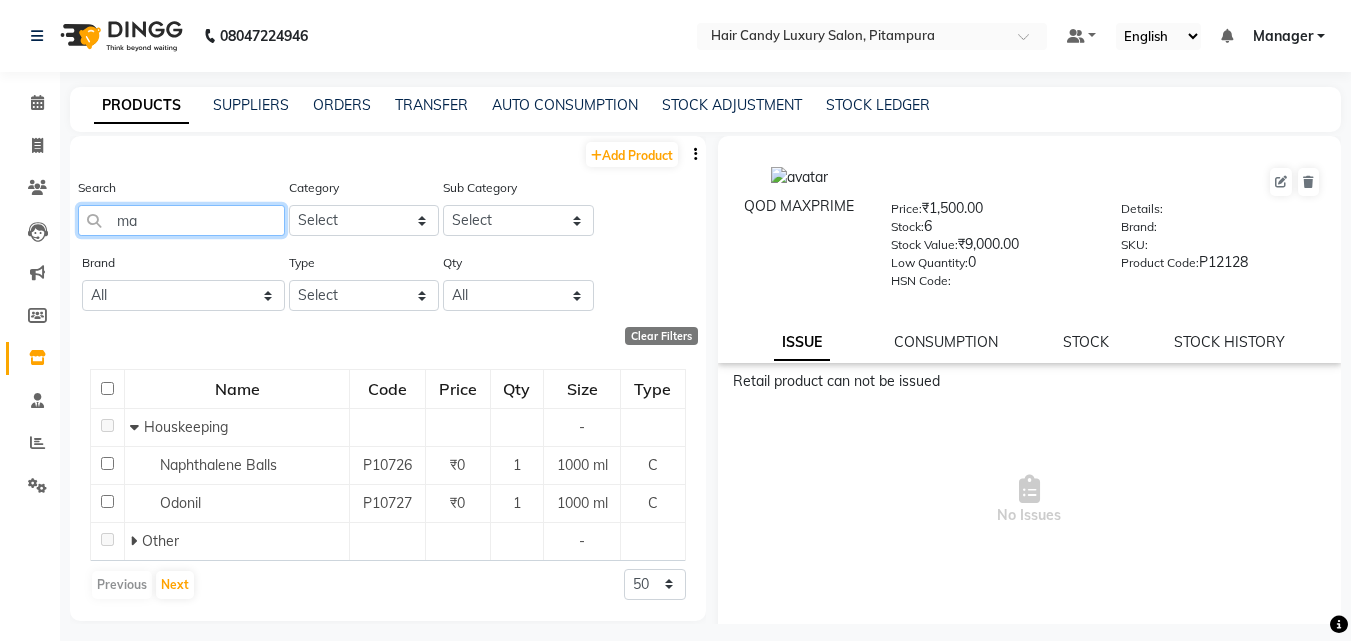 type on "m" 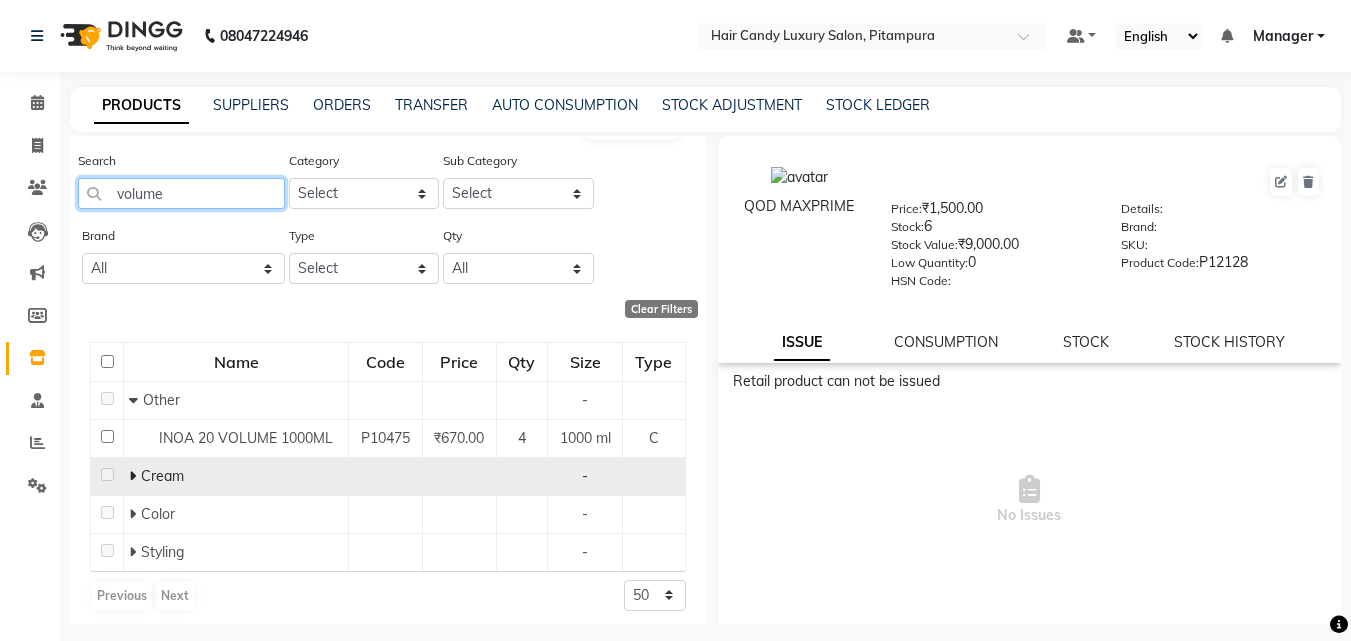 scroll, scrollTop: 35, scrollLeft: 0, axis: vertical 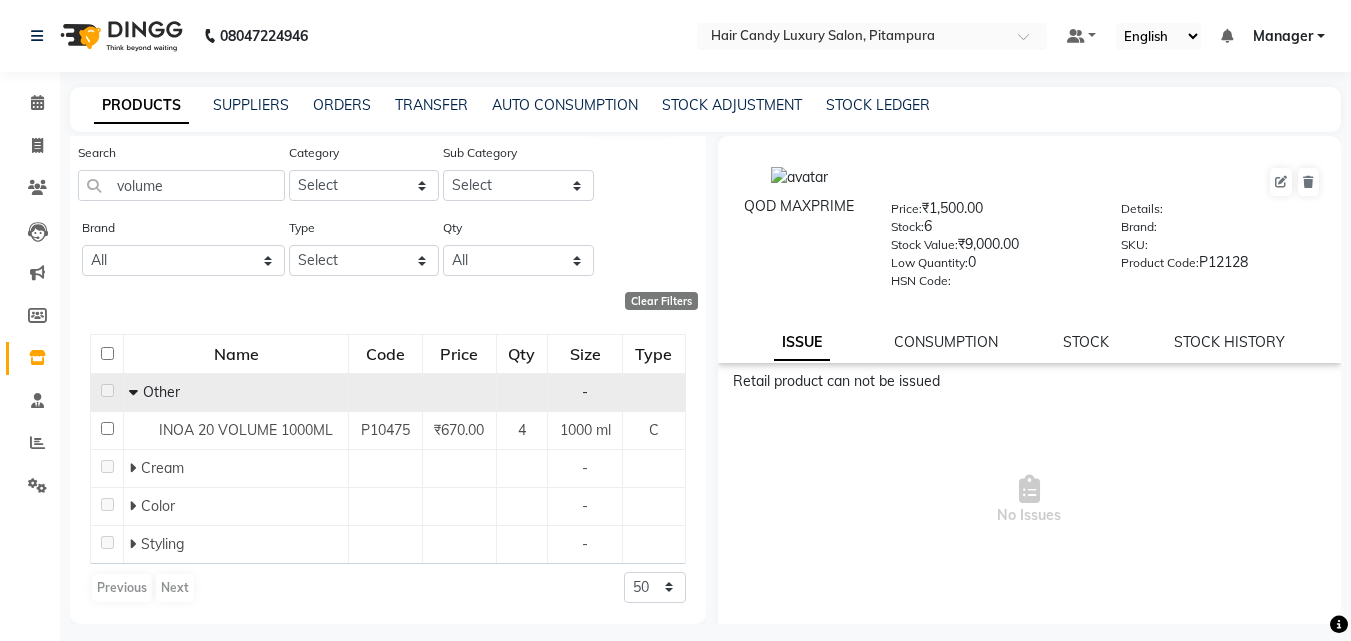 click on "Other" 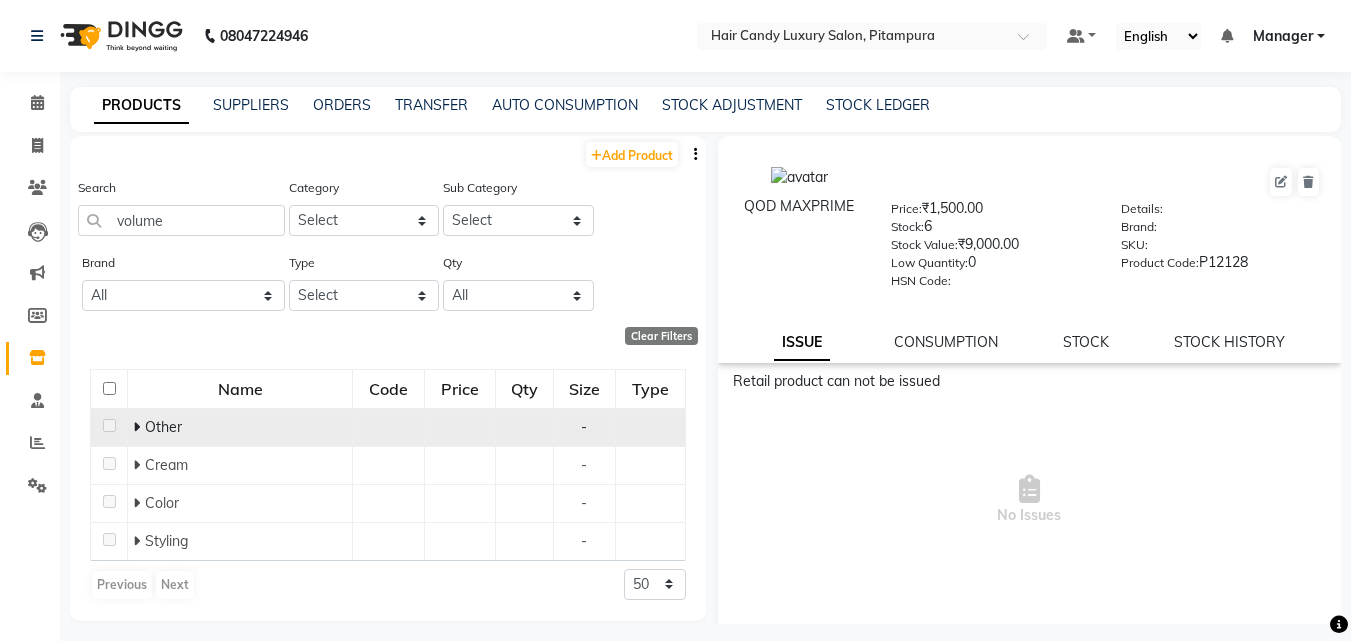 scroll, scrollTop: 0, scrollLeft: 0, axis: both 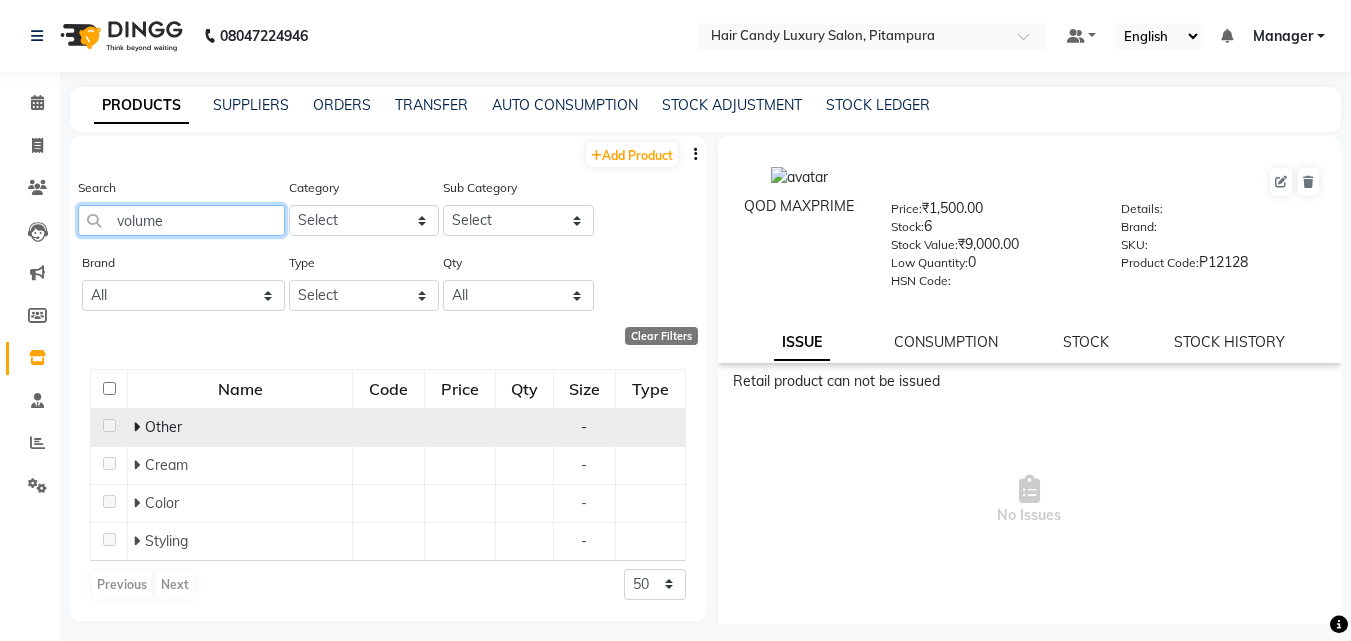 click on "volume" 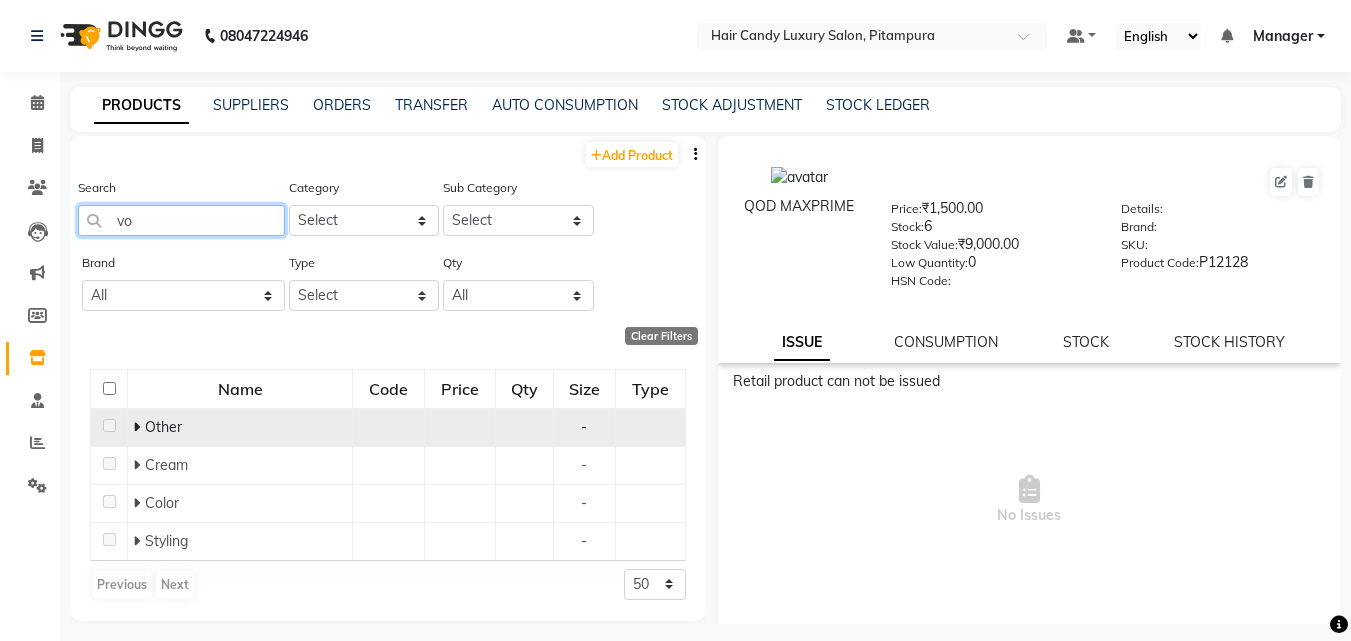 type on "v" 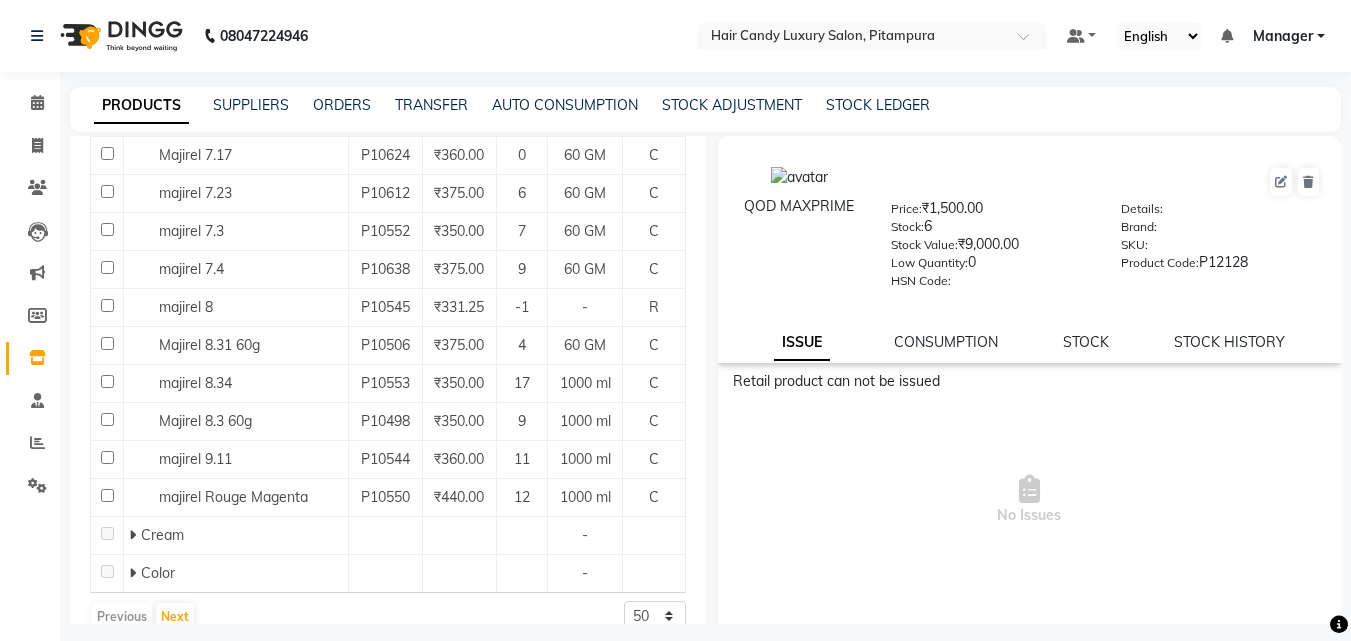 scroll, scrollTop: 1200, scrollLeft: 0, axis: vertical 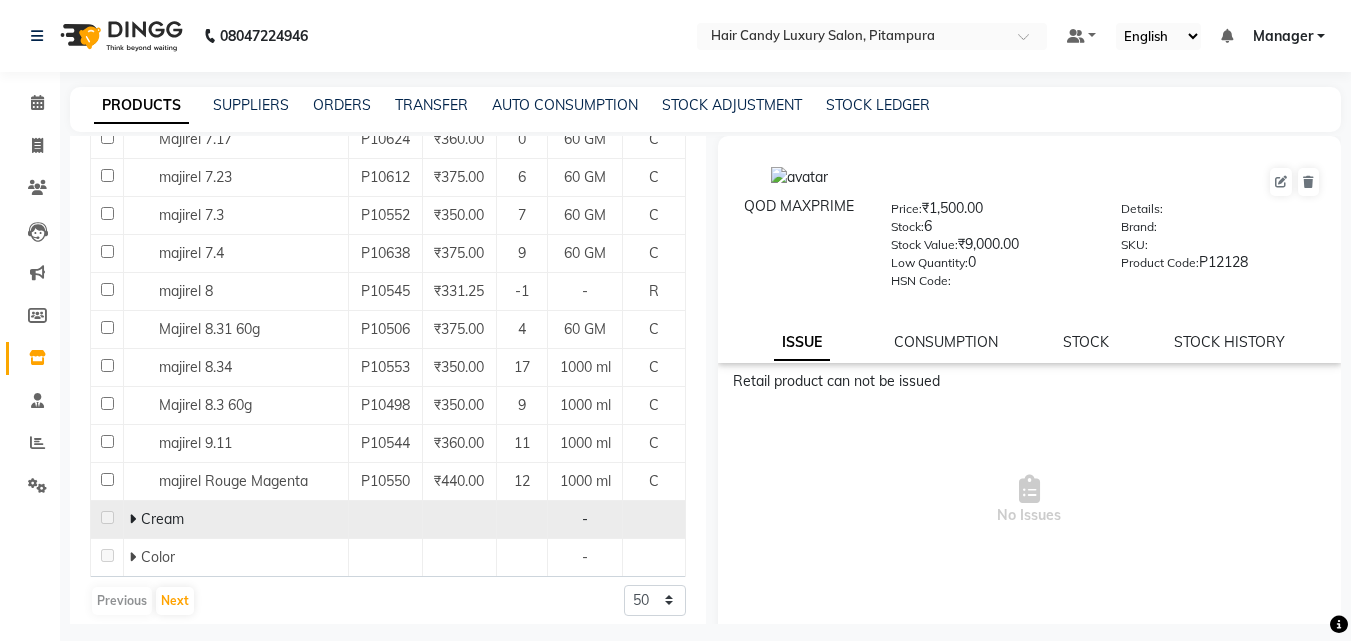 click on "Cream" 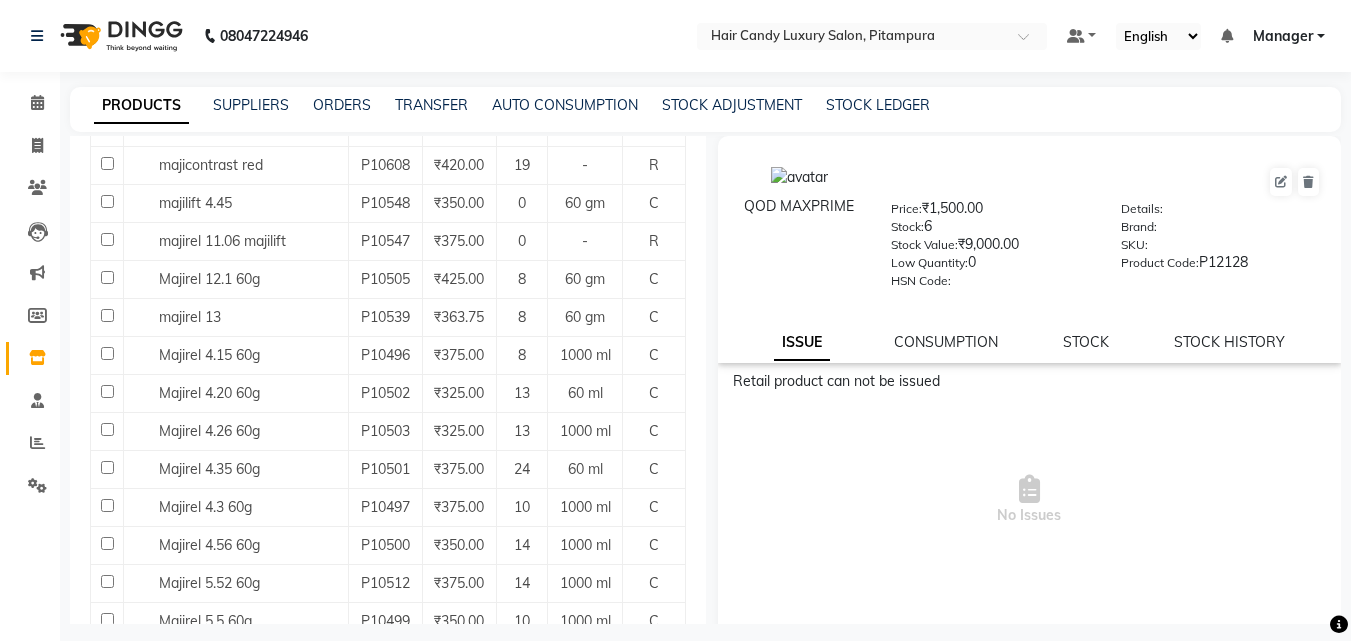 scroll, scrollTop: 0, scrollLeft: 0, axis: both 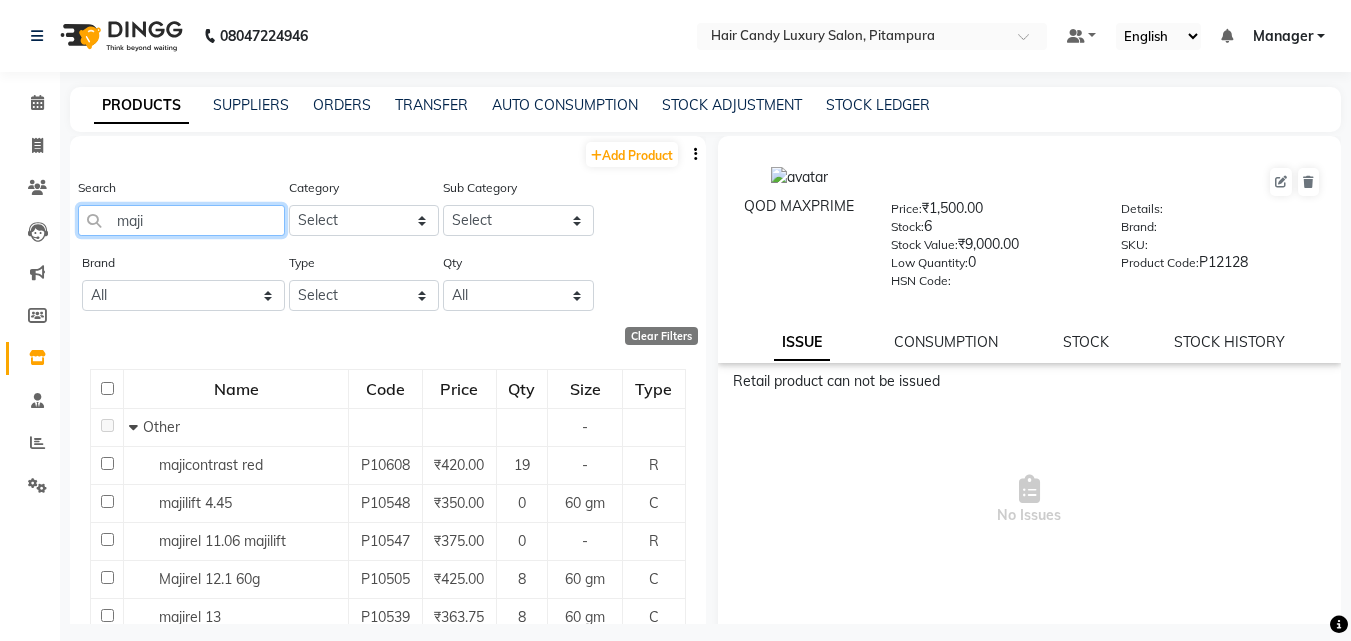 click on "maji" 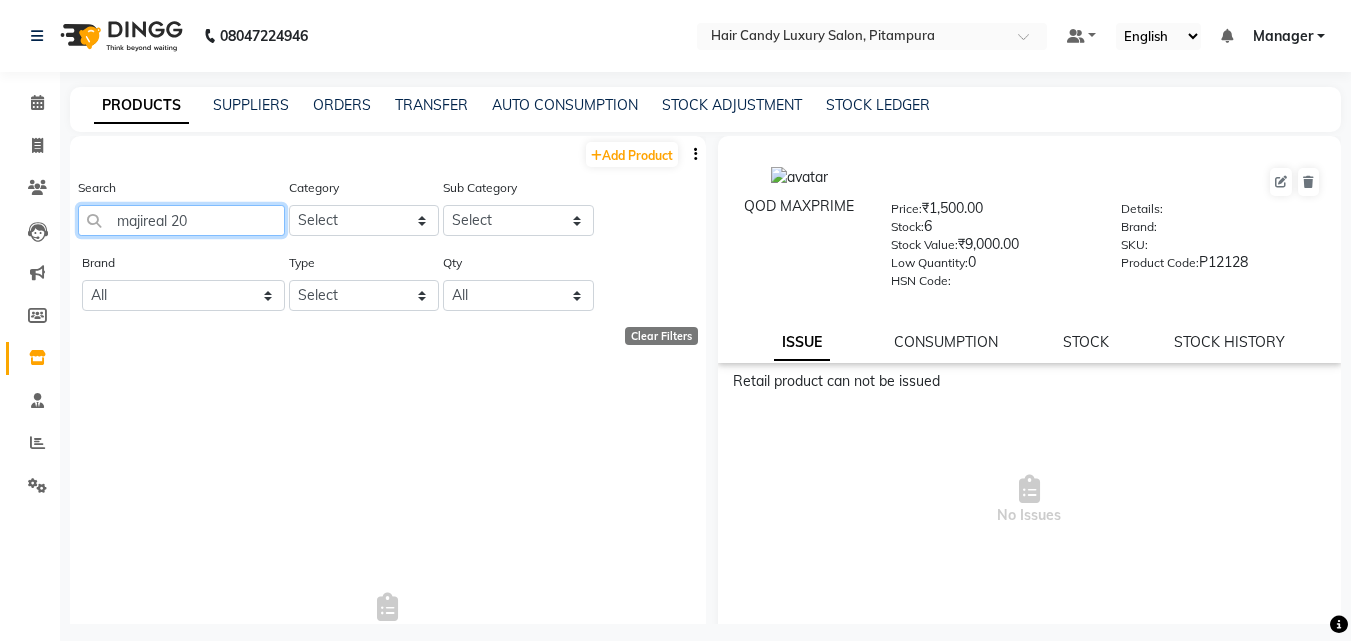 click on "majireal 20" 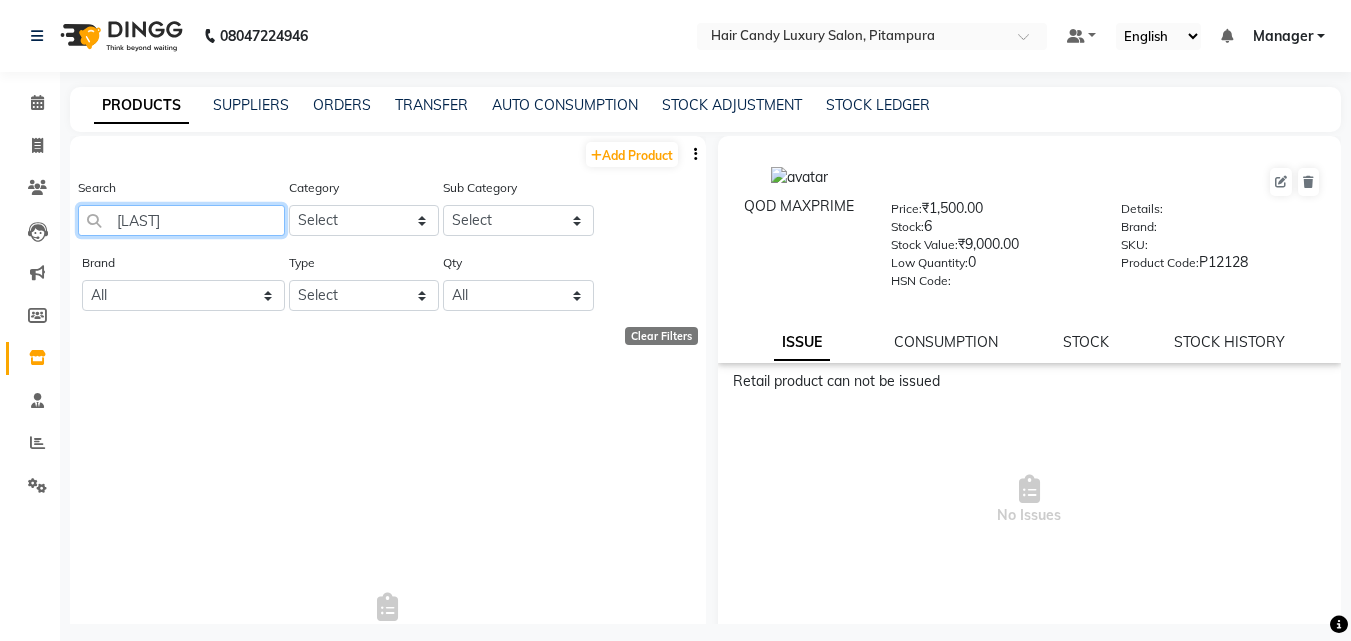 click on "majireal" 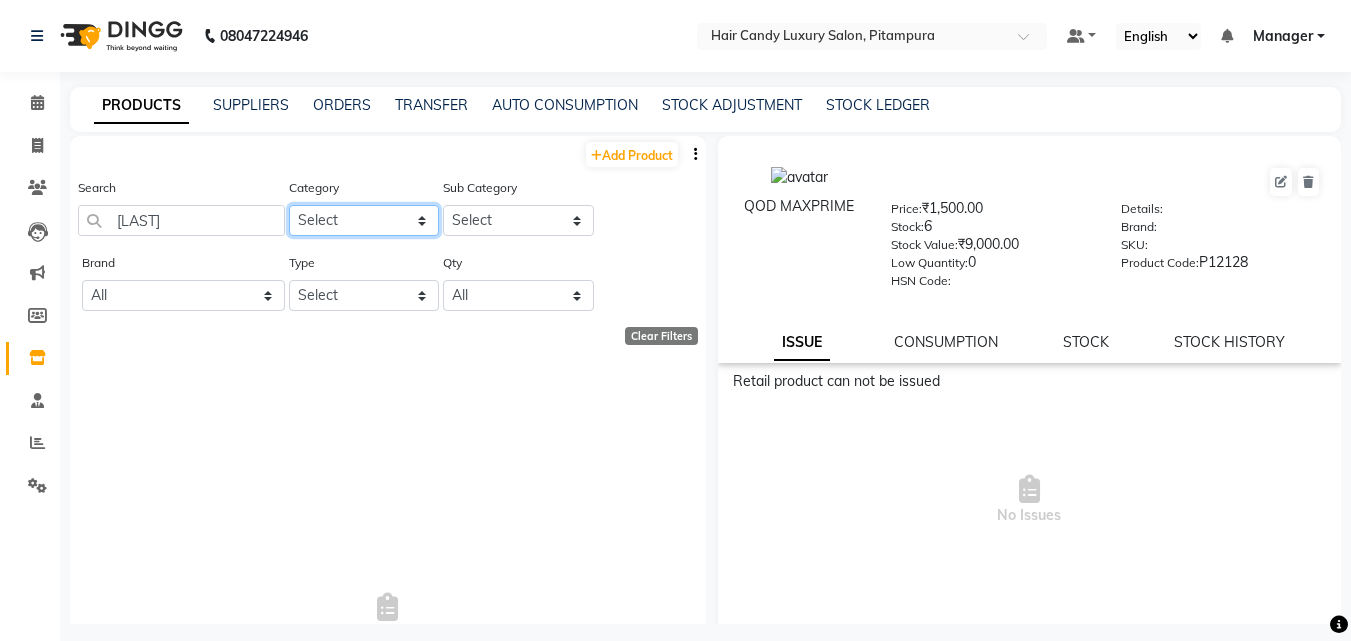 click on "Select Hair Skin Makeup Personal Care Appliances Beard Waxing Disposable Threading Hands and Feet Beauty Planet Botox Cadiveu Casmara Cheryls Loreal Olaplex Body Nail value card Other" 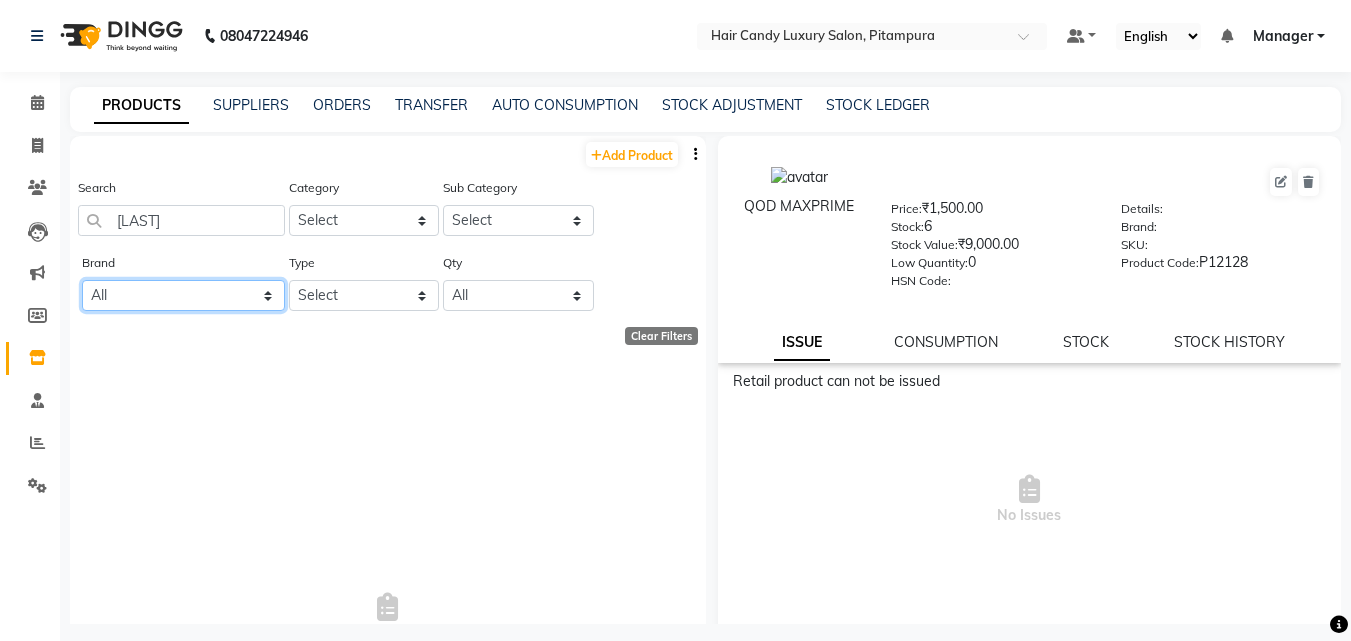 click on "All Casmara Cheryl Cheryls D-tan Gk I Gora Inoa Color Tubes Kanpeki Lea Levett Loreal L'oreal Majirel Color Organic Harvest Oxy Ozone Sara Schwarzkopf Sebastian Seb Backwash Skeyndor Wella Wella Backwash Wella Sp Wella Tubes" 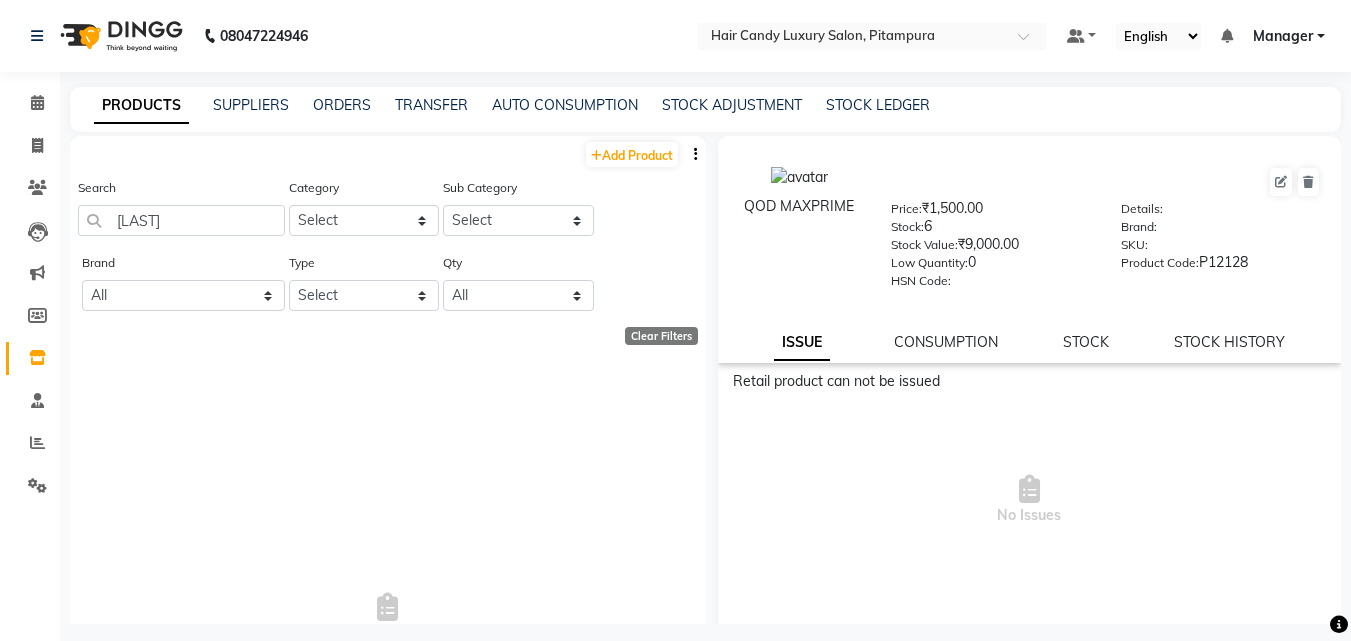 click on "Add Product  Search majireal Category Select Hair Skin Makeup Personal Care Appliances Beard Waxing Disposable Threading Hands and Feet Beauty Planet Botox Cadiveu Casmara Cheryls Loreal Olaplex Body Nail value card Other Sub Category Select Brand All Casmara Cheryl Cheryls D-tan Gk I Gora Inoa Color Tubes Kanpeki Lea Levett Loreal L'oreal Majirel Color Organic Harvest Oxy Ozone Sara Schwarzkopf Sebastian Seb Backwash Skeyndor Wella Wella Backwash Wella Sp Wella Tubes Type Select Both Retail Consumable Qty All Low Out Of Stock  Clear Filters   No Products" 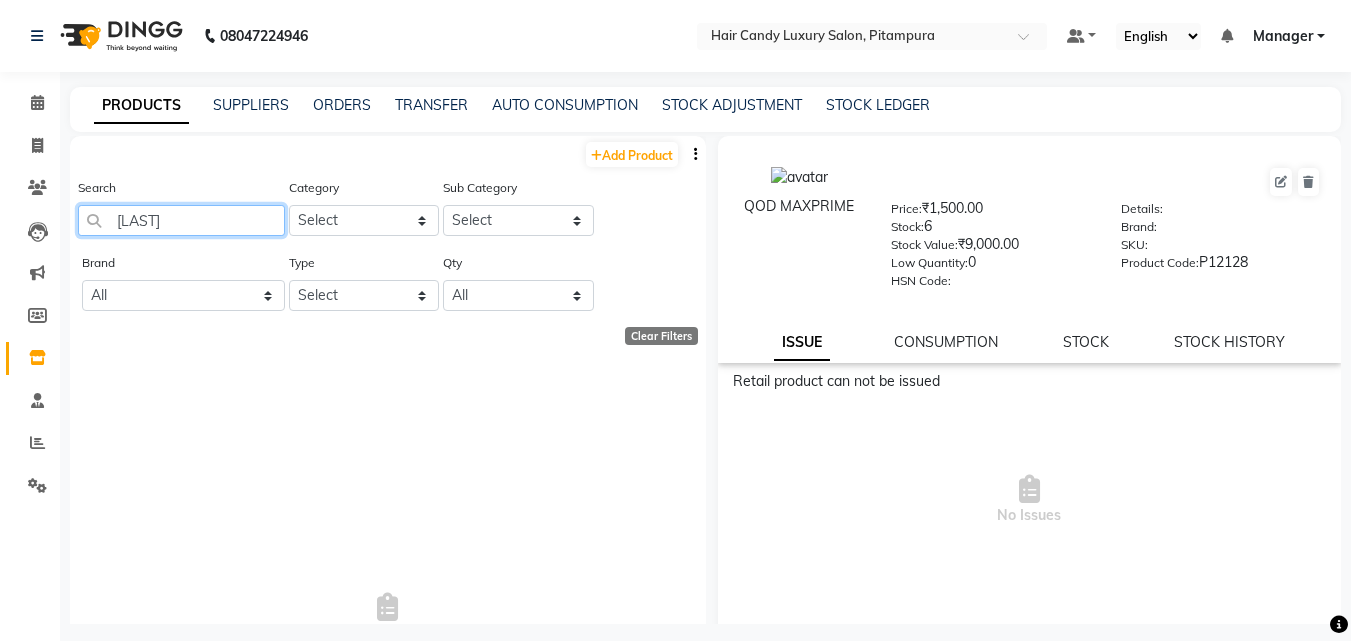 click on "majireal" 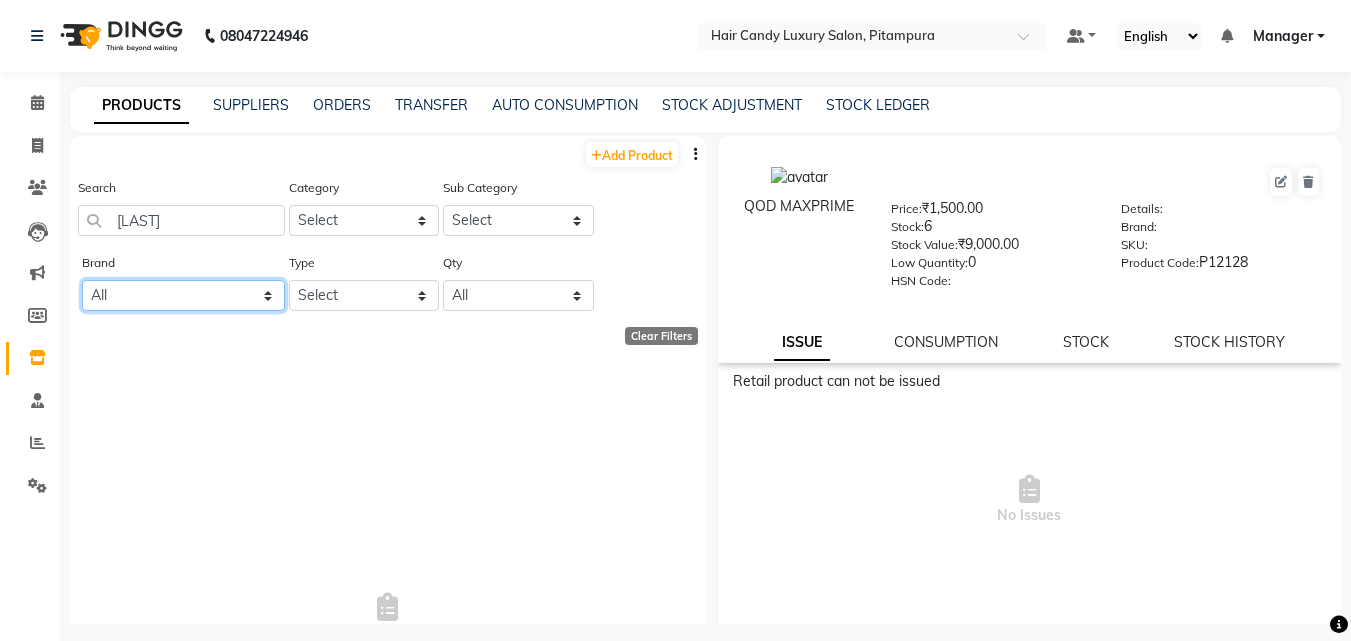 click on "All Casmara Cheryl Cheryls D-tan Gk I Gora Inoa Color Tubes Kanpeki Lea Levett Loreal L'oreal Majirel Color Organic Harvest Oxy Ozone Sara Schwarzkopf Sebastian Seb Backwash Skeyndor Wella Wella Backwash Wella Sp Wella Tubes" 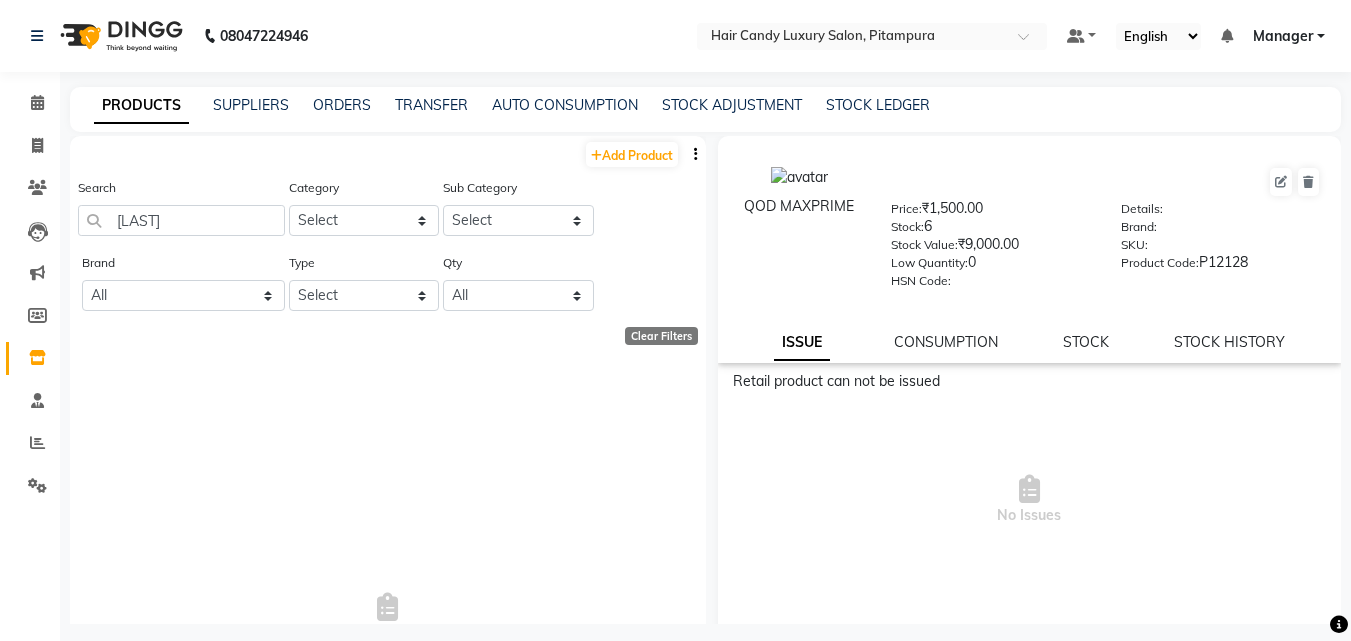 click on "No Products" at bounding box center (388, 619) 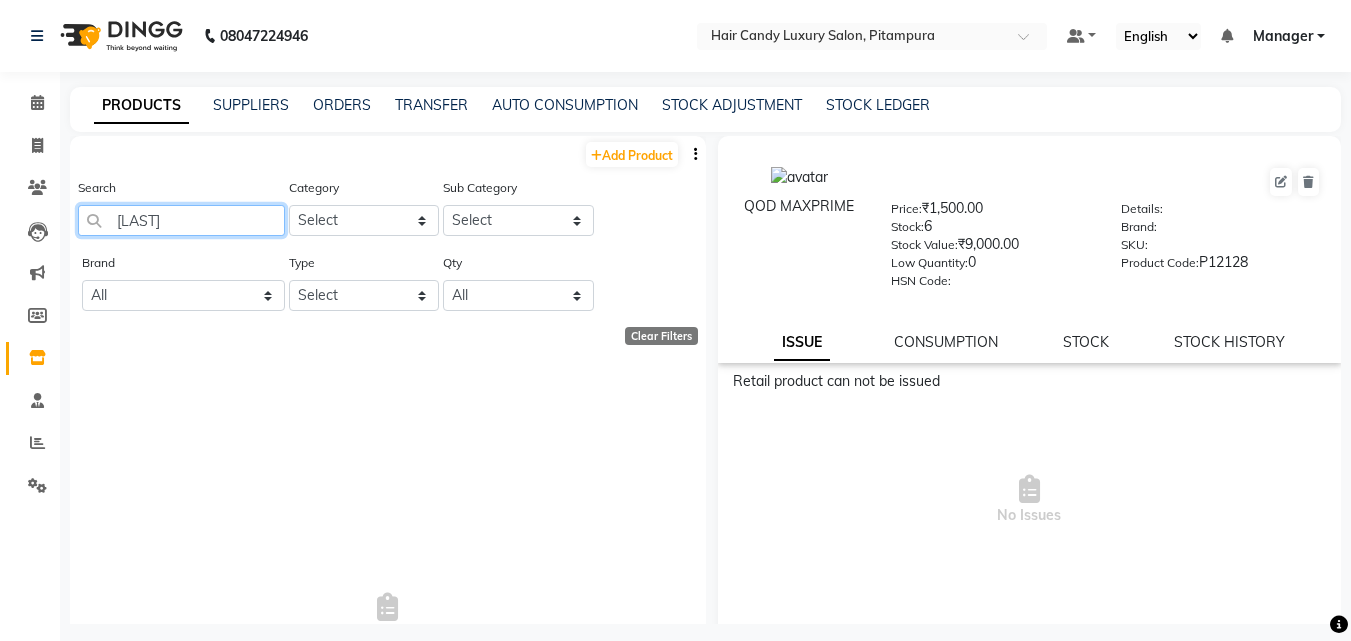 click on "majireal" 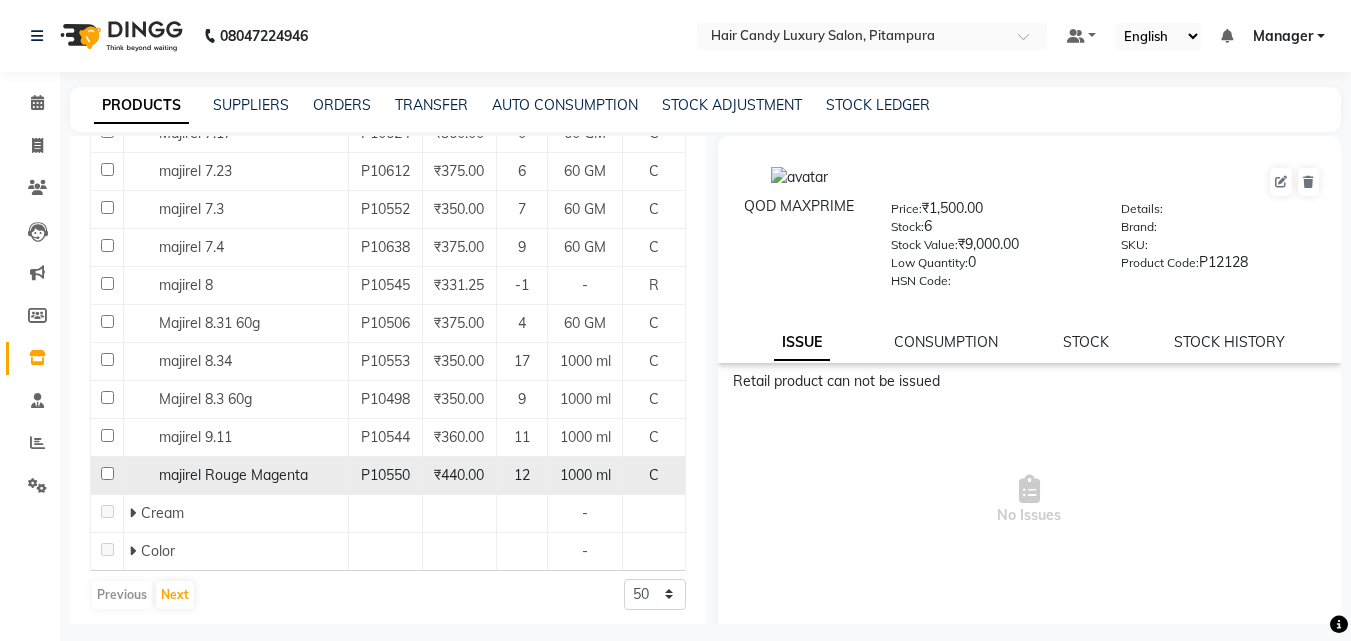 scroll, scrollTop: 1137, scrollLeft: 0, axis: vertical 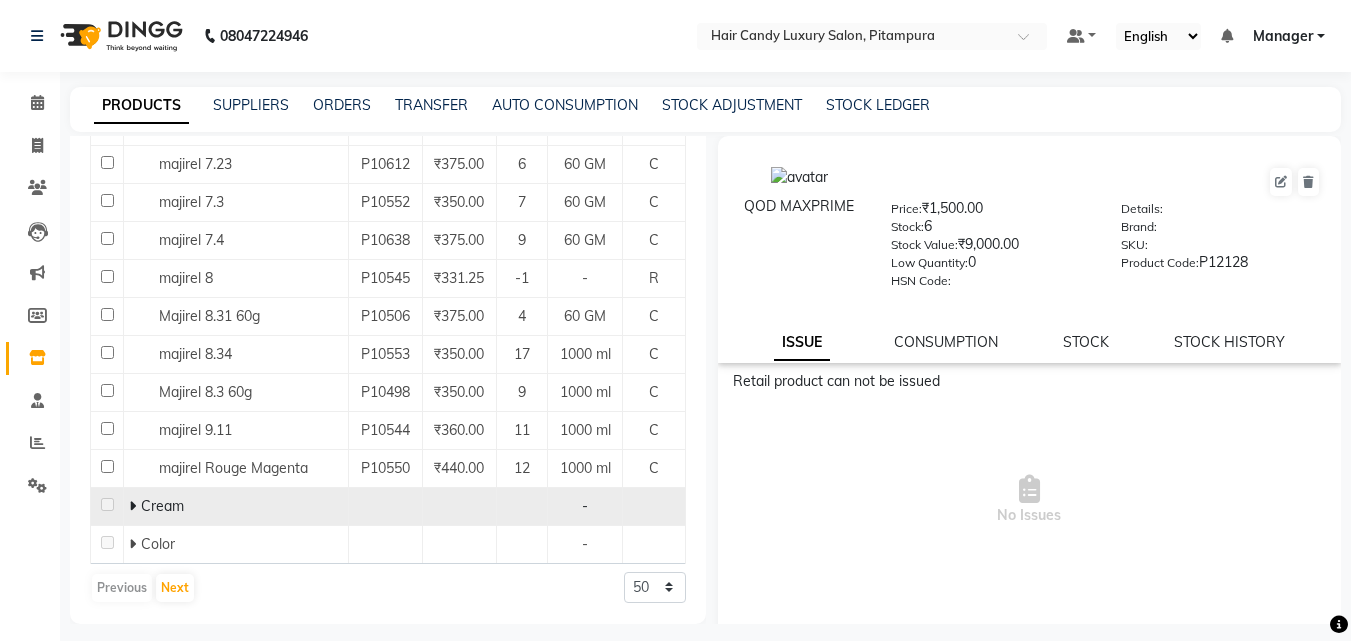 type on "majirel" 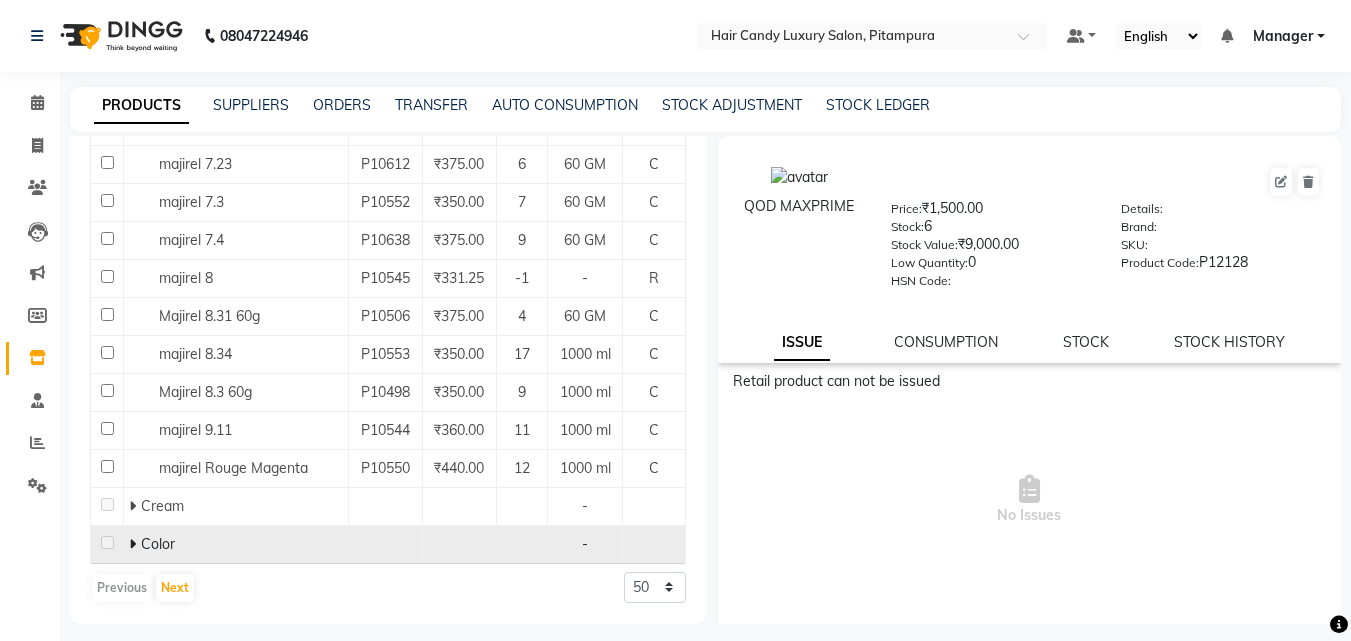 click on "Color" 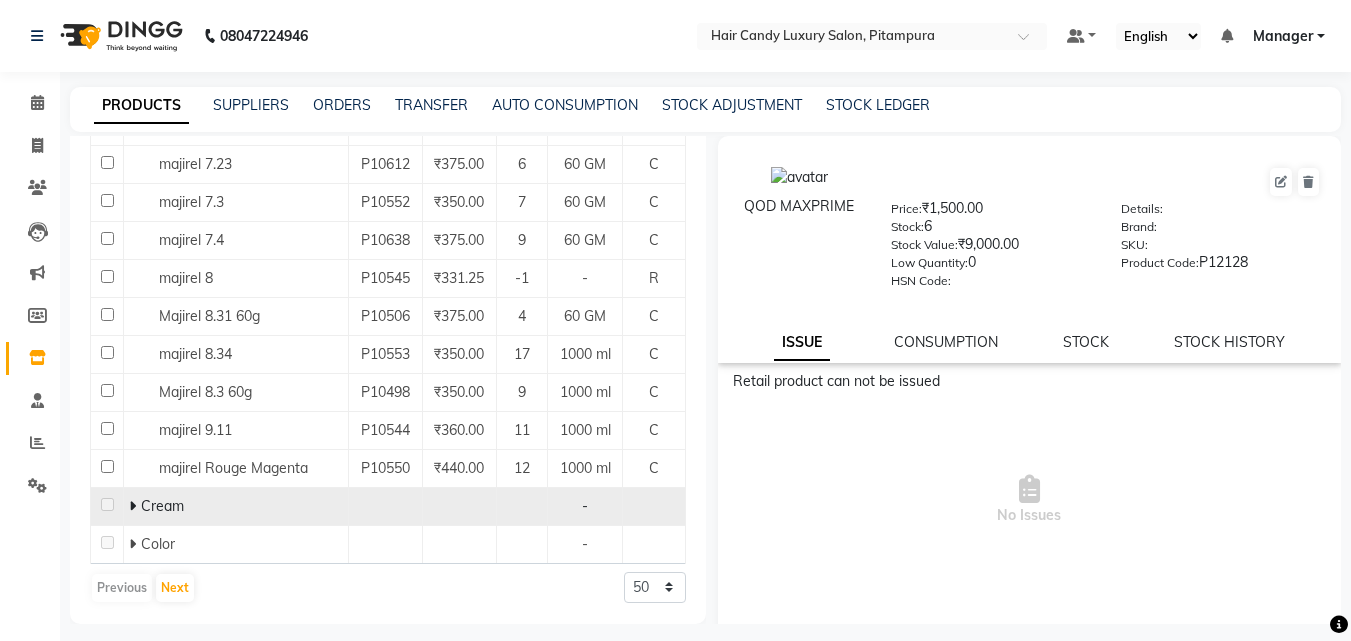click on "Cream" 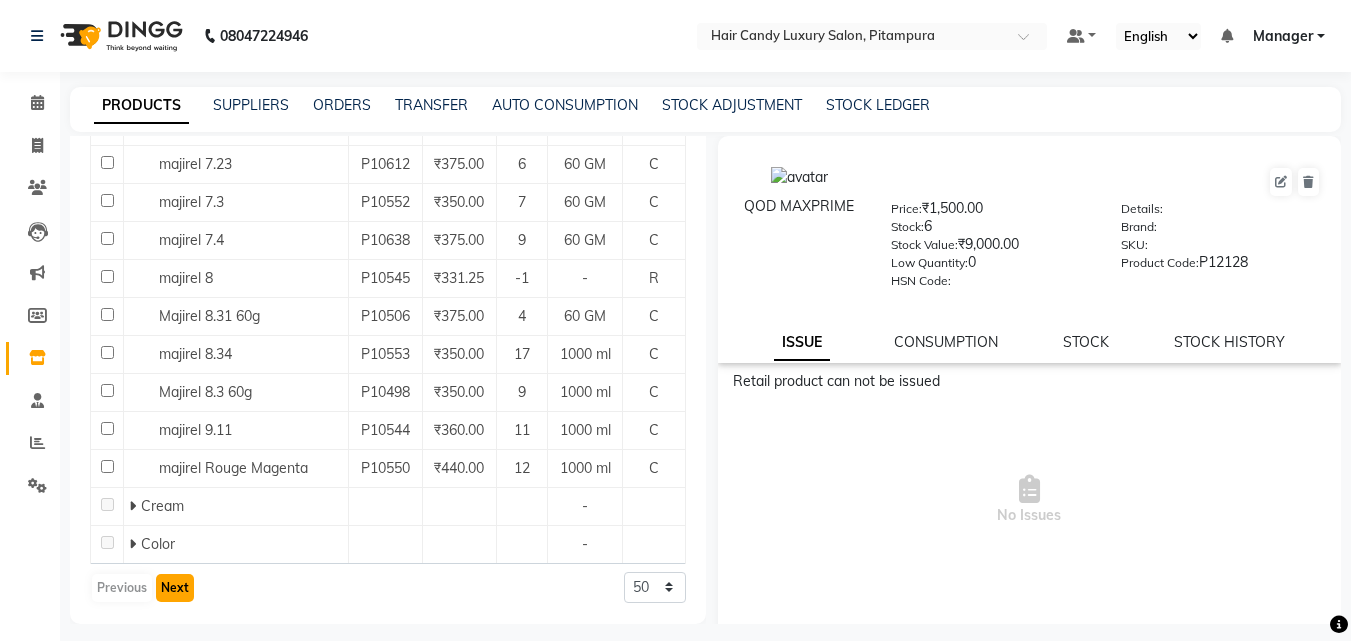 click on "Next" 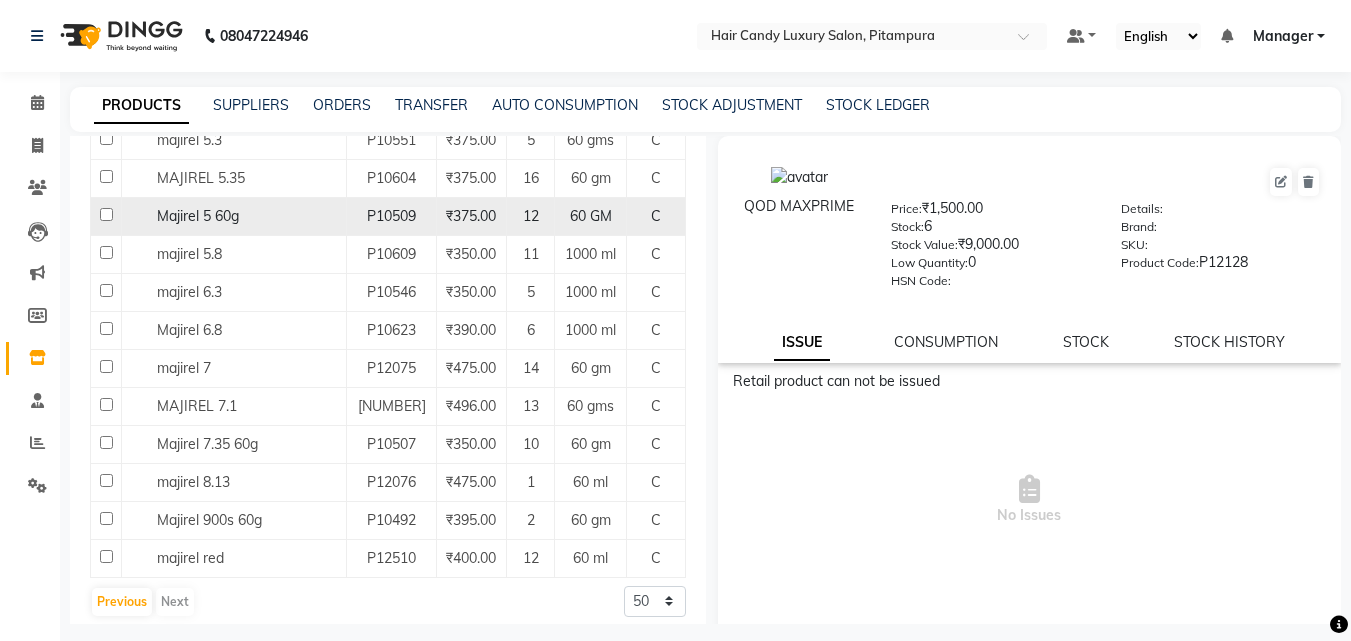 scroll, scrollTop: 339, scrollLeft: 0, axis: vertical 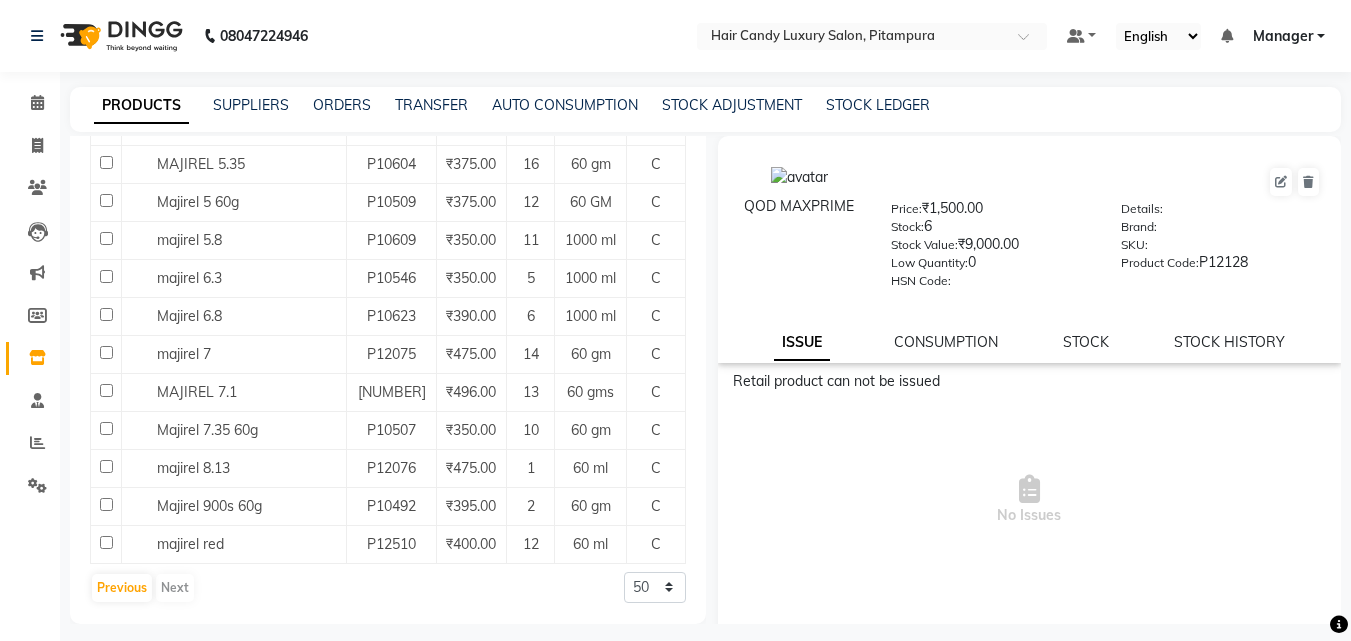 click on "Previous   Next" 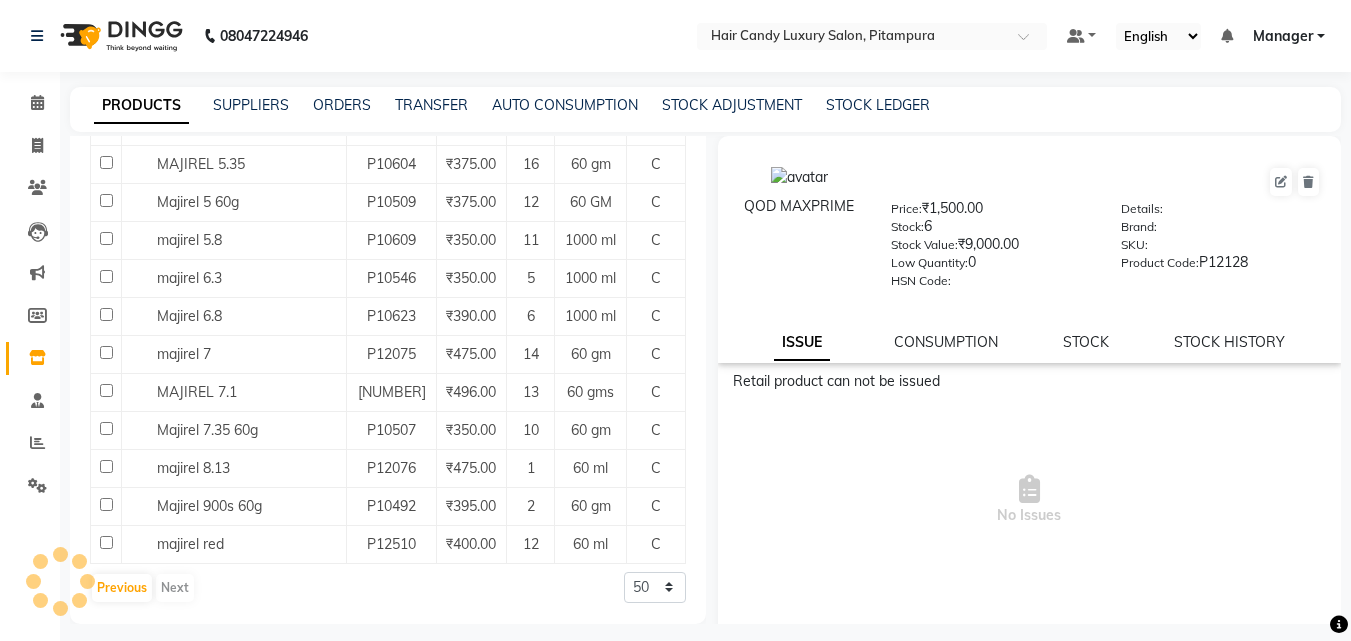scroll, scrollTop: 13, scrollLeft: 0, axis: vertical 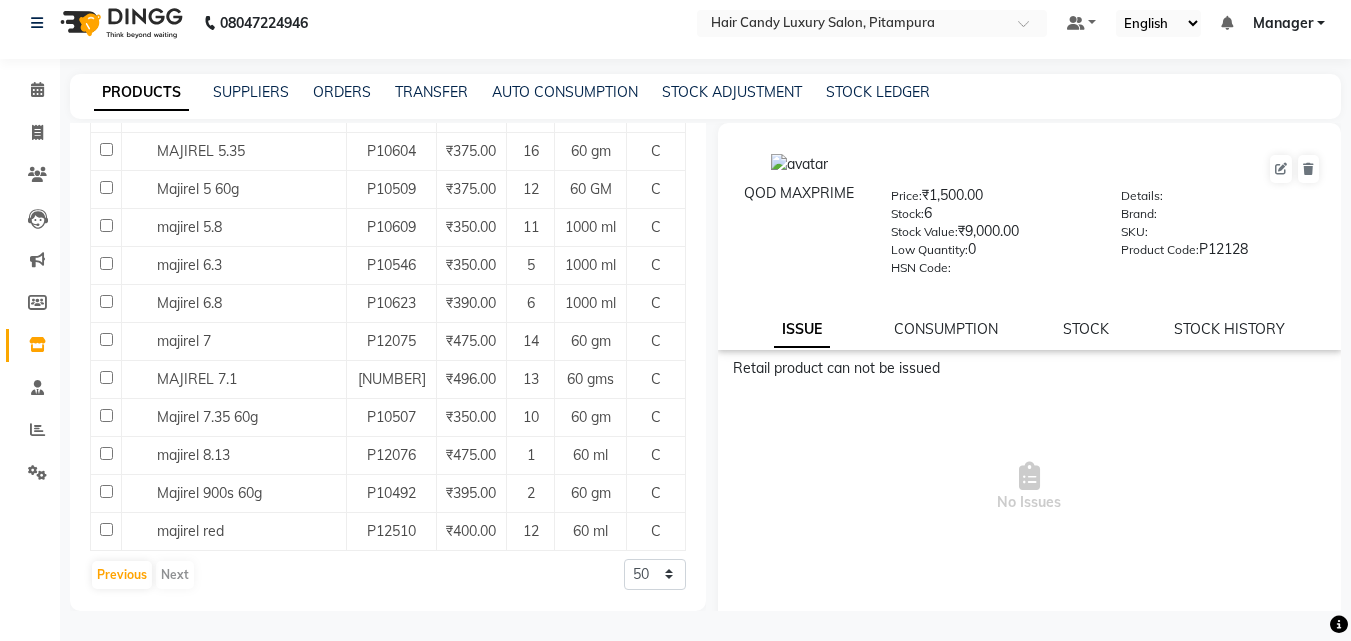 click on "Previous   Next" 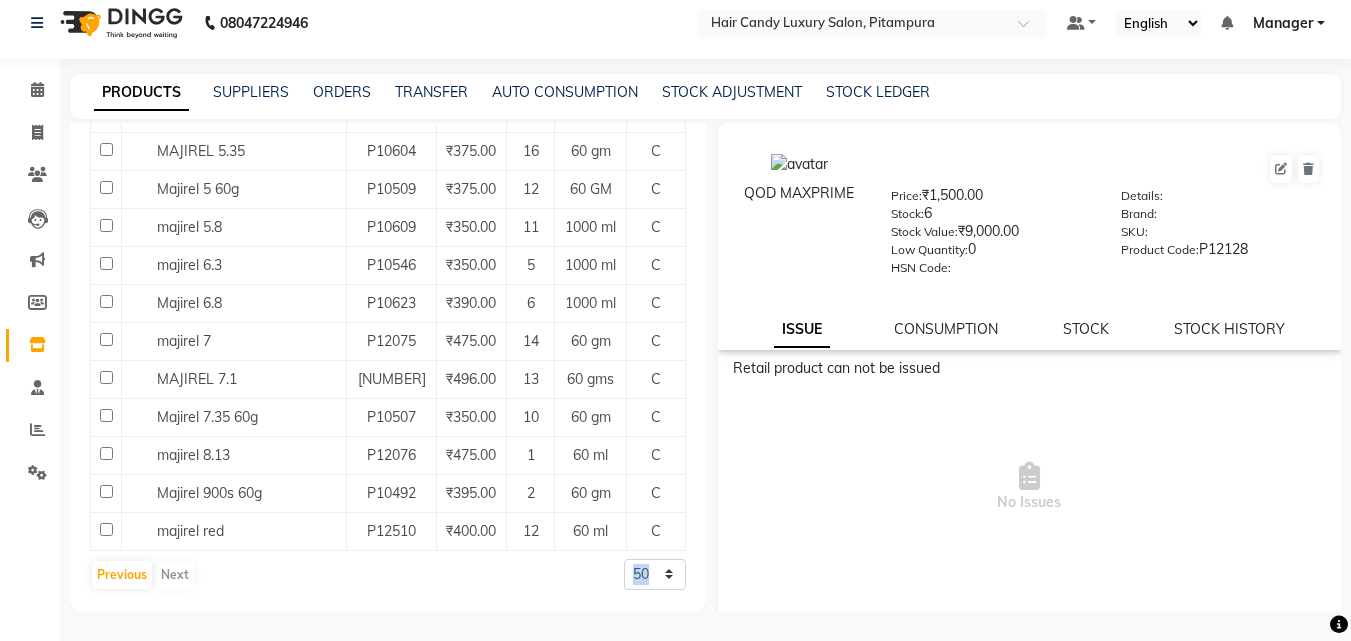 click on "Previous   Next" 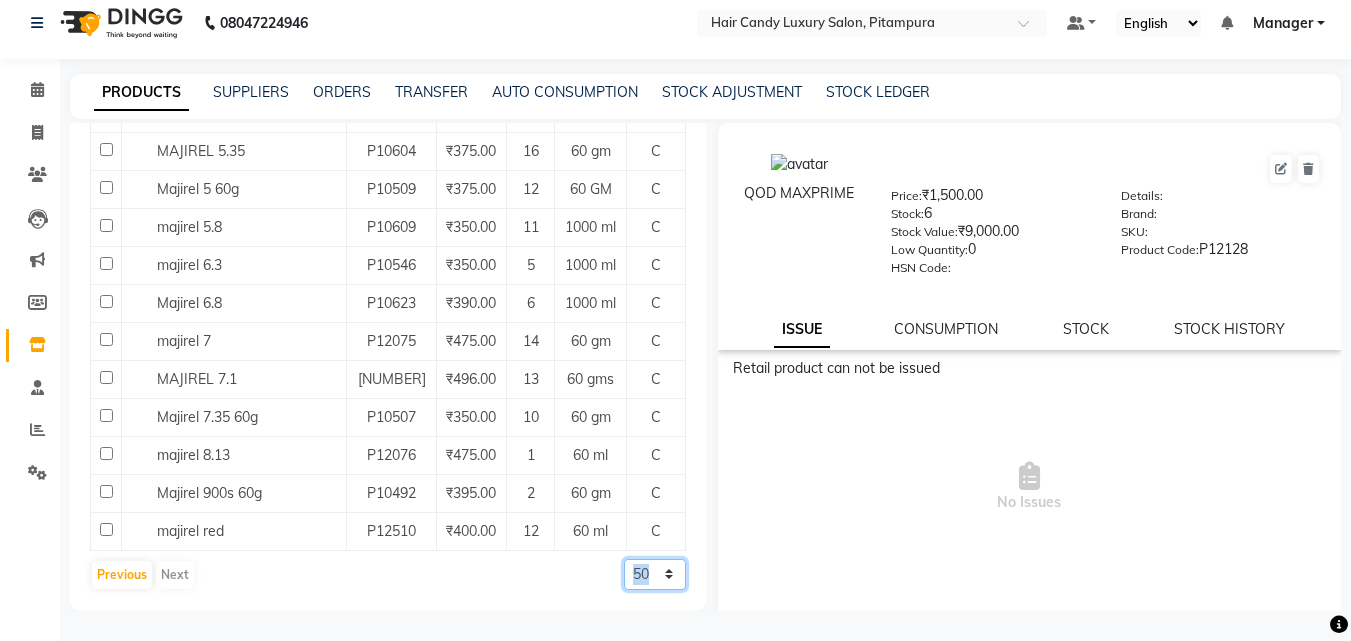 click on "50 100 500" 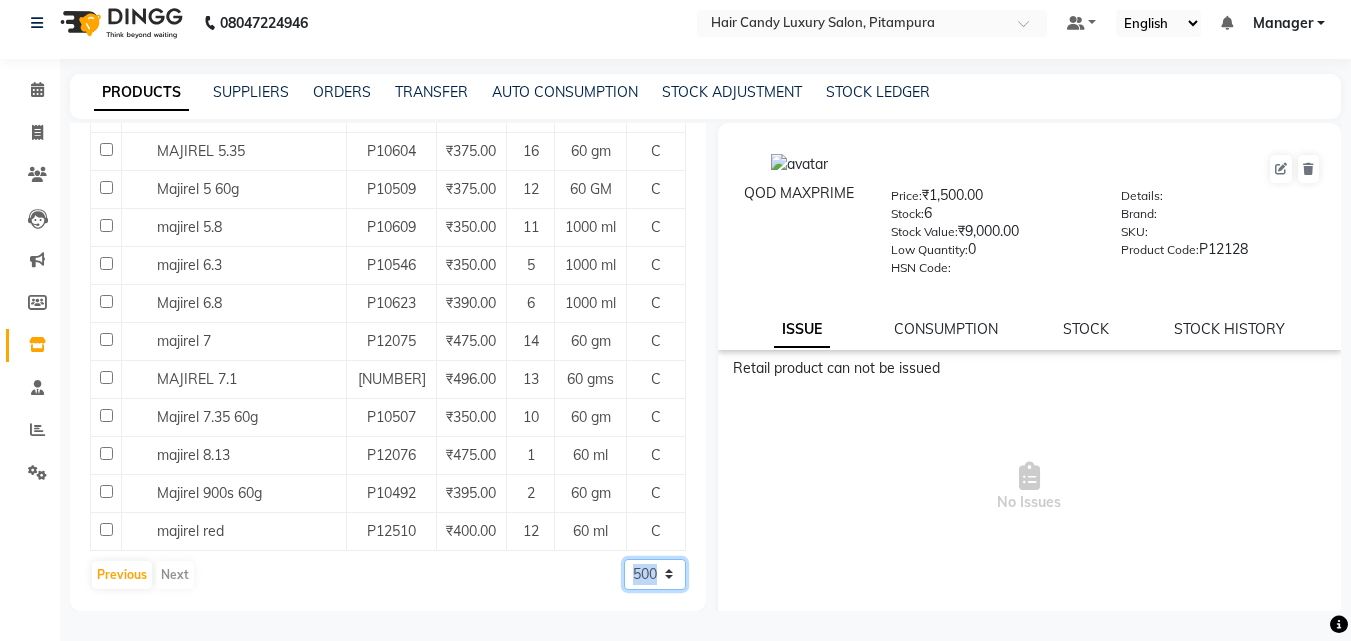 click on "50 100 500" 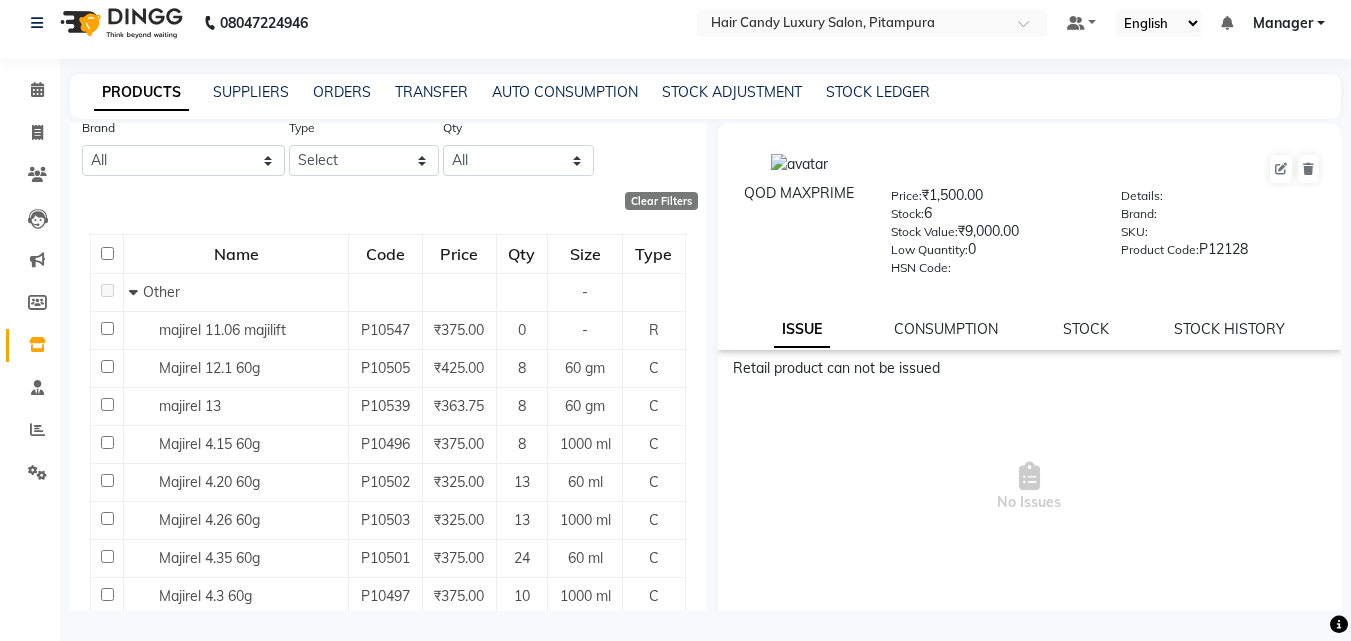 scroll, scrollTop: 0, scrollLeft: 0, axis: both 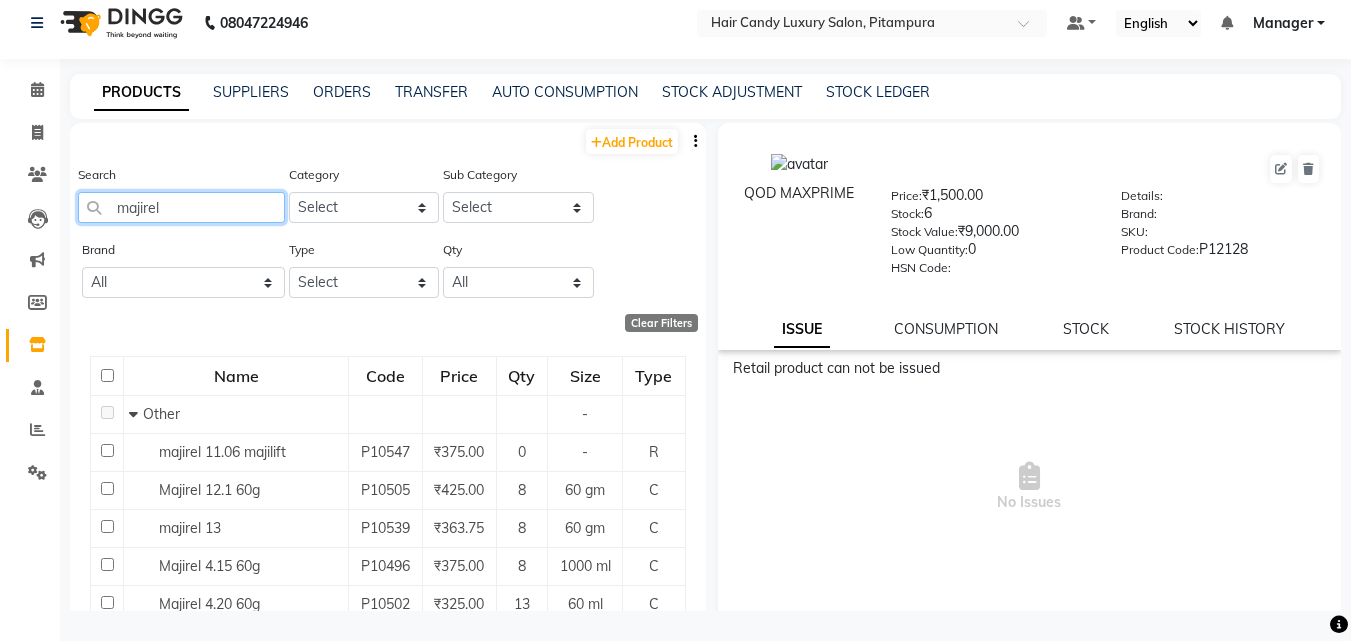 click on "majirel" 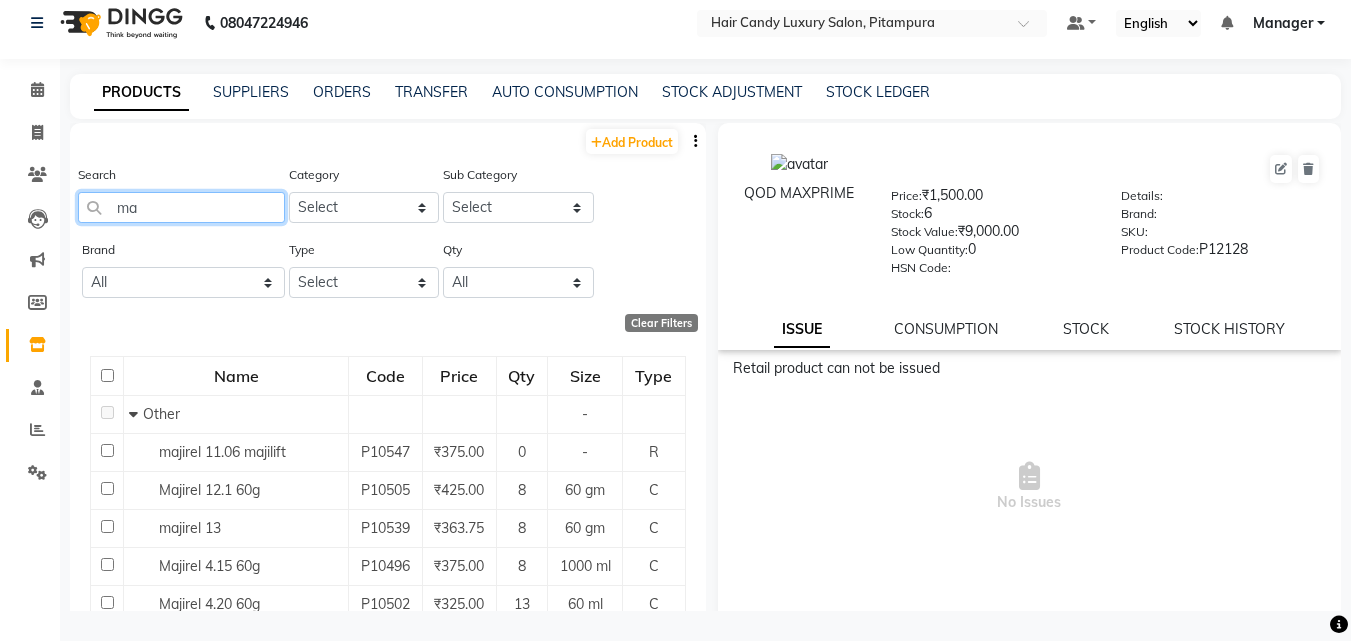 type on "m" 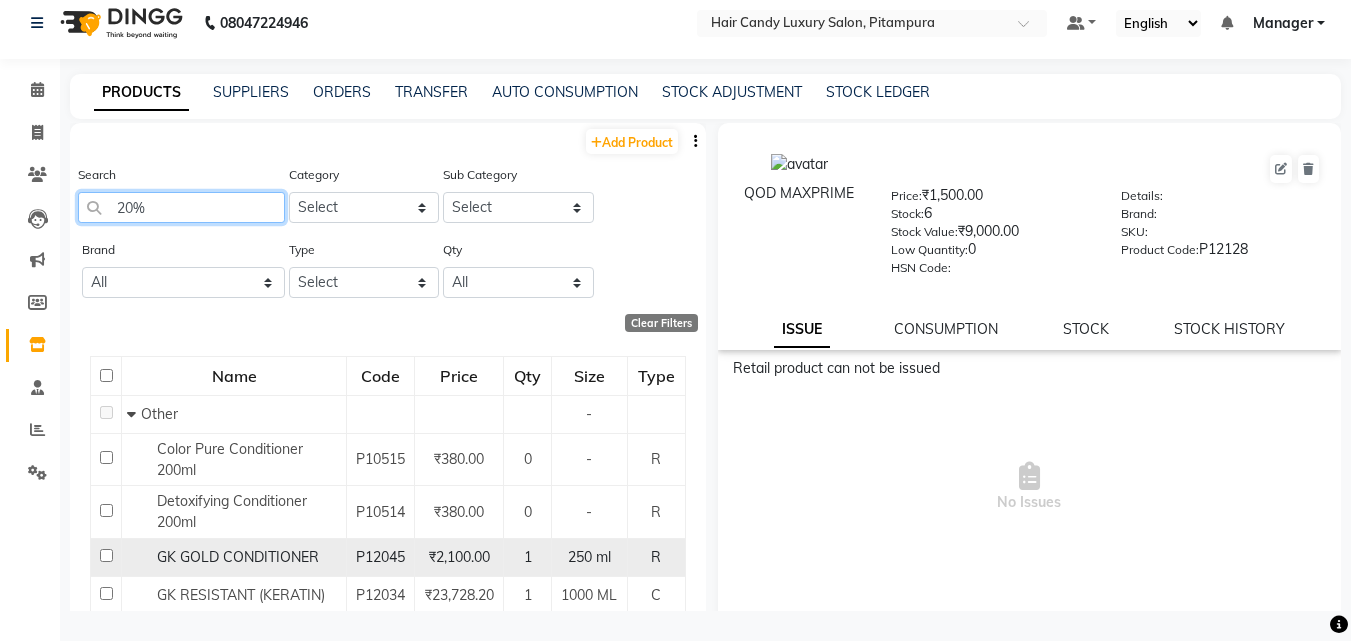 scroll, scrollTop: 0, scrollLeft: 0, axis: both 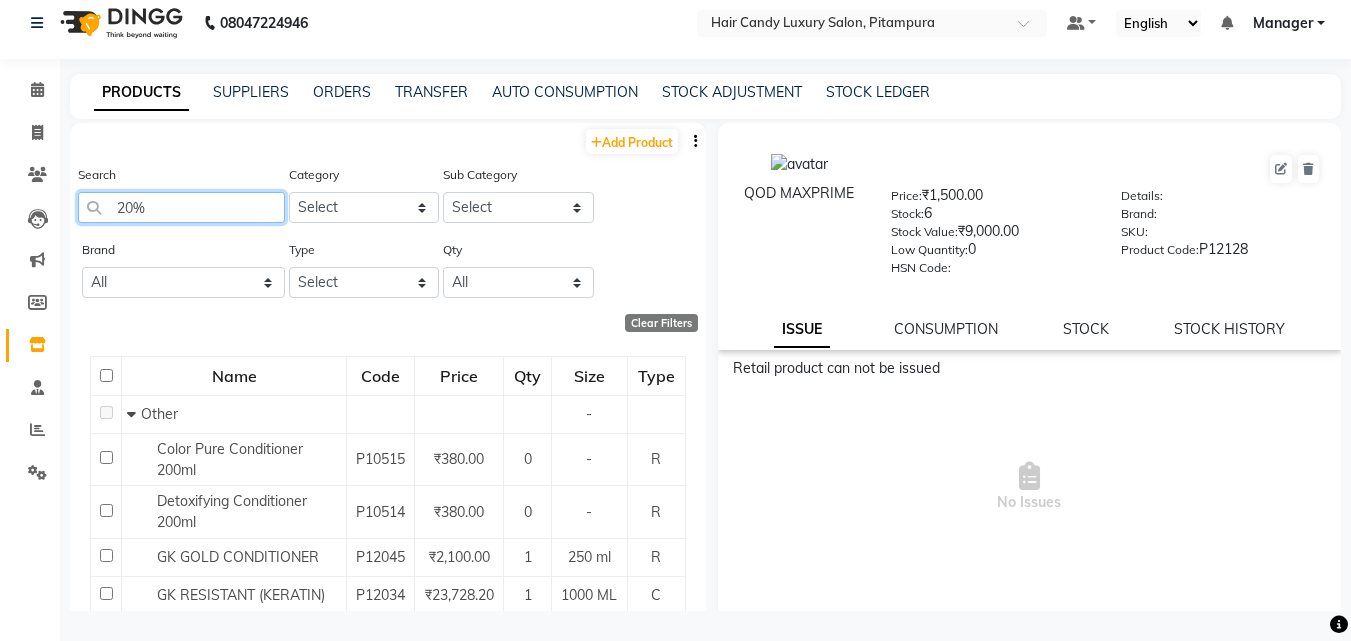 type on "20%" 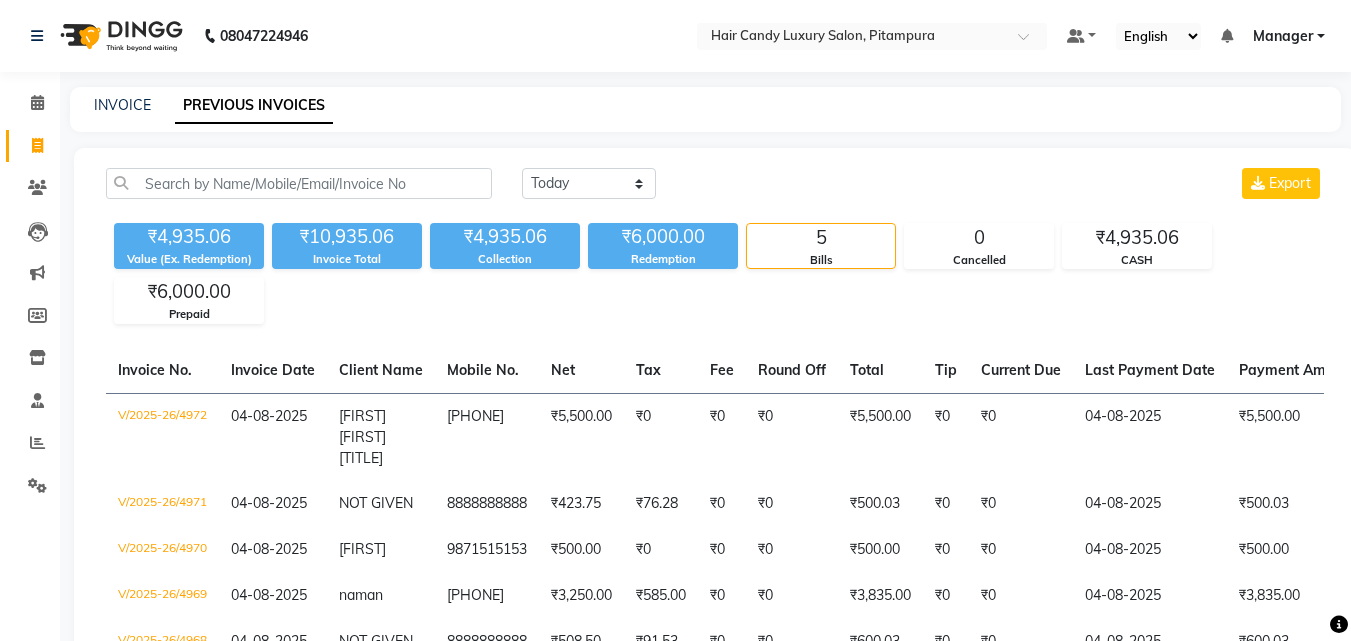 scroll, scrollTop: 0, scrollLeft: 0, axis: both 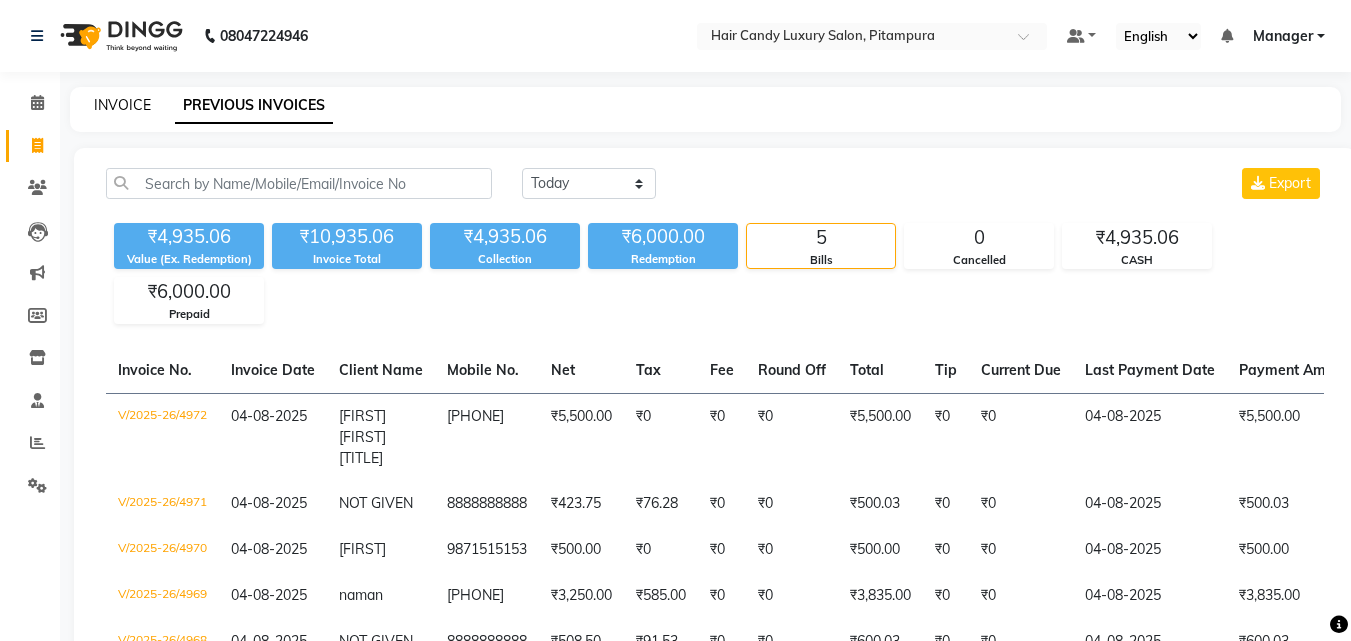 click on "INVOICE" 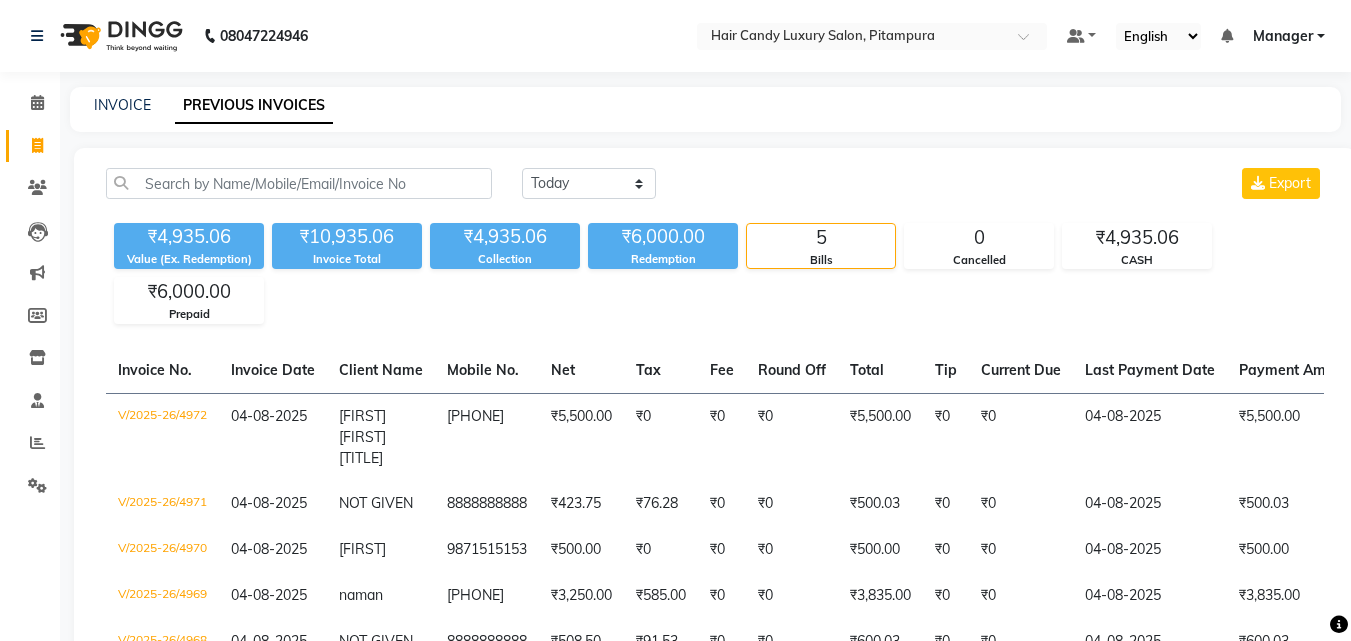 select on "service" 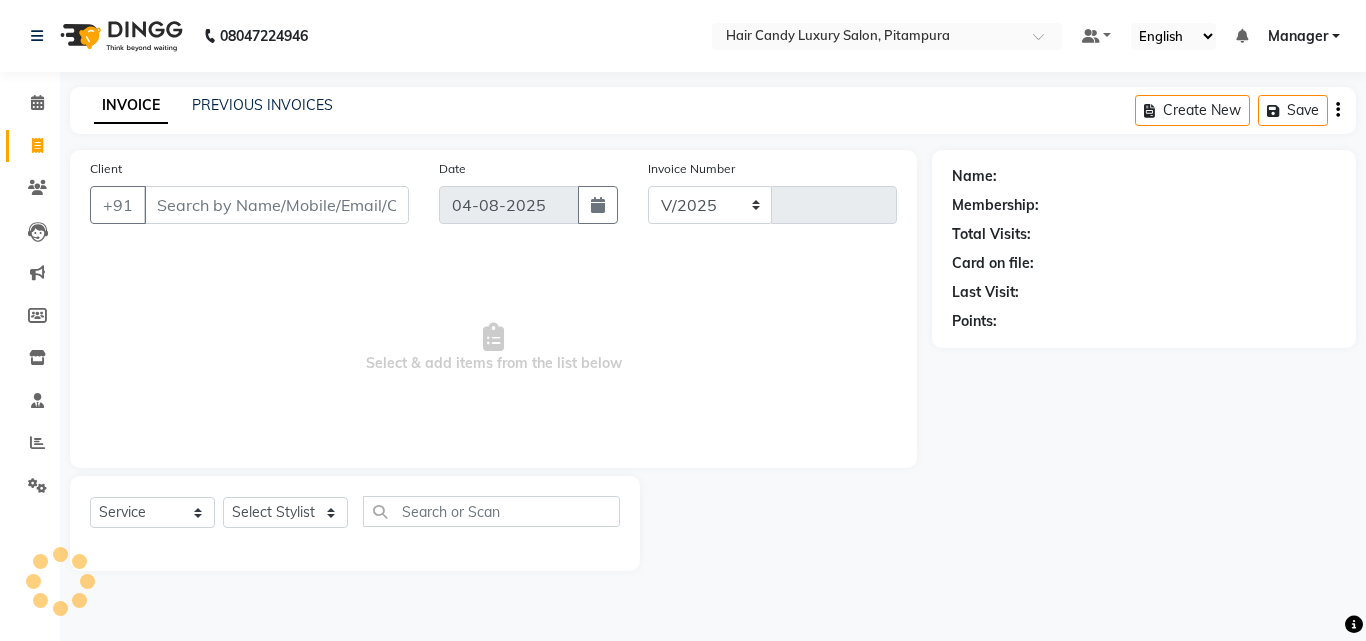select on "4720" 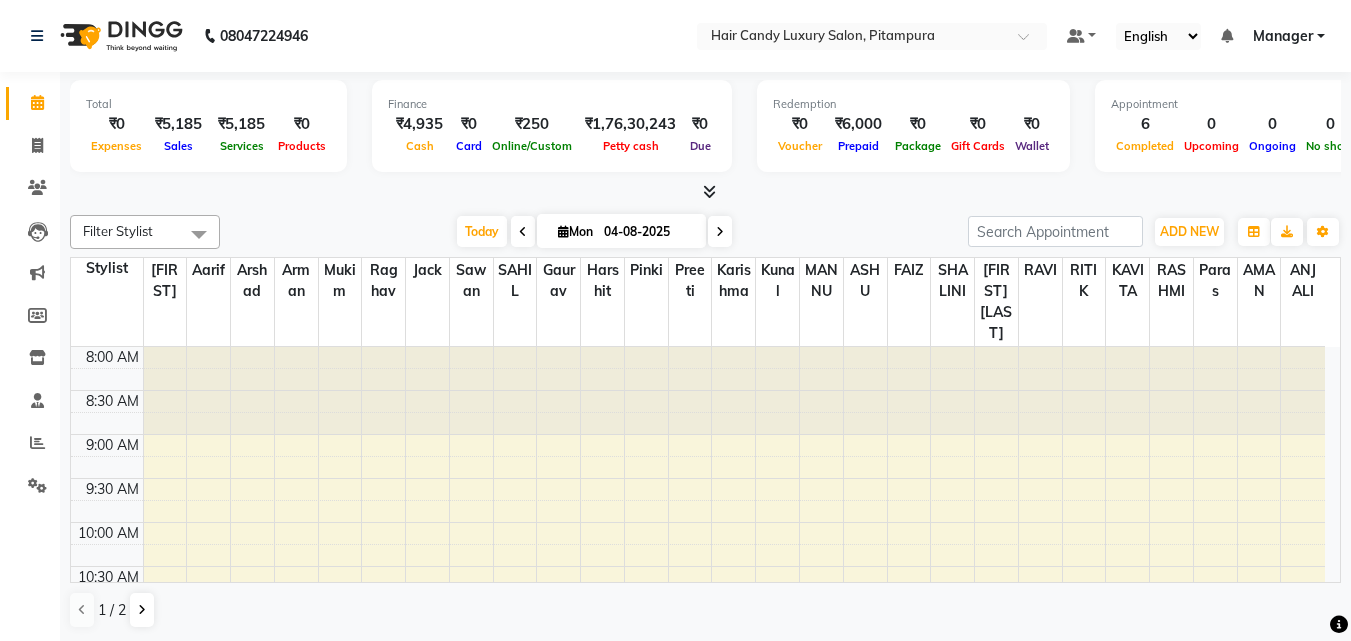 scroll, scrollTop: 0, scrollLeft: 0, axis: both 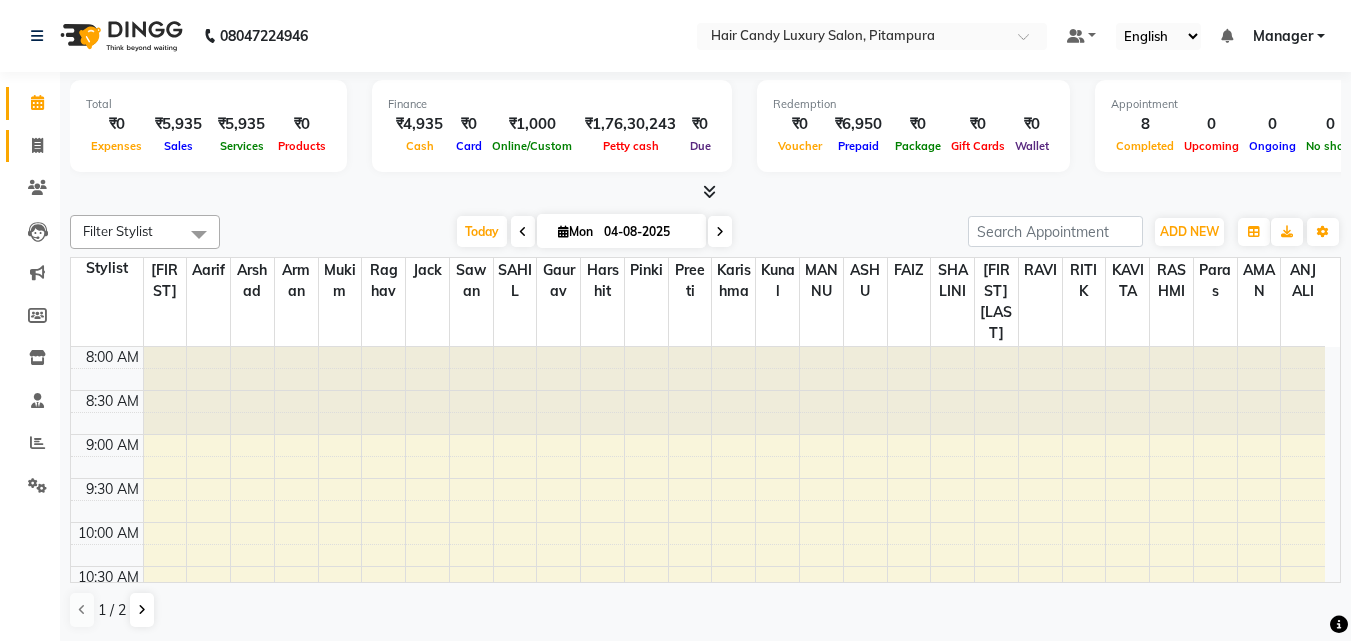 click 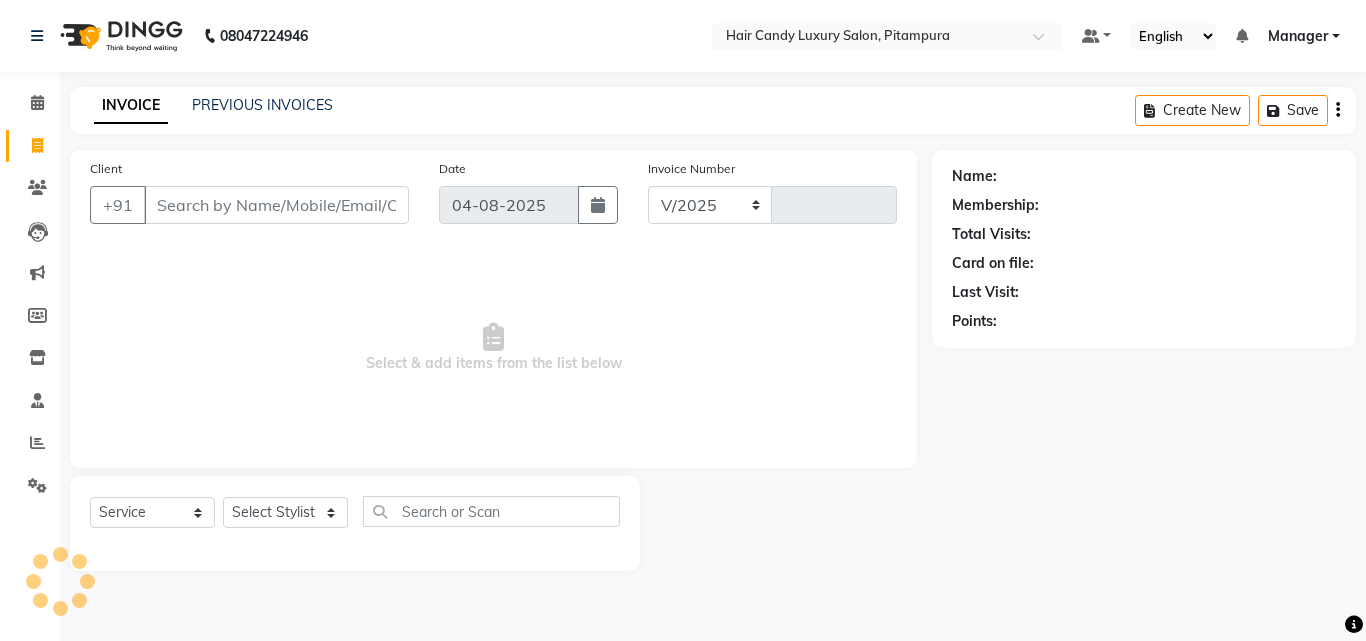 select on "4720" 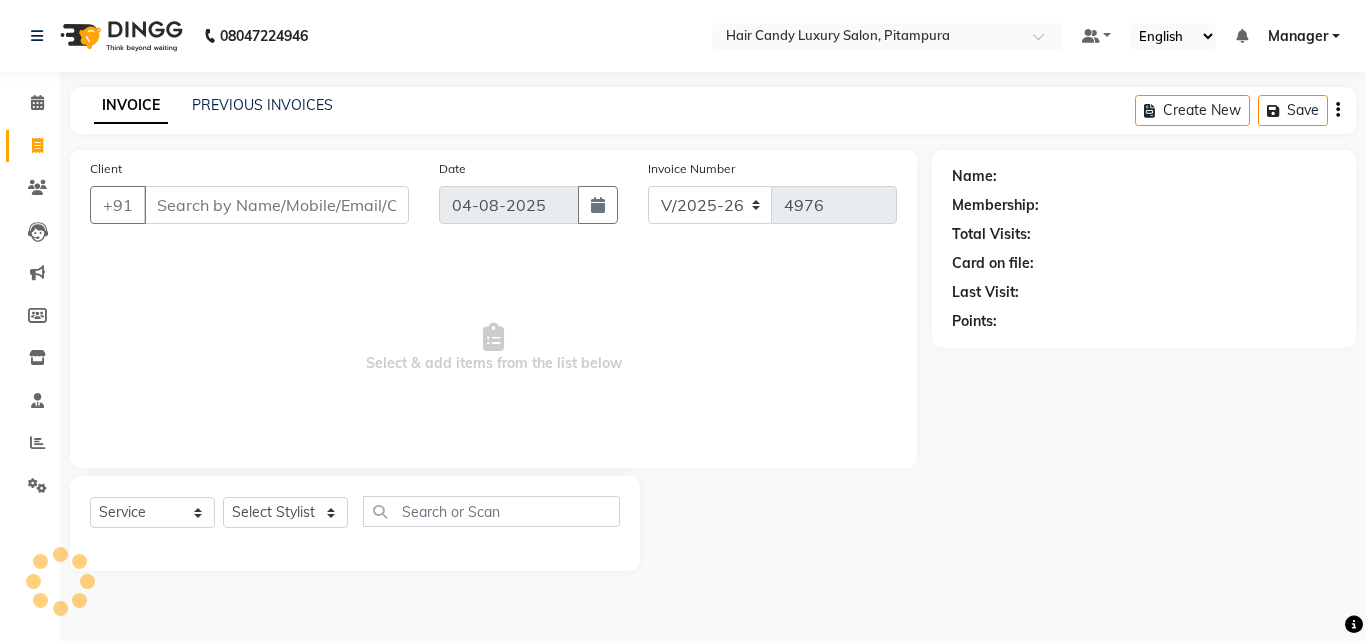 click on "Client" at bounding box center (276, 205) 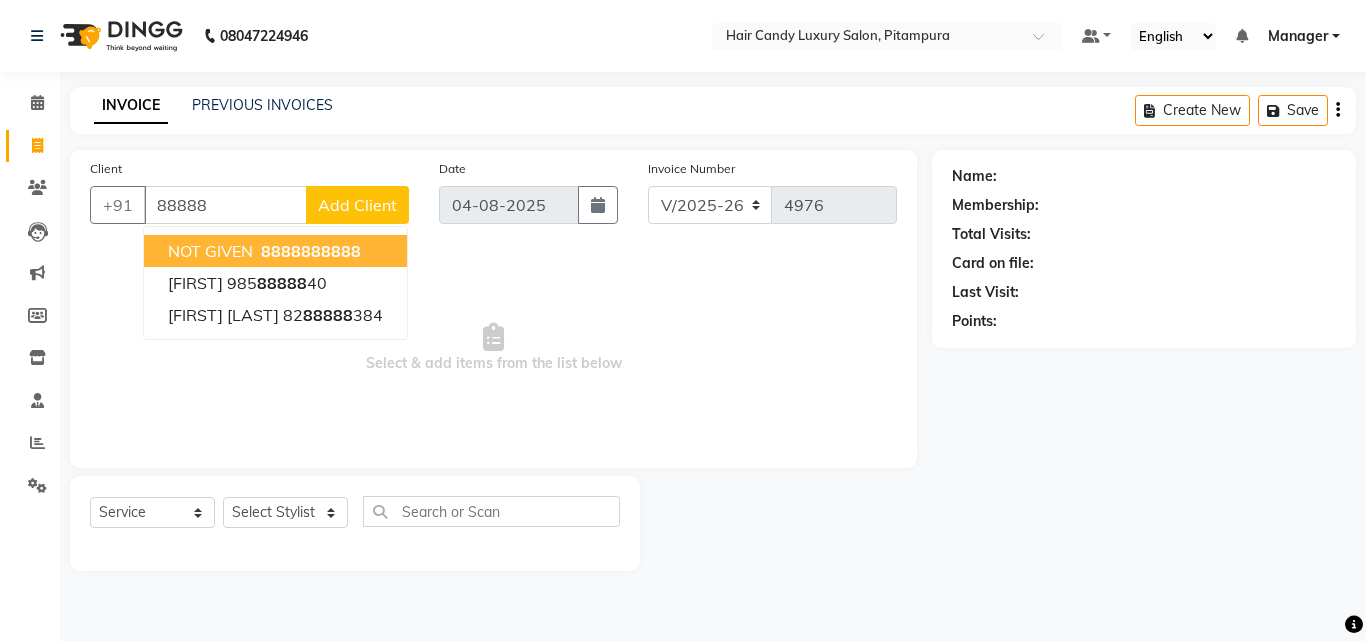 click on "NOT GIVEN 88888 88888 [FIRST] [PHONE] [FIRST] [FIRST] [LAST] 82 [PHONE] 384" at bounding box center (275, 283) 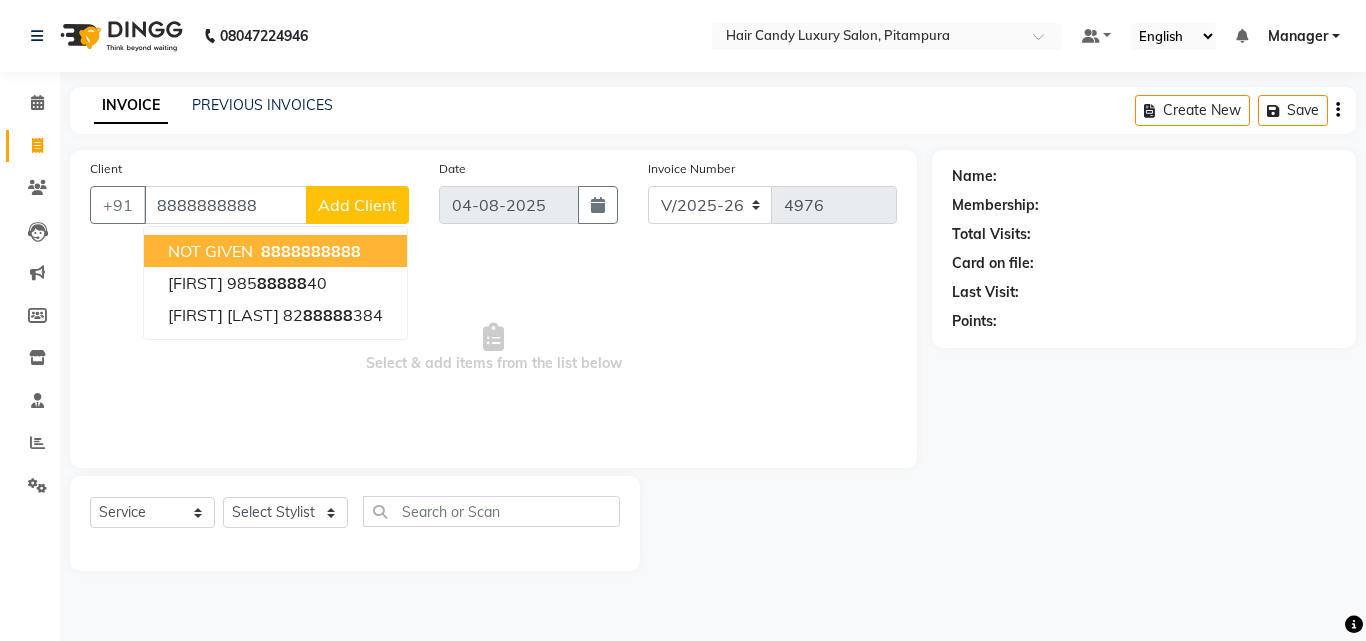 type on "8888888888" 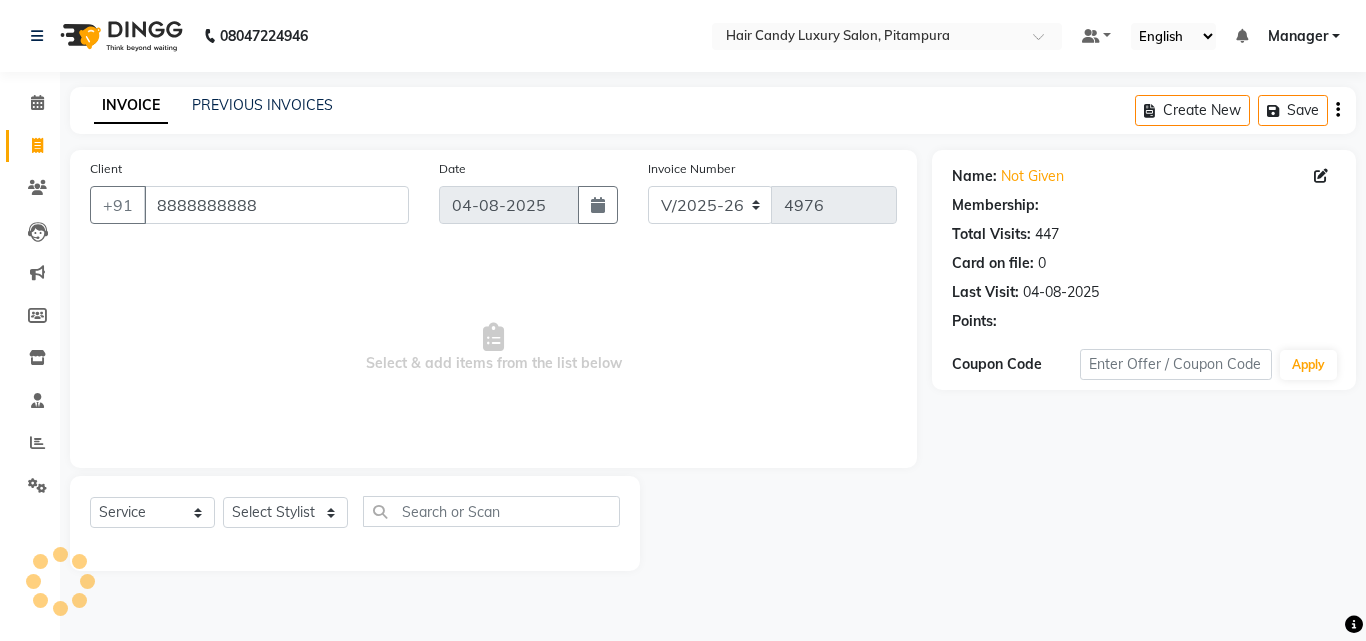 select on "1: Object" 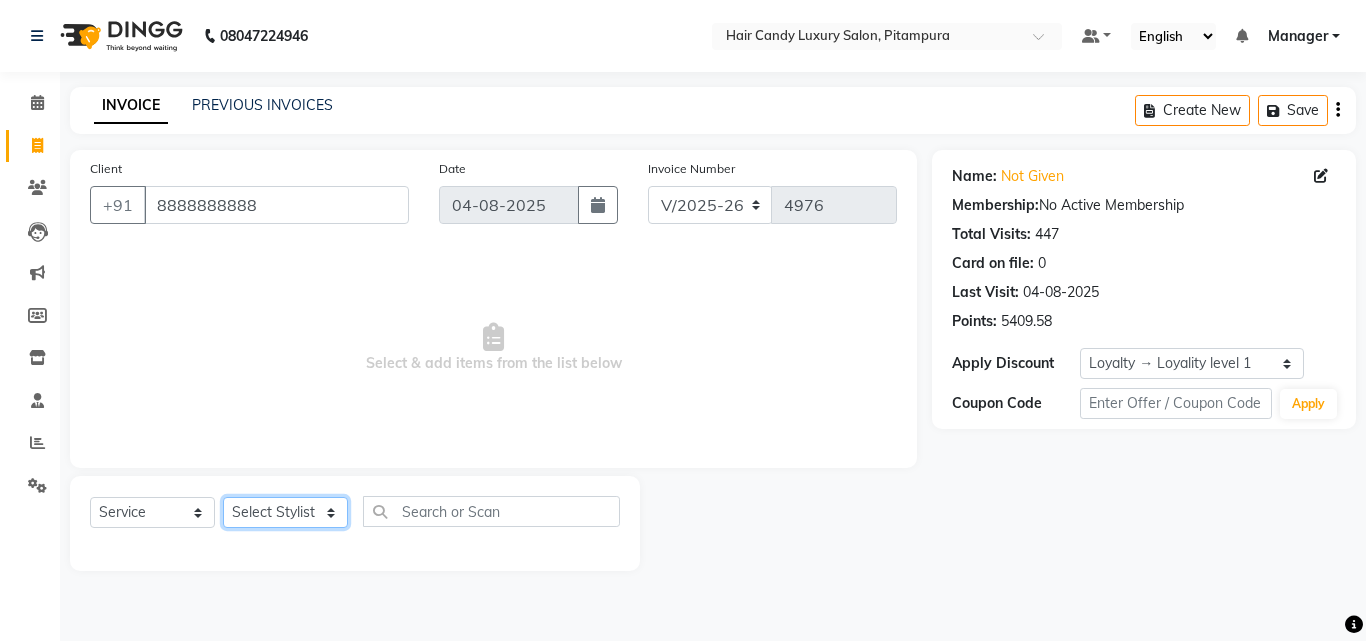 click on "Select Stylist Aarif AMAN ANJALI Arman Arshad  ARSHAD SALMANI ASHU FAIZ gaurav Hanish harshit Jack  karishma KAVITA kunal Manager MANNU Mukim  paras pinki preeti Raghav  RASHMI RAVI RITIK SAHIL sawan SHALINI SHARUKH SHWETA  VEER Vijay  vijay tiwari ZAID" 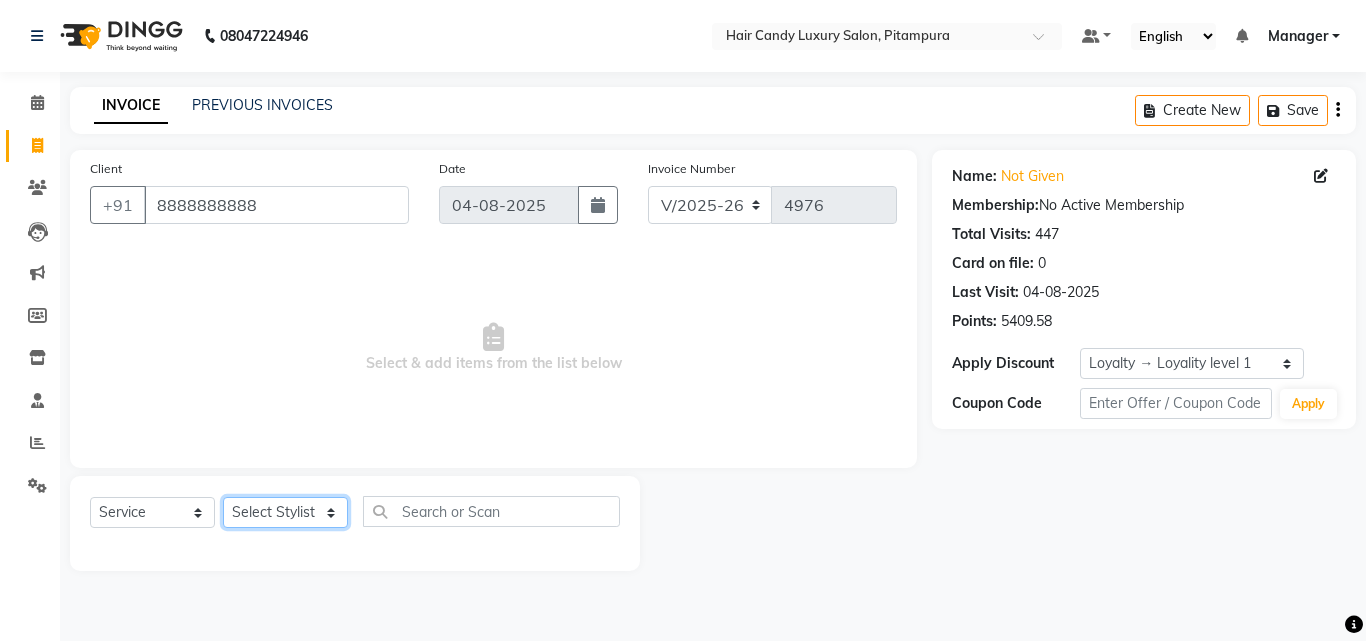 select on "28014" 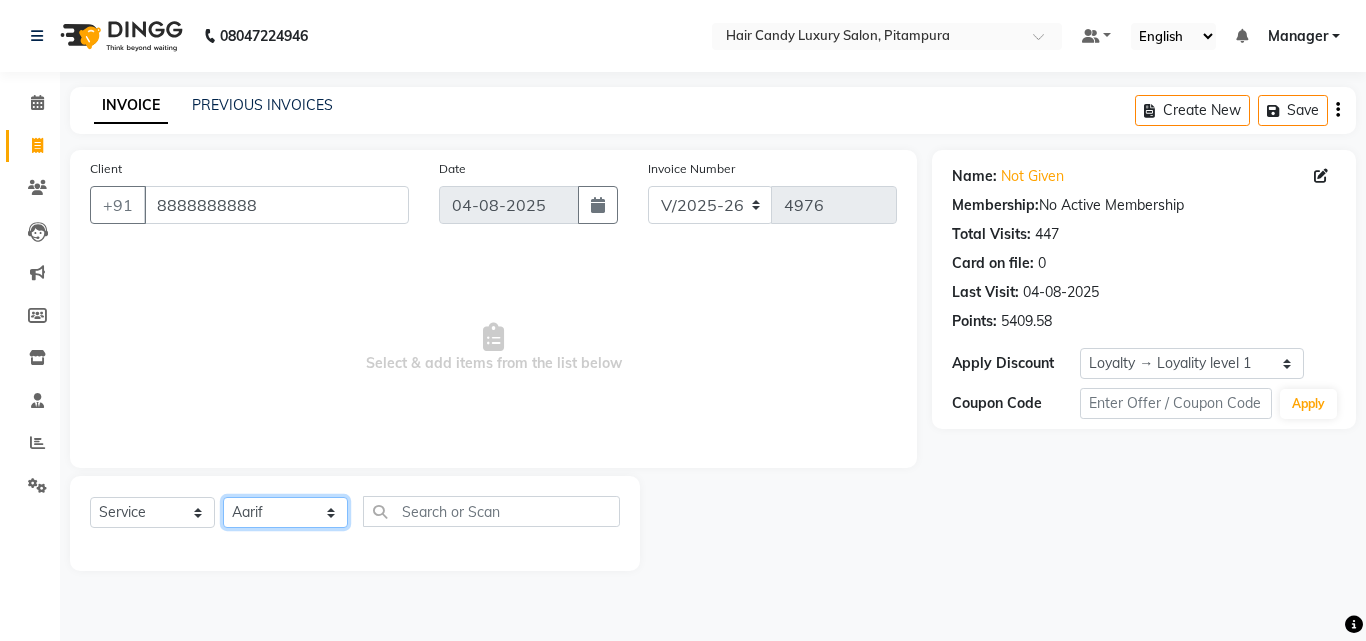 click on "Select Stylist Aarif AMAN ANJALI Arman Arshad  ARSHAD SALMANI ASHU FAIZ gaurav Hanish harshit Jack  karishma KAVITA kunal Manager MANNU Mukim  paras pinki preeti Raghav  RASHMI RAVI RITIK SAHIL sawan SHALINI SHARUKH SHWETA  VEER Vijay  vijay tiwari ZAID" 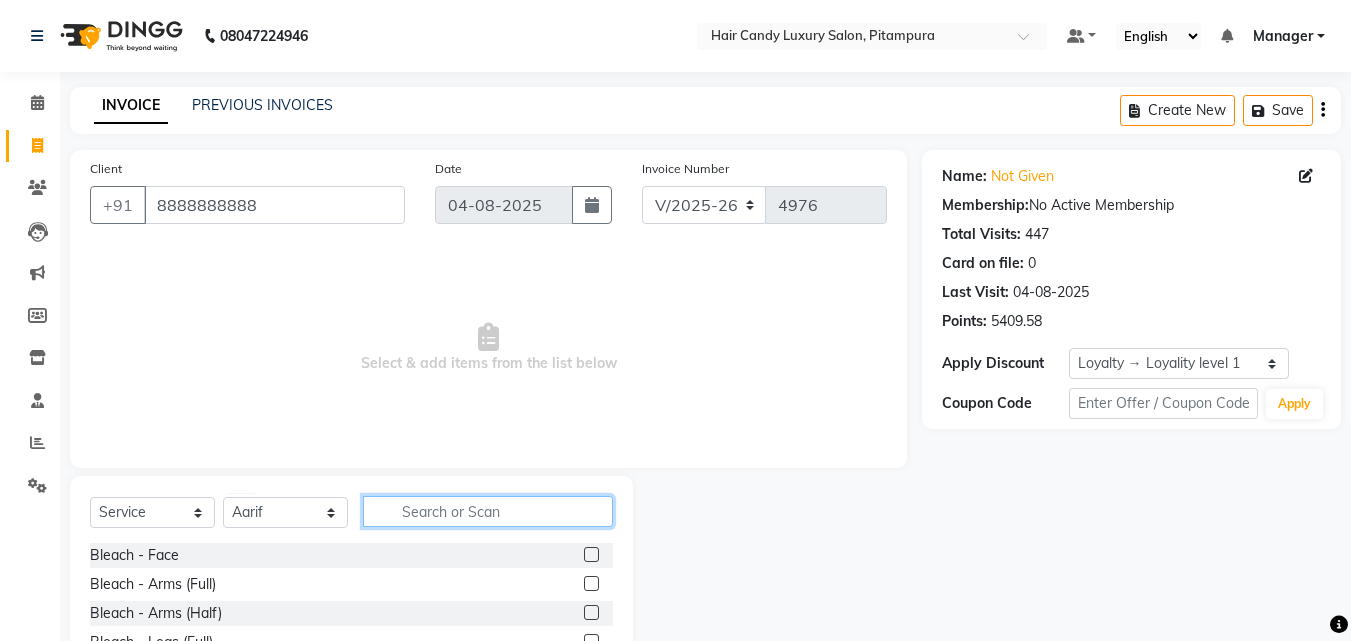 click 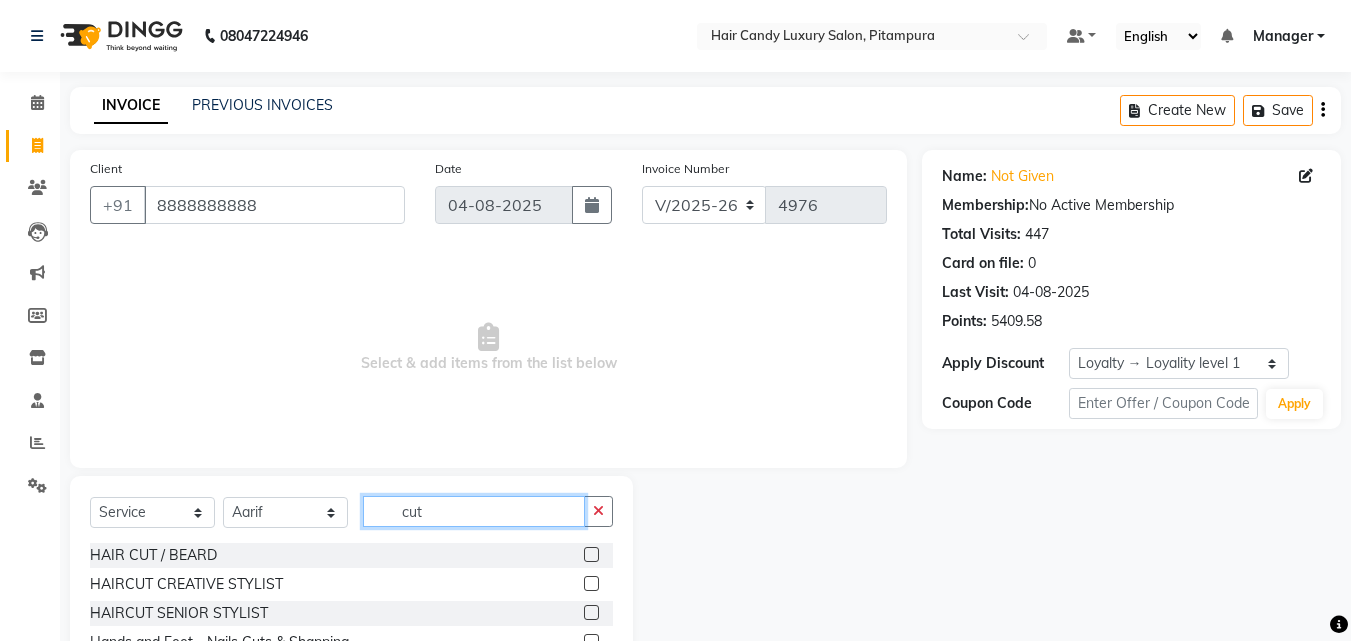 type on "cut" 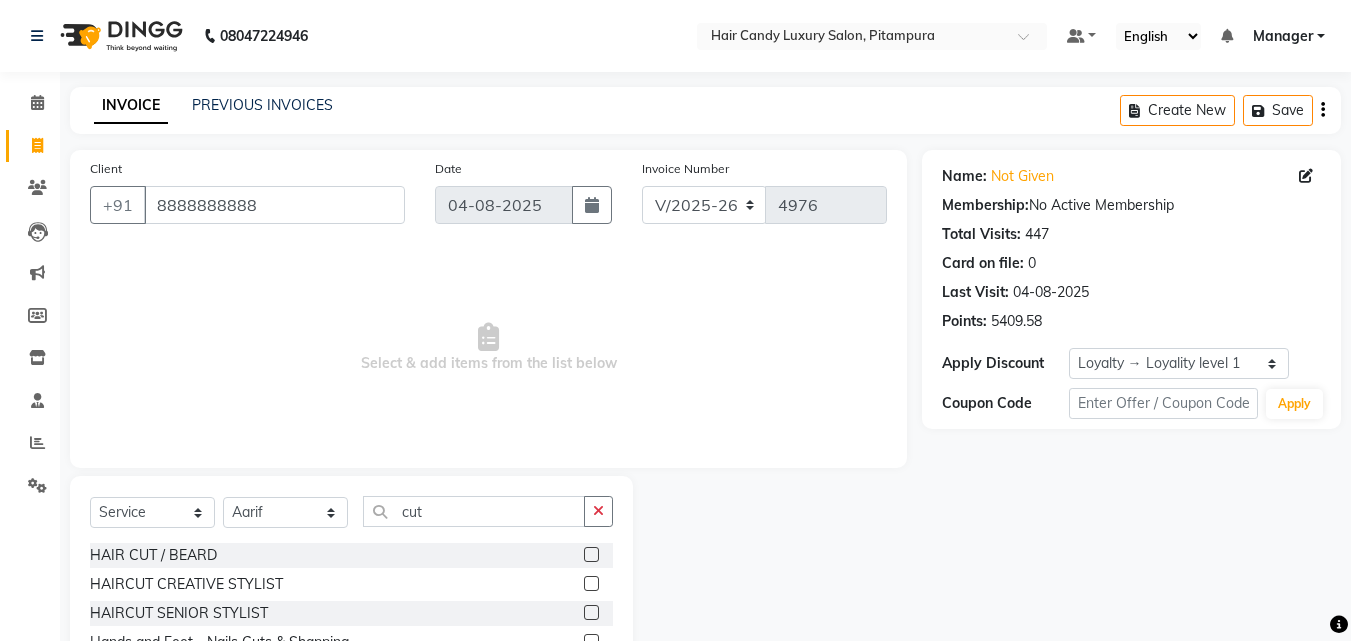 click 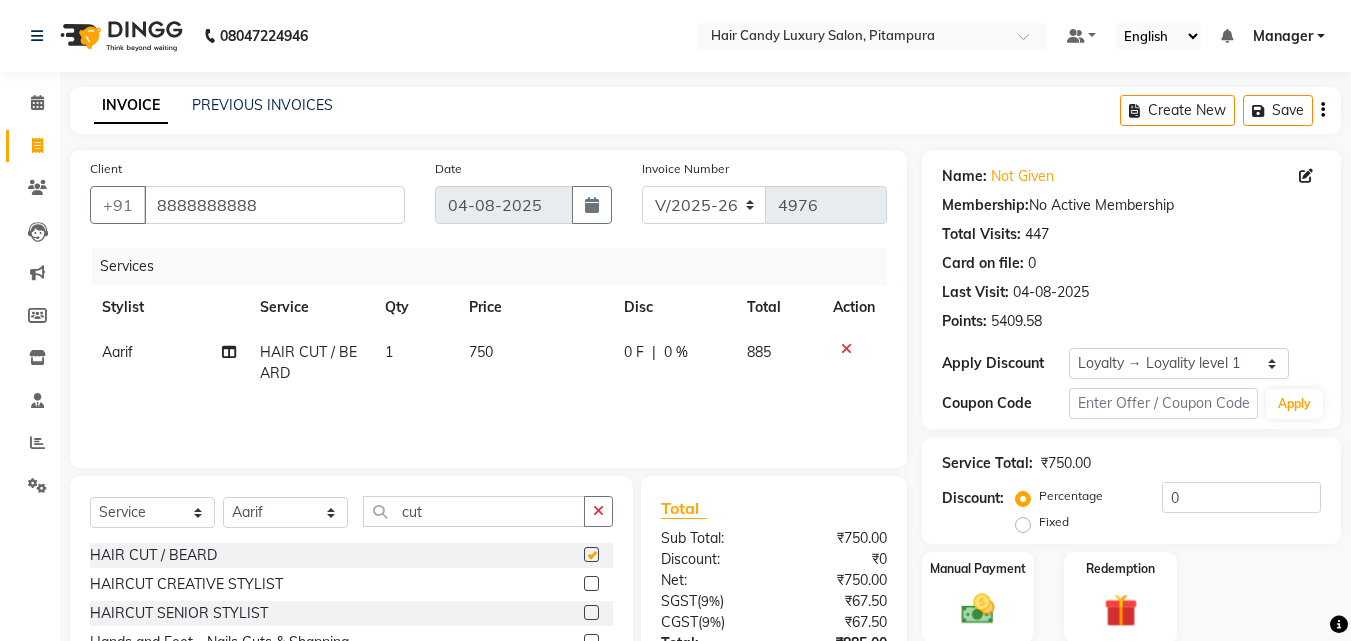 checkbox on "false" 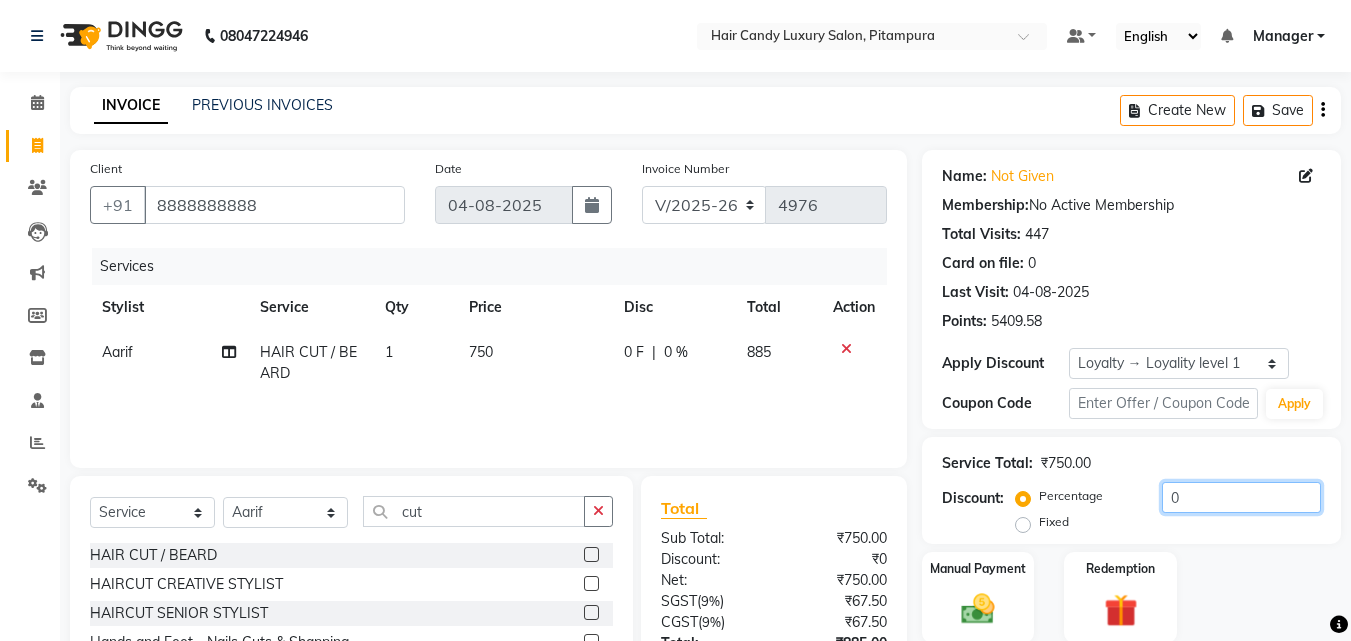 click on "0" 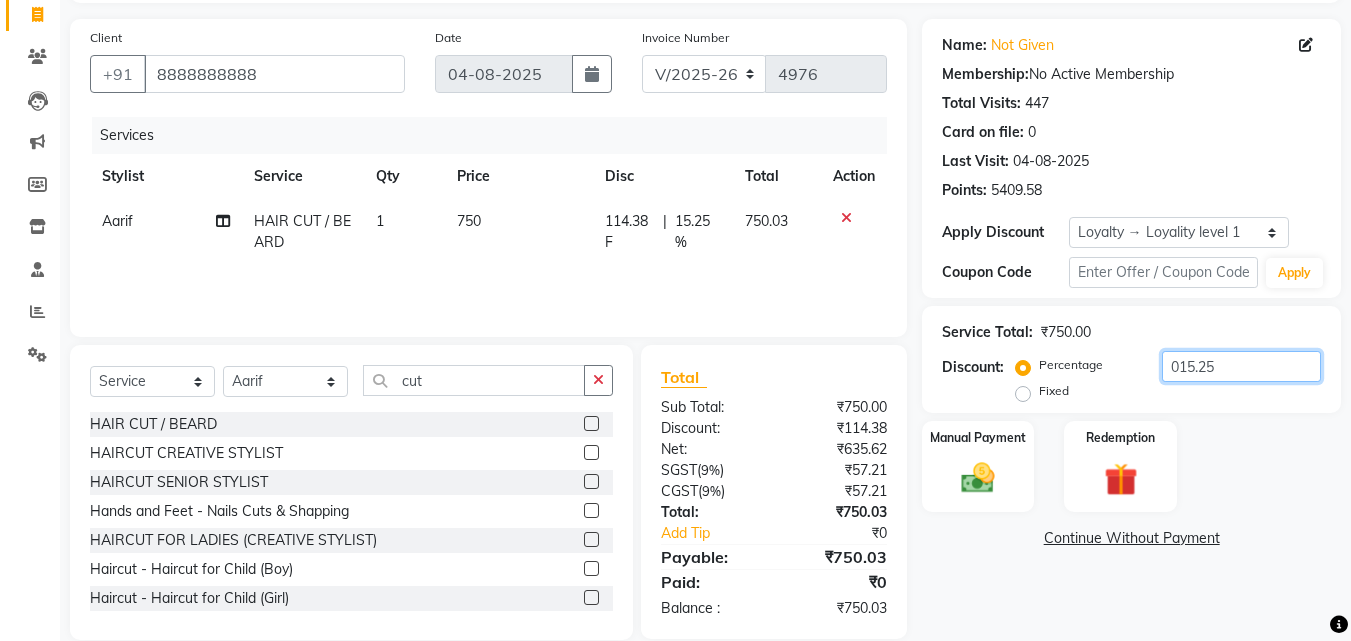 scroll, scrollTop: 160, scrollLeft: 0, axis: vertical 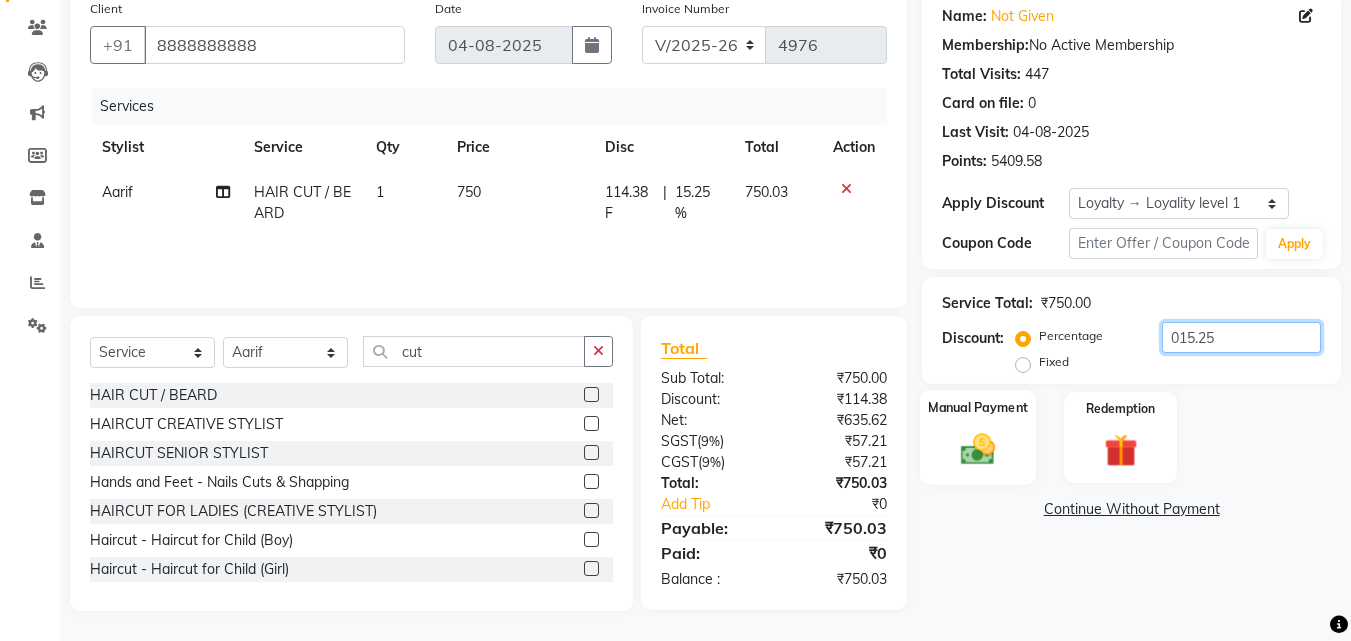 type on "015.25" 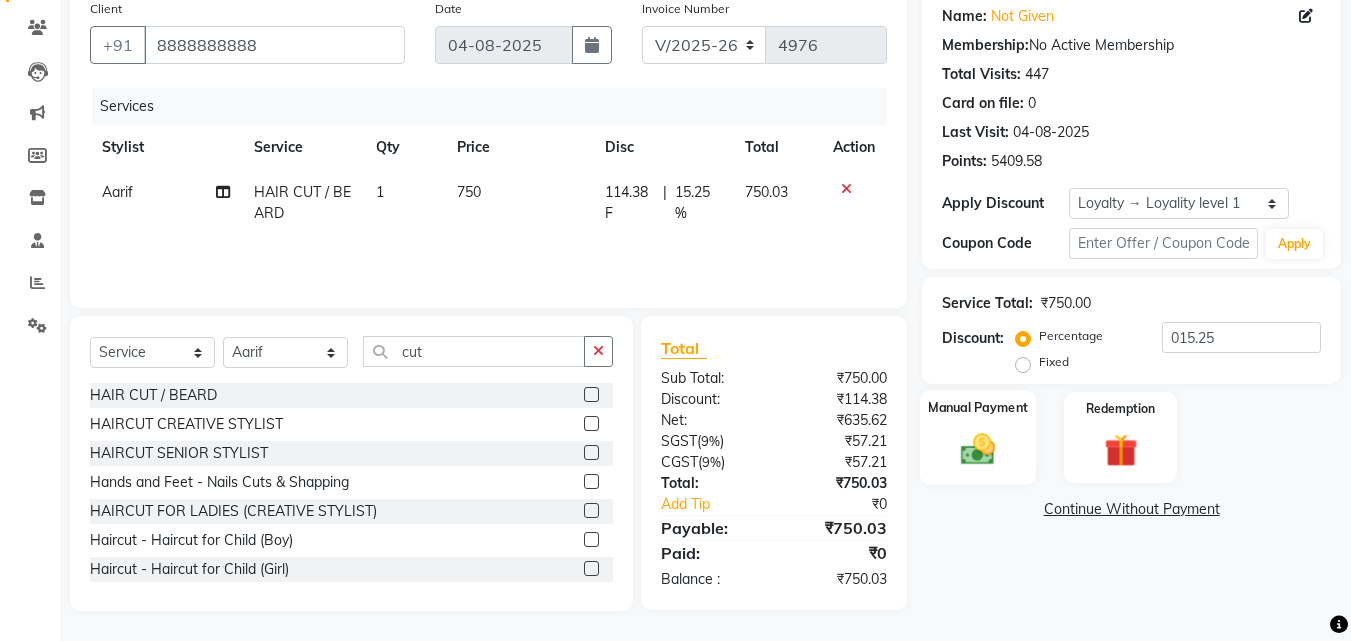 click on "Manual Payment" 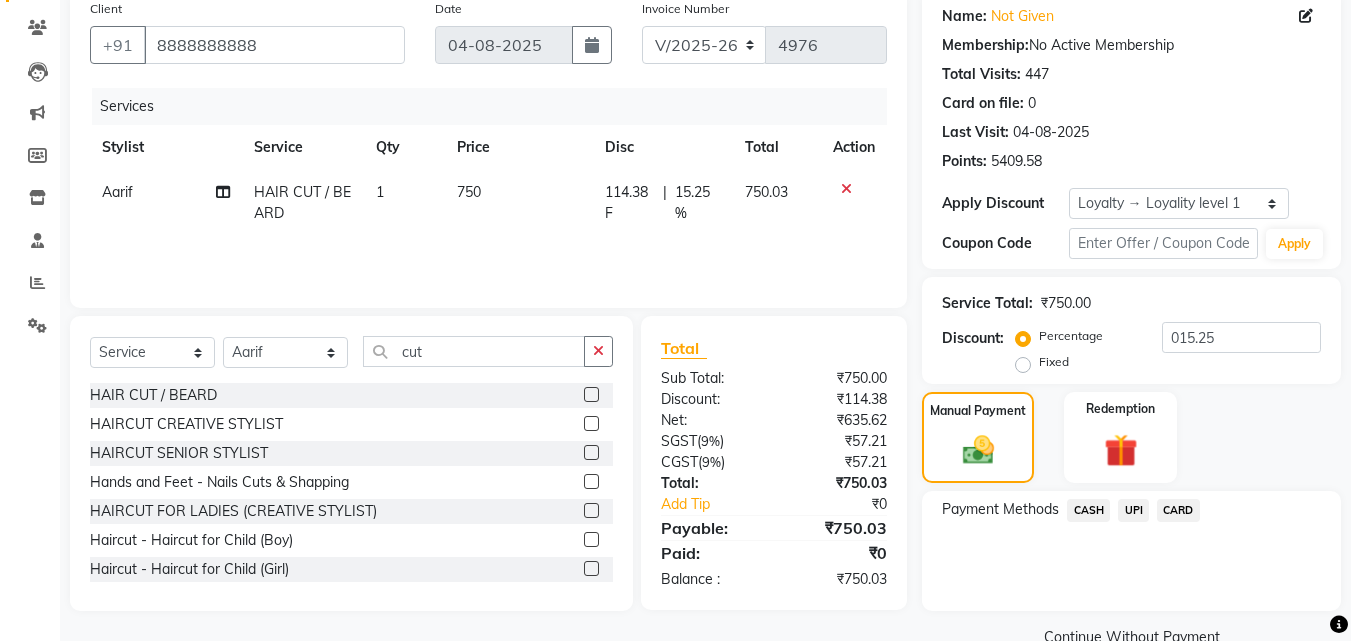 click on "UPI" 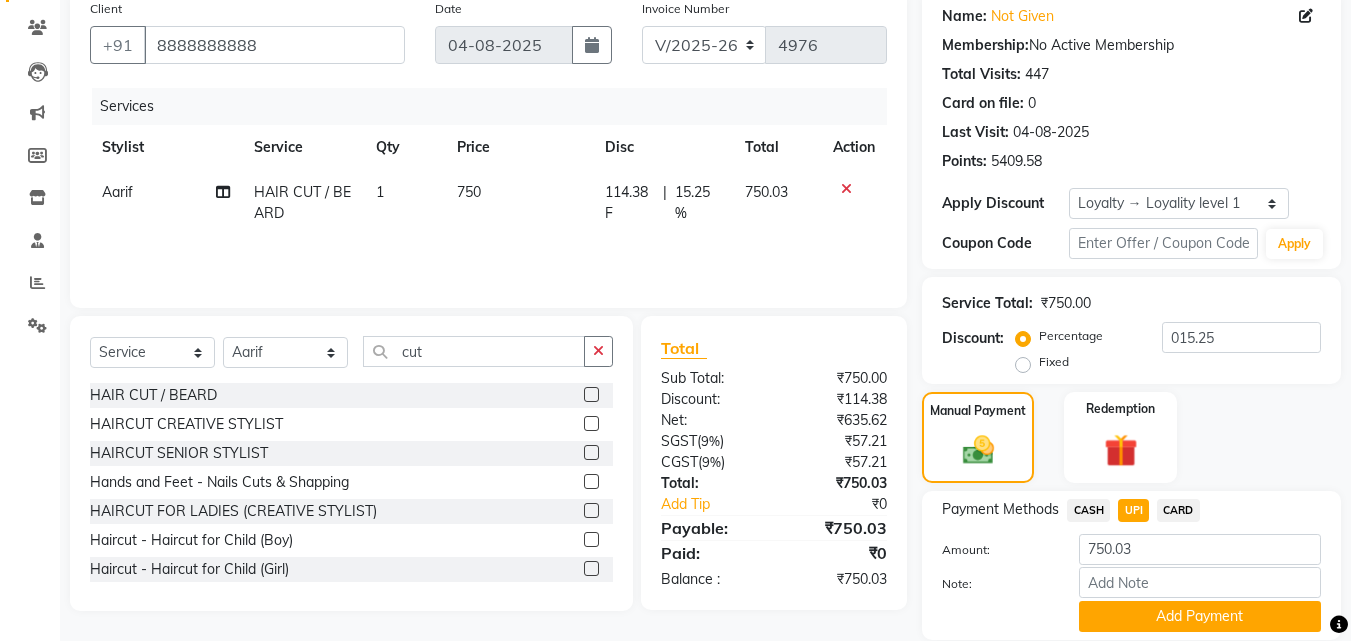 scroll, scrollTop: 230, scrollLeft: 0, axis: vertical 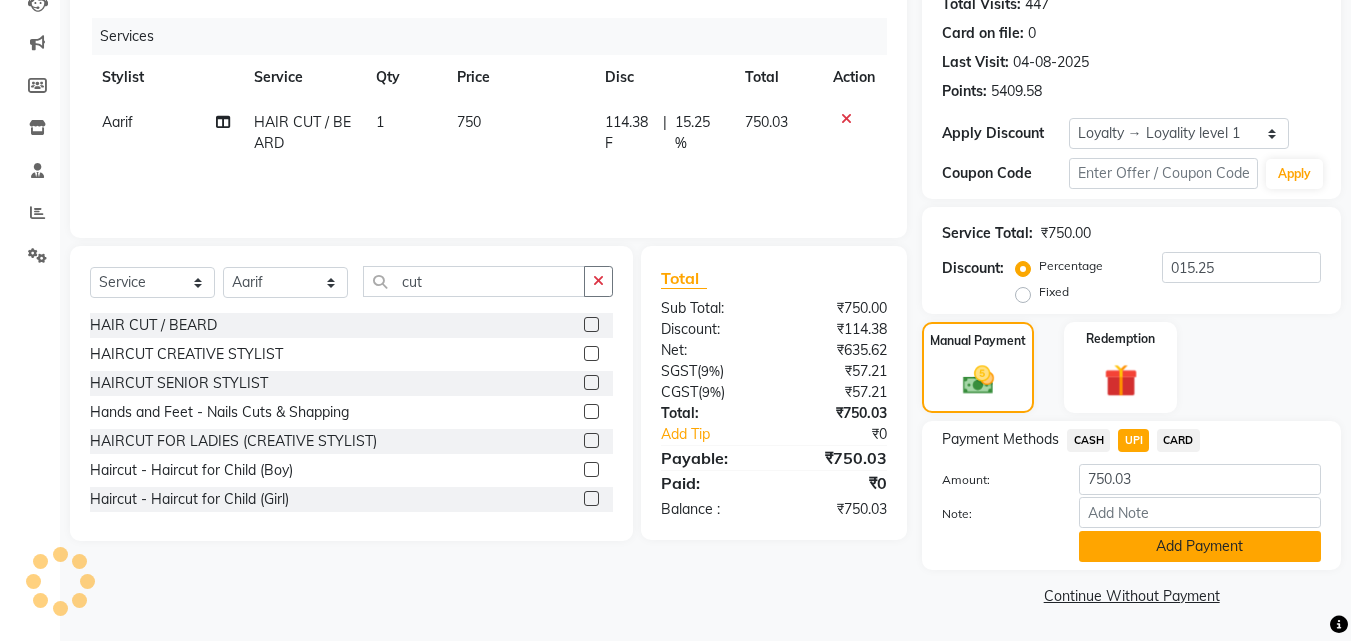 click on "Add Payment" 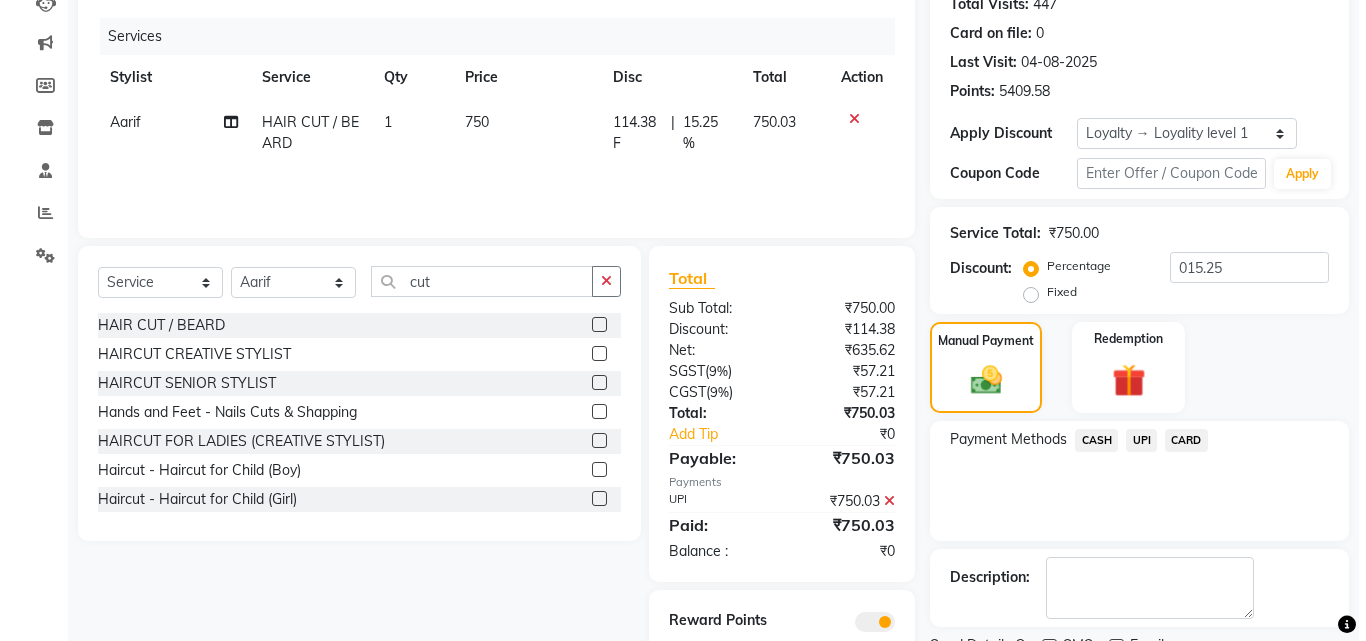 scroll, scrollTop: 321, scrollLeft: 0, axis: vertical 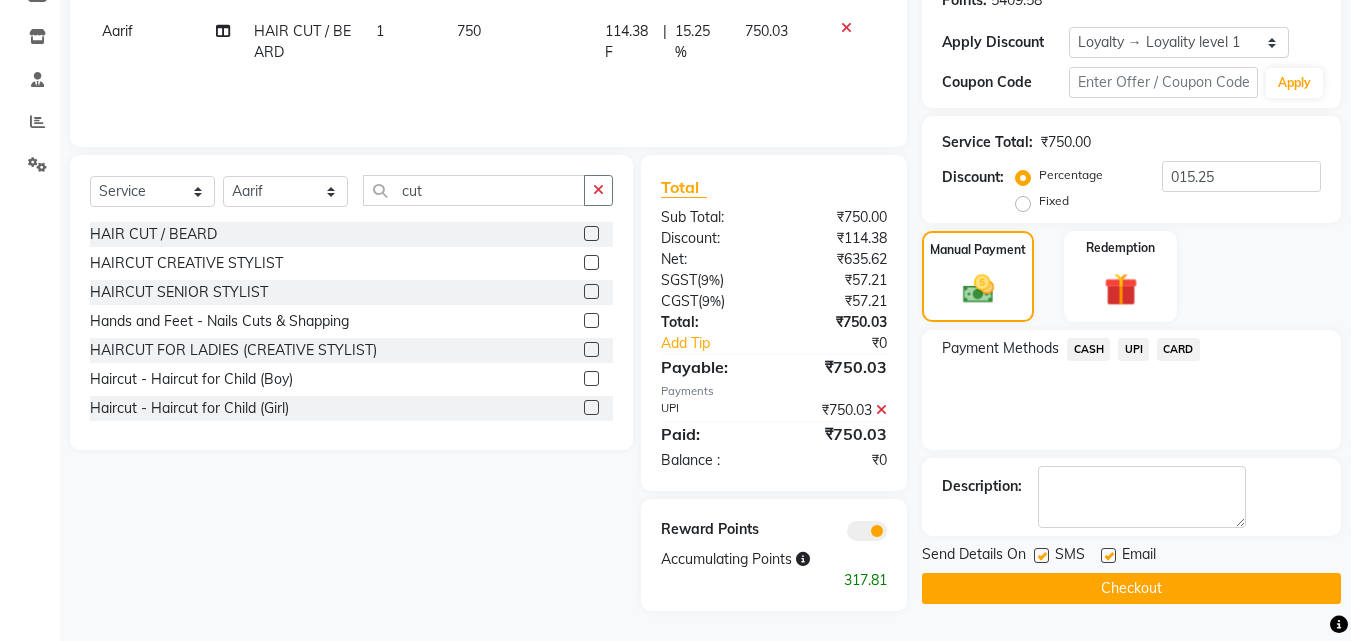 click 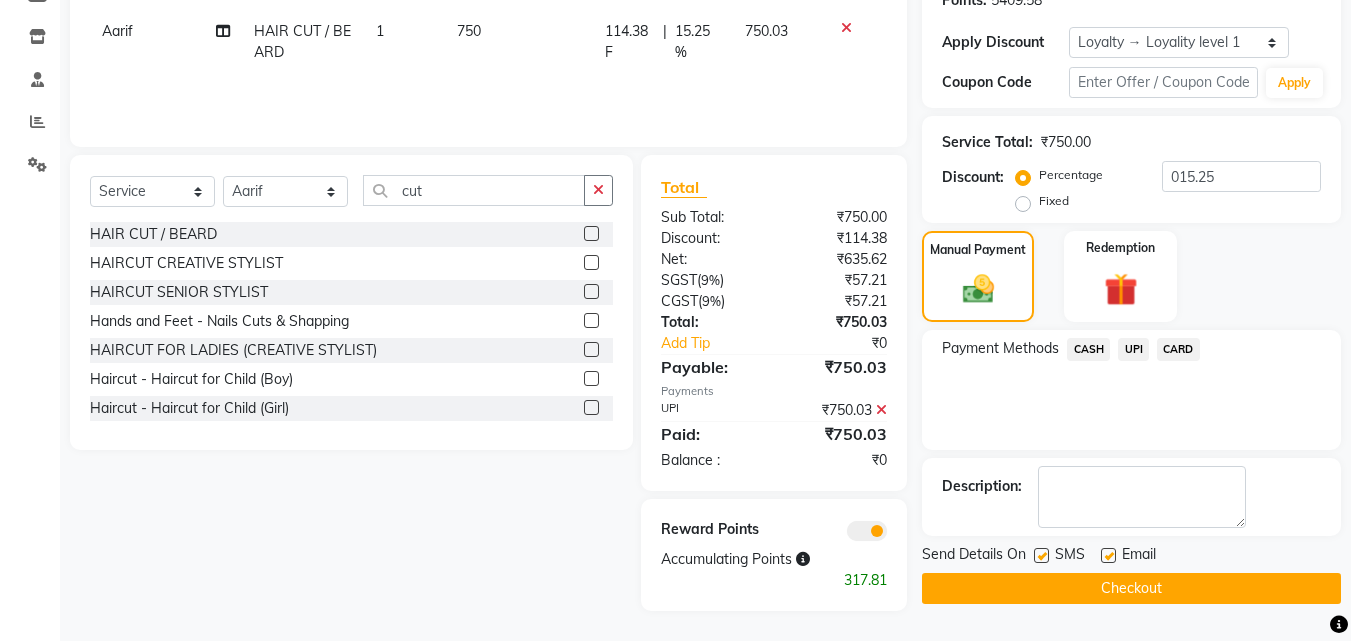 click 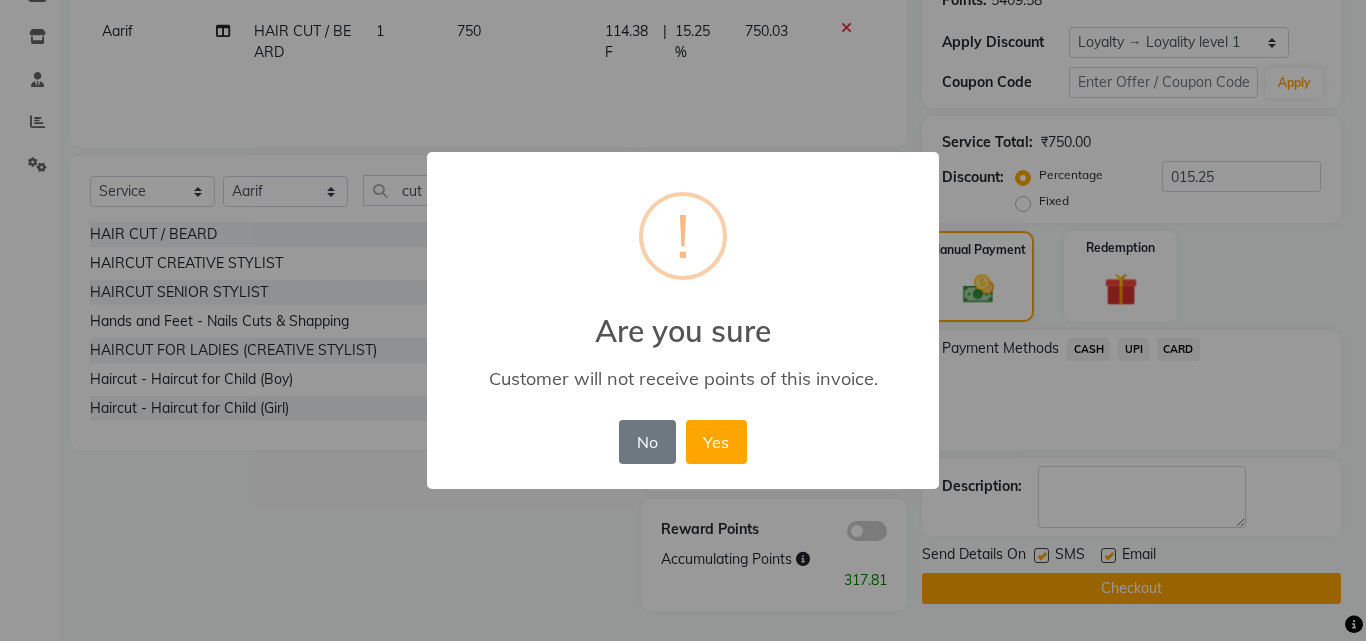 drag, startPoint x: 738, startPoint y: 461, endPoint x: 783, endPoint y: 489, distance: 53 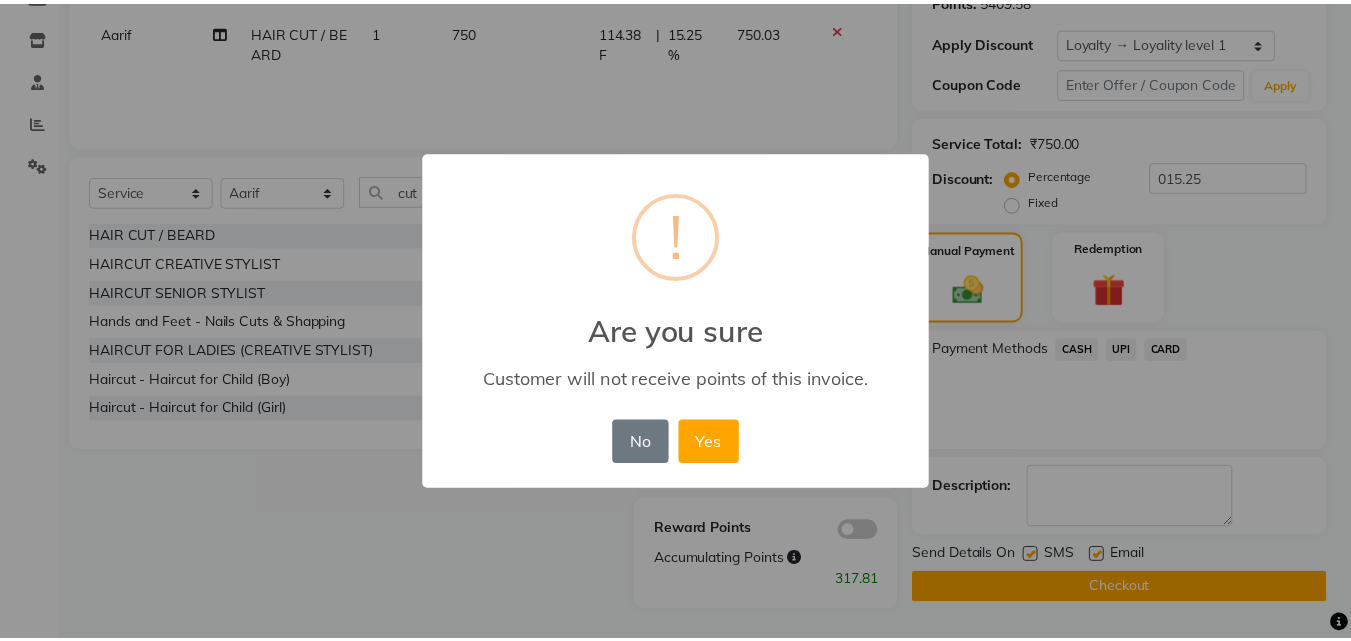 scroll, scrollTop: 314, scrollLeft: 0, axis: vertical 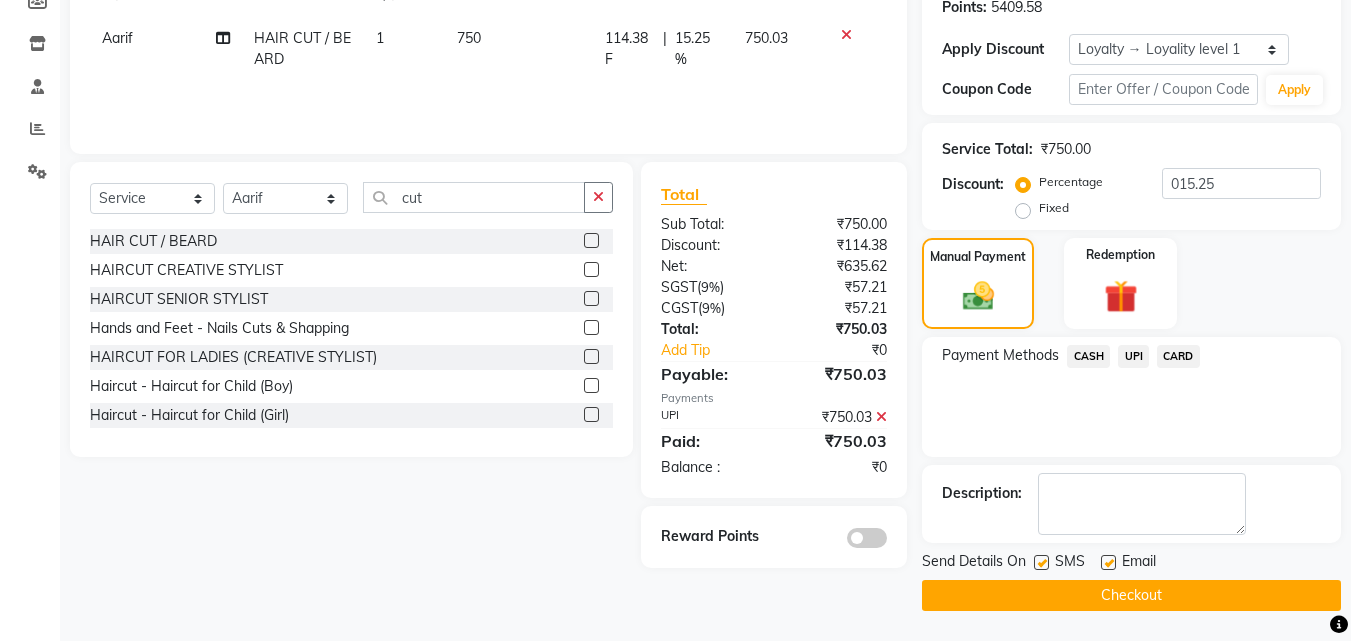 click on "Checkout" 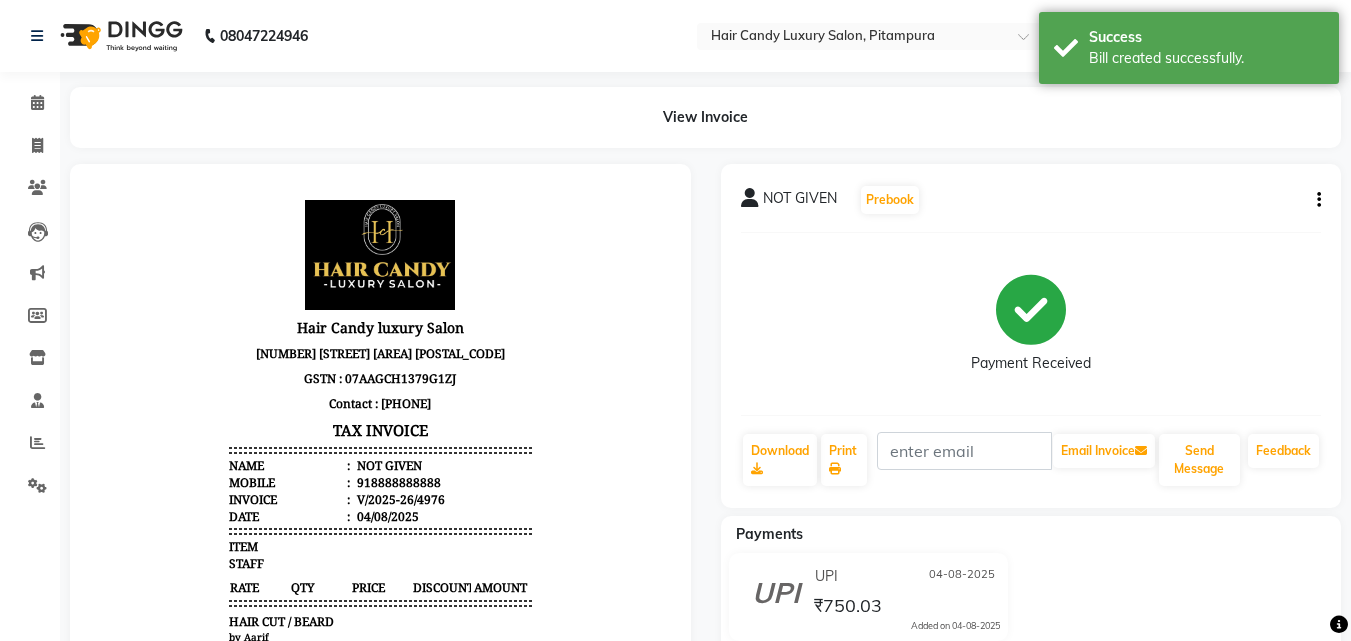 scroll, scrollTop: 0, scrollLeft: 0, axis: both 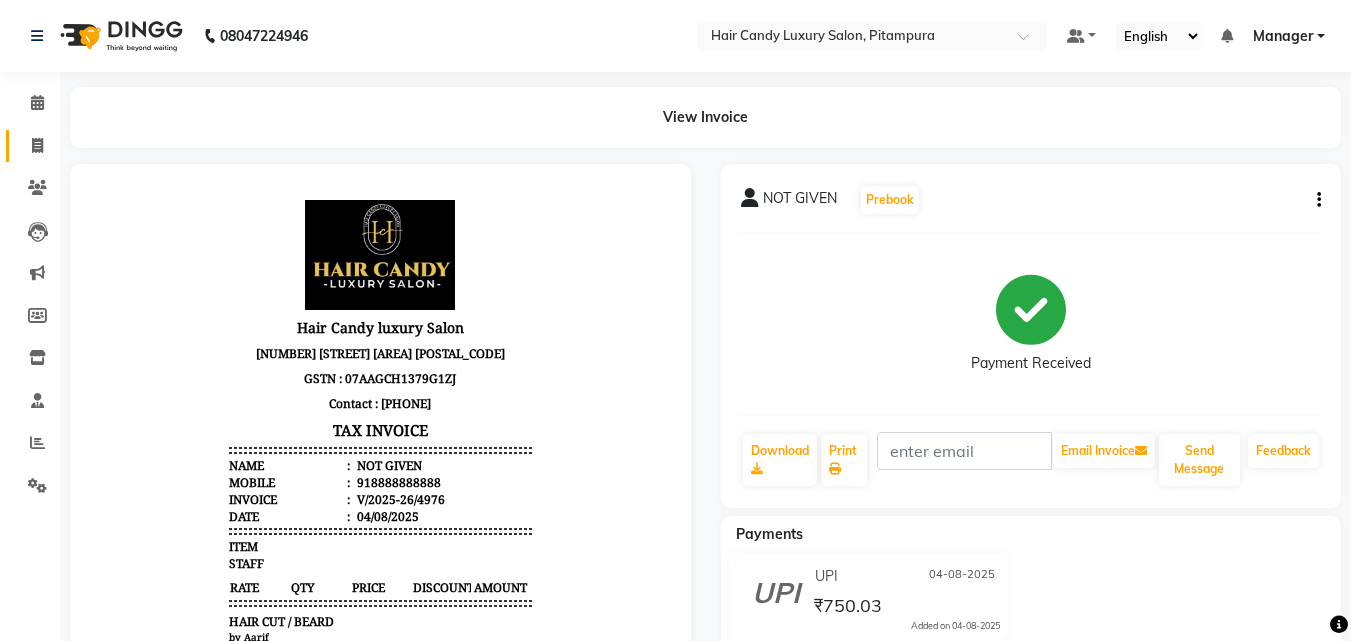 click 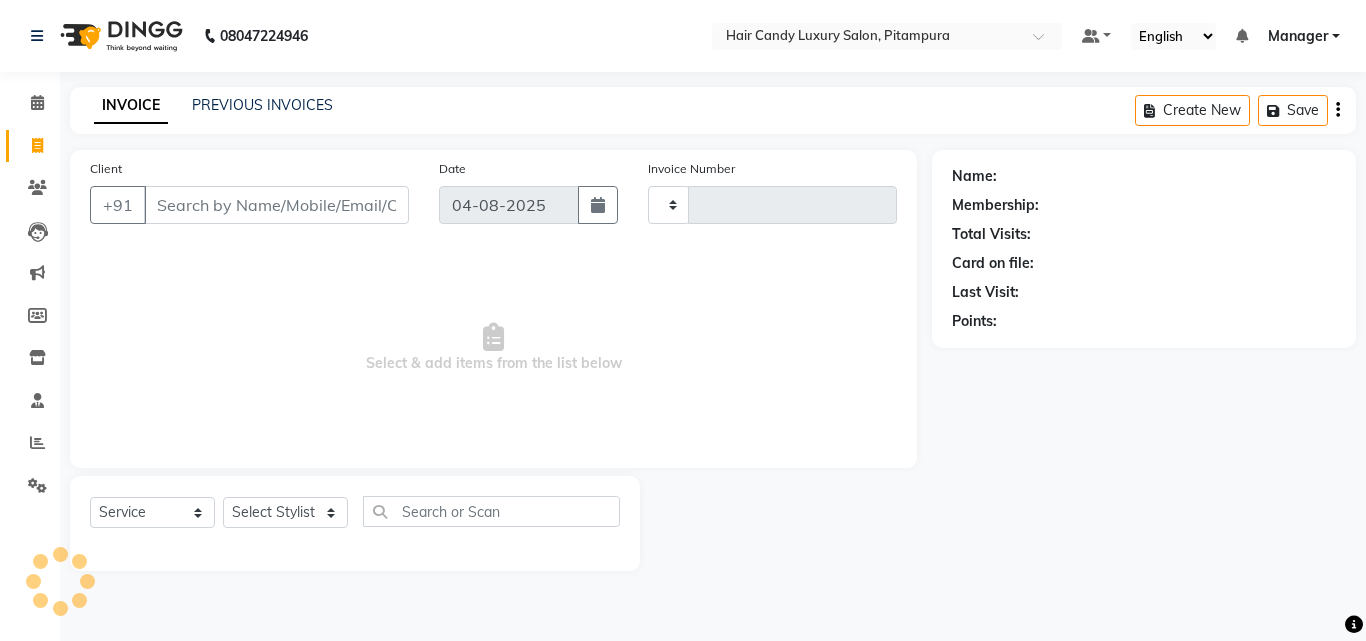 click on "Client" at bounding box center (276, 205) 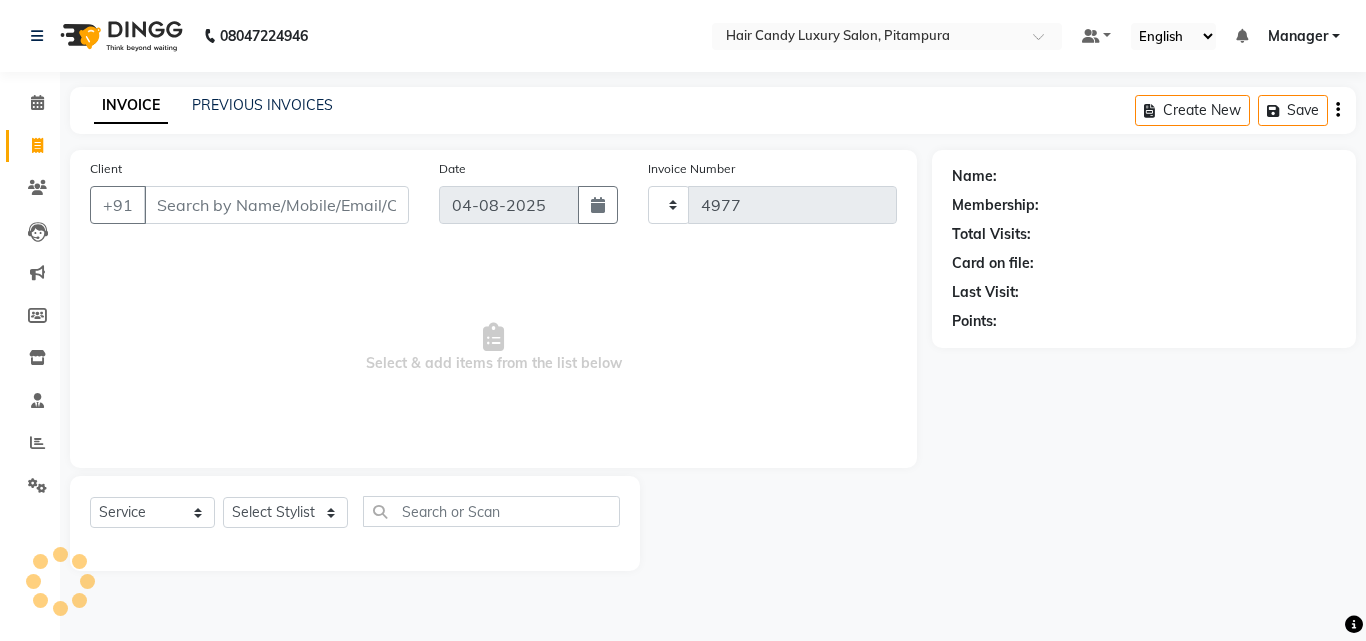 select on "4720" 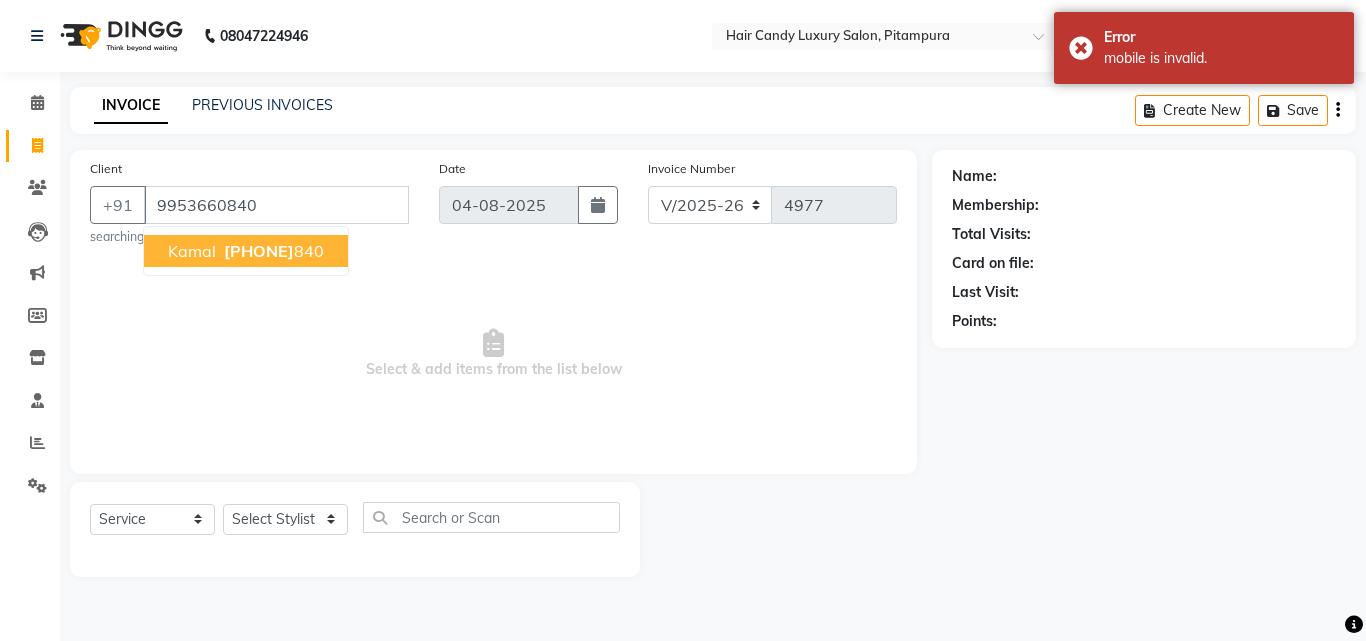 type on "9953660840" 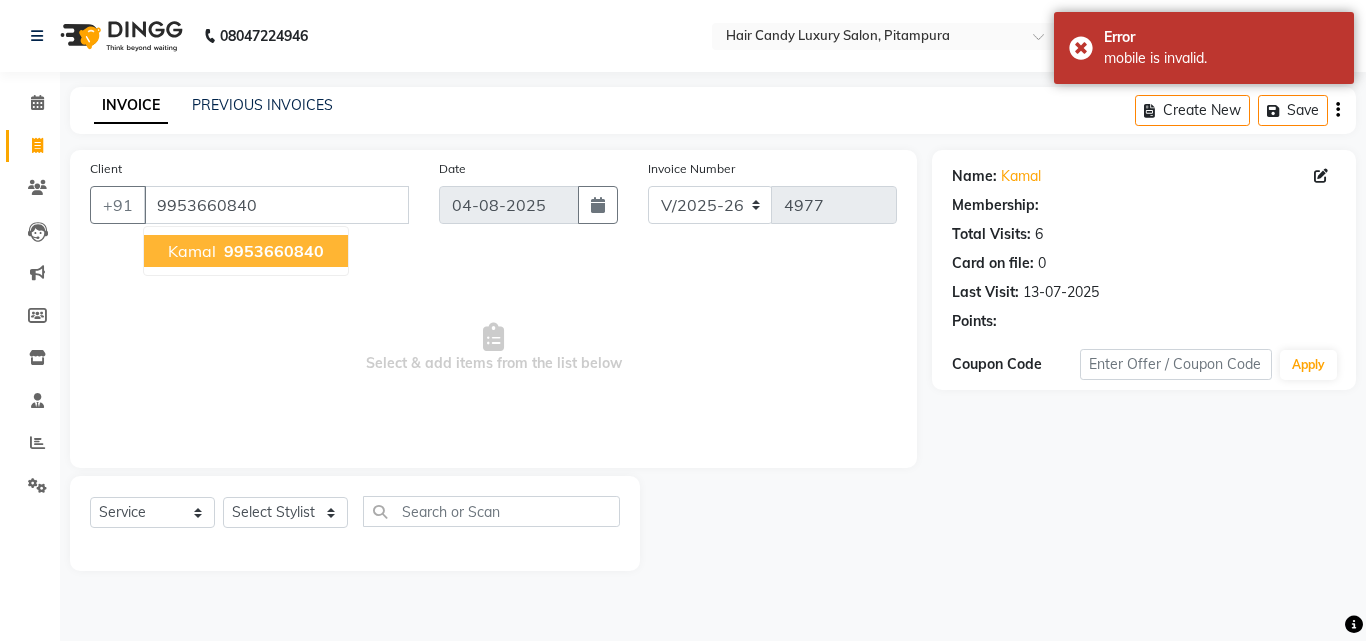 select on "1: Object" 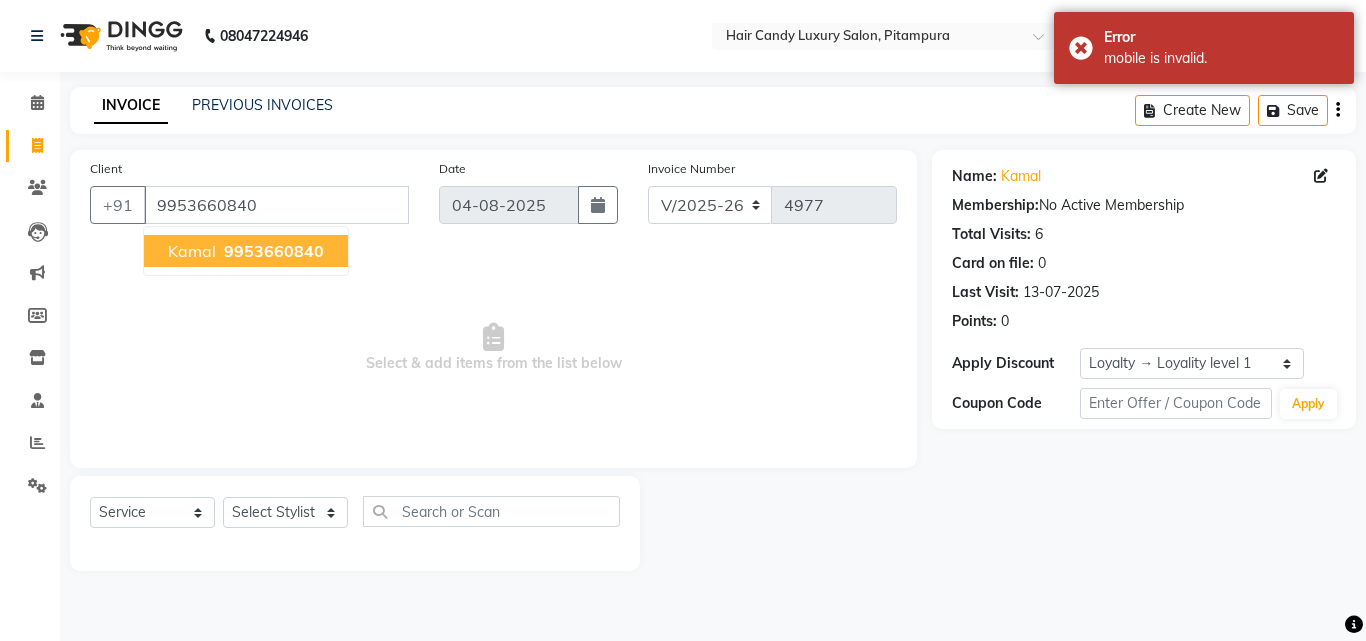 click on "9953660840" at bounding box center [274, 251] 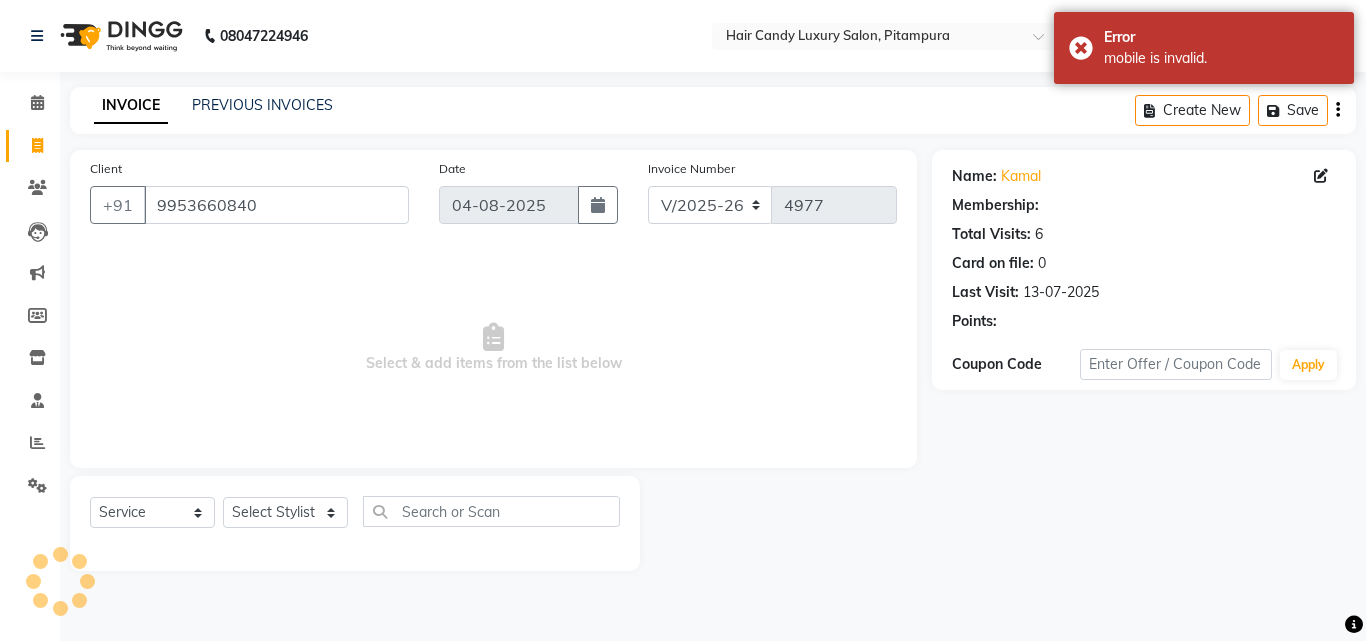 select on "1: Object" 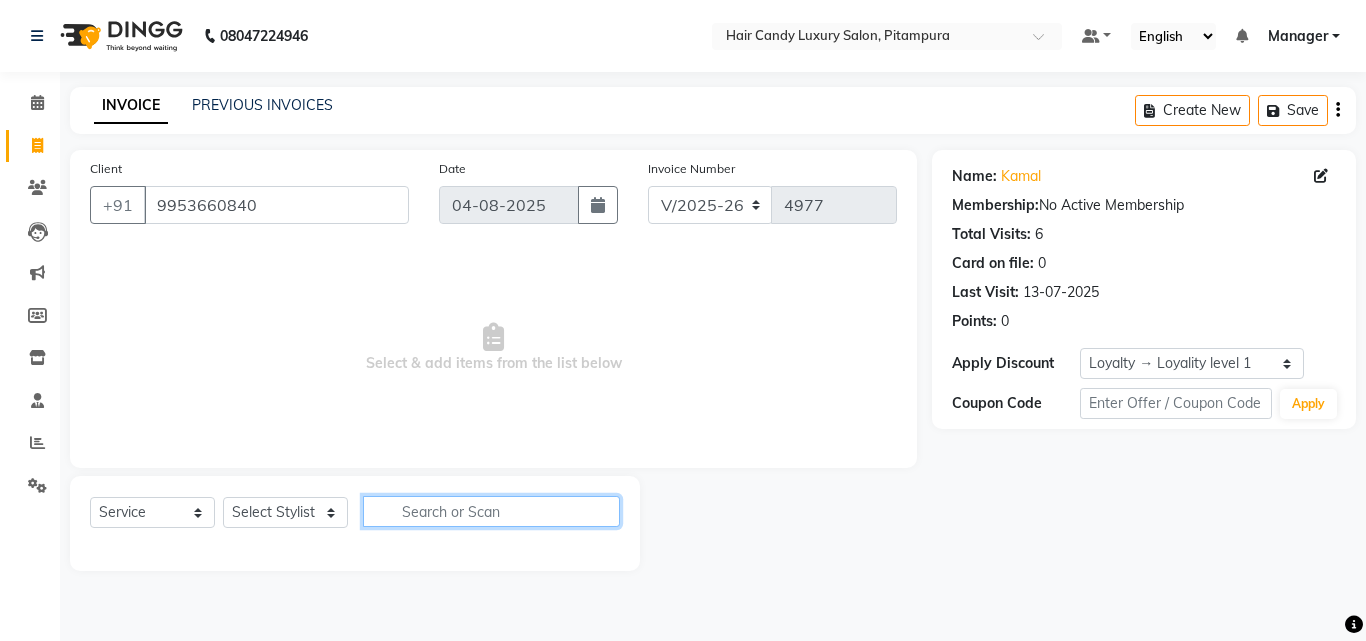 click 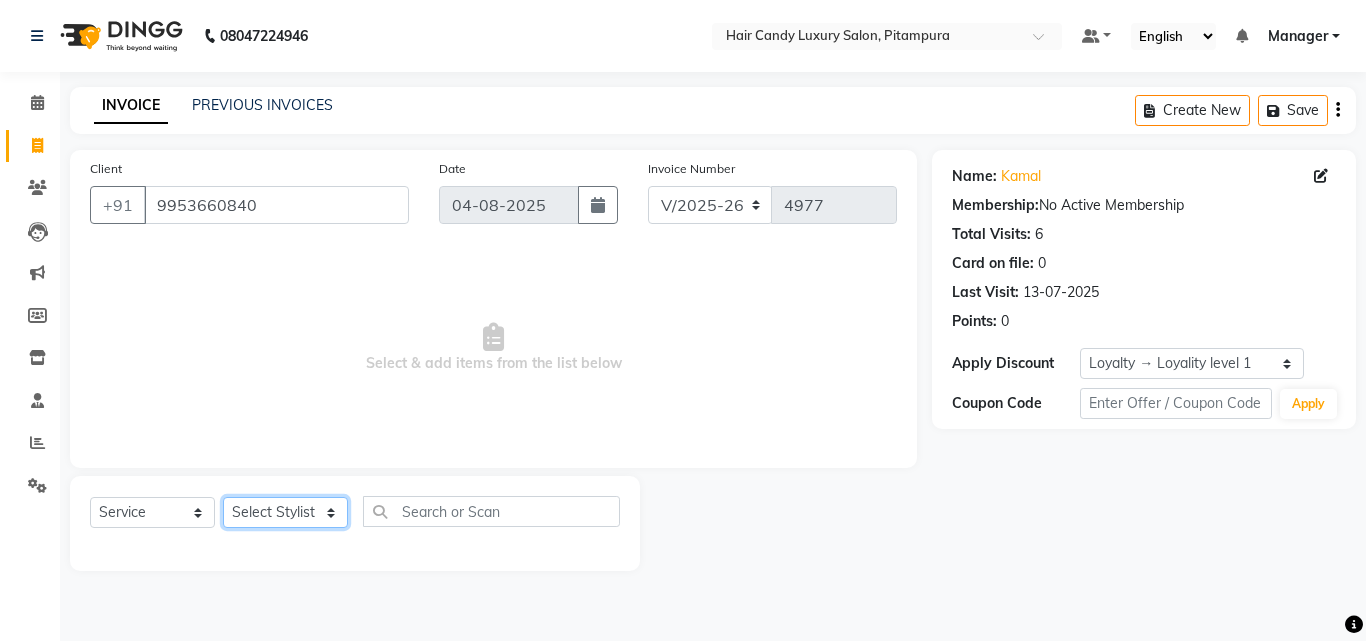 click on "Select Stylist Aarif AMAN ANJALI Arman Arshad  ARSHAD SALMANI ASHU FAIZ gaurav Hanish harshit Jack  karishma KAVITA kunal Manager MANNU Mukim  paras pinki preeti Raghav  RASHMI RAVI RITIK SAHIL sawan SHALINI SHARUKH SHWETA  VEER Vijay  vijay tiwari ZAID" 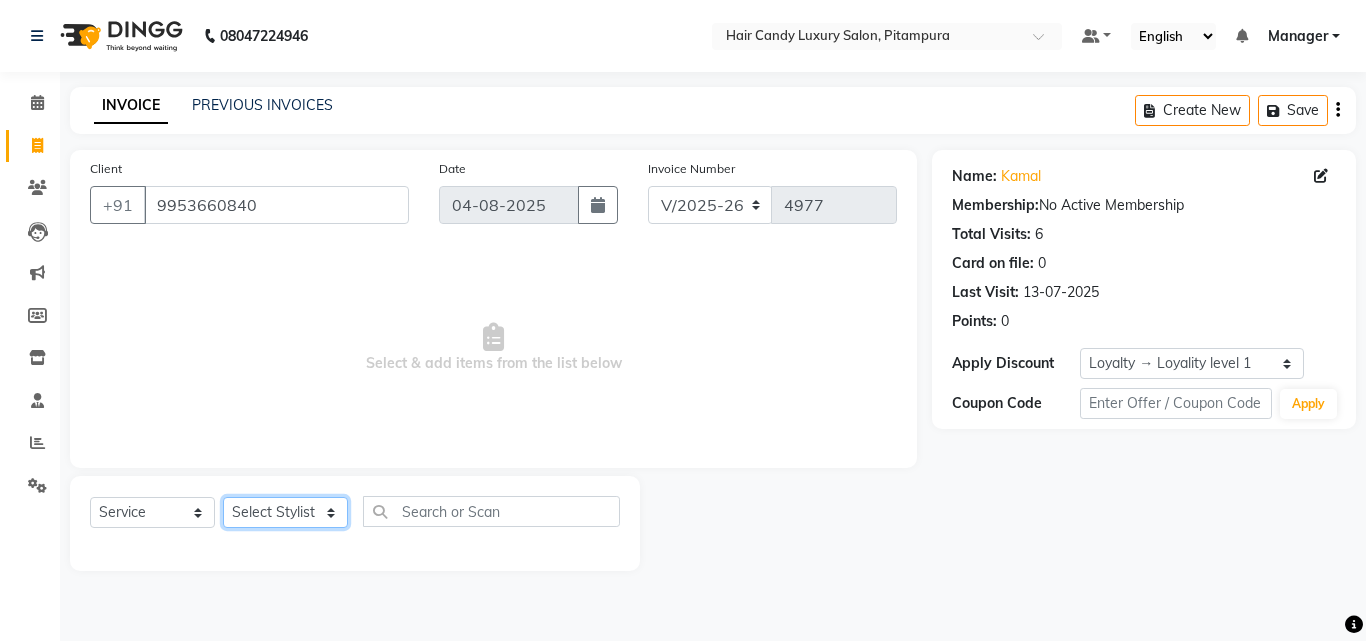 select on "28014" 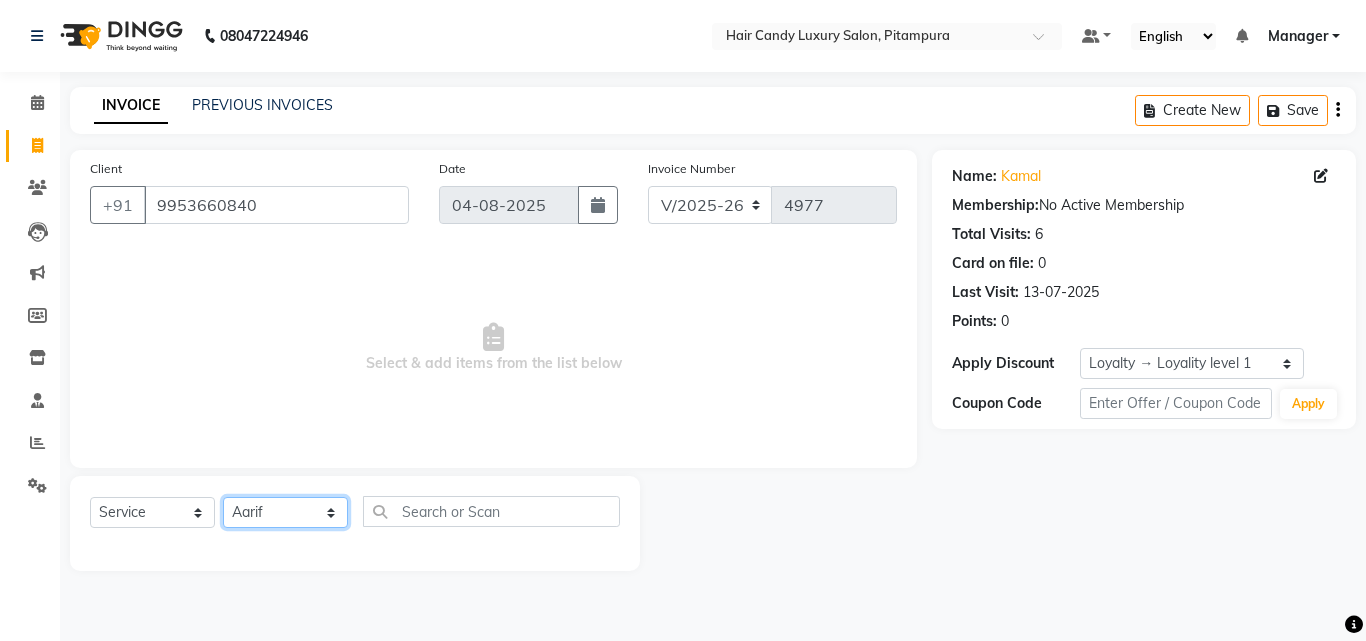 click on "Select Stylist Aarif AMAN ANJALI Arman Arshad  ARSHAD SALMANI ASHU FAIZ gaurav Hanish harshit Jack  karishma KAVITA kunal Manager MANNU Mukim  paras pinki preeti Raghav  RASHMI RAVI RITIK SAHIL sawan SHALINI SHARUKH SHWETA  VEER Vijay  vijay tiwari ZAID" 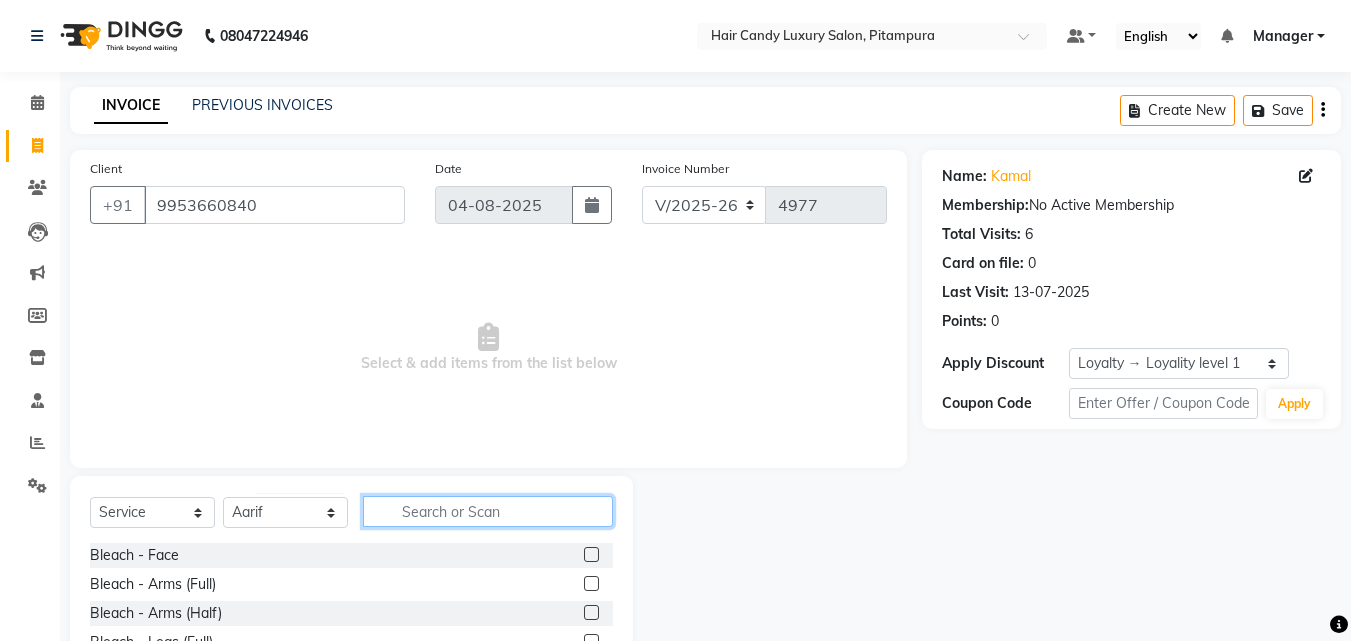 click 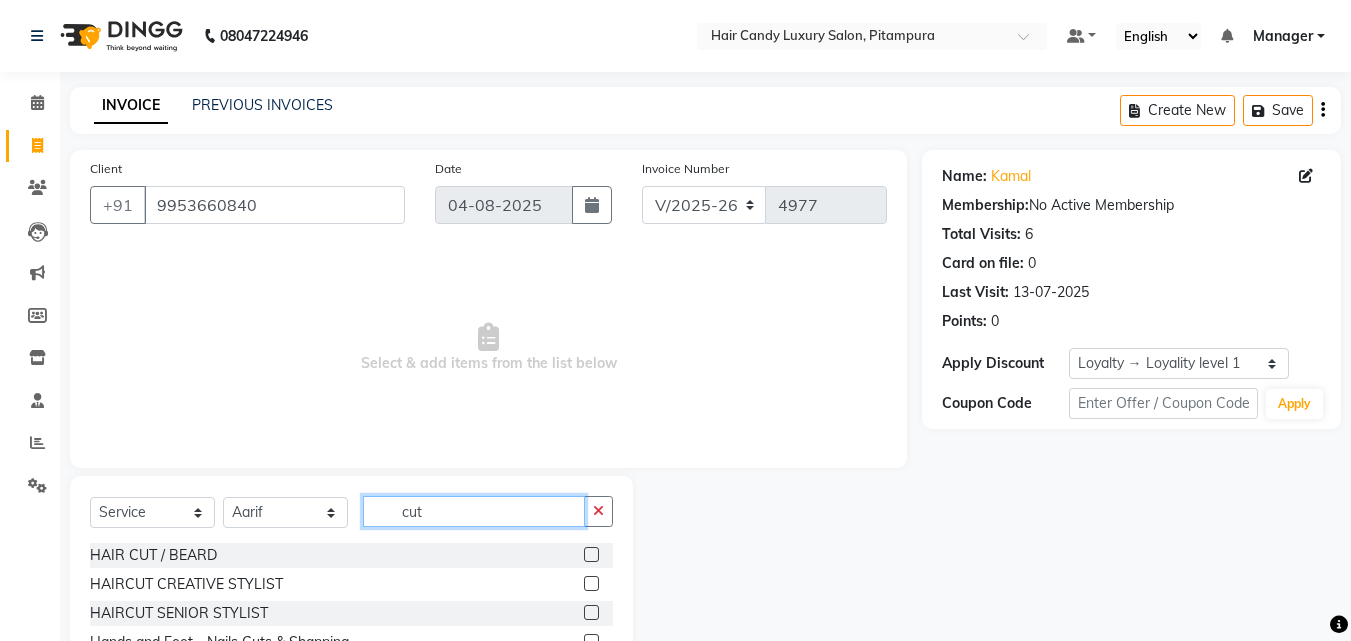 type on "cut" 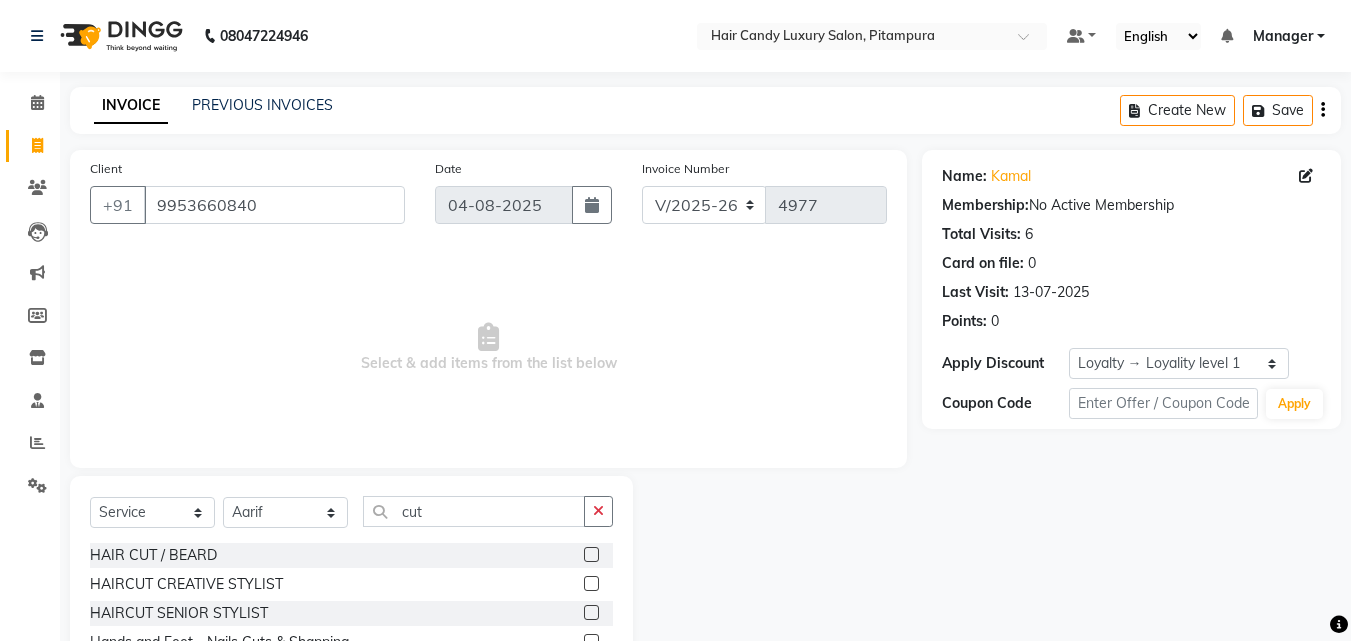 click 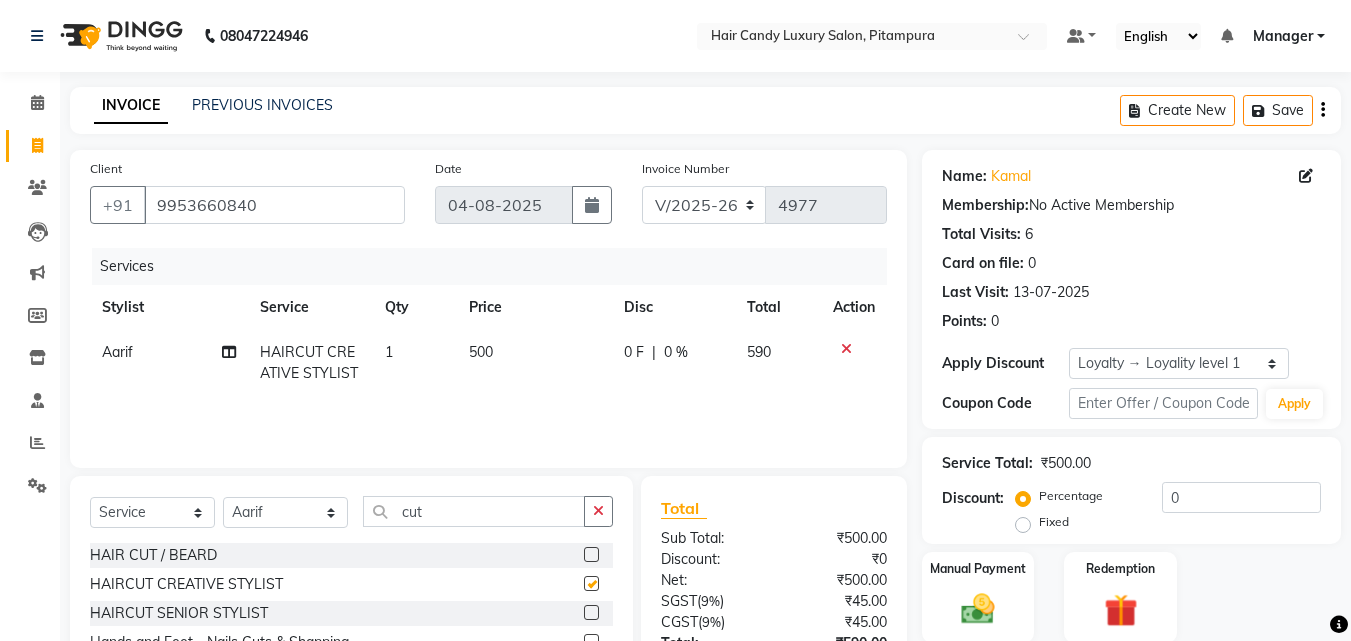 checkbox on "false" 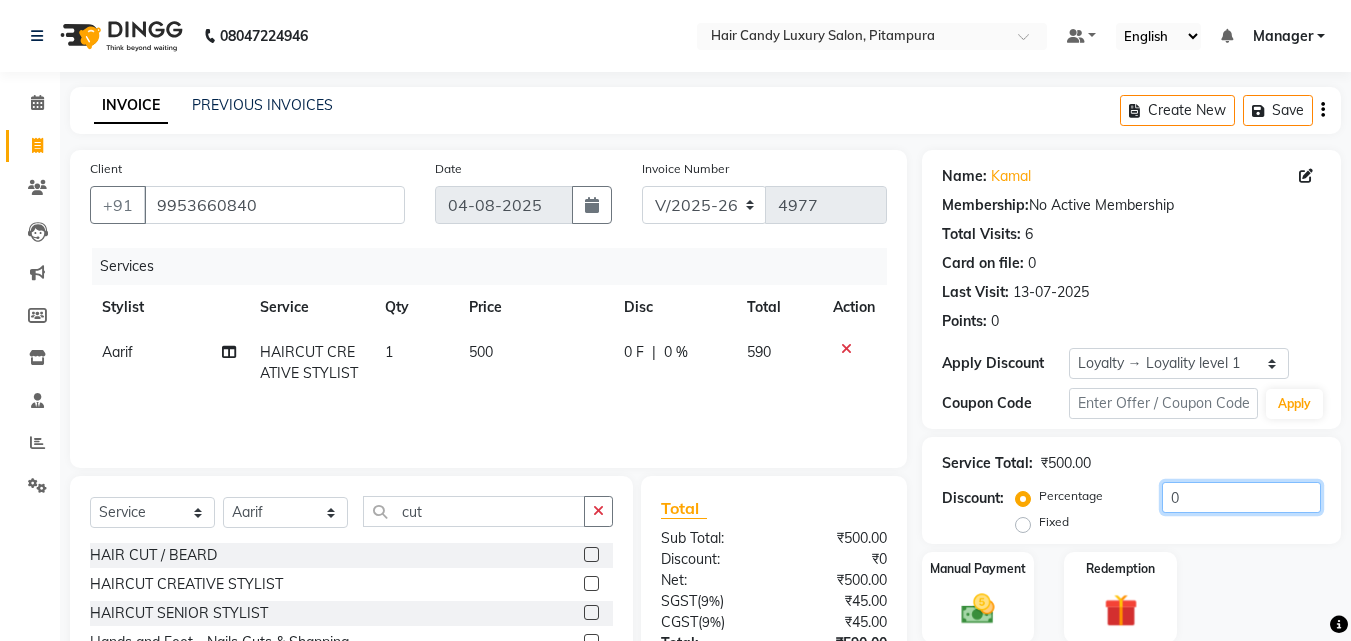 click on "0" 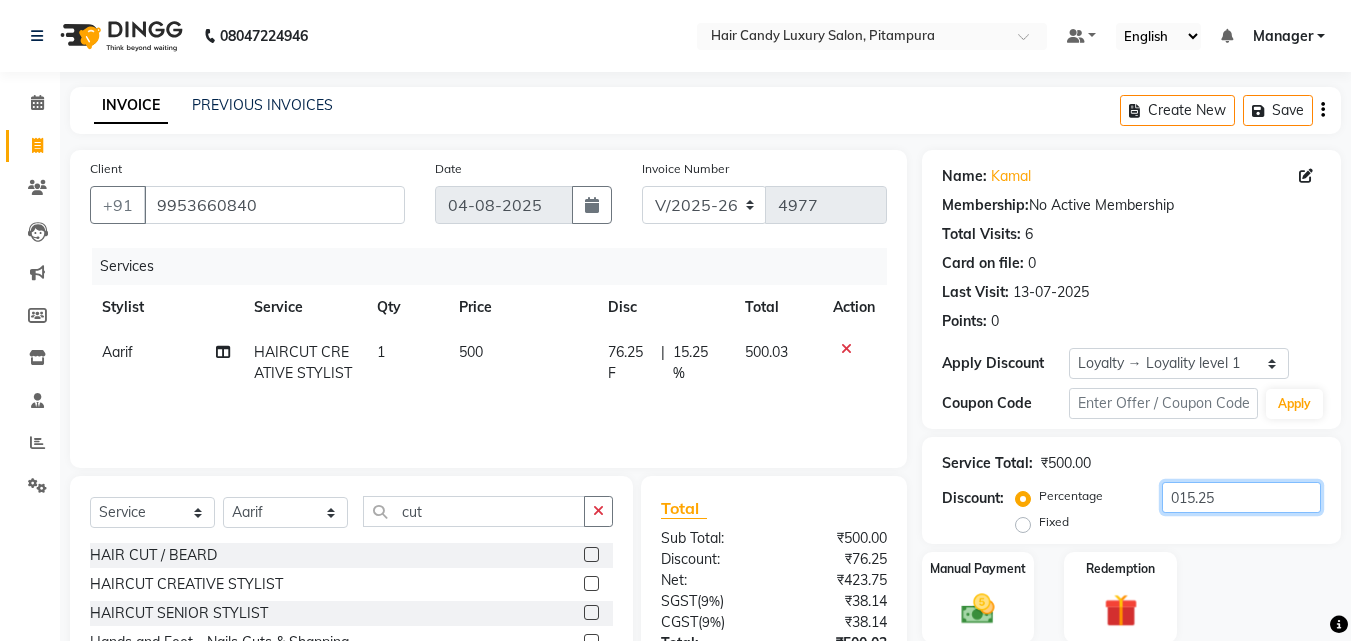 scroll, scrollTop: 160, scrollLeft: 0, axis: vertical 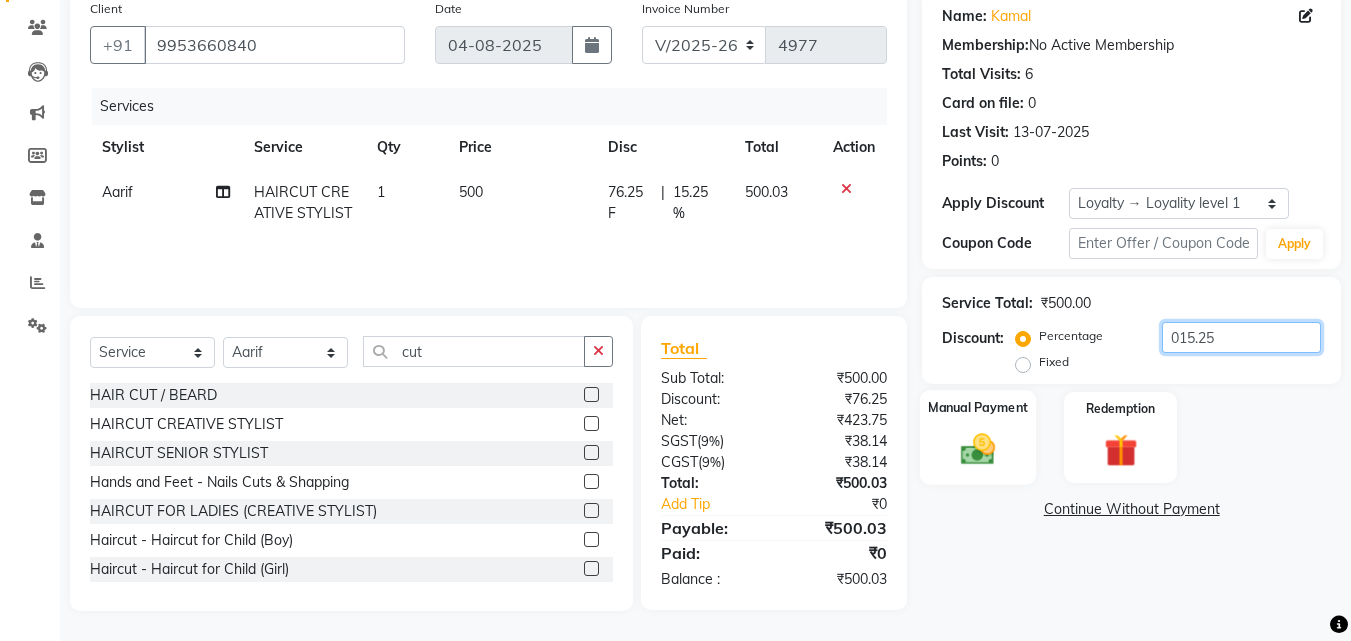 type on "015.25" 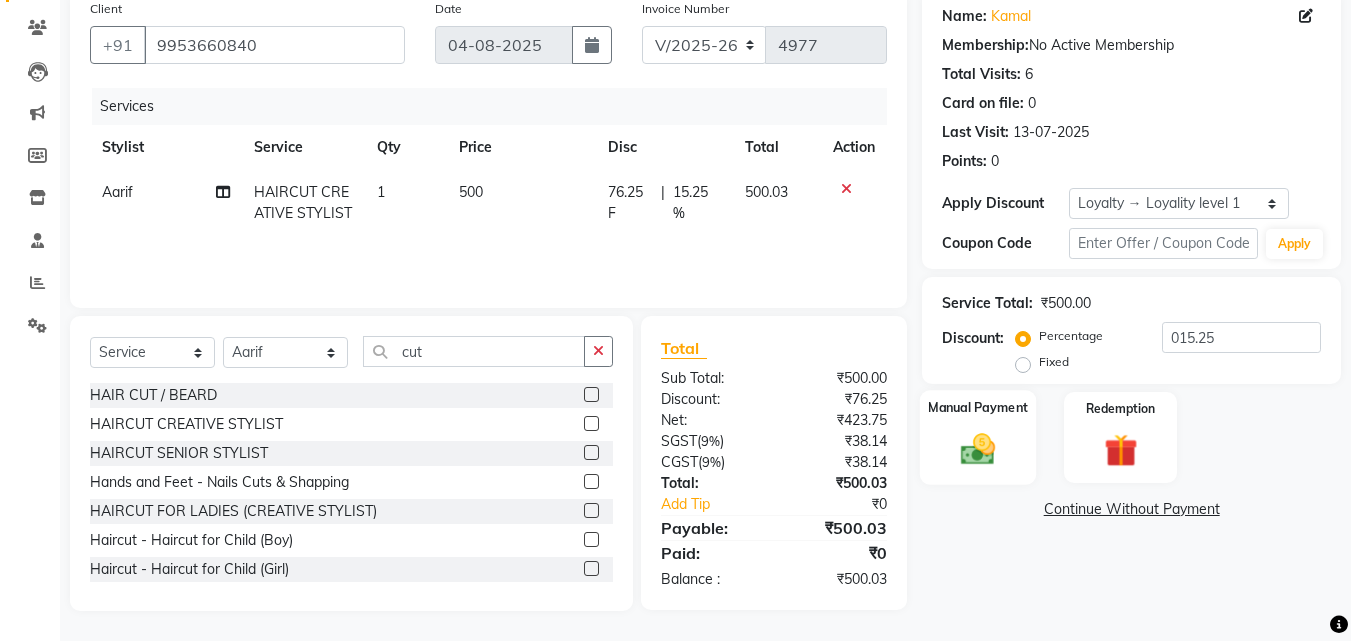 click on "Manual Payment" 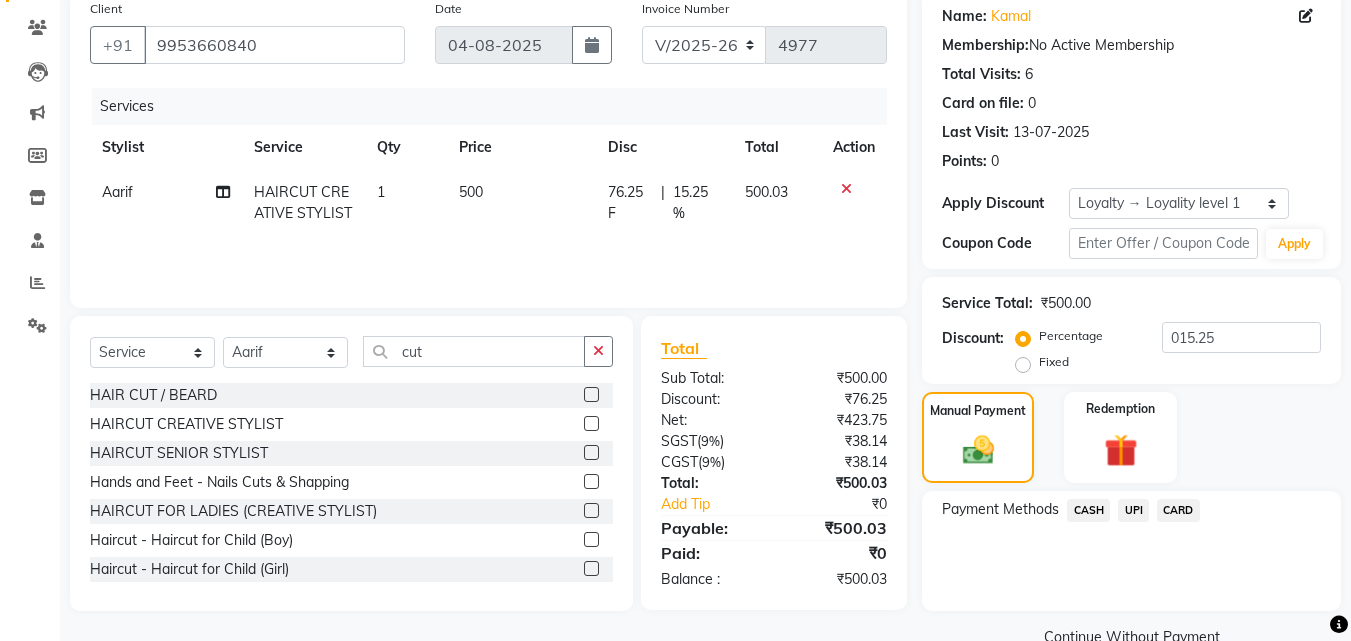 click on "CASH" 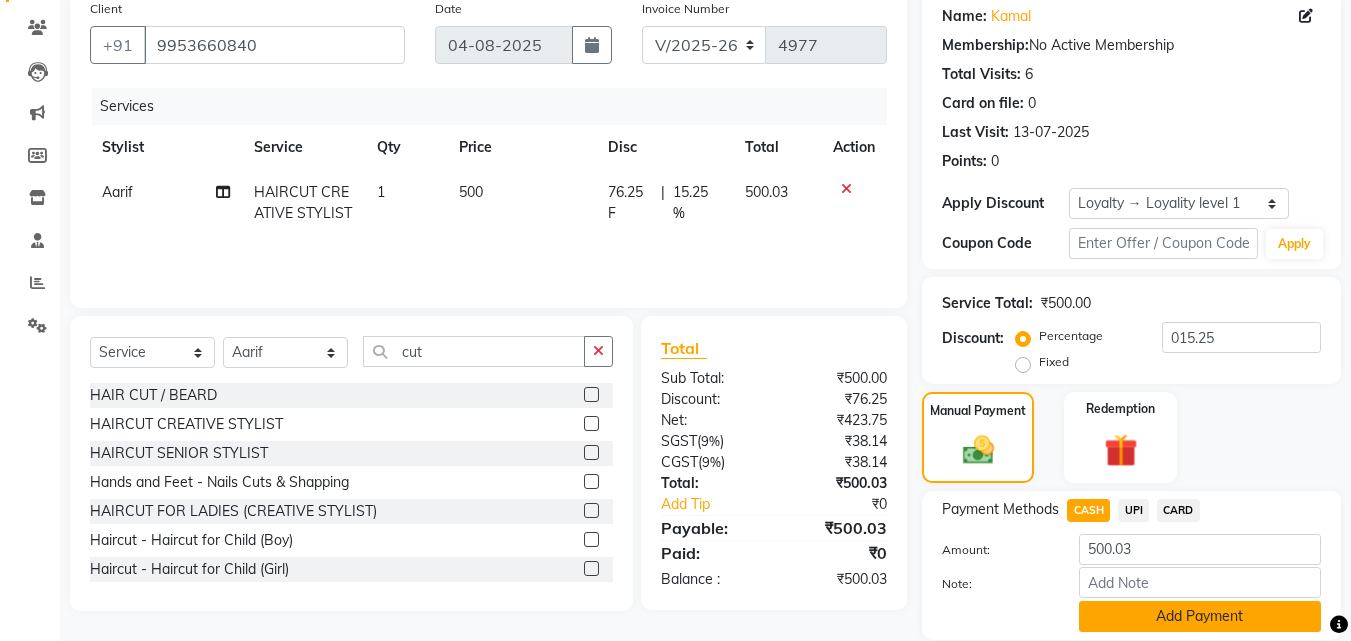 scroll, scrollTop: 230, scrollLeft: 0, axis: vertical 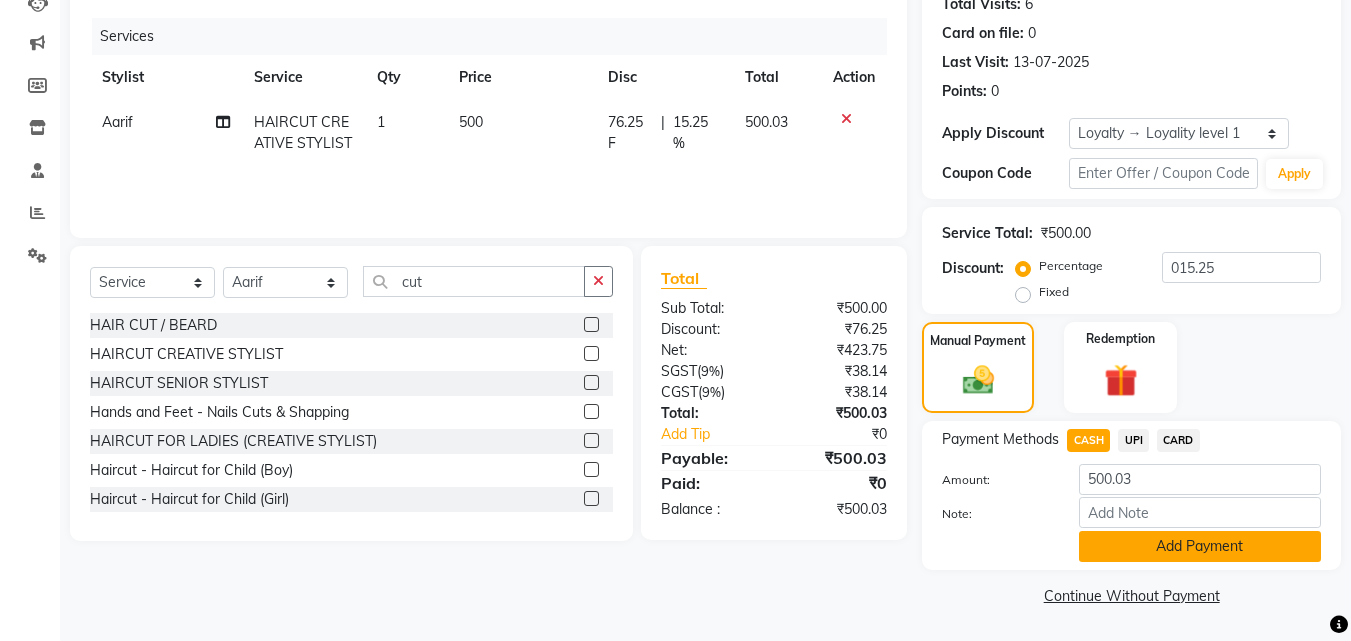 click on "Add Payment" 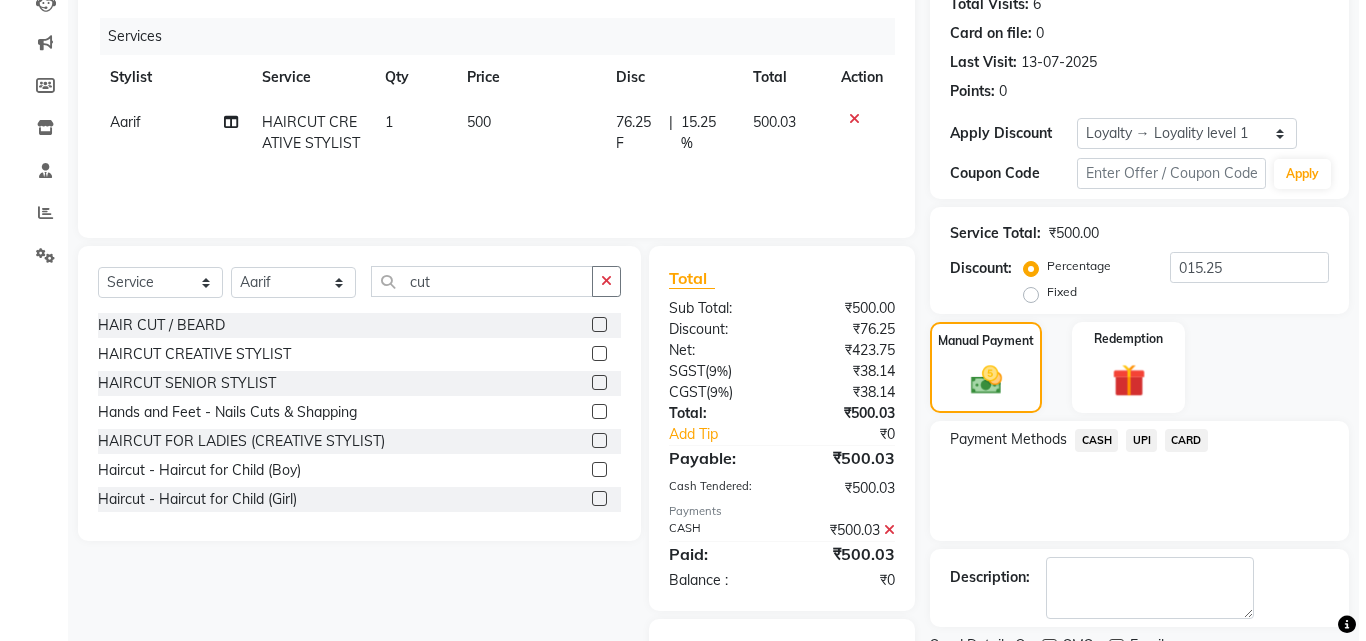 scroll, scrollTop: 350, scrollLeft: 0, axis: vertical 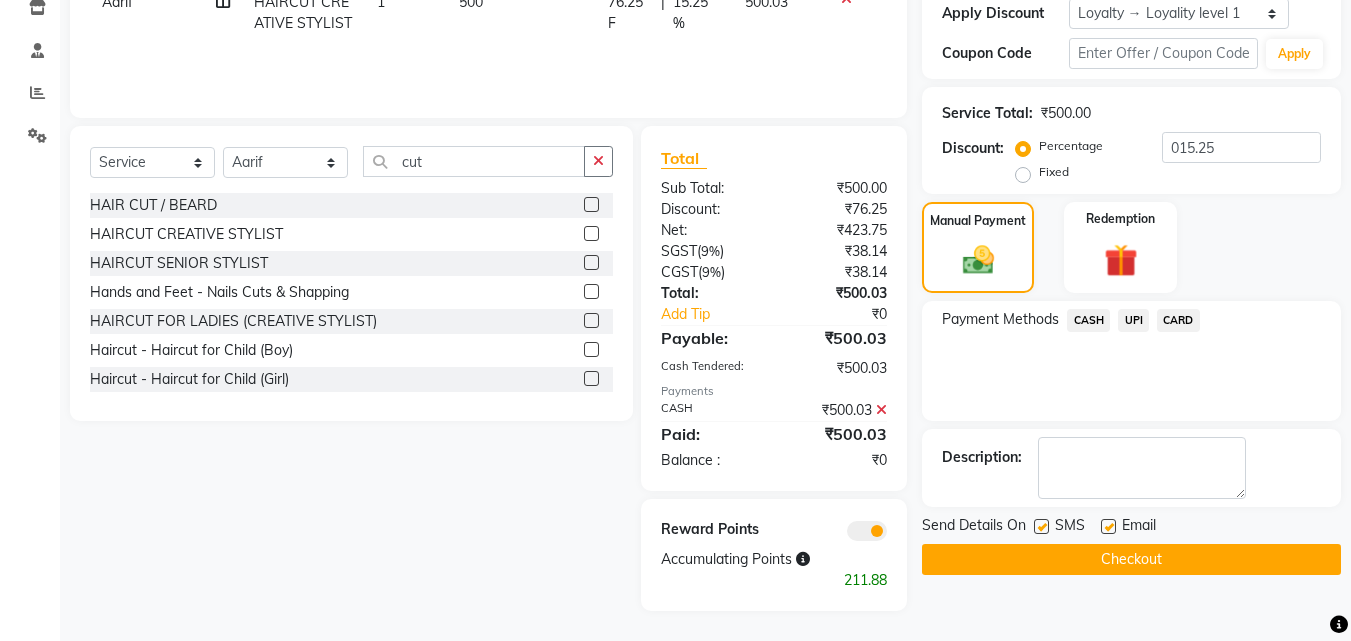 click 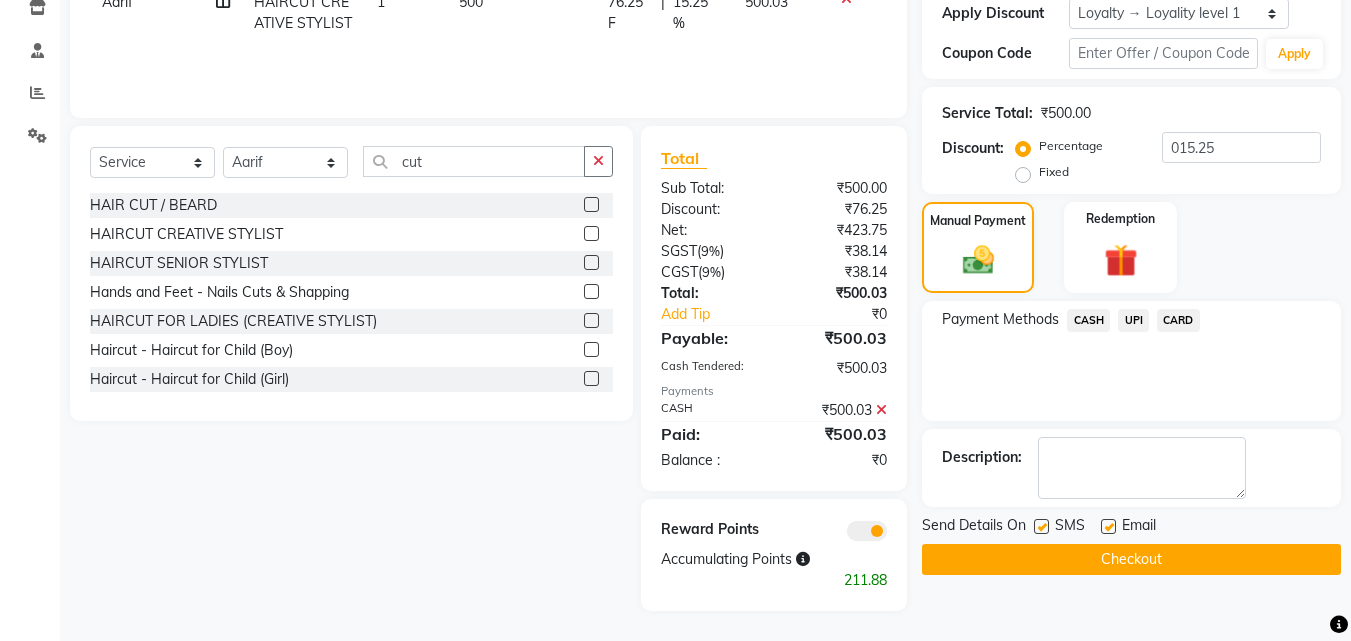 click 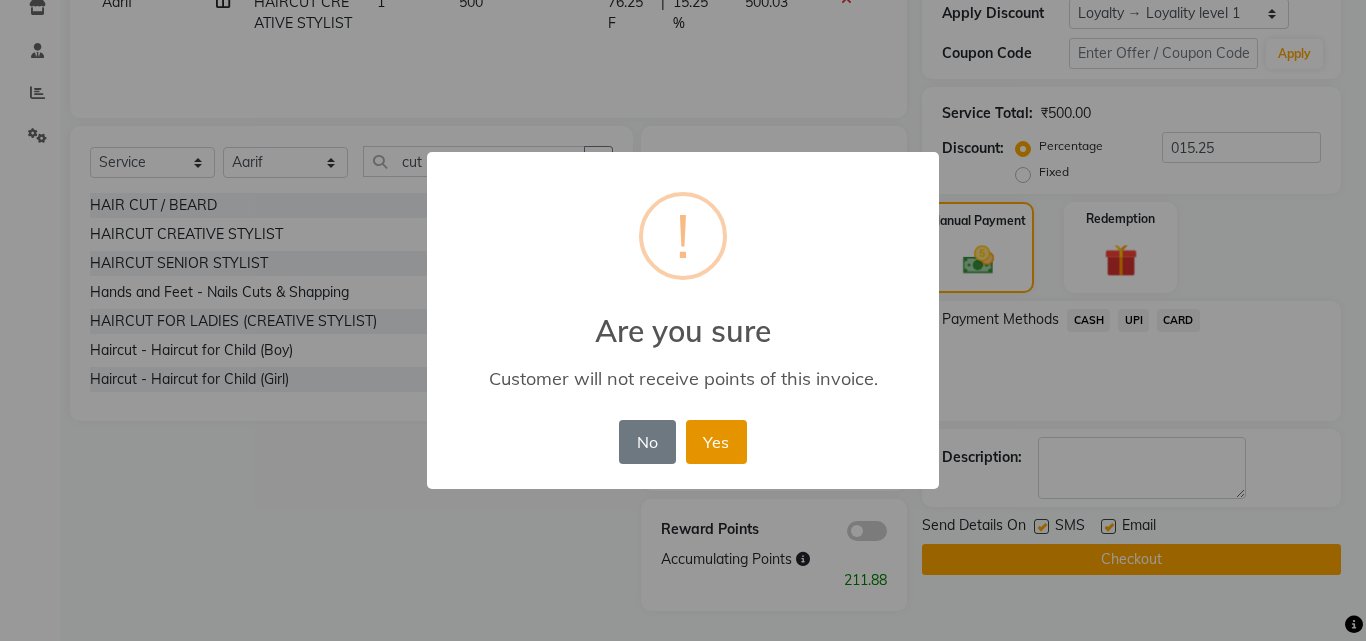 click on "Yes" at bounding box center [716, 442] 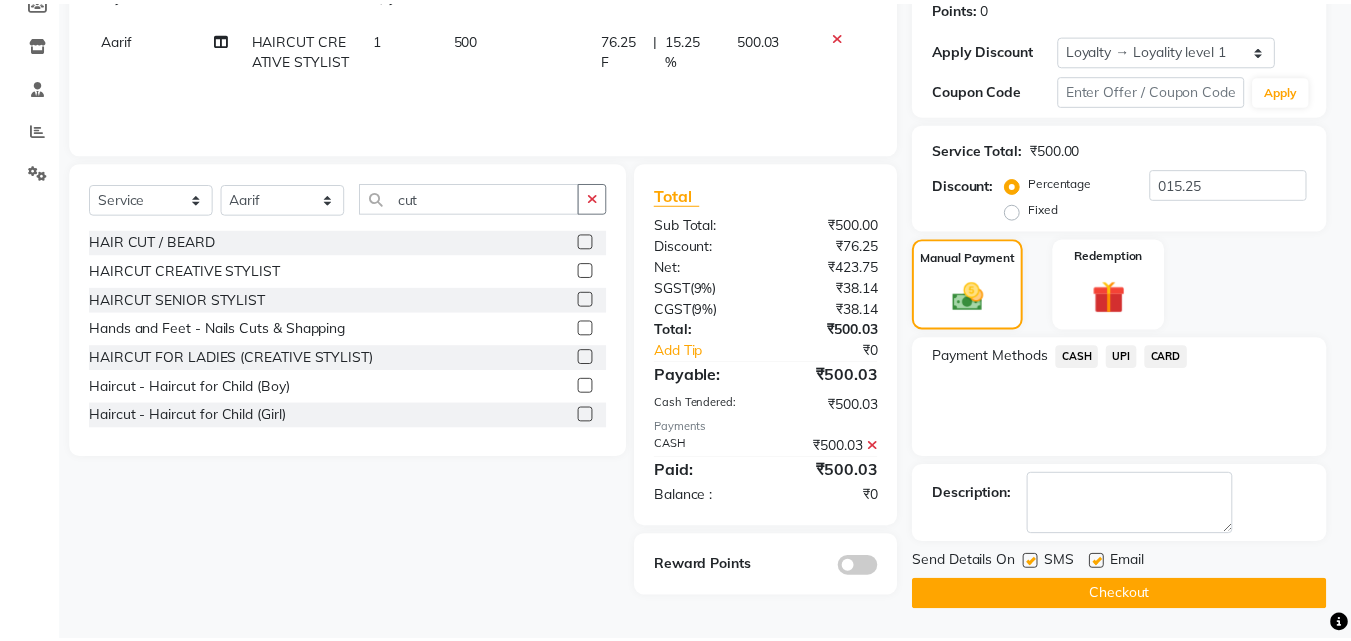 scroll, scrollTop: 314, scrollLeft: 0, axis: vertical 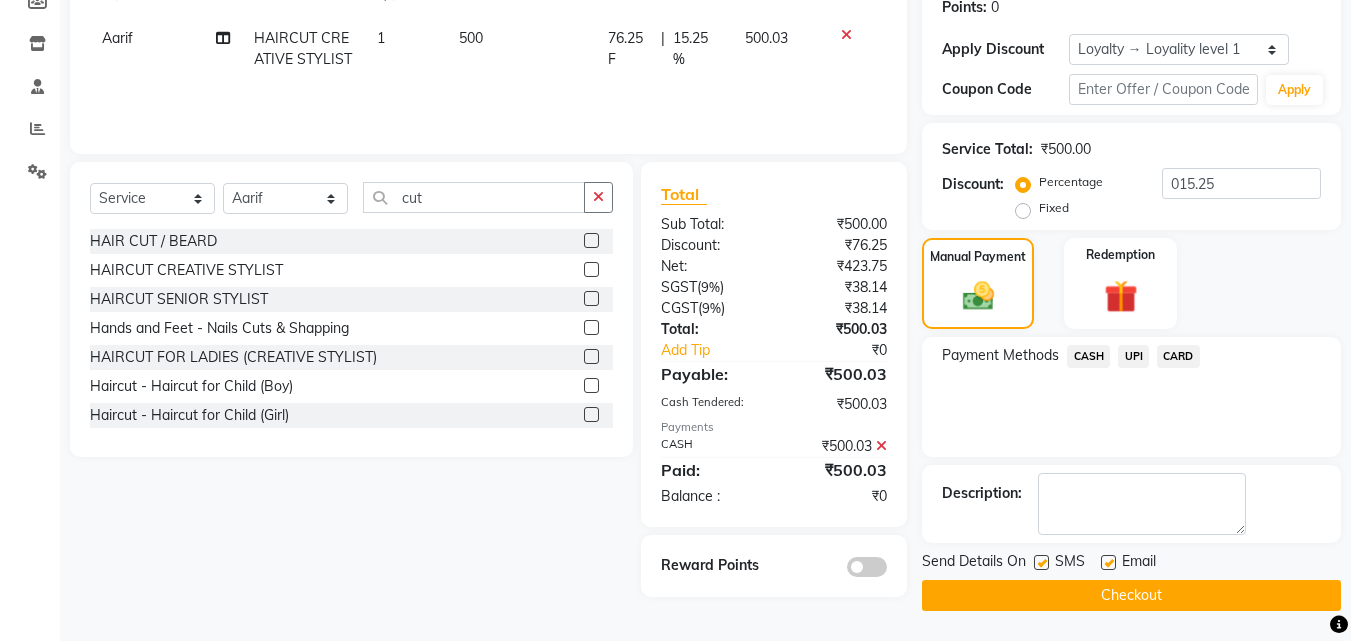 click on "Checkout" 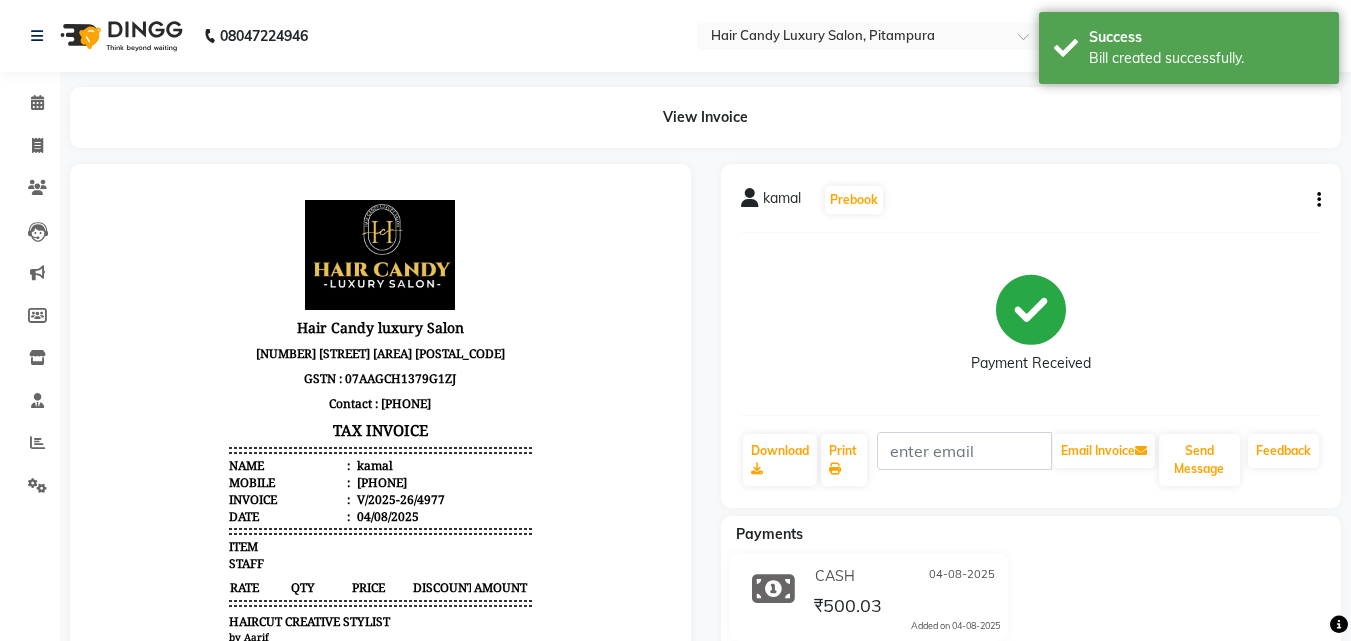 scroll, scrollTop: 0, scrollLeft: 0, axis: both 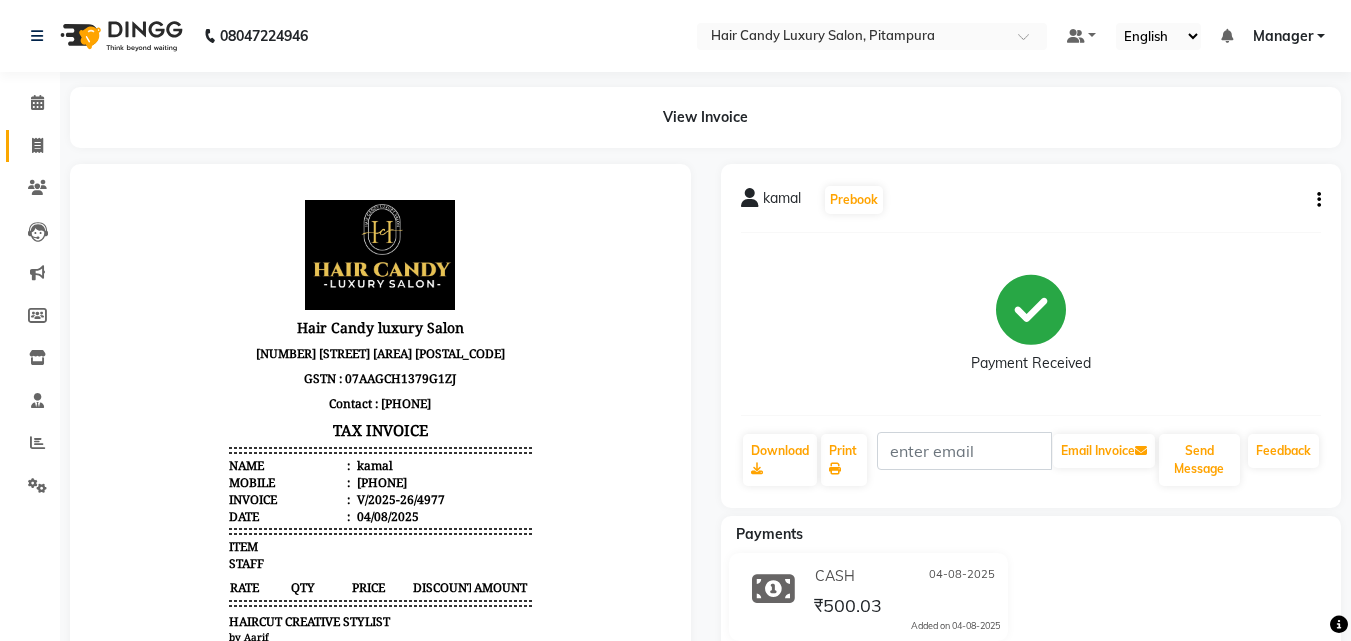 click 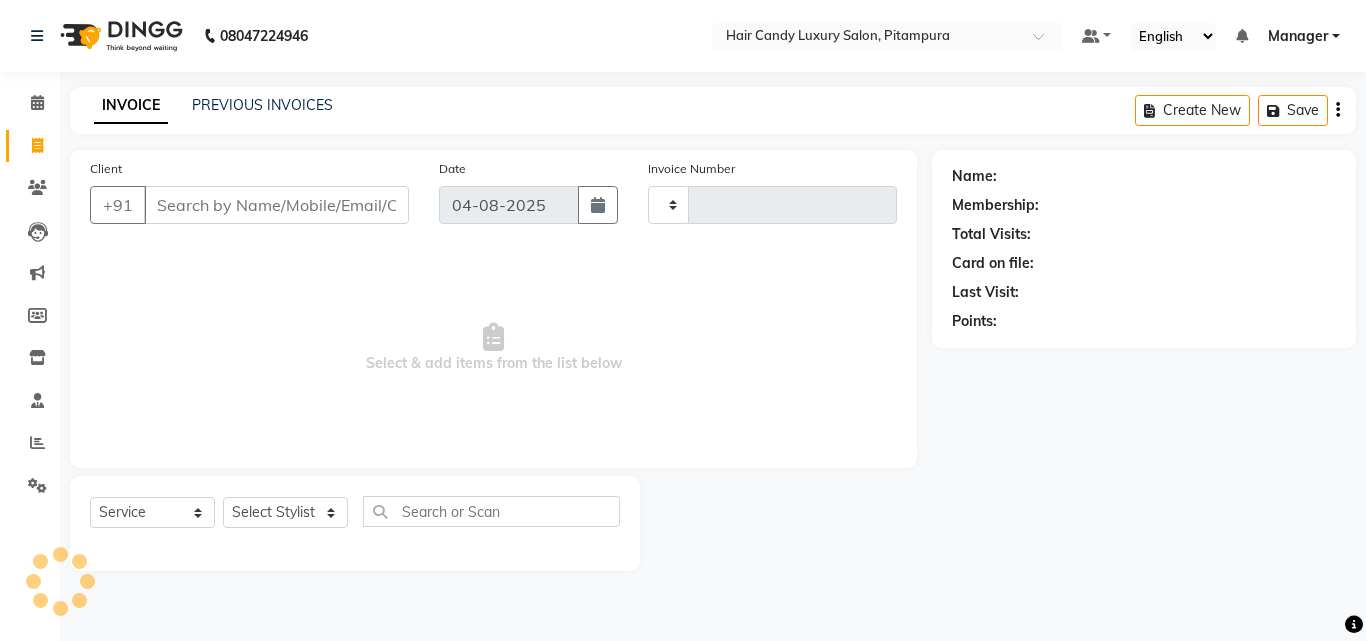click on "Client" at bounding box center [276, 205] 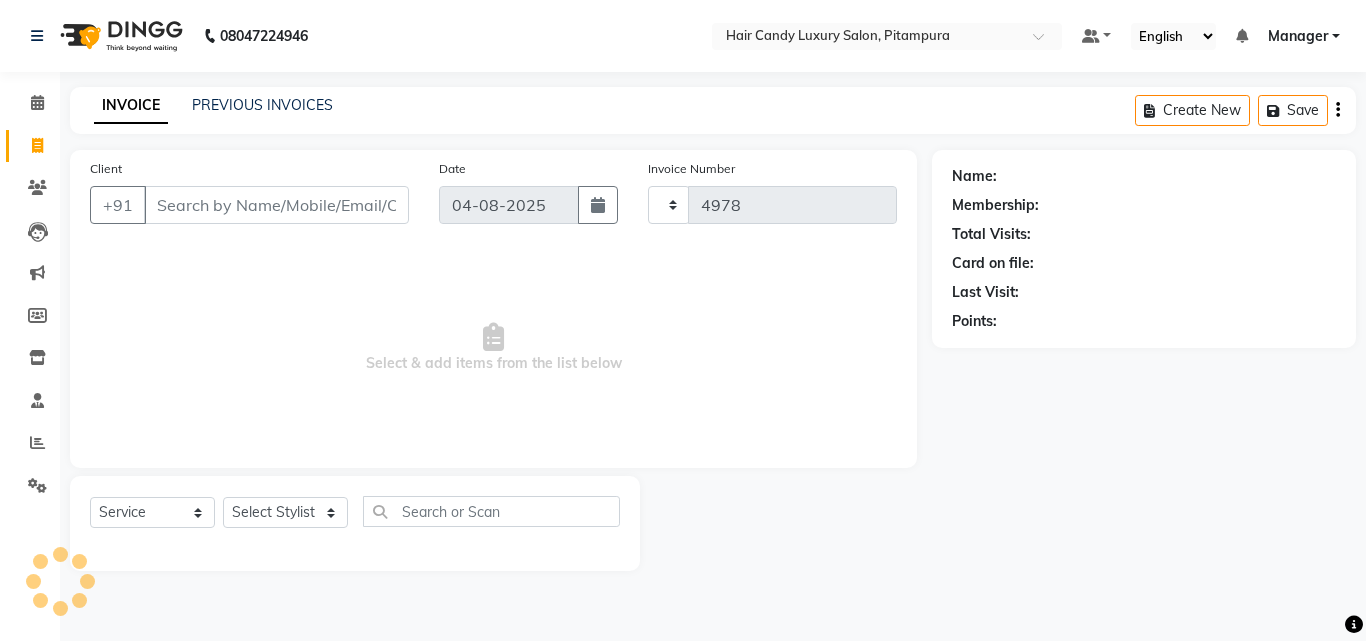 type on "9" 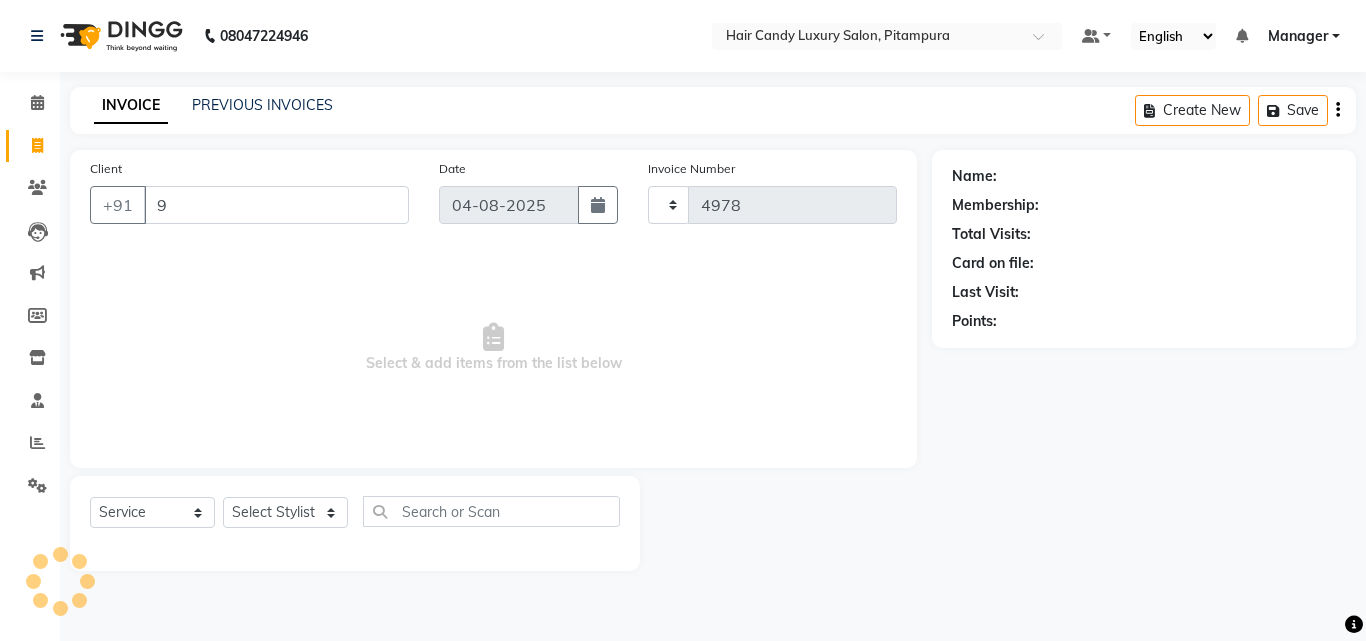 select on "4720" 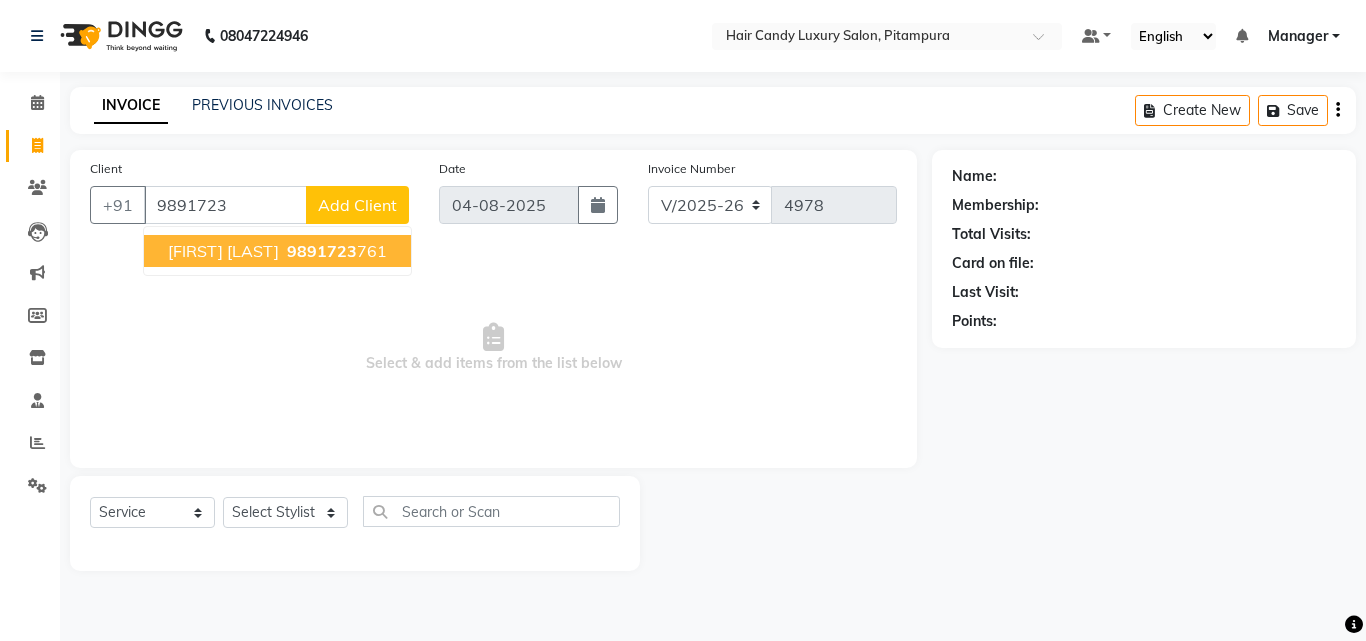 click on "9891723 761" at bounding box center [335, 251] 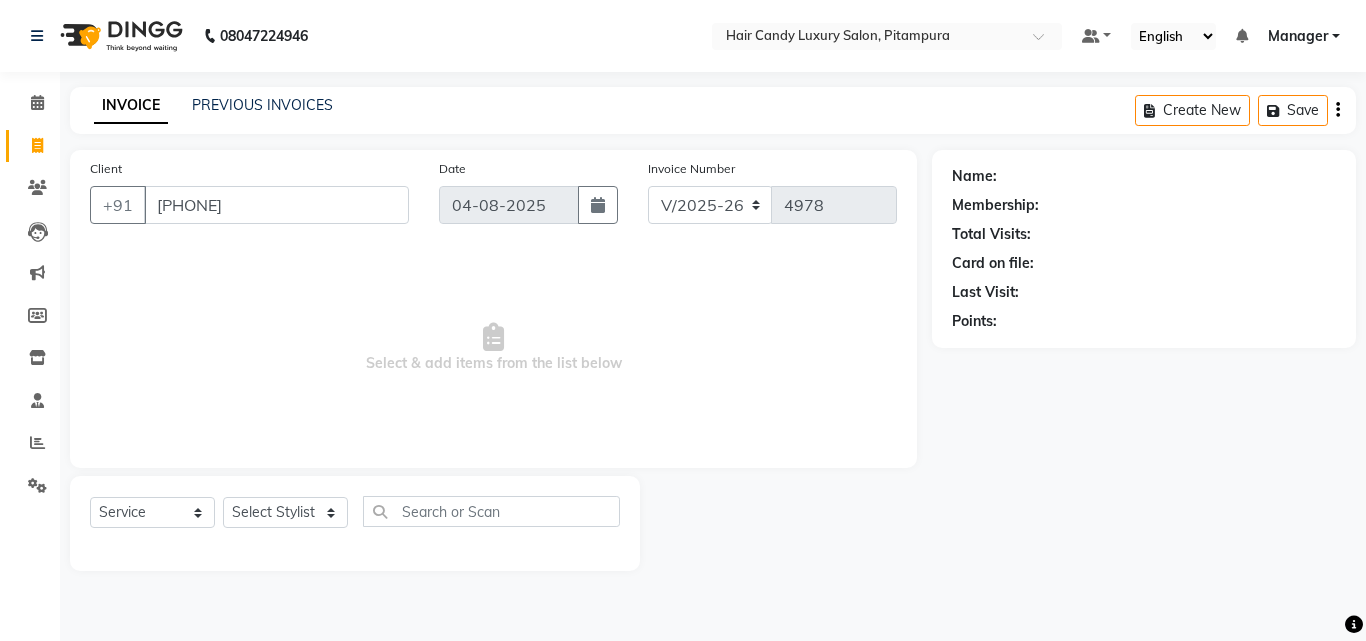 type on "9891723761" 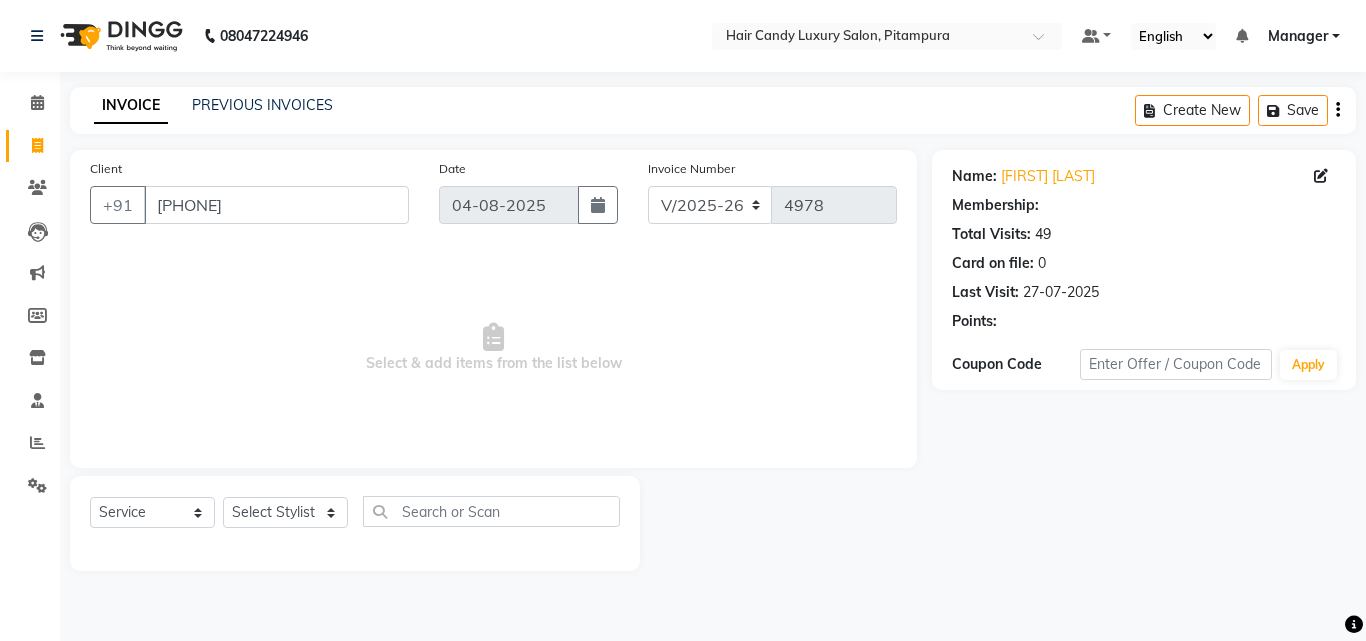 select on "1: Object" 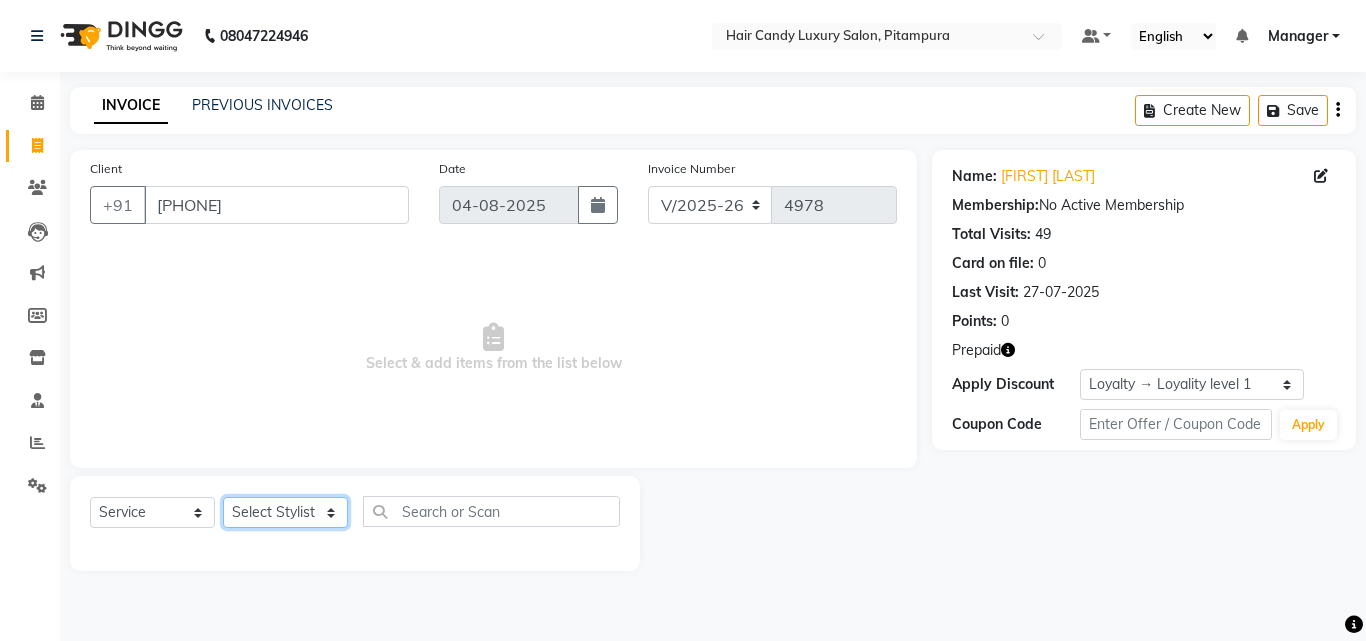 click on "Select Stylist Aarif AMAN ANJALI Arman Arshad  ARSHAD SALMANI ASHU FAIZ gaurav Hanish harshit Jack  karishma KAVITA kunal Manager MANNU Mukim  paras pinki preeti Raghav  RASHMI RAVI RITIK SAHIL sawan SHALINI SHARUKH SHWETA  VEER Vijay  vijay tiwari ZAID" 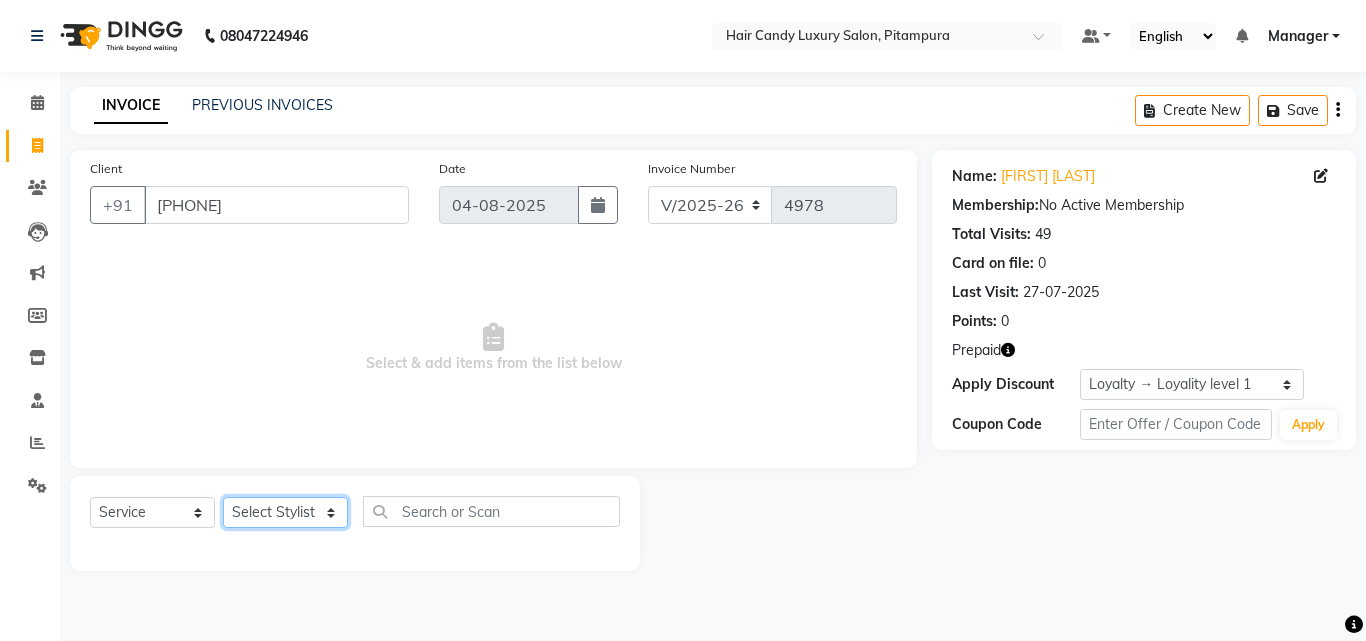 select on "28024" 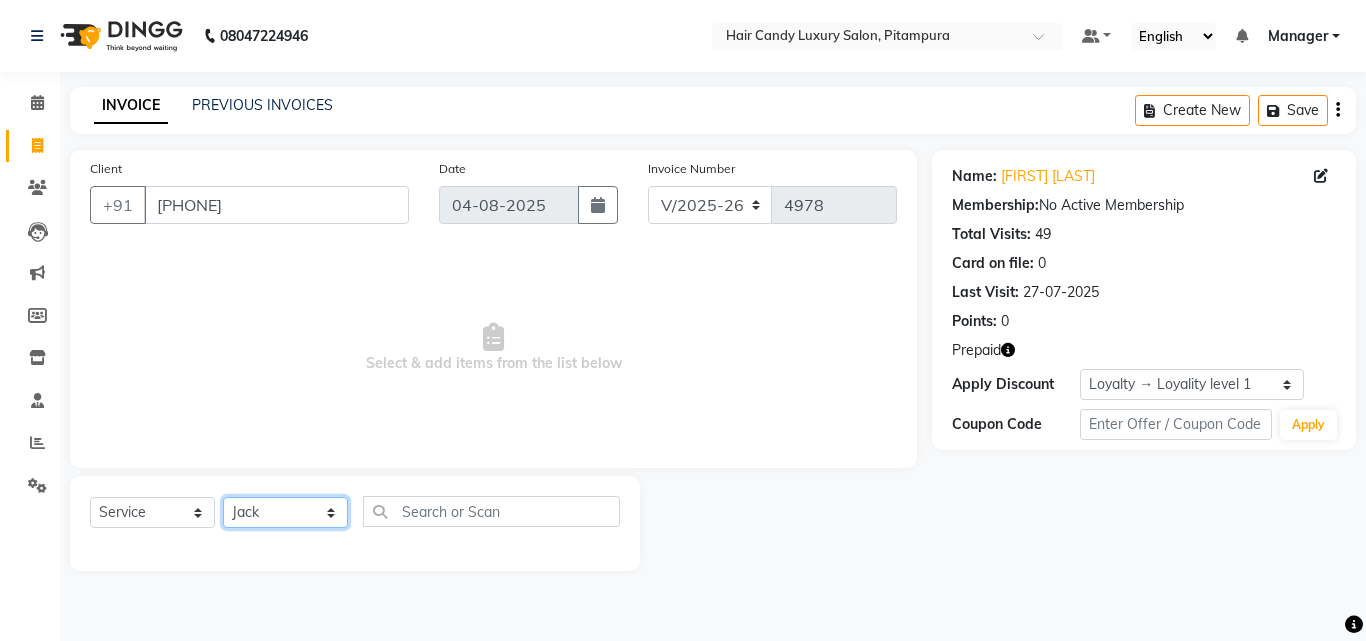 click on "Select Stylist Aarif AMAN ANJALI Arman Arshad  ARSHAD SALMANI ASHU FAIZ gaurav Hanish harshit Jack  karishma KAVITA kunal Manager MANNU Mukim  paras pinki preeti Raghav  RASHMI RAVI RITIK SAHIL sawan SHALINI SHARUKH SHWETA  VEER Vijay  vijay tiwari ZAID" 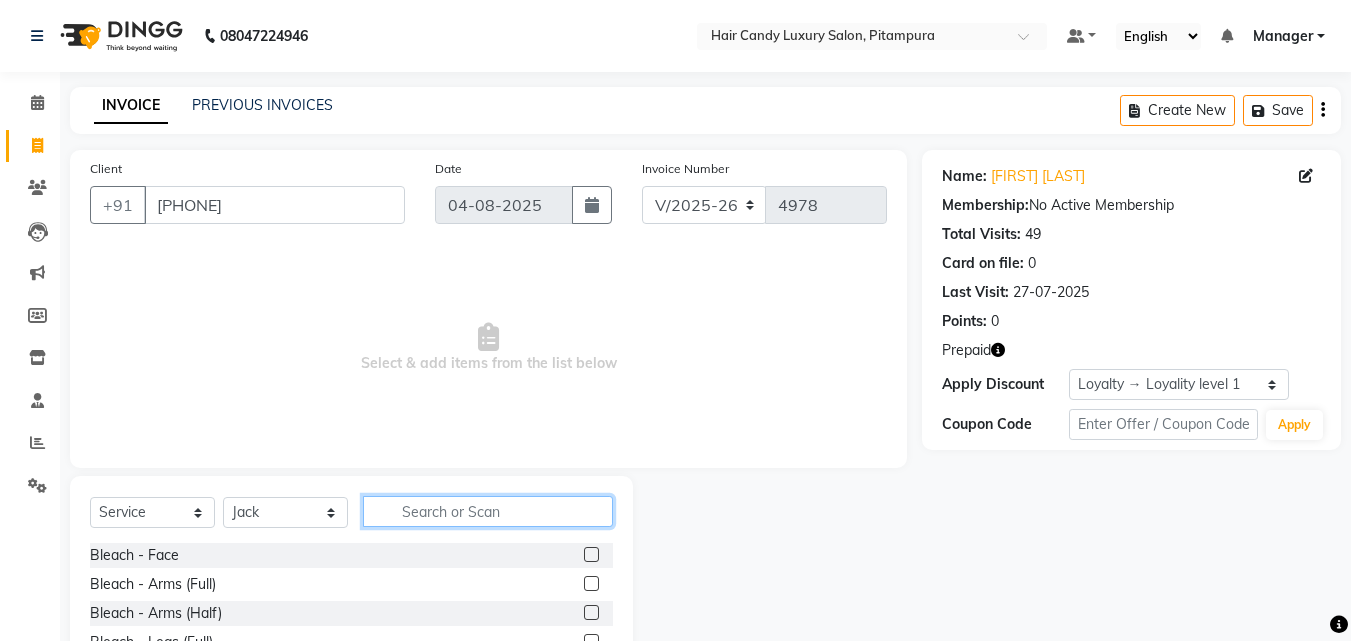click 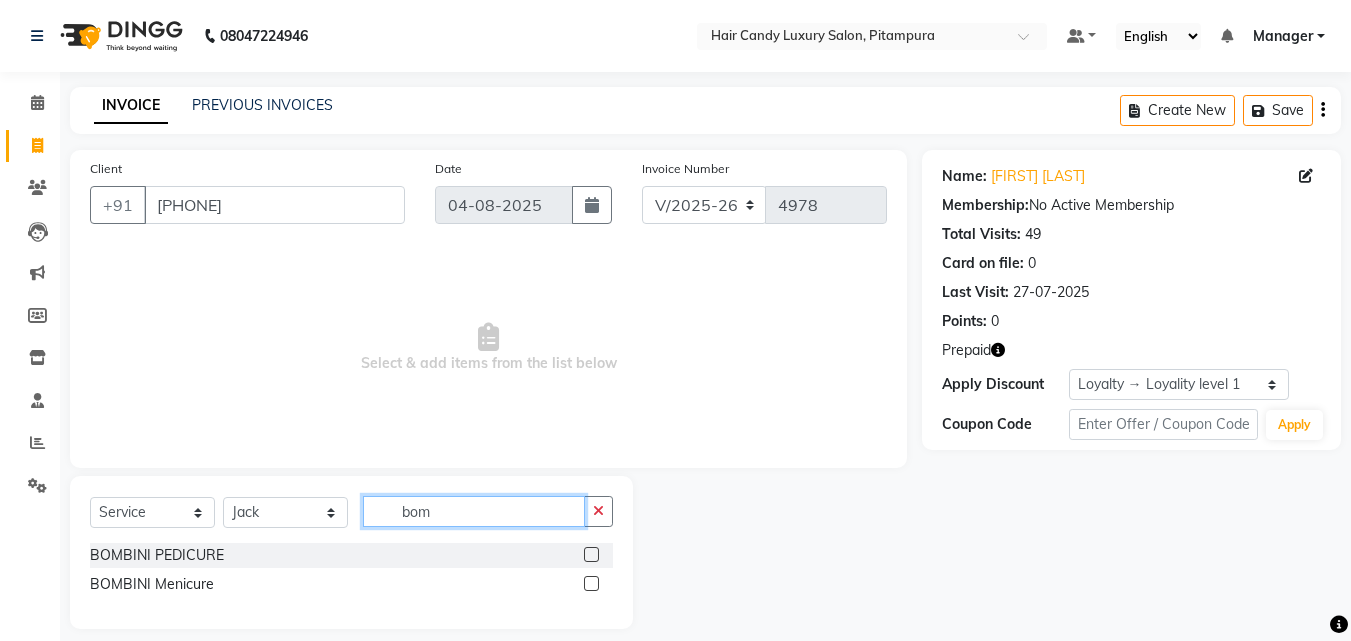 type on "bom" 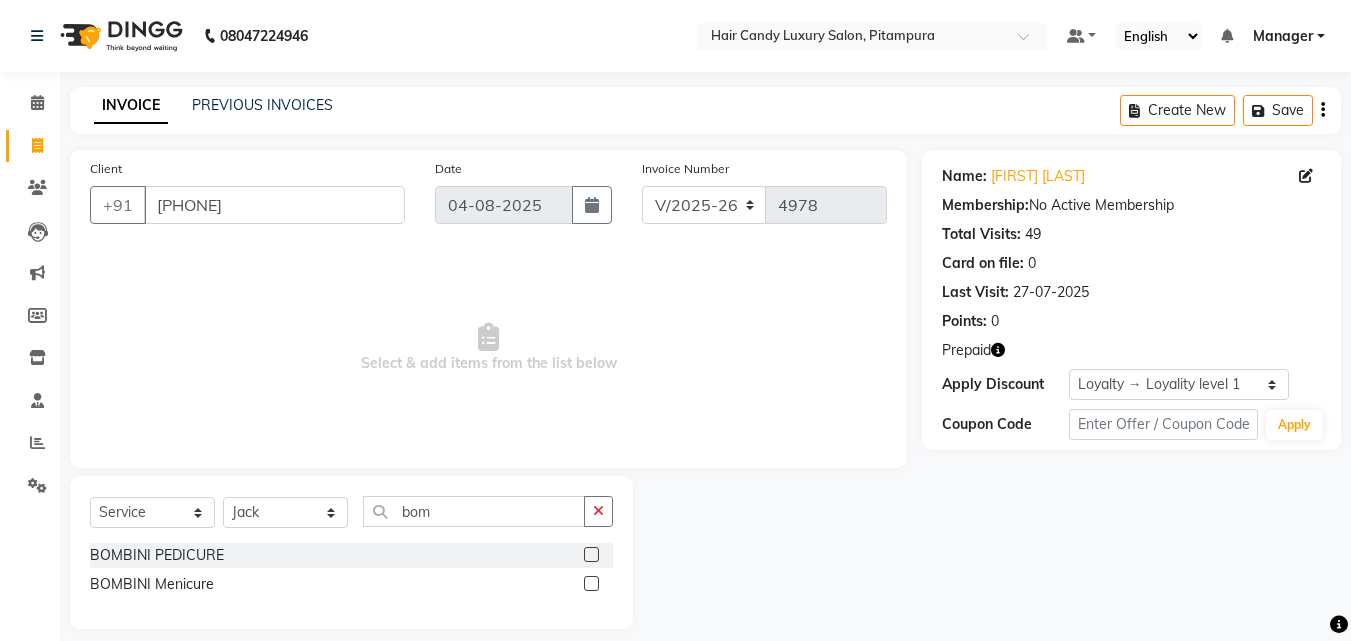 click 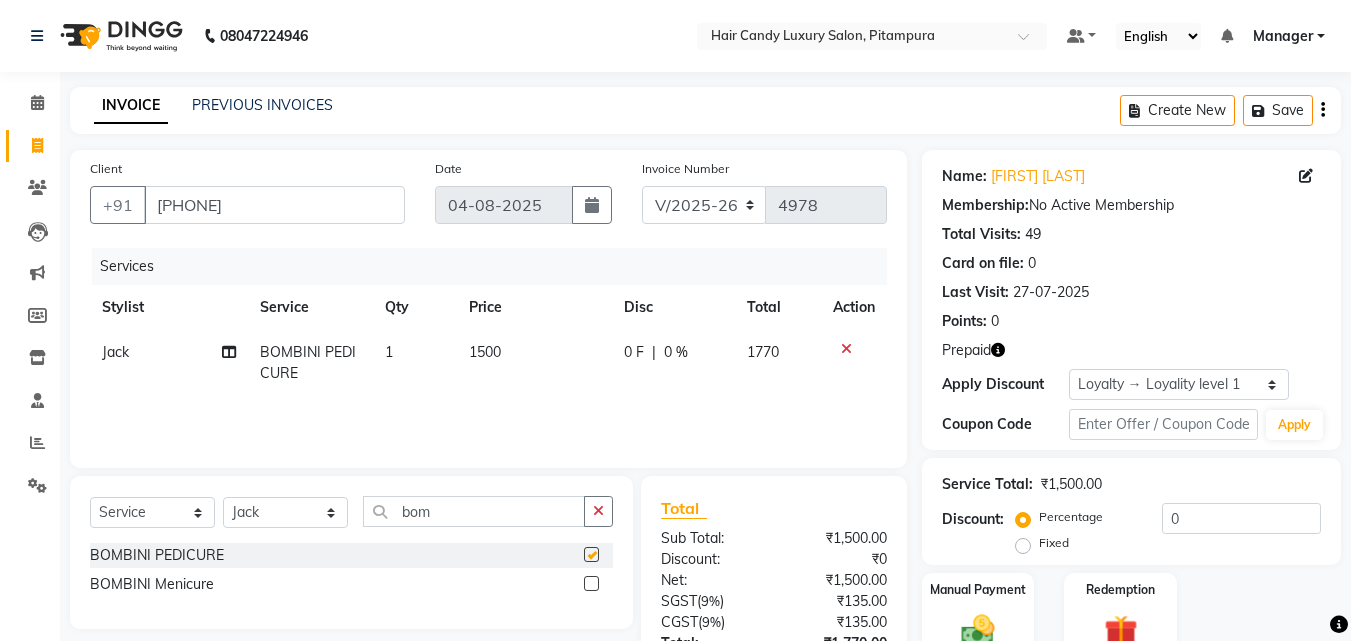 checkbox on "false" 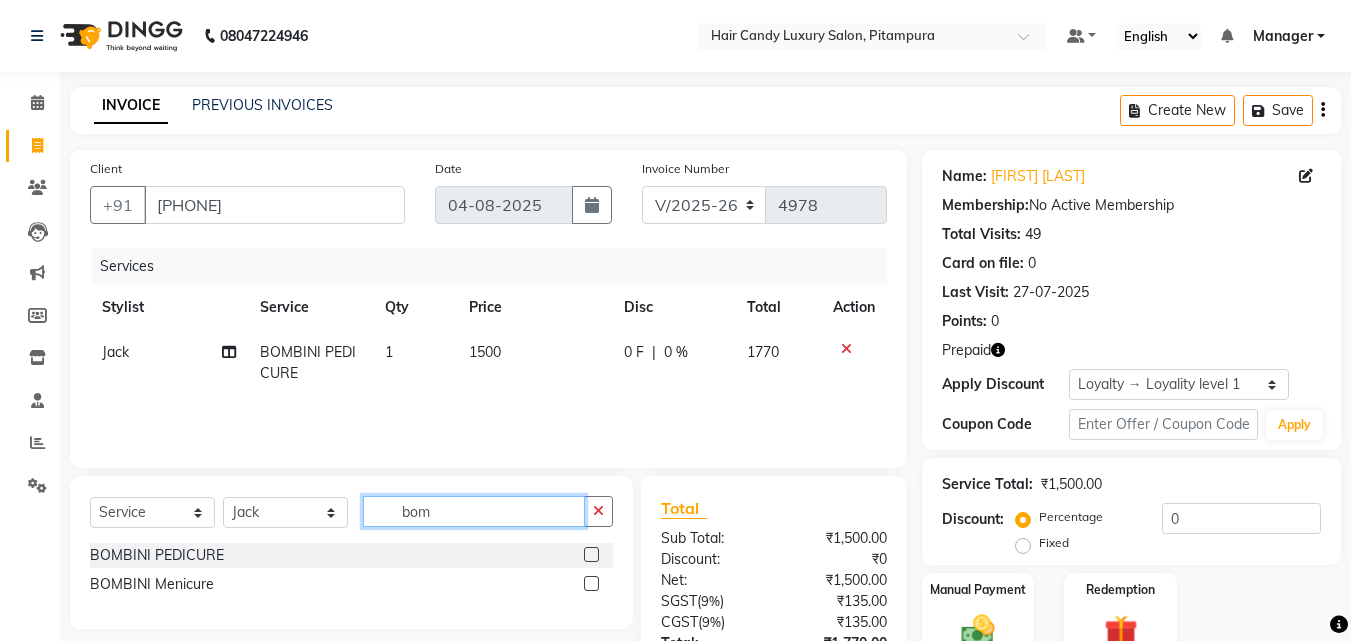 click on "bom" 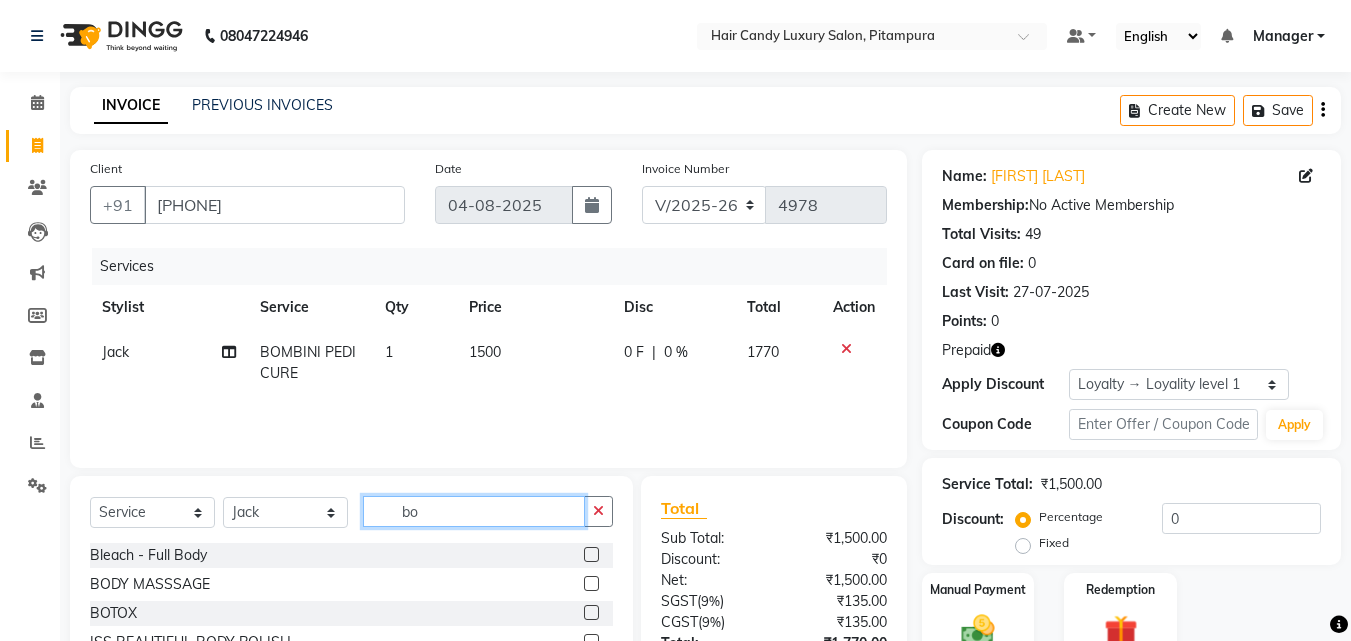 type on "b" 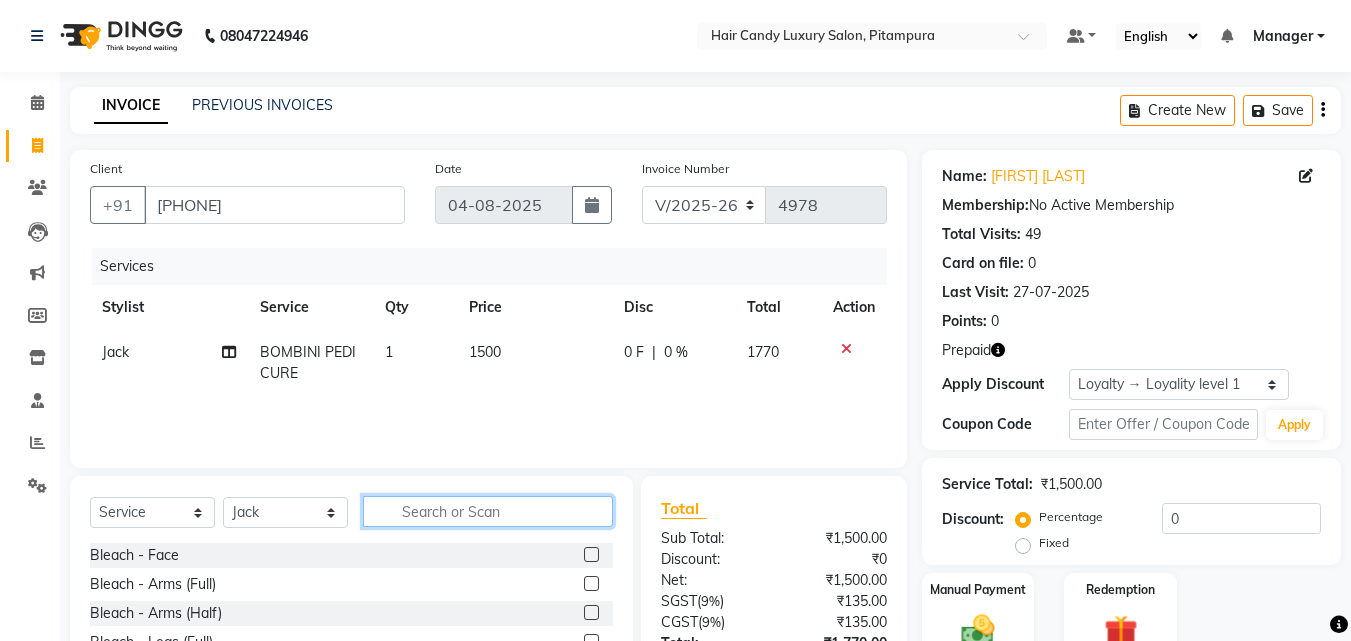 type 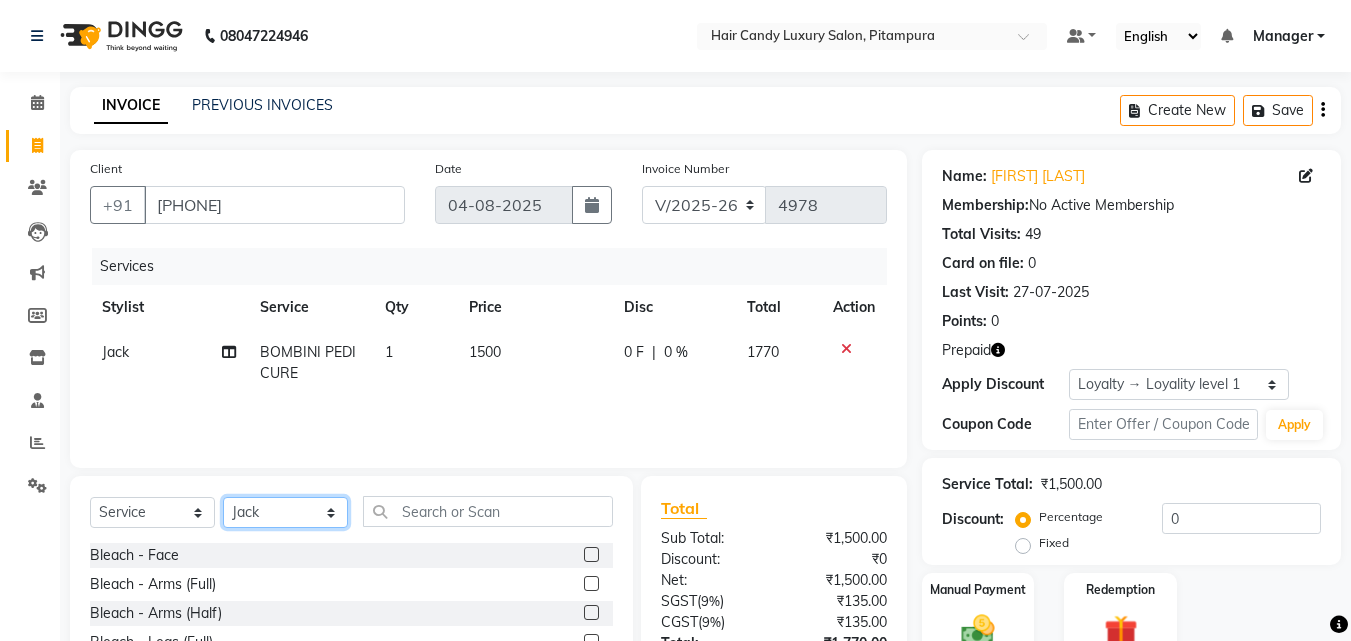 click on "Select Stylist Aarif AMAN ANJALI Arman Arshad  ARSHAD SALMANI ASHU FAIZ gaurav Hanish harshit Jack  karishma KAVITA kunal Manager MANNU Mukim  paras pinki preeti Raghav  RASHMI RAVI RITIK SAHIL sawan SHALINI SHARUKH SHWETA  VEER Vijay  vijay tiwari ZAID" 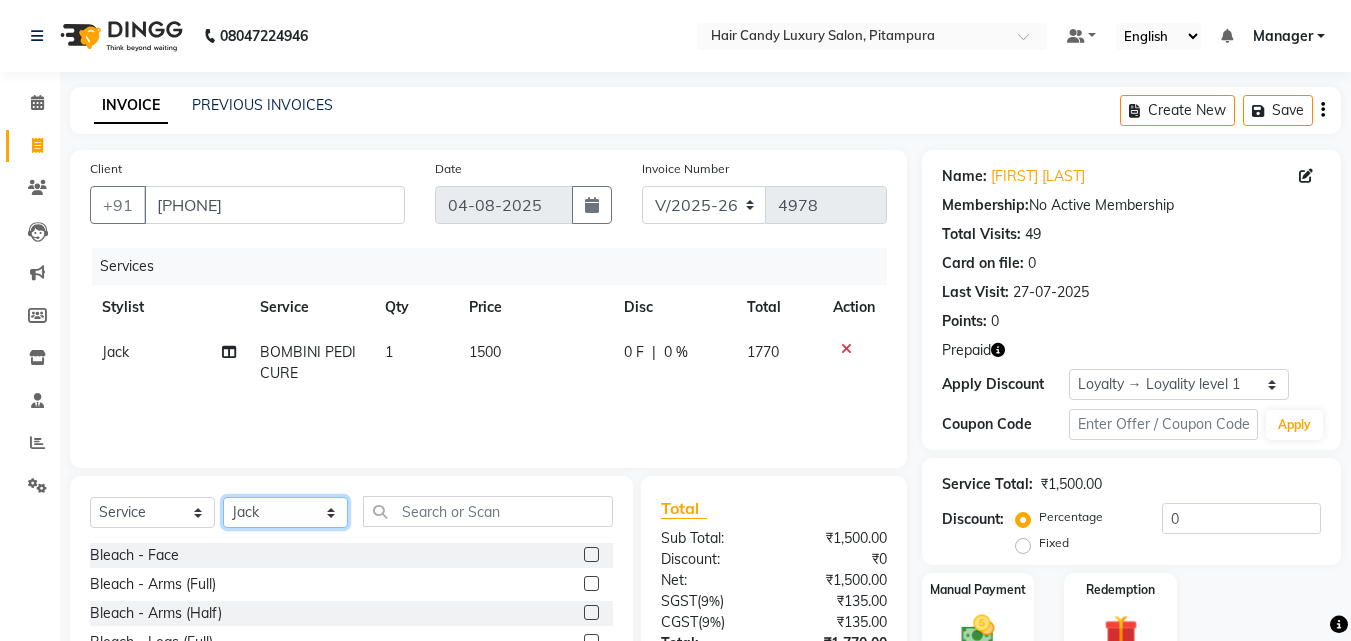 click on "Select Stylist Aarif AMAN ANJALI Arman Arshad  ARSHAD SALMANI ASHU FAIZ gaurav Hanish harshit Jack  karishma KAVITA kunal Manager MANNU Mukim  paras pinki preeti Raghav  RASHMI RAVI RITIK SAHIL sawan SHALINI SHARUKH SHWETA  VEER Vijay  vijay tiwari ZAID" 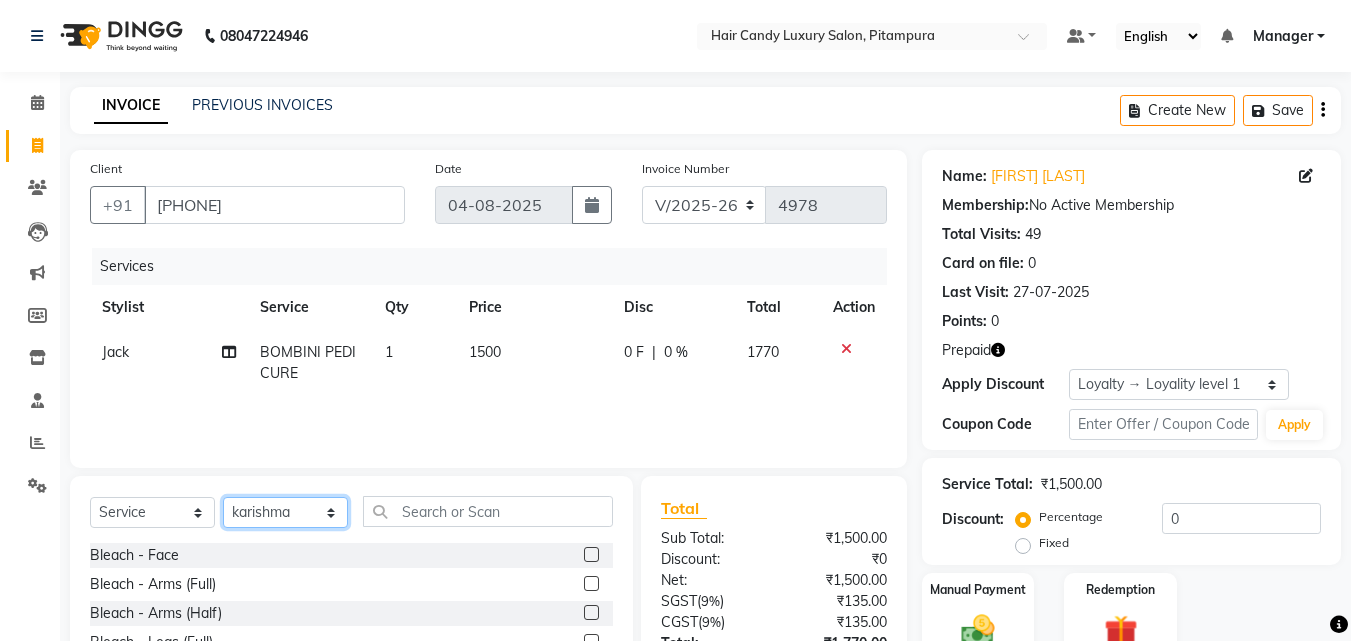 click on "Select Stylist Aarif AMAN ANJALI Arman Arshad  ARSHAD SALMANI ASHU FAIZ gaurav Hanish harshit Jack  karishma KAVITA kunal Manager MANNU Mukim  paras pinki preeti Raghav  RASHMI RAVI RITIK SAHIL sawan SHALINI SHARUKH SHWETA  VEER Vijay  vijay tiwari ZAID" 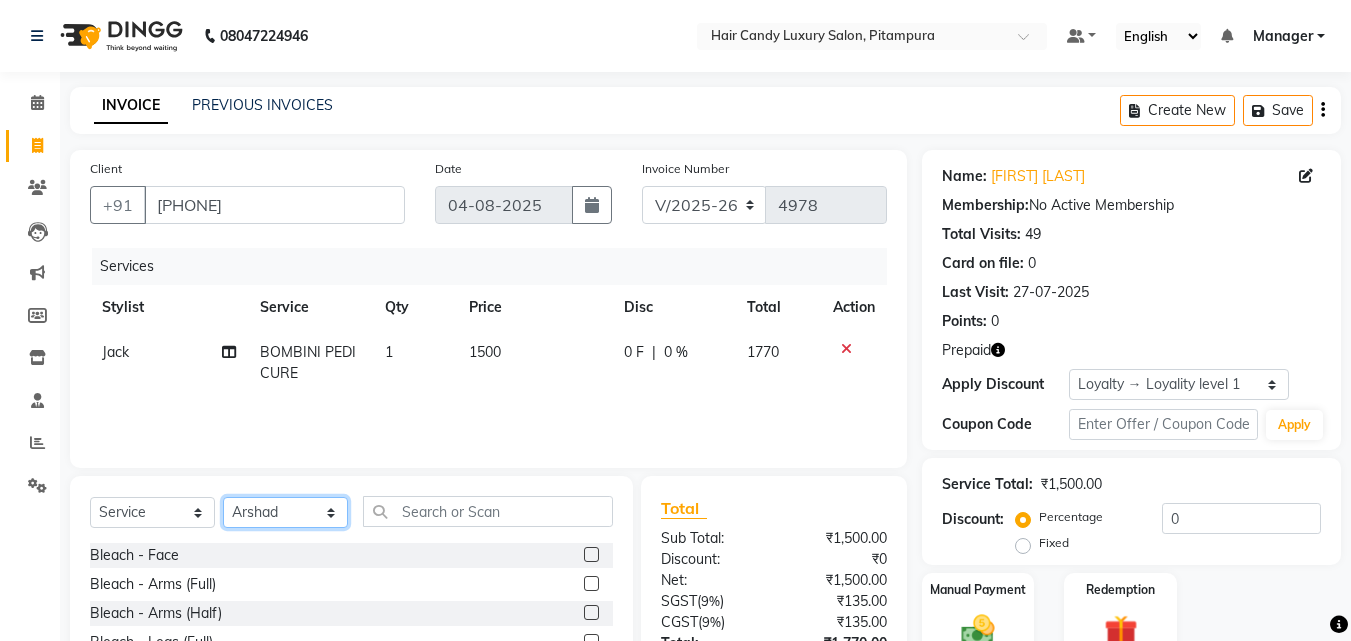 click on "Select Stylist Aarif AMAN ANJALI Arman Arshad  ARSHAD SALMANI ASHU FAIZ gaurav Hanish harshit Jack  karishma KAVITA kunal Manager MANNU Mukim  paras pinki preeti Raghav  RASHMI RAVI RITIK SAHIL sawan SHALINI SHARUKH SHWETA  VEER Vijay  vijay tiwari ZAID" 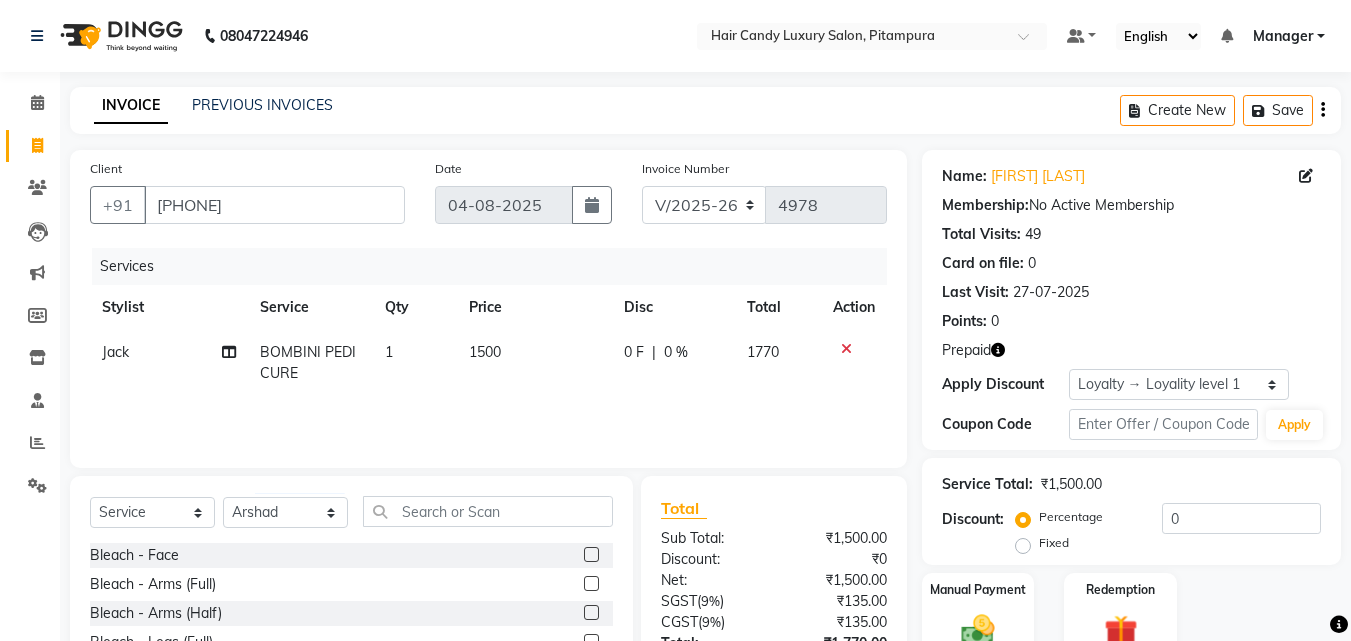 click 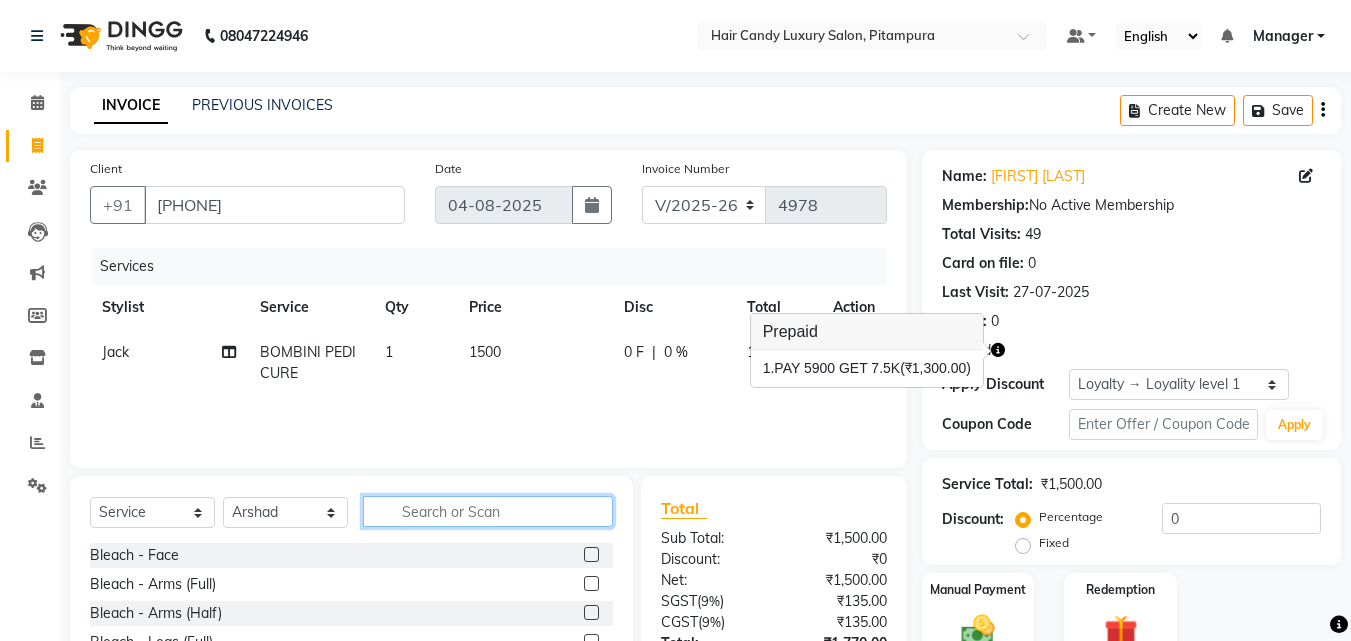 click 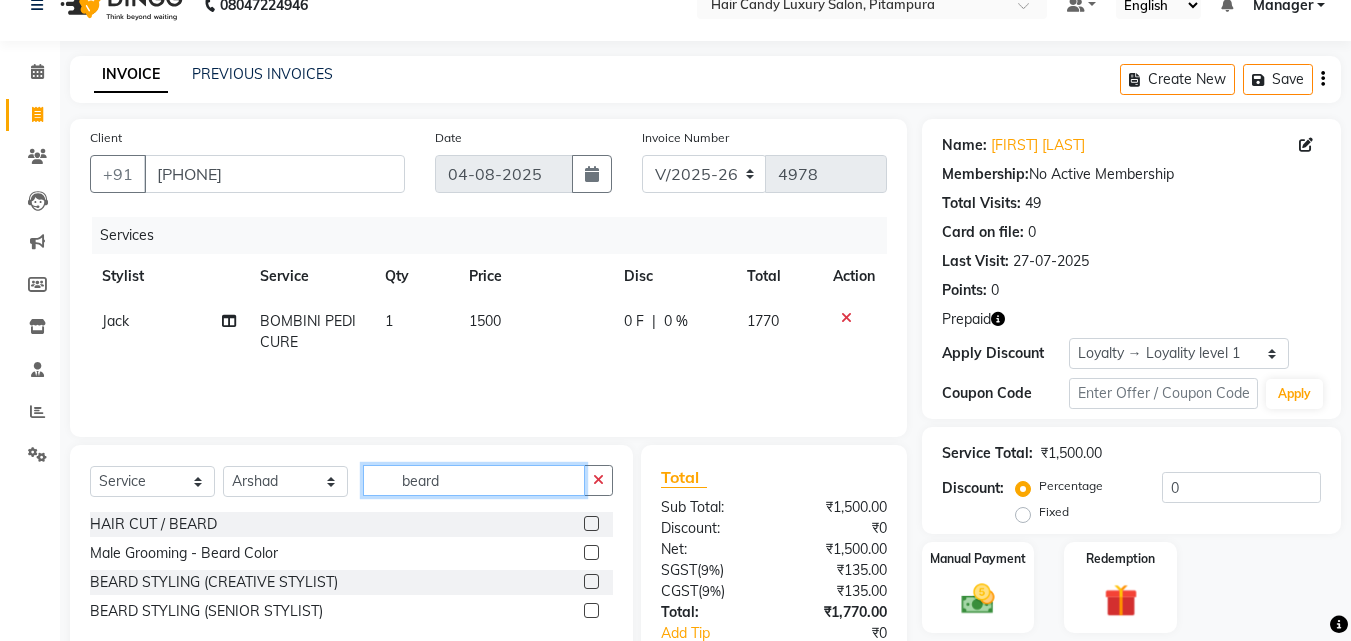 scroll, scrollTop: 49, scrollLeft: 0, axis: vertical 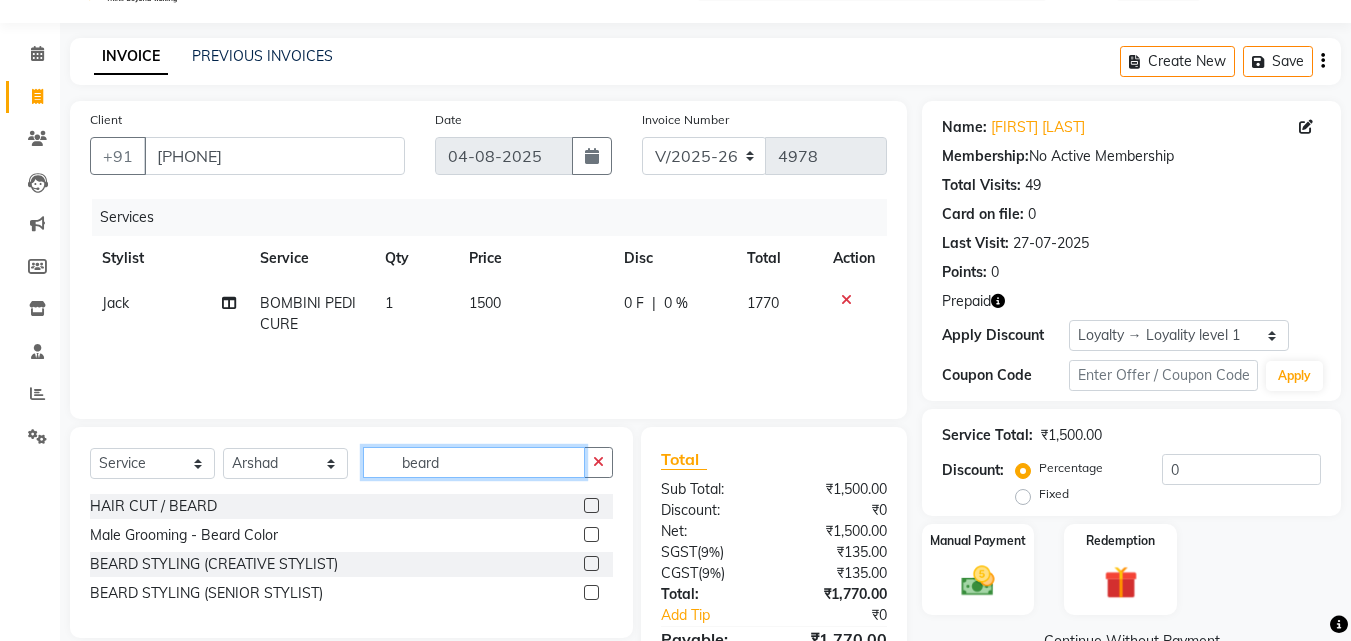 type on "beard" 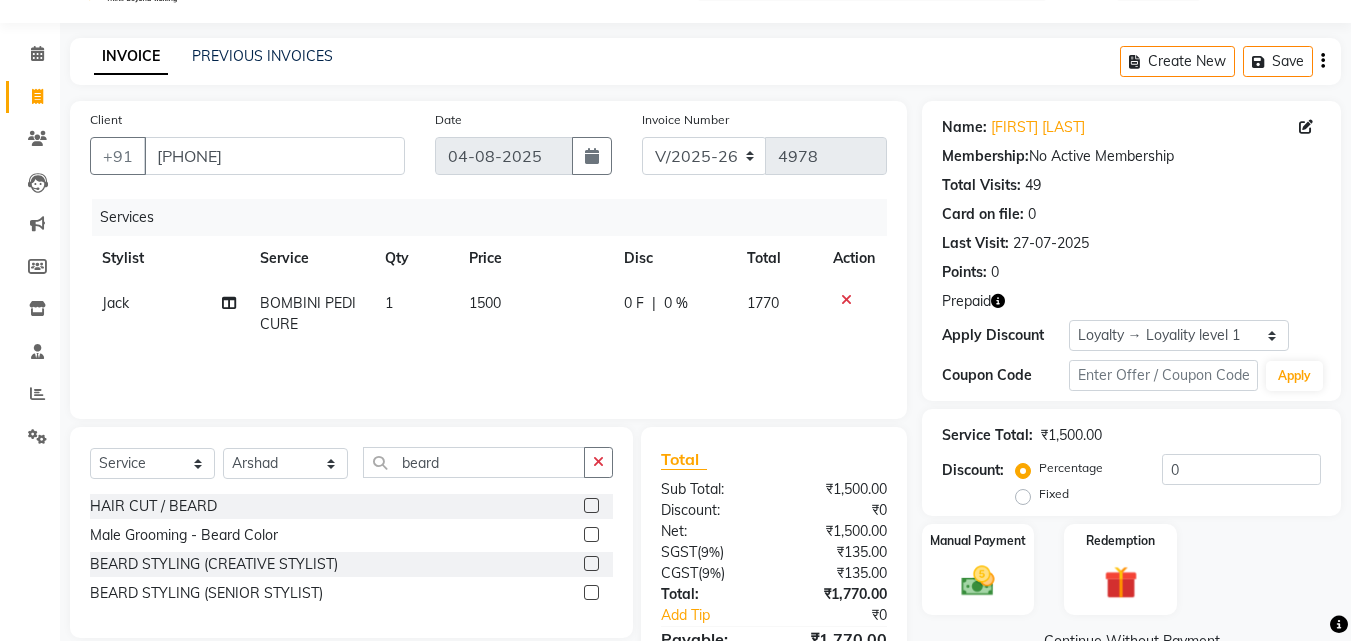 click 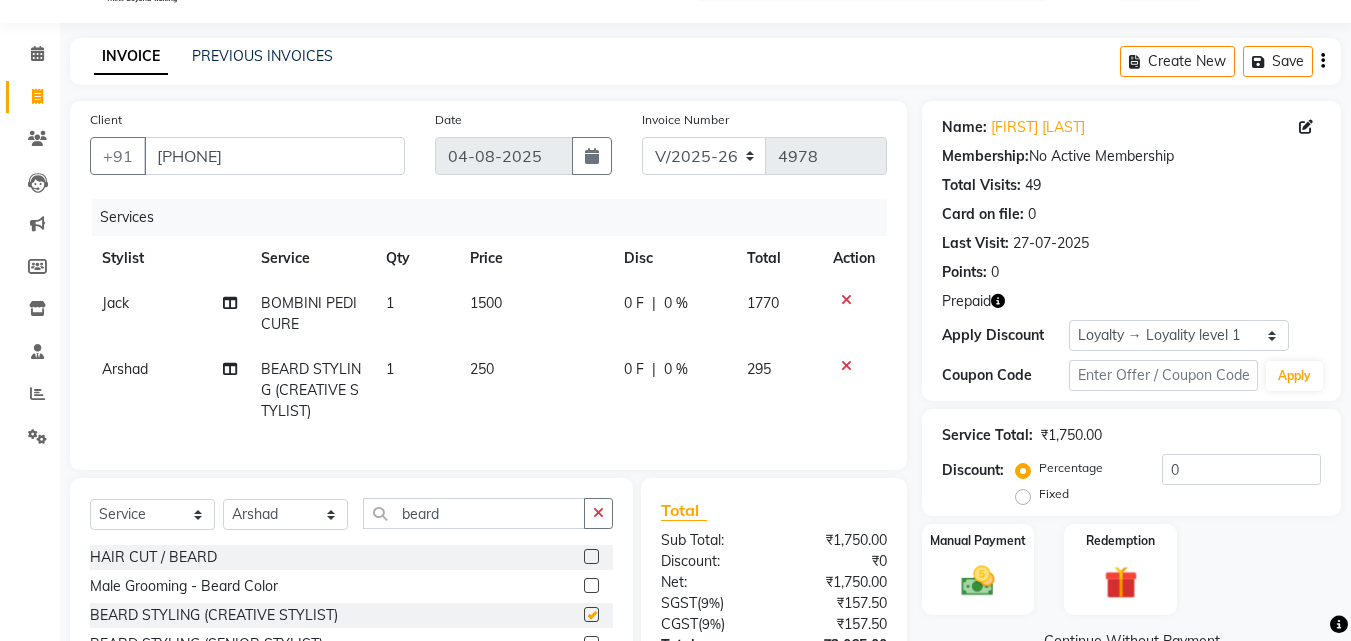 checkbox on "false" 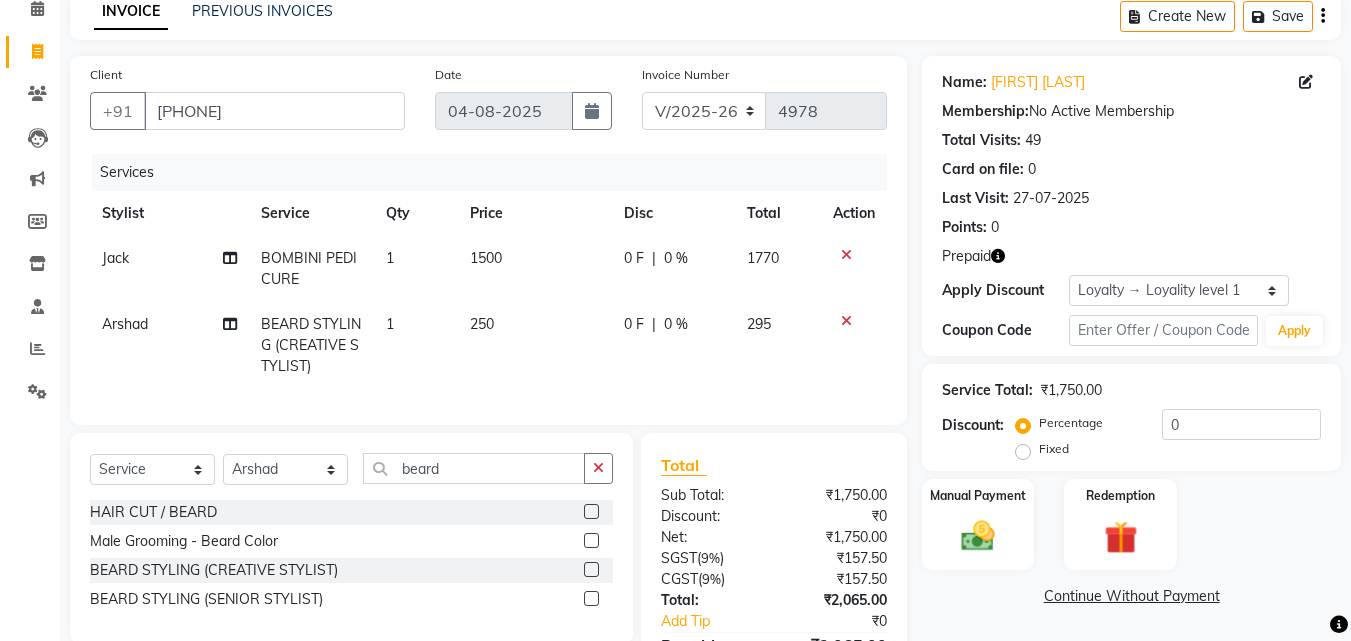scroll, scrollTop: 105, scrollLeft: 0, axis: vertical 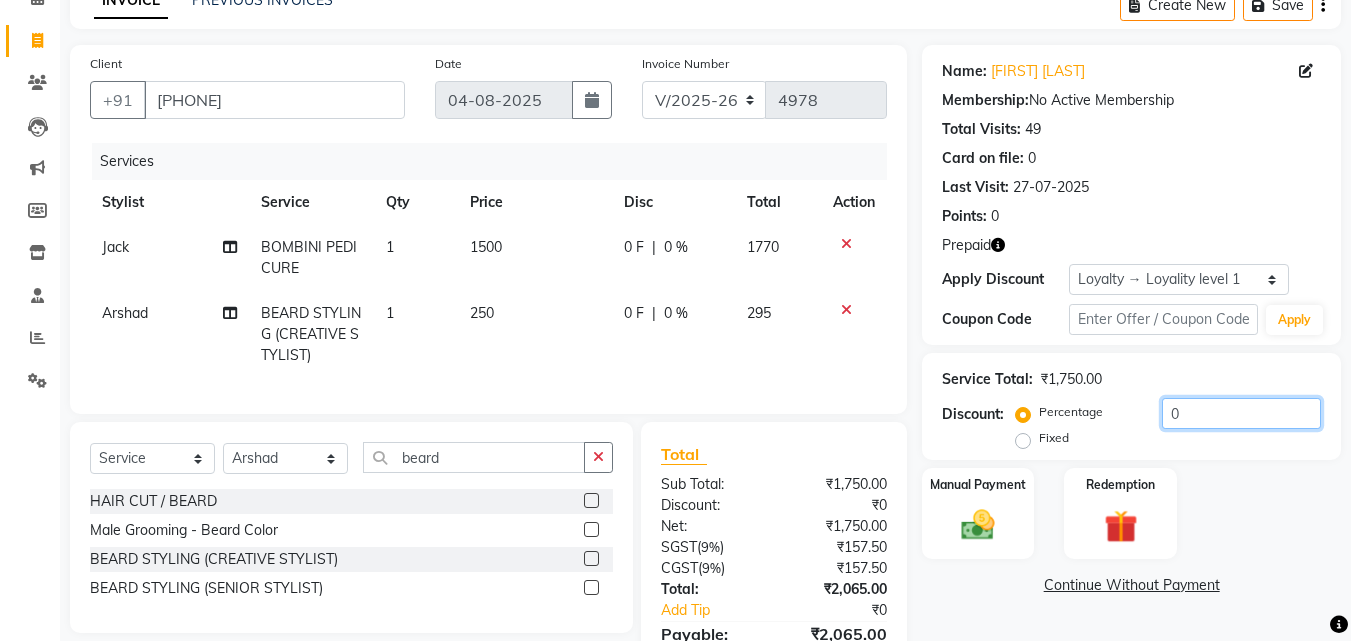 click on "0" 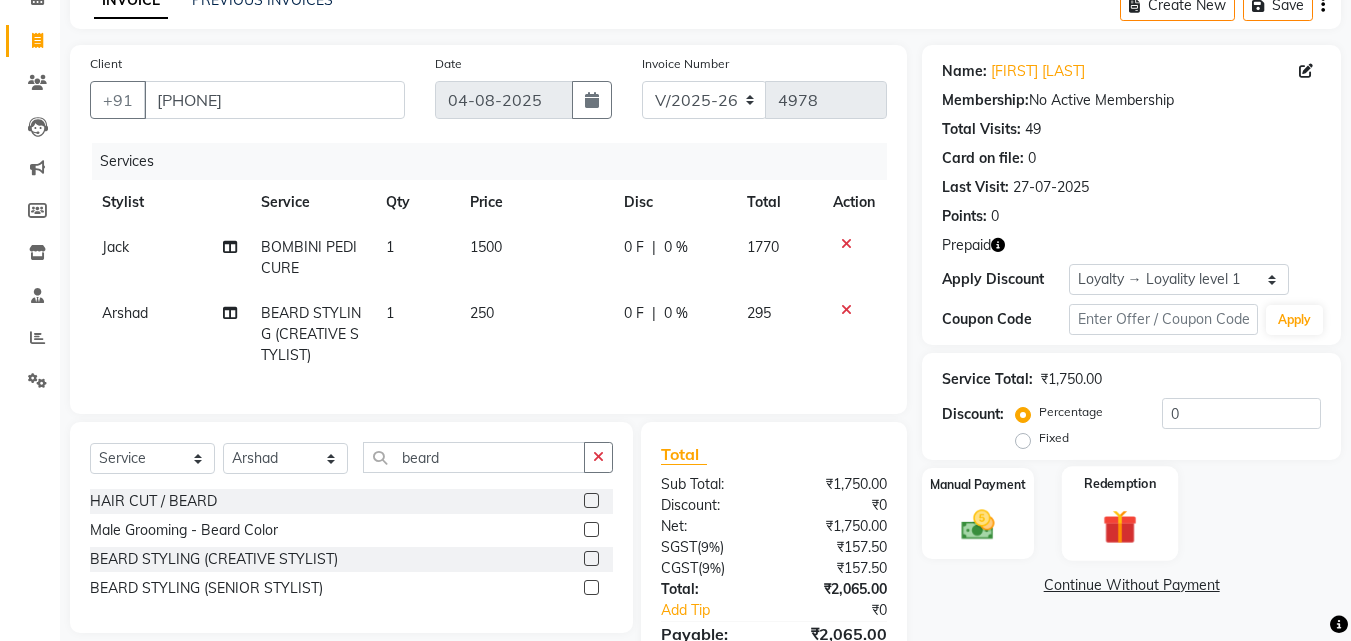 click 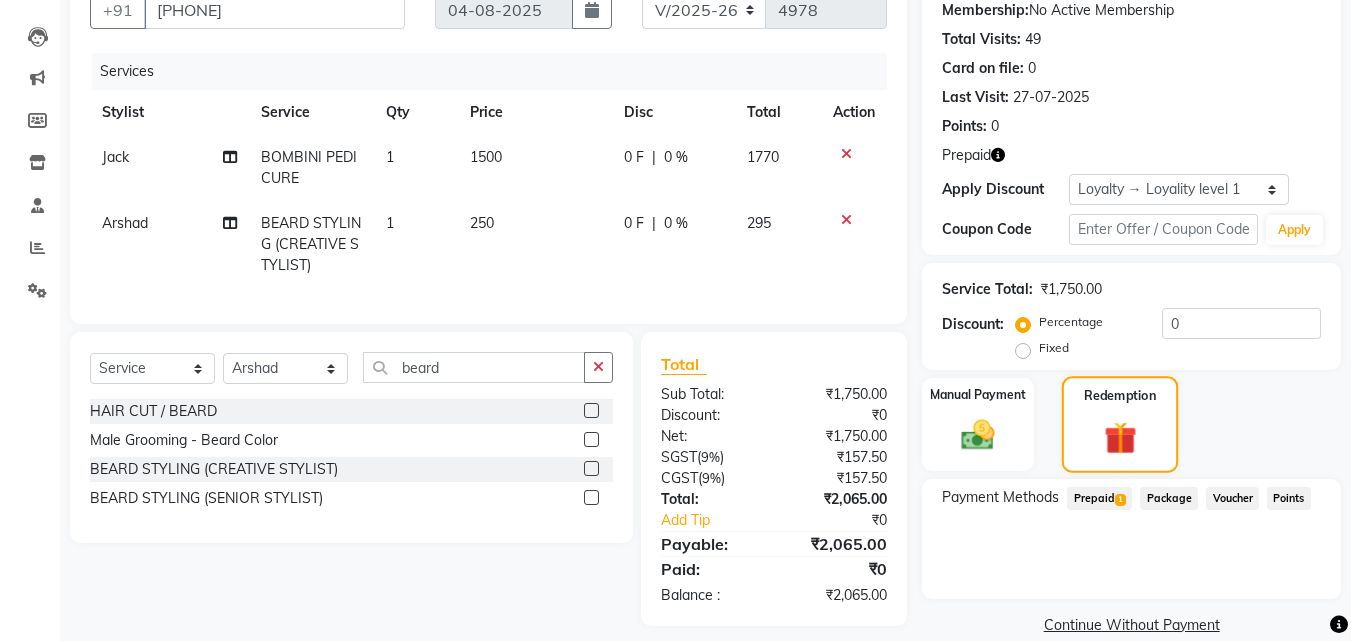 scroll, scrollTop: 225, scrollLeft: 0, axis: vertical 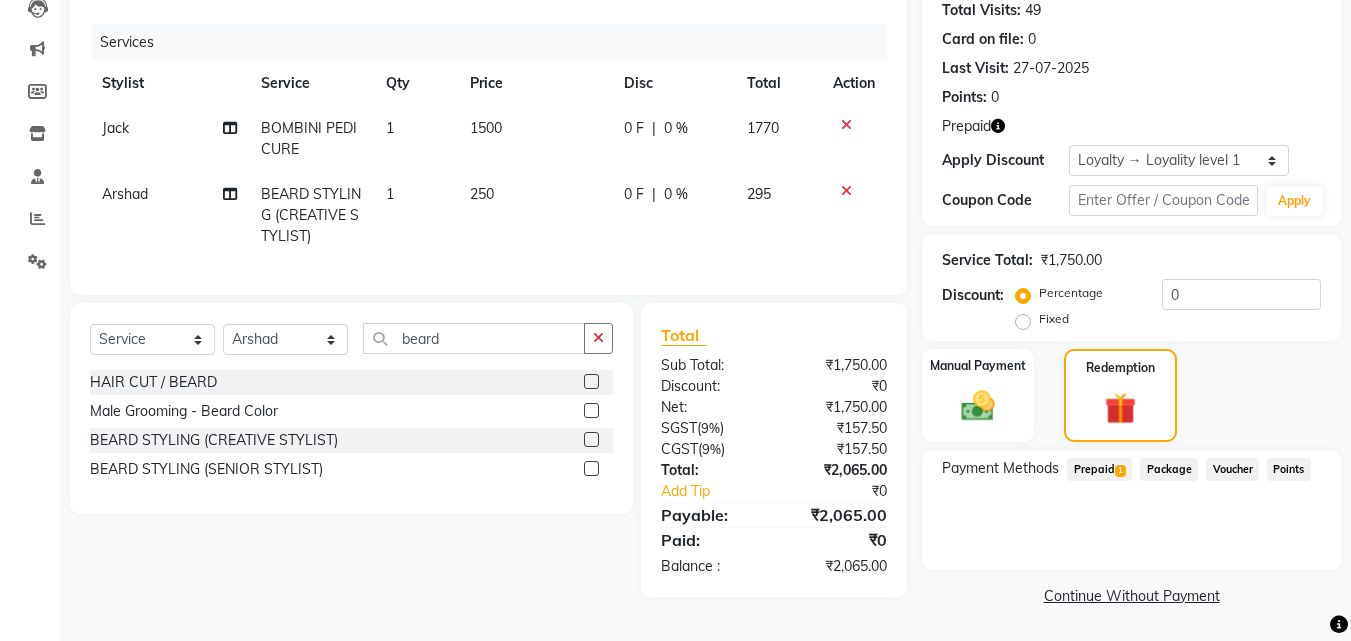 click on "Prepaid  1" 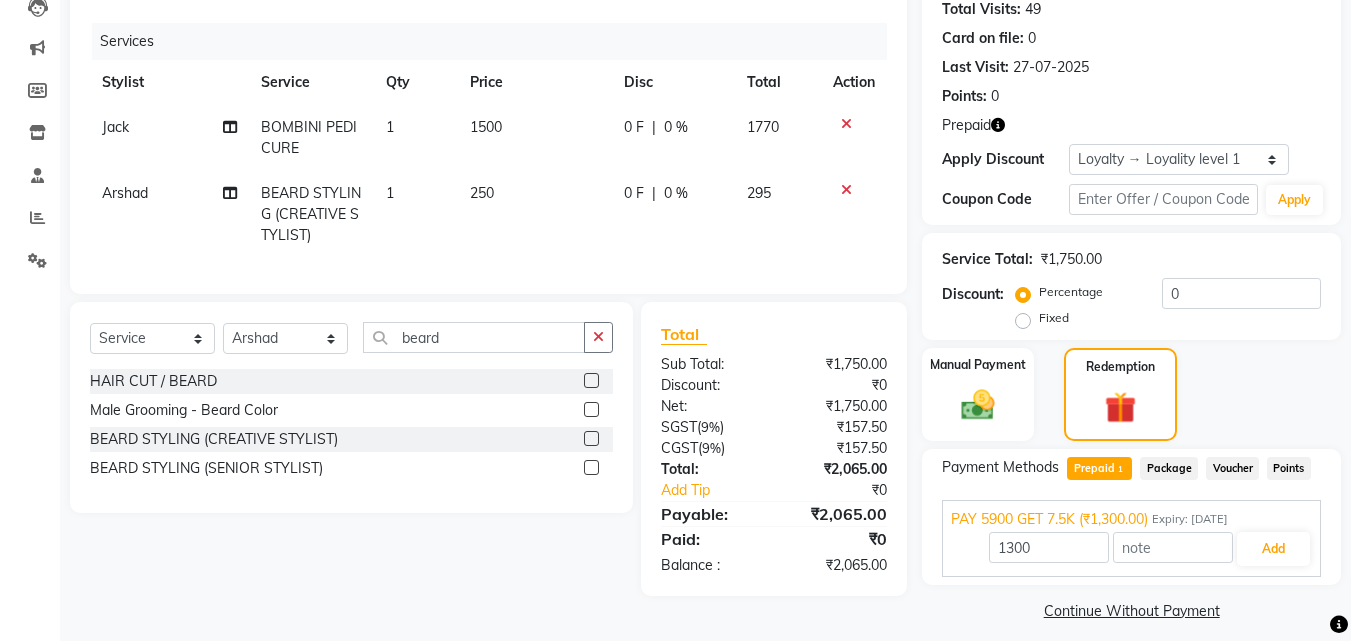 scroll, scrollTop: 240, scrollLeft: 0, axis: vertical 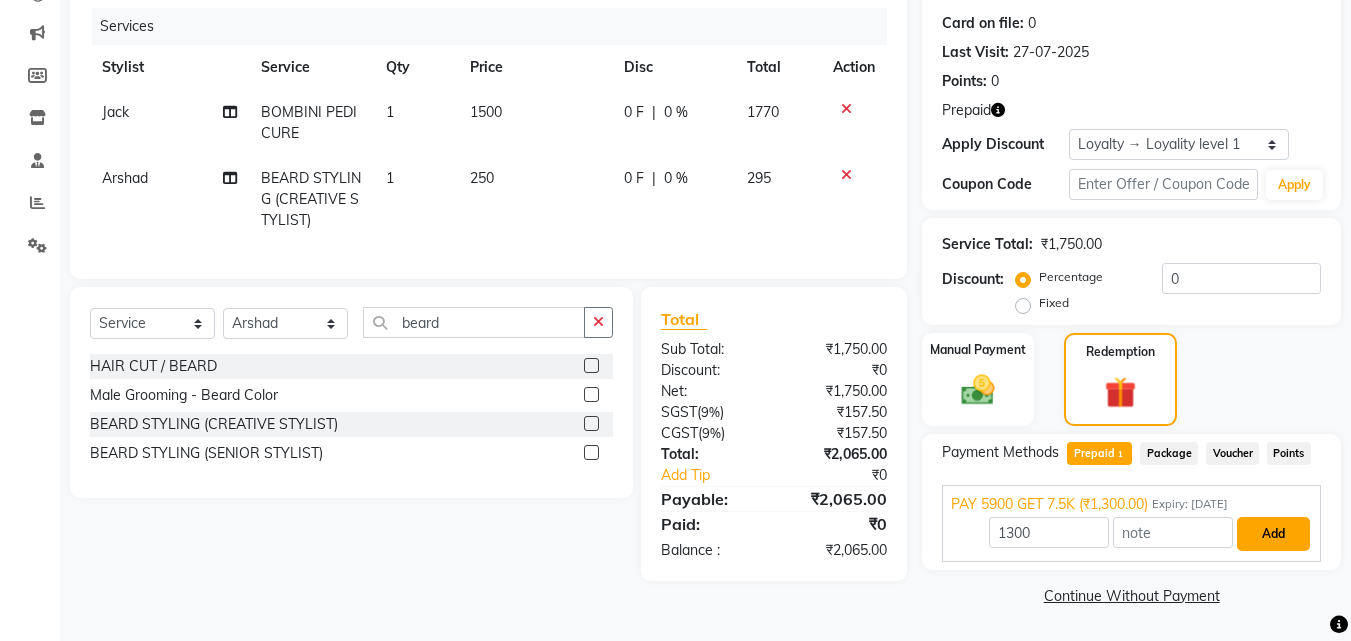 click on "Add" at bounding box center [1273, 534] 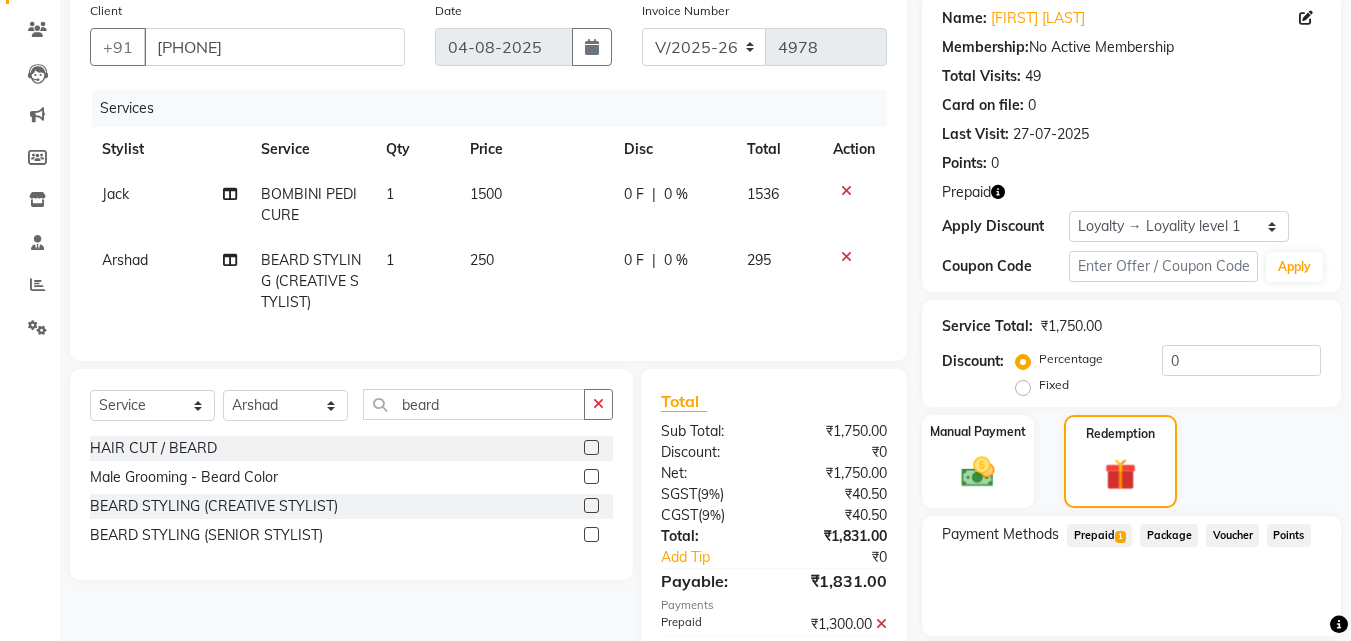 scroll, scrollTop: 190, scrollLeft: 0, axis: vertical 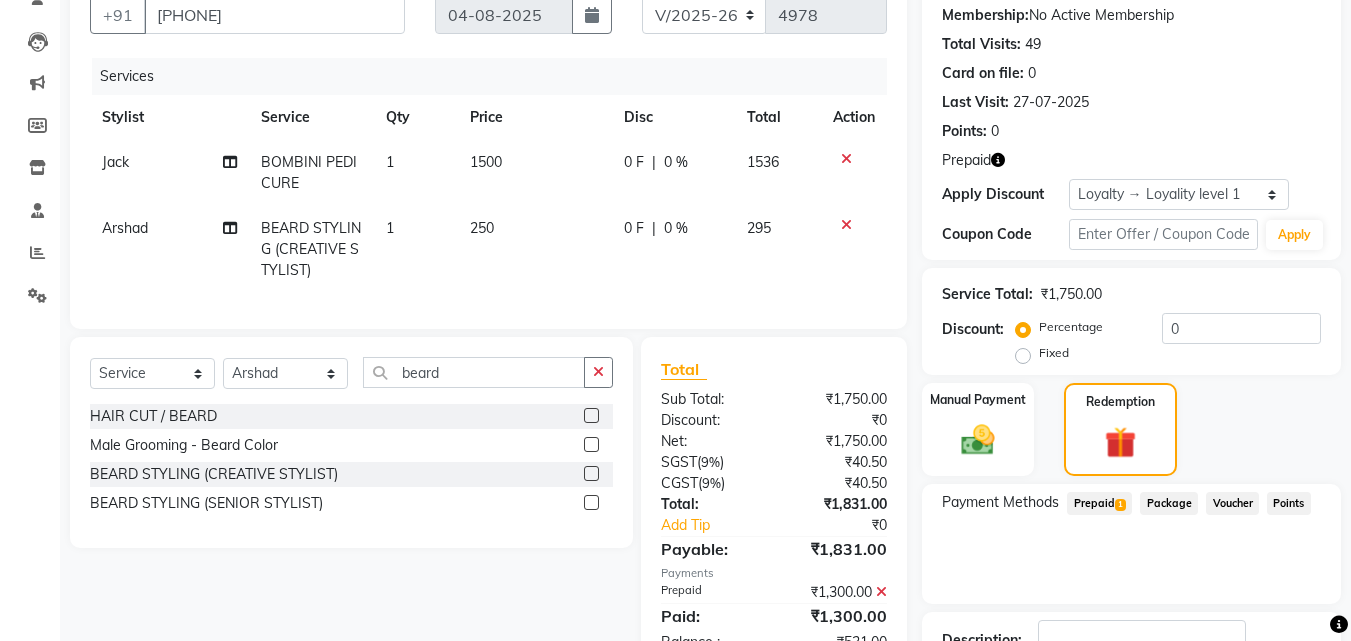 click 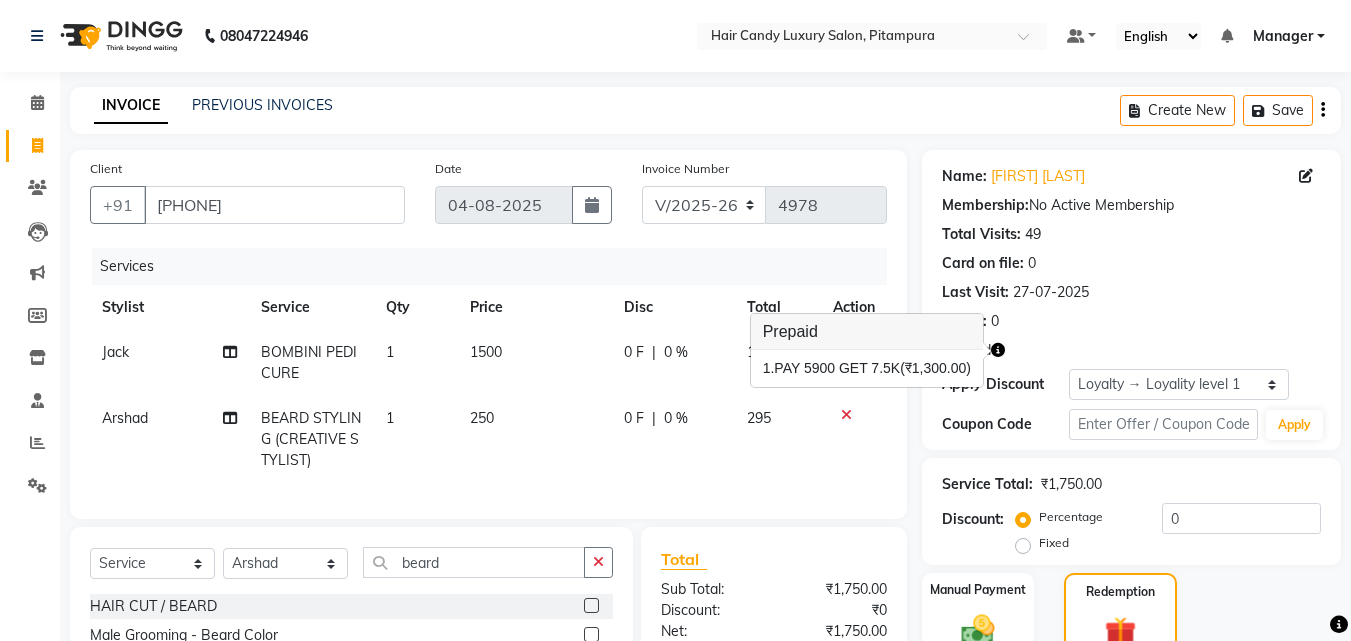 scroll, scrollTop: 353, scrollLeft: 0, axis: vertical 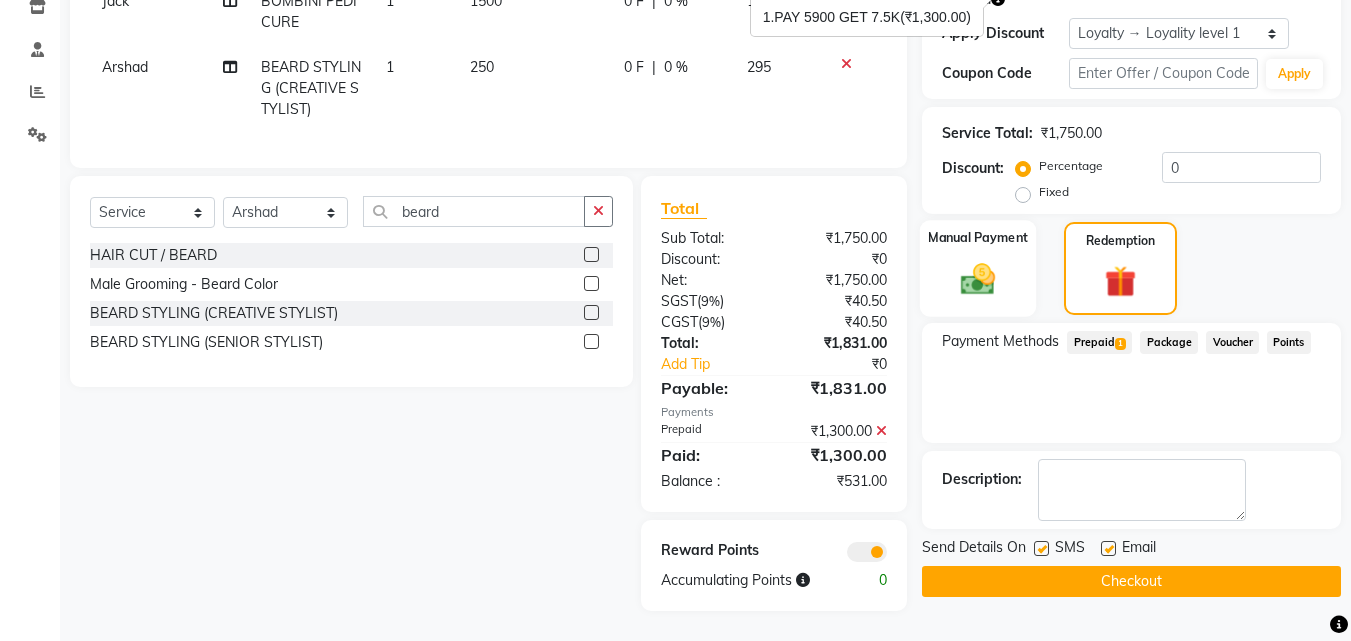 click 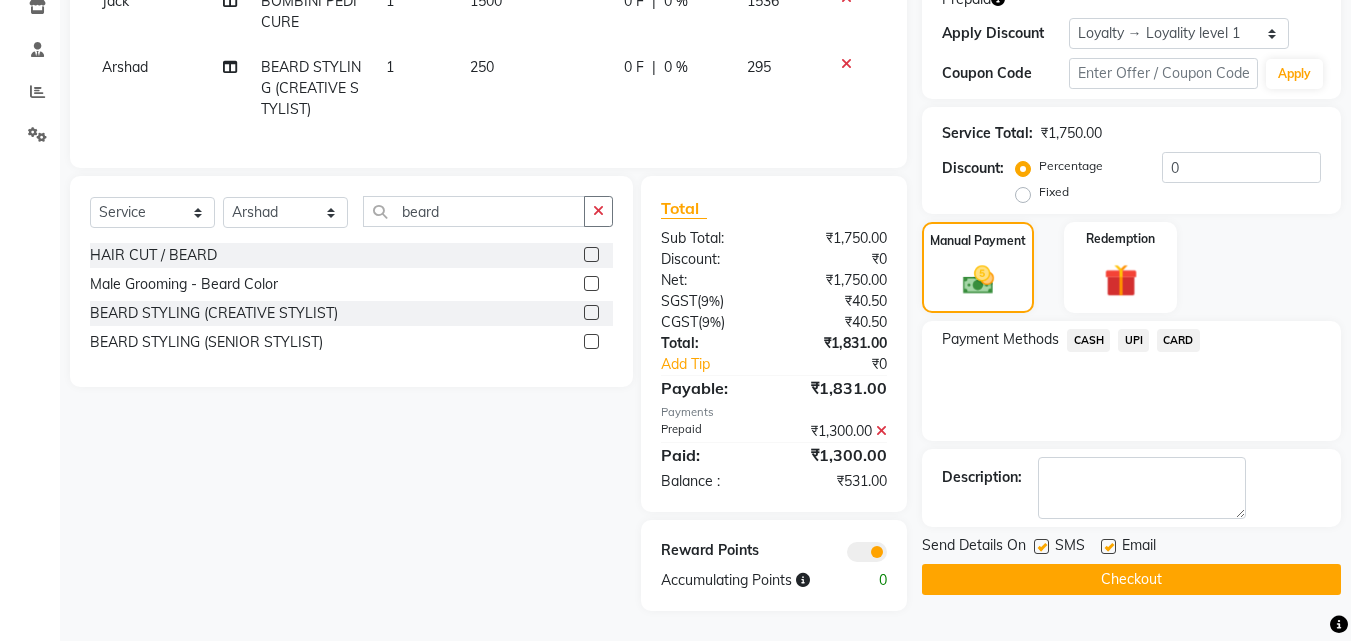 click on "UPI" 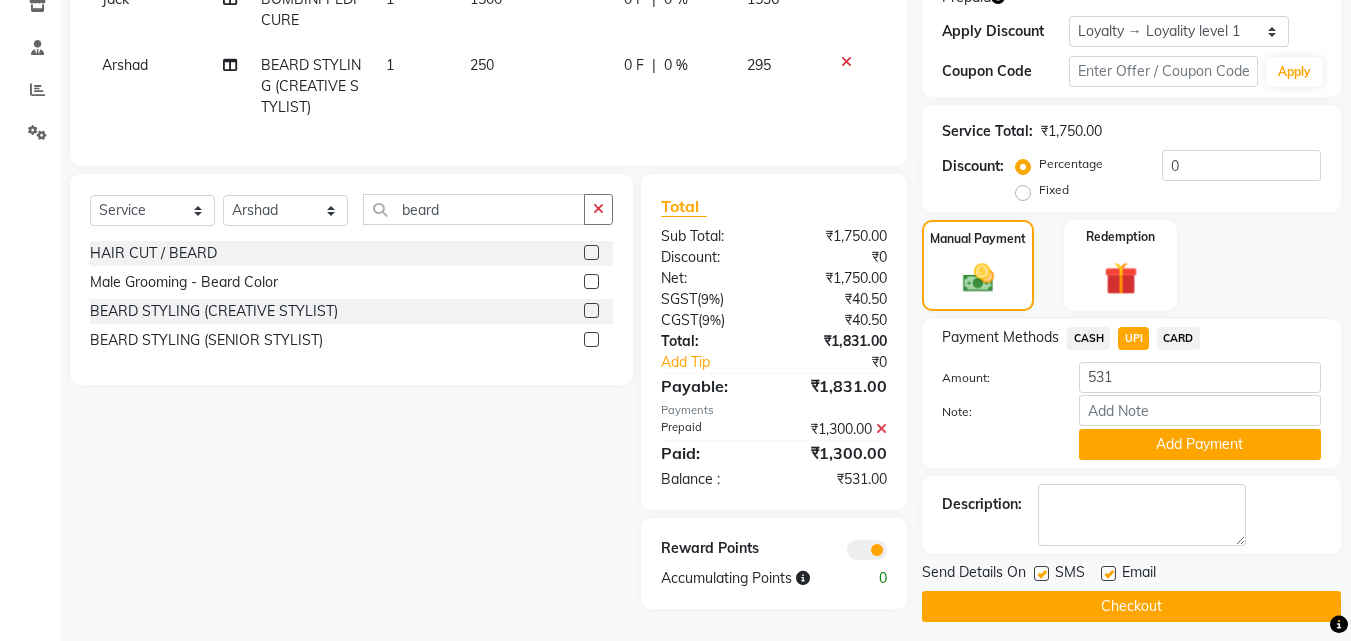 scroll, scrollTop: 366, scrollLeft: 0, axis: vertical 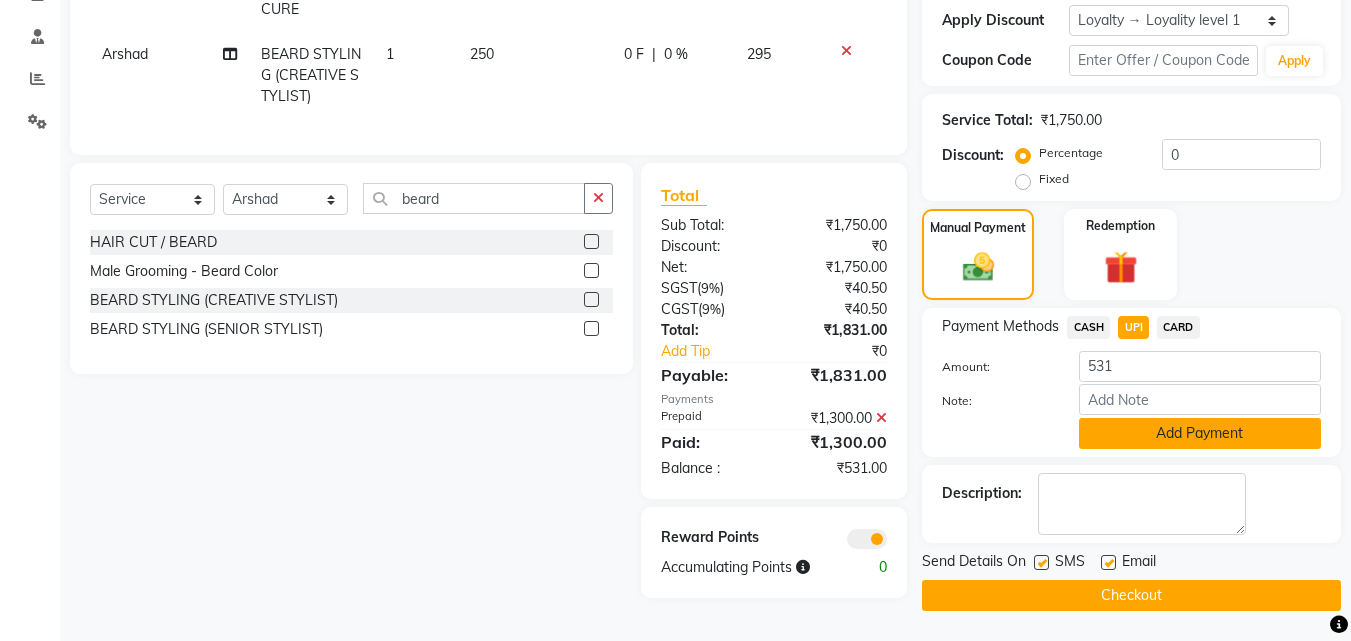 click on "Add Payment" 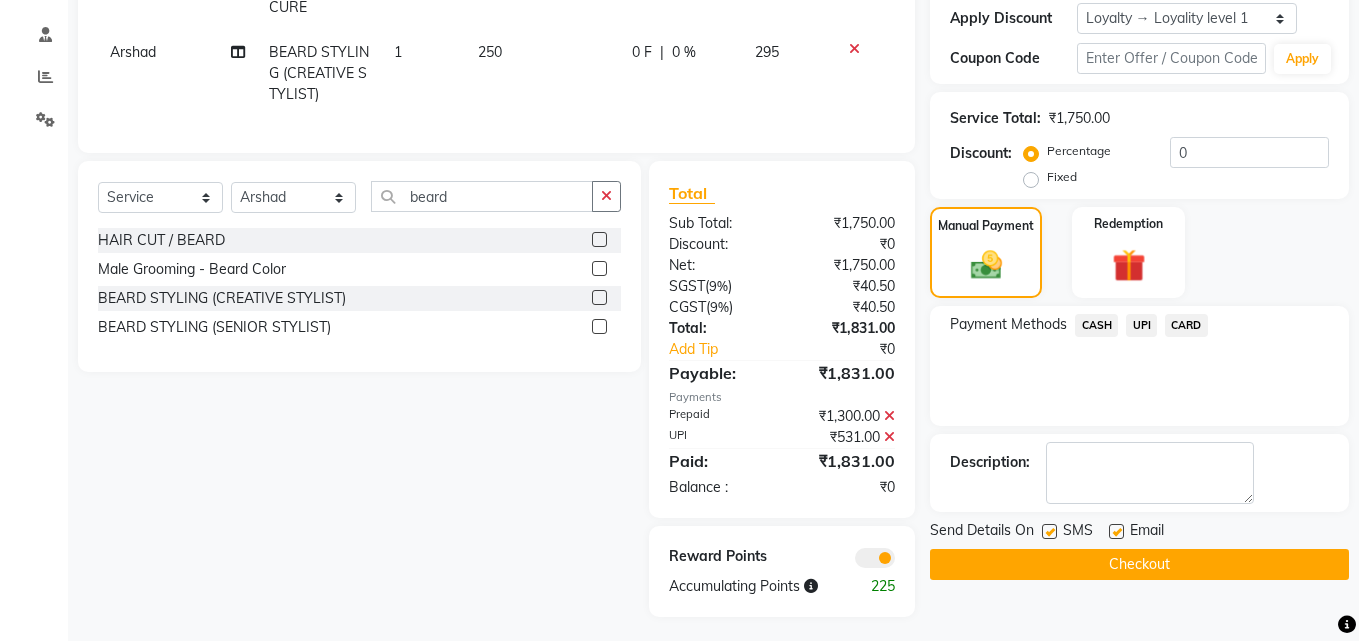 scroll, scrollTop: 387, scrollLeft: 0, axis: vertical 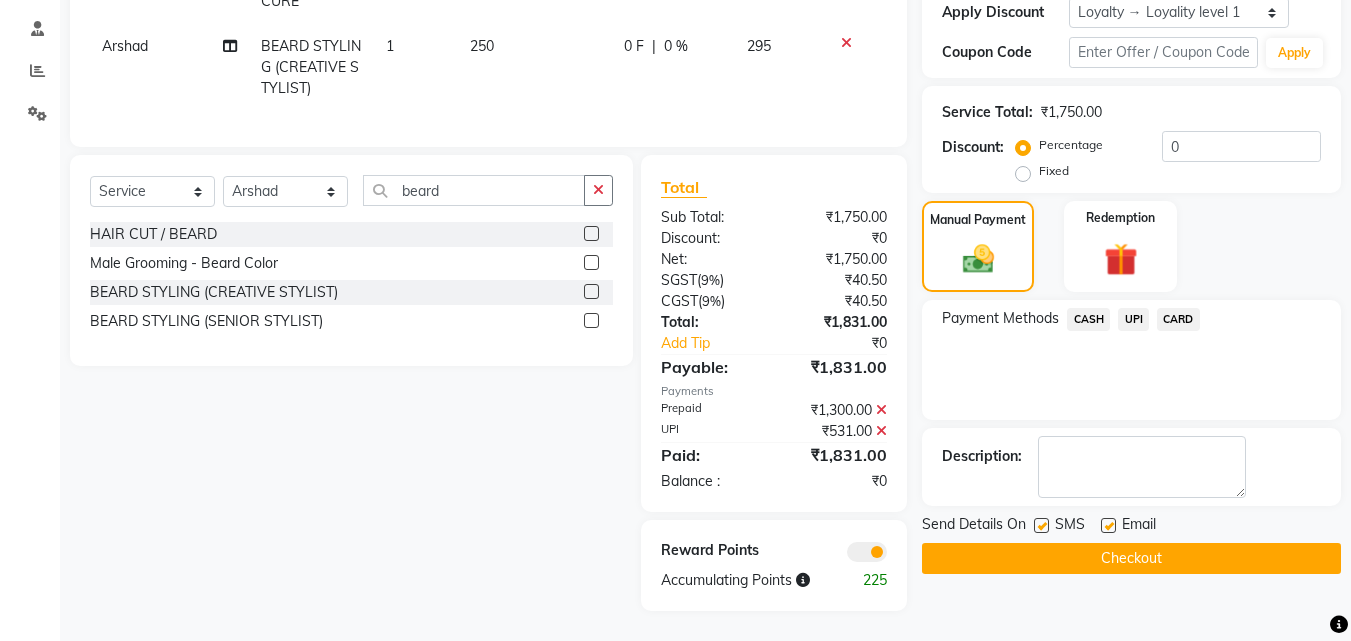 click 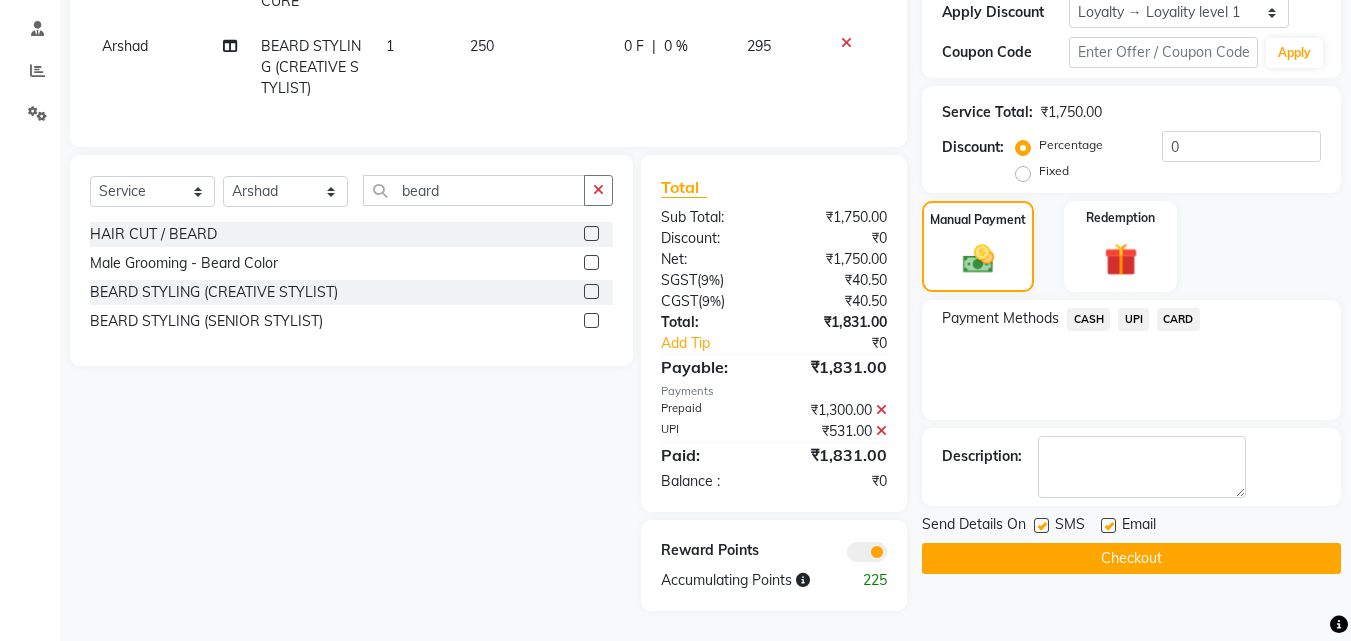 click 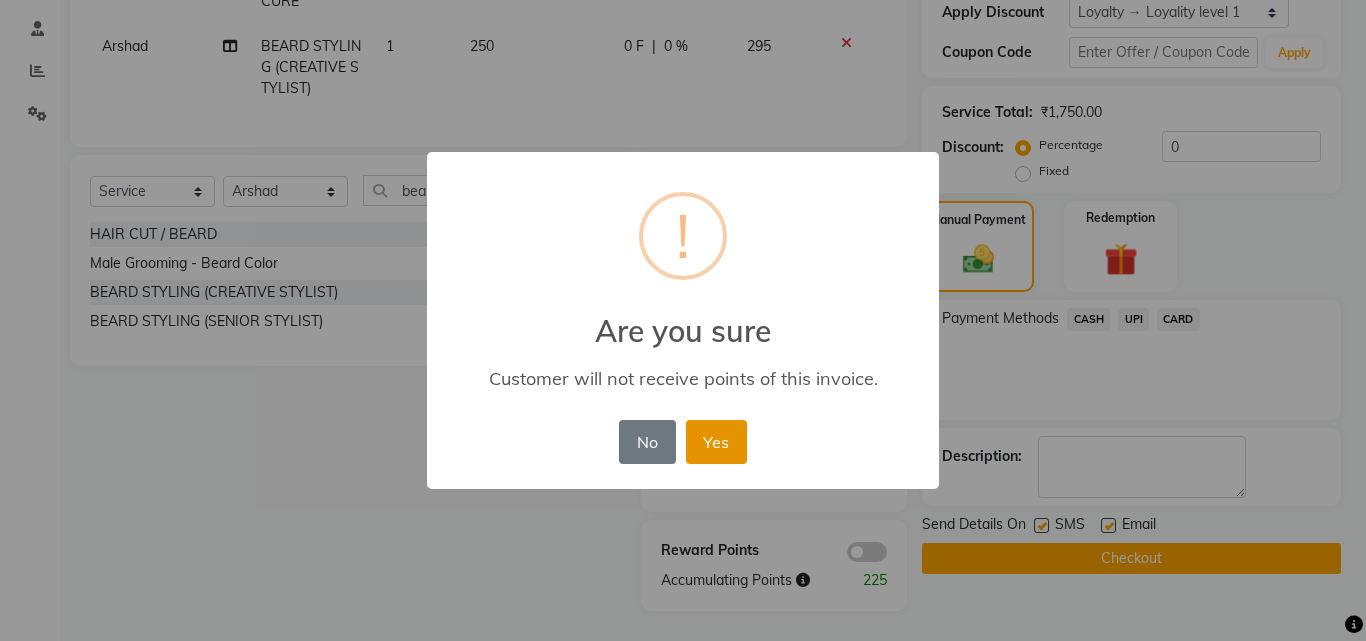 click on "Yes" at bounding box center [716, 442] 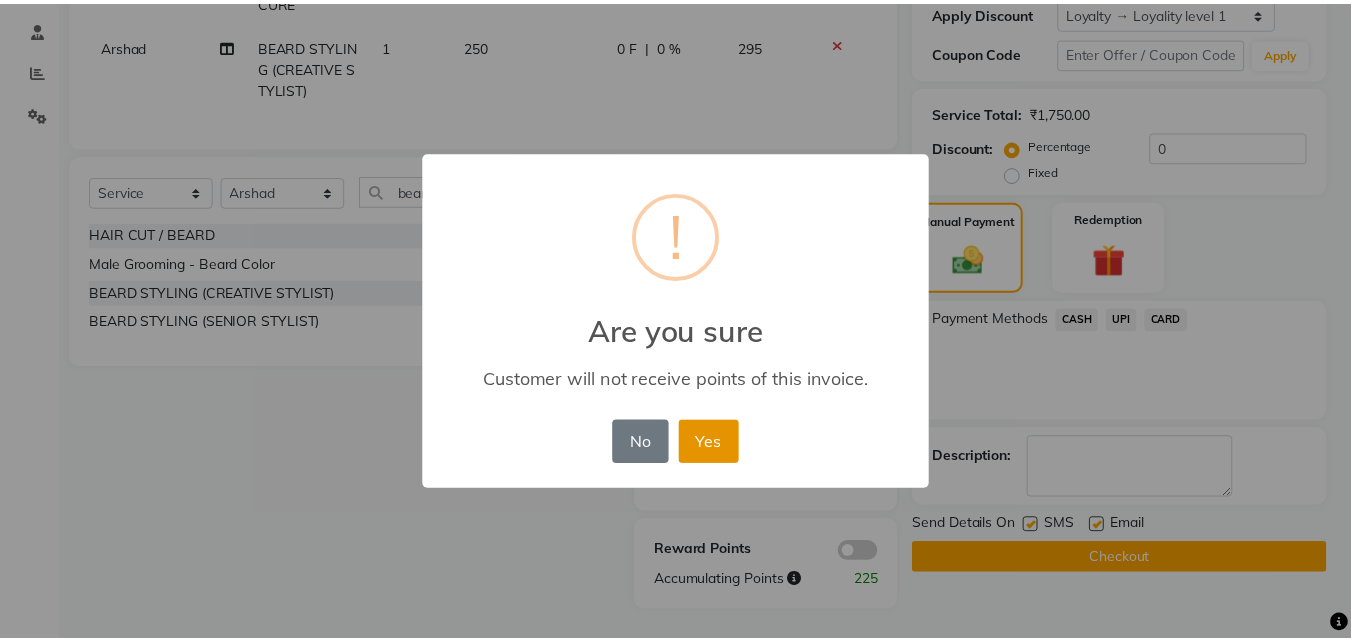 scroll, scrollTop: 358, scrollLeft: 0, axis: vertical 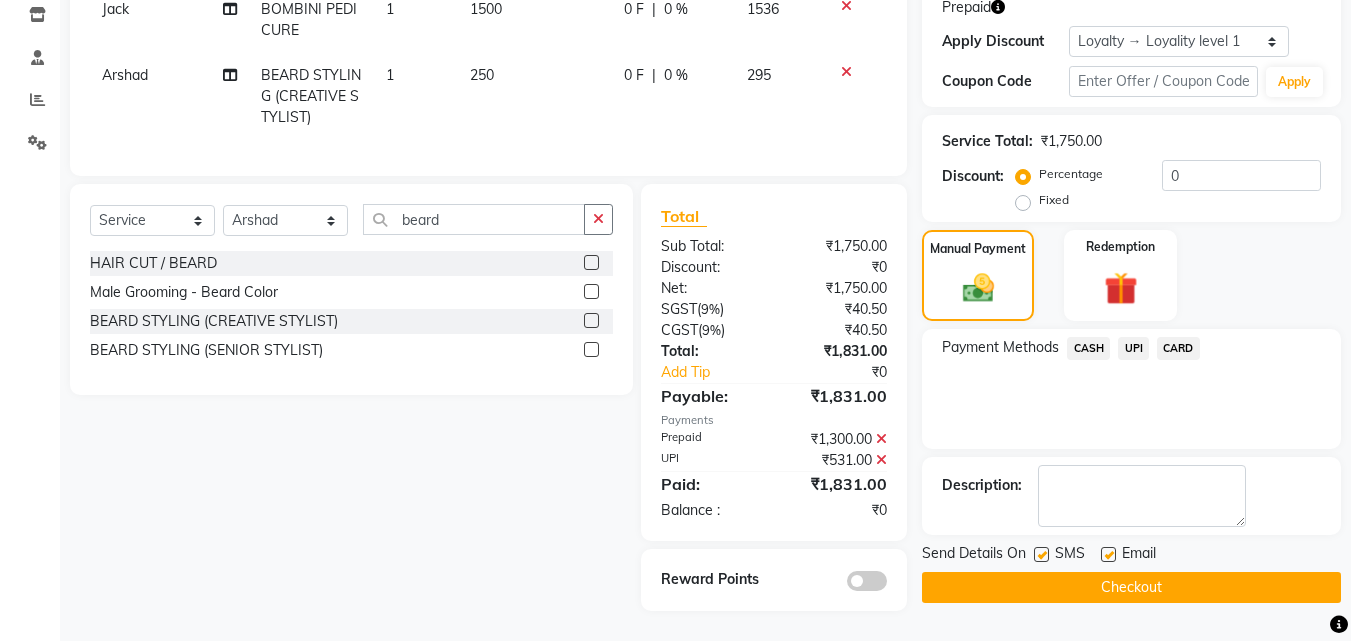 click on "Checkout" 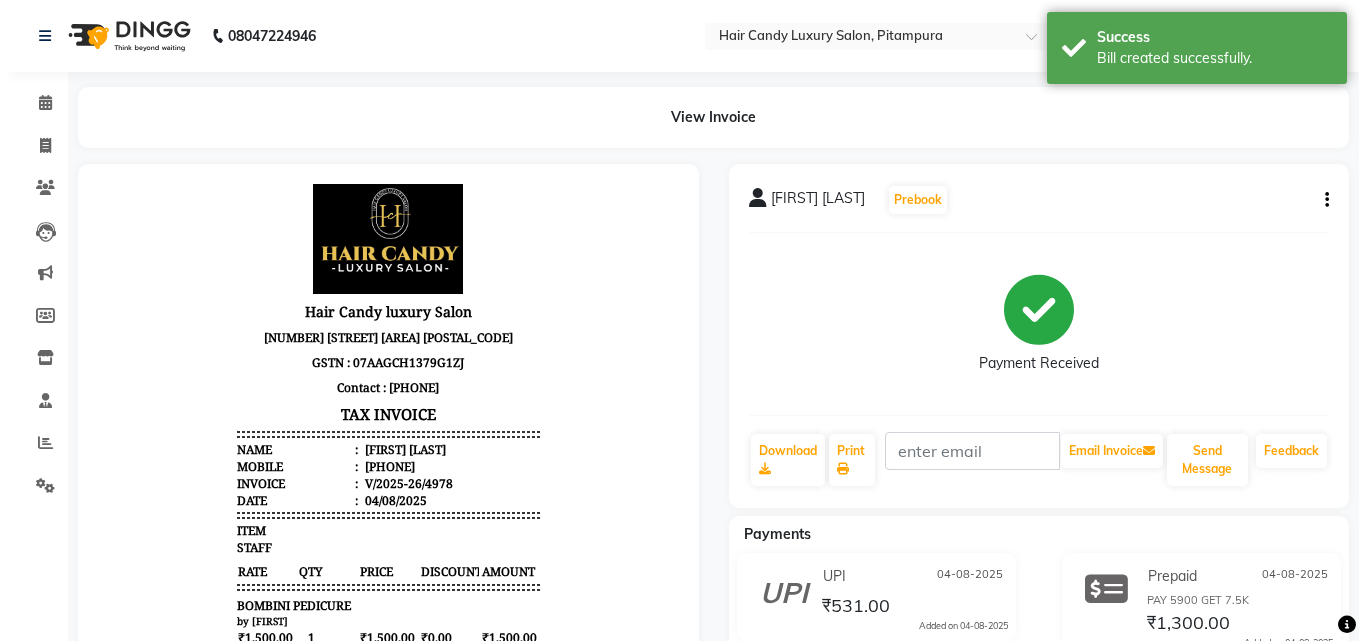scroll, scrollTop: 0, scrollLeft: 0, axis: both 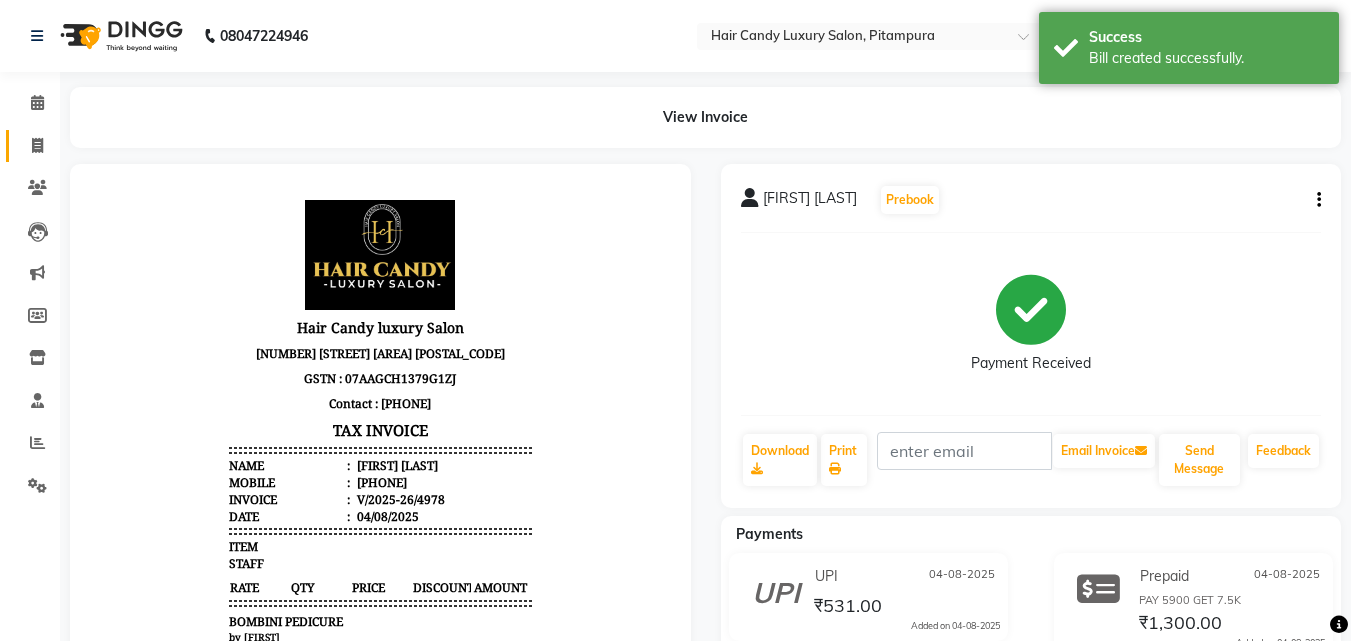 click 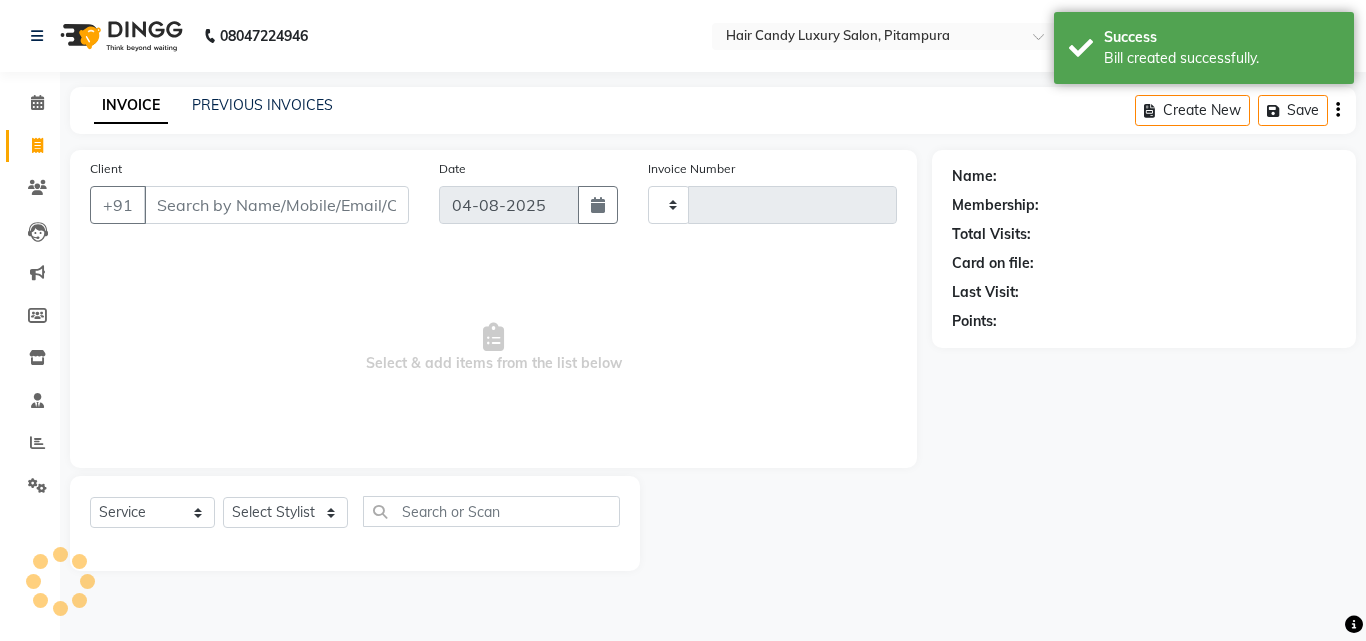 type on "4979" 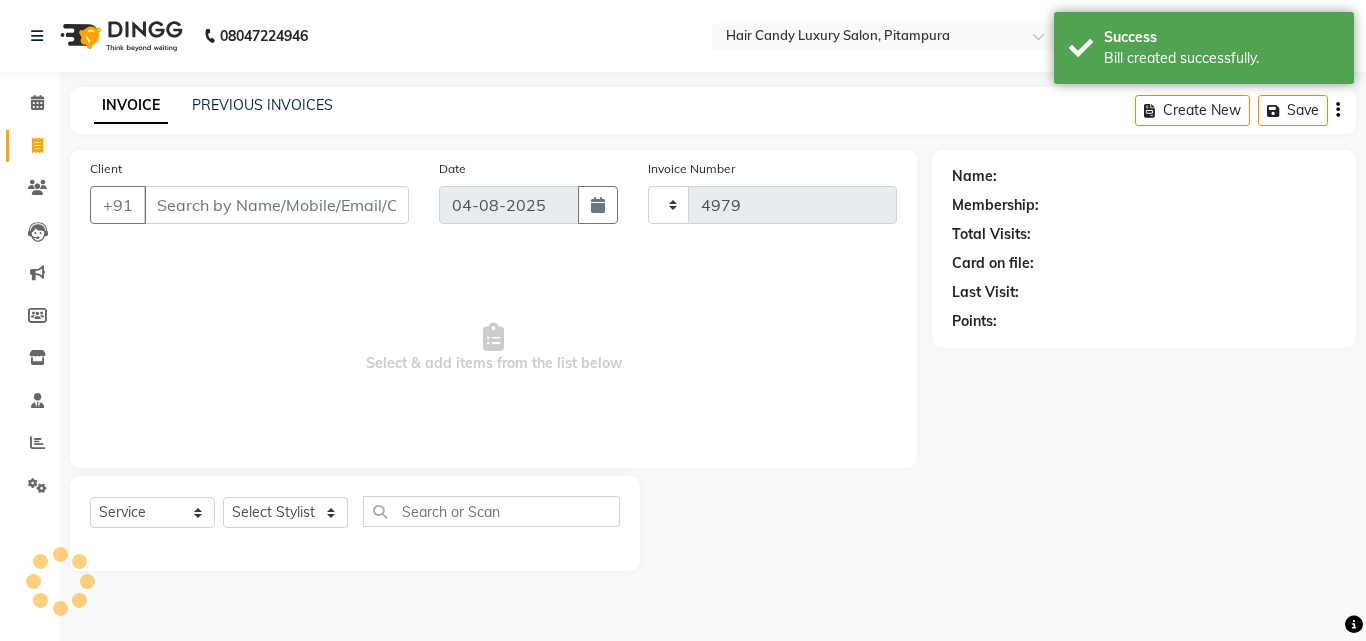 select on "4720" 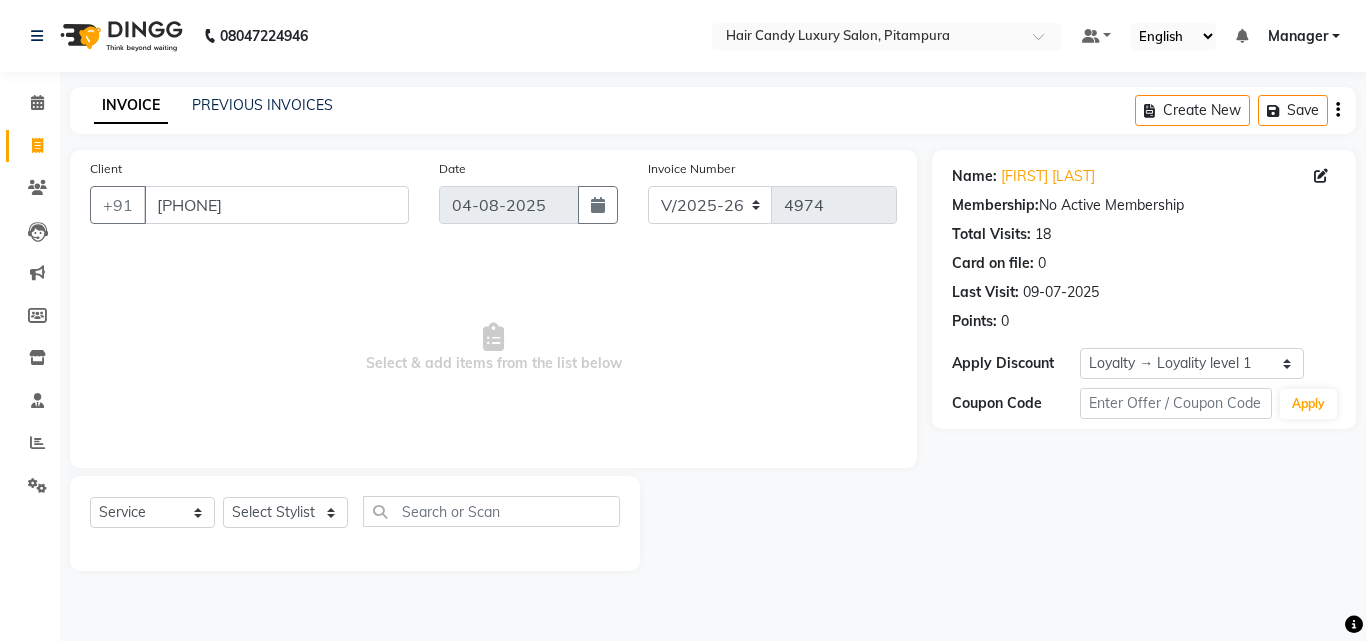 select on "4720" 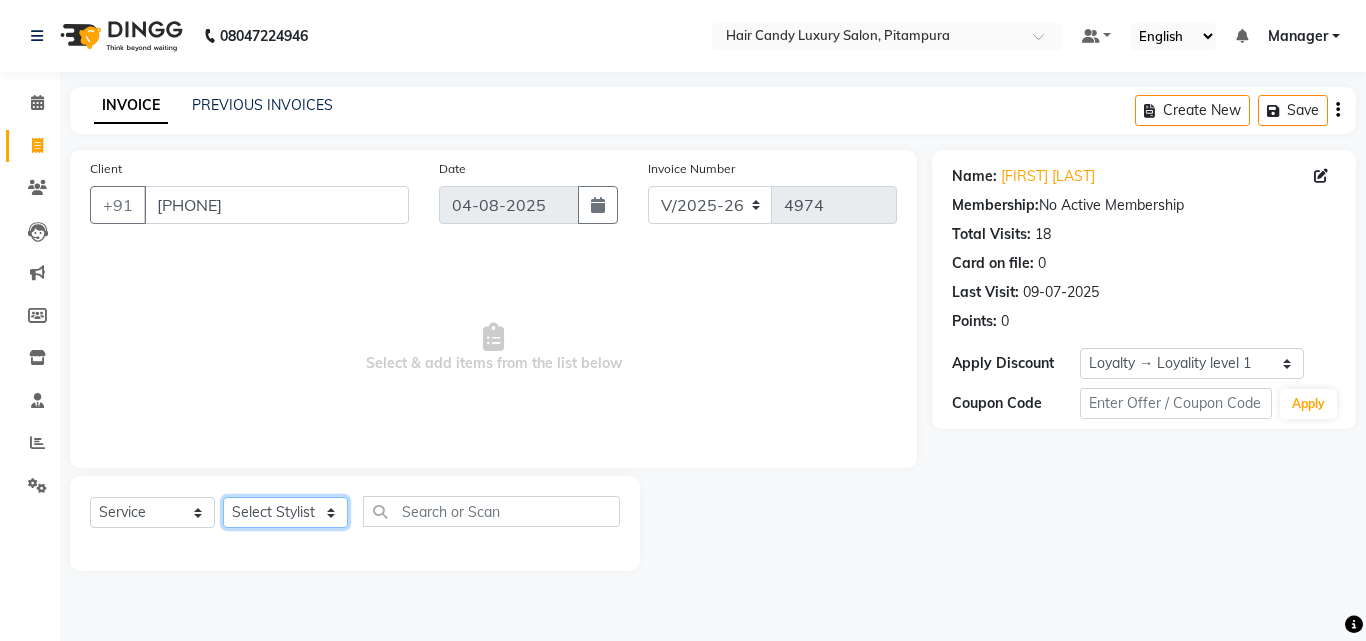 click on "Select Stylist Aarif AMAN ANJALI Arman Arshad  ARSHAD SALMANI ASHU FAIZ gaurav Hanish harshit Jack  karishma KAVITA kunal Manager MANNU Mukim  paras pinki preeti Raghav  RASHMI RAVI RITIK SAHIL sawan SHALINI SHARUKH SHWETA  VEER Vijay  vijay tiwari ZAID" 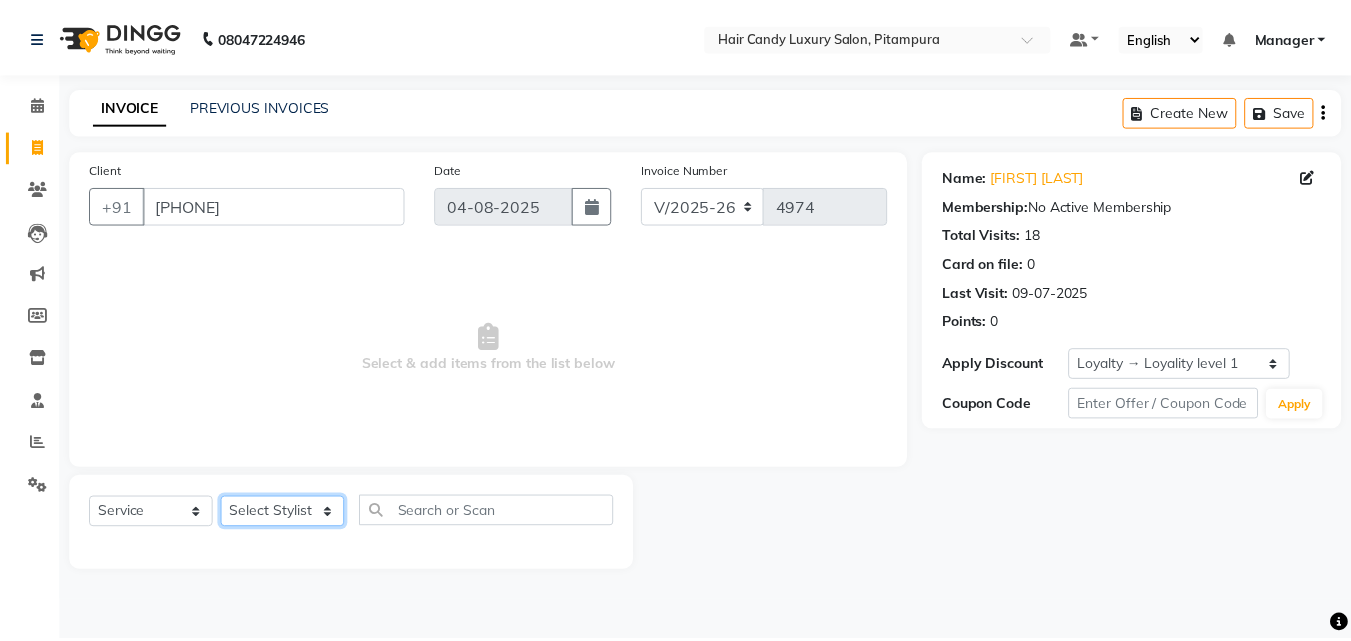 scroll, scrollTop: 0, scrollLeft: 0, axis: both 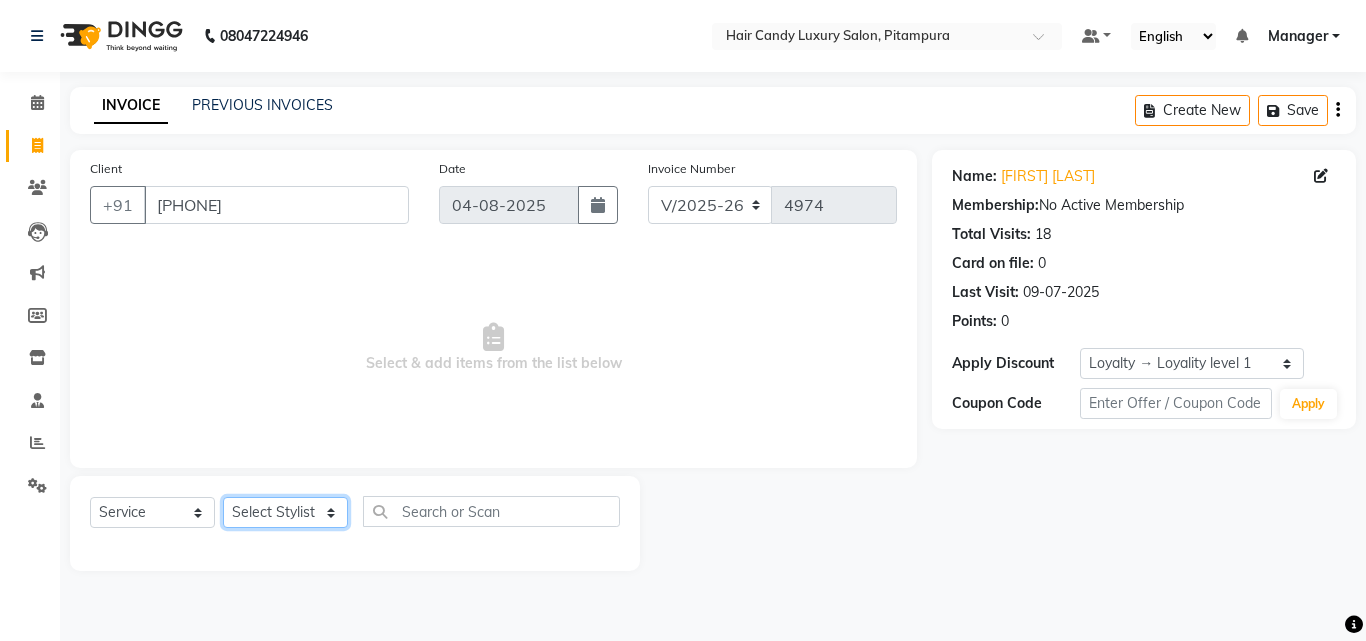 select on "28016" 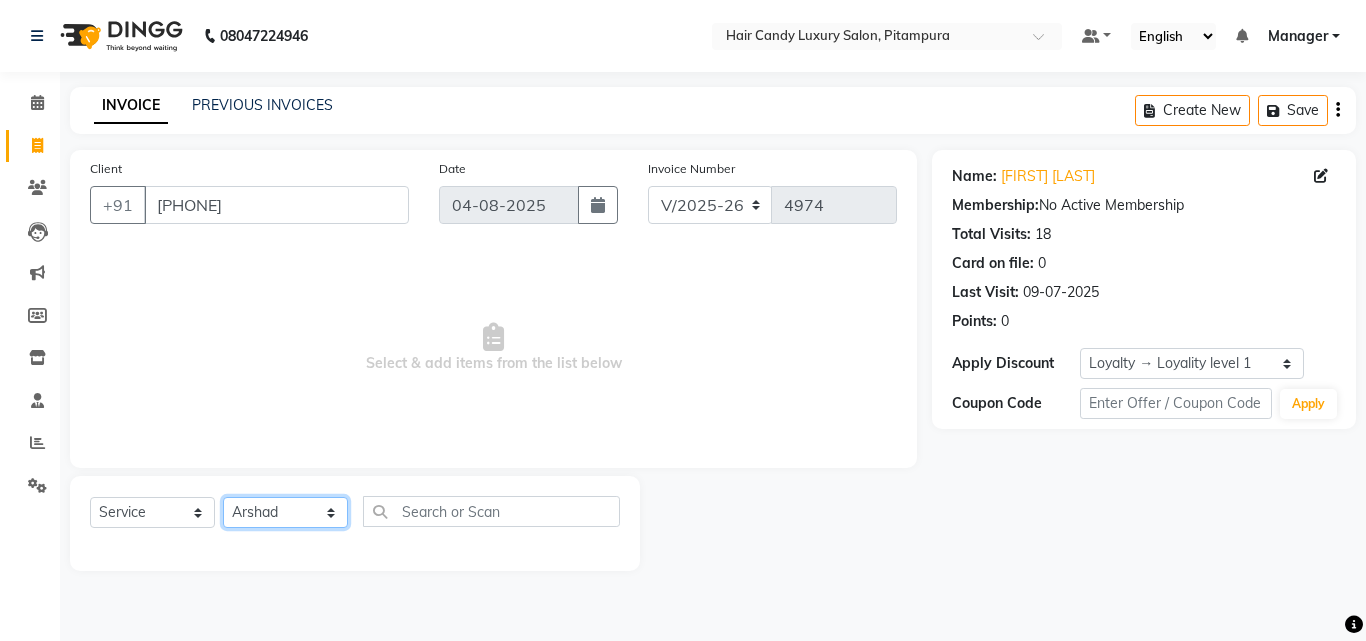 click on "Select Stylist Aarif AMAN ANJALI Arman Arshad  ARSHAD SALMANI ASHU FAIZ gaurav Hanish harshit Jack  karishma KAVITA kunal Manager MANNU Mukim  paras pinki preeti Raghav  RASHMI RAVI RITIK SAHIL sawan SHALINI SHARUKH SHWETA  VEER Vijay  vijay tiwari ZAID" 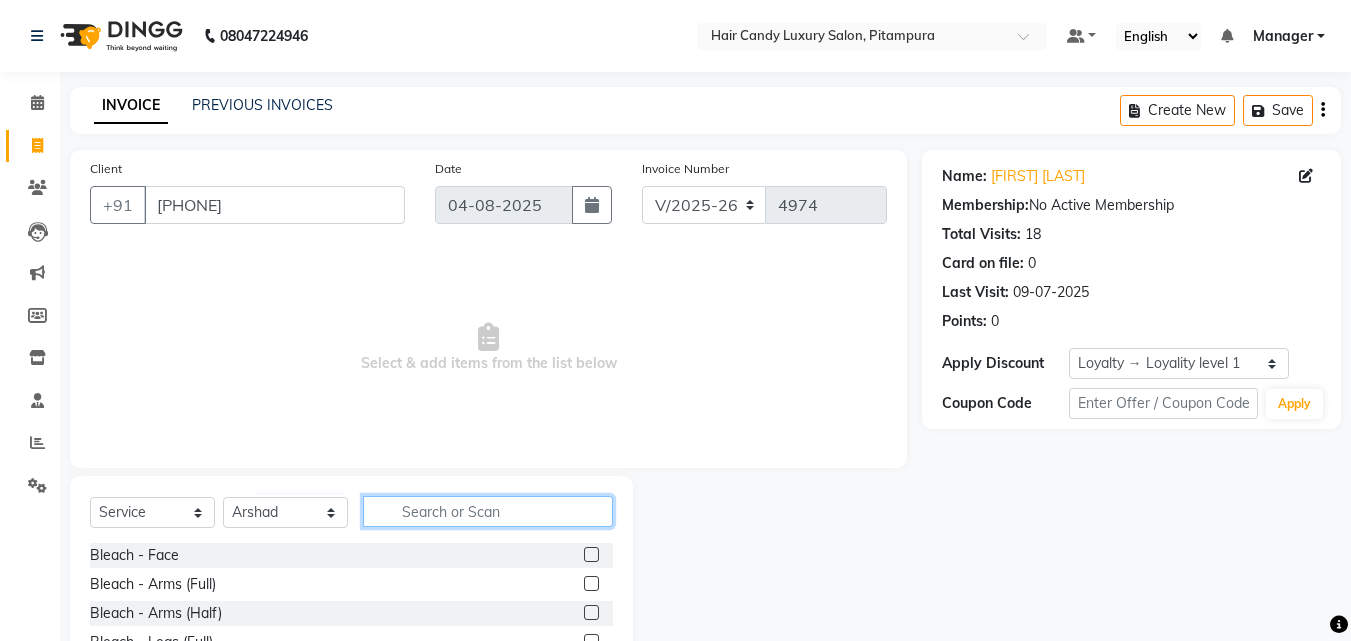 click 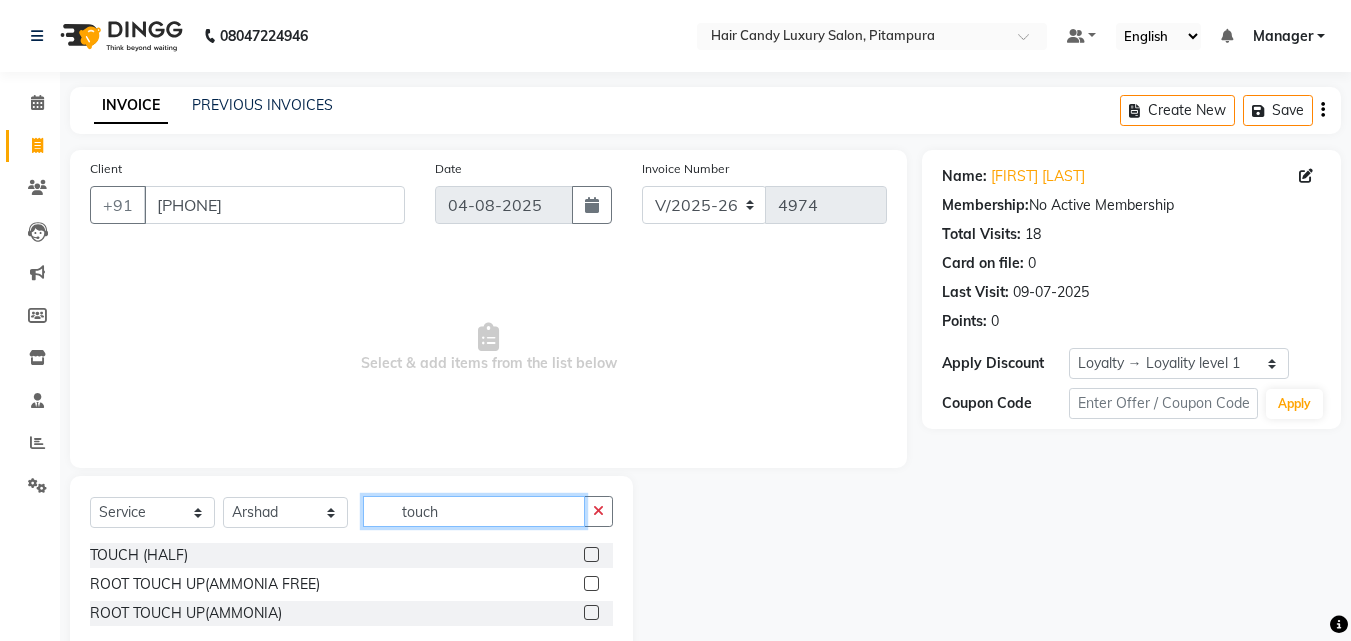 type on "touch" 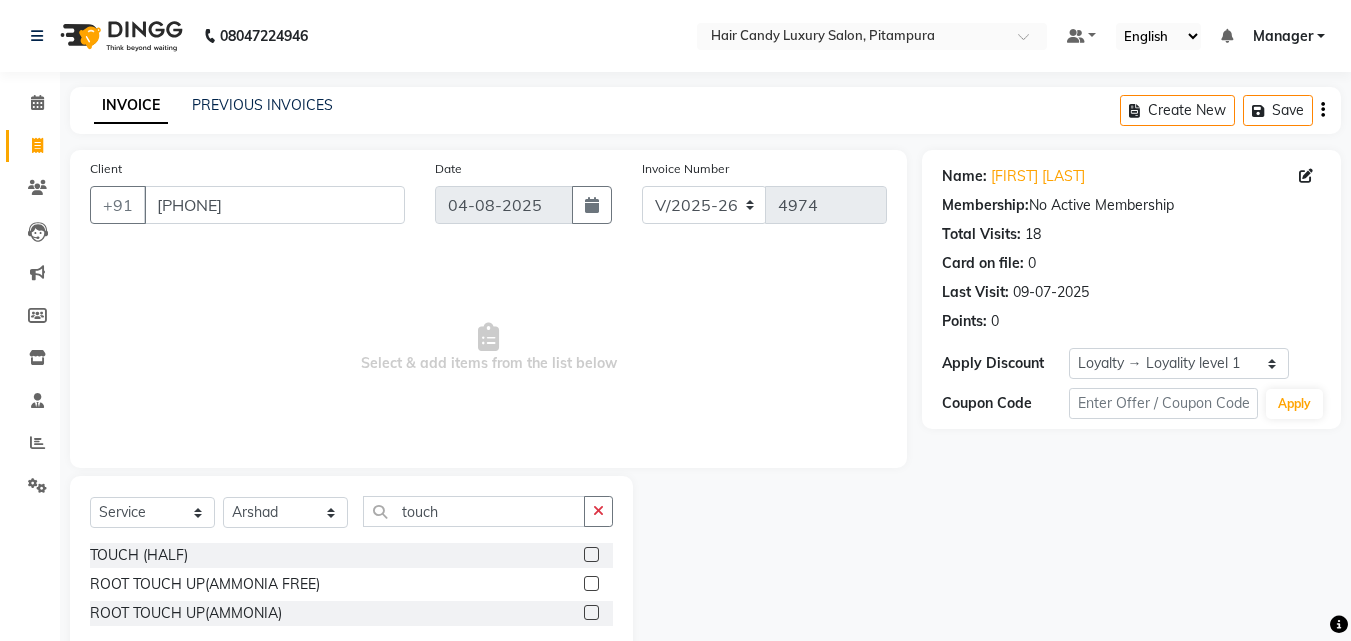 click 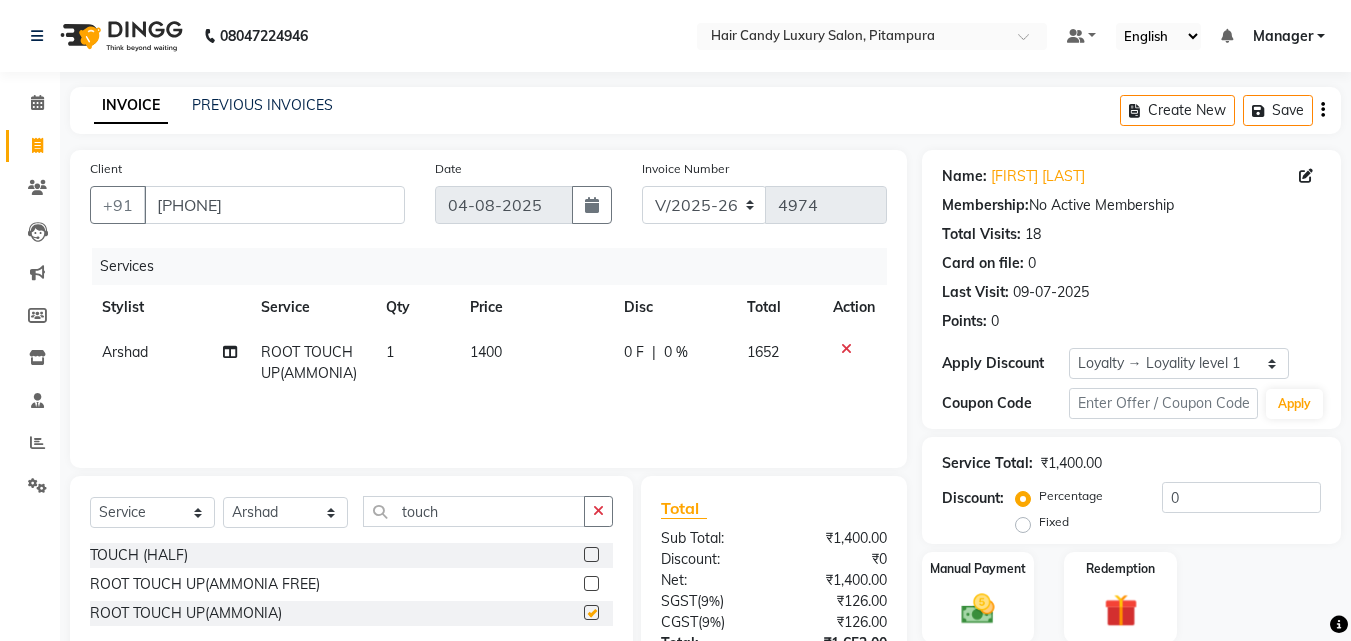 checkbox on "false" 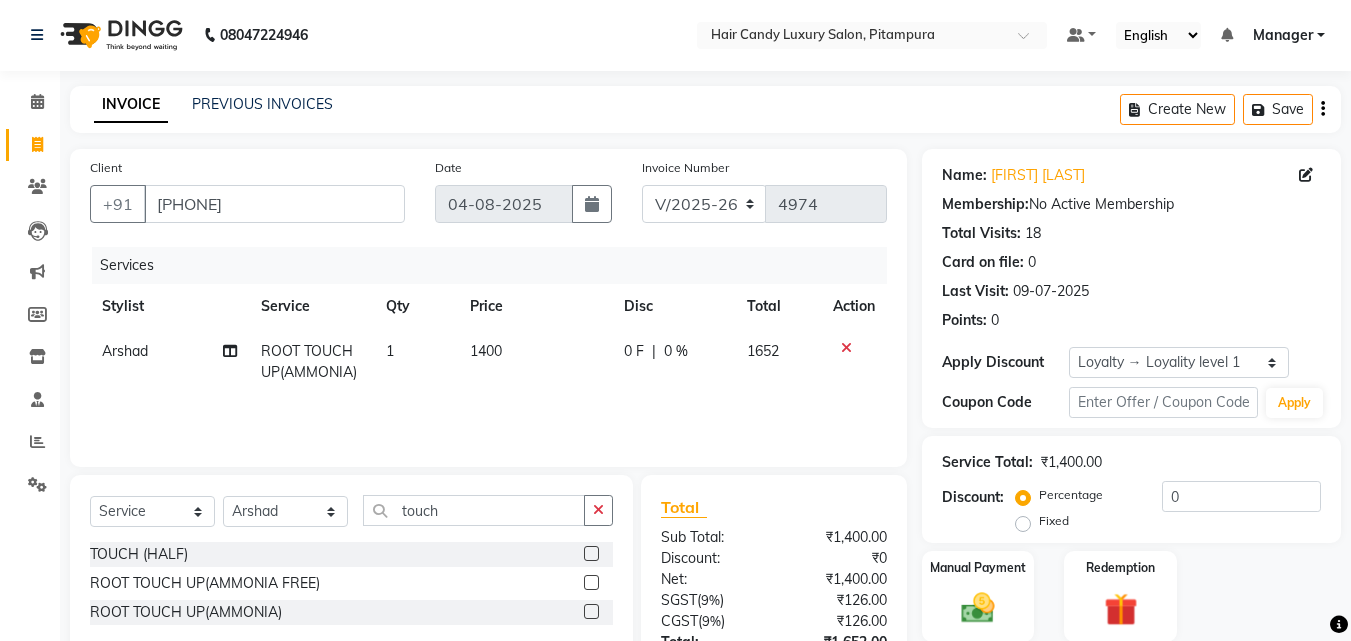 scroll, scrollTop: 100, scrollLeft: 0, axis: vertical 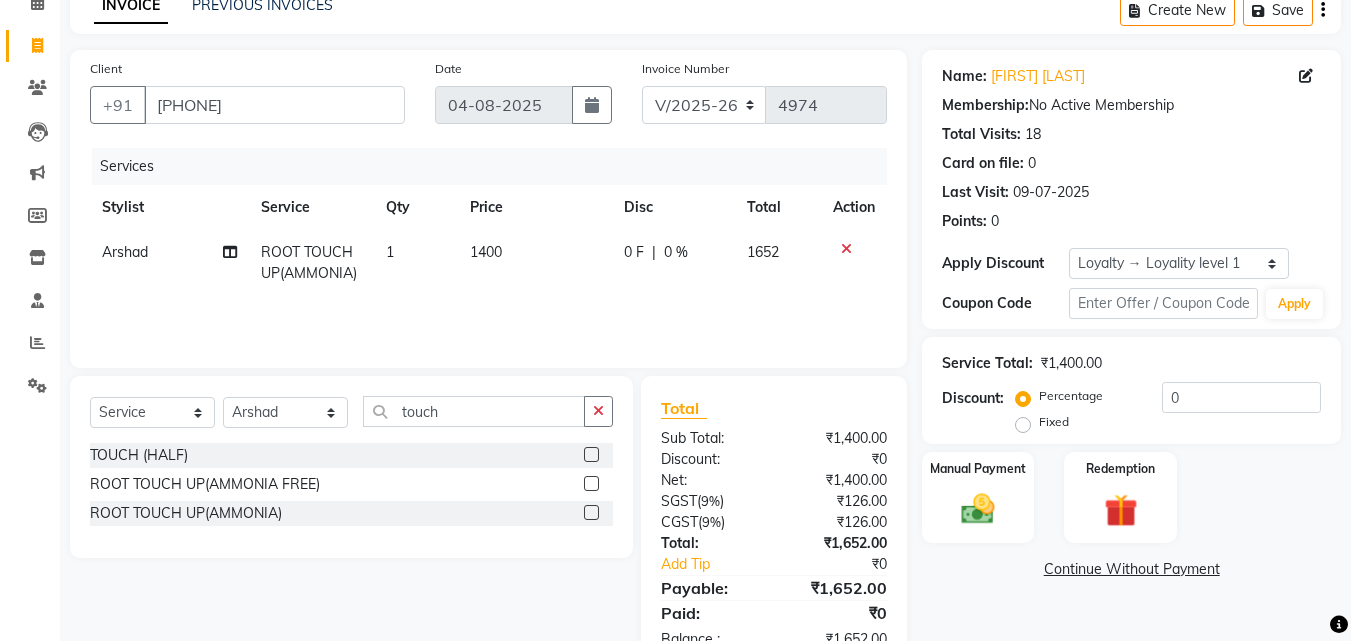 click on "1400" 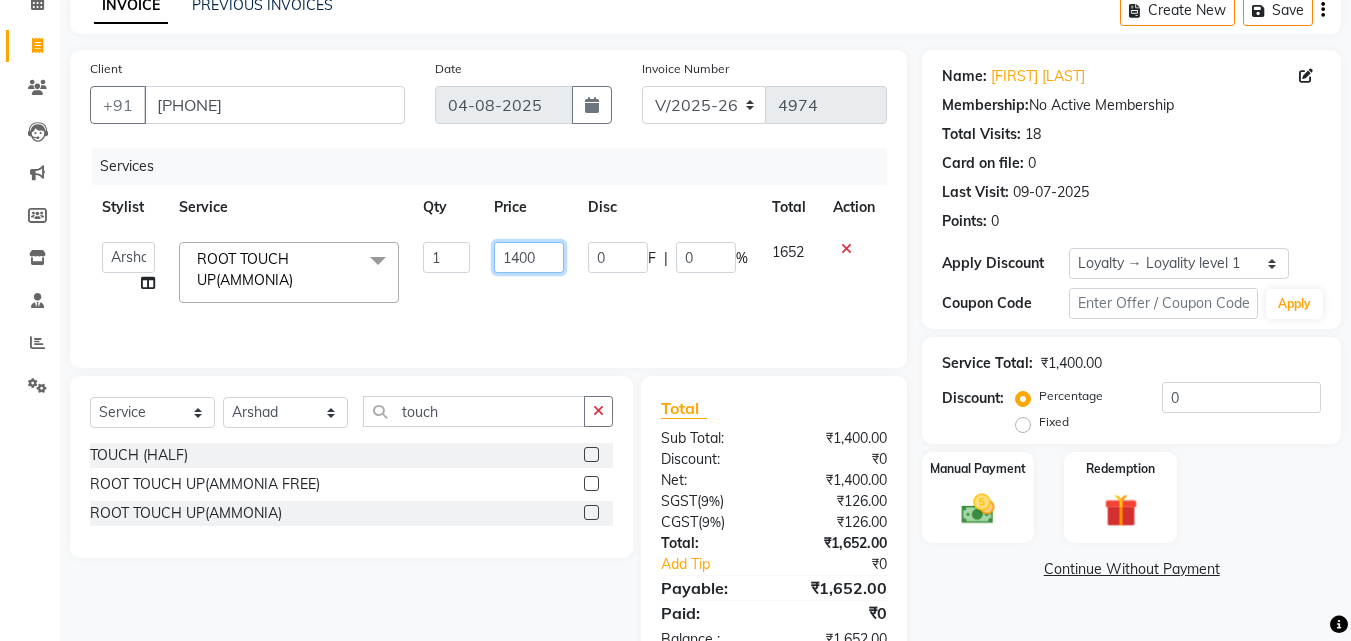 drag, startPoint x: 539, startPoint y: 258, endPoint x: 426, endPoint y: 255, distance: 113.03982 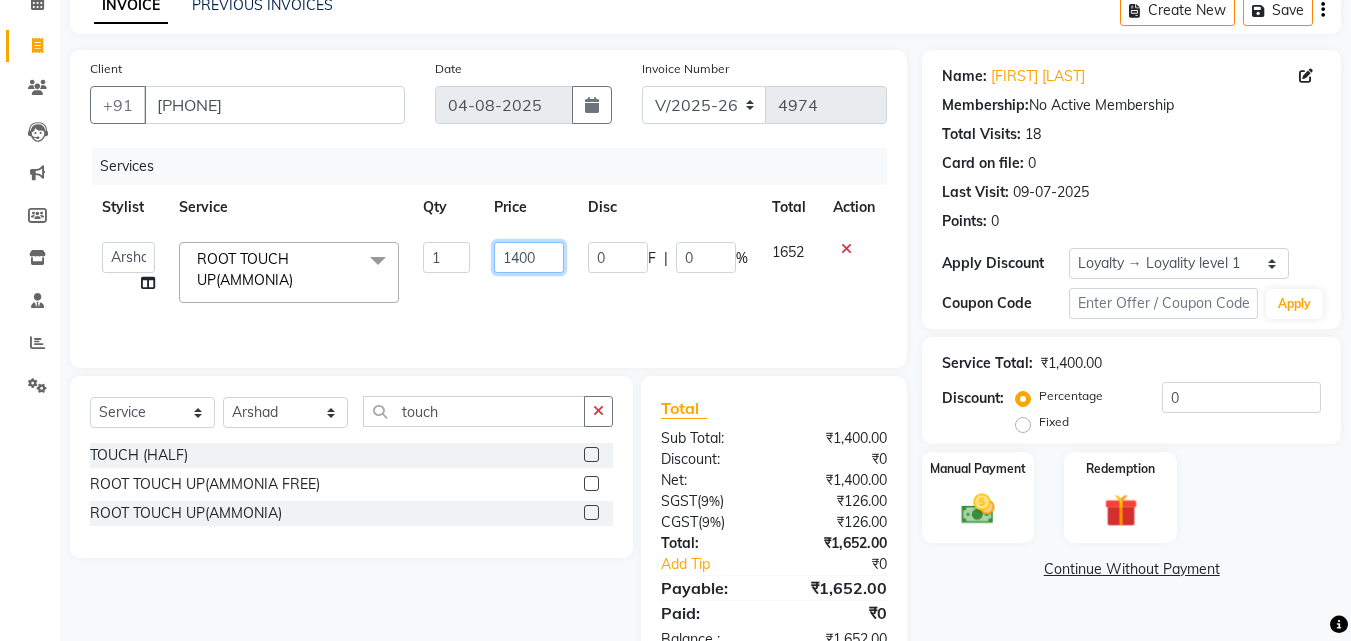 click on "Aarif   AMAN   ANJALI   Arman   Arshad    ARSHAD SALMANI   ASHU   FAIZ   gaurav   Hanish   harshit   Jack    karishma   KAVITA   kunal   Manager   MANNU   Mukim    paras   pinki   preeti   Raghav    RASHMI   RAVI   RITIK   SAHIL   sawan   SHALINI   SHARUKH   SHWETA    VEER   Vijay    vijay tiwari   ZAID  ROOT TOUCH UP(AMMONIA)  x Bleach - Face Bleach - Arms (Full) Bleach - Arms (Half) Bleach - Legs (Full) Bleach - Legs (Half) Bleach - Back (Full) Bleach - Back (Half) Bleach - Front (Full) Bleach - Front (Half) Bleach - Full Body BODY MASSSAGE HAIRWASH (KERASTASE) ALGAE PEDICURE (SMALL) ALGAE MENICURE (SMALL) MENS STYLING HAIR SPA KERASTASE RITUAL KERASTASE FUSIO SCRUB KERASTASE EXPERIENCE RITUAL KERASTASE CHRONOLOGIST RITUAL SKEYNDOR POWER -C FACIAL SKEYNDOR POWER OXYGEN SKEYNDOR POWER HYRAUNIC SKEYNDOR CORRECTIVE LINE FACIAL SKEYNDOR AQUATHERM FACIAL SKEYNDOR EXPERT FACIAL SKEYNDOR ESSENTIAL FACIAL SKEYNDOR EXPERT CLEANUP SKEYNDOR ESSENTAIL CLEANUP KERASTASE(CHROMA ABSOLU) RITUAL GK KERATIN RUBBER MASK 1 0" 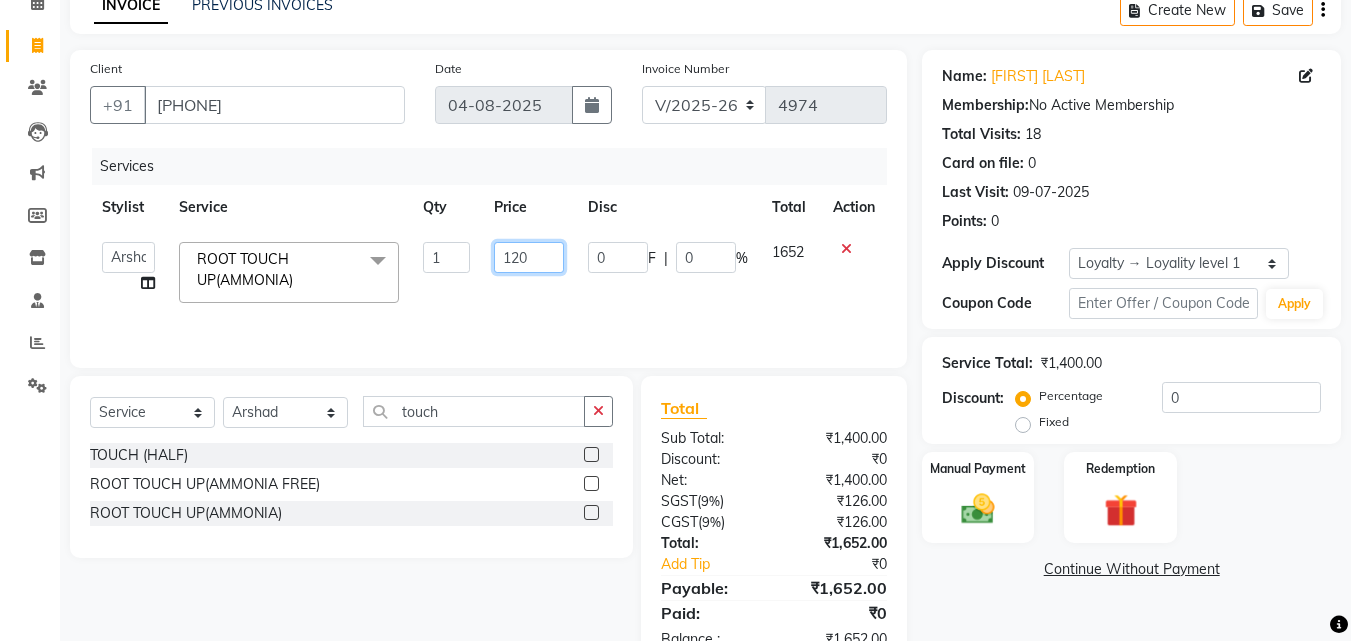 type on "1200" 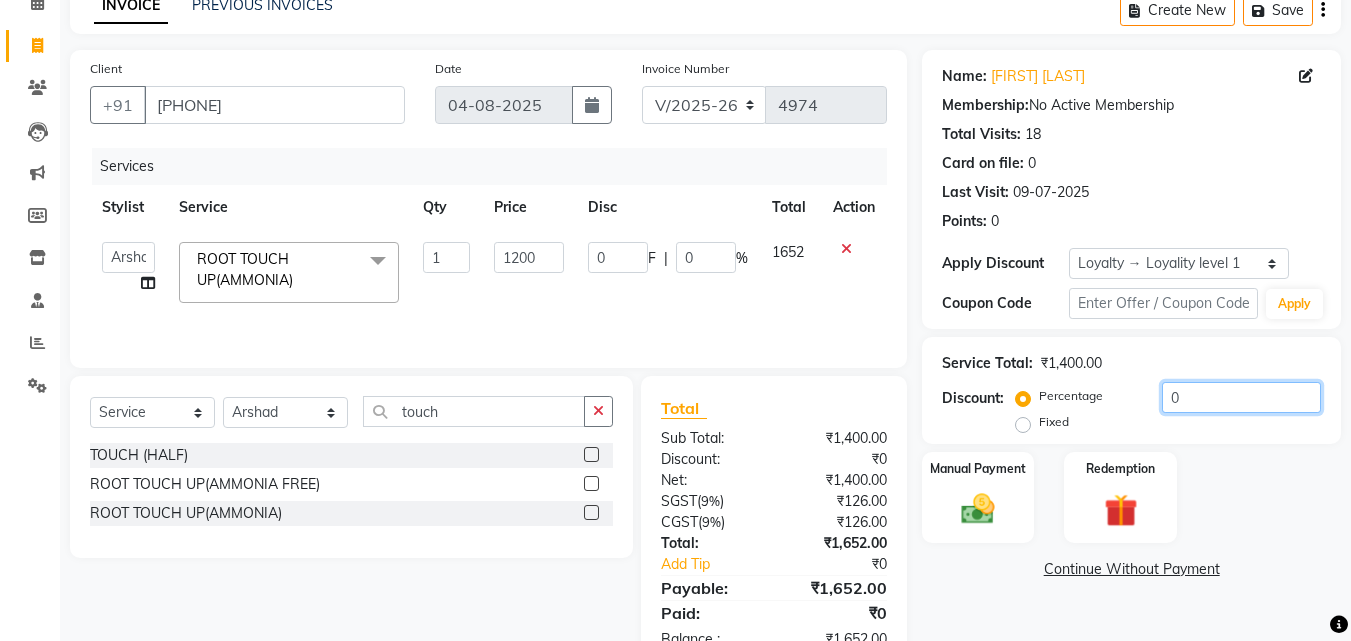 click on "0" 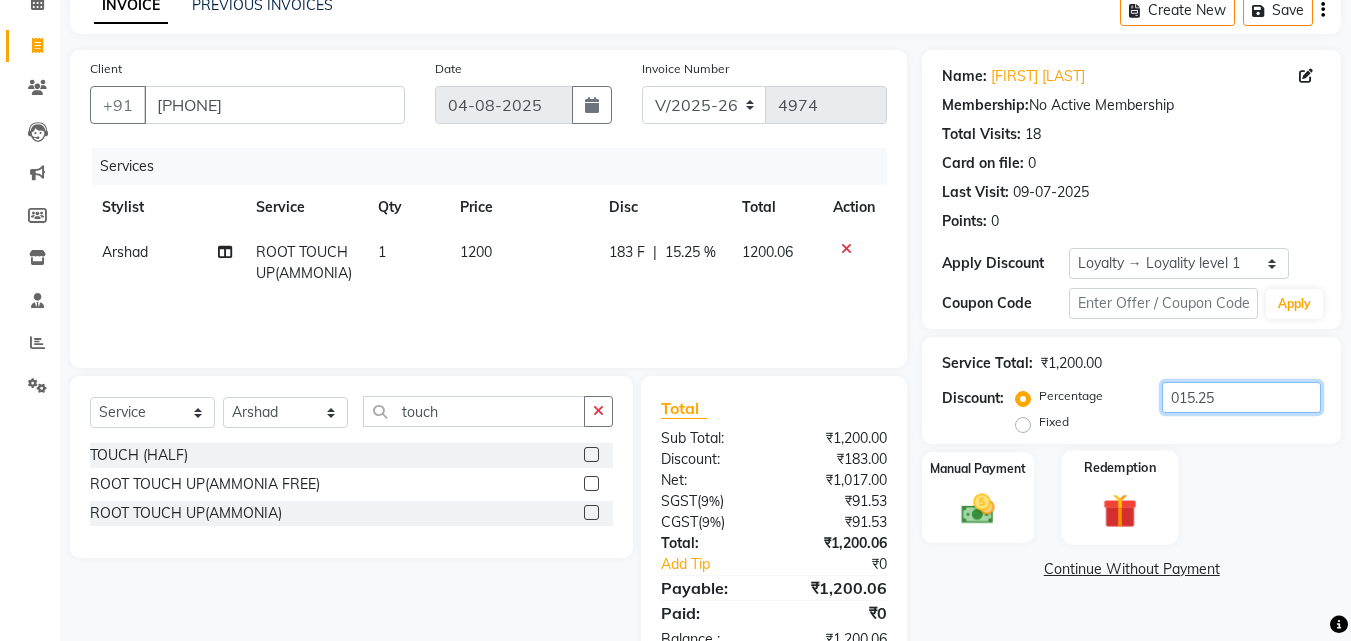 scroll, scrollTop: 159, scrollLeft: 0, axis: vertical 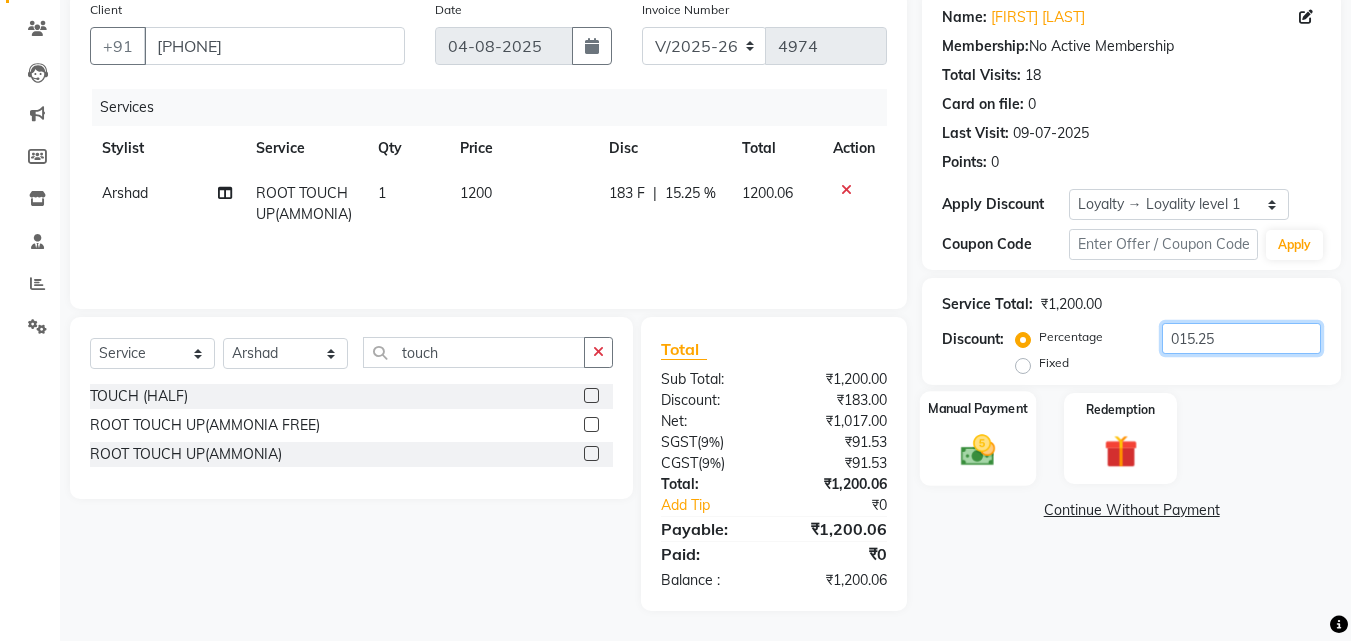 type on "015.25" 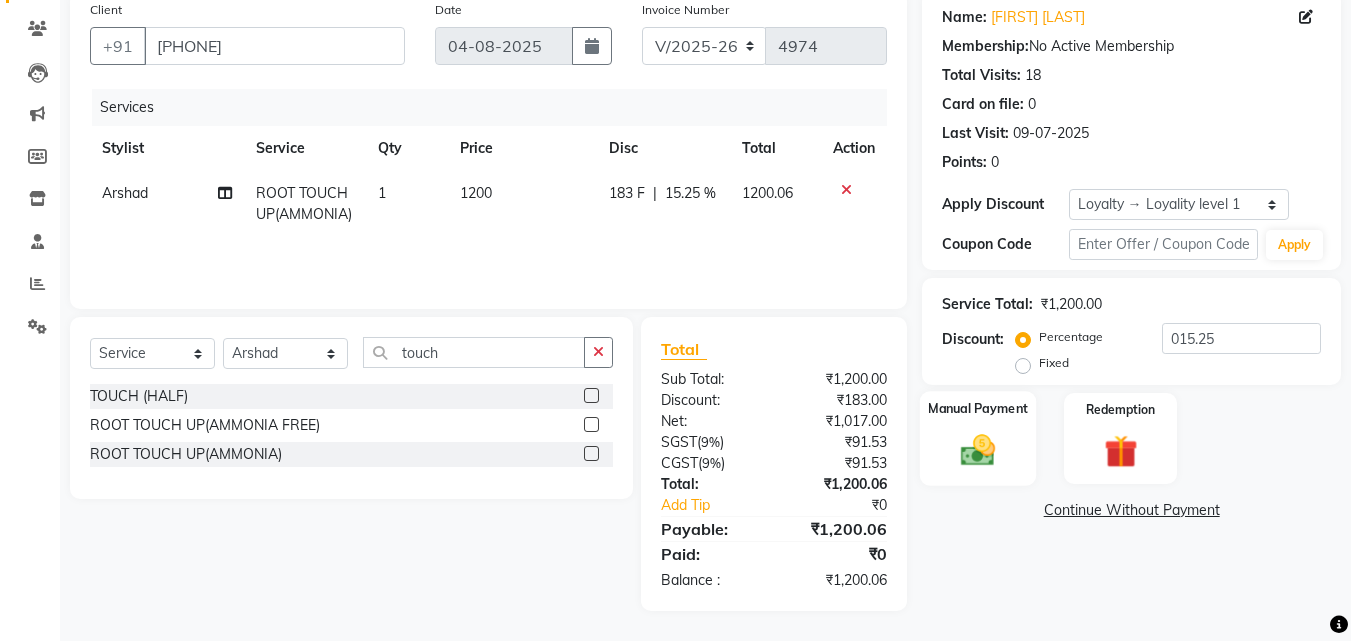 click on "Manual Payment" 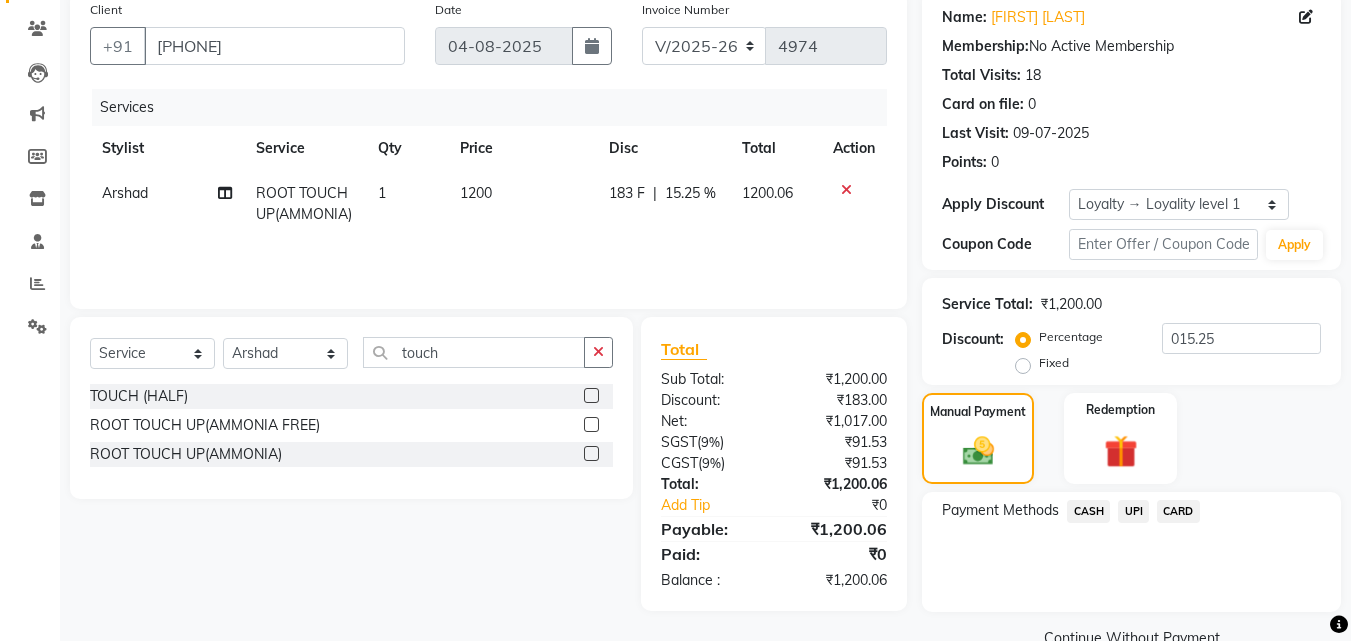 click on "CASH" 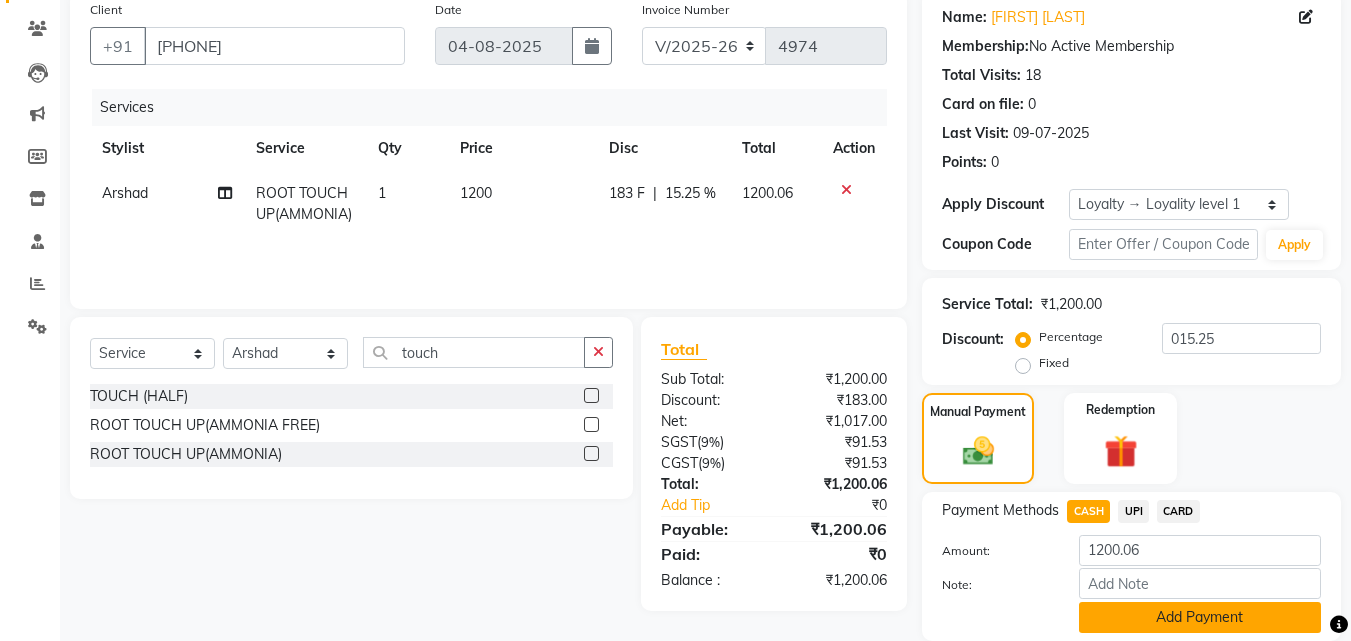 scroll, scrollTop: 230, scrollLeft: 0, axis: vertical 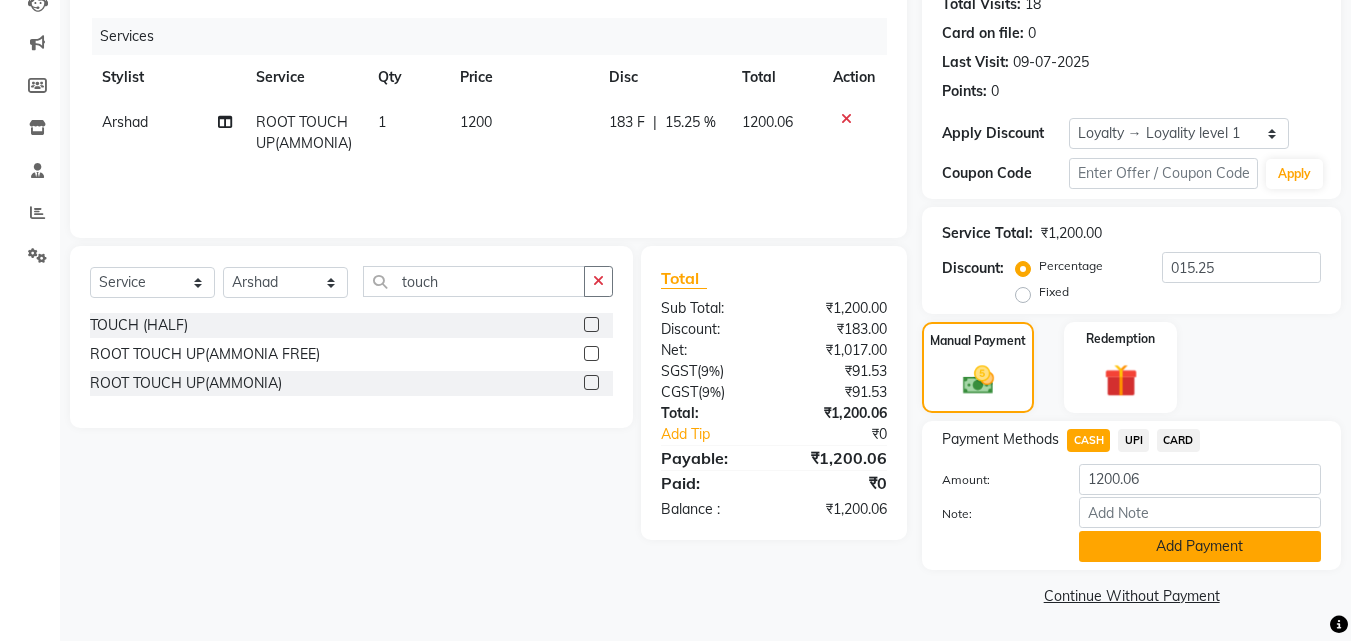 click on "Add Payment" 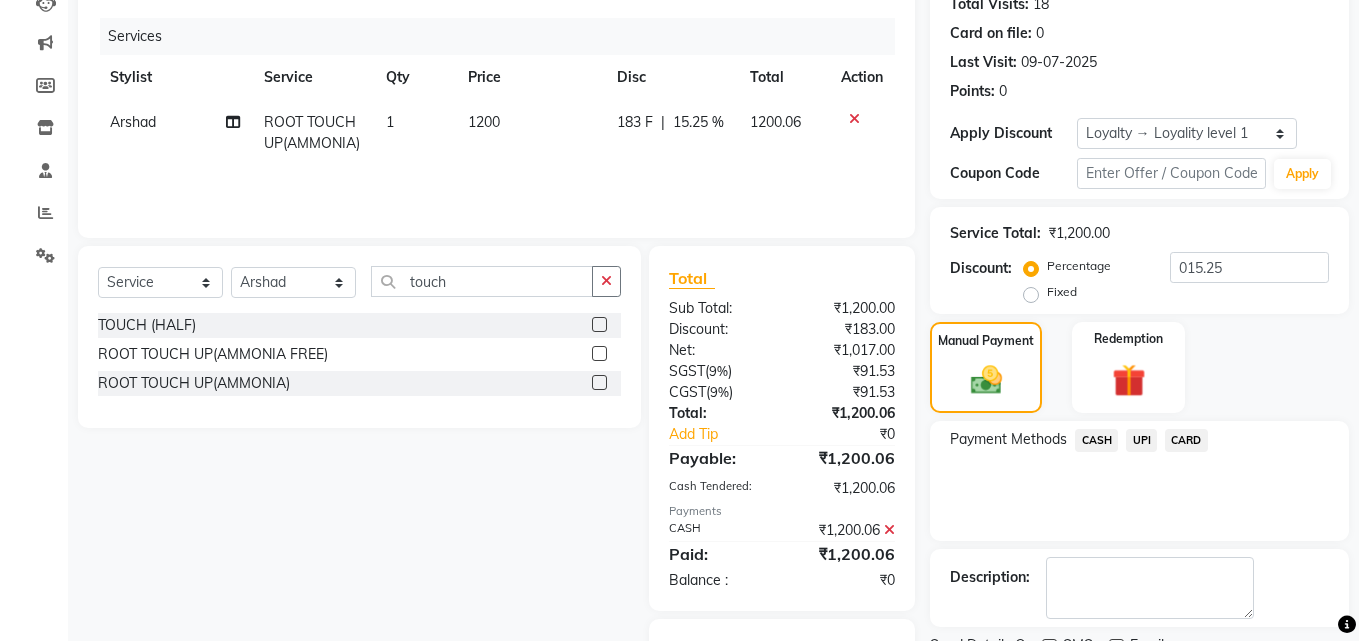 scroll, scrollTop: 350, scrollLeft: 0, axis: vertical 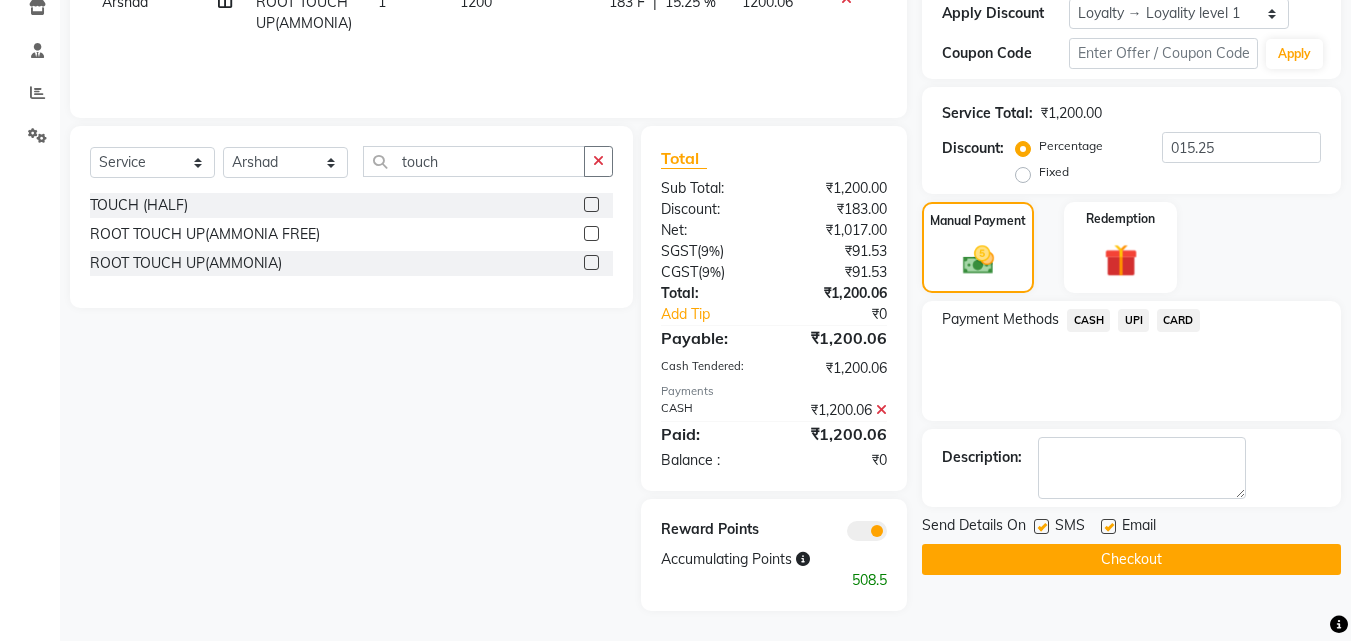 click on "CASH" 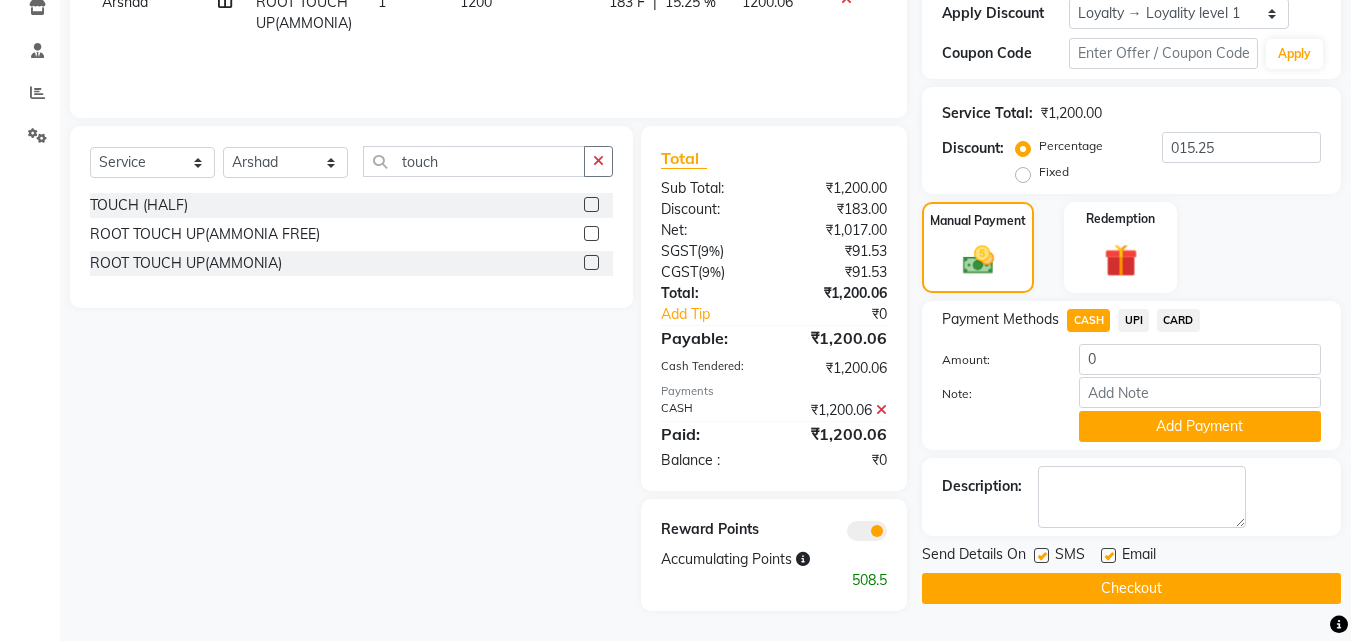 click 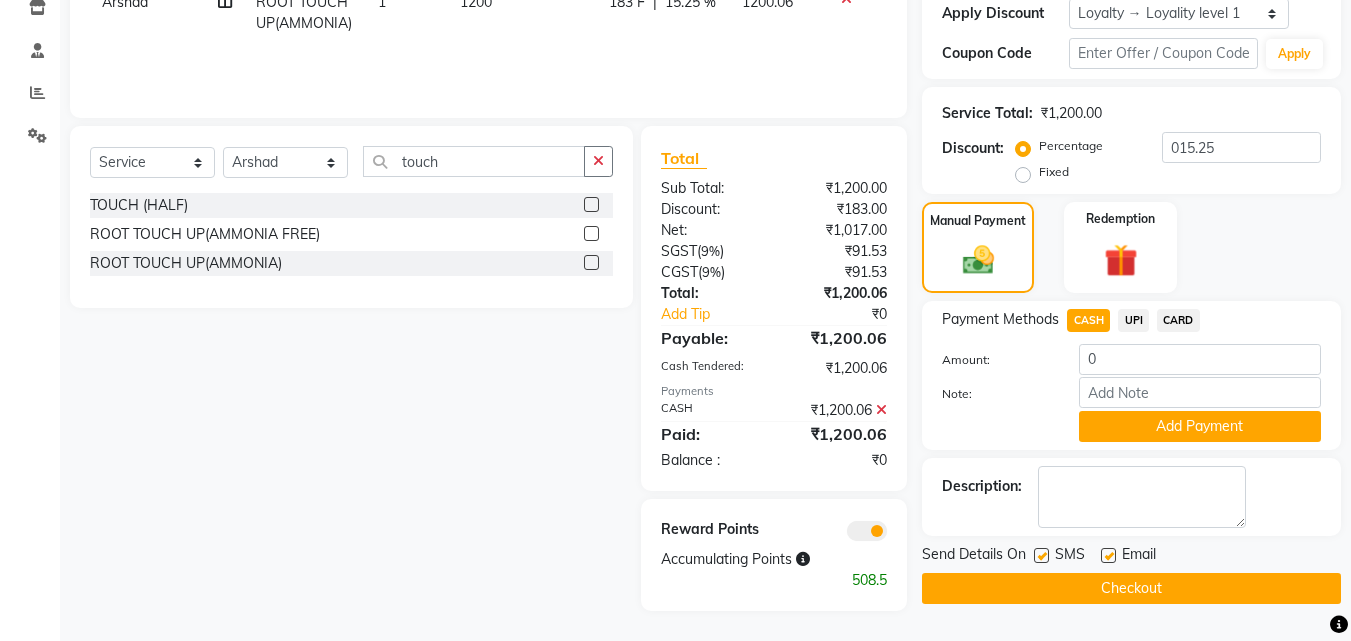 click 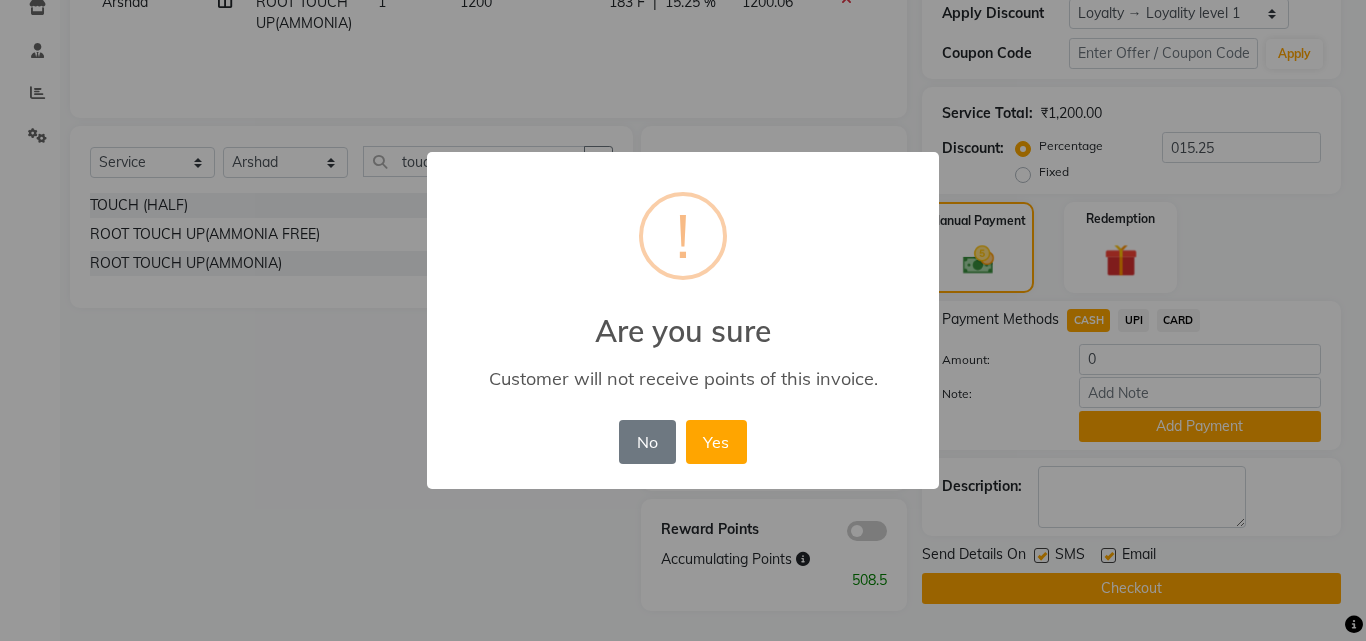 drag, startPoint x: 714, startPoint y: 442, endPoint x: 972, endPoint y: 632, distance: 320.41223 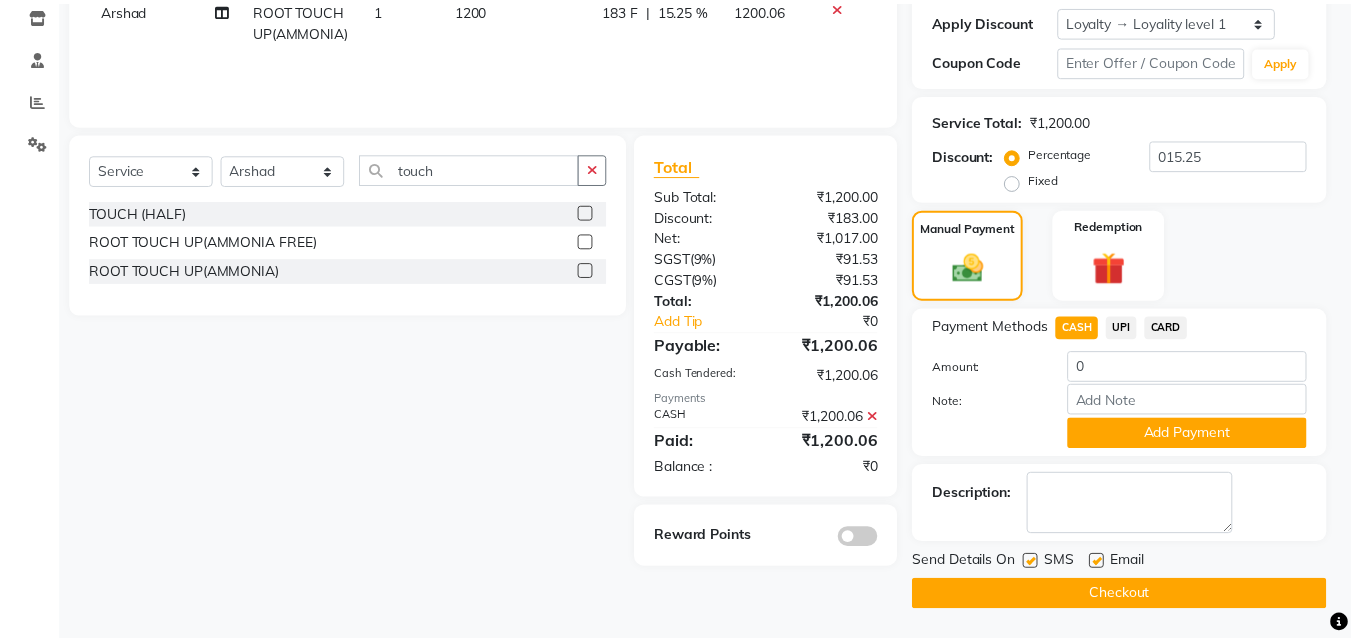 scroll, scrollTop: 343, scrollLeft: 0, axis: vertical 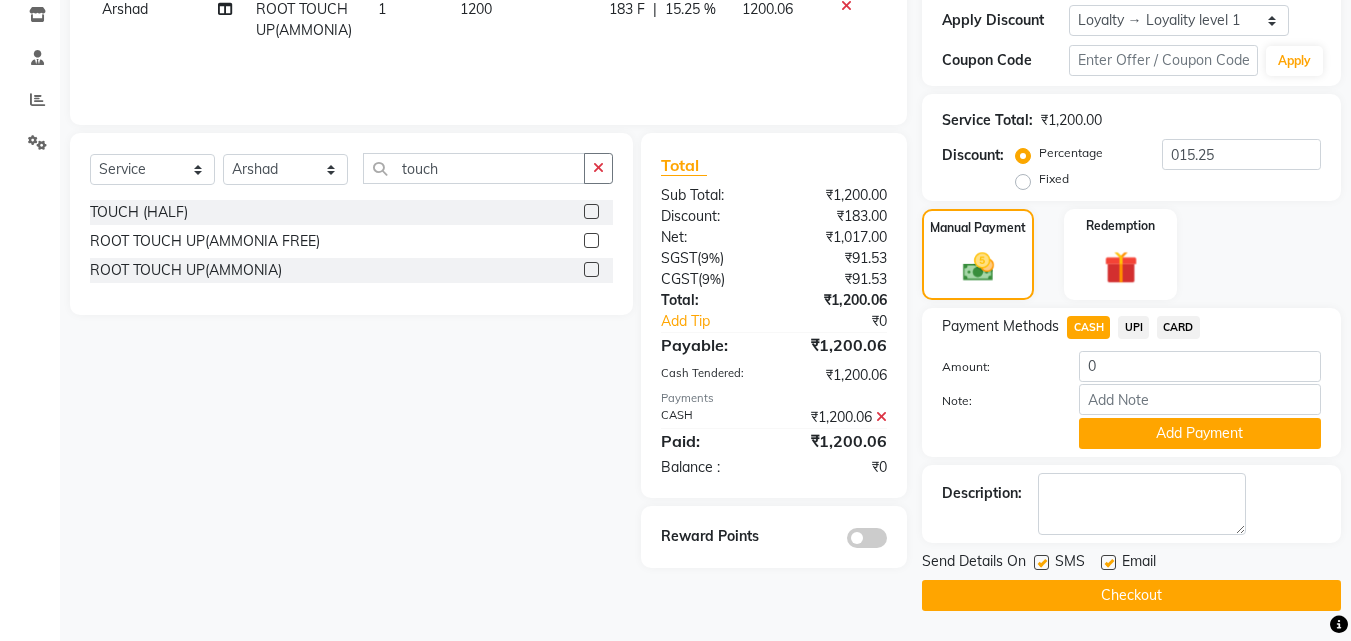click on "Checkout" 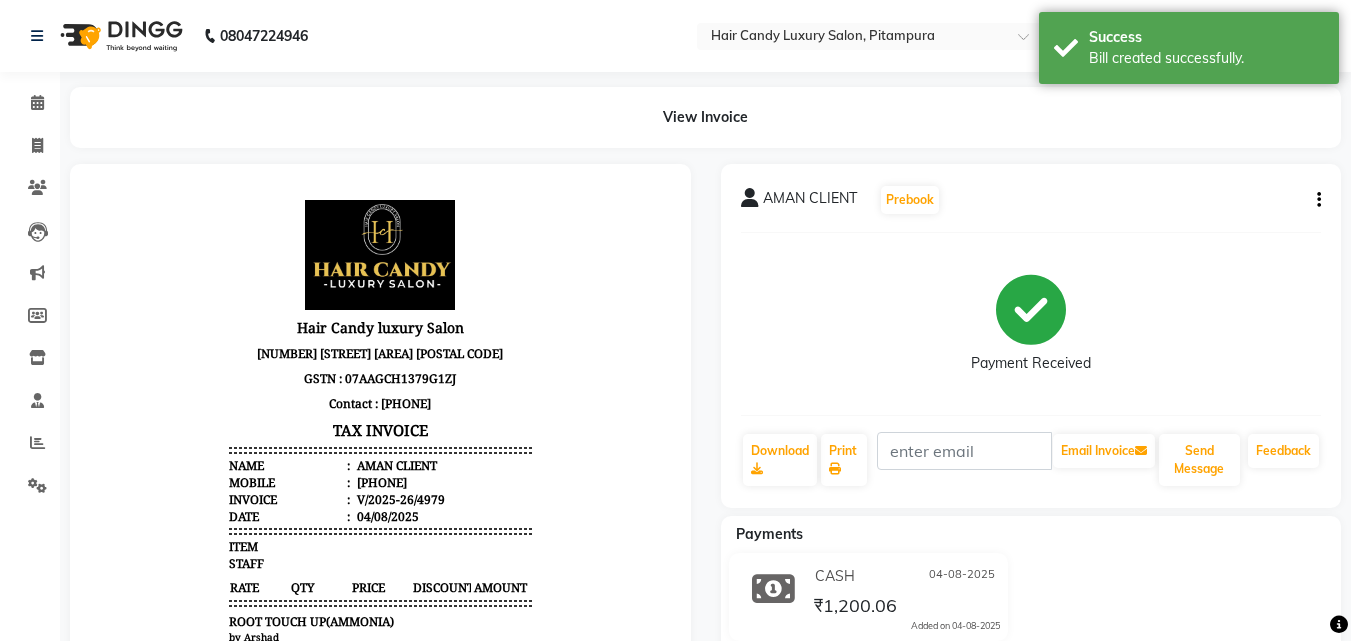 scroll, scrollTop: 0, scrollLeft: 0, axis: both 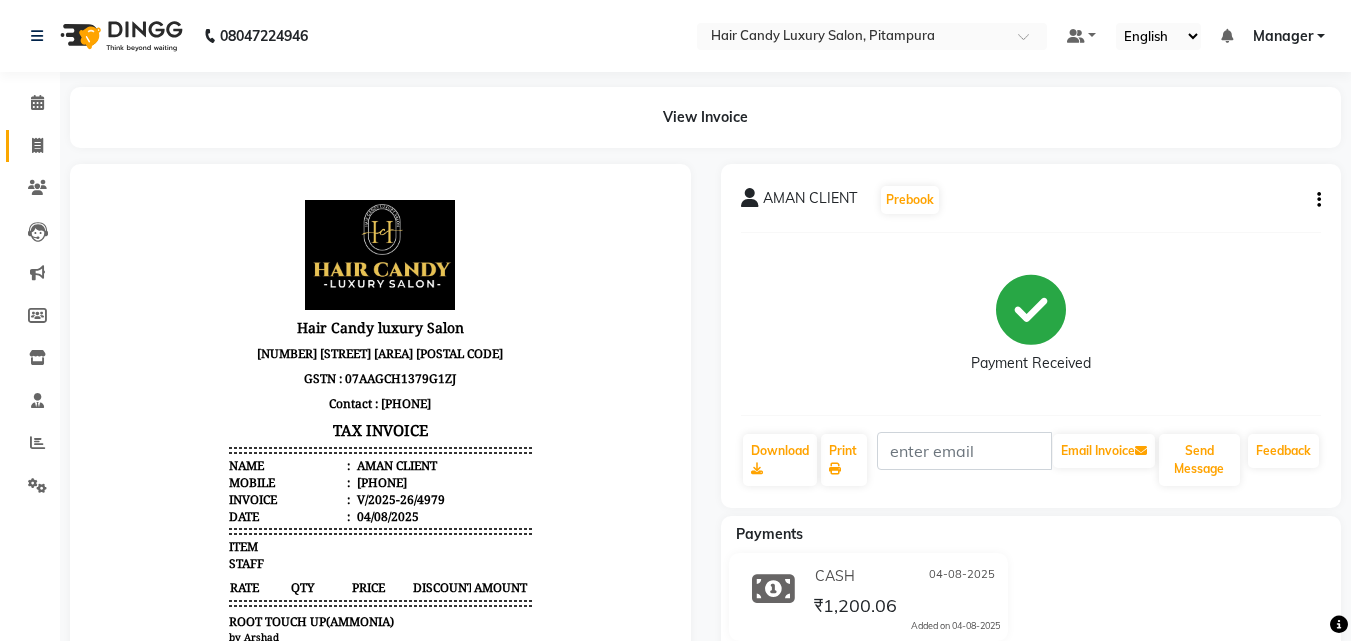 click 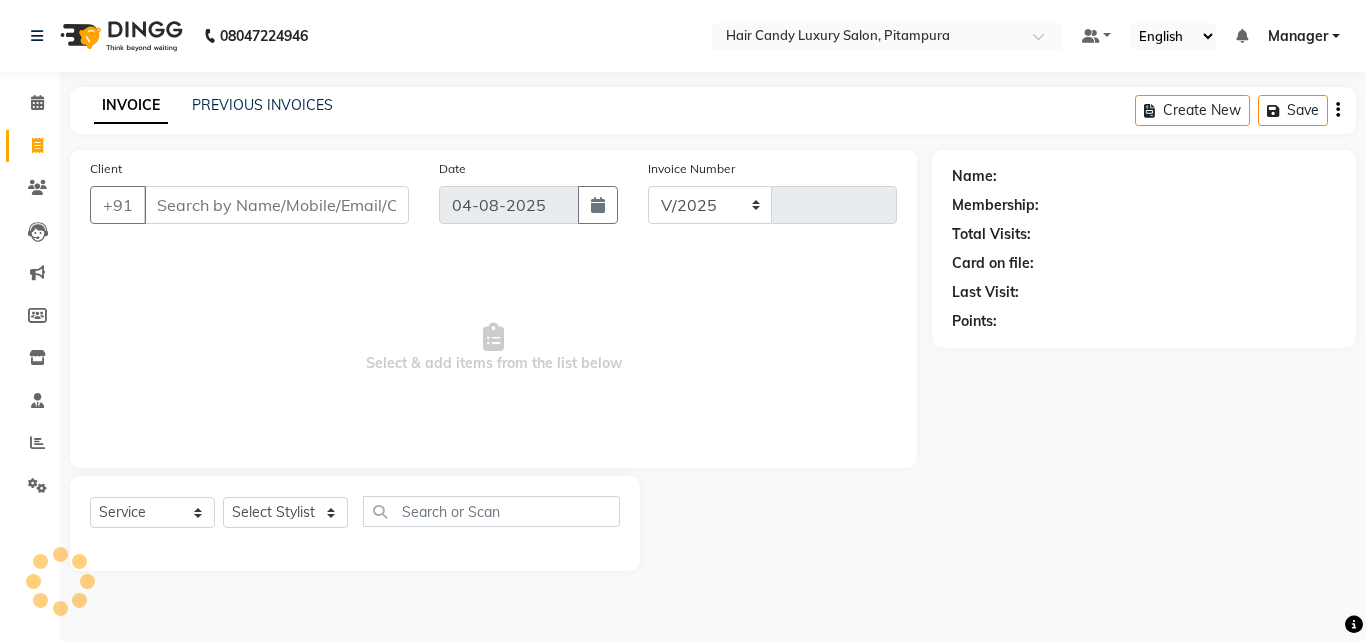 click on "Client" at bounding box center (276, 205) 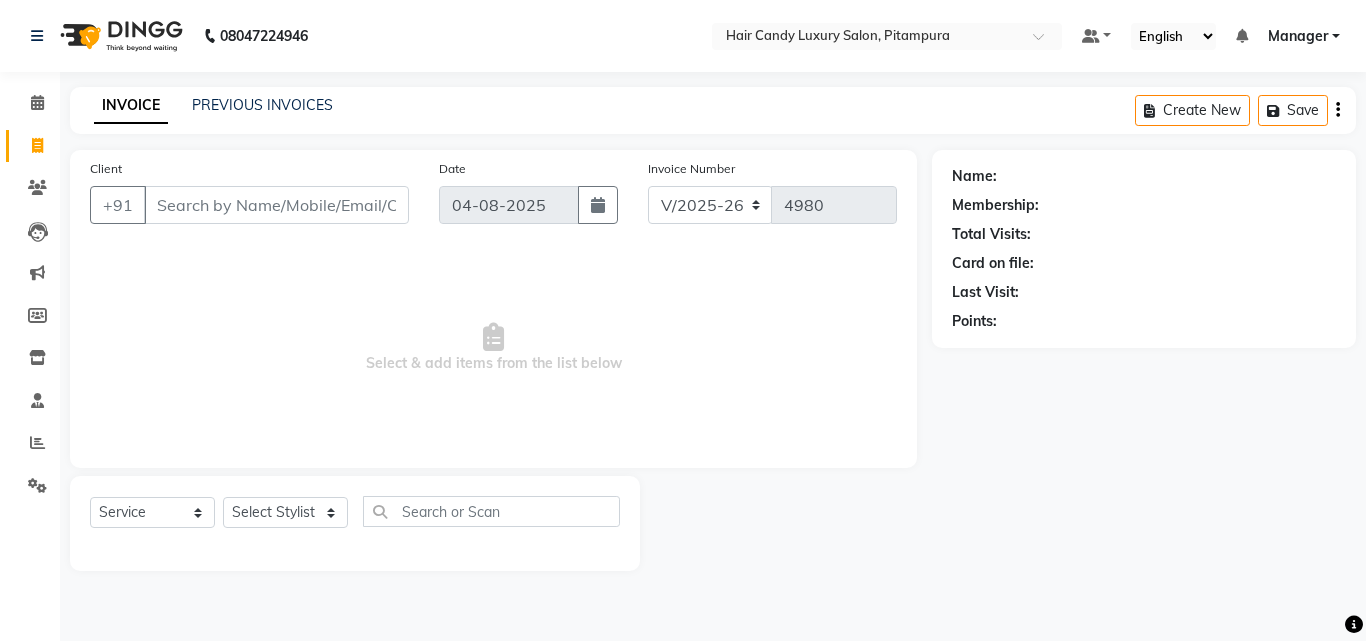 click on "Invoice" 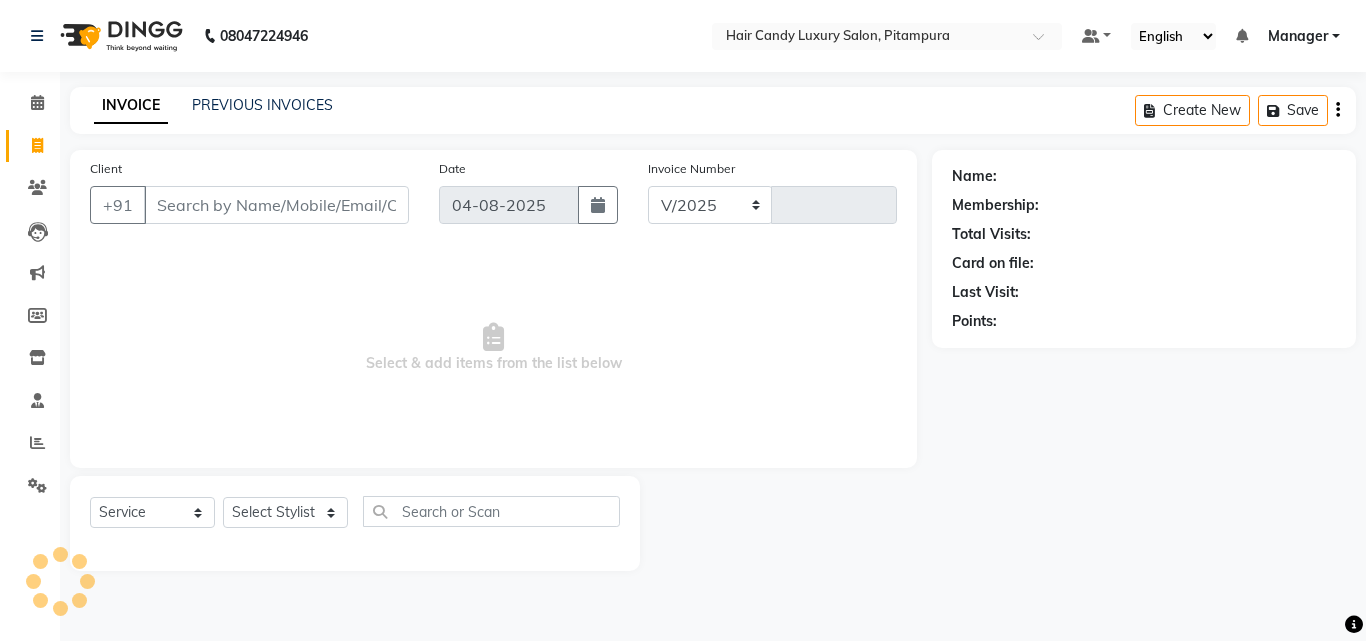 select on "4720" 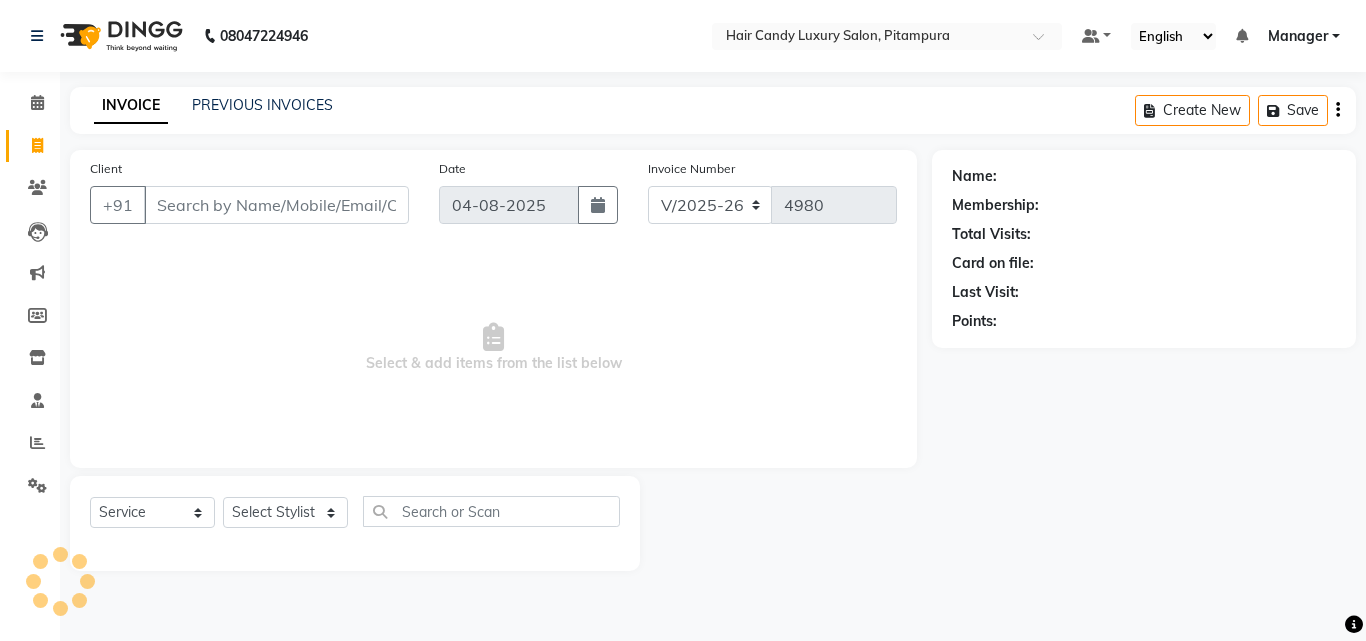click on "Client" at bounding box center (276, 205) 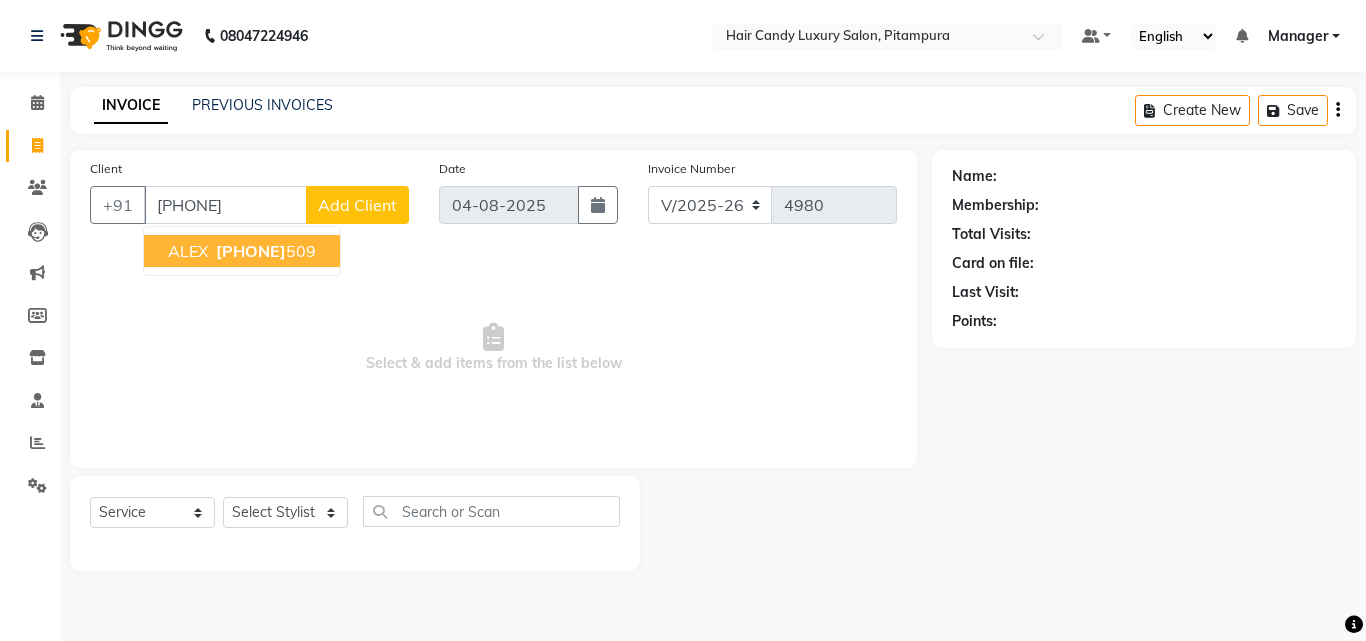 click on "9711339" at bounding box center (251, 251) 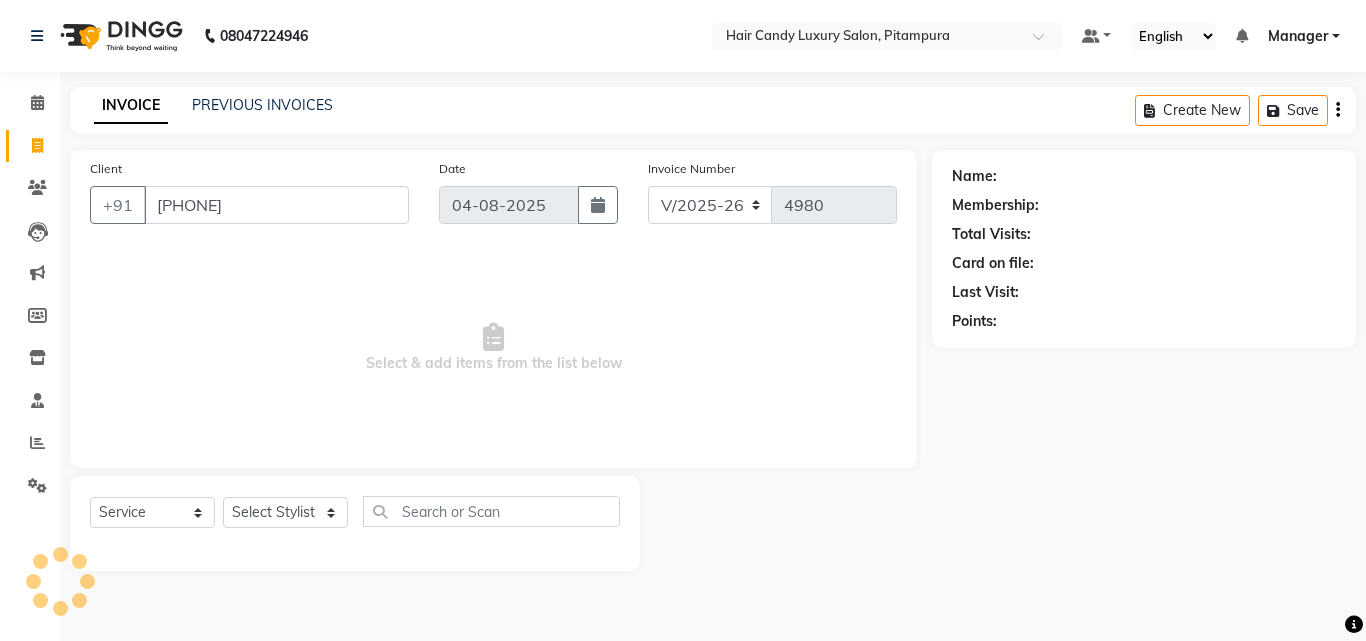 type on "9711339509" 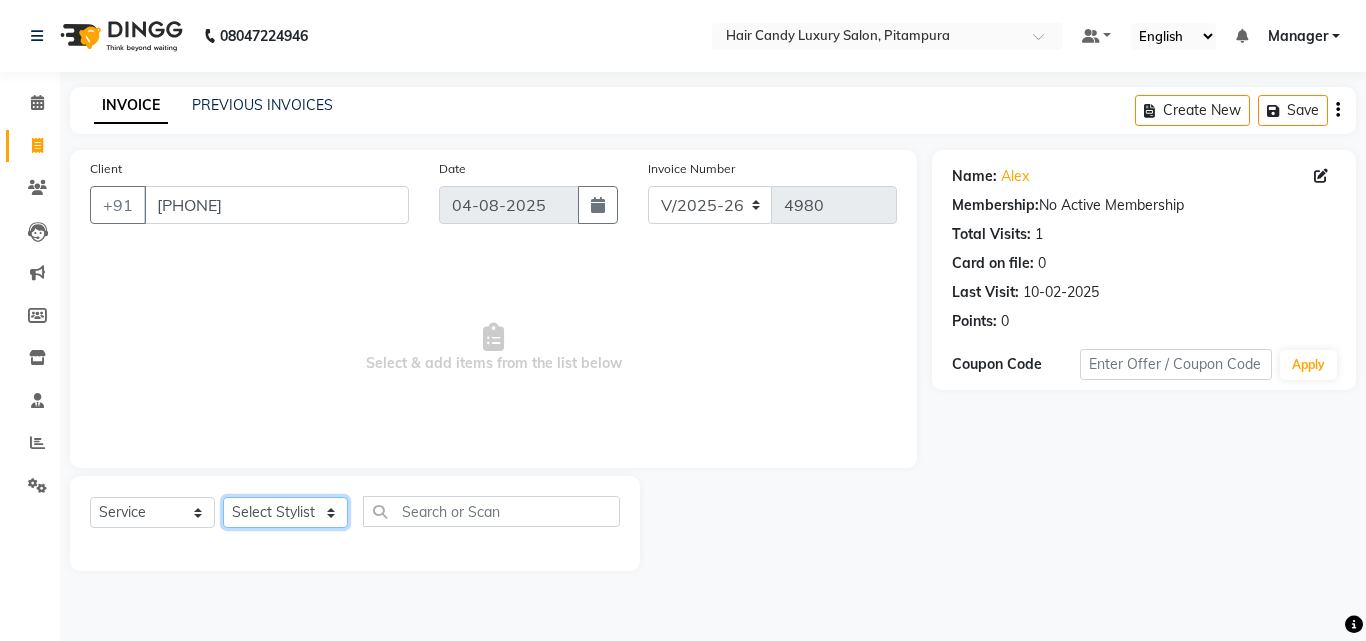 click on "Select Stylist Aarif AMAN ANJALI Arman Arshad  ARSHAD SALMANI ASHU FAIZ gaurav Hanish harshit Jack  karishma KAVITA kunal Manager MANNU Mukim  paras pinki preeti Raghav  RASHMI RAVI RITIK SAHIL sawan SHALINI SHARUKH SHWETA  VEER Vijay  vijay tiwari ZAID" 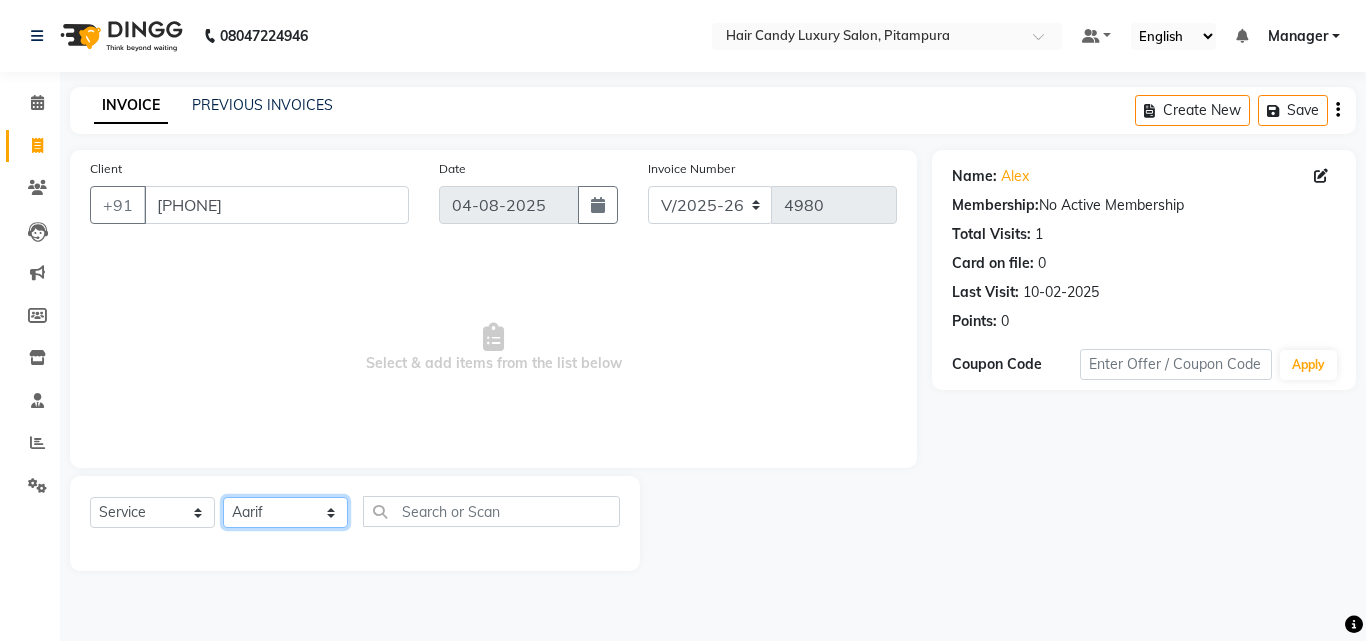 click on "Select Stylist Aarif AMAN ANJALI Arman Arshad  ARSHAD SALMANI ASHU FAIZ gaurav Hanish harshit Jack  karishma KAVITA kunal Manager MANNU Mukim  paras pinki preeti Raghav  RASHMI RAVI RITIK SAHIL sawan SHALINI SHARUKH SHWETA  VEER Vijay  vijay tiwari ZAID" 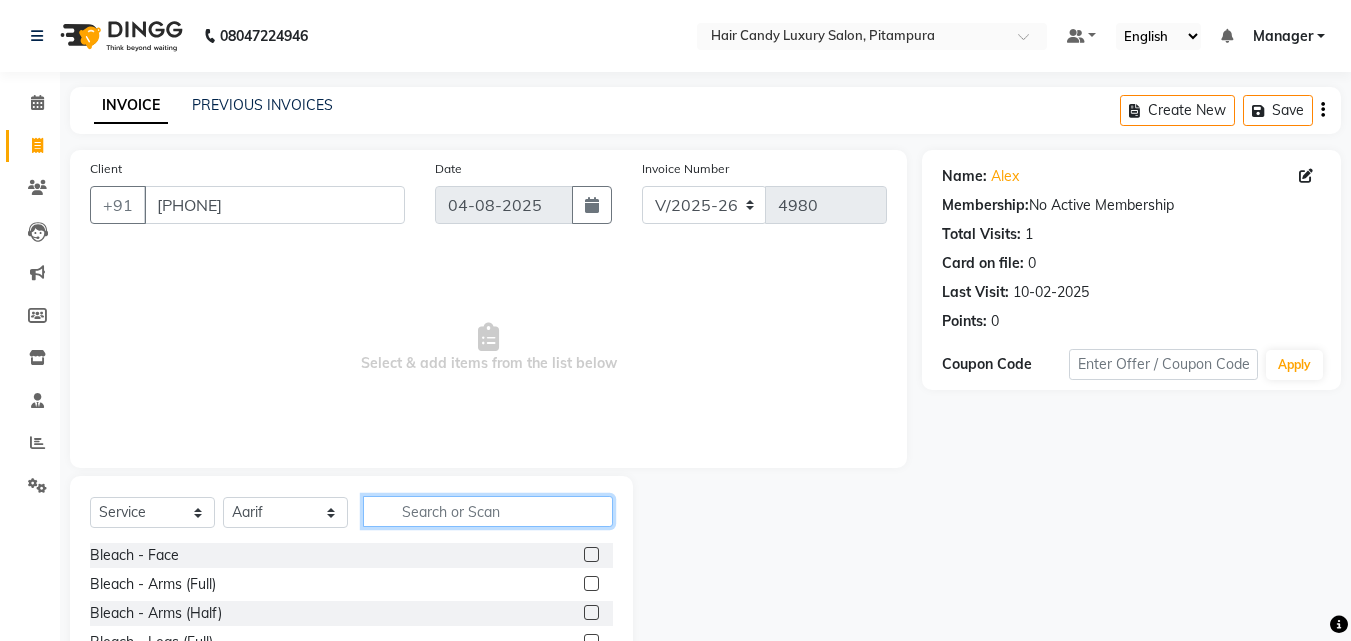 click 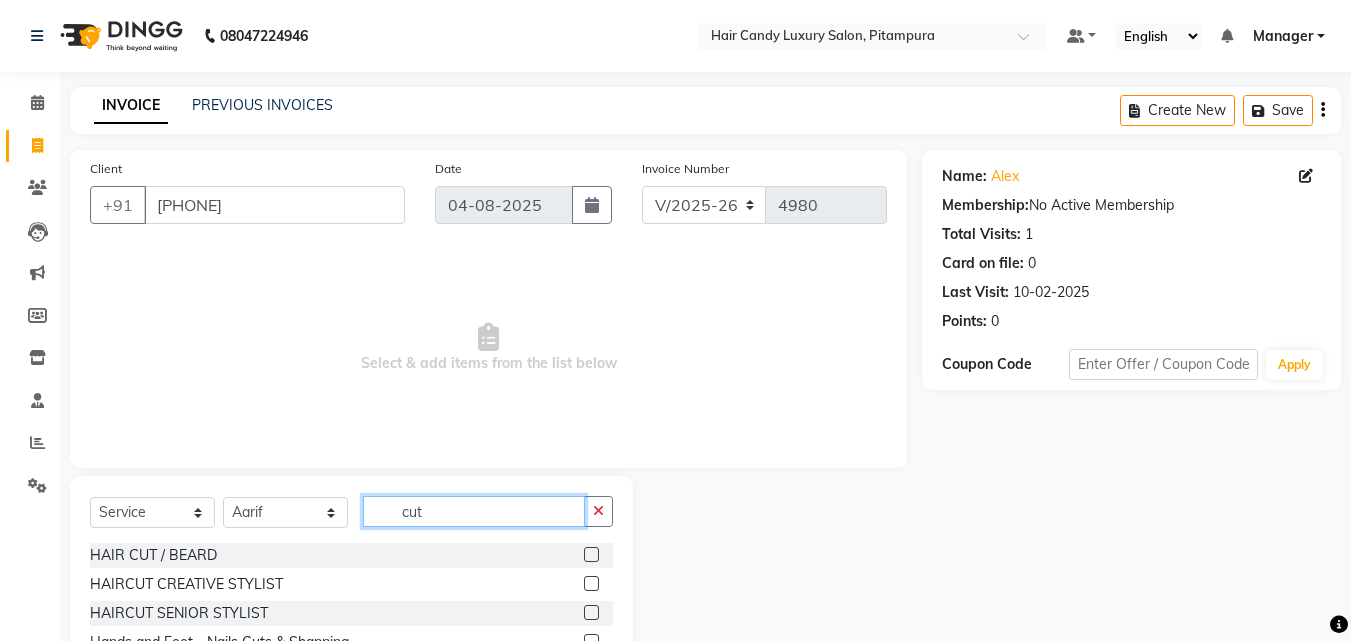 type on "cut" 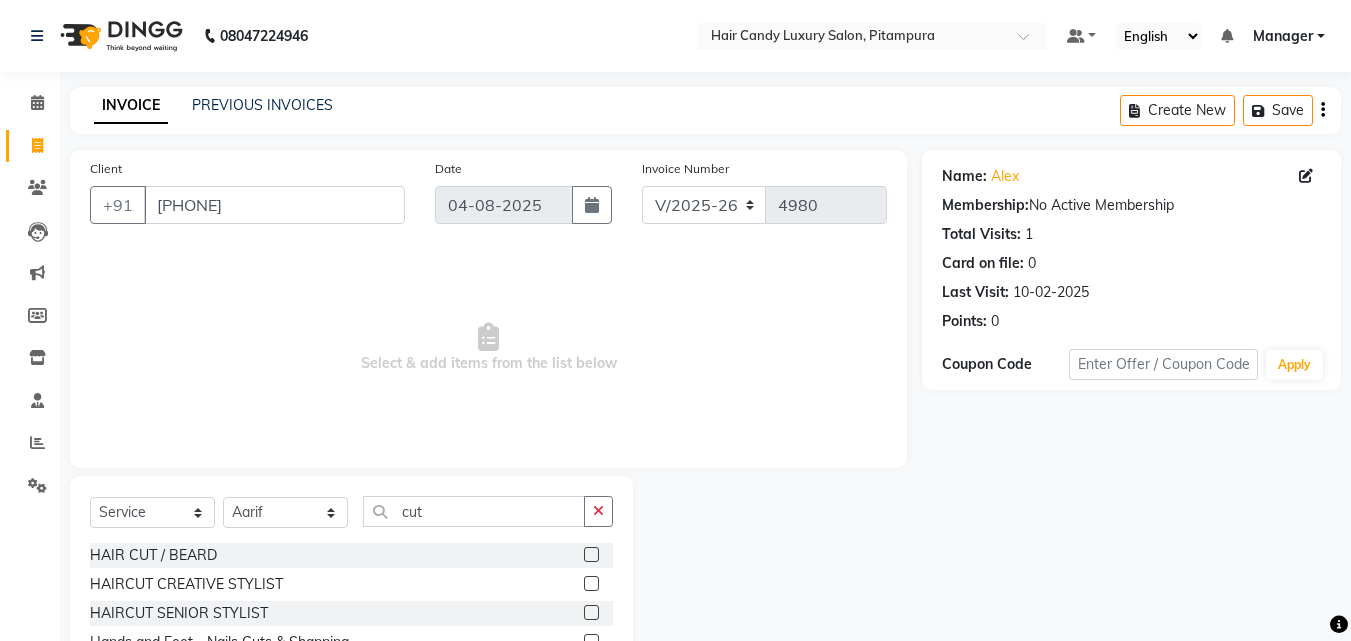 click 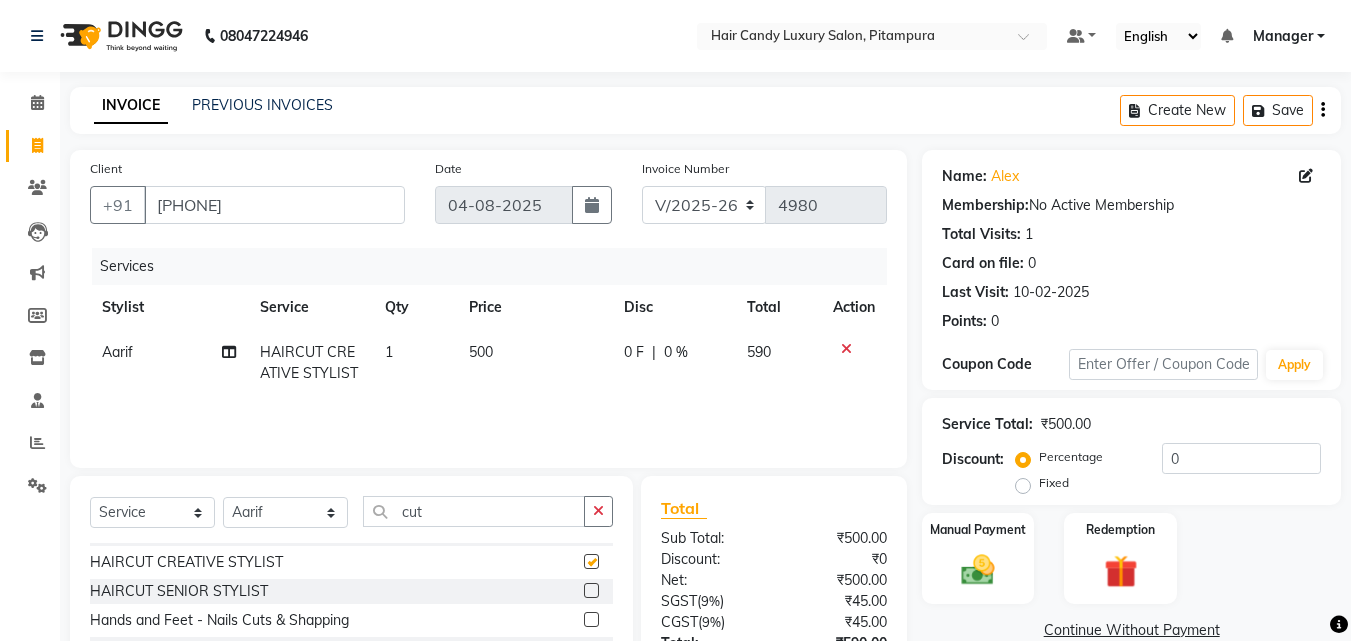 checkbox on "false" 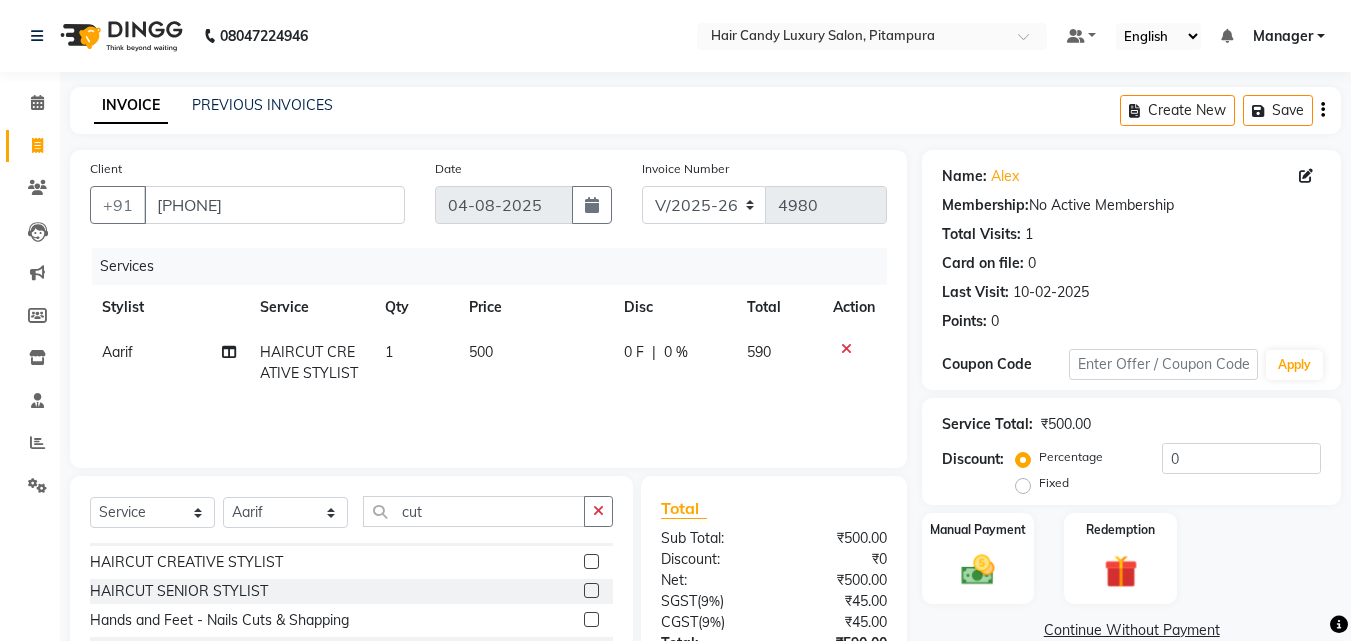 scroll, scrollTop: 32, scrollLeft: 0, axis: vertical 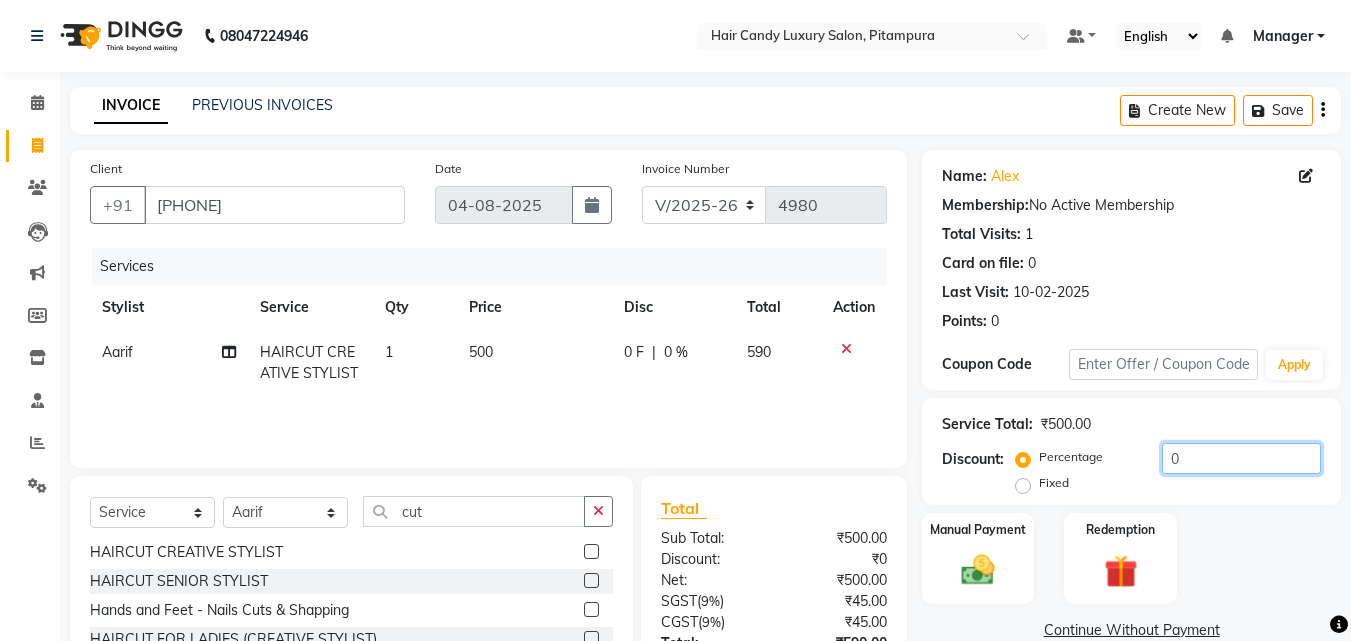 click on "0" 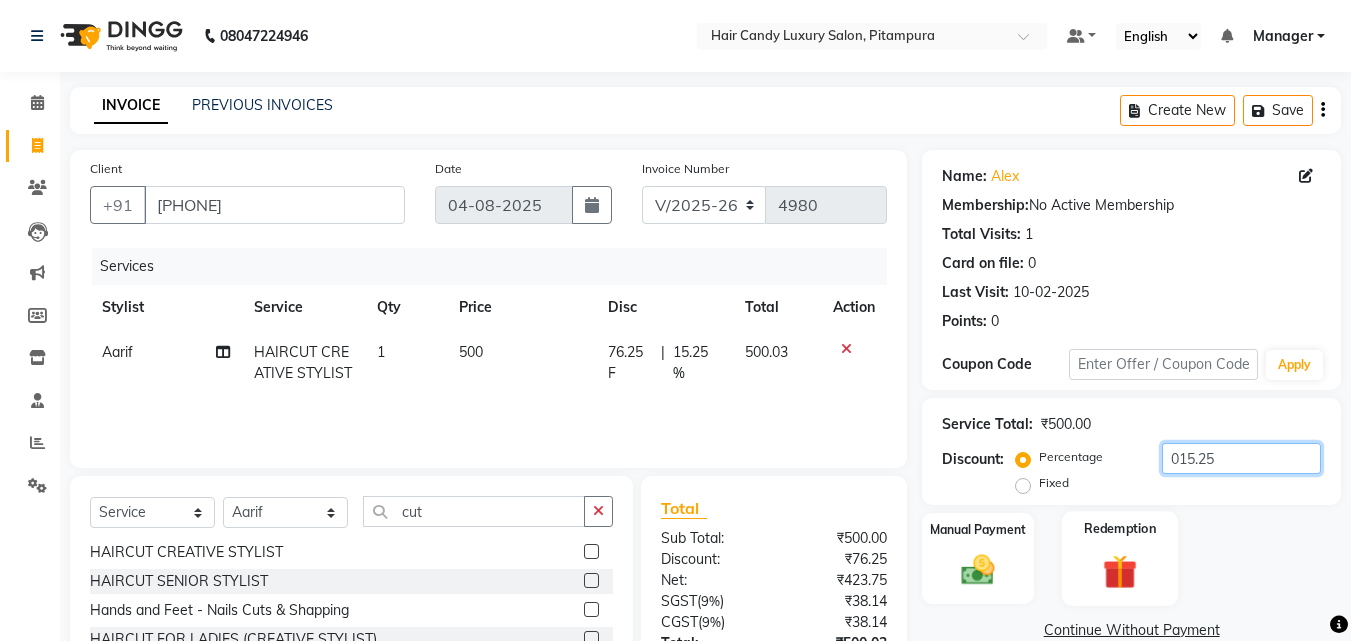 scroll, scrollTop: 160, scrollLeft: 0, axis: vertical 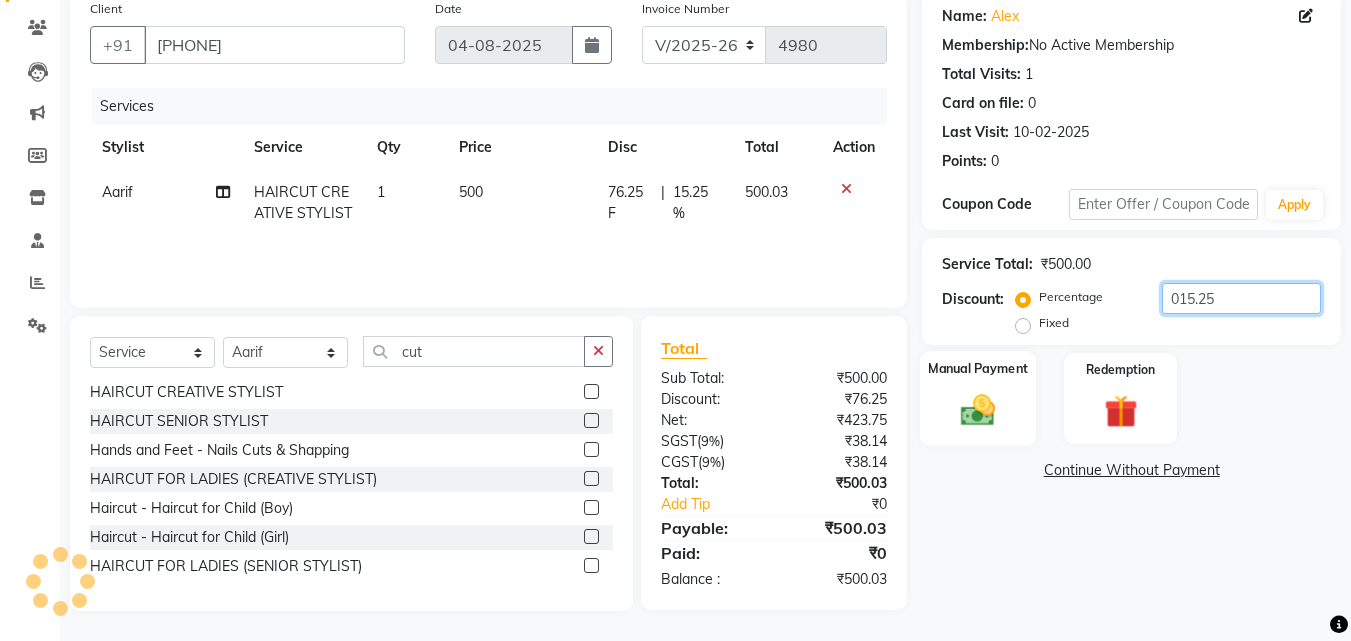 type on "015.25" 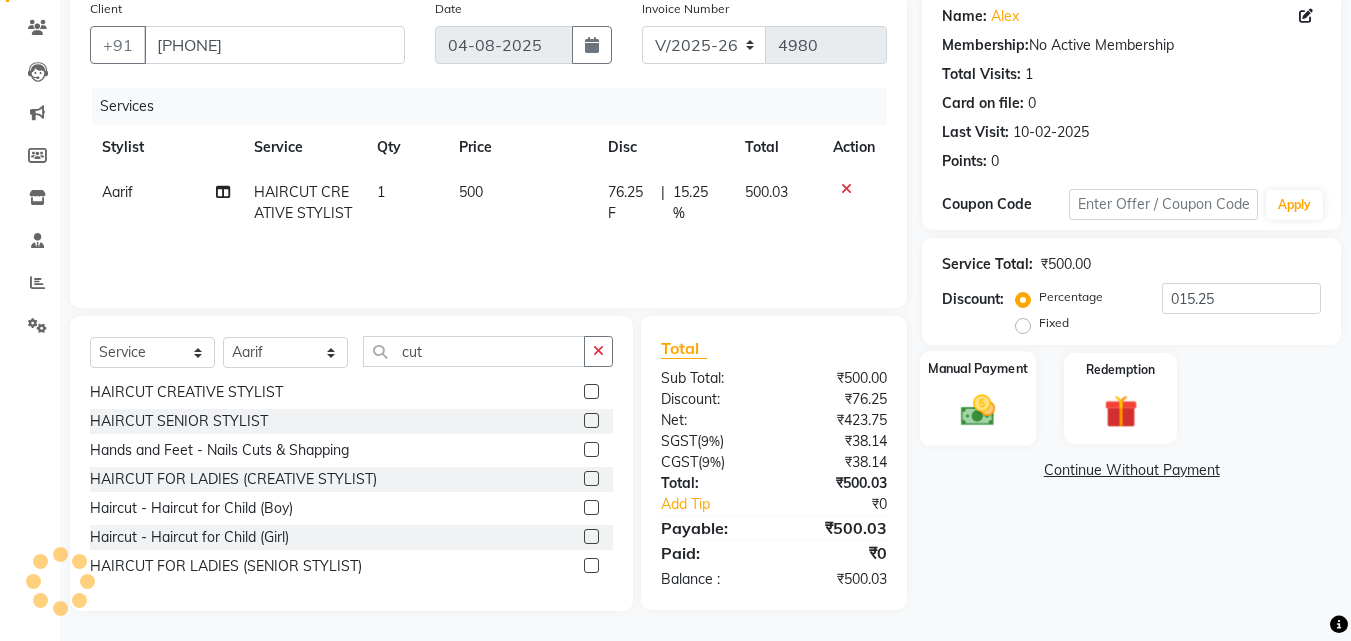 click 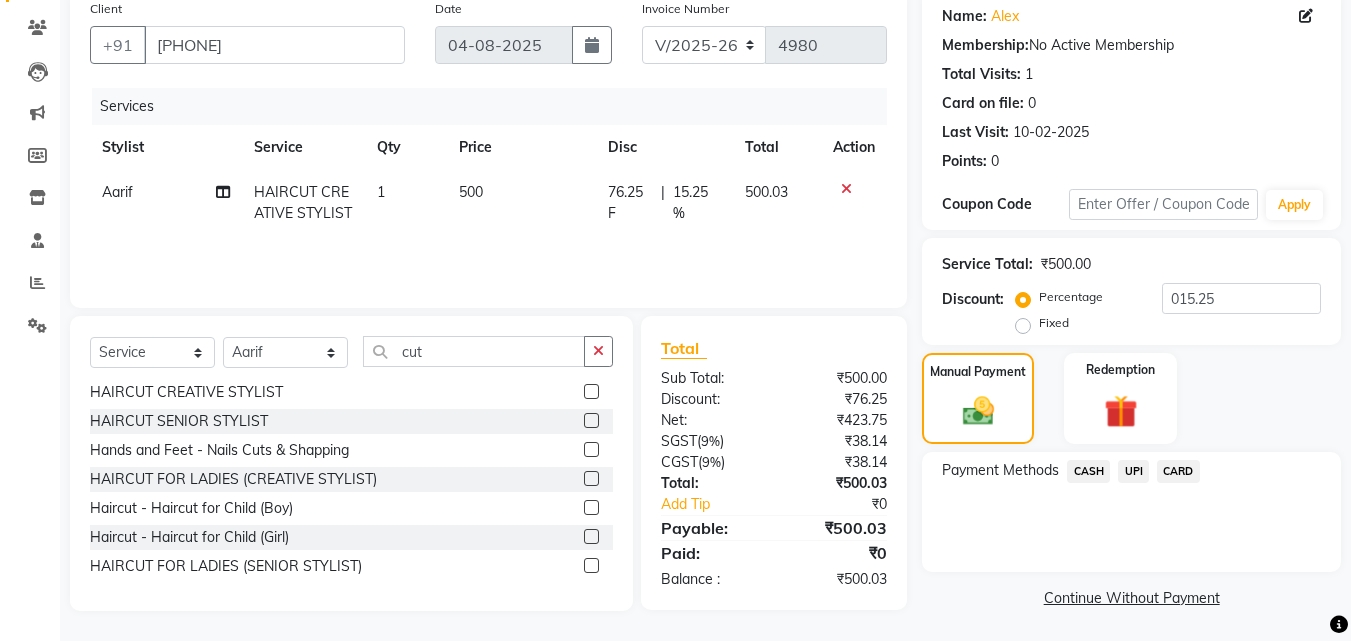 click on "UPI" 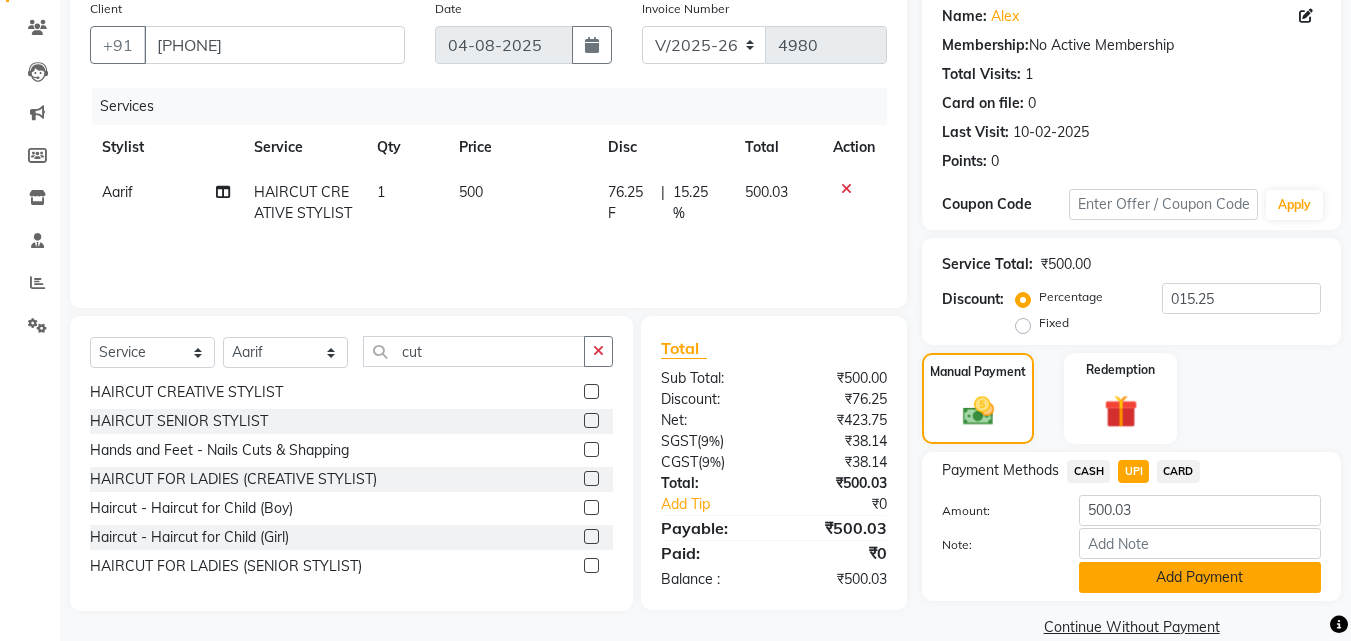 scroll, scrollTop: 191, scrollLeft: 0, axis: vertical 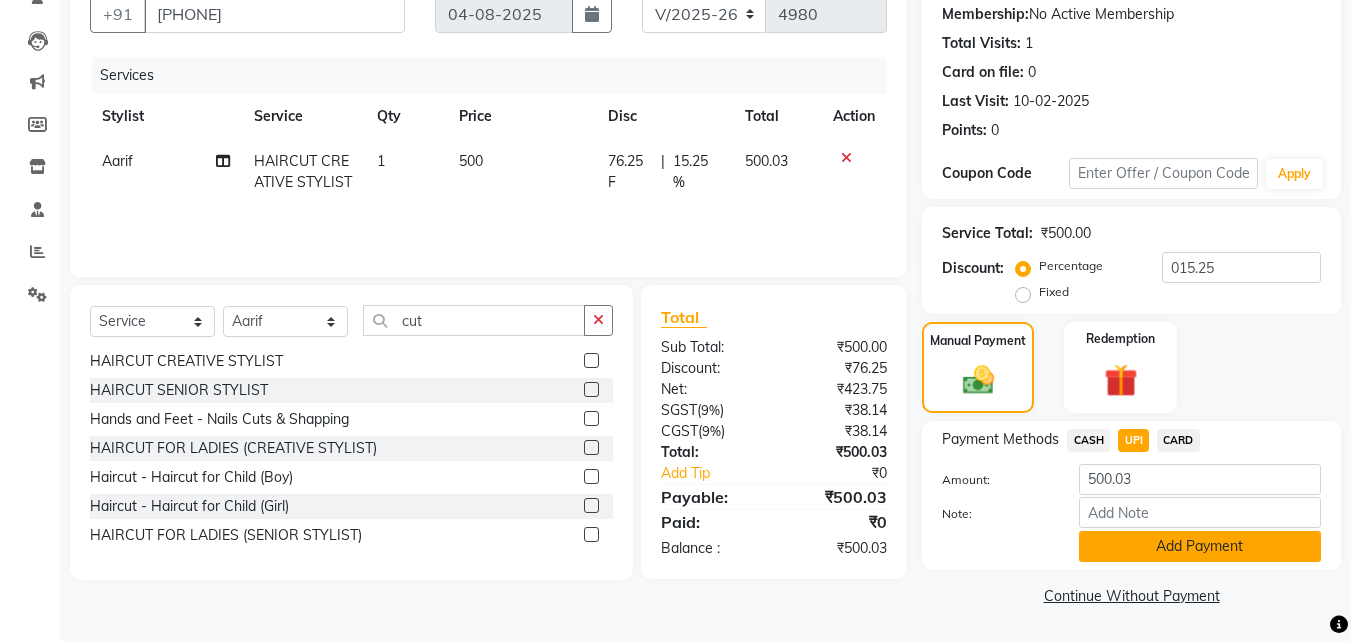 click on "Add Payment" 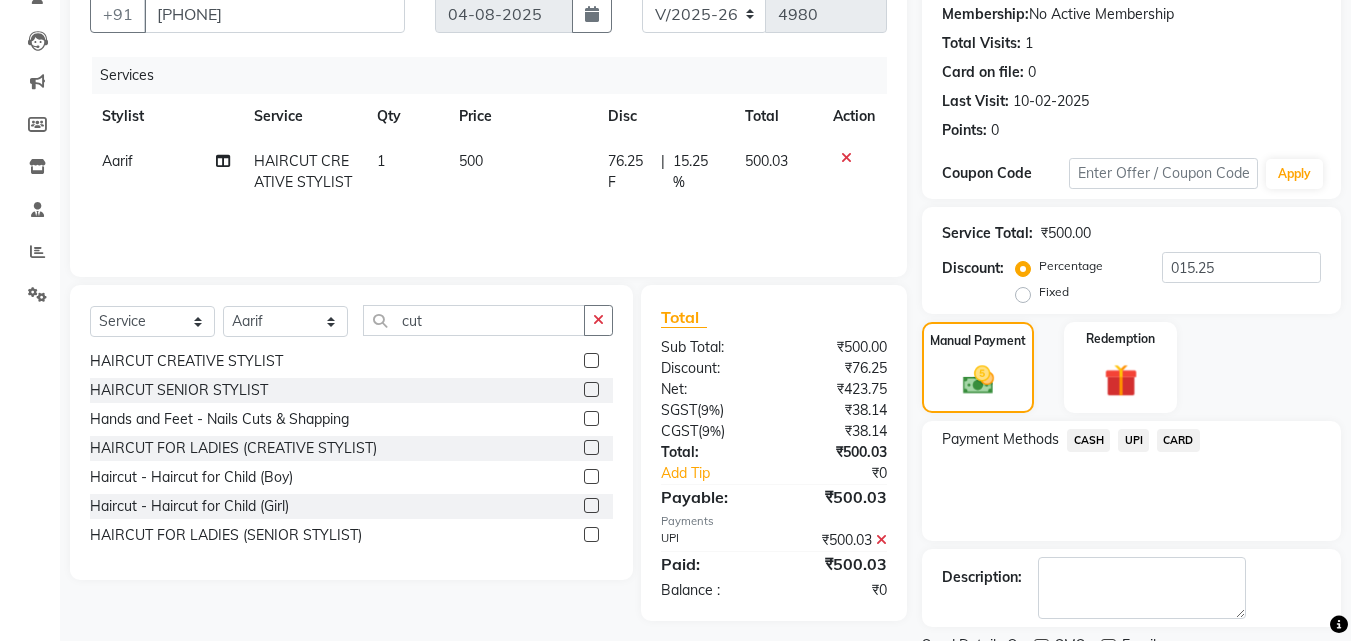 scroll, scrollTop: 275, scrollLeft: 0, axis: vertical 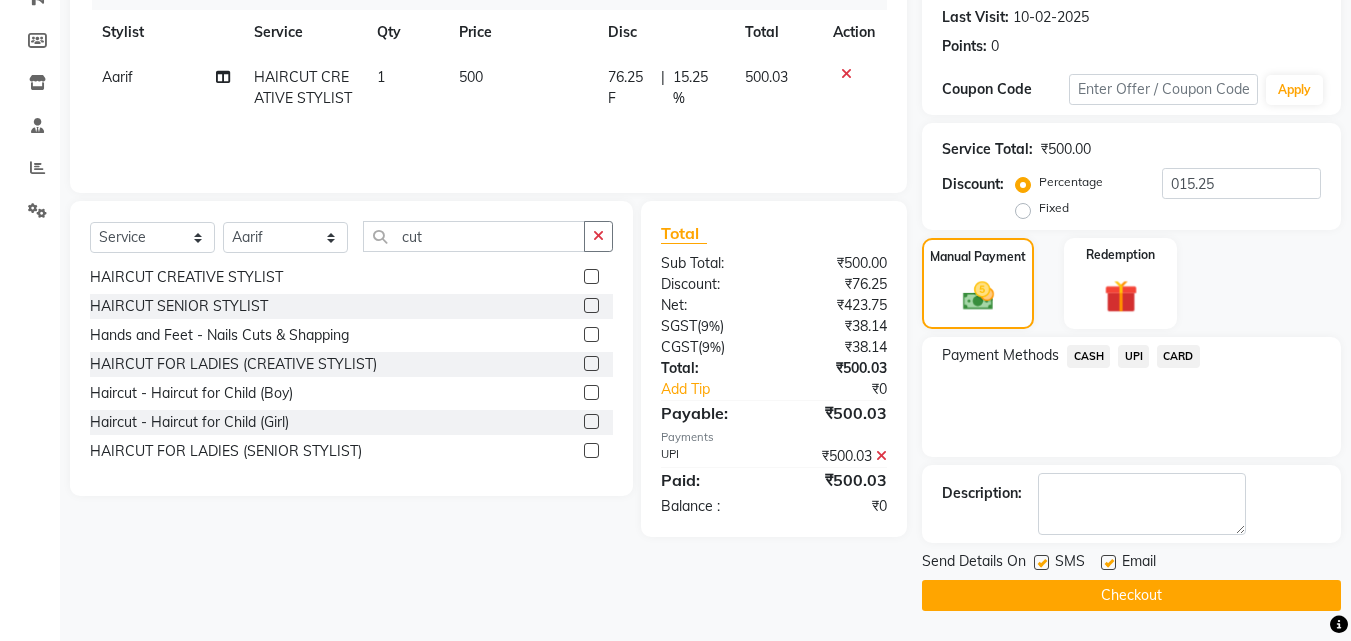 click on "Checkout" 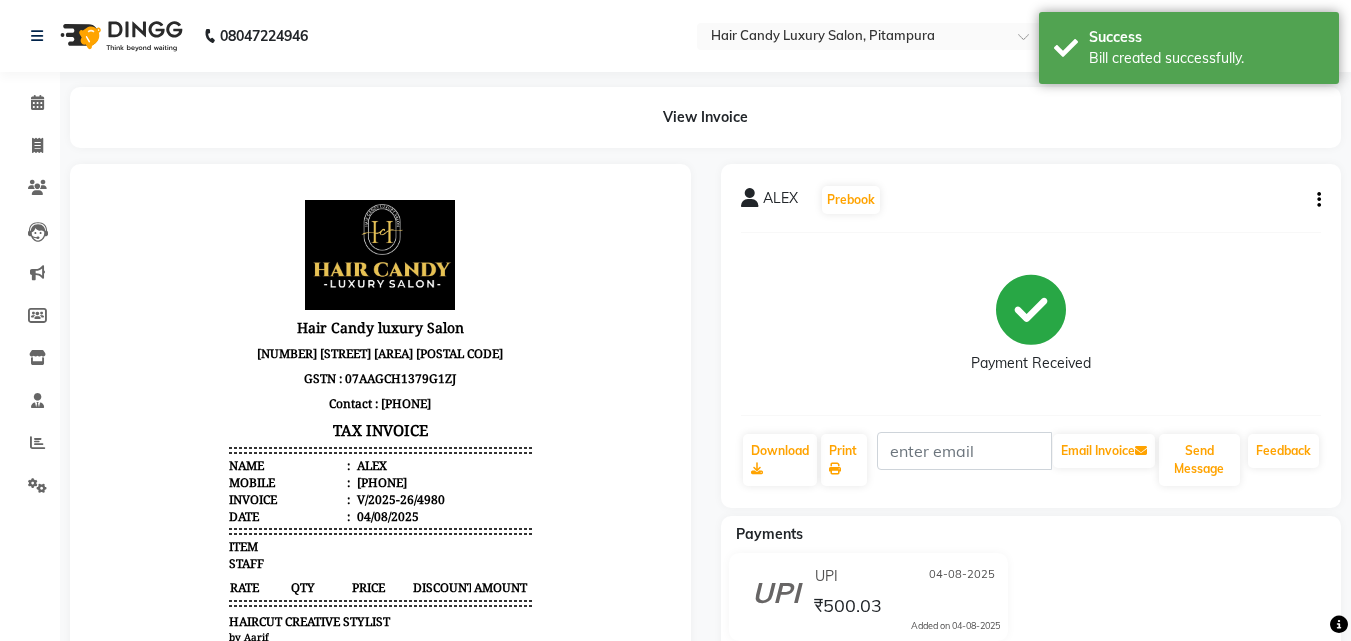 scroll, scrollTop: 0, scrollLeft: 0, axis: both 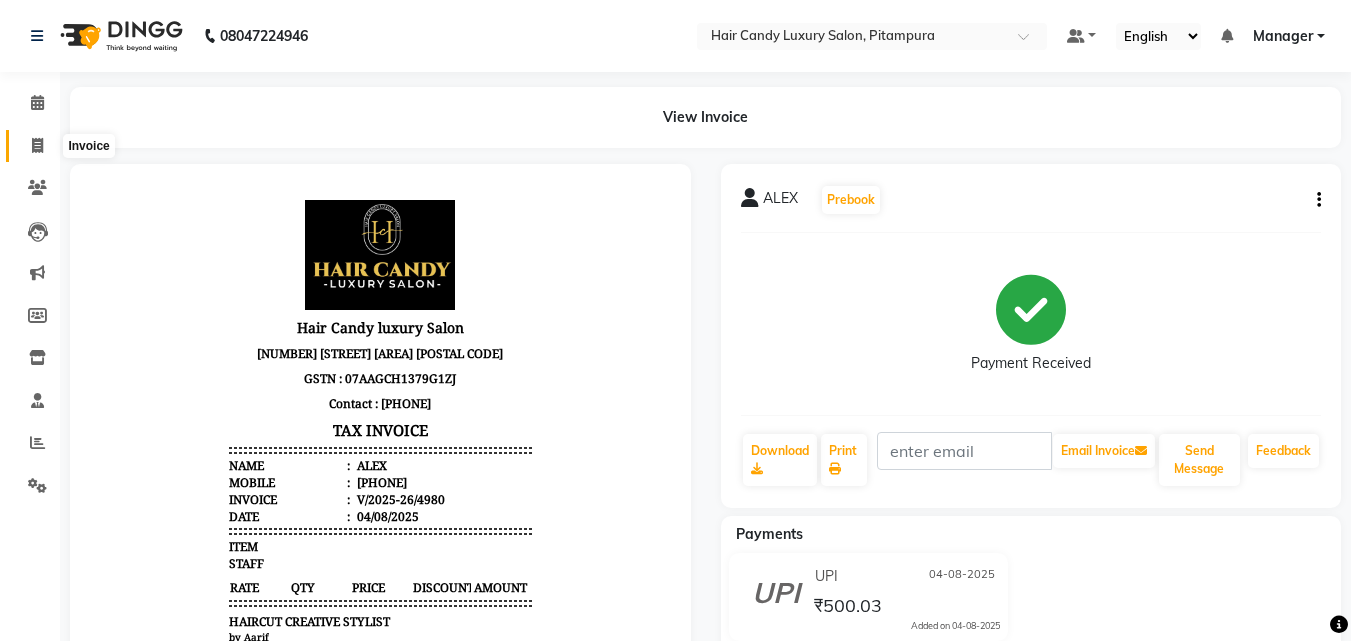 click 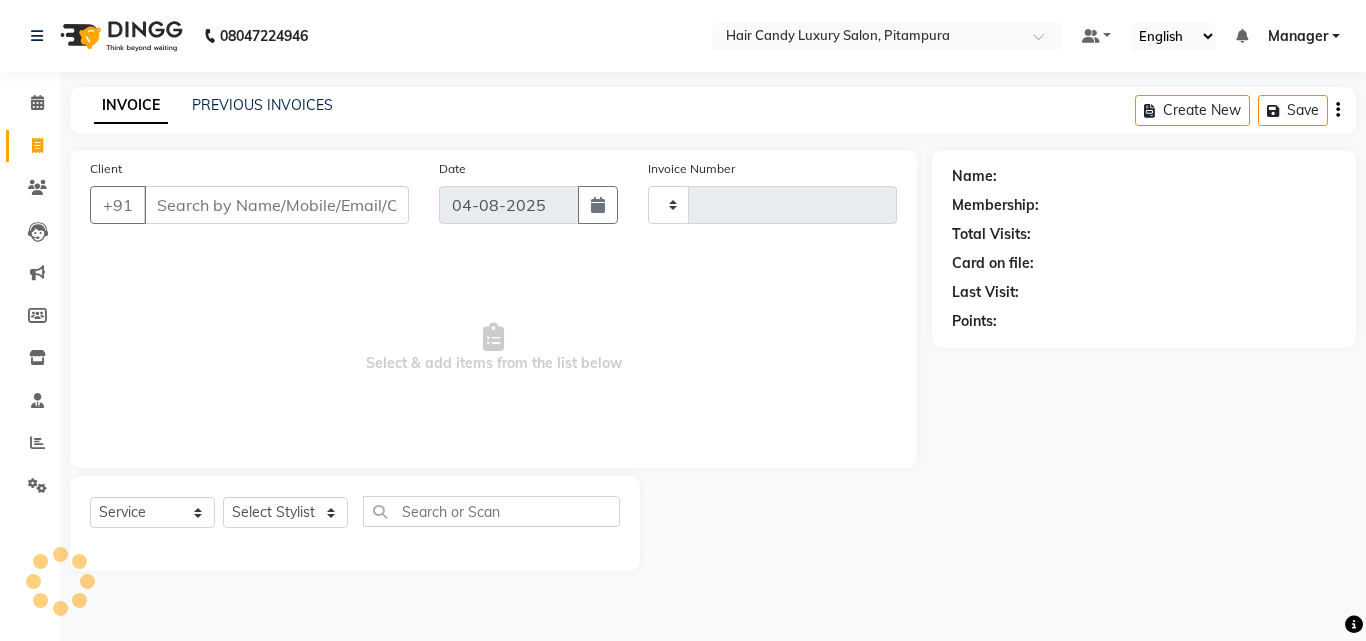type on "4981" 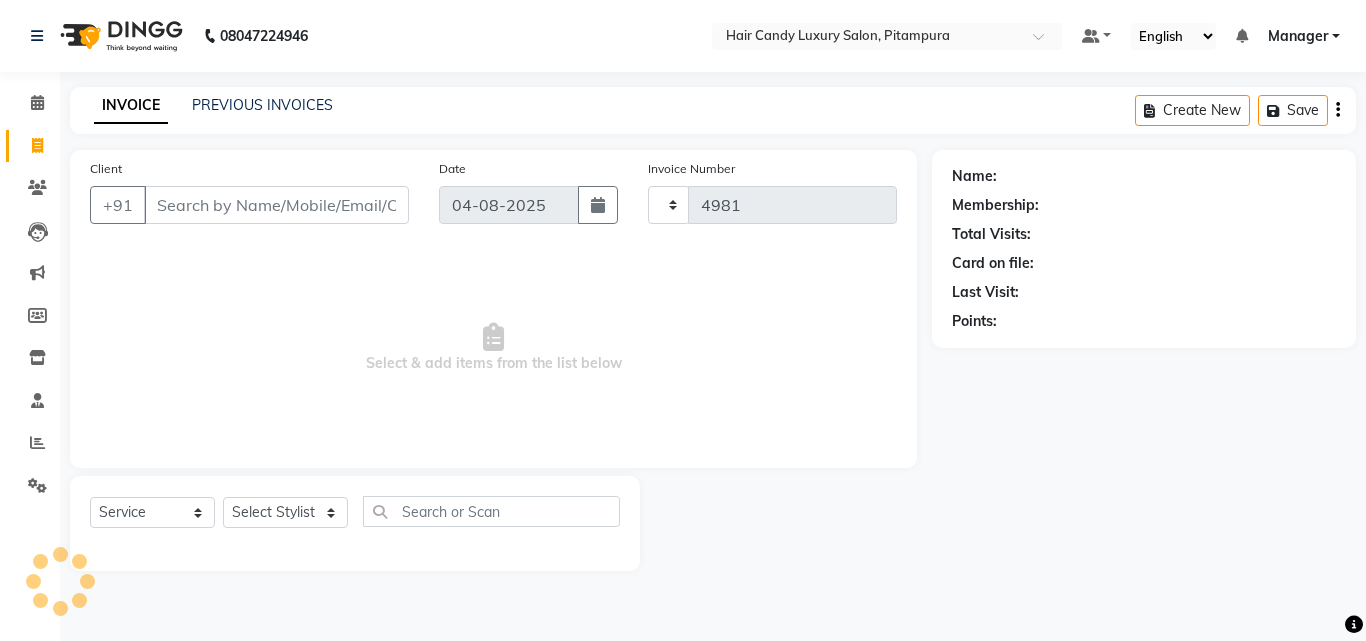 select on "4720" 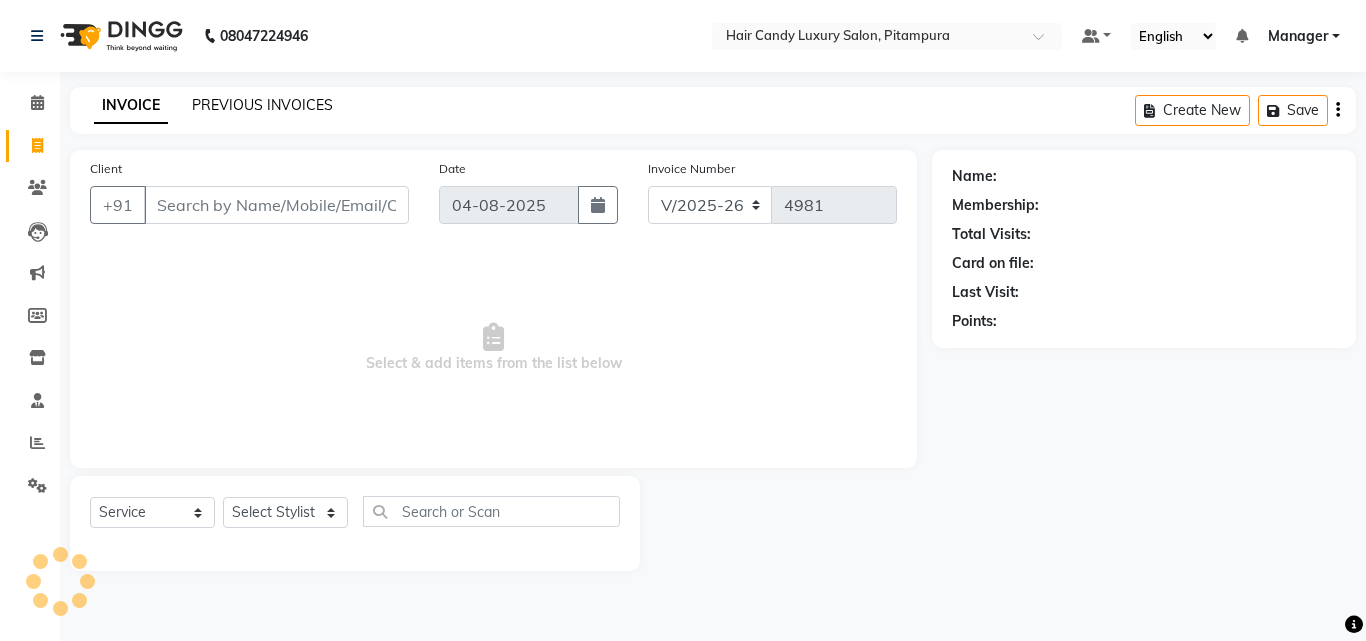 click on "PREVIOUS INVOICES" 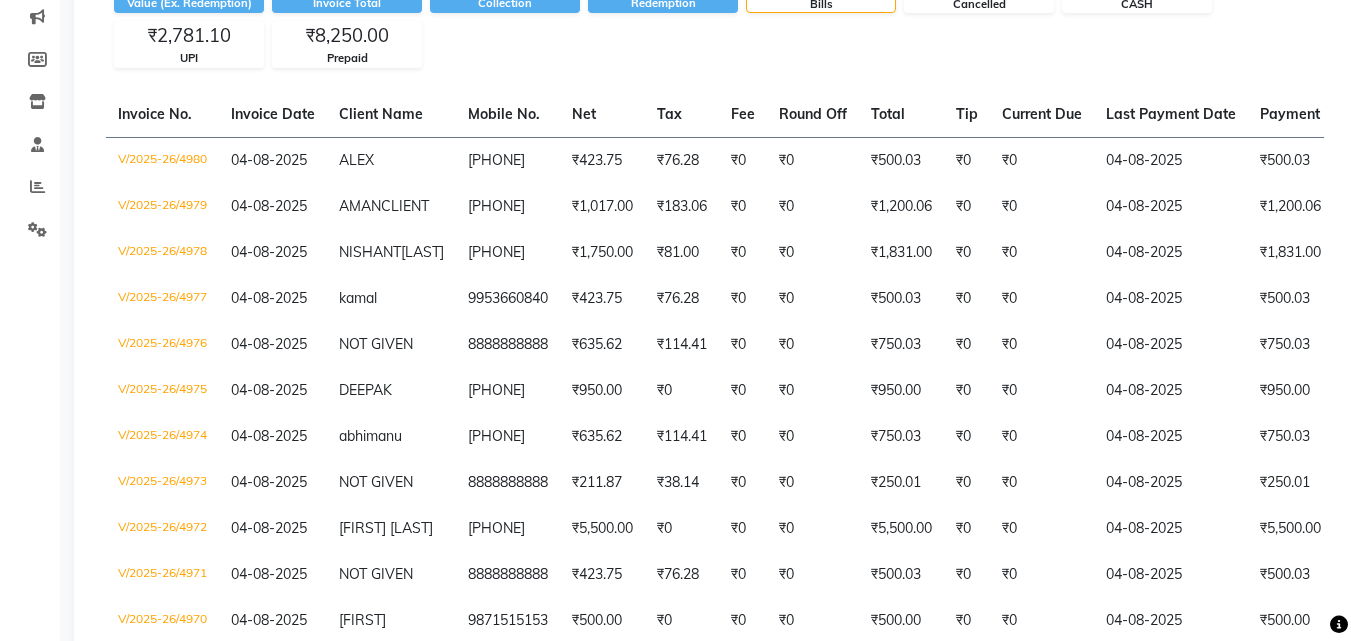 scroll, scrollTop: 0, scrollLeft: 0, axis: both 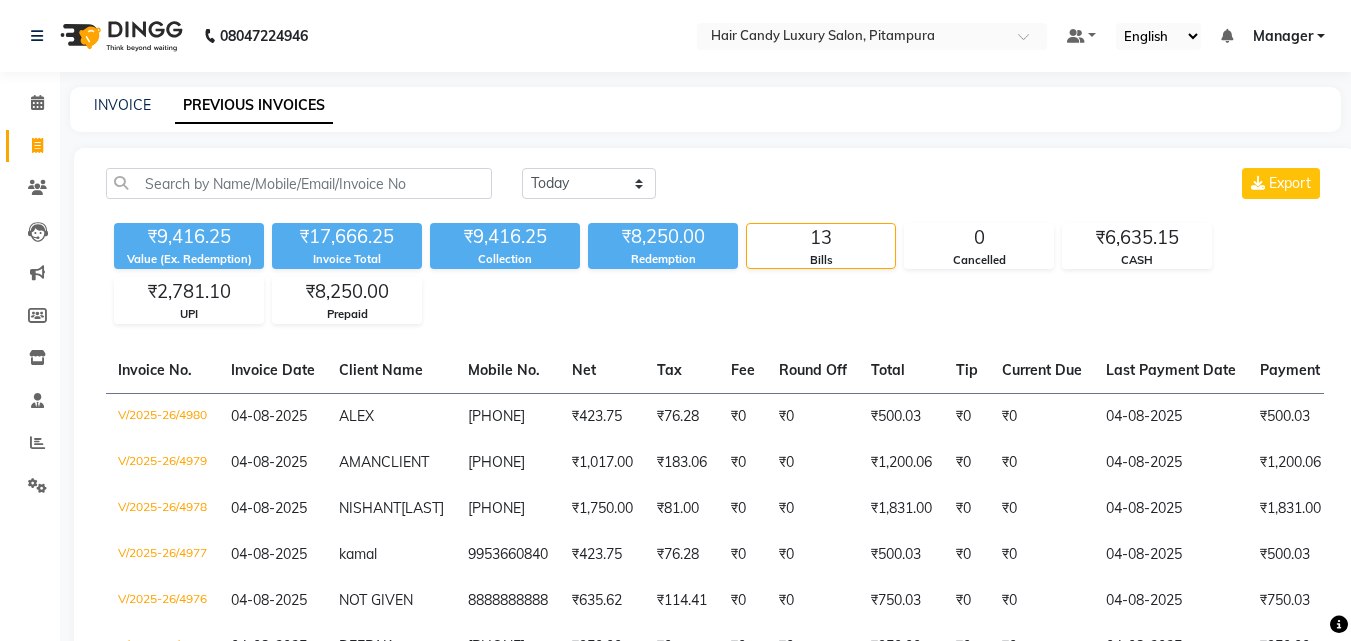 click on "Today Yesterday Custom Range Export ₹9,416.25 Value (Ex. Redemption) ₹17,666.25 Invoice Total  ₹9,416.25 Collection ₹8,250.00 Redemption 13 Bills 0 Cancelled ₹6,635.15 CASH ₹2,781.10 UPI ₹8,250.00 Prepaid  Invoice No.   Invoice Date   Client Name   Mobile No.   Net   Tax   Fee   Round Off   Total   Tip   Current Due   Last Payment Date   Payment Amount   Payment Methods   Cancel Reason   Status   V/2025-26/4980  04-08-2025 ALEX   9711339509 ₹423.75 ₹76.28  ₹0  ₹0 ₹500.03 ₹0 ₹0 04-08-2025 ₹500.03  UPI - PAID  V/2025-26/4979  04-08-2025 AMAN  CLIENT 9810116062 ₹1,017.00 ₹183.06  ₹0  ₹0 ₹1,200.06 ₹0 ₹0 04-08-2025 ₹1,200.06  CASH - PAID  V/2025-26/4978  04-08-2025 NISHANT  SHOKEEN 9891723761 ₹1,750.00 ₹81.00  ₹0  ₹0 ₹1,831.00 ₹0 ₹0 04-08-2025 ₹1,831.00  UPI,  Prepaid - PAID  V/2025-26/4977  04-08-2025 kamal   9953660840 ₹423.75 ₹76.28  ₹0  ₹0 ₹500.03 ₹0 ₹0 04-08-2025 ₹500.03  CASH - PAID  V/2025-26/4976  04-08-2025 NOT GIVEN   ₹635.62" 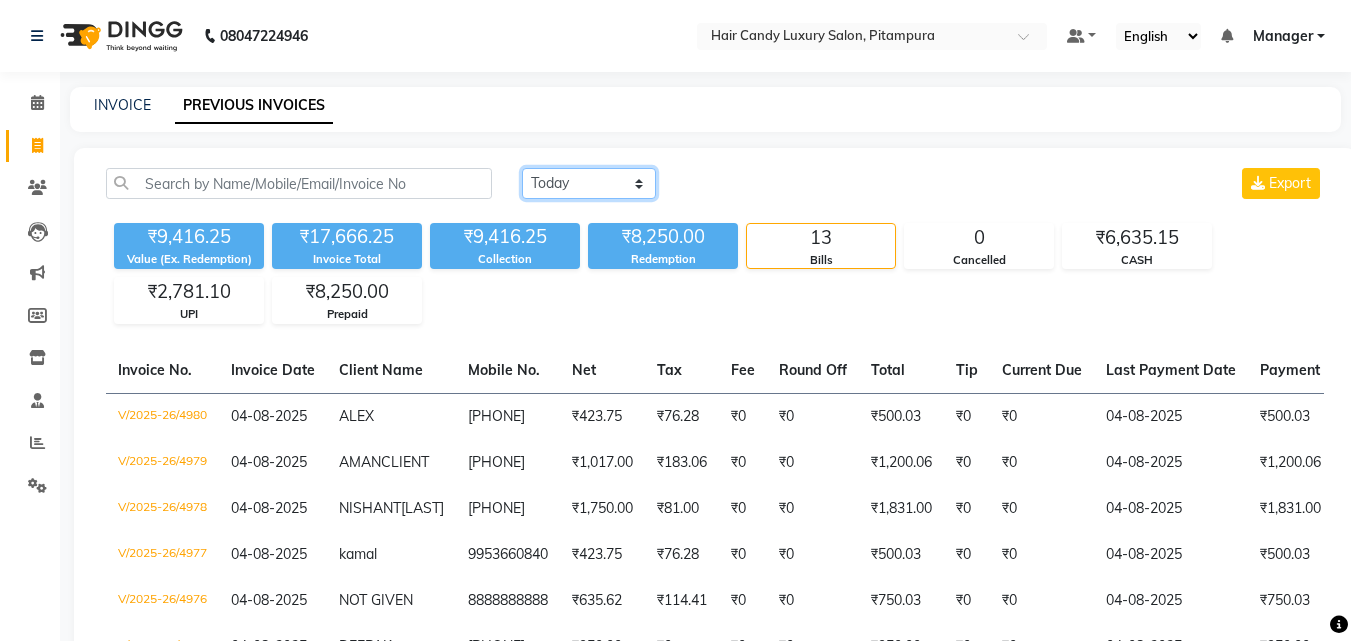 click on "Today Yesterday Custom Range" 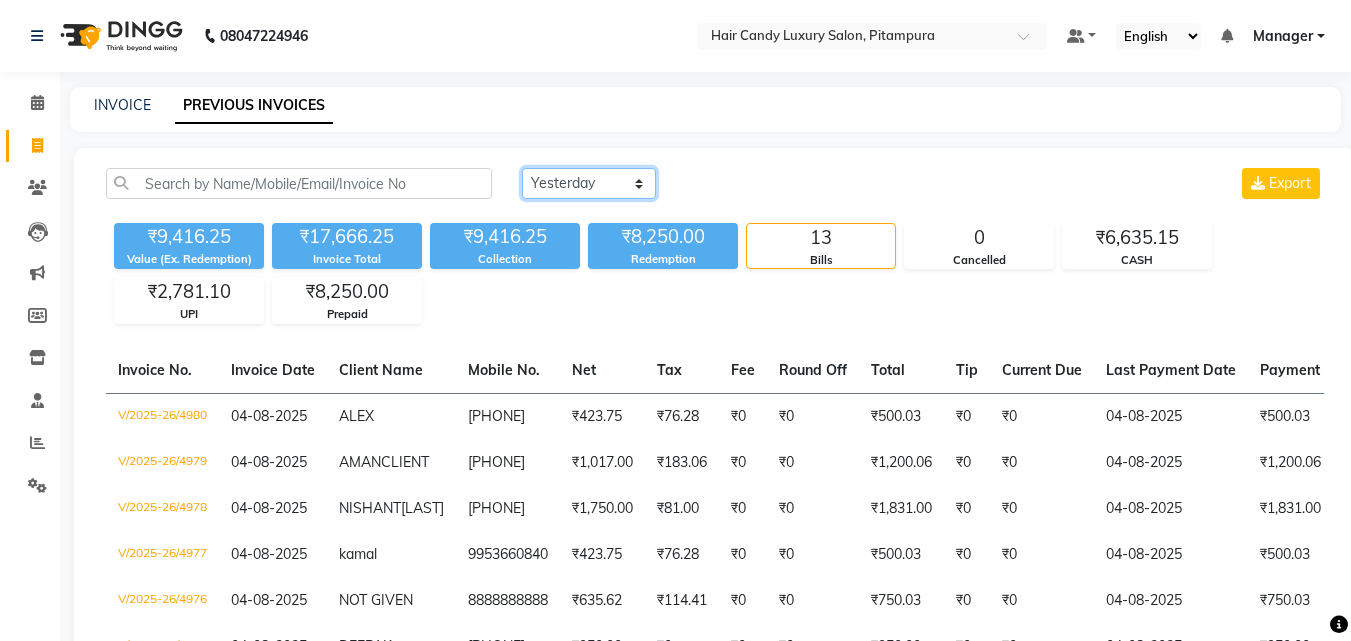 click on "Today Yesterday Custom Range" 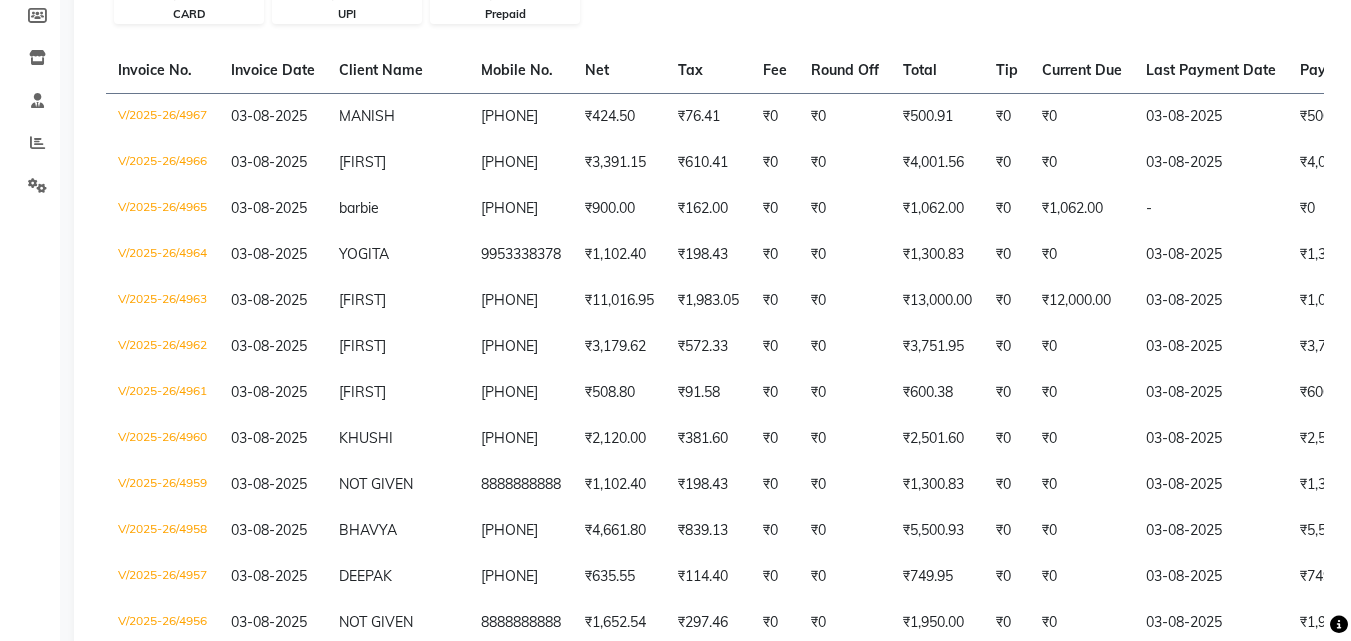 scroll, scrollTop: 500, scrollLeft: 0, axis: vertical 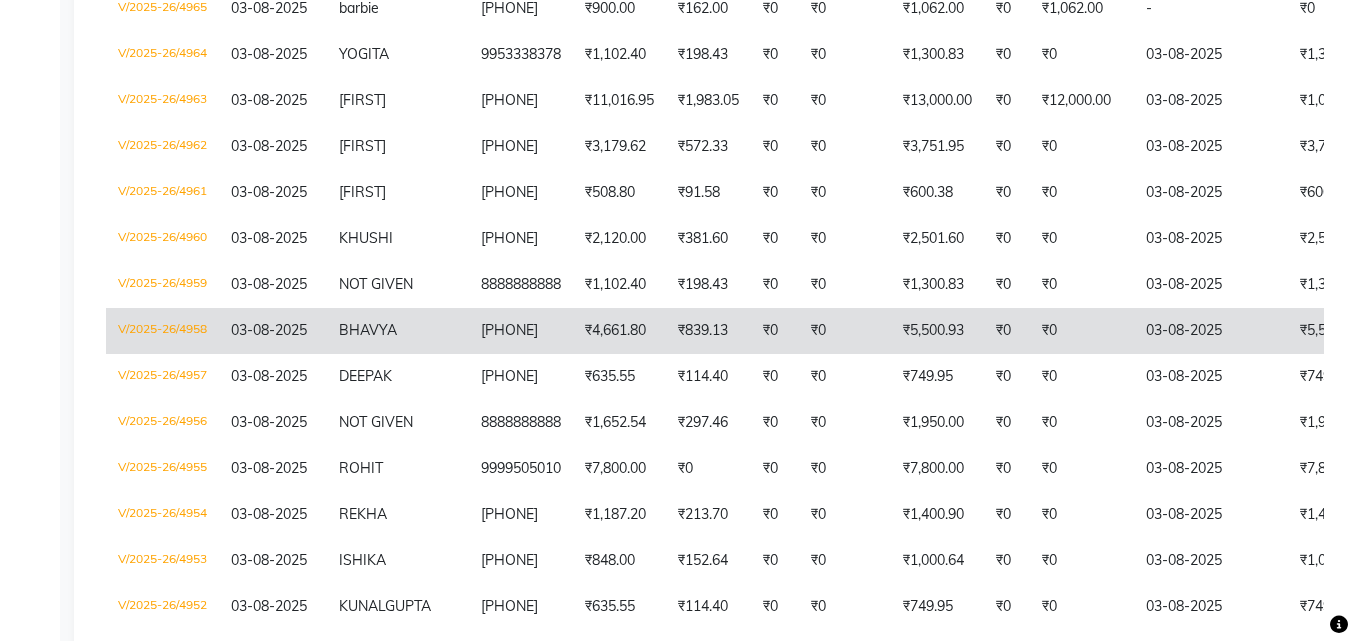 click on "BHAVYA" 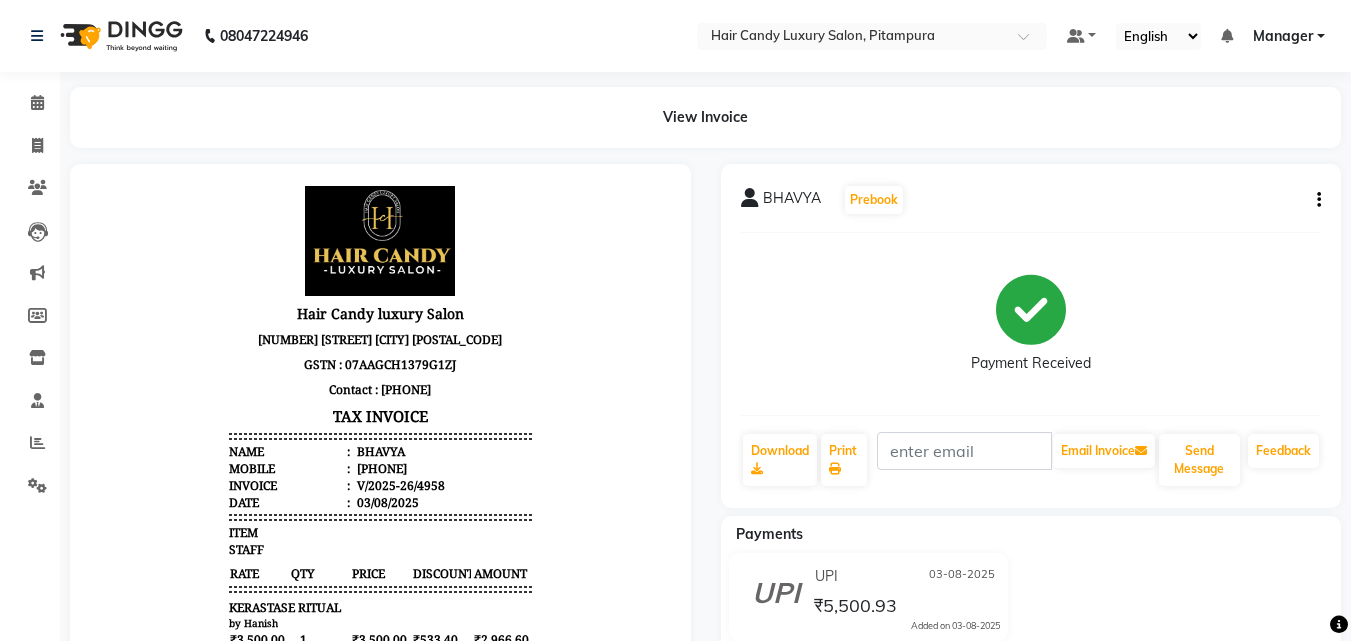 scroll, scrollTop: 16, scrollLeft: 0, axis: vertical 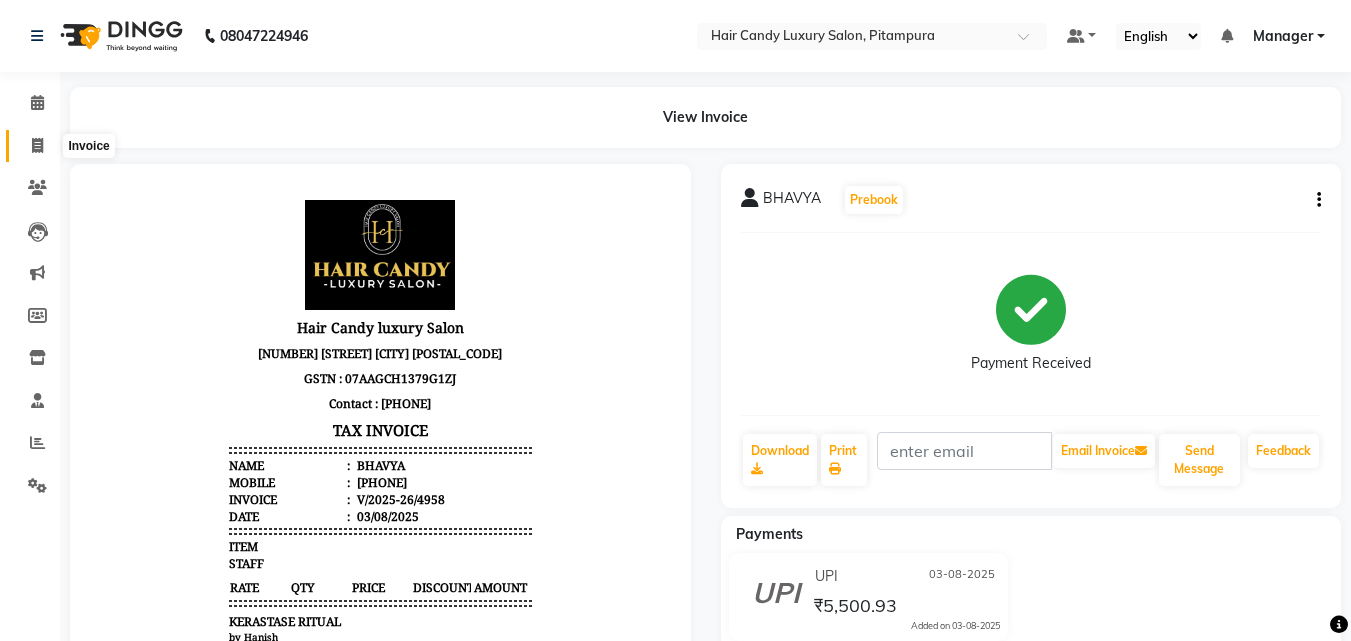 click 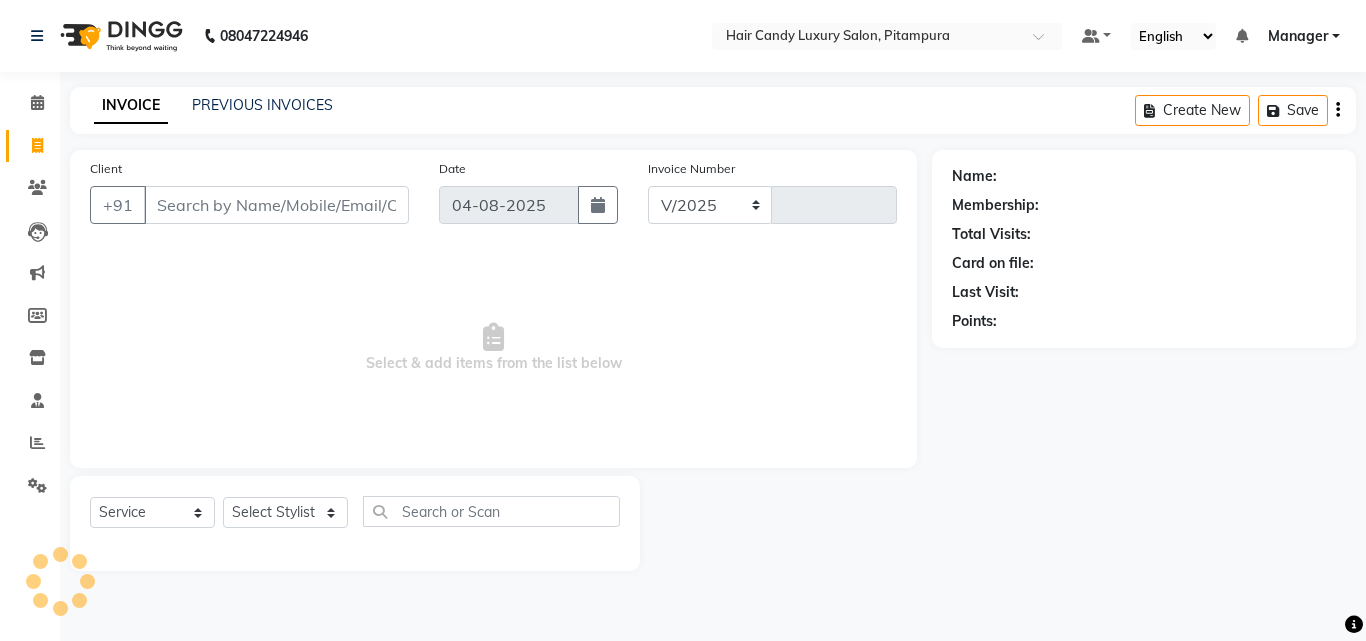 select on "4720" 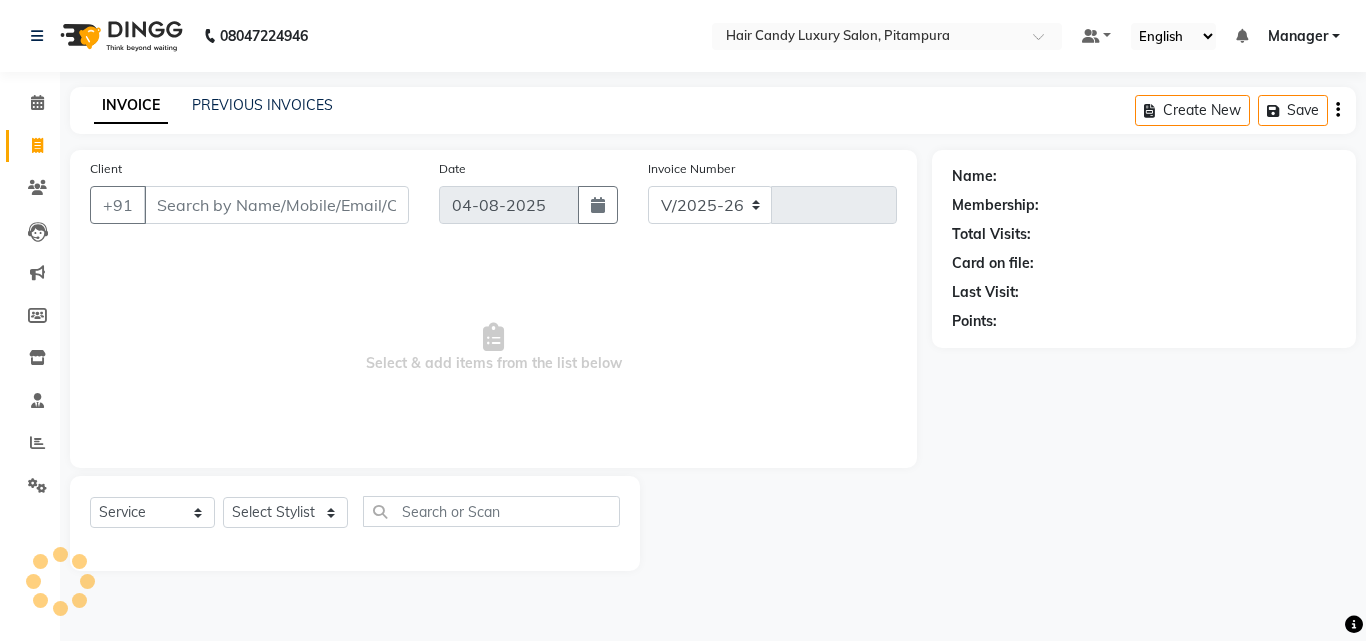 type on "4981" 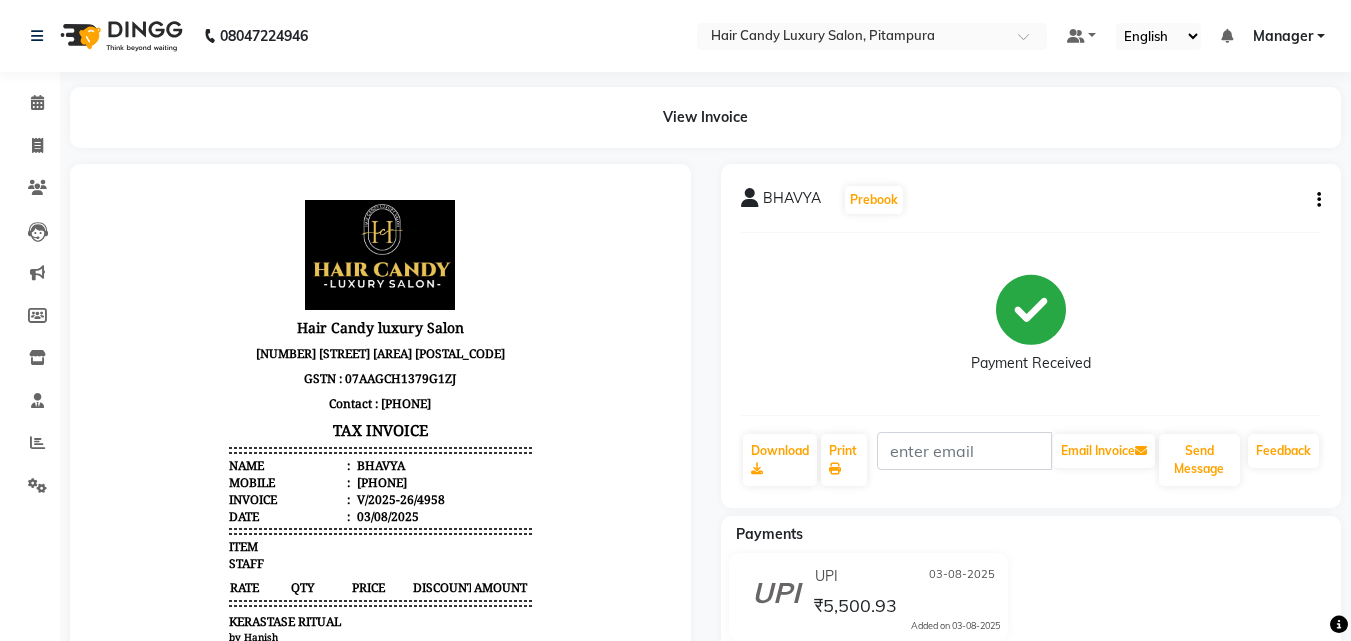 scroll, scrollTop: 0, scrollLeft: 0, axis: both 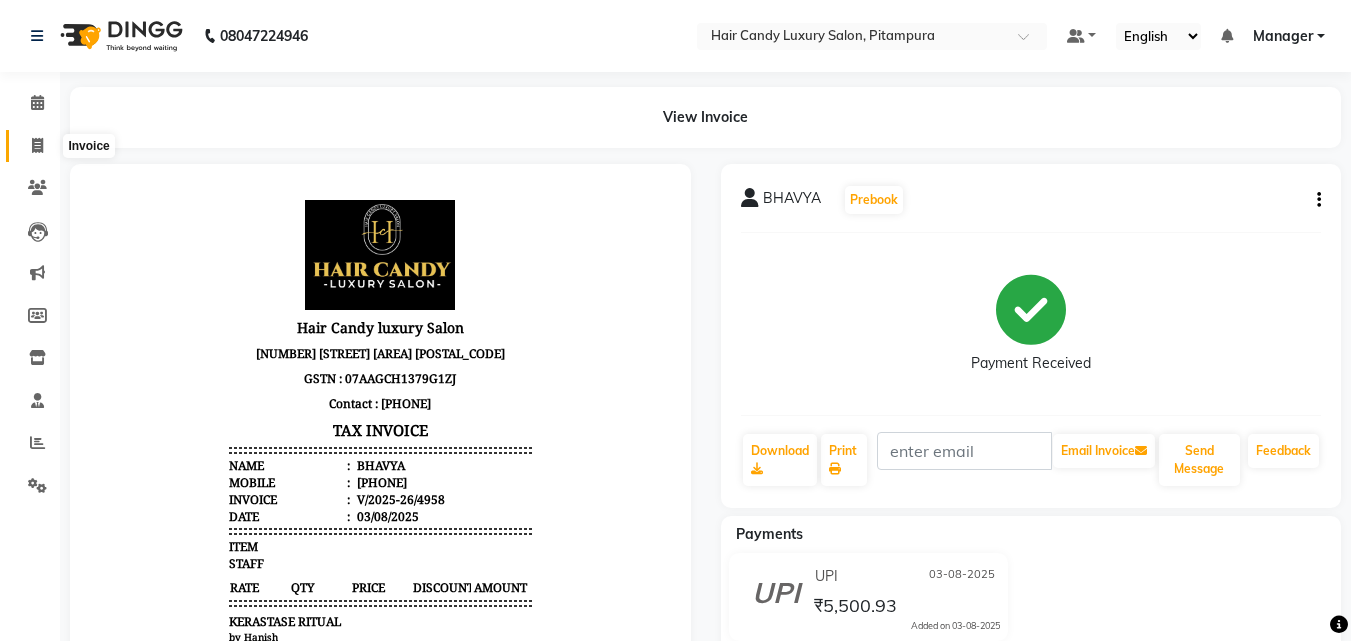 click 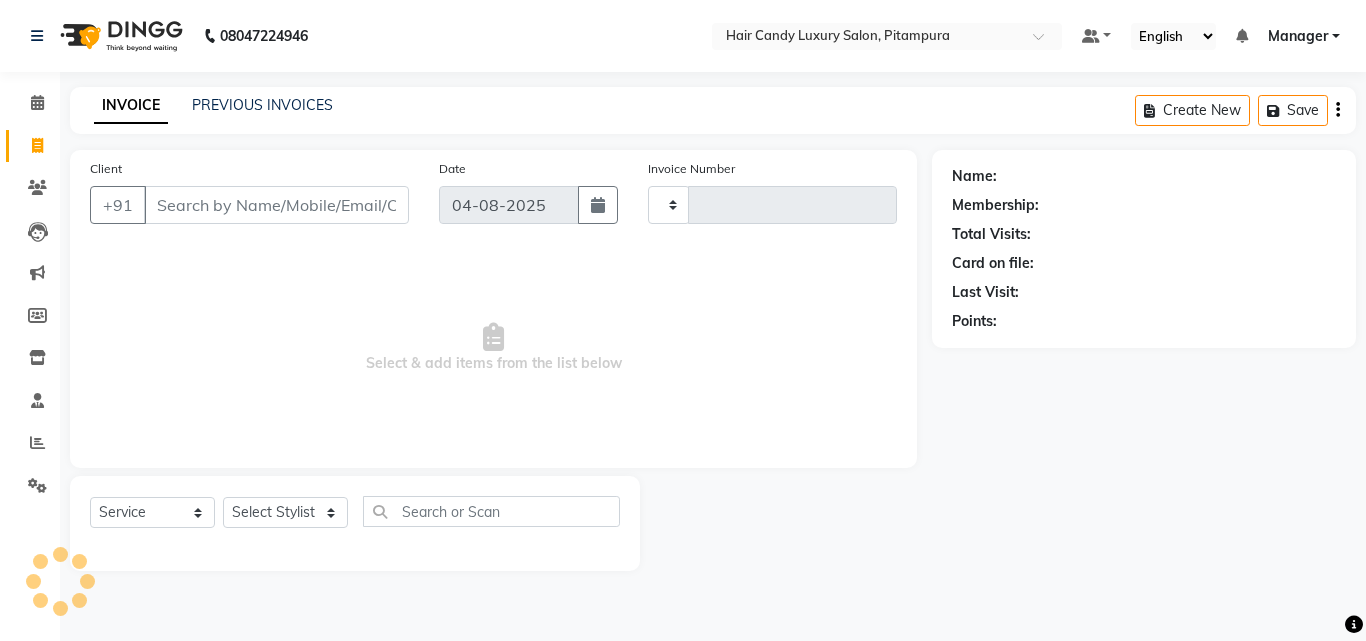 type on "4981" 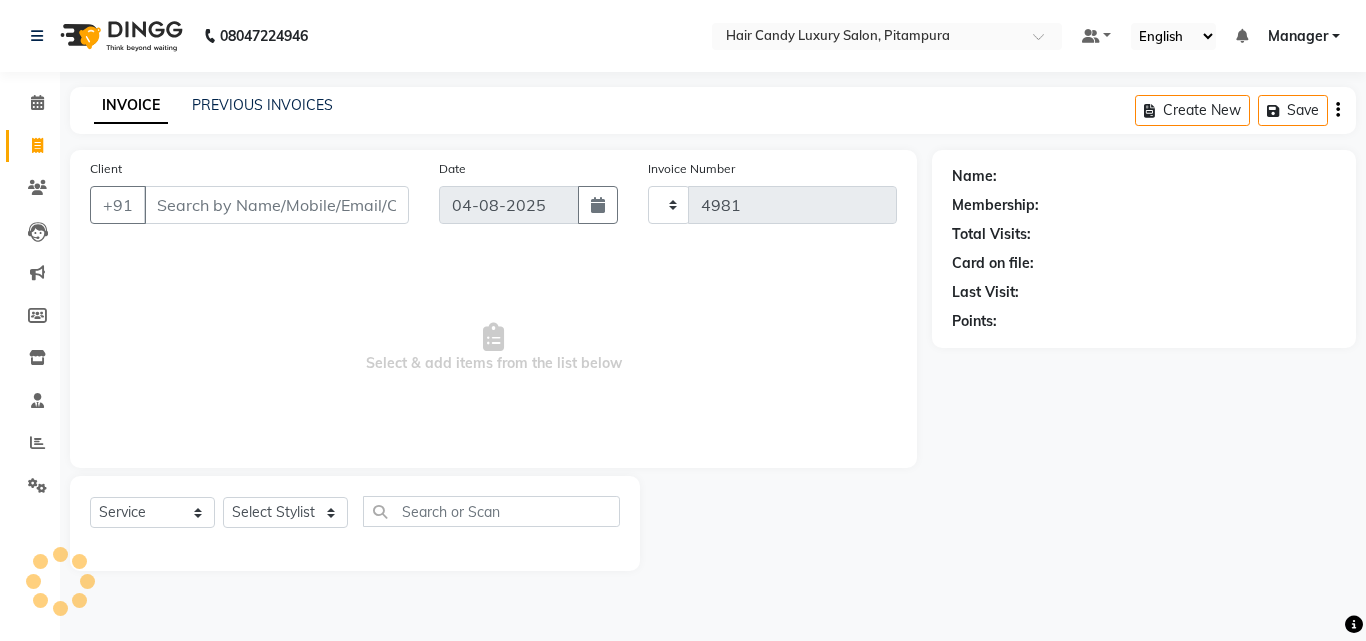 select on "4720" 